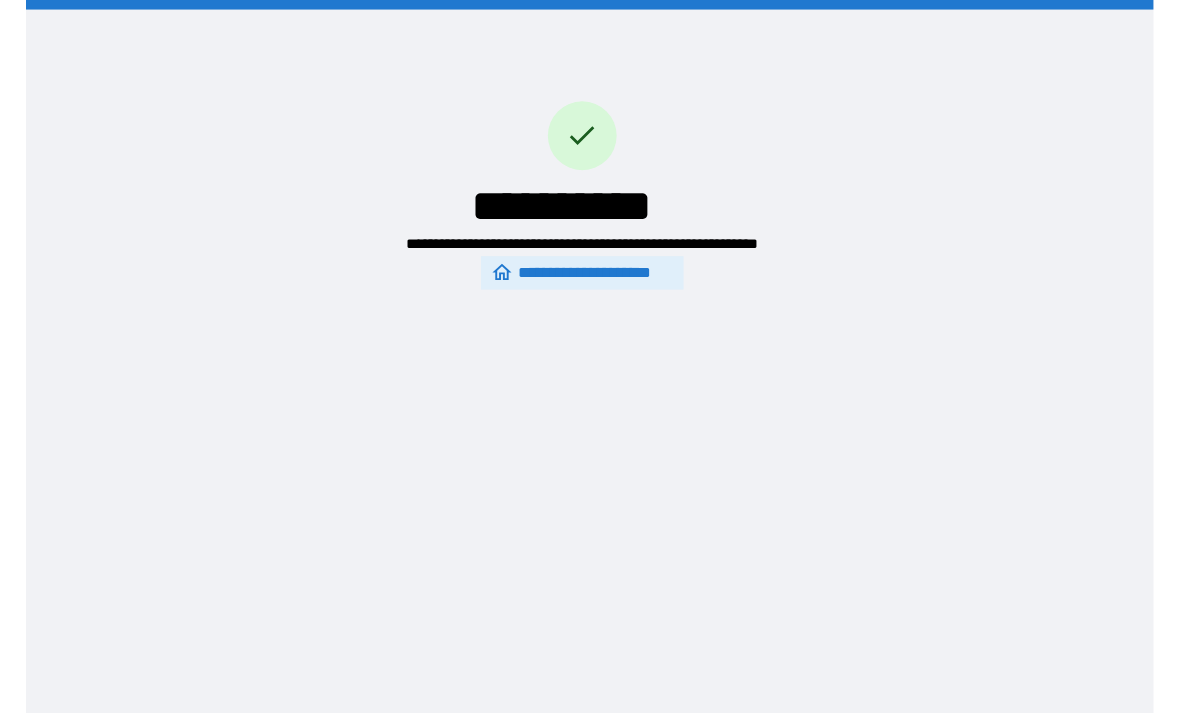 scroll, scrollTop: 31, scrollLeft: 0, axis: vertical 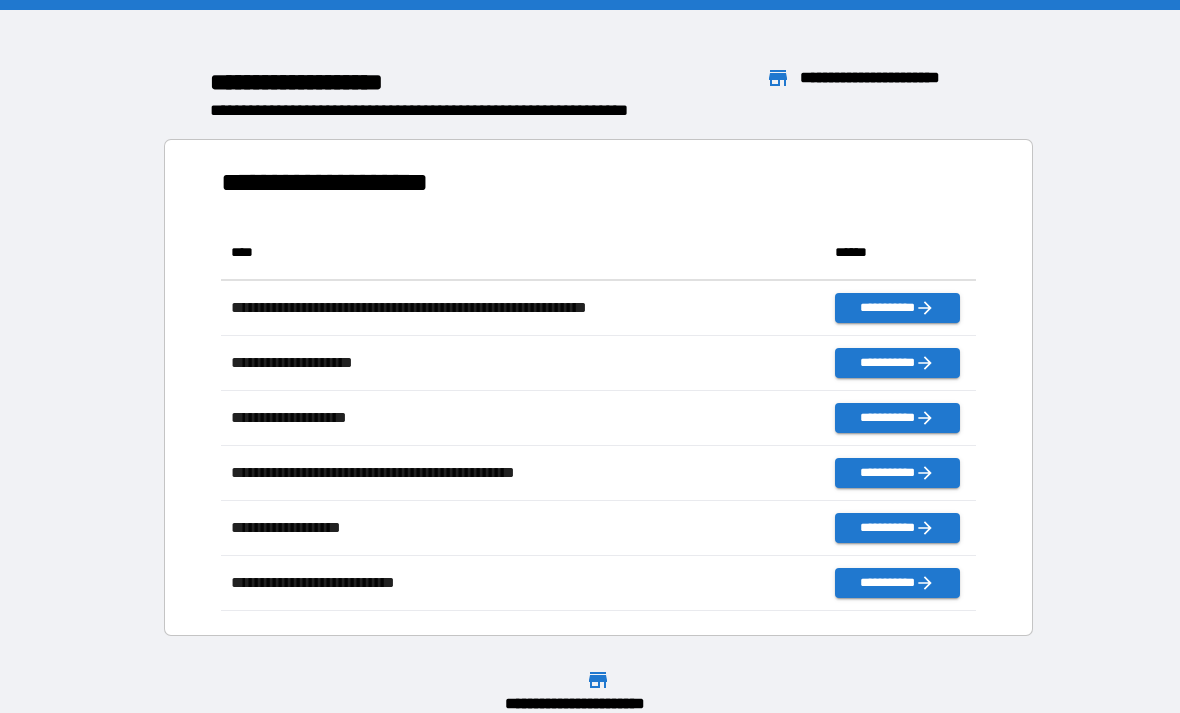 click at bounding box center (590, 5) 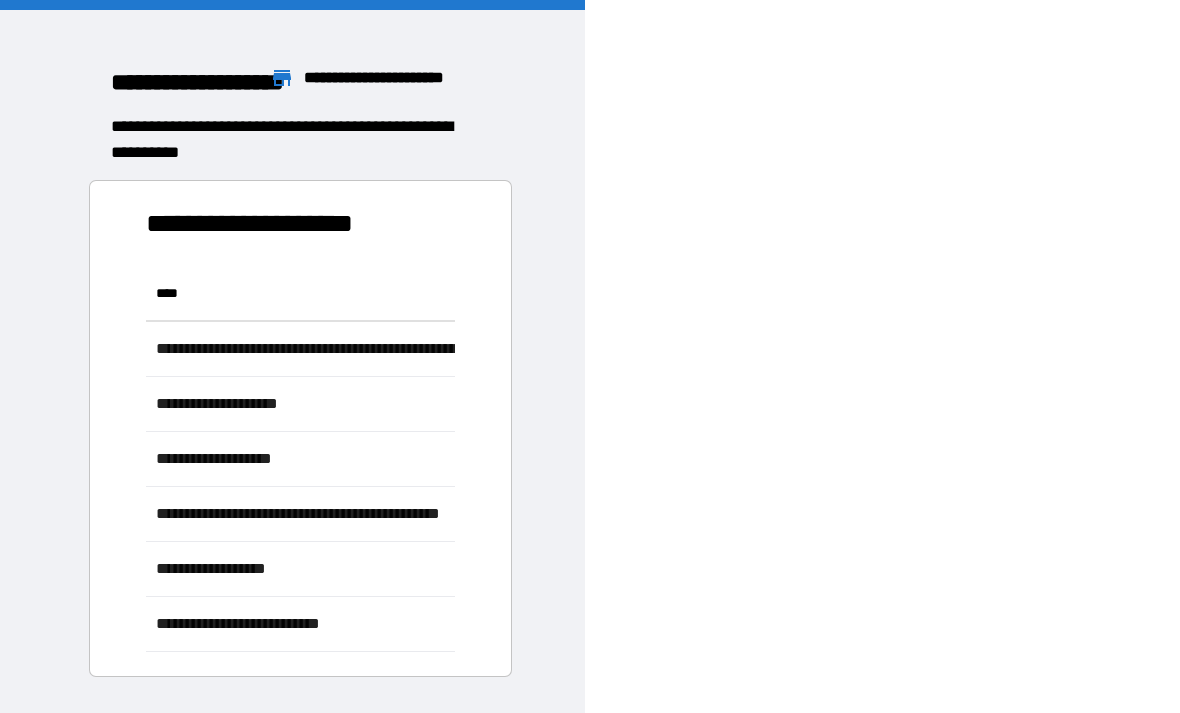 scroll, scrollTop: 386, scrollLeft: 755, axis: both 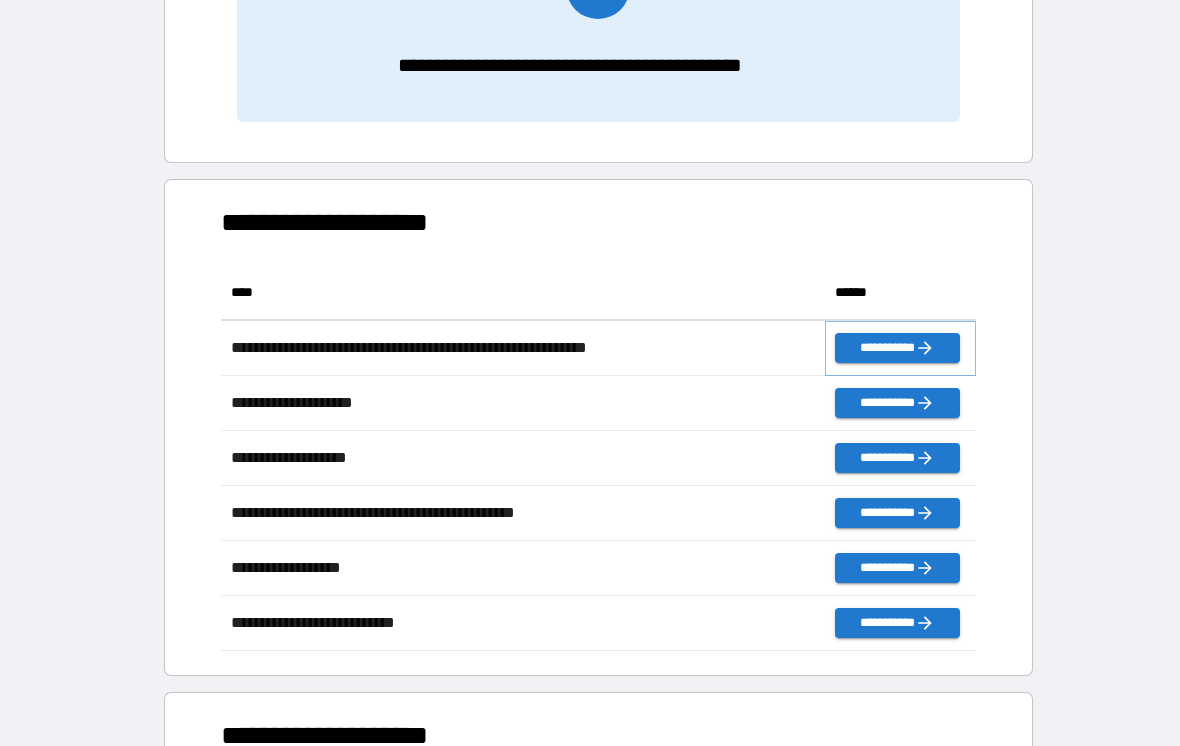 click on "**********" at bounding box center (897, 348) 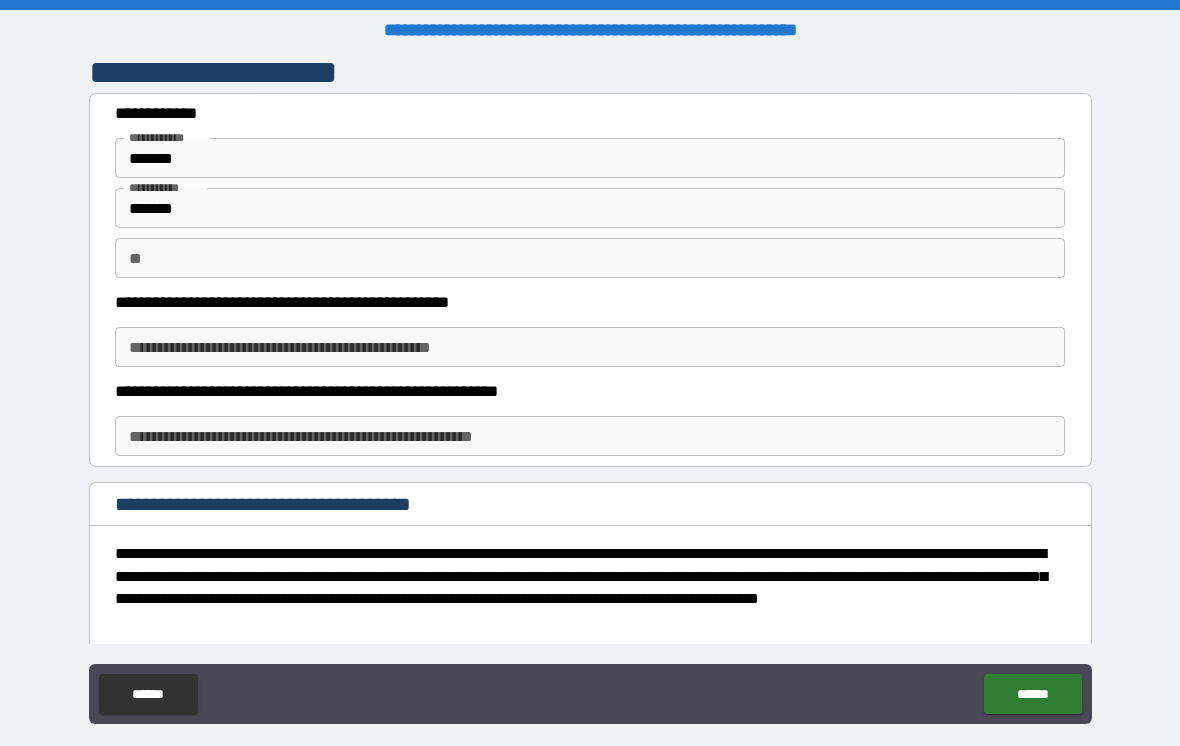 click on "**********" at bounding box center (590, 347) 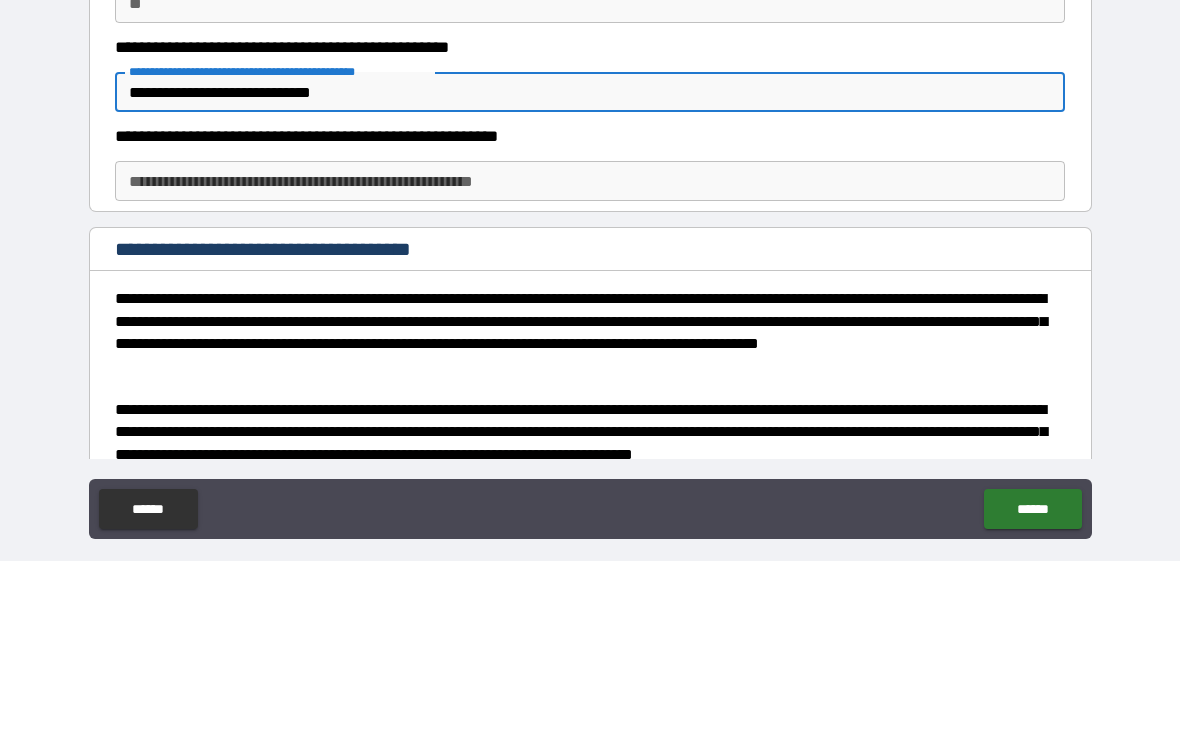 scroll, scrollTop: 81, scrollLeft: 0, axis: vertical 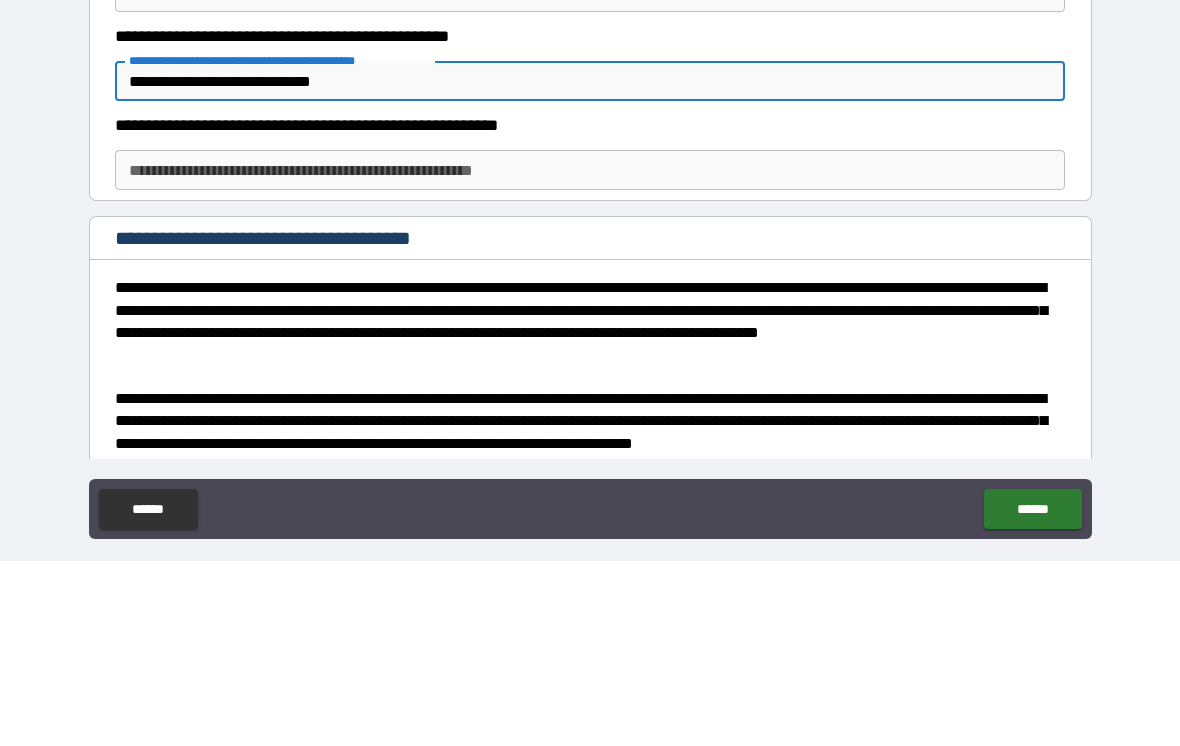 type on "**********" 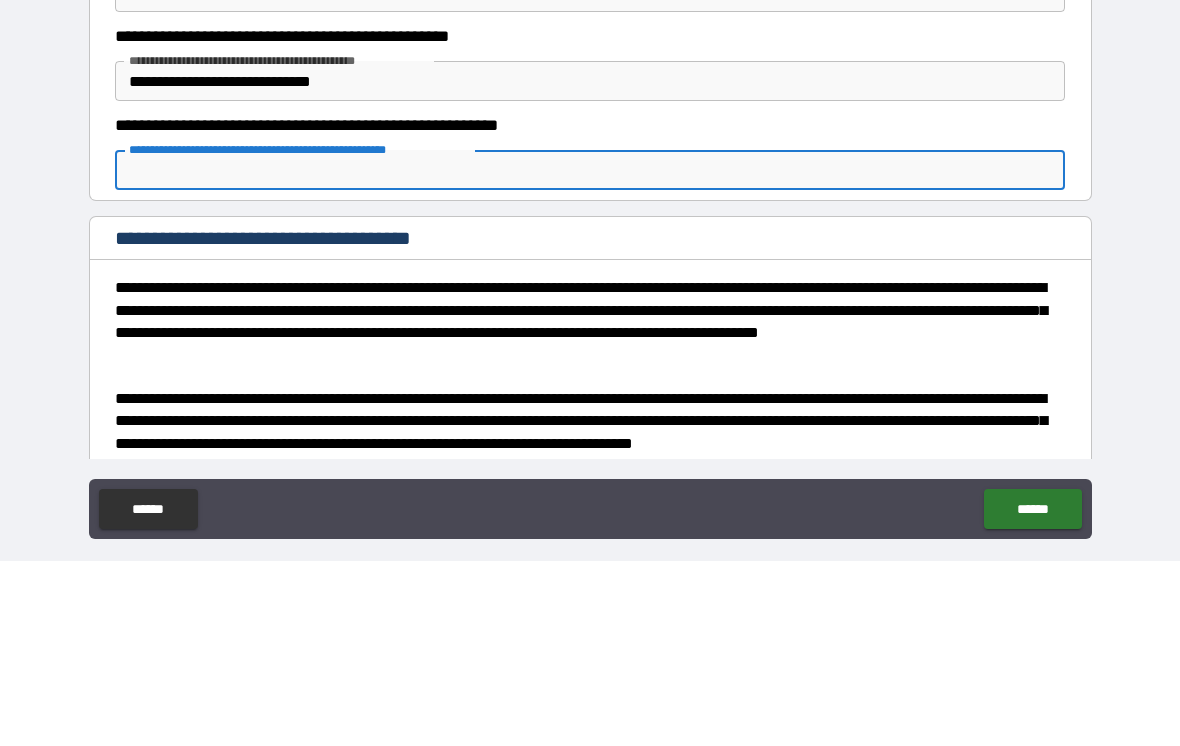 type on "*" 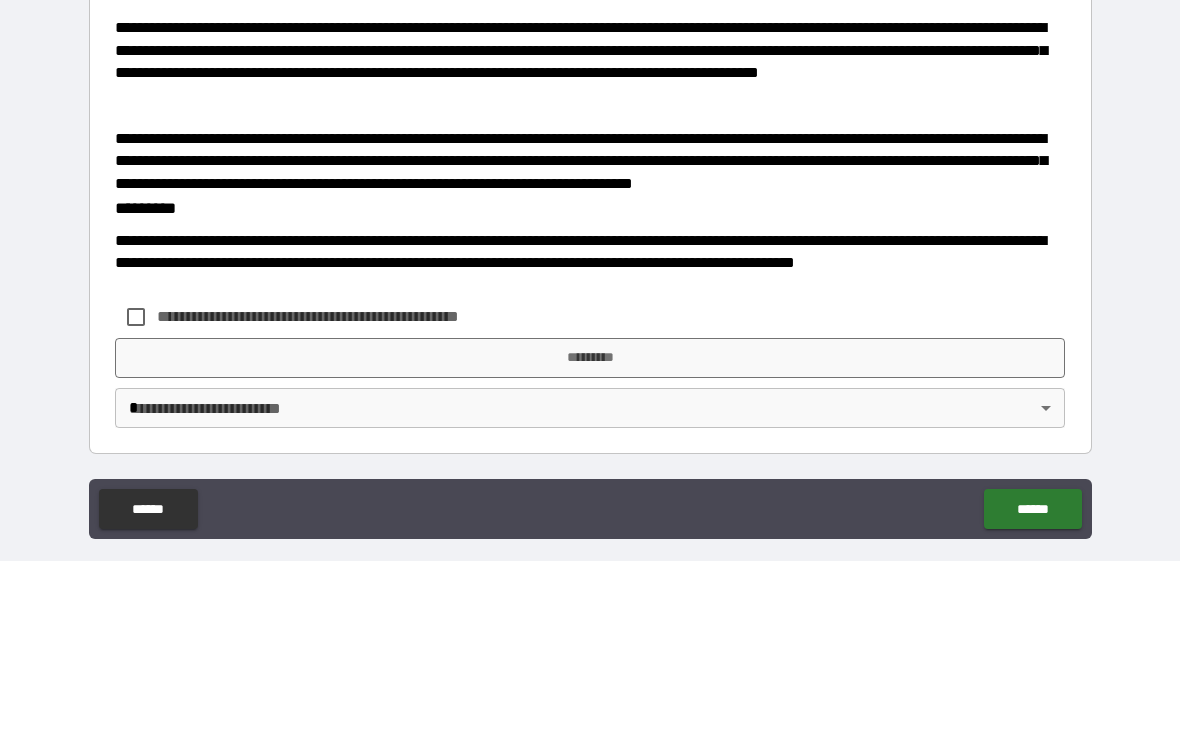 scroll, scrollTop: 340, scrollLeft: 0, axis: vertical 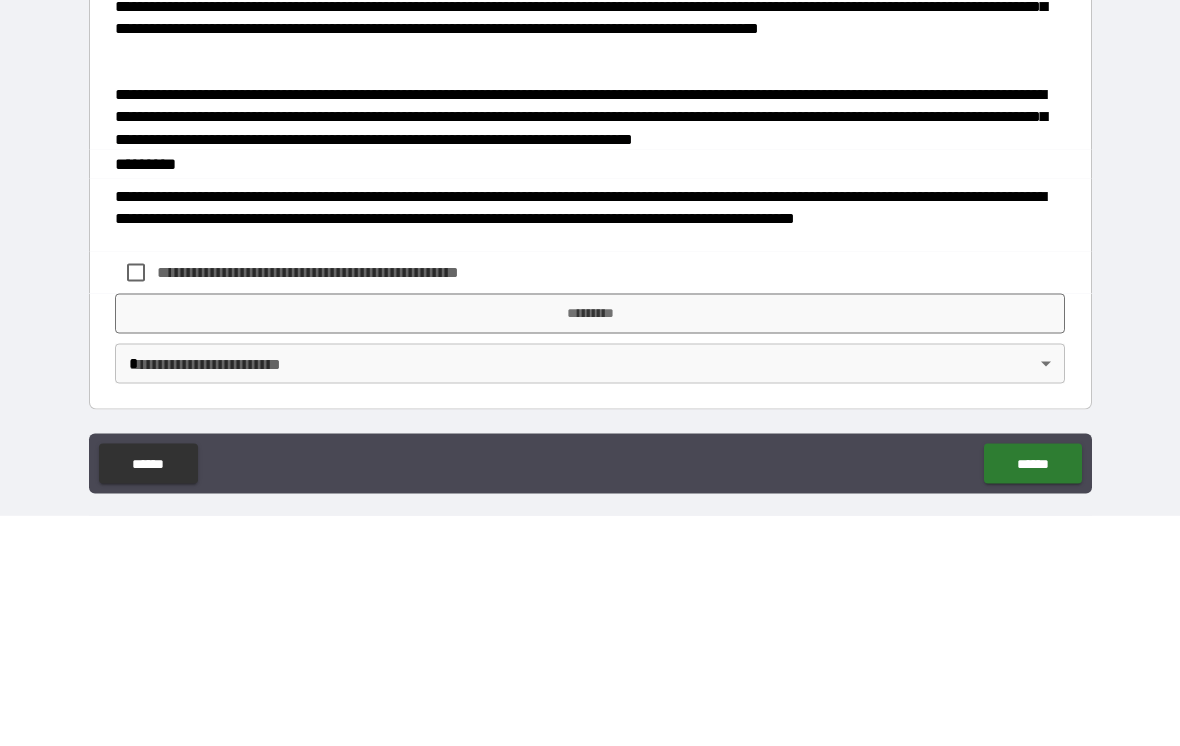 type on "*******" 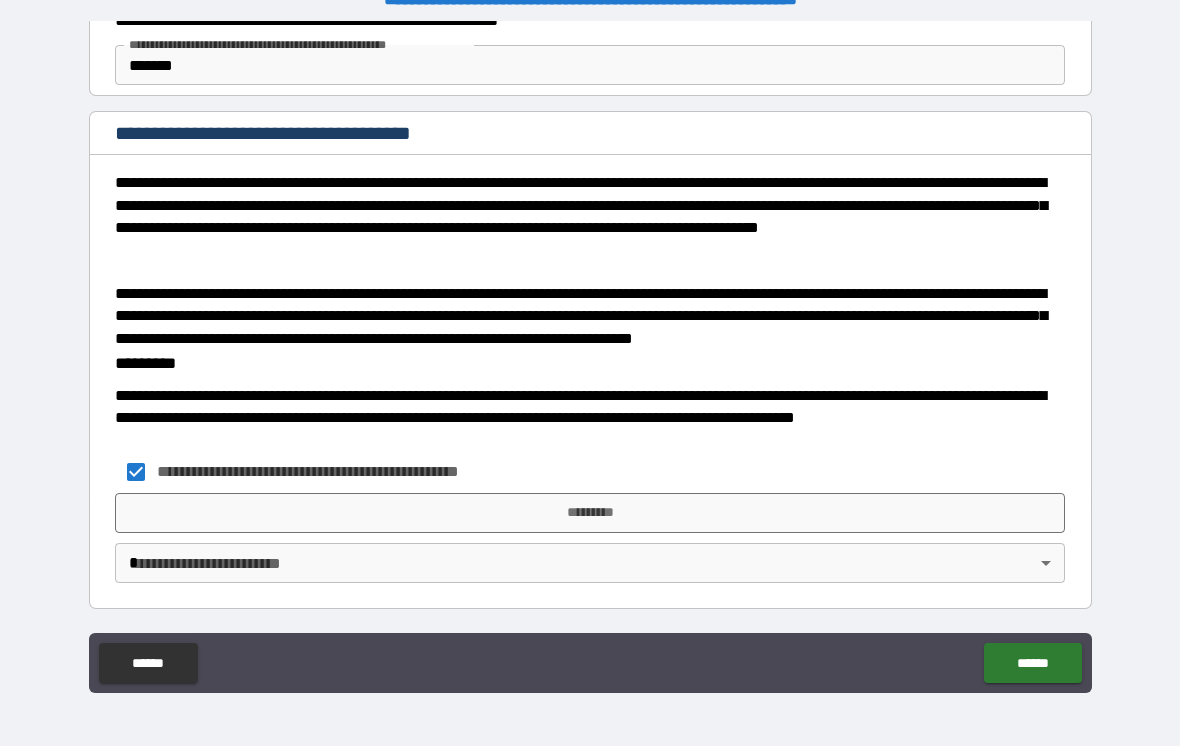 click on "**********" at bounding box center (590, 357) 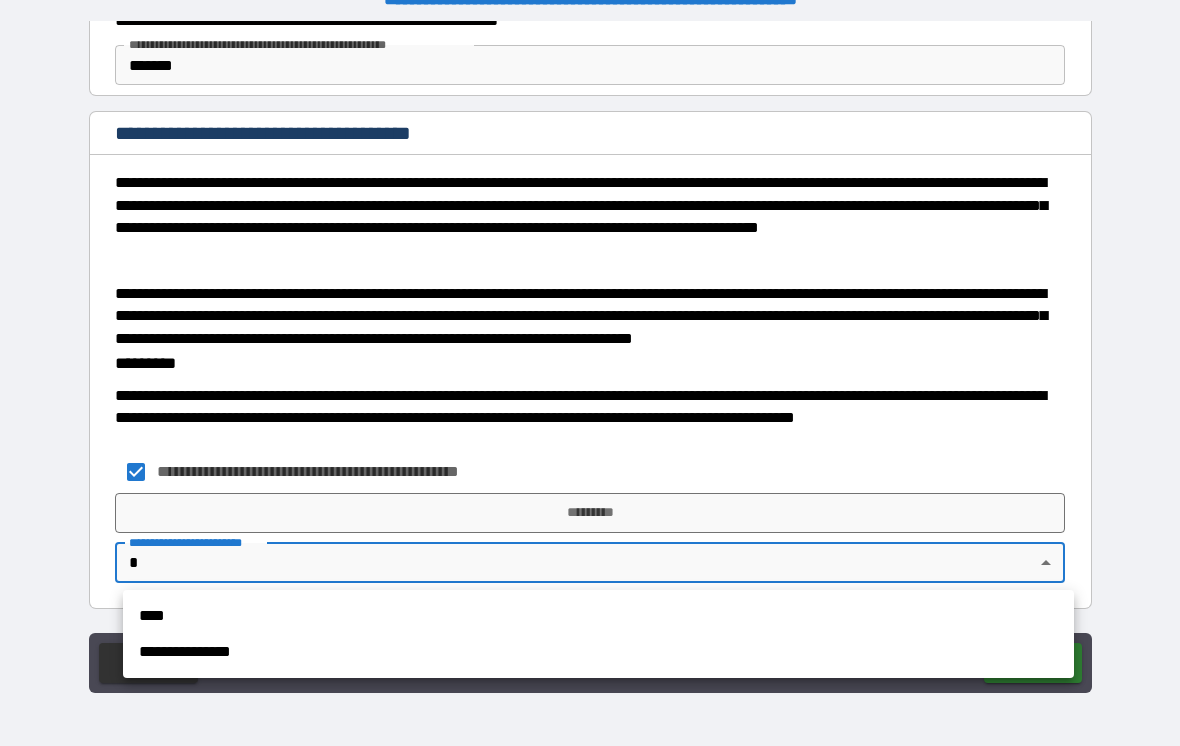 click on "**********" at bounding box center (598, 652) 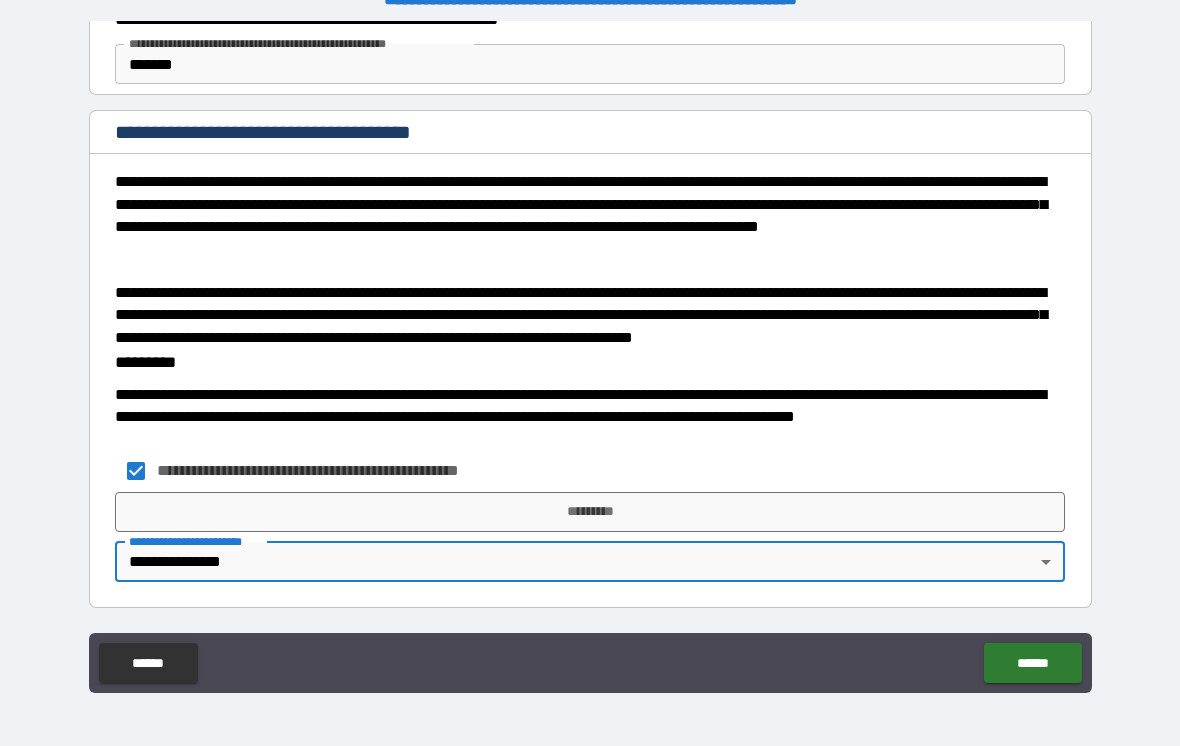 scroll, scrollTop: 340, scrollLeft: 0, axis: vertical 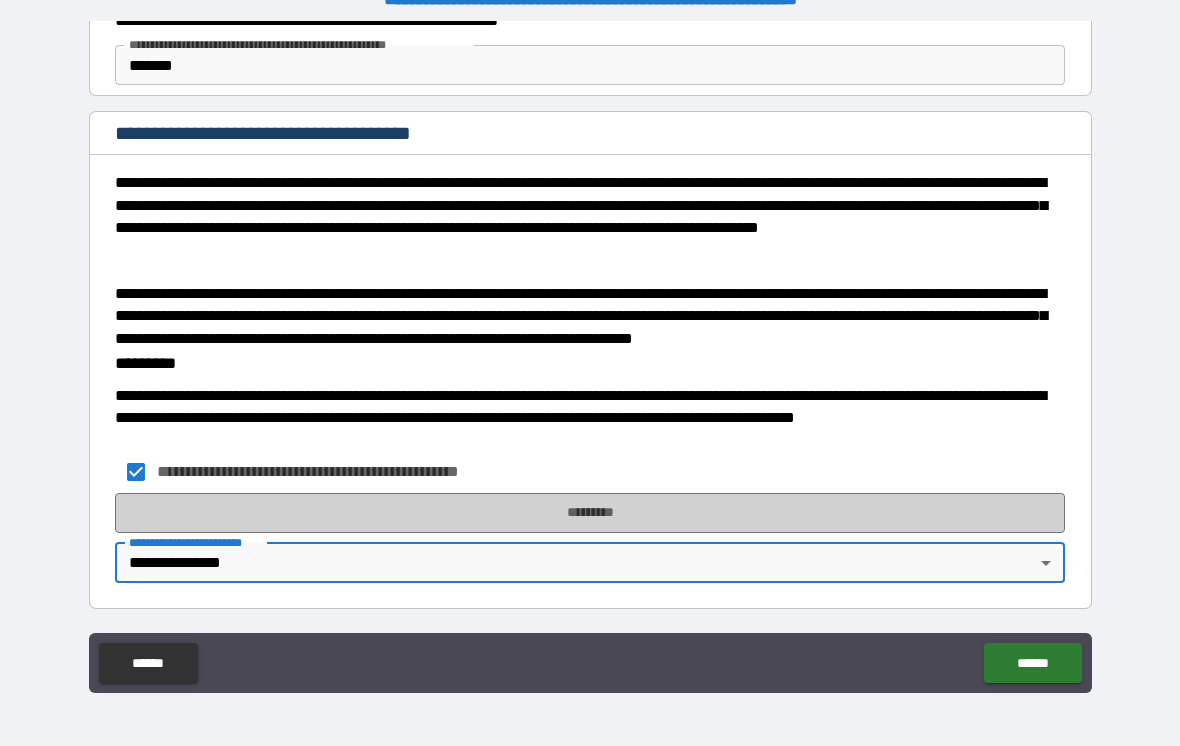 click on "*********" at bounding box center (590, 513) 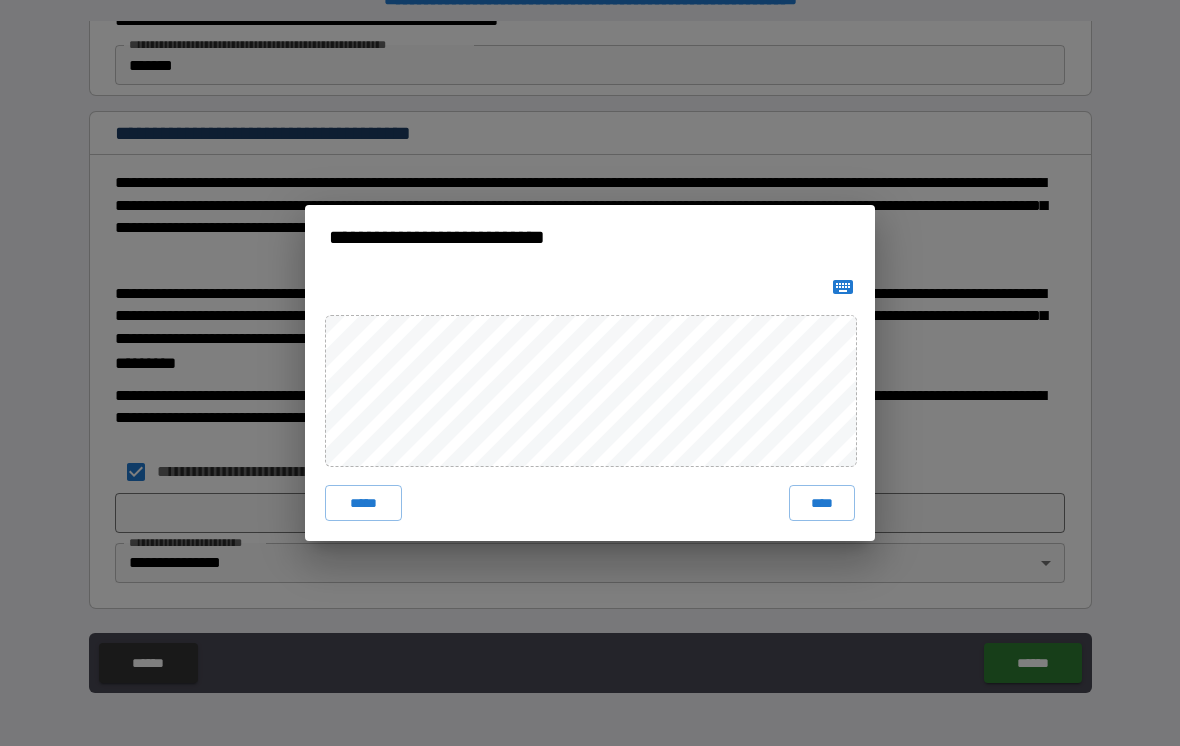 click on "****" at bounding box center (822, 503) 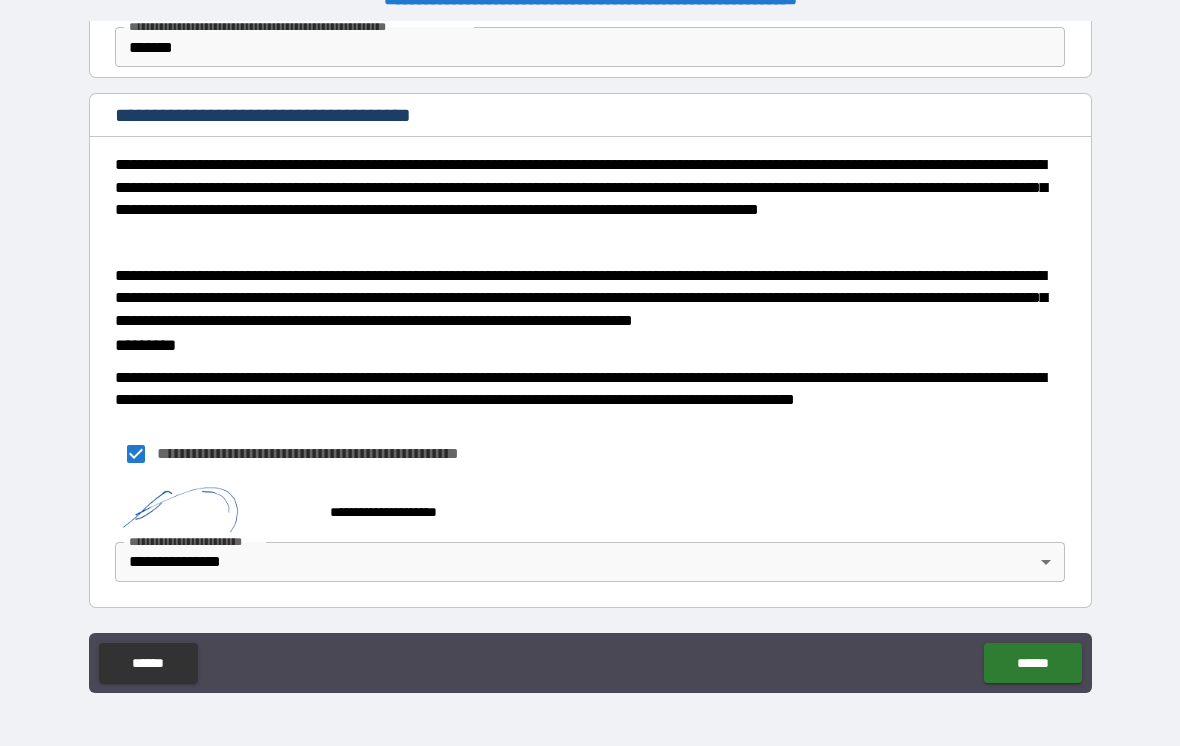 scroll, scrollTop: 357, scrollLeft: 0, axis: vertical 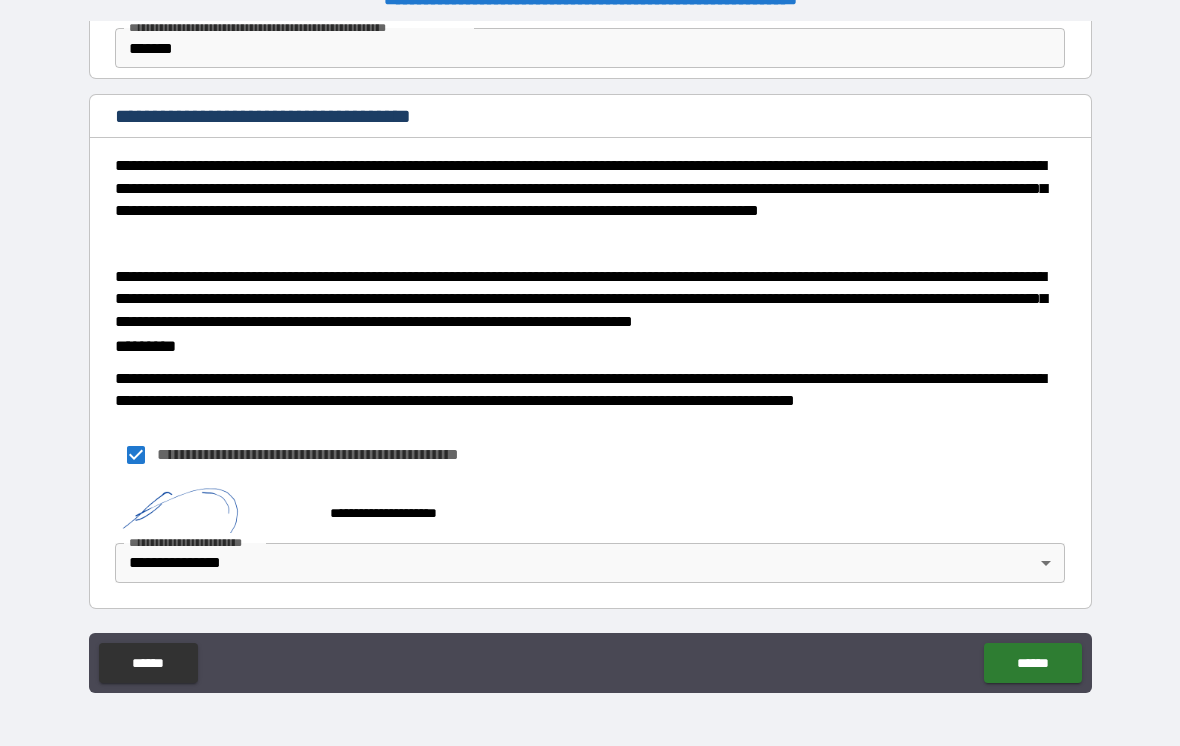 click on "******" at bounding box center (1032, 663) 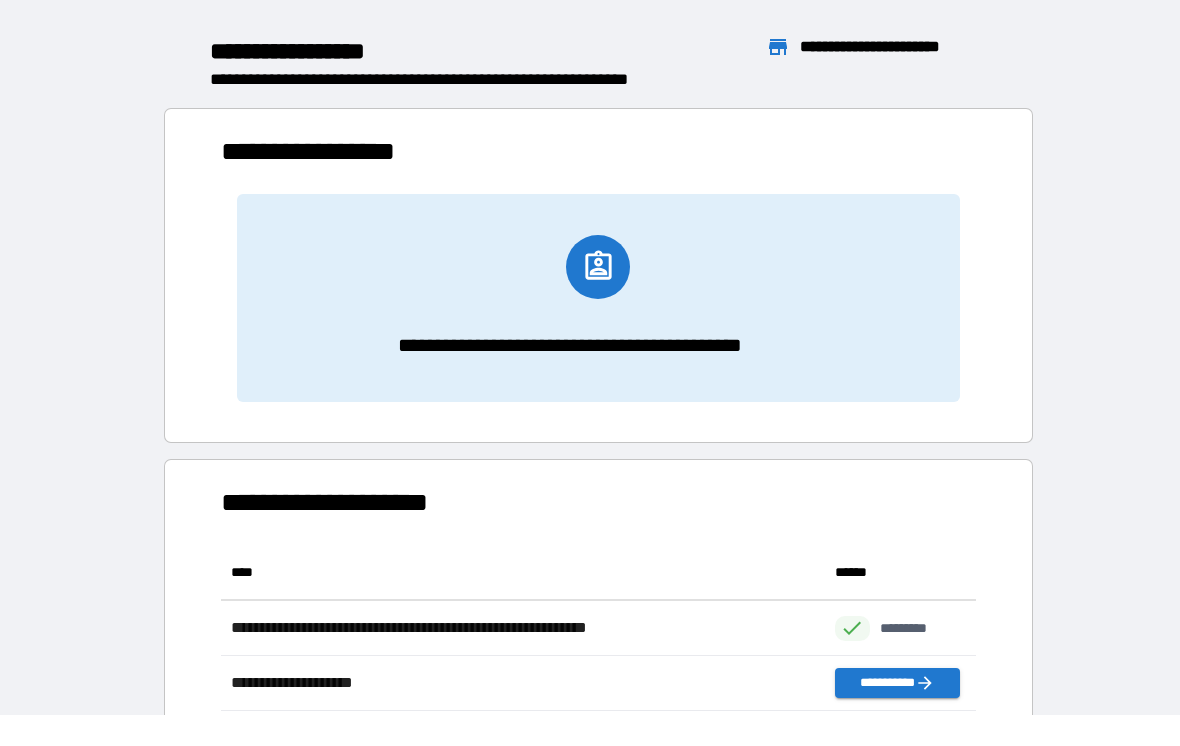 scroll, scrollTop: 1, scrollLeft: 1, axis: both 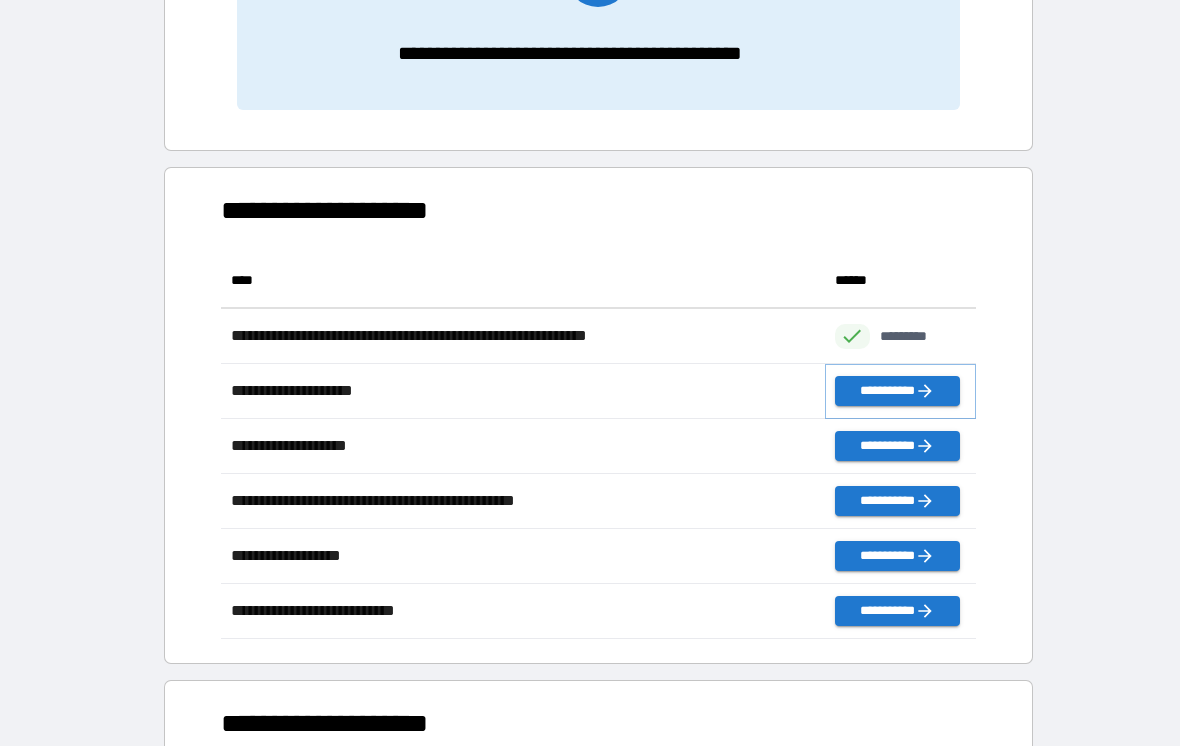 click on "**********" at bounding box center [897, 391] 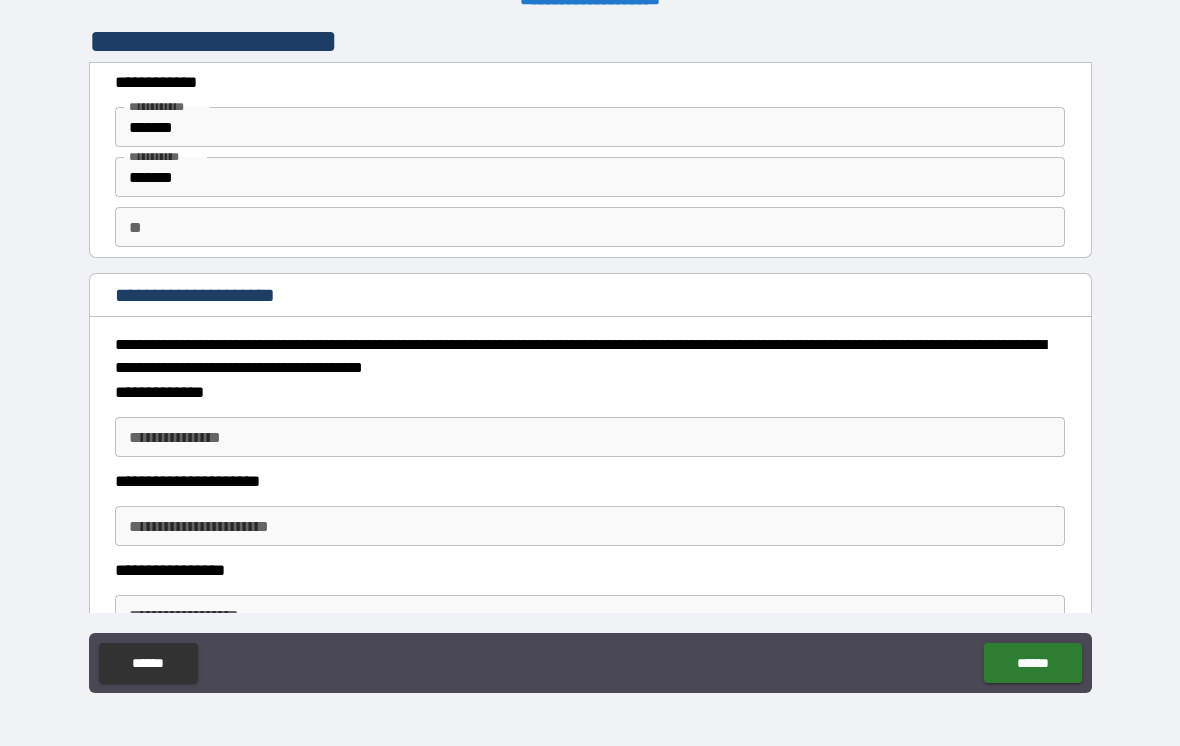 click on "**********" at bounding box center (590, 437) 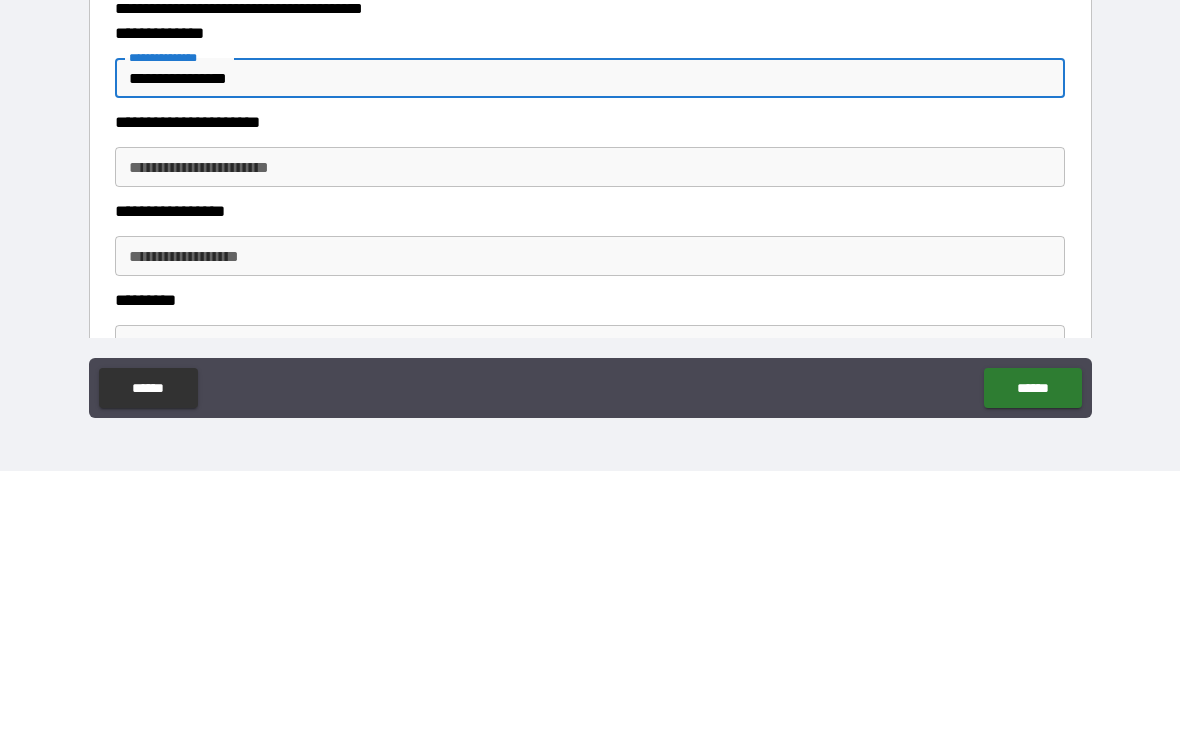scroll, scrollTop: 93, scrollLeft: 0, axis: vertical 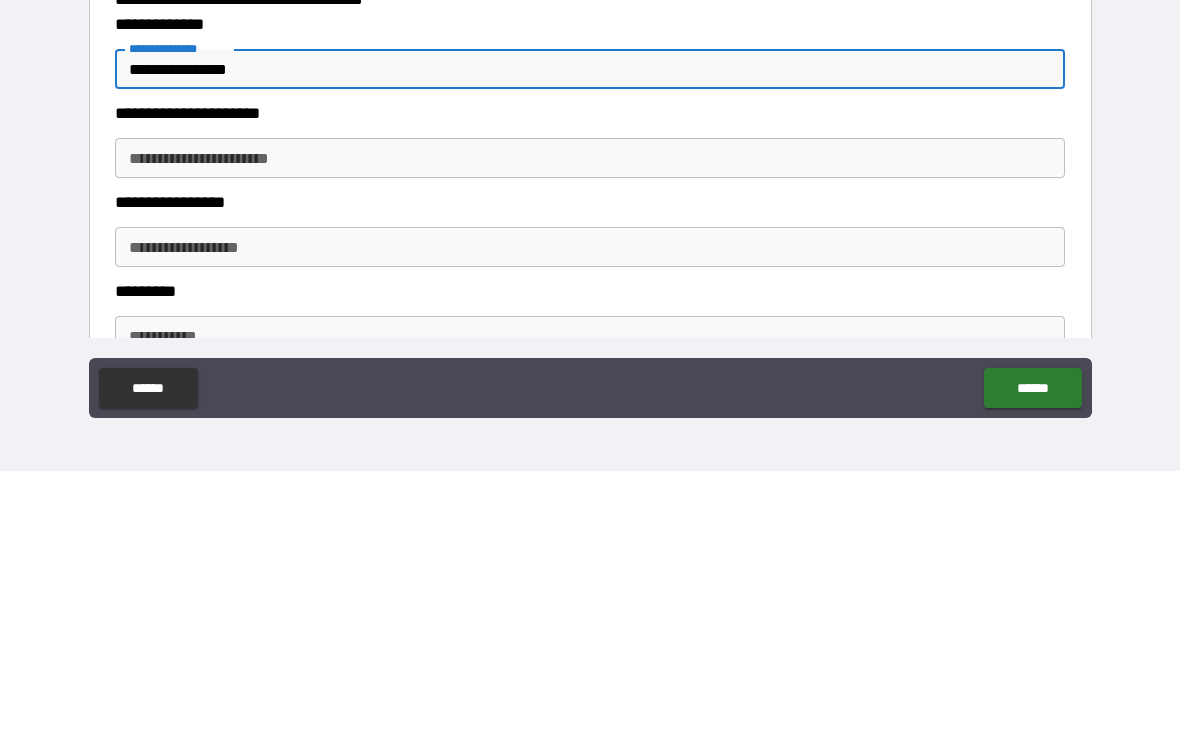 type on "**********" 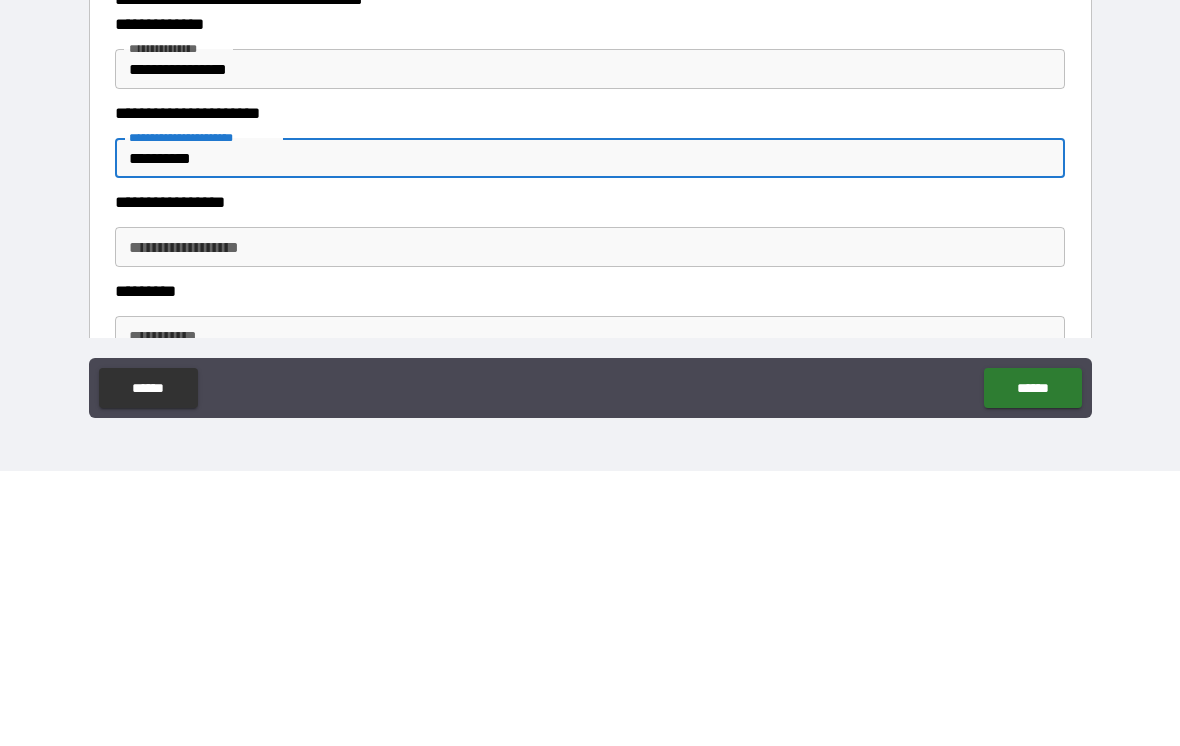 type on "**********" 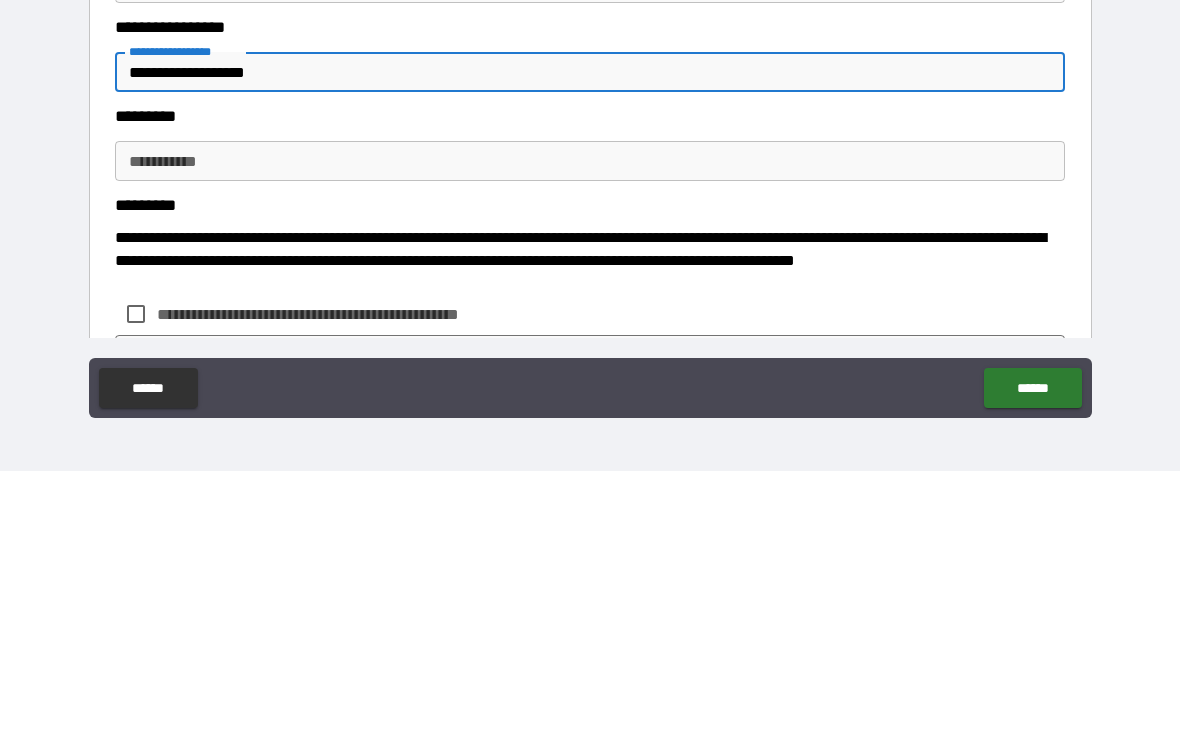 scroll, scrollTop: 282, scrollLeft: 0, axis: vertical 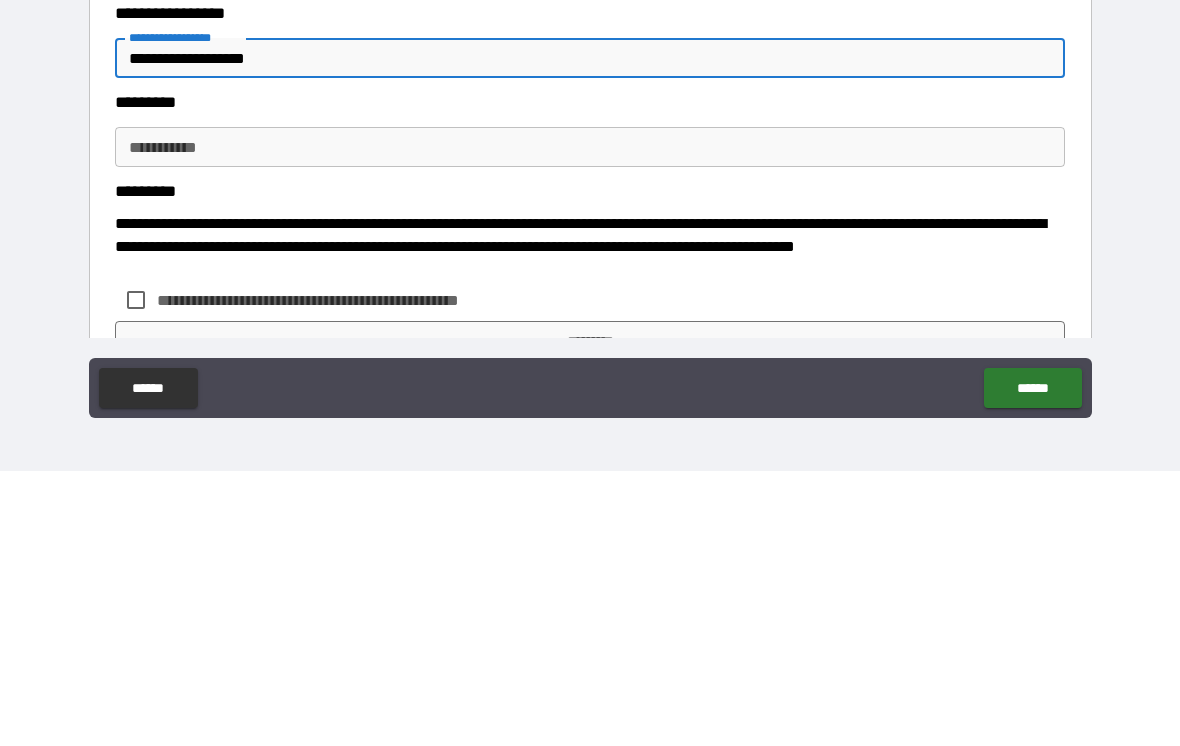 type on "**********" 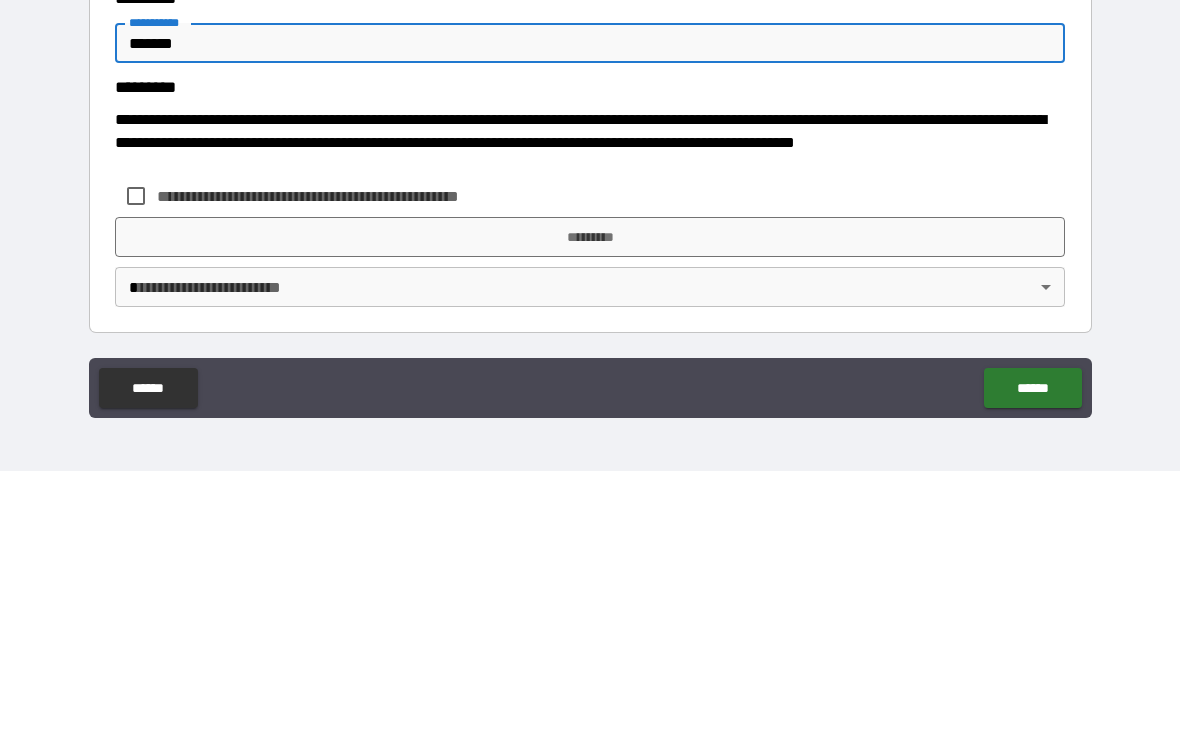 scroll, scrollTop: 386, scrollLeft: 0, axis: vertical 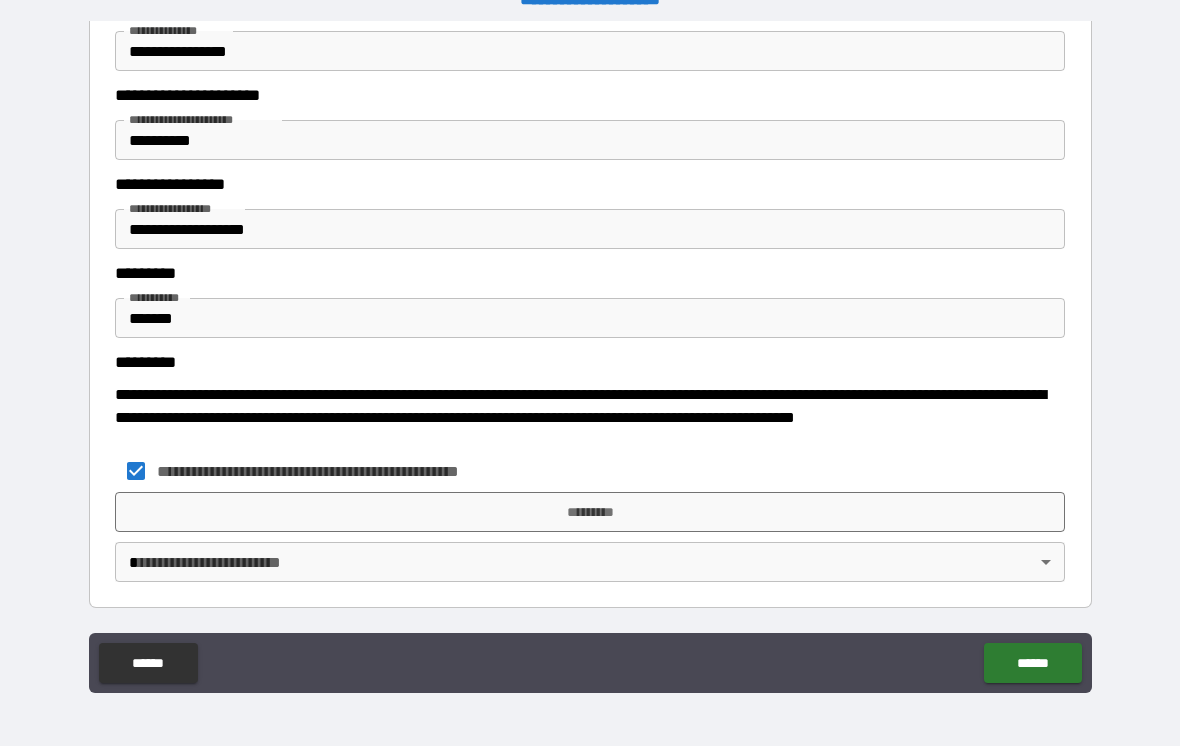 click on "*********" at bounding box center (590, 512) 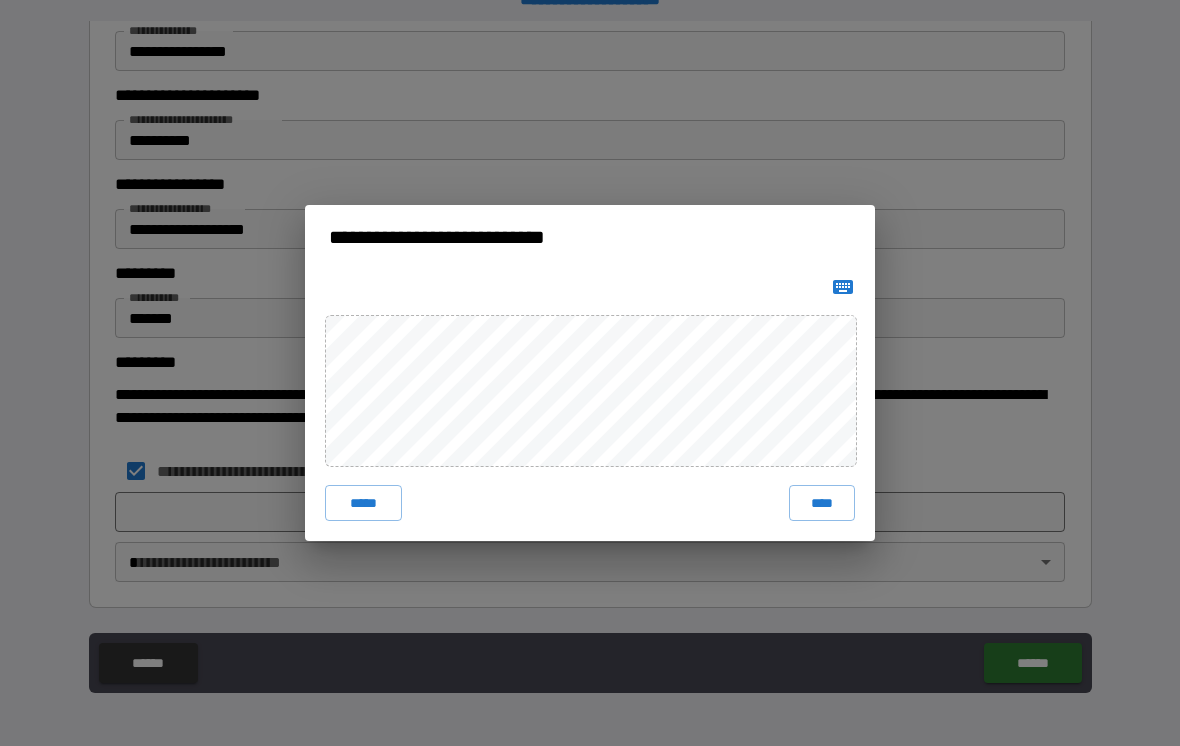 click on "****" at bounding box center [822, 503] 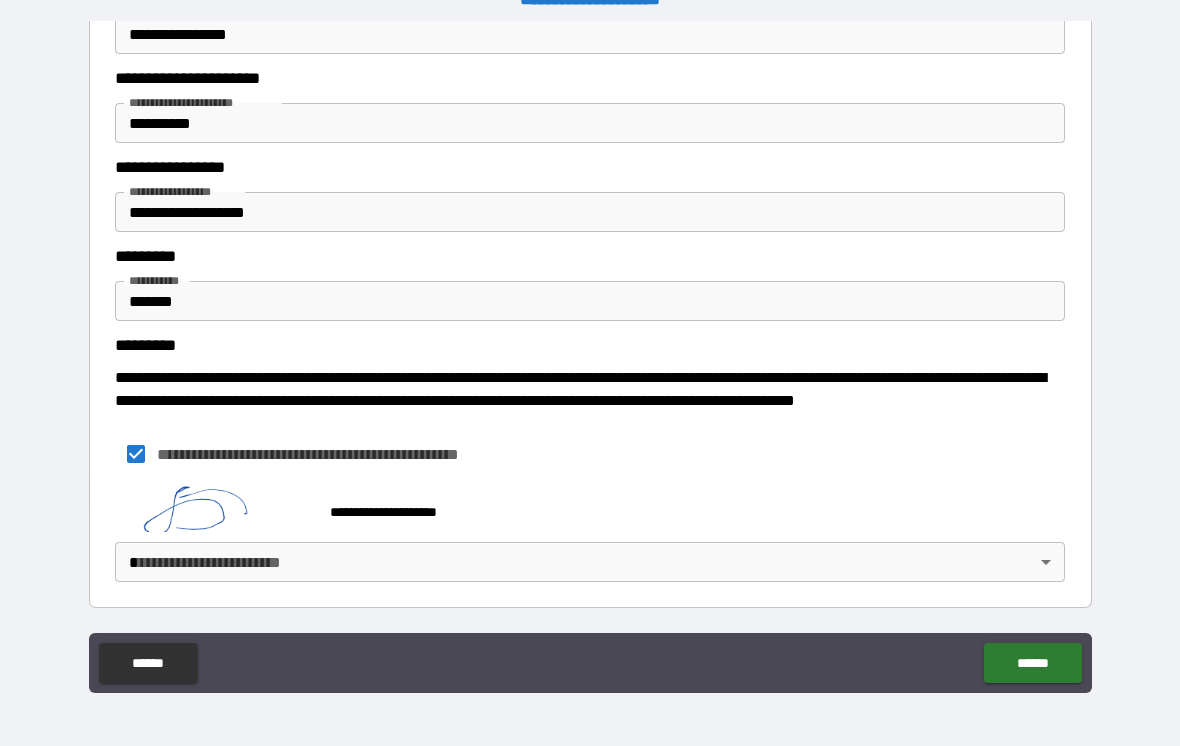 scroll, scrollTop: 403, scrollLeft: 0, axis: vertical 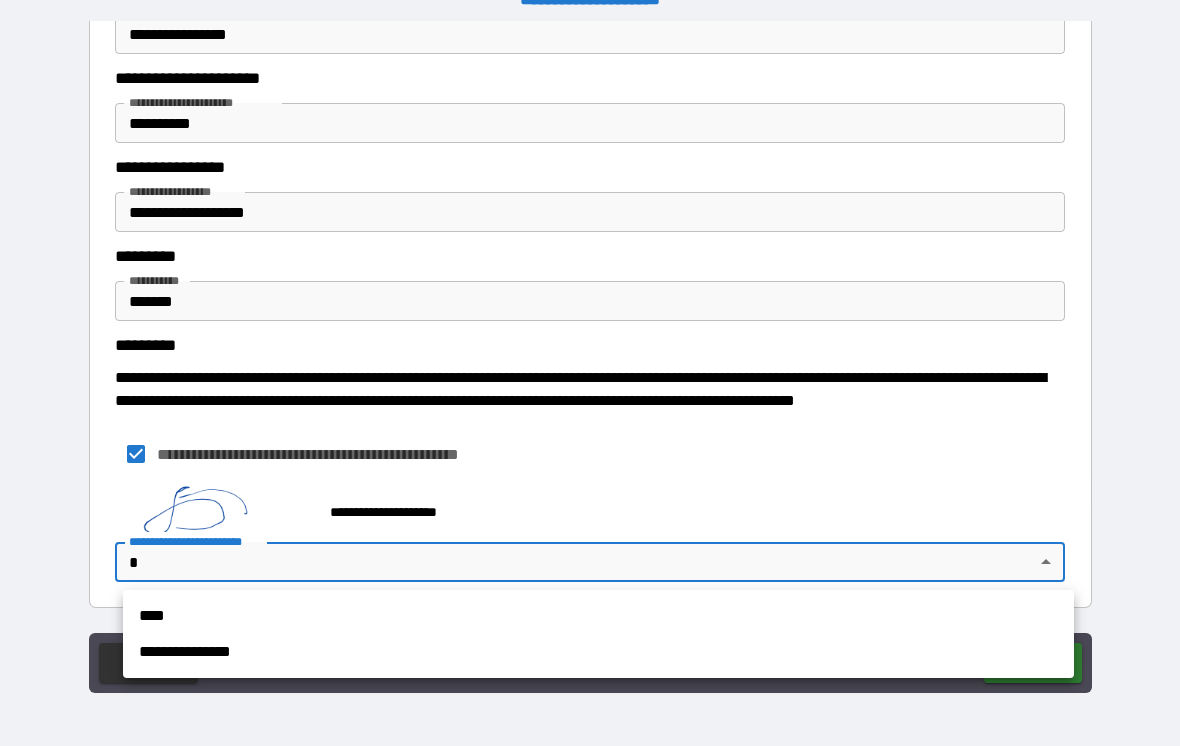 click on "**********" at bounding box center [598, 652] 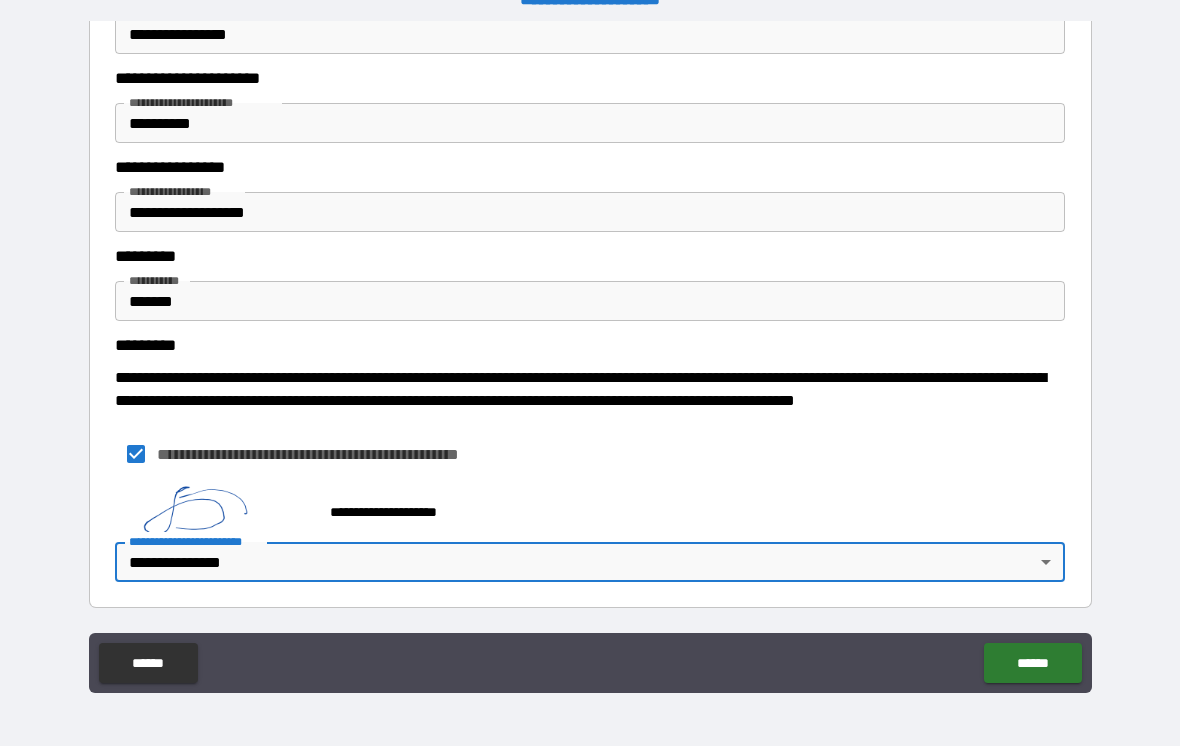 click on "******" at bounding box center [1032, 663] 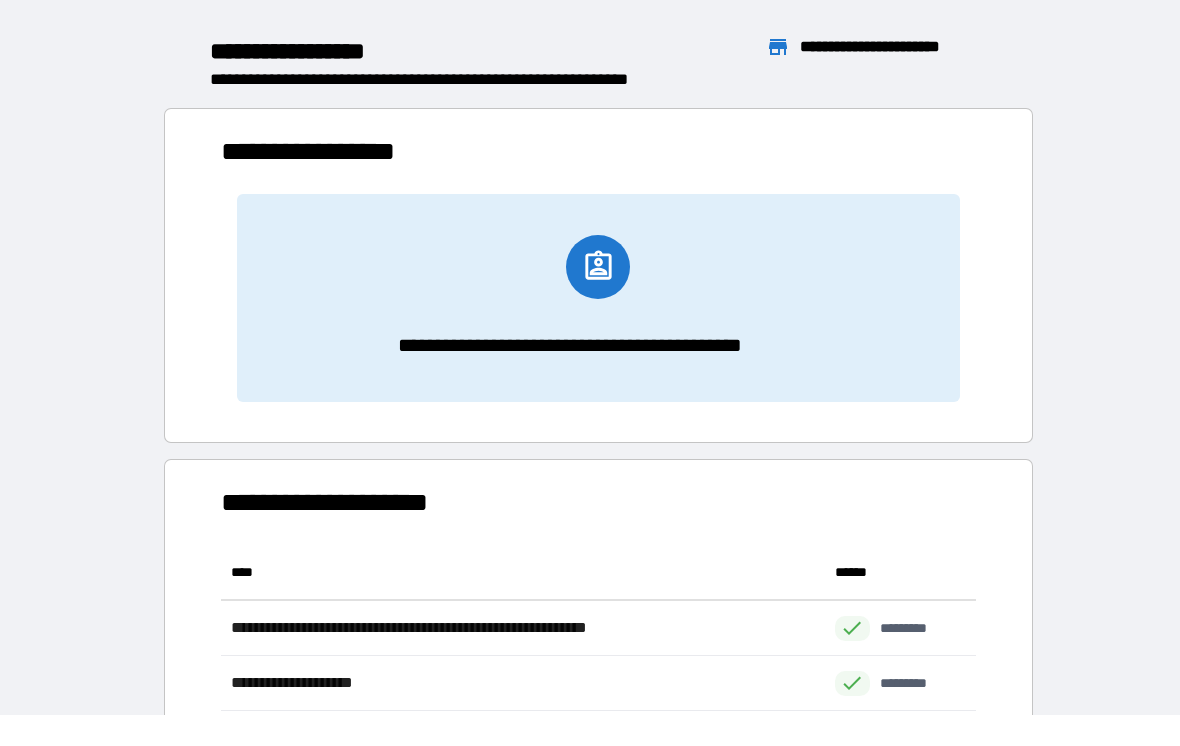 scroll, scrollTop: 1, scrollLeft: 1, axis: both 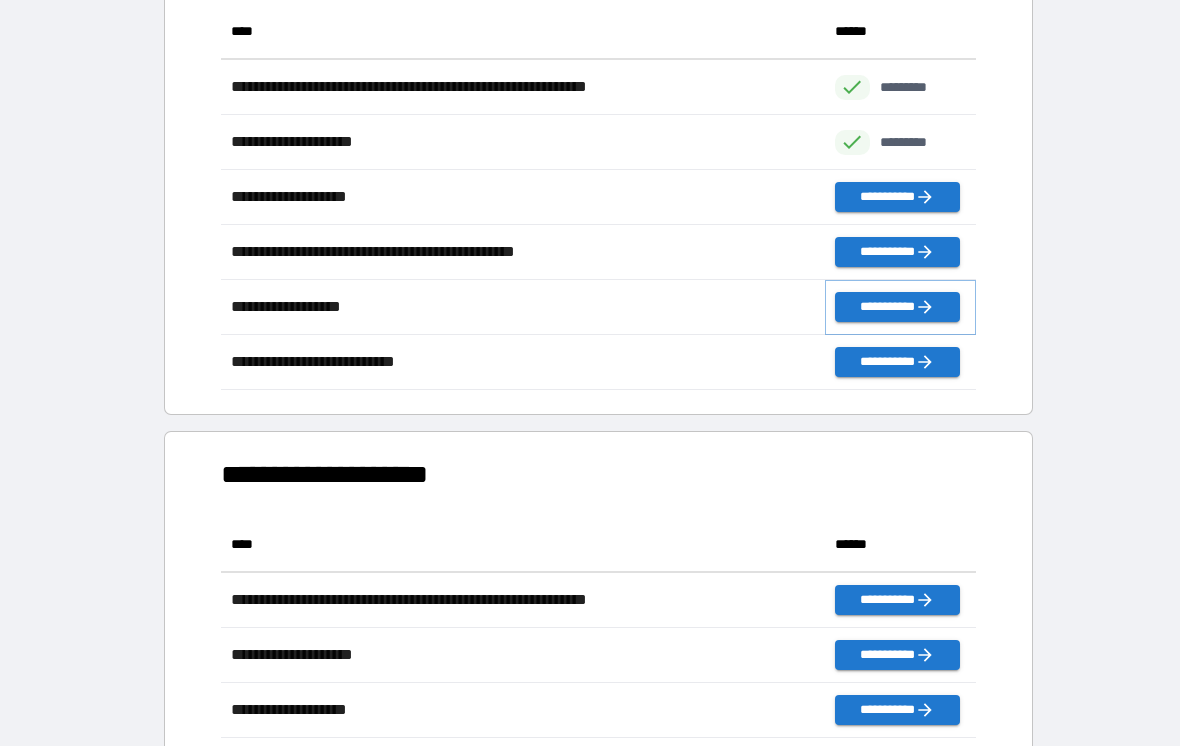 click on "**********" at bounding box center (897, 307) 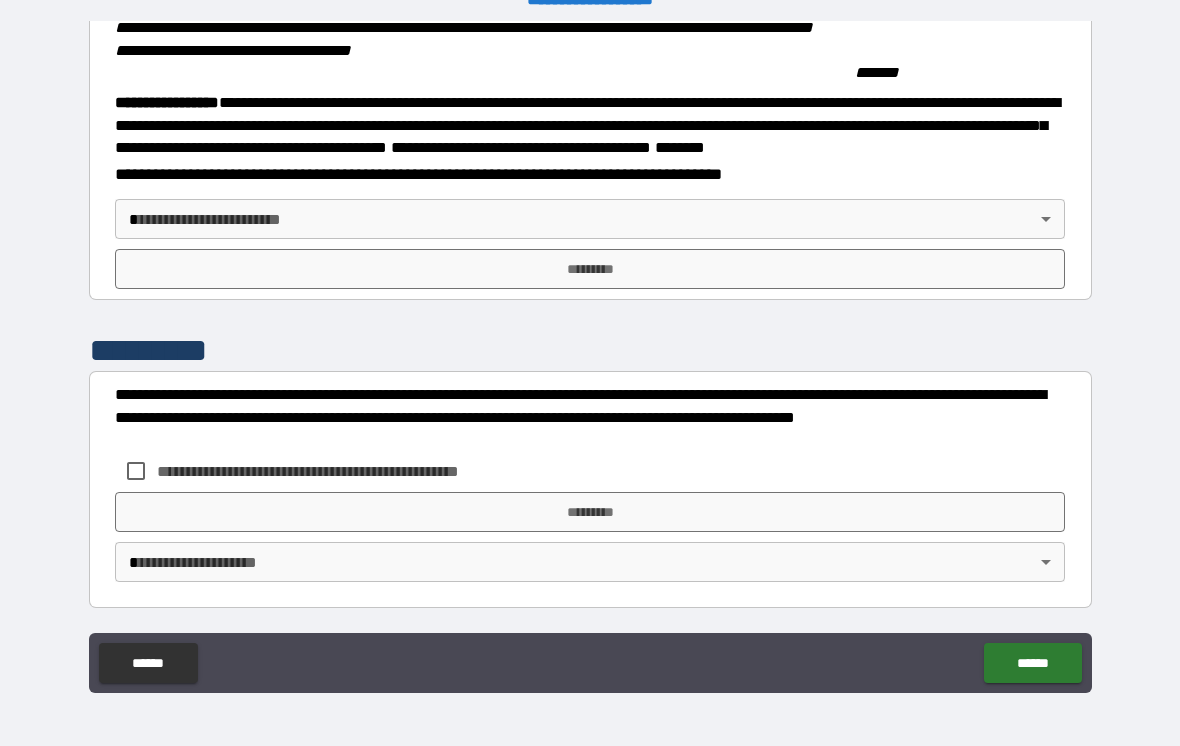 scroll, scrollTop: 2121, scrollLeft: 0, axis: vertical 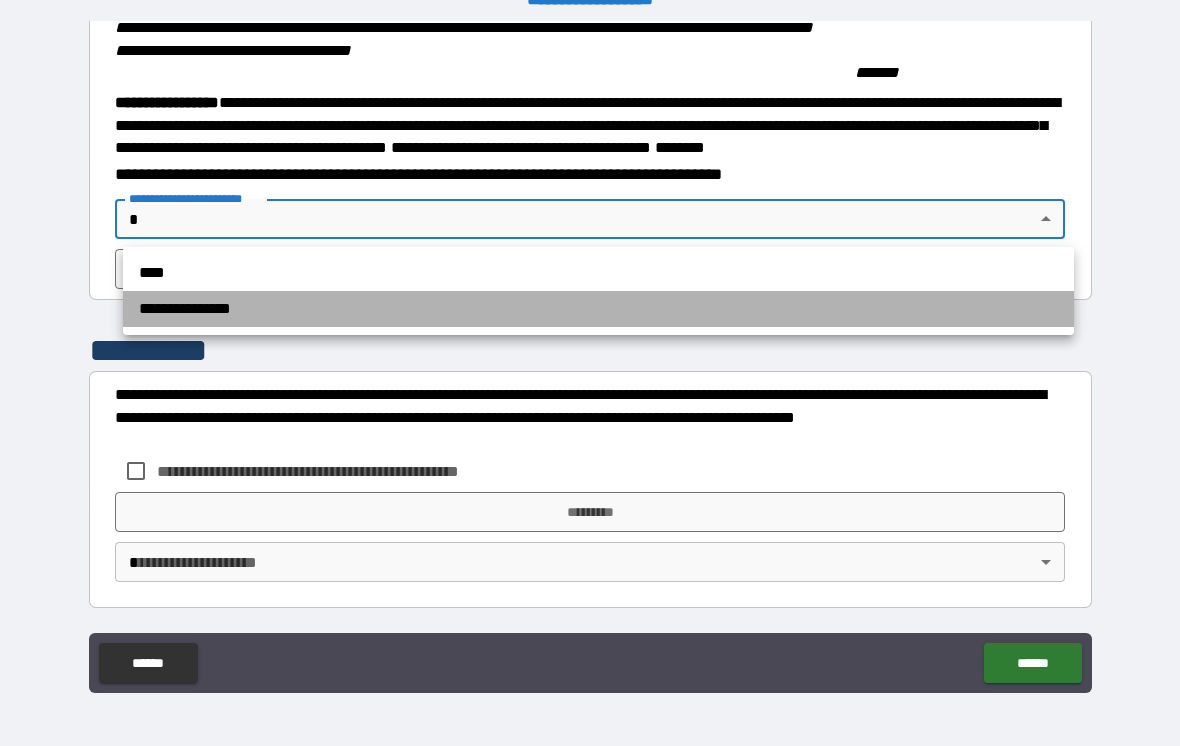 click on "**********" at bounding box center [598, 309] 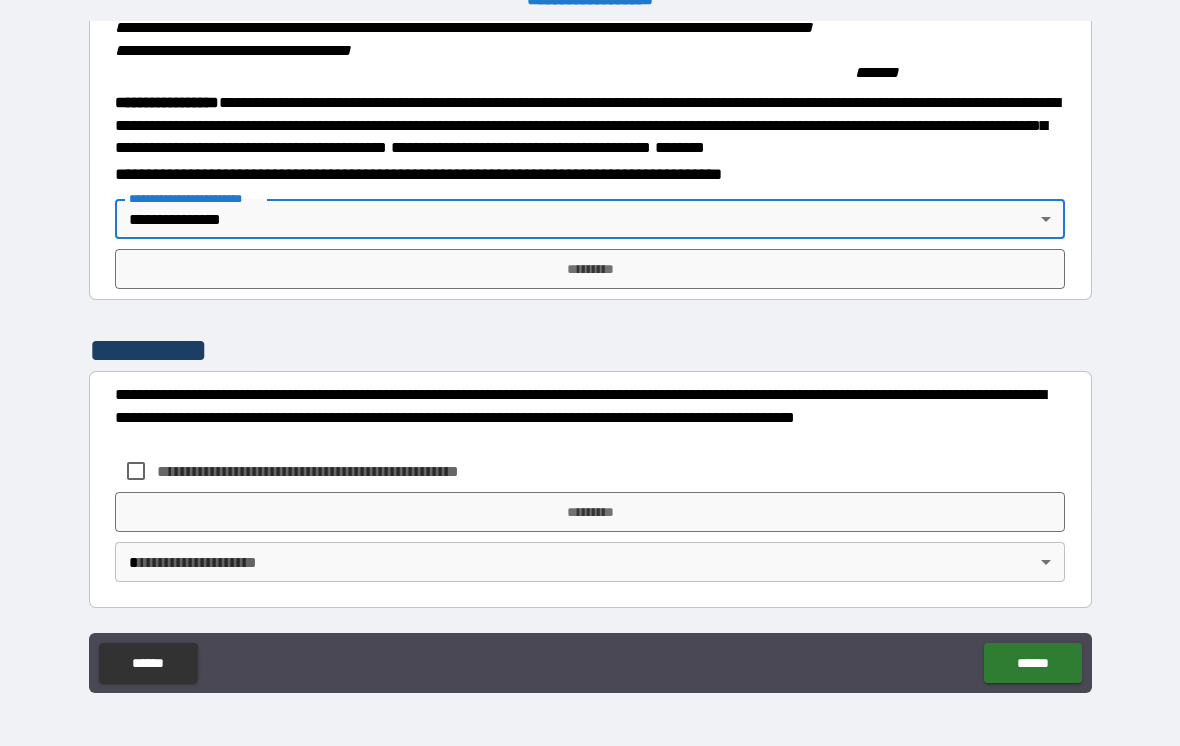click on "*********" at bounding box center (590, 269) 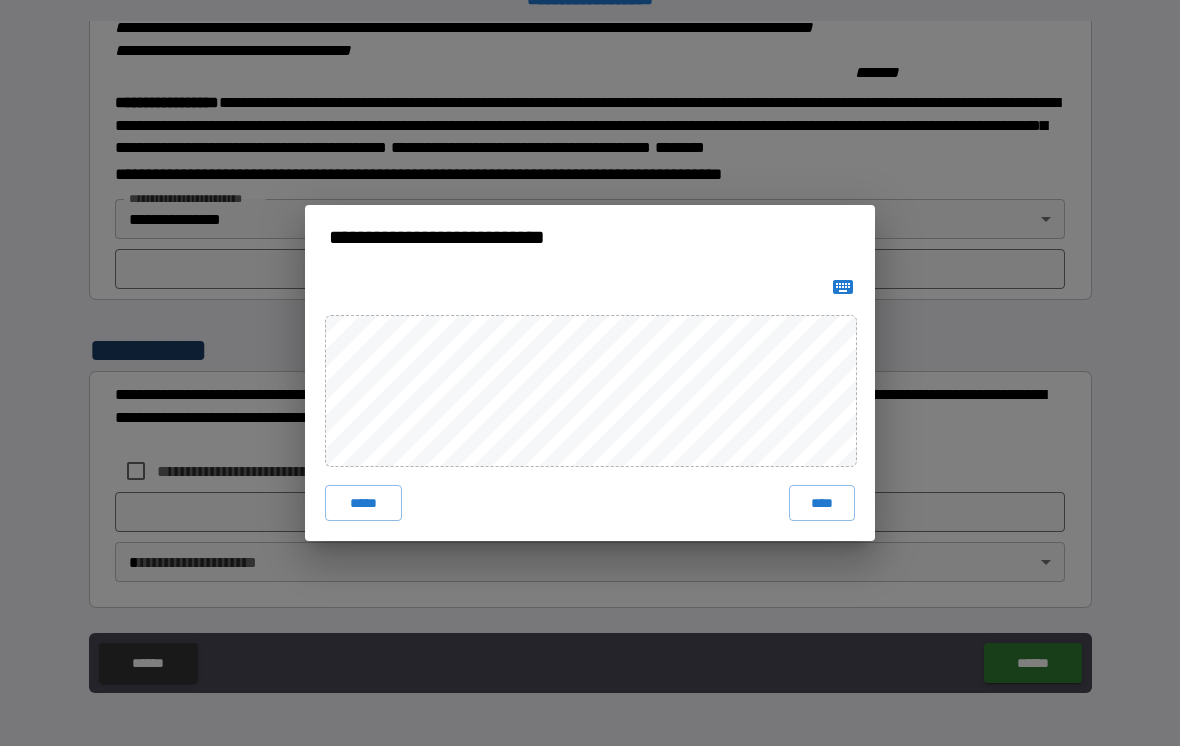 click on "****" at bounding box center [822, 503] 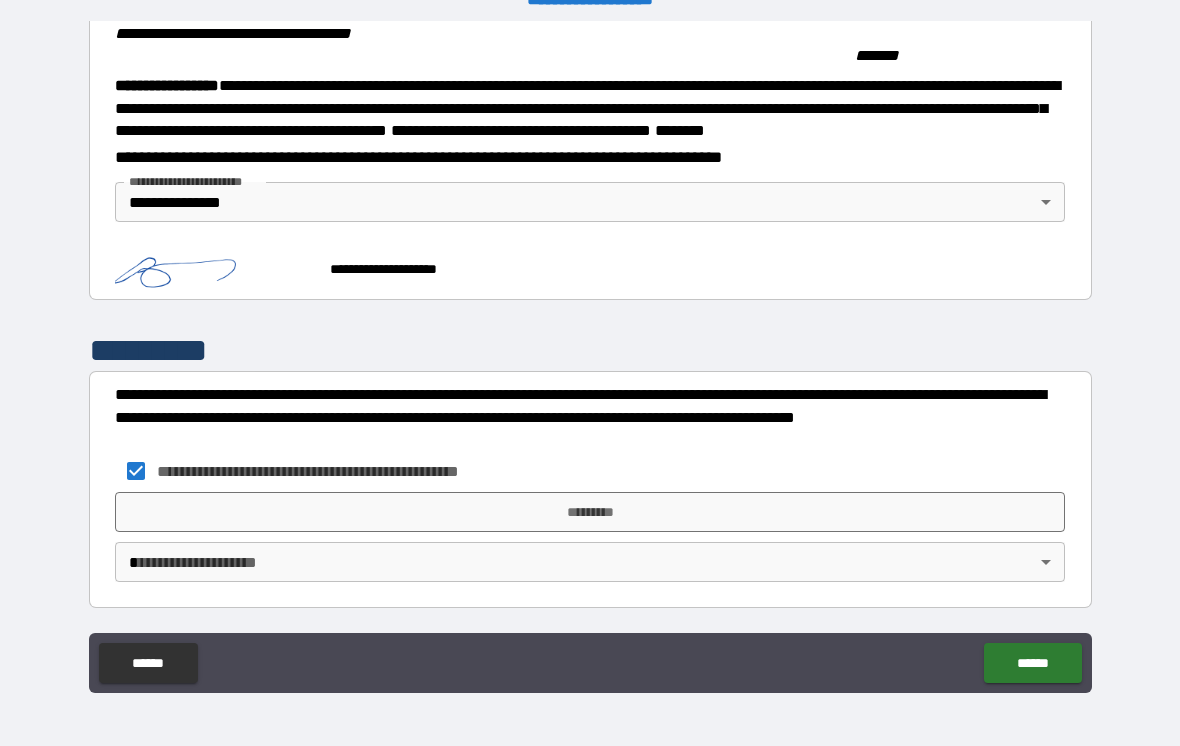 scroll, scrollTop: 2138, scrollLeft: 0, axis: vertical 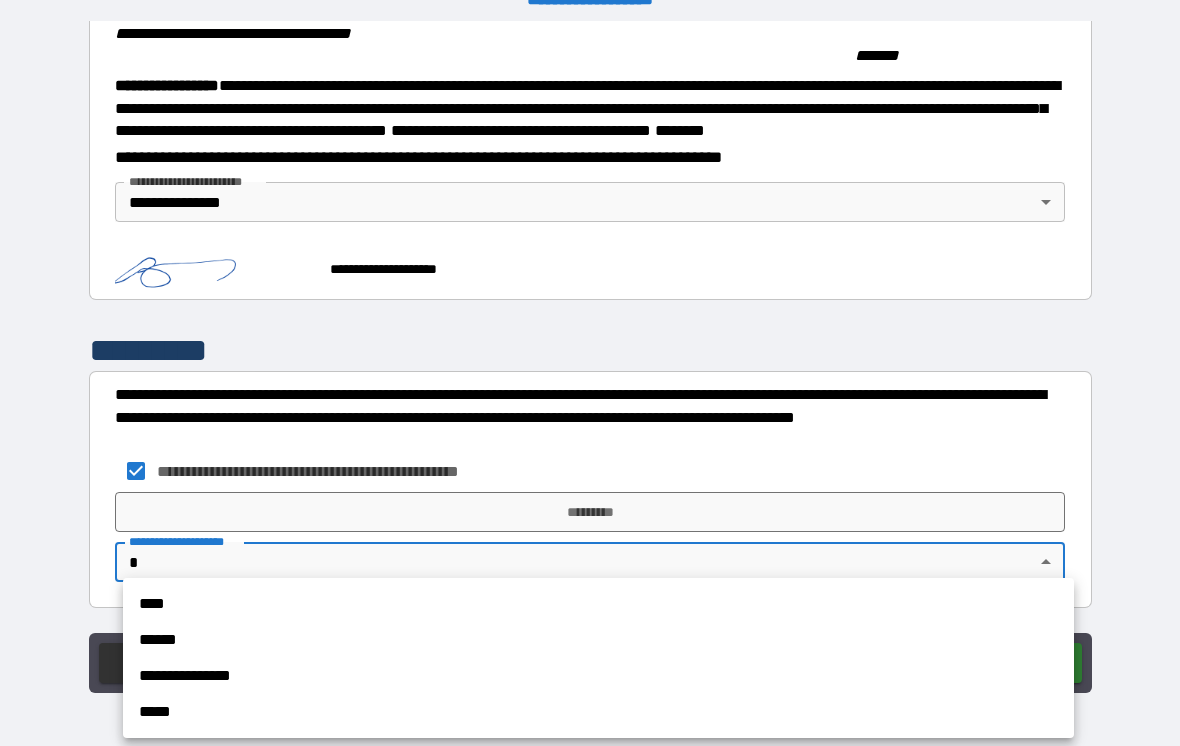 click on "**********" at bounding box center (598, 676) 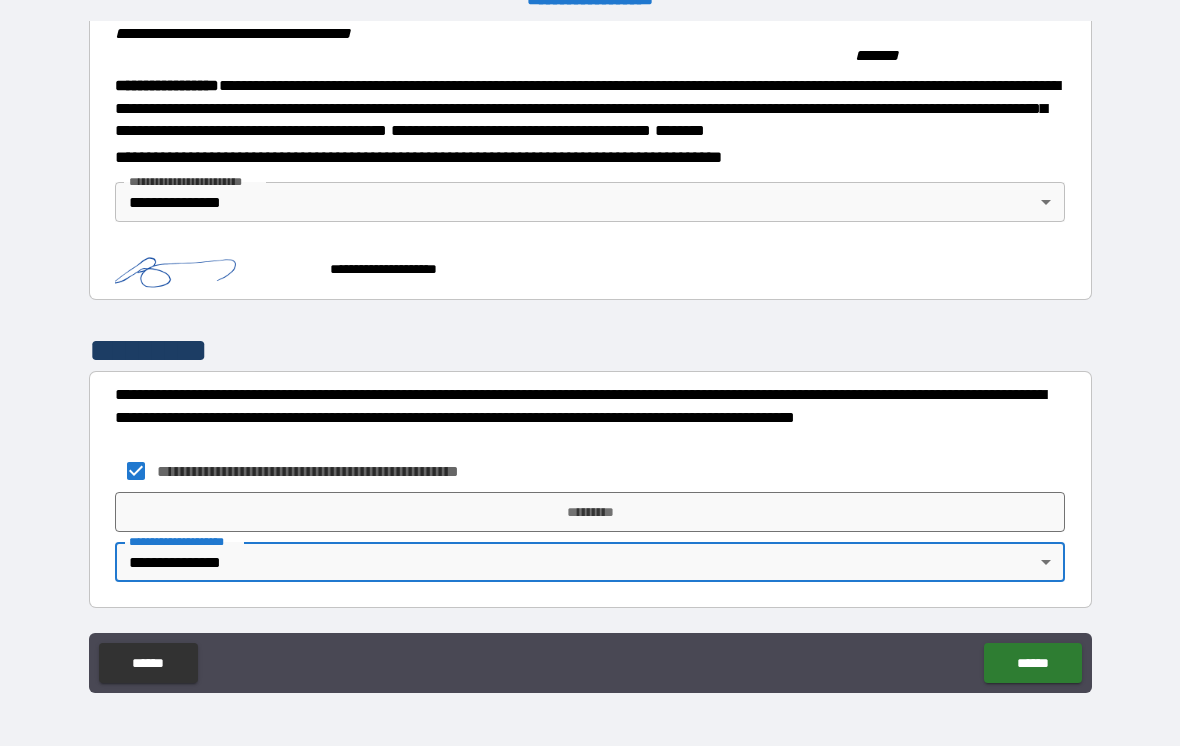 click on "******" at bounding box center (1032, 663) 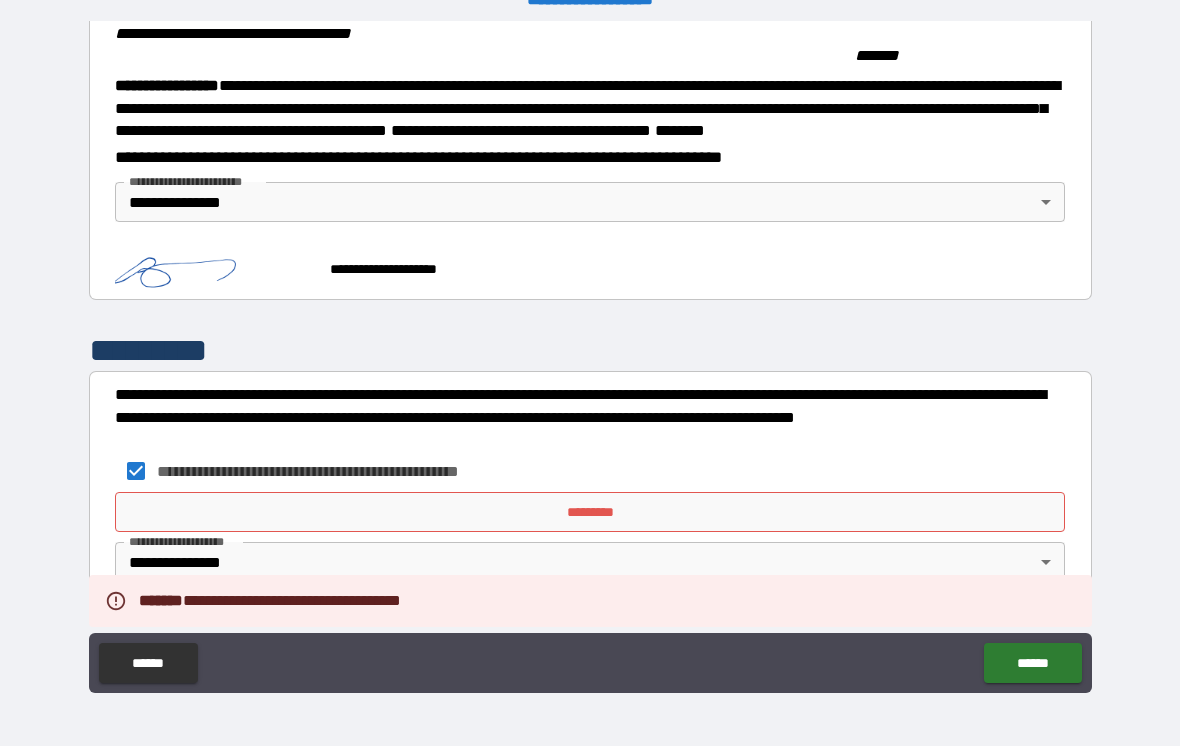 scroll, scrollTop: 2138, scrollLeft: 0, axis: vertical 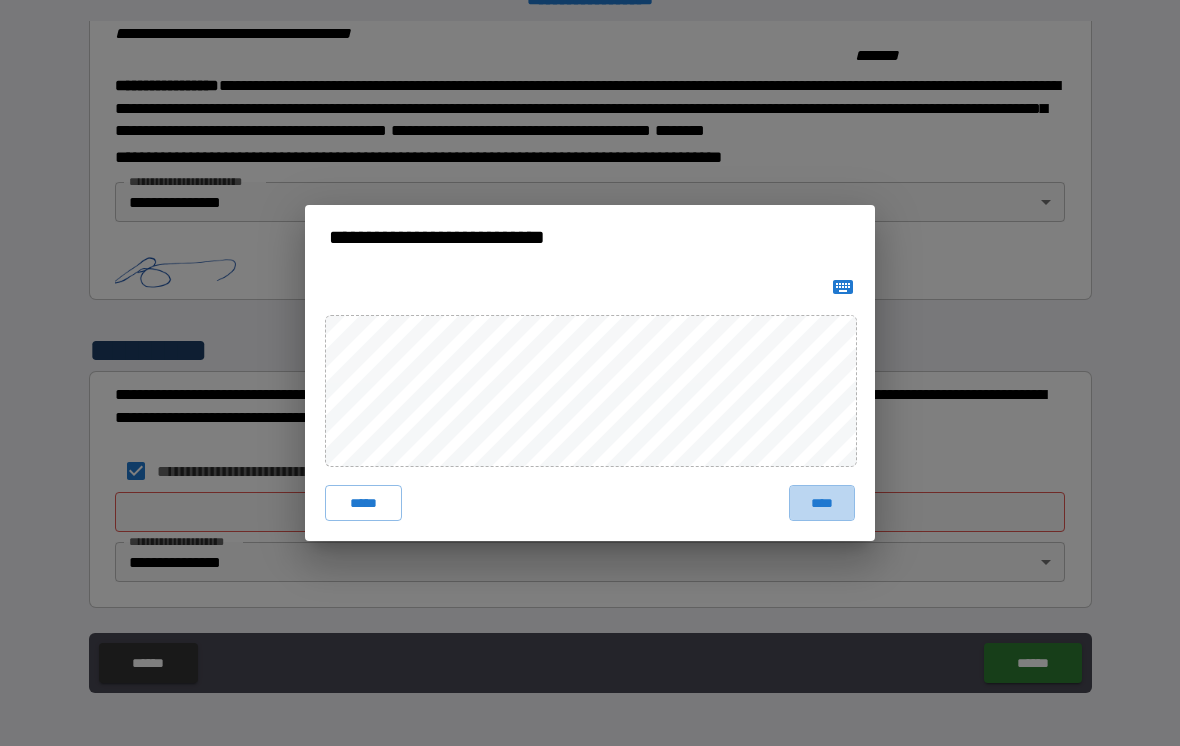 click on "****" at bounding box center (822, 503) 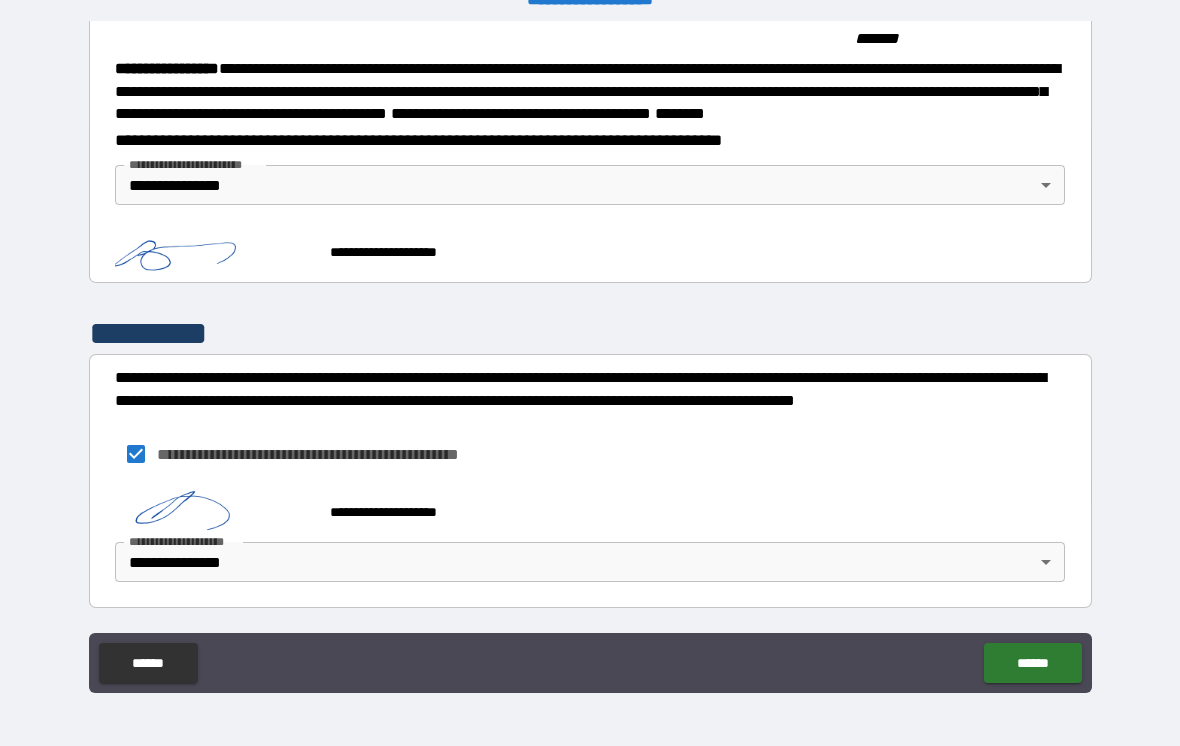 scroll, scrollTop: 2155, scrollLeft: 0, axis: vertical 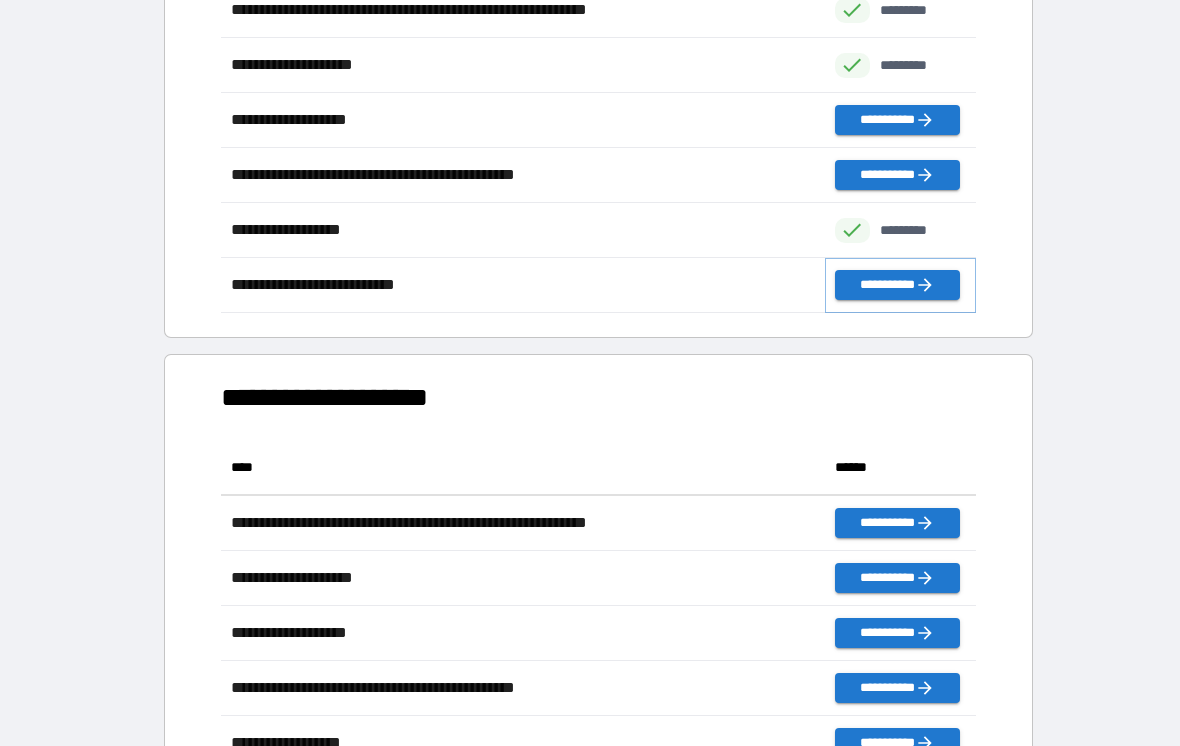 click on "**********" at bounding box center [897, 285] 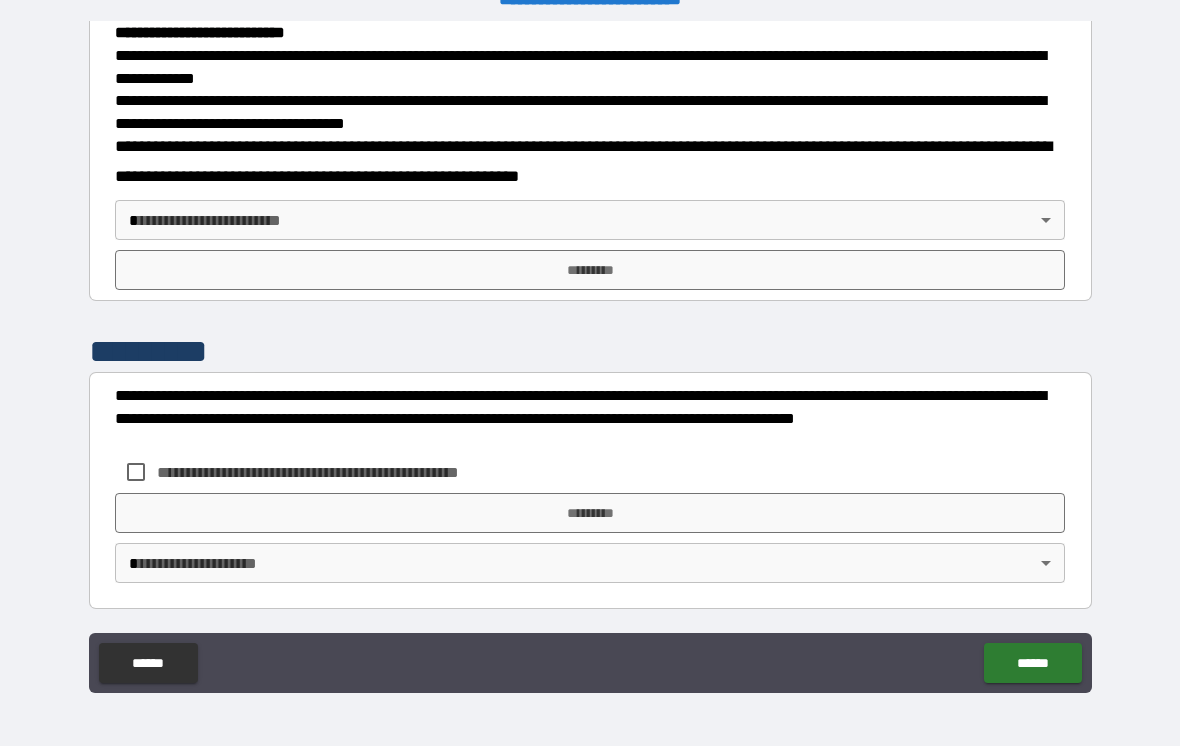 scroll, scrollTop: 693, scrollLeft: 0, axis: vertical 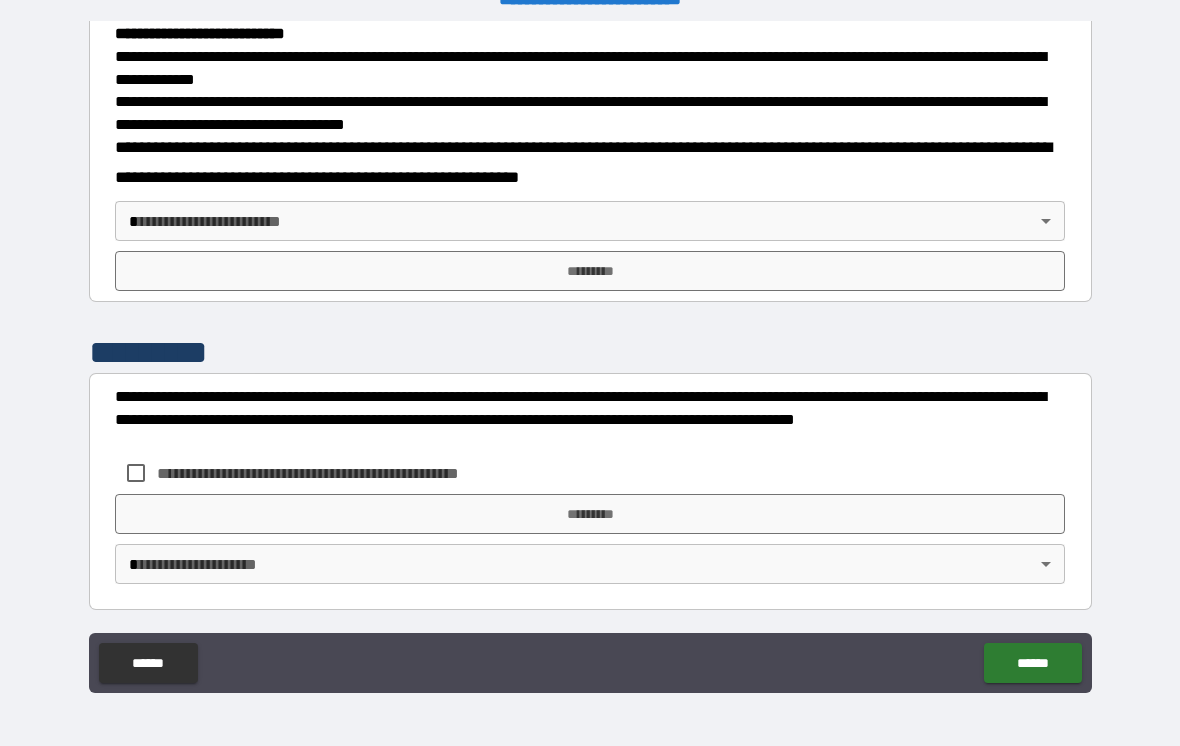 click on "**********" at bounding box center (590, 357) 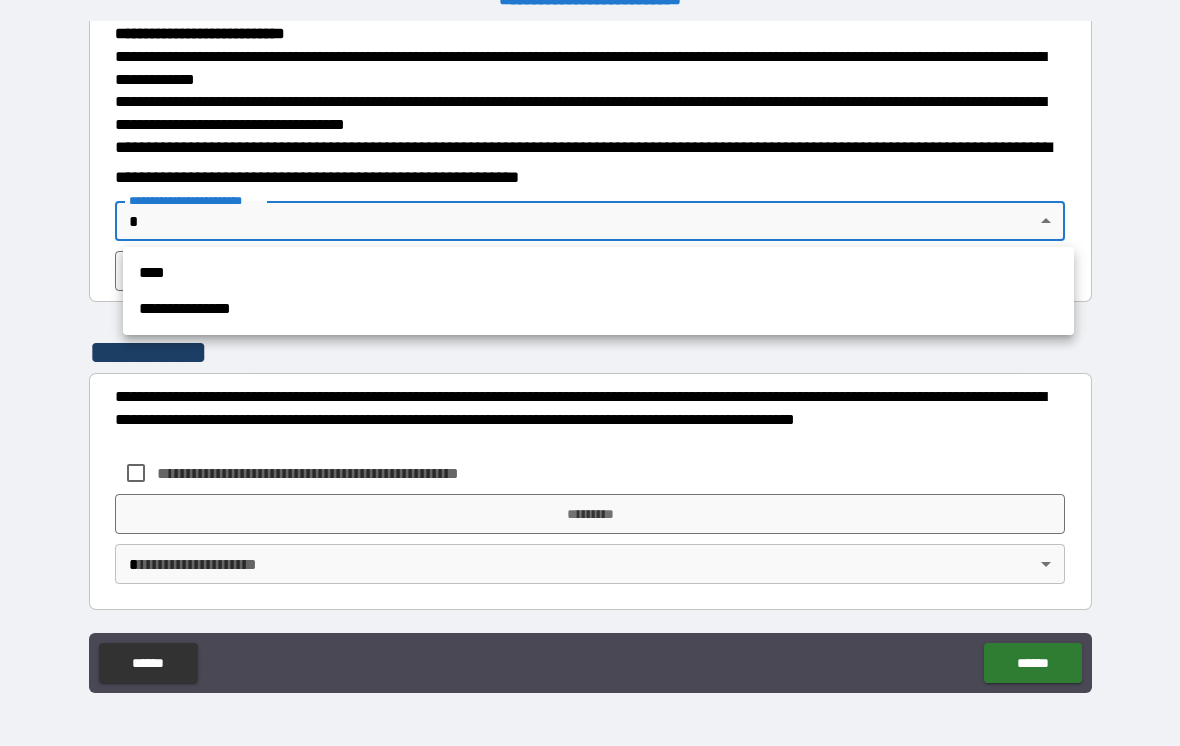 click on "**********" at bounding box center (598, 309) 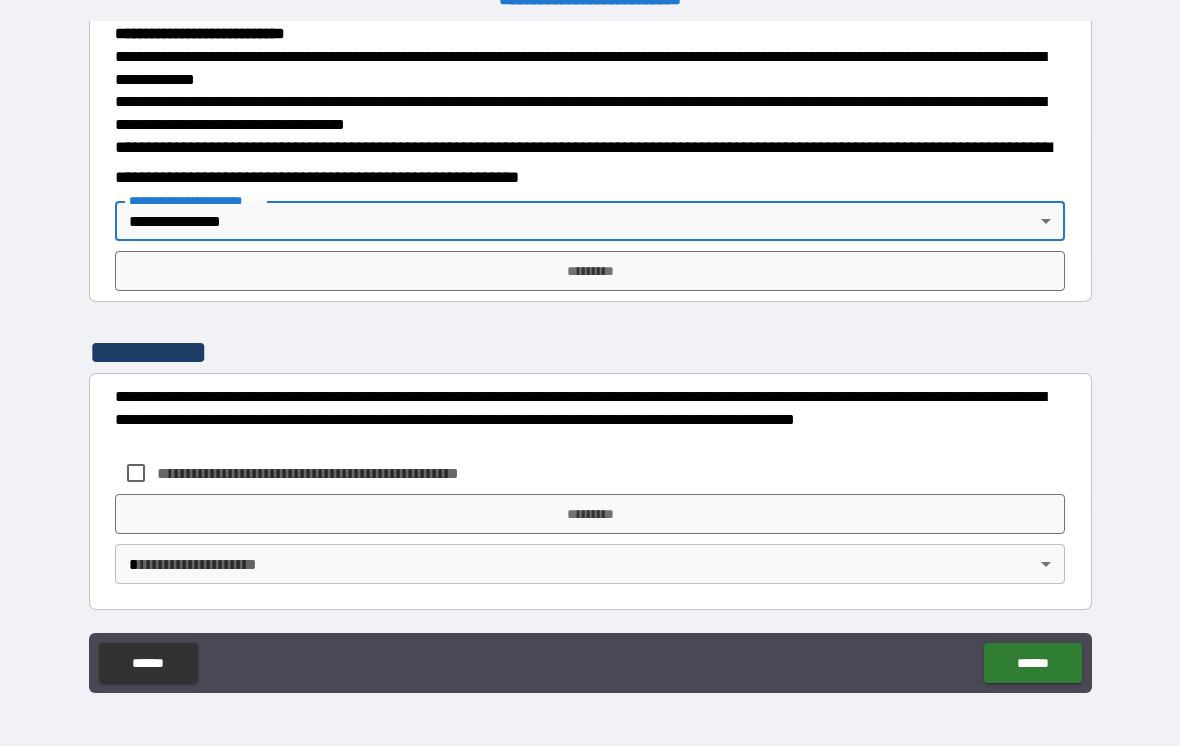 click on "*********" at bounding box center (590, 271) 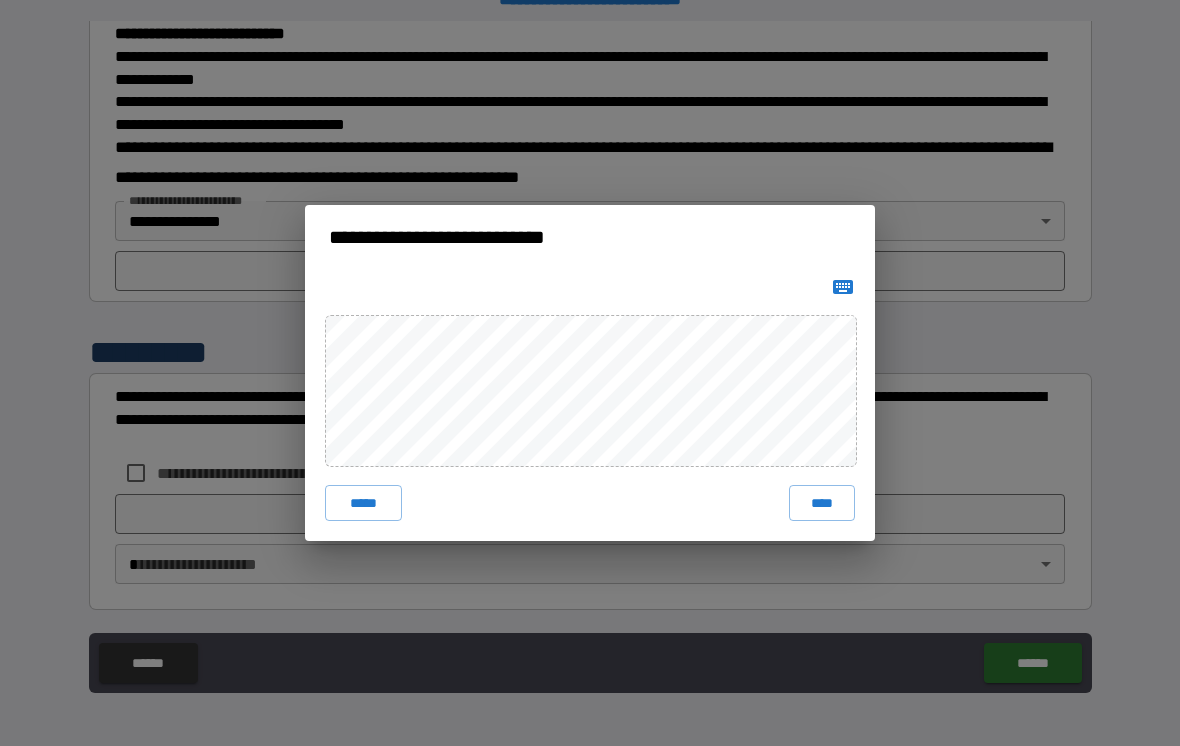 click on "****" at bounding box center (822, 503) 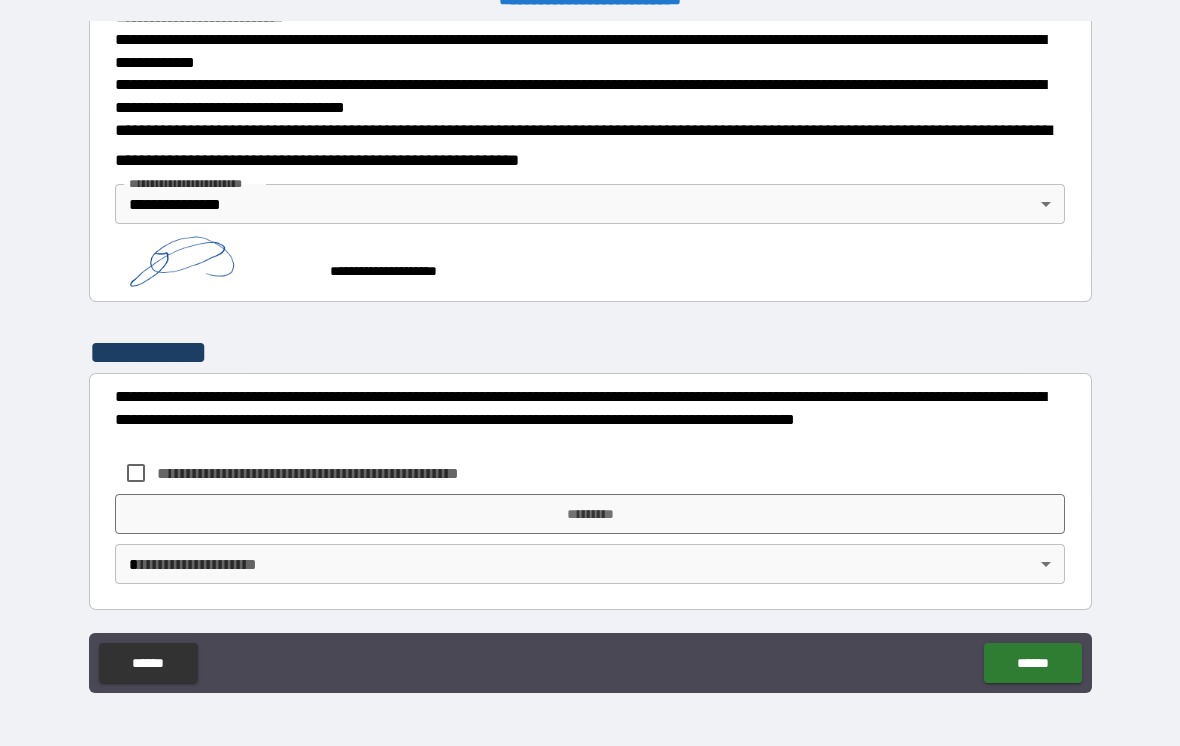 scroll, scrollTop: 710, scrollLeft: 0, axis: vertical 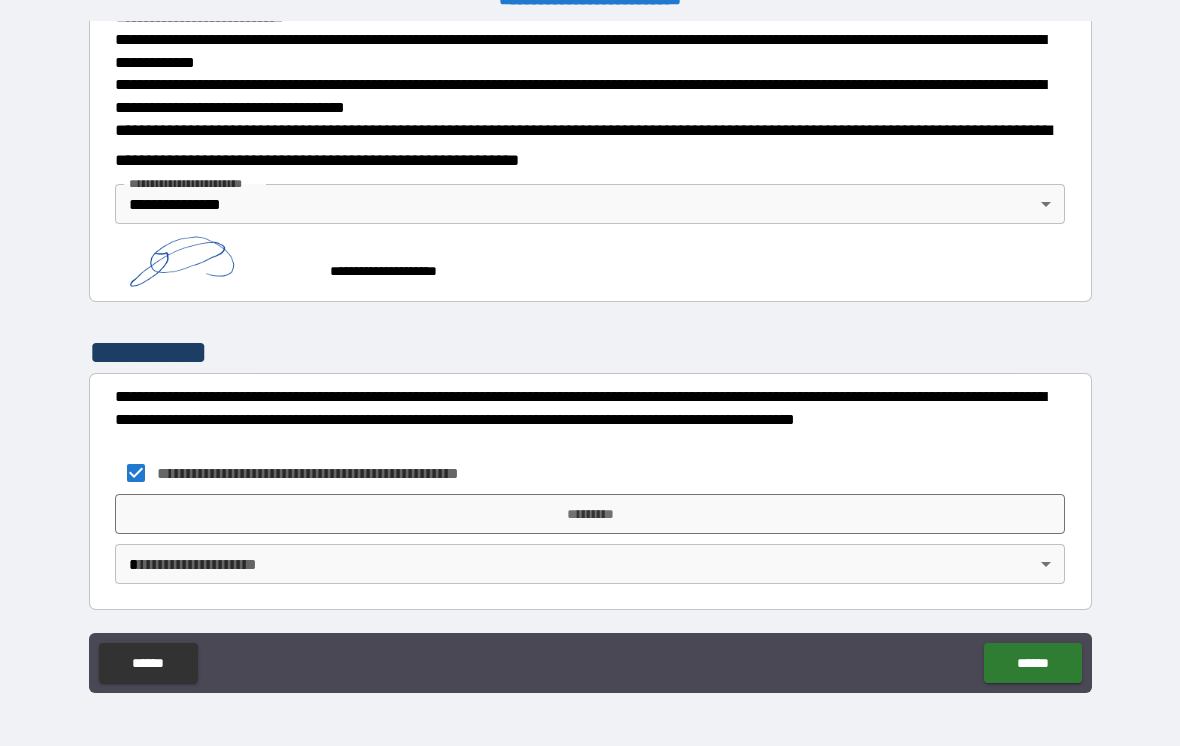 click on "*********" at bounding box center [590, 514] 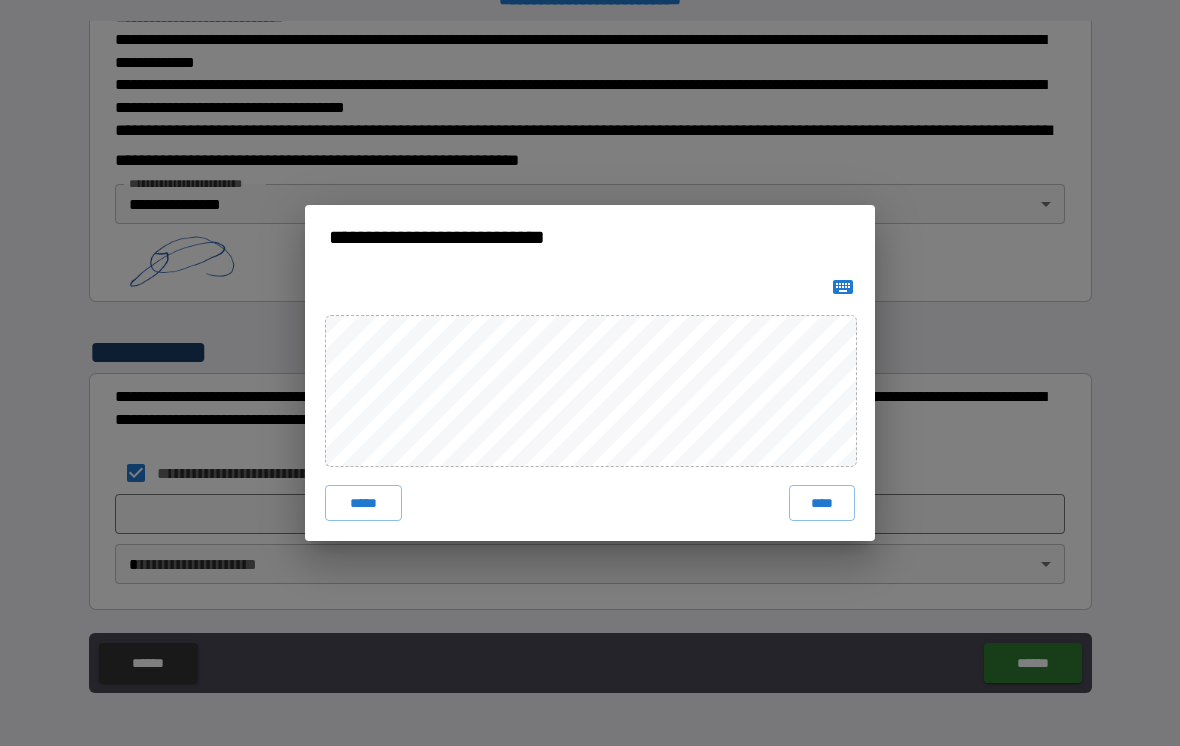 click on "****" at bounding box center (822, 503) 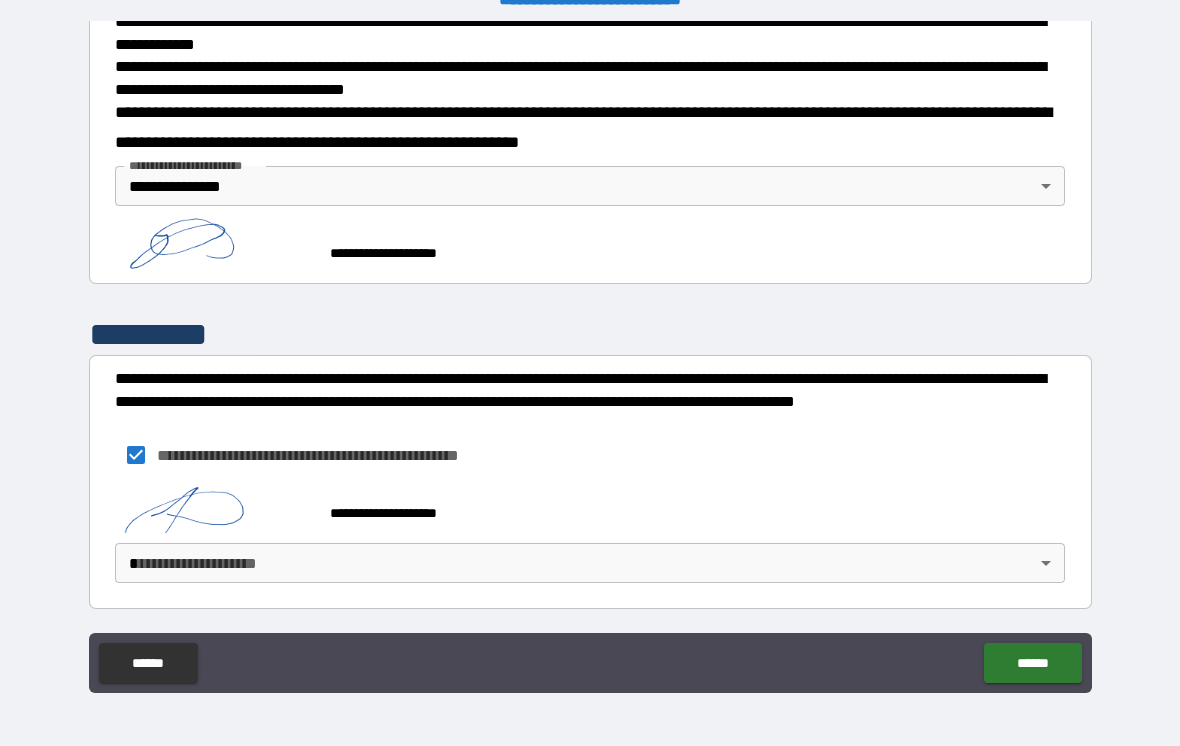 scroll, scrollTop: 727, scrollLeft: 0, axis: vertical 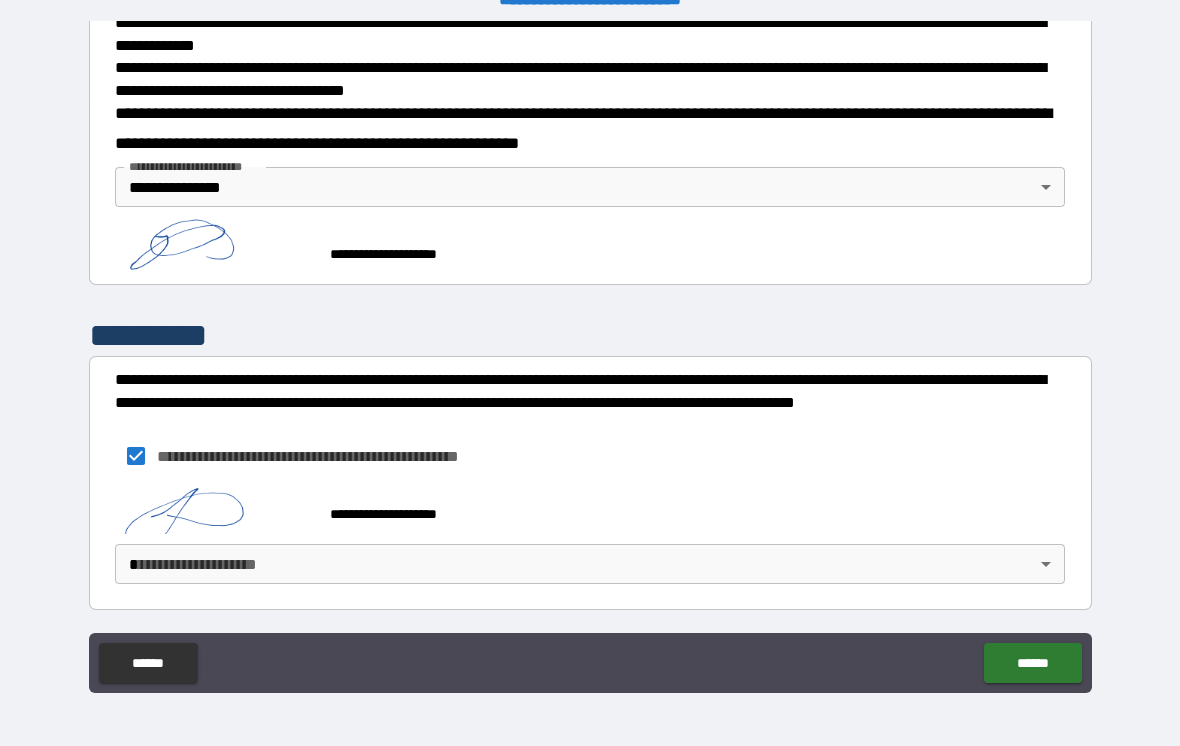 click on "**********" at bounding box center (590, 357) 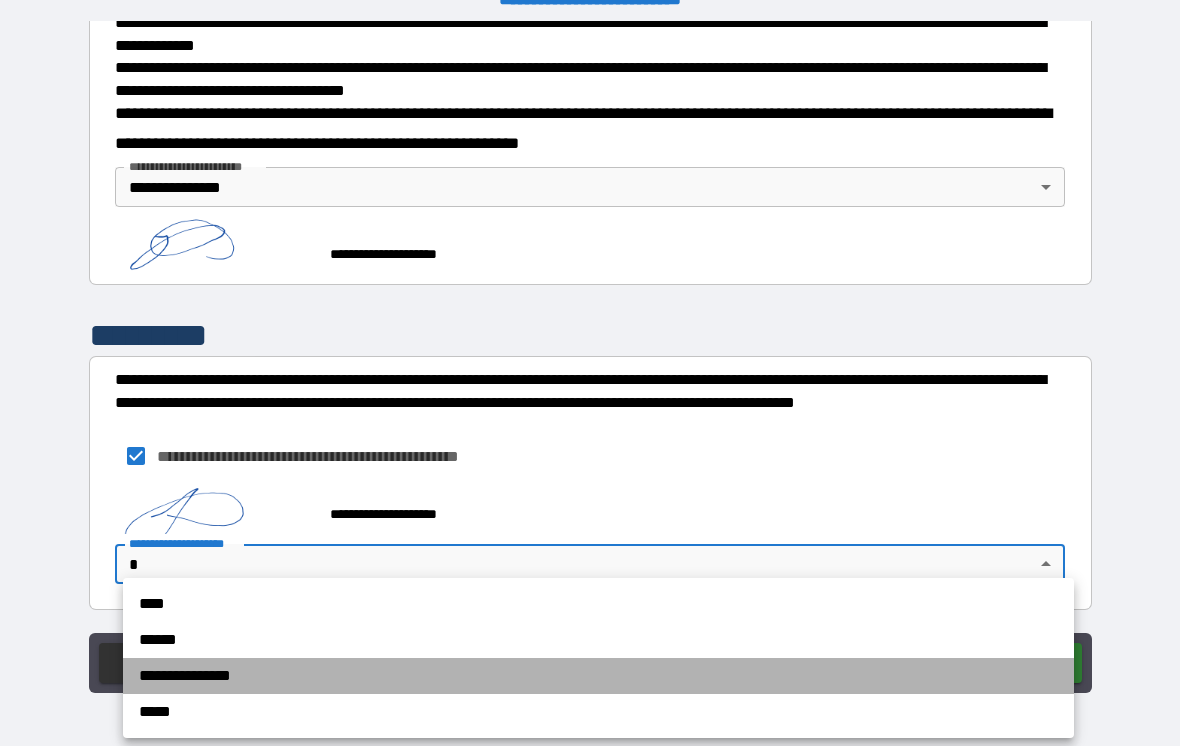 click on "**********" at bounding box center [598, 676] 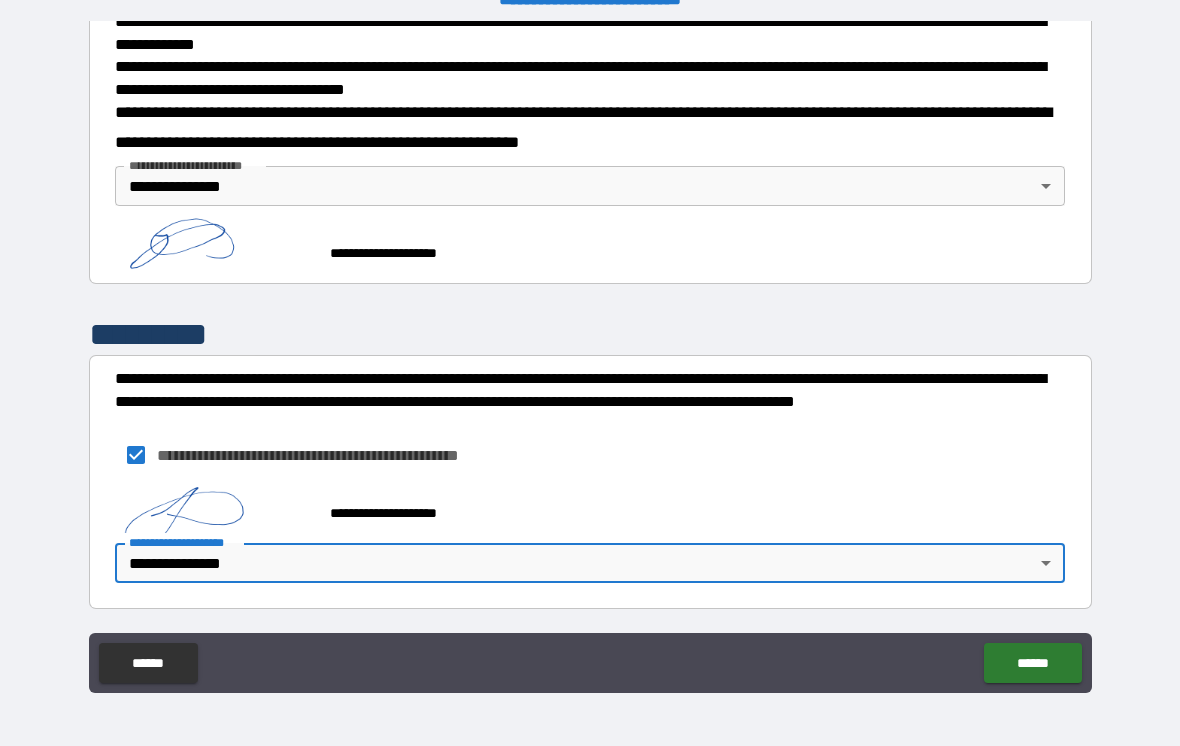 scroll, scrollTop: 727, scrollLeft: 0, axis: vertical 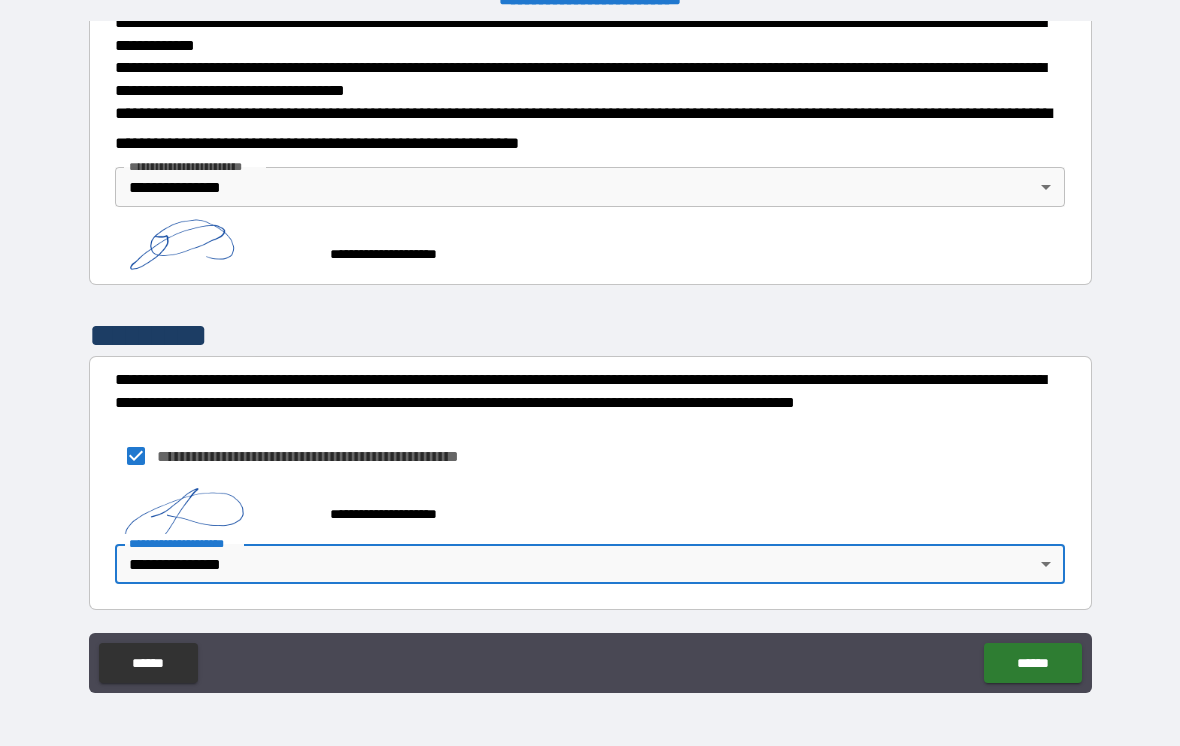 click on "******" at bounding box center [1032, 663] 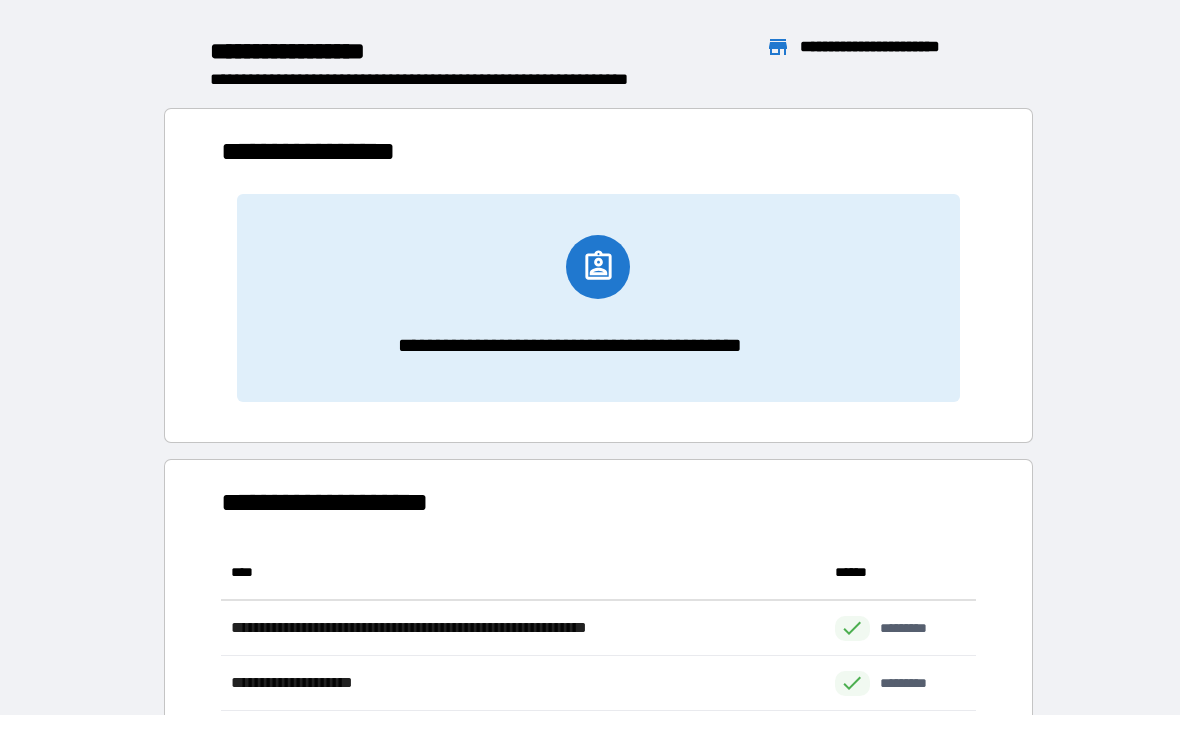 scroll, scrollTop: 1, scrollLeft: 1, axis: both 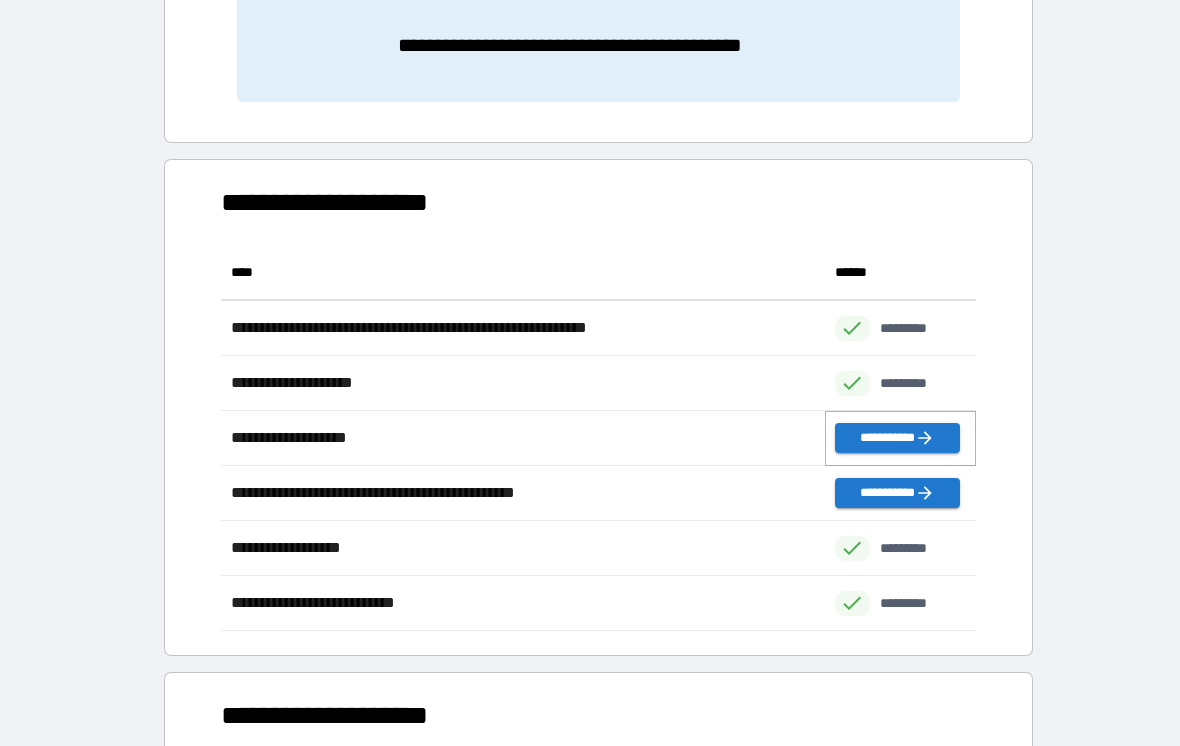 click on "**********" at bounding box center (897, 438) 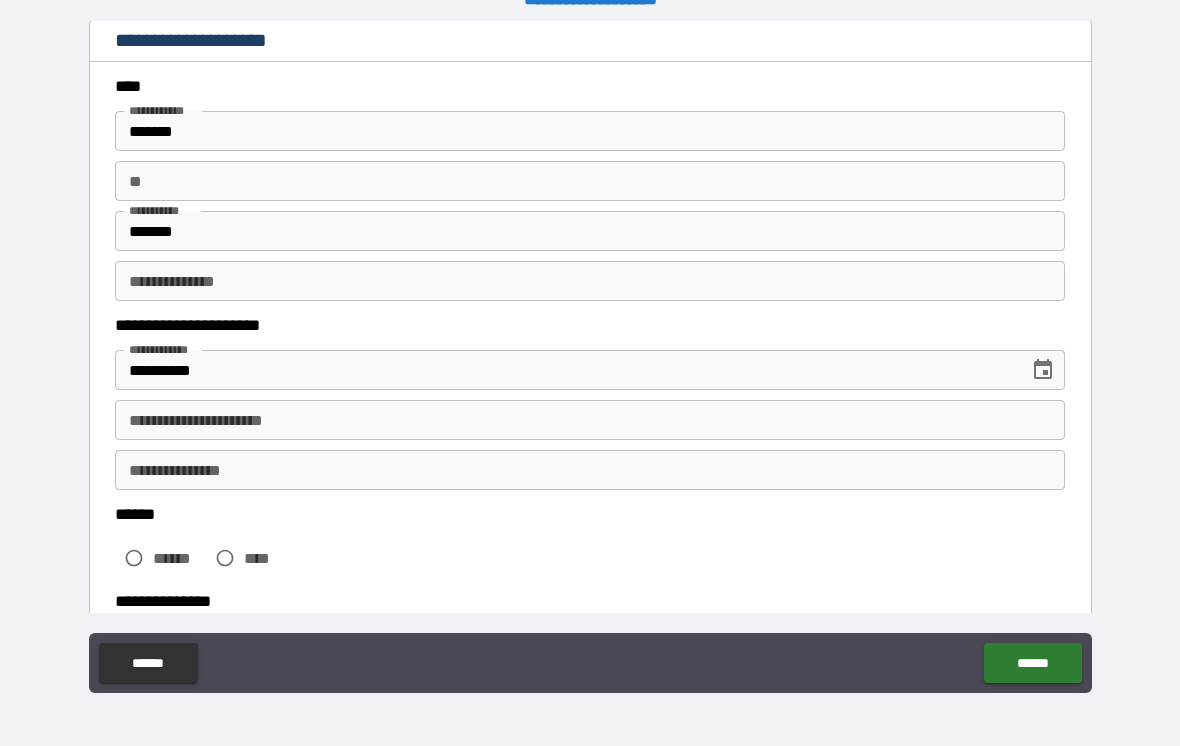 scroll, scrollTop: 64, scrollLeft: 0, axis: vertical 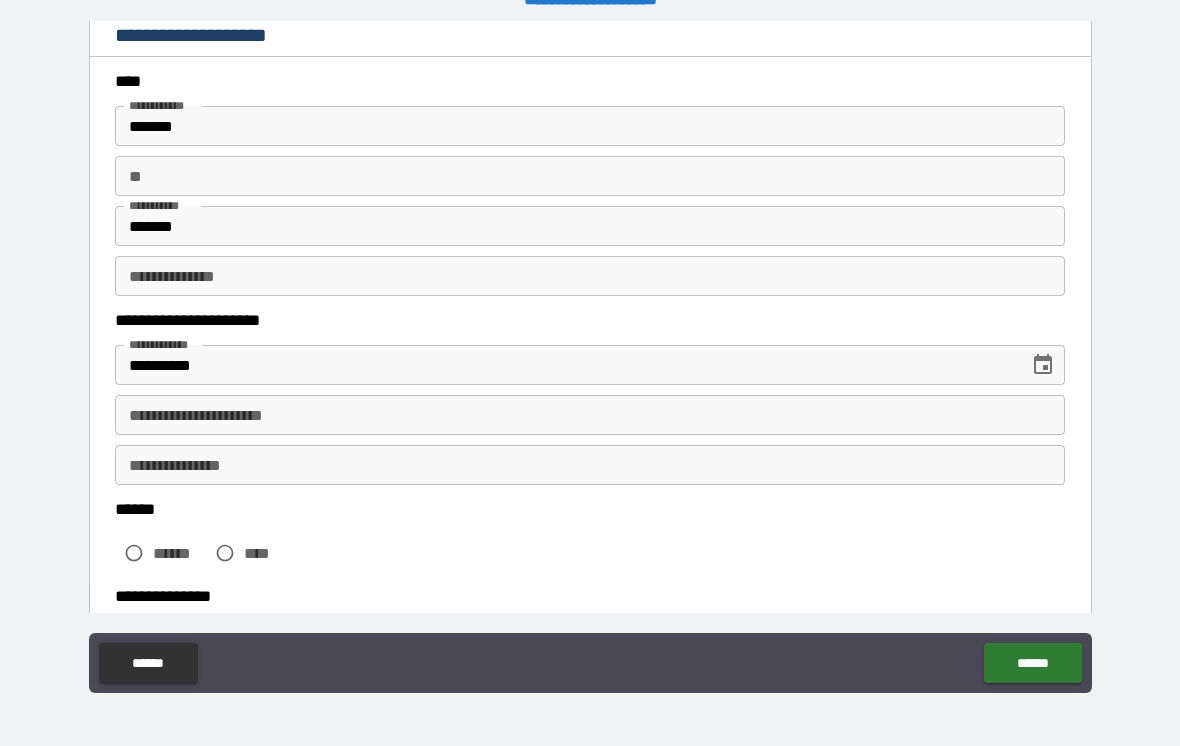 click on "**********" at bounding box center (590, 465) 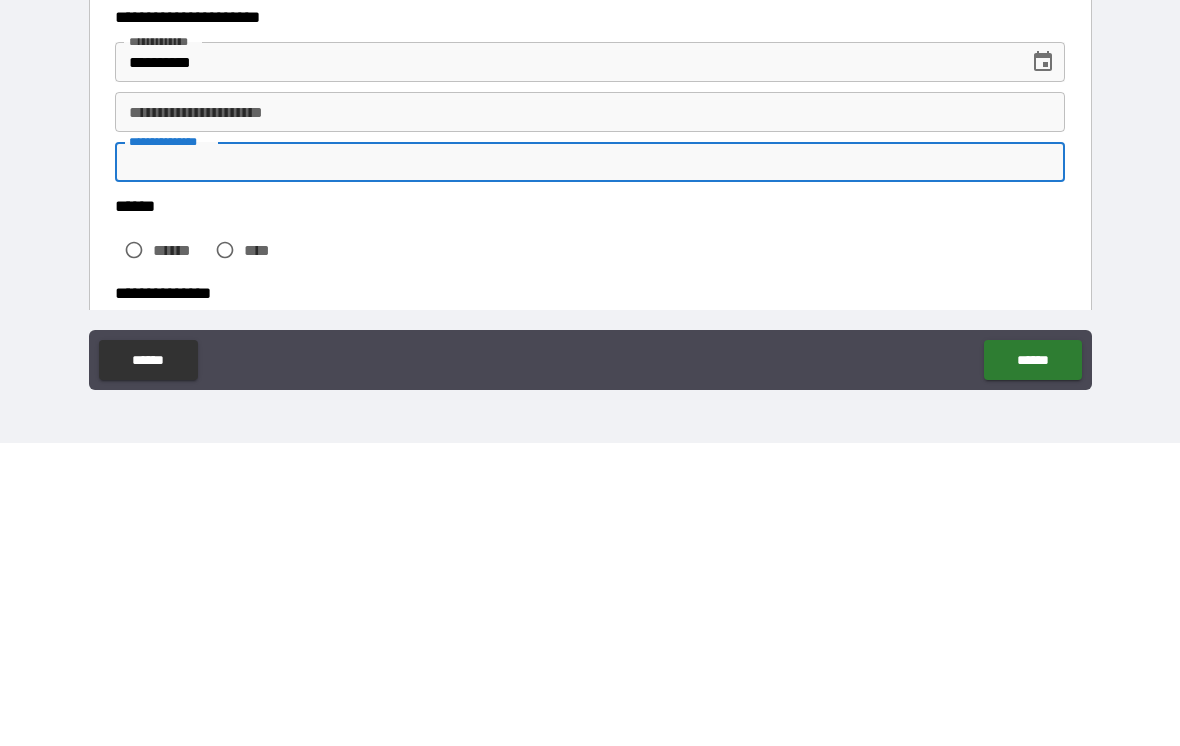 click on "****** ****** ****" at bounding box center (590, 538) 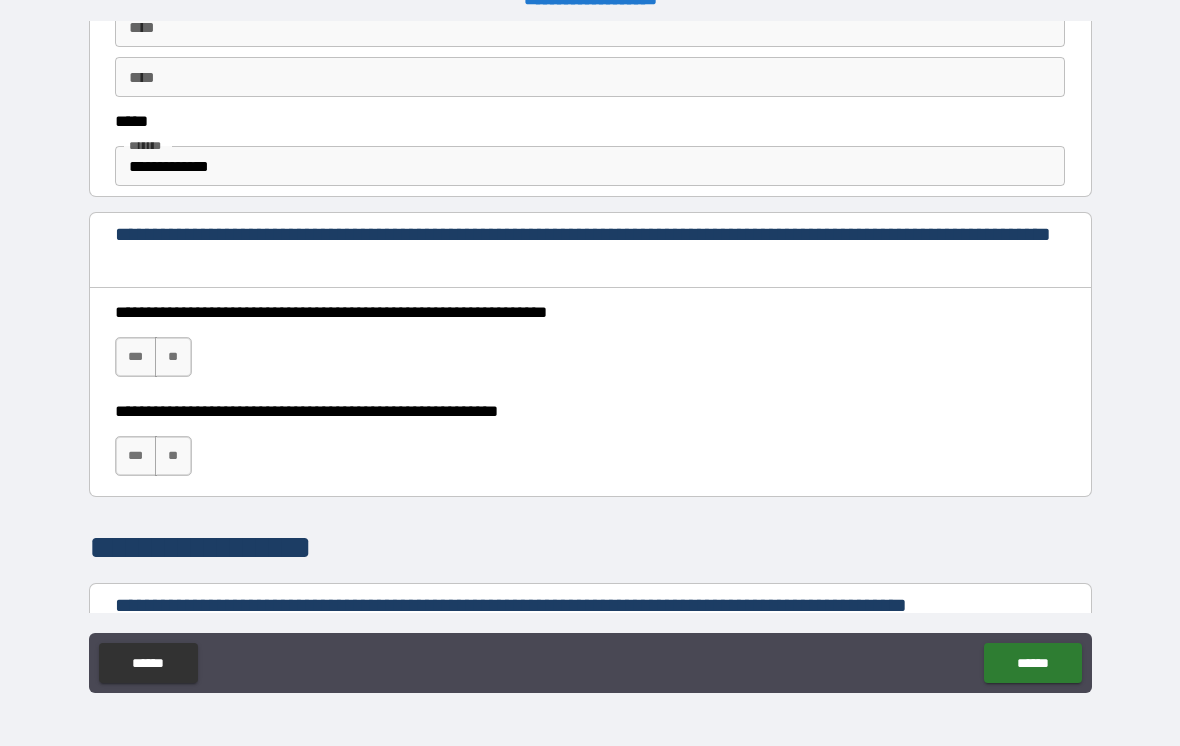 scroll, scrollTop: 1169, scrollLeft: 0, axis: vertical 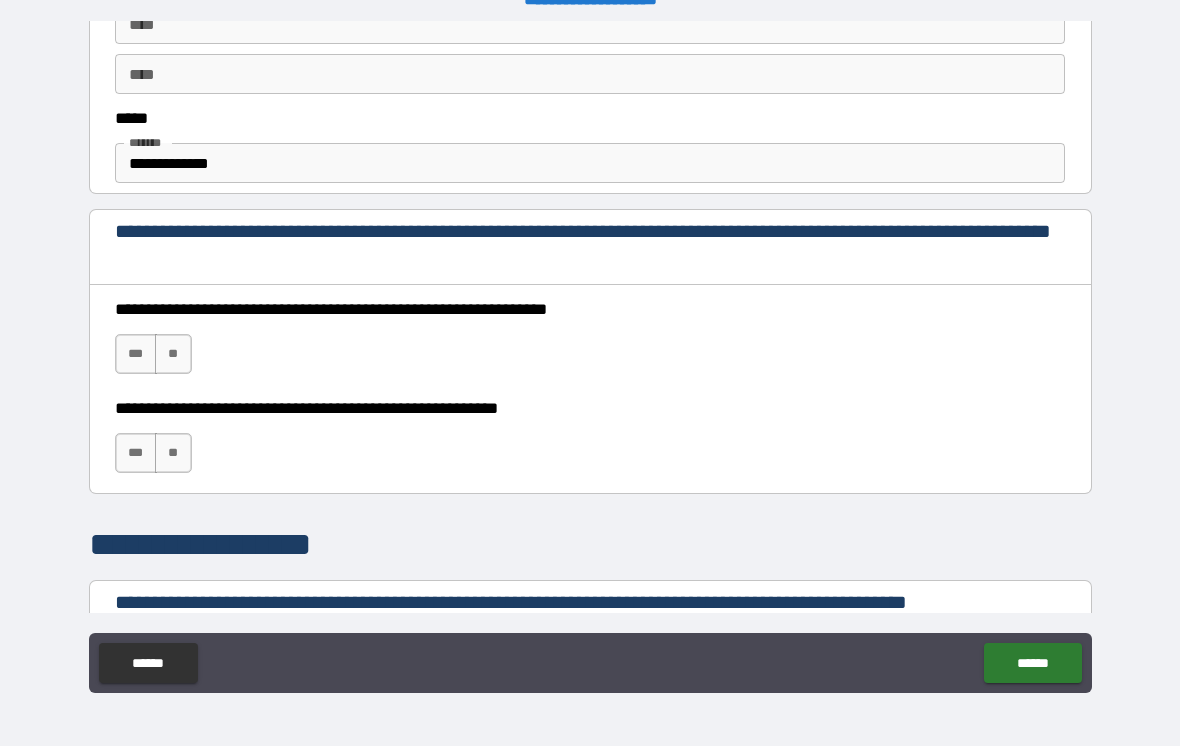 click on "***" at bounding box center (136, 354) 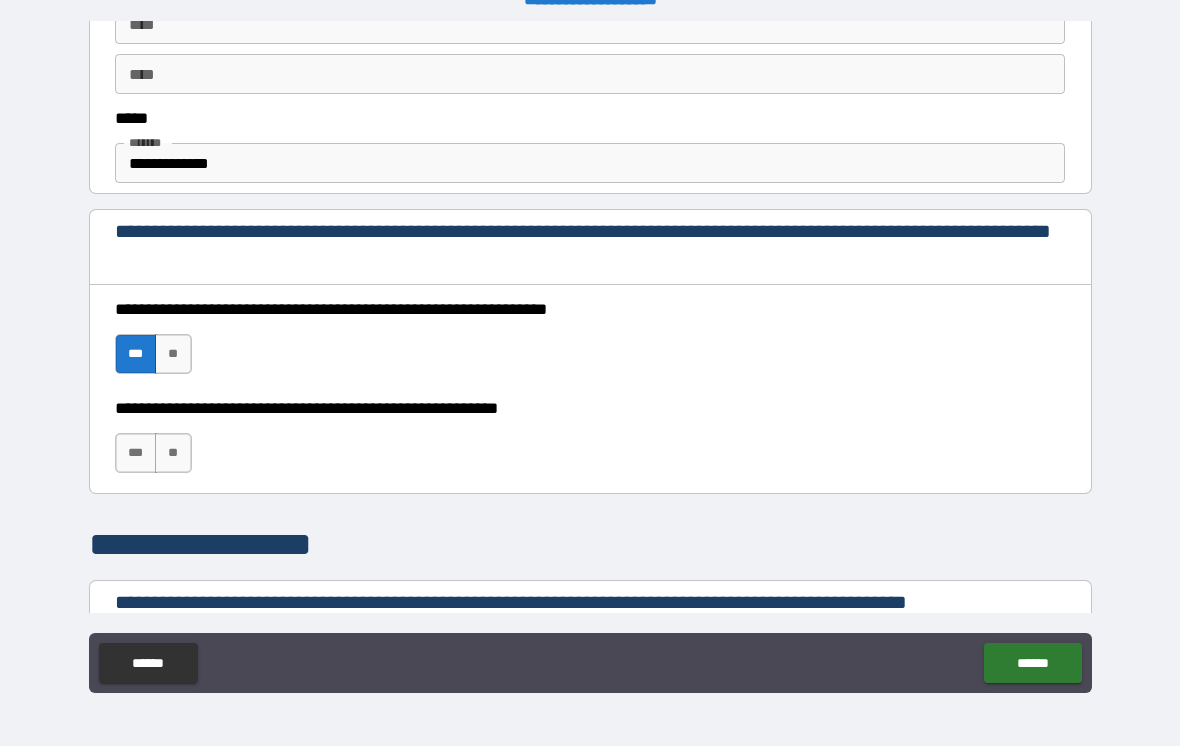 click on "***" at bounding box center (136, 453) 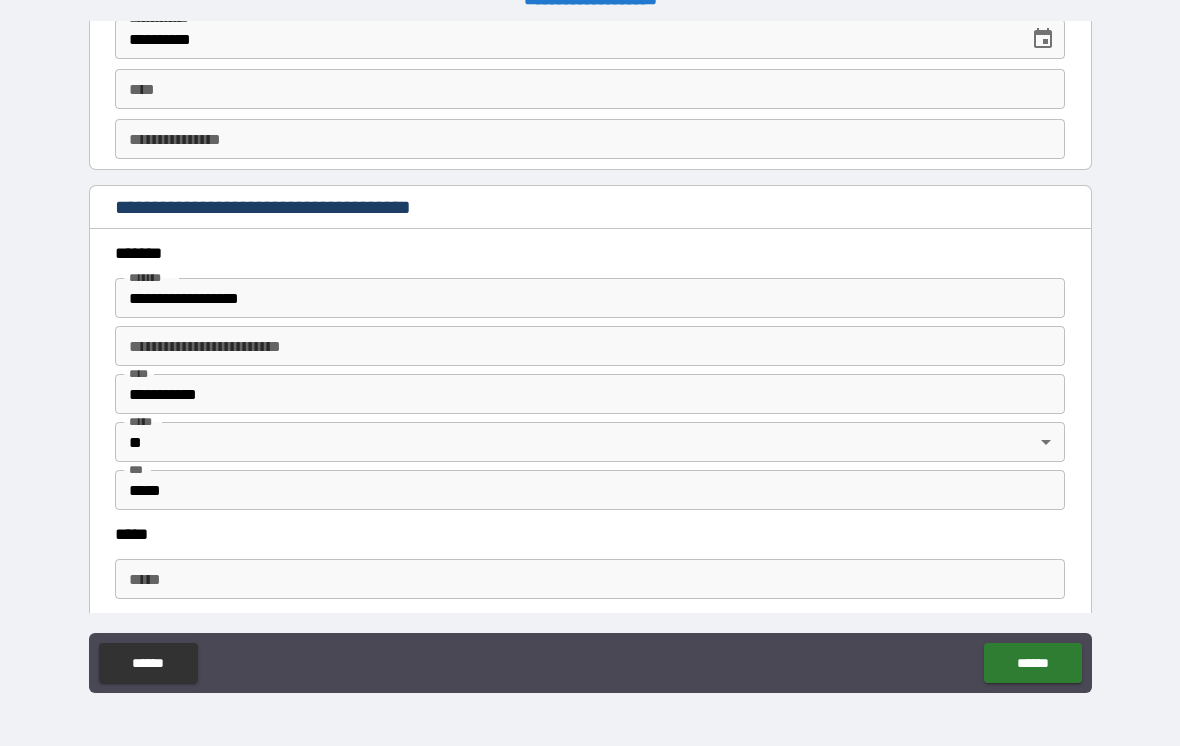 scroll, scrollTop: 2170, scrollLeft: 0, axis: vertical 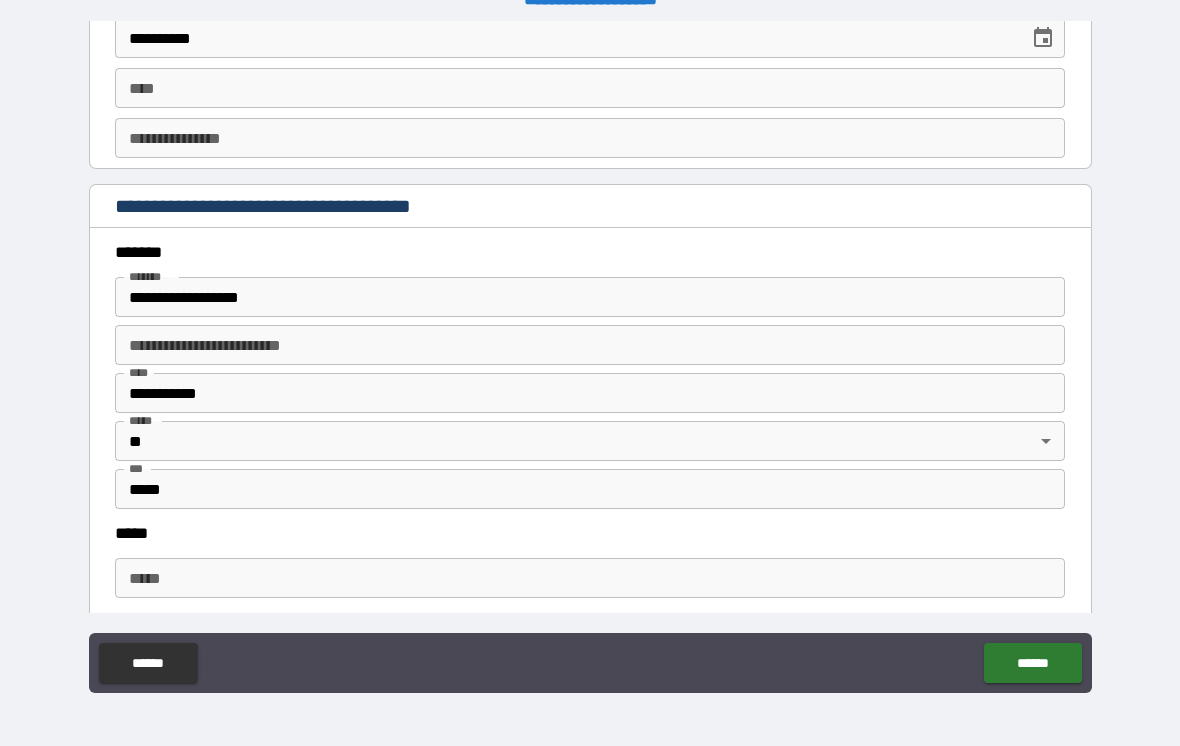 click on "**********" at bounding box center [590, 297] 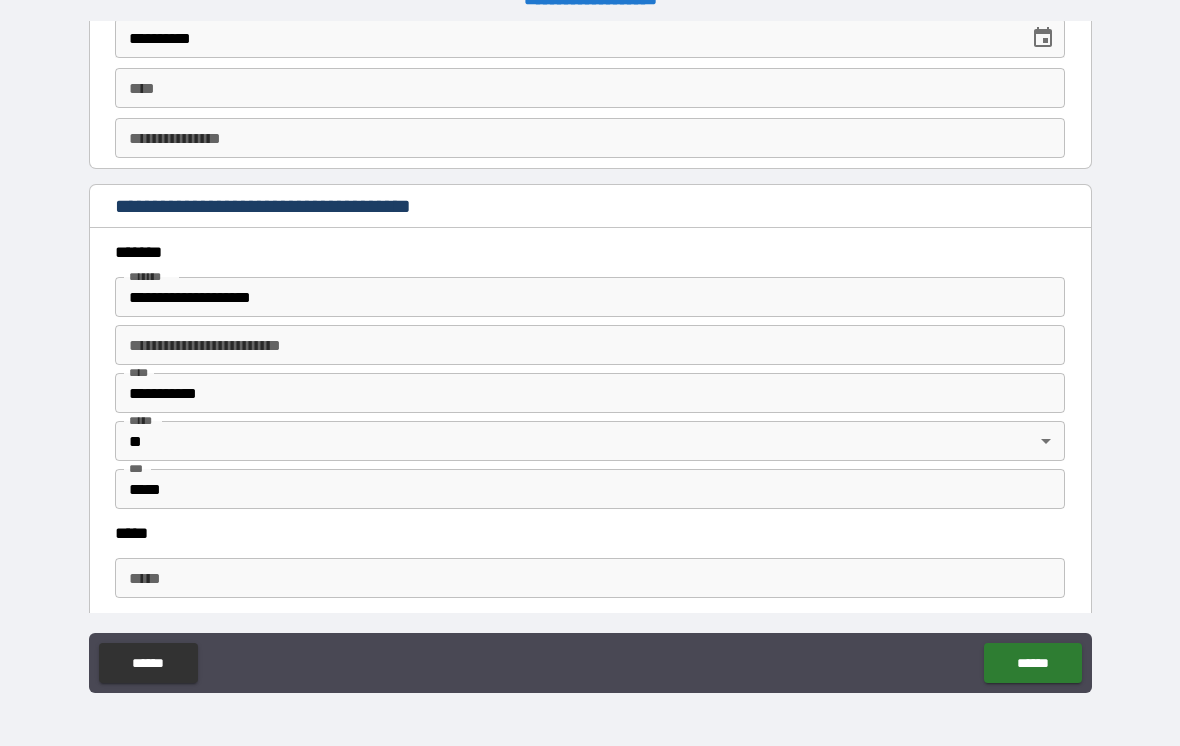 type on "**********" 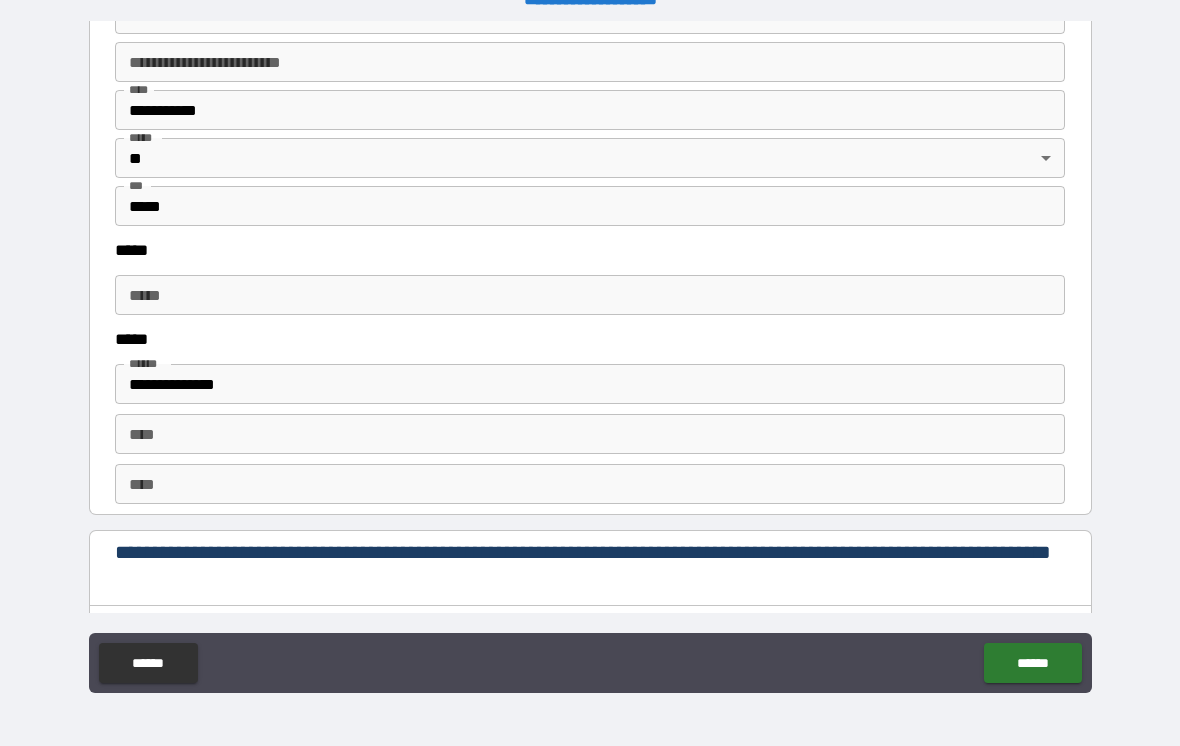 scroll, scrollTop: 2458, scrollLeft: 0, axis: vertical 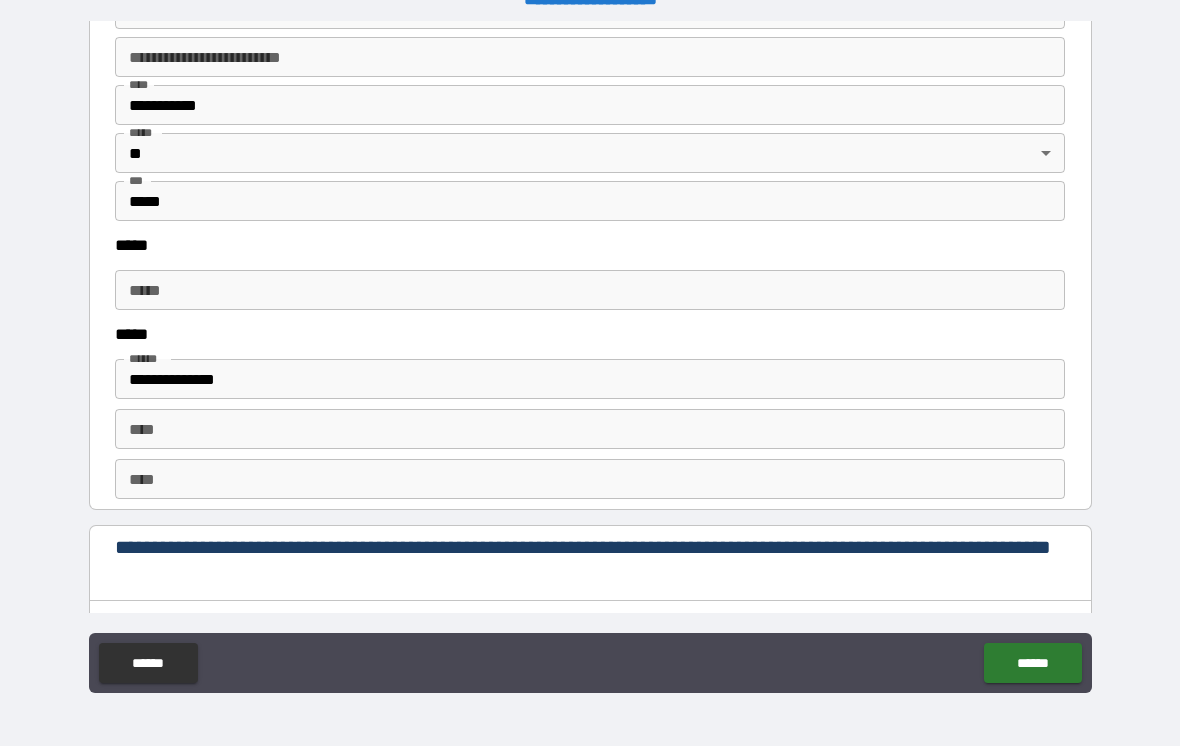 click on "***** *****" at bounding box center [590, 290] 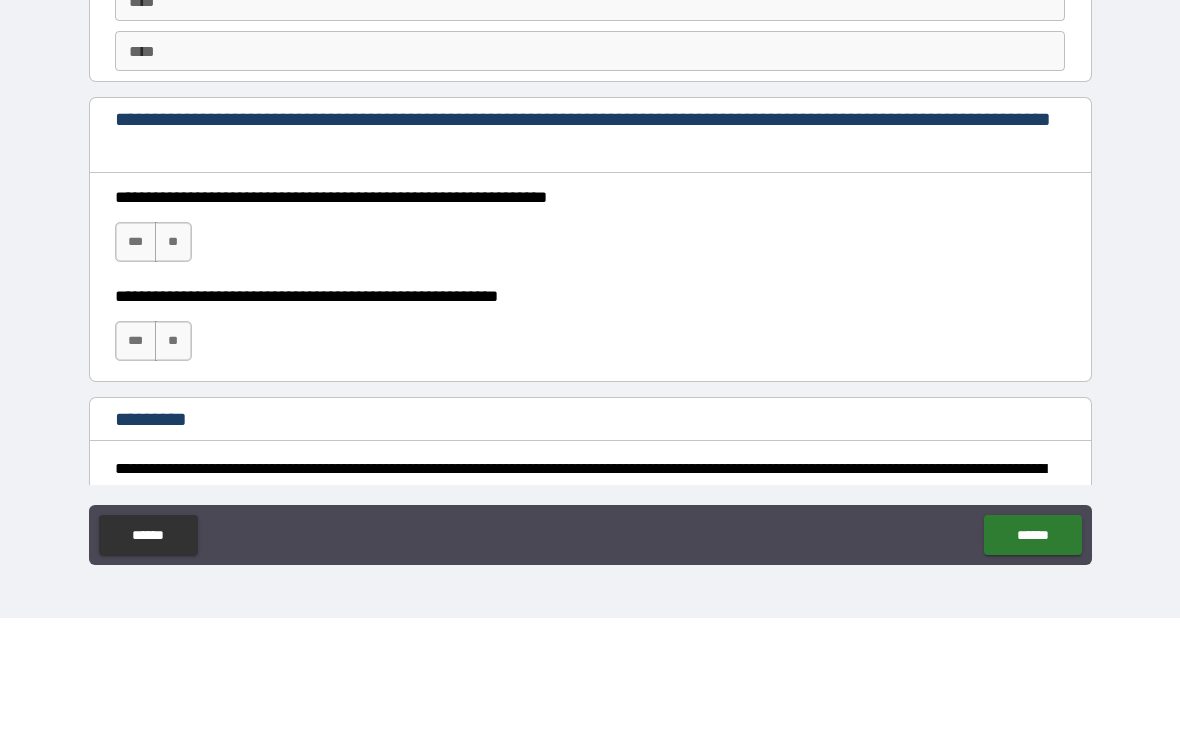 scroll, scrollTop: 2780, scrollLeft: 0, axis: vertical 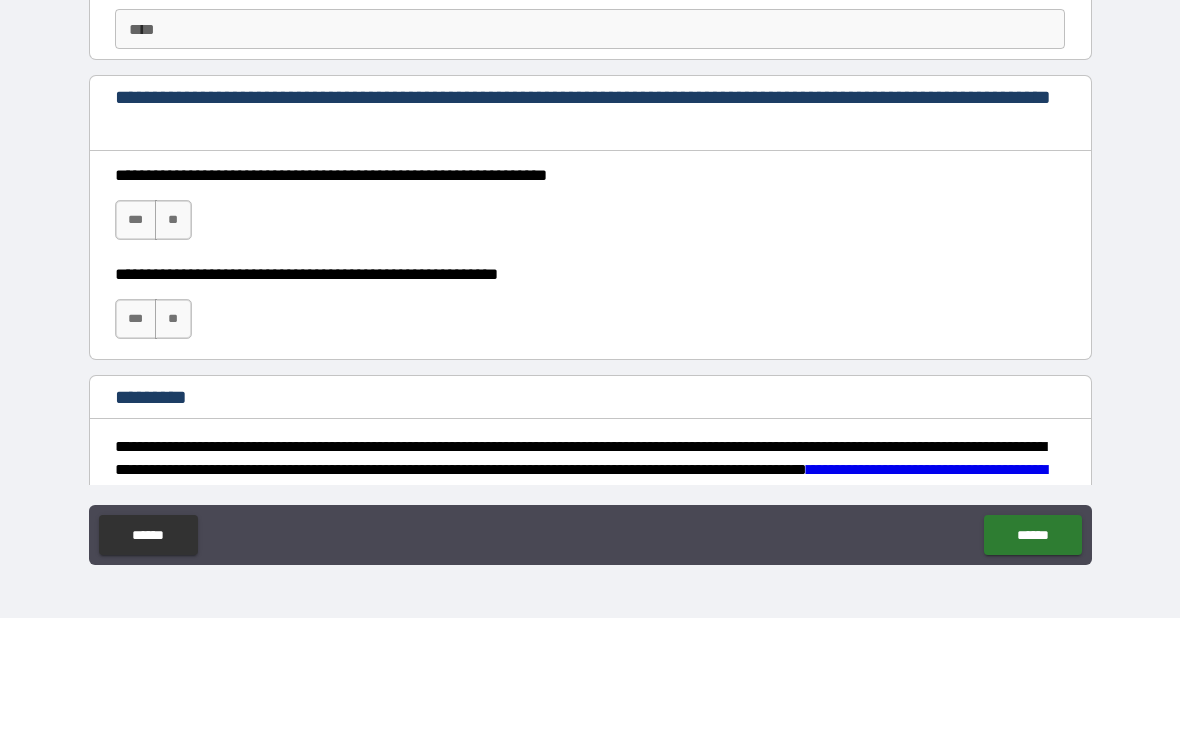 type on "**********" 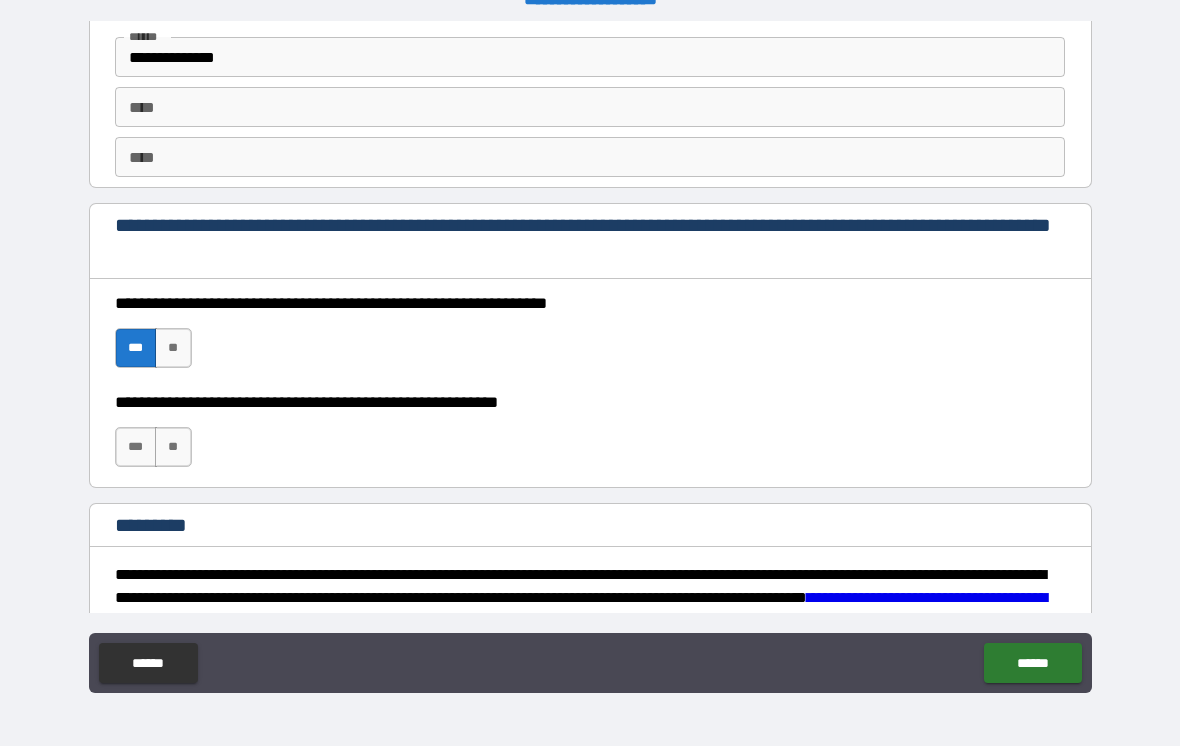 click on "***" at bounding box center (136, 447) 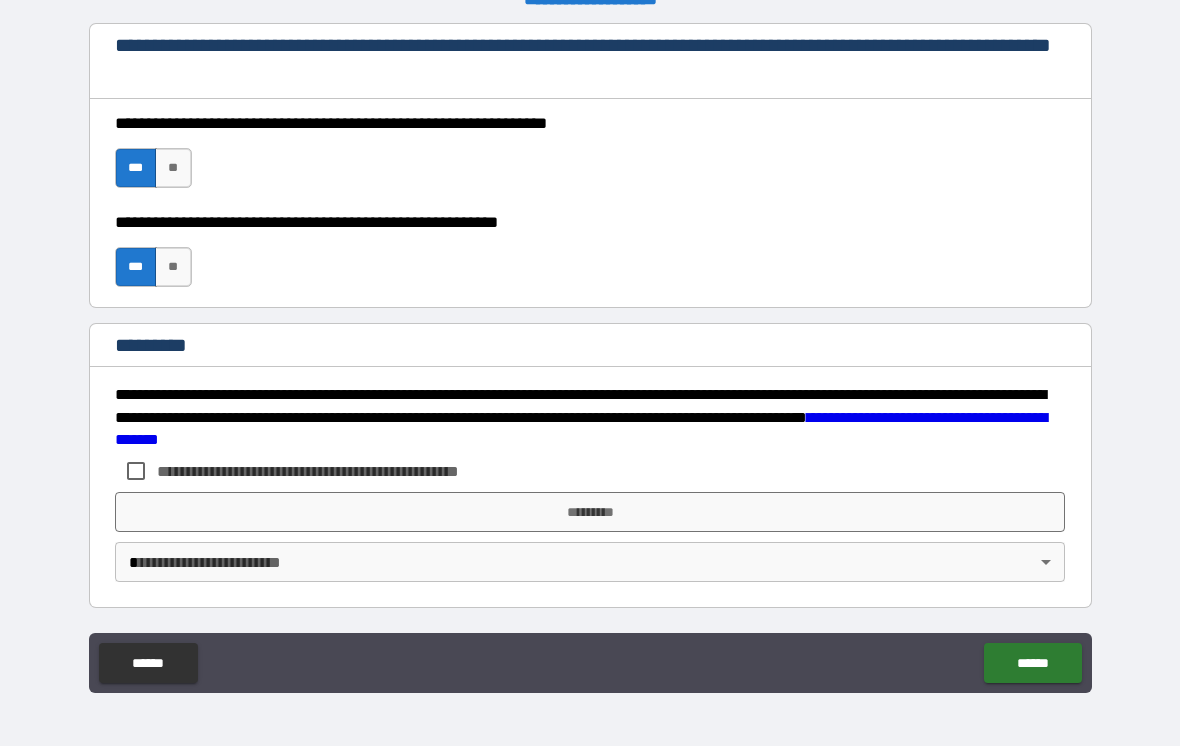 scroll, scrollTop: 2960, scrollLeft: 0, axis: vertical 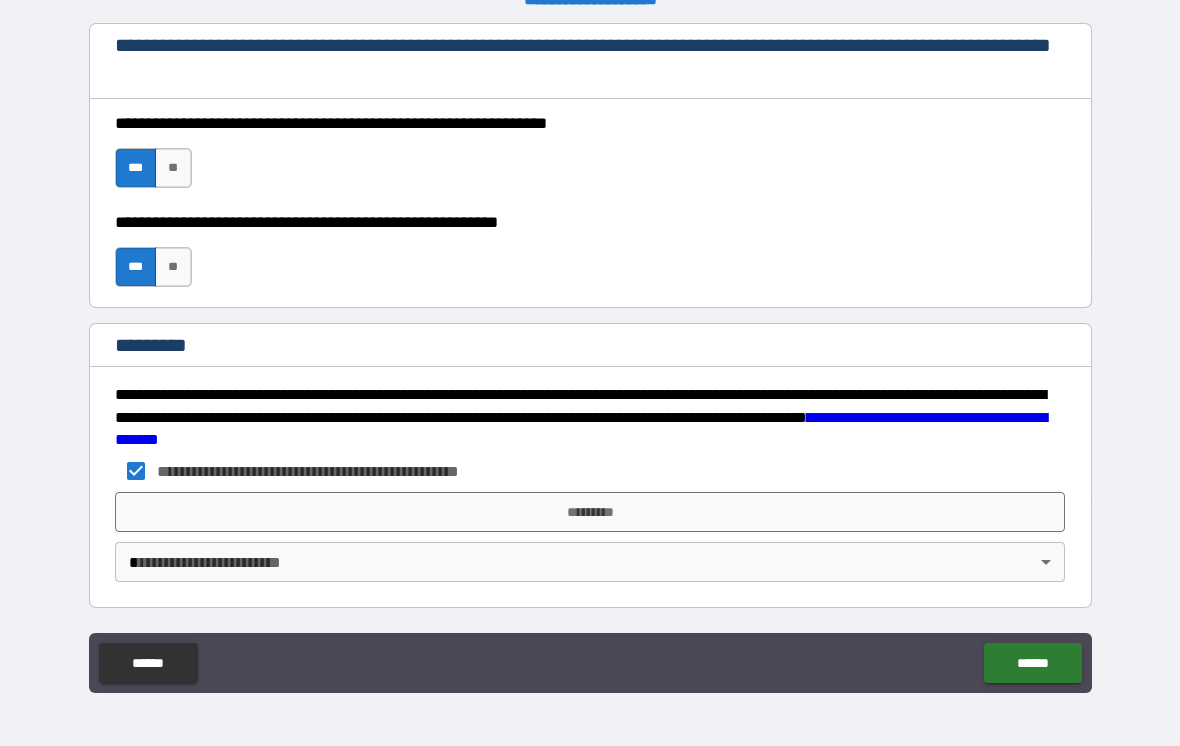 click on "*********" at bounding box center [590, 512] 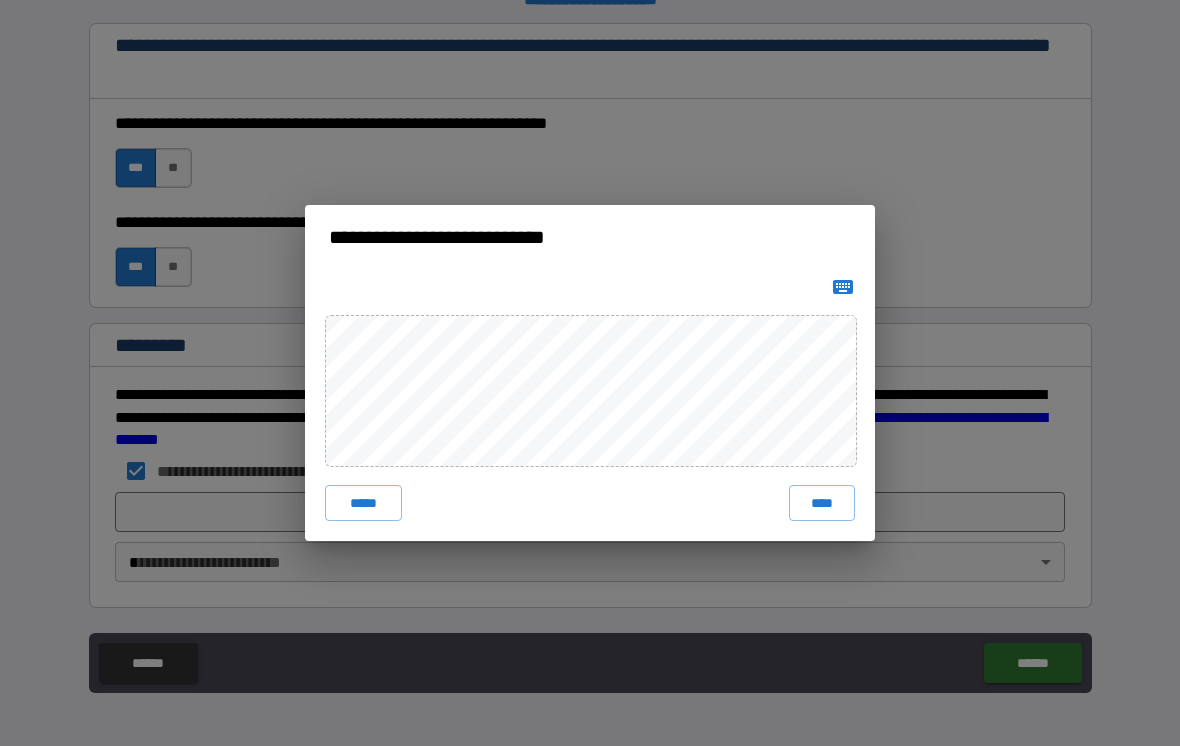 click on "****" at bounding box center [822, 503] 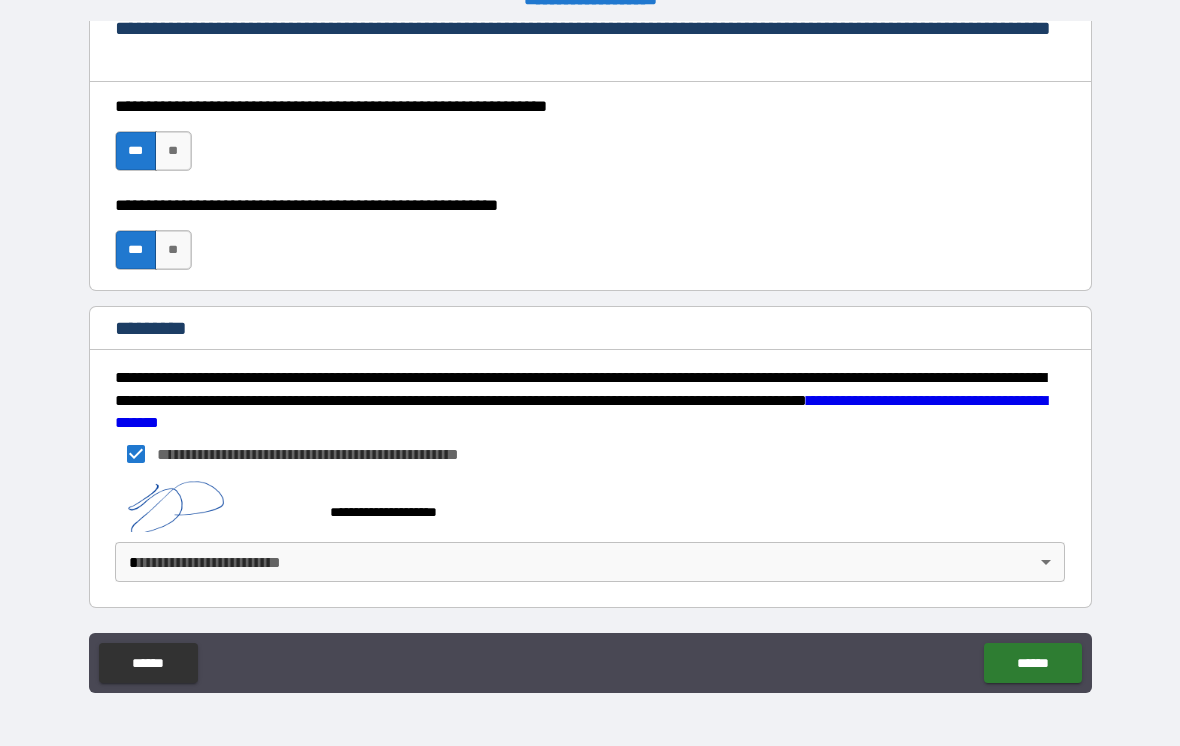 scroll, scrollTop: 2977, scrollLeft: 0, axis: vertical 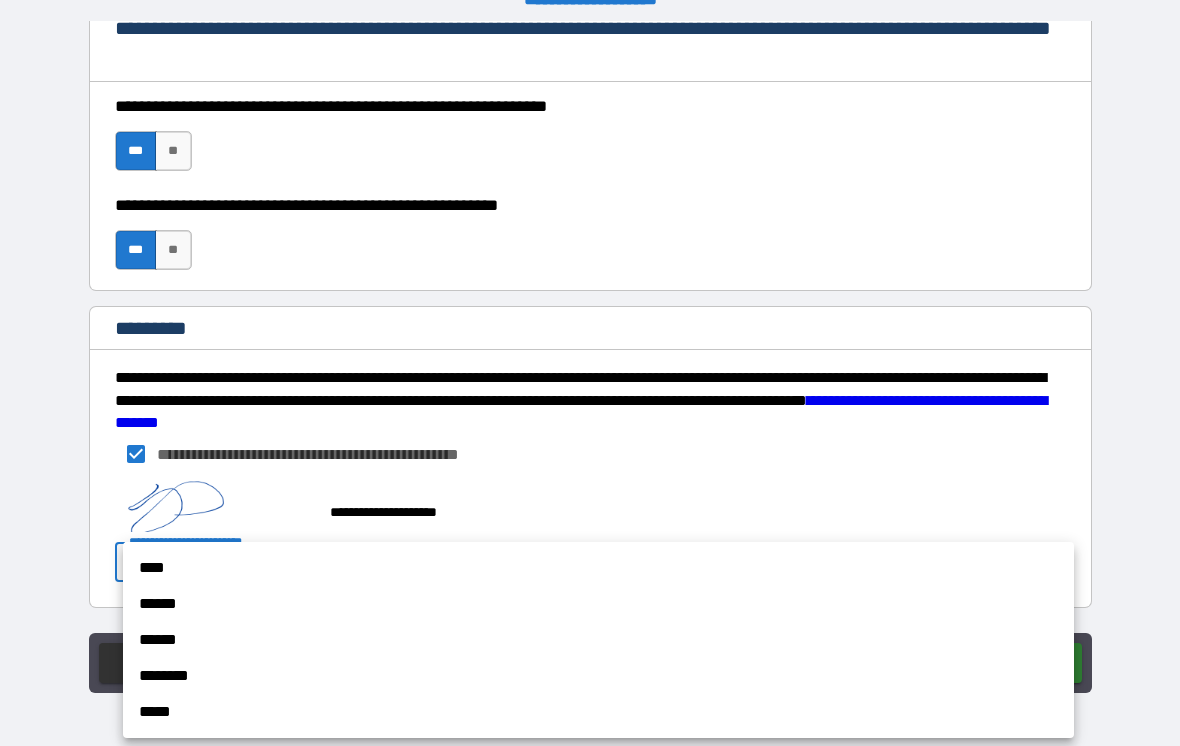 click on "******" at bounding box center (598, 604) 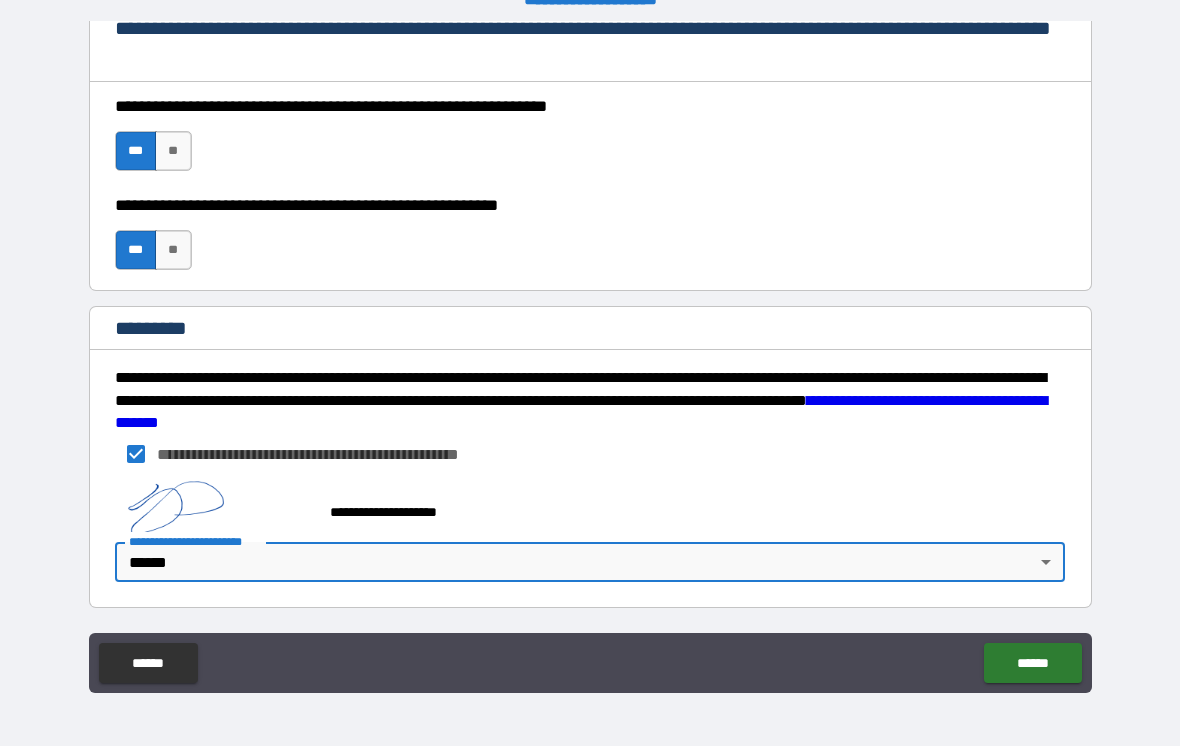 type on "*" 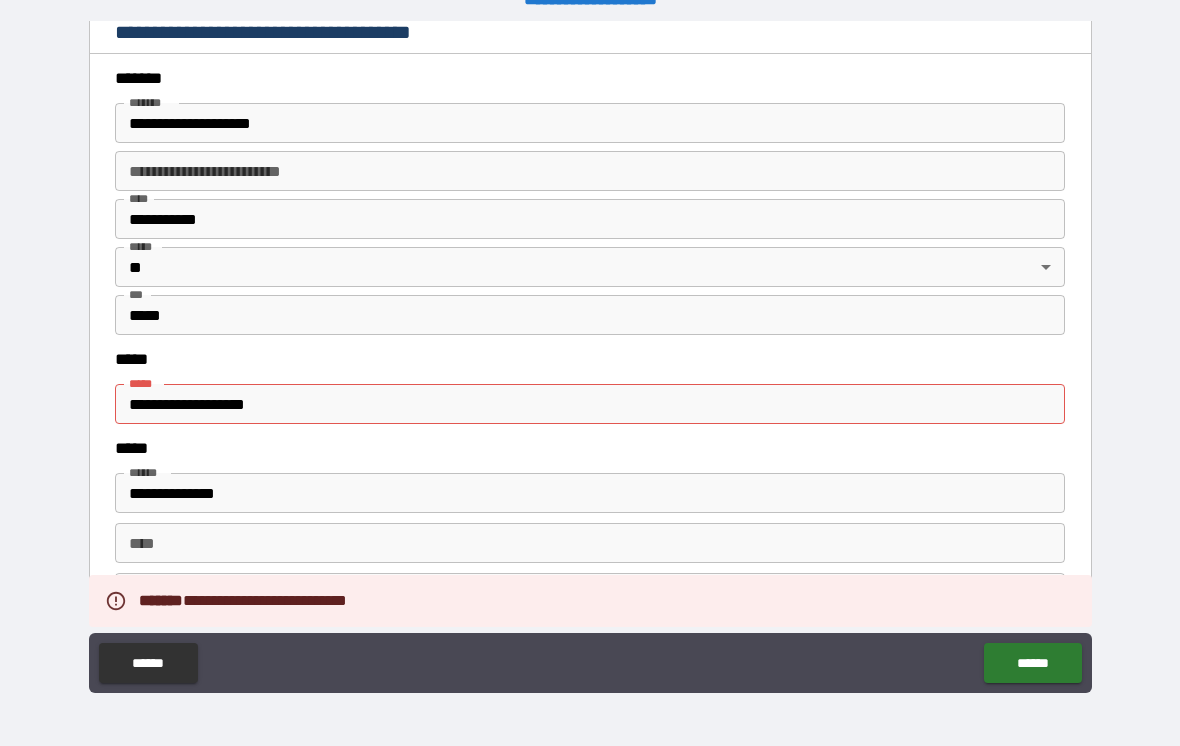 scroll, scrollTop: 2335, scrollLeft: 0, axis: vertical 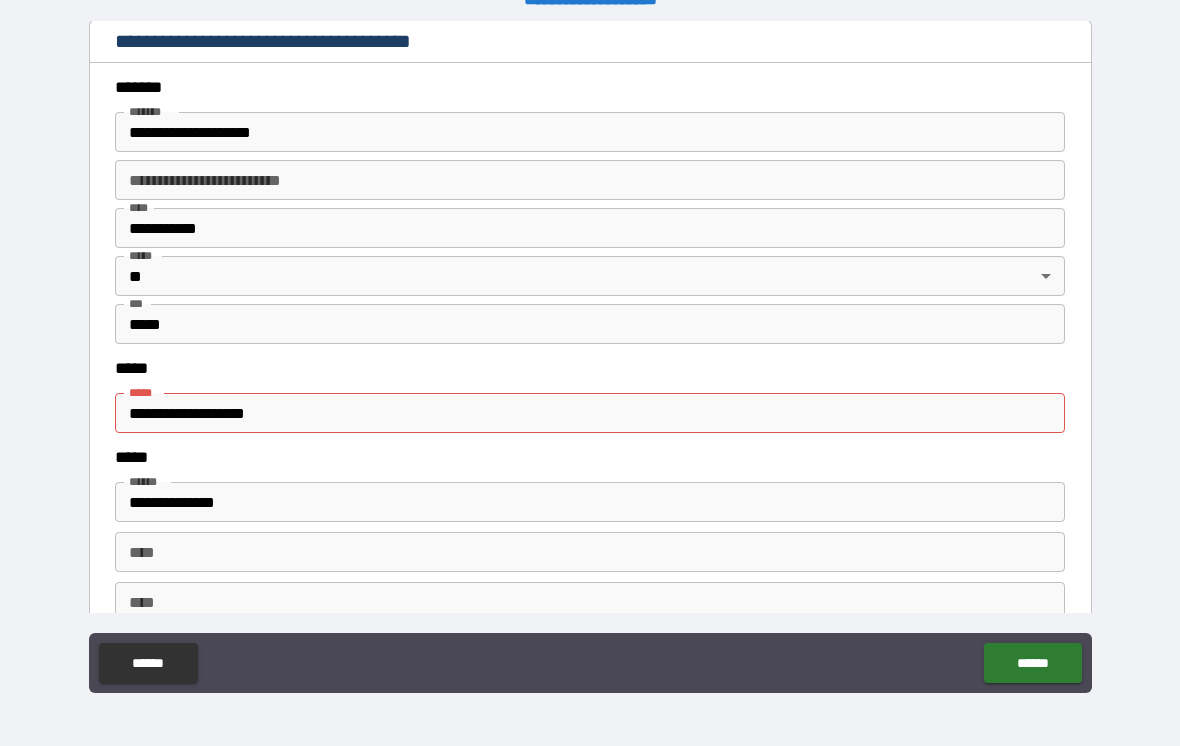click on "**********" at bounding box center [590, 413] 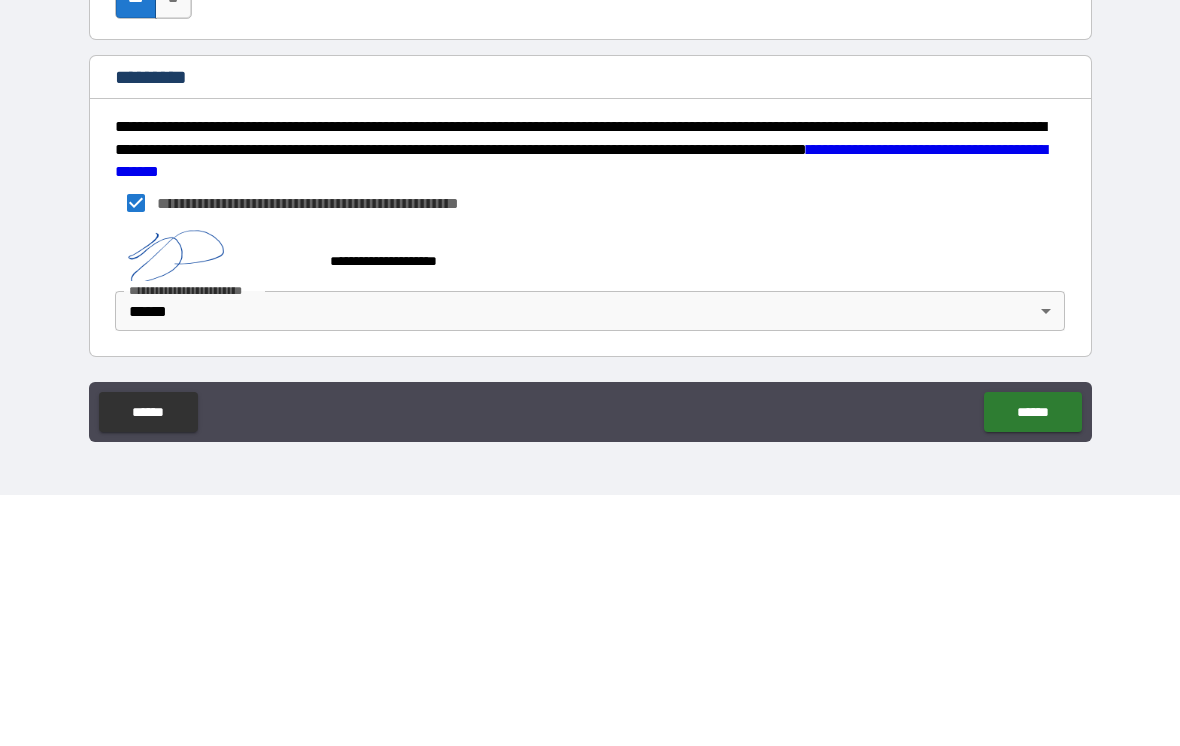 scroll, scrollTop: 2977, scrollLeft: 0, axis: vertical 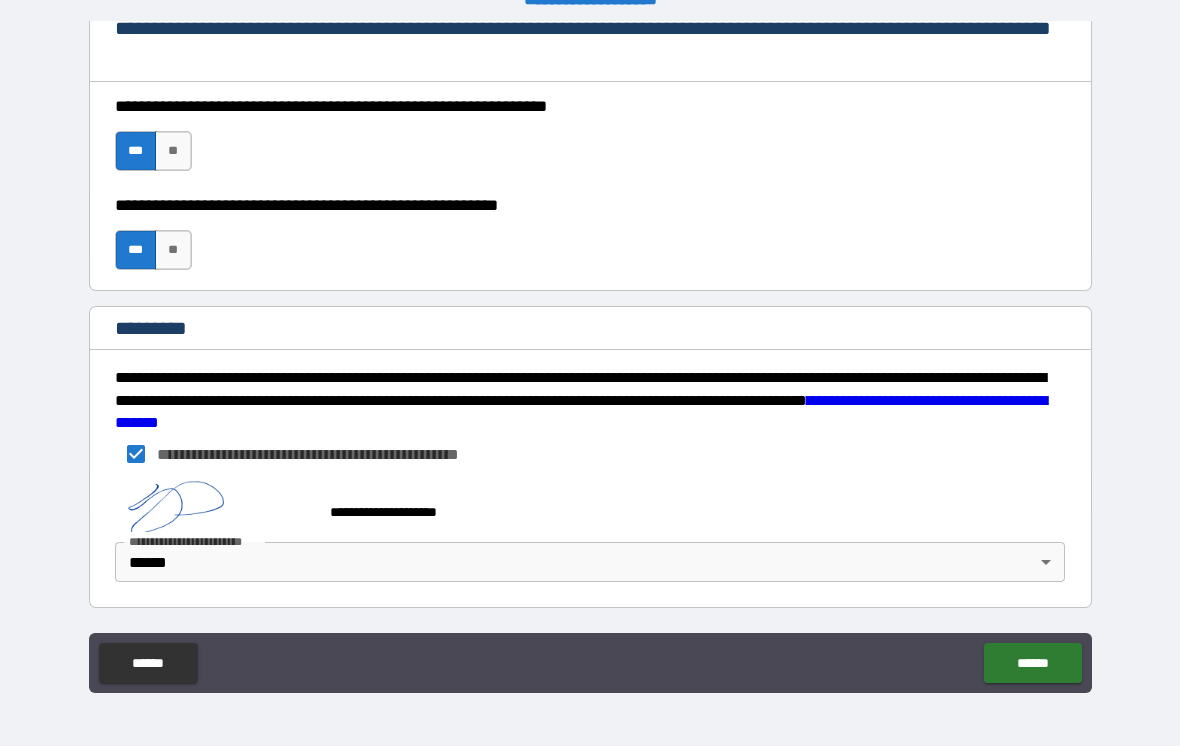 click on "******" at bounding box center [1032, 663] 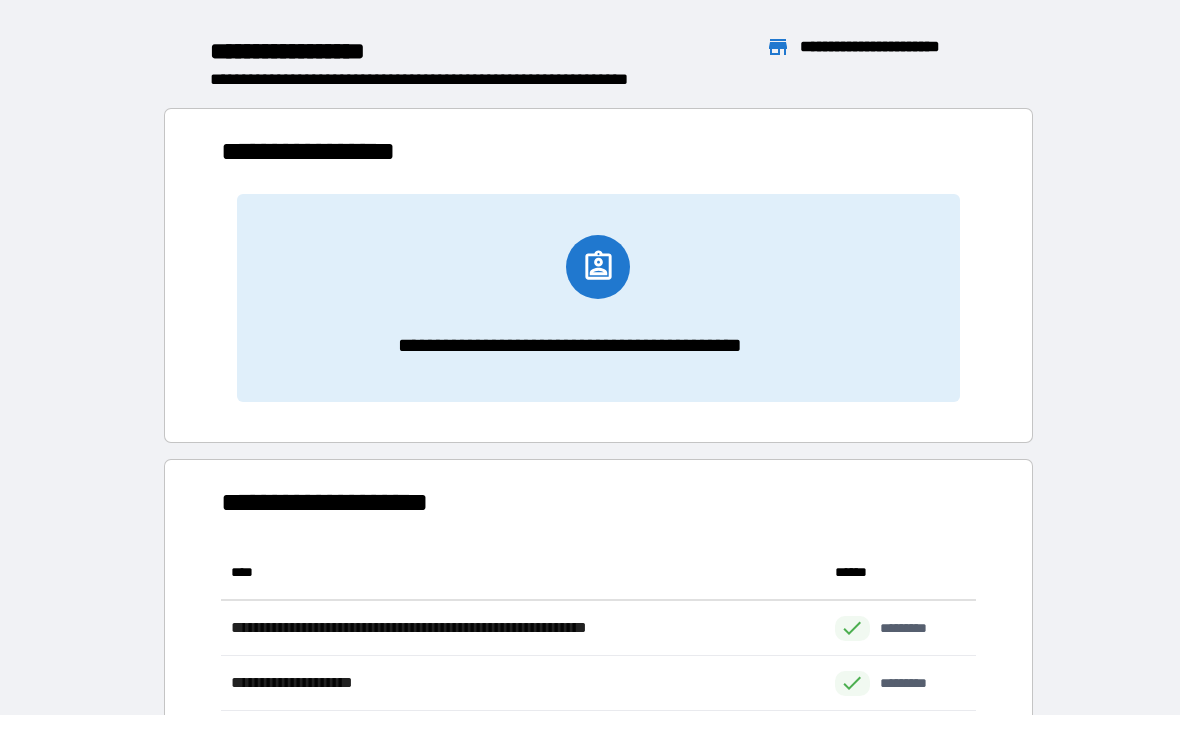 scroll, scrollTop: 386, scrollLeft: 755, axis: both 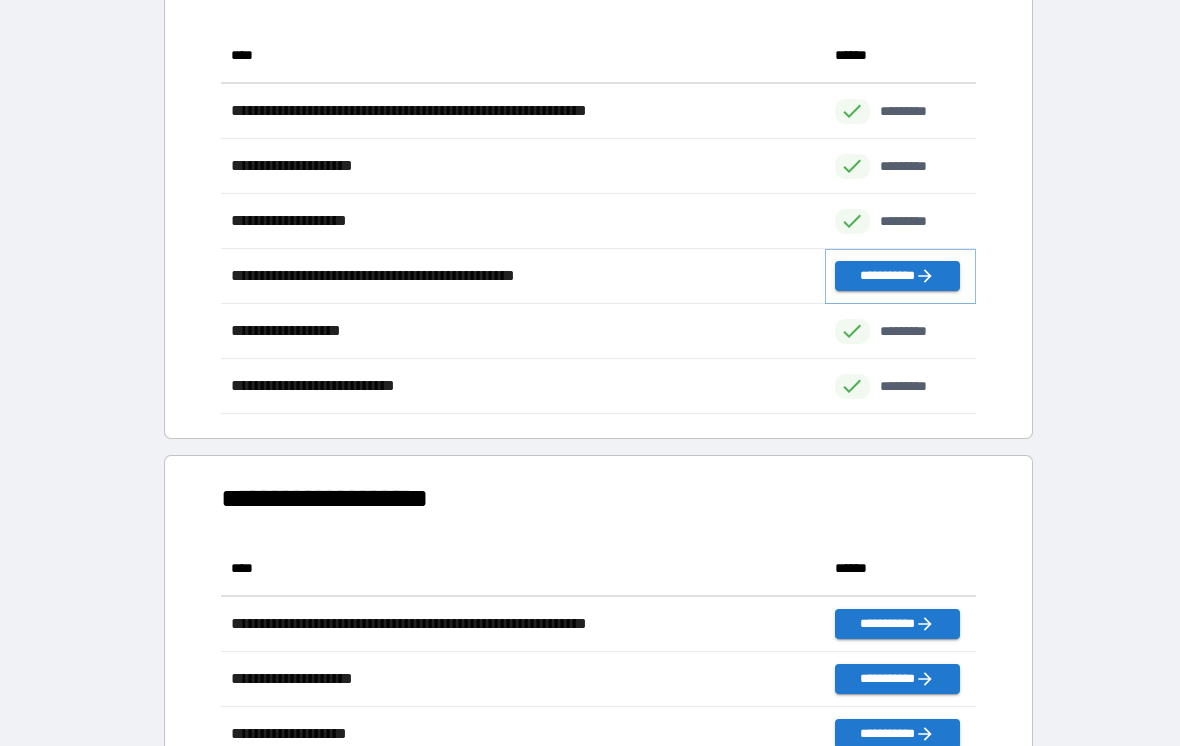 click on "**********" at bounding box center [897, 276] 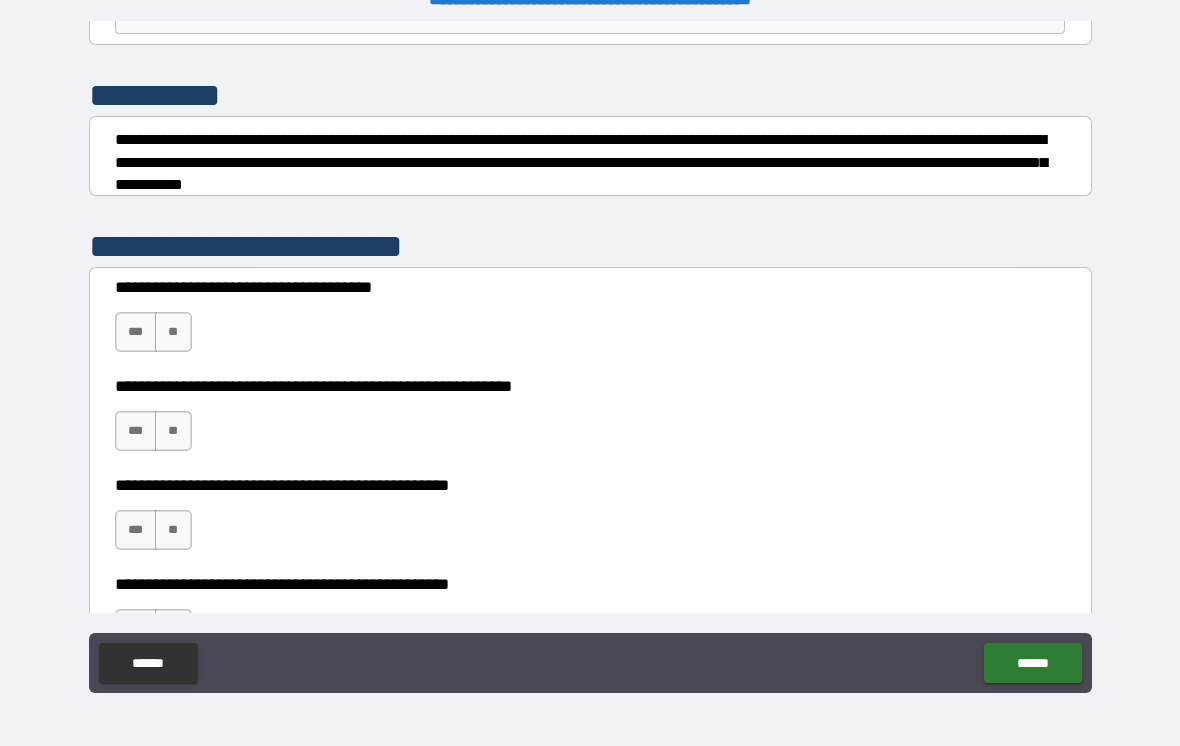 scroll, scrollTop: 225, scrollLeft: 0, axis: vertical 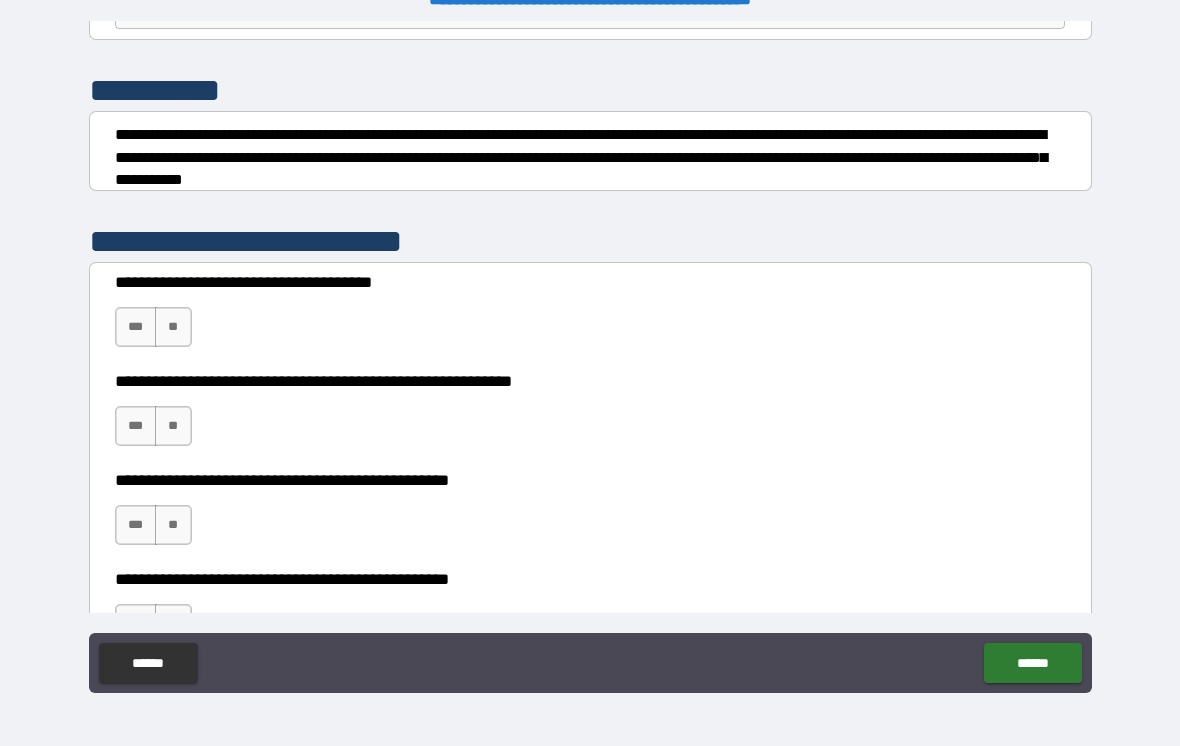 click on "***" at bounding box center [136, 327] 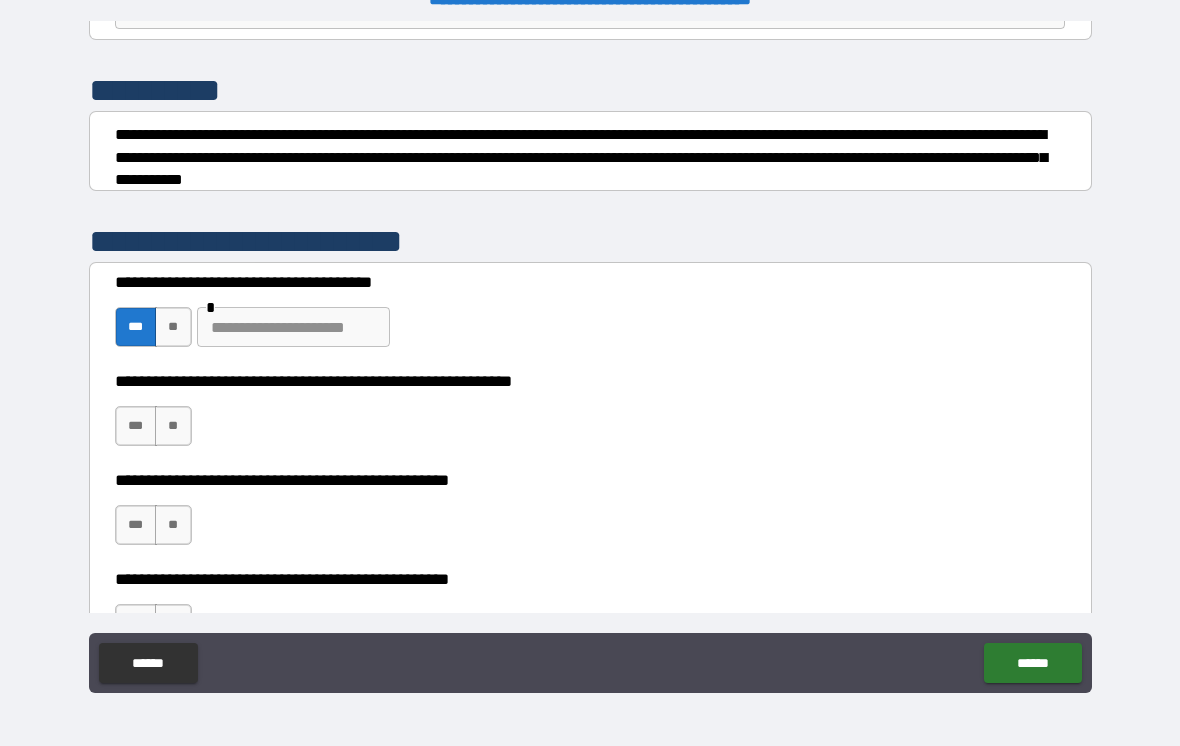 click at bounding box center [293, 327] 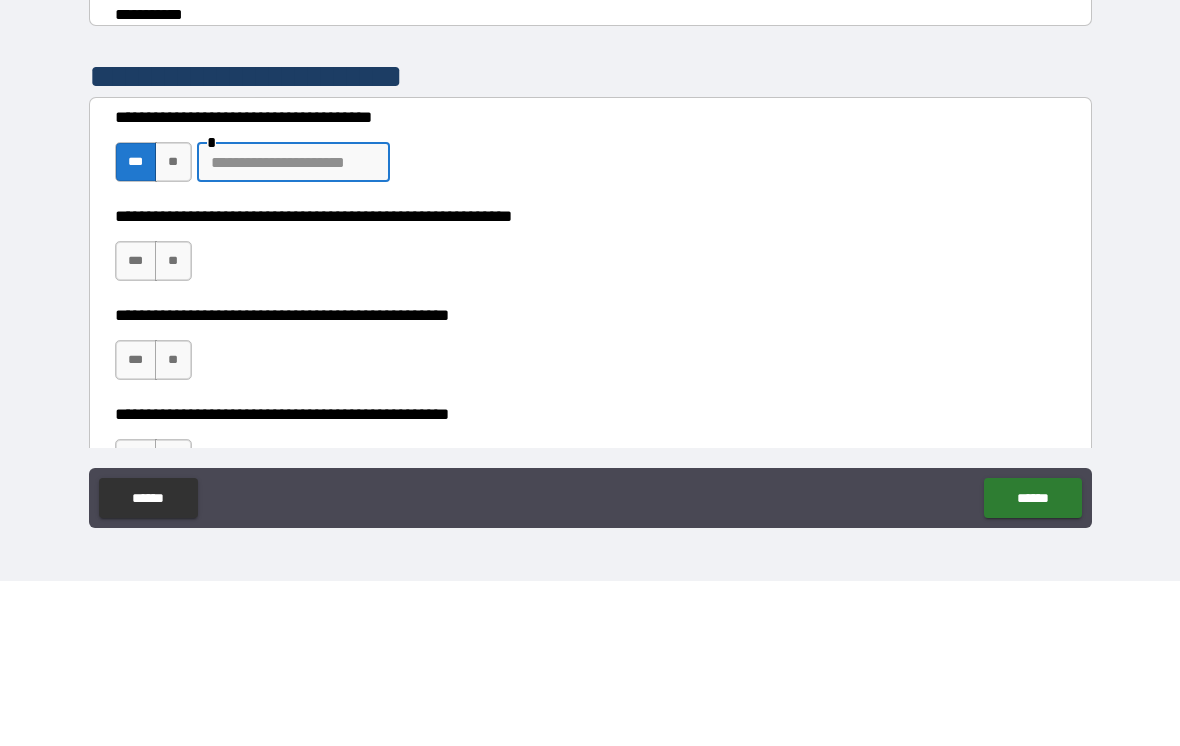 click on "**" at bounding box center (173, 327) 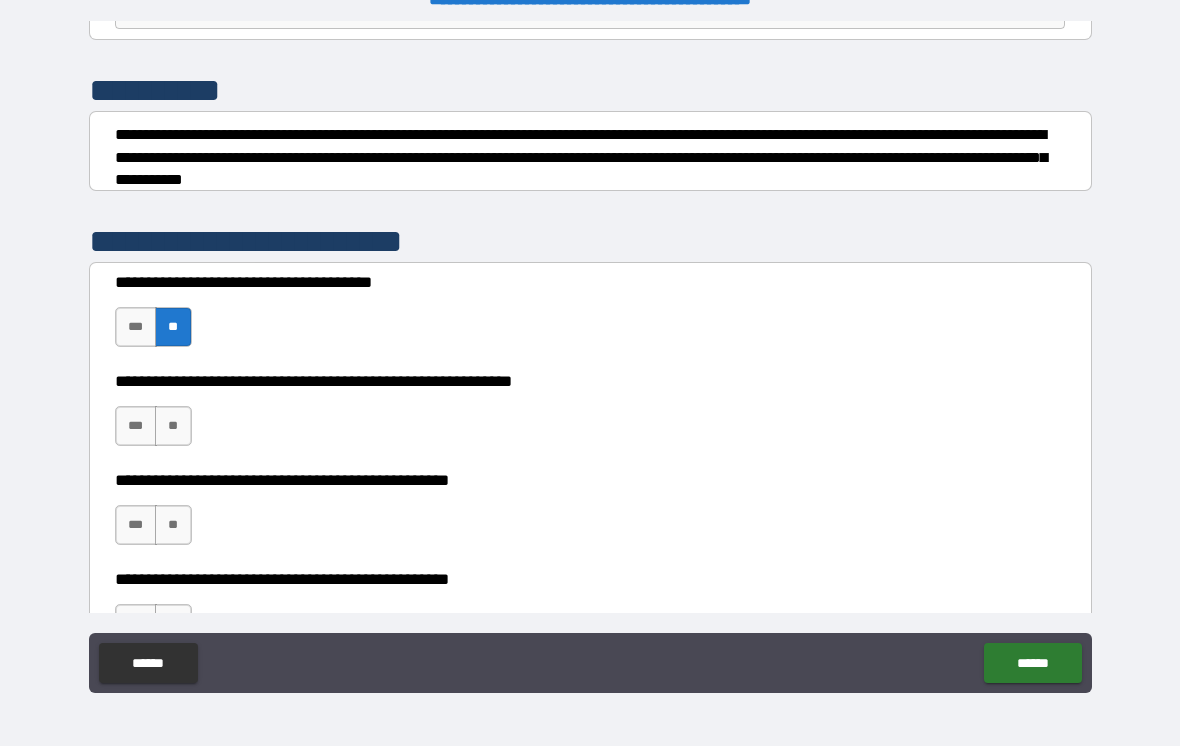 click on "**" at bounding box center [173, 426] 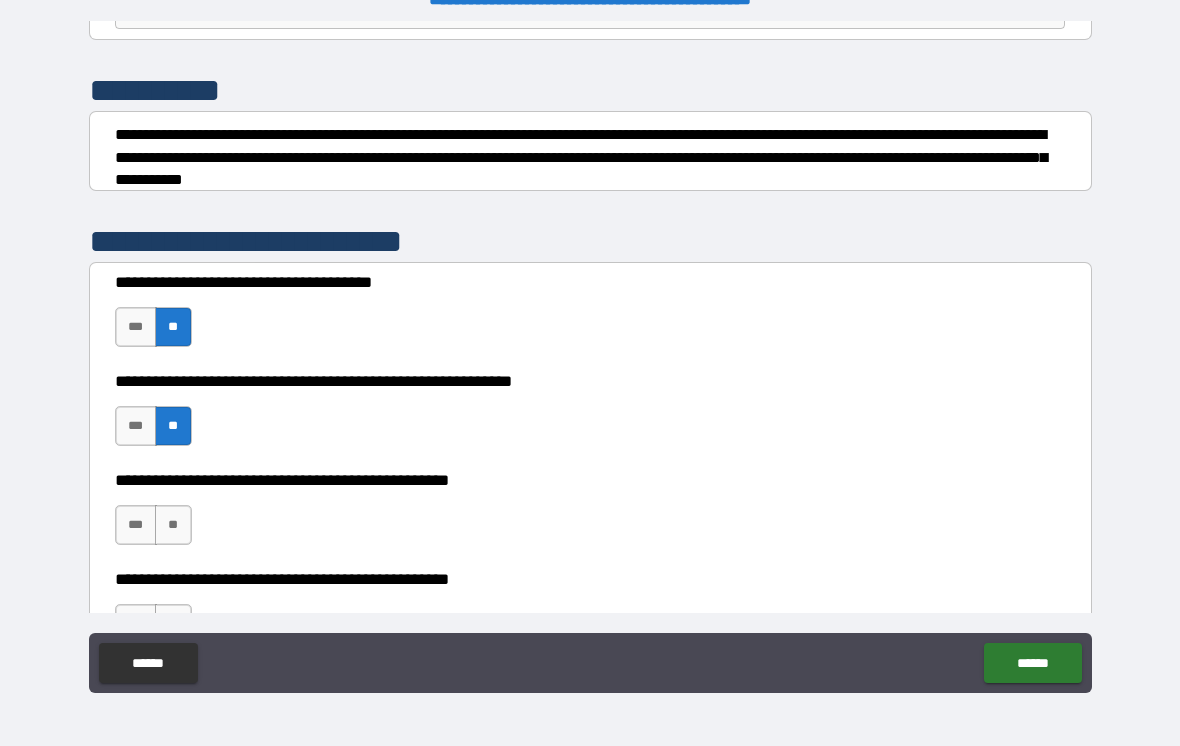 click on "**" at bounding box center [173, 525] 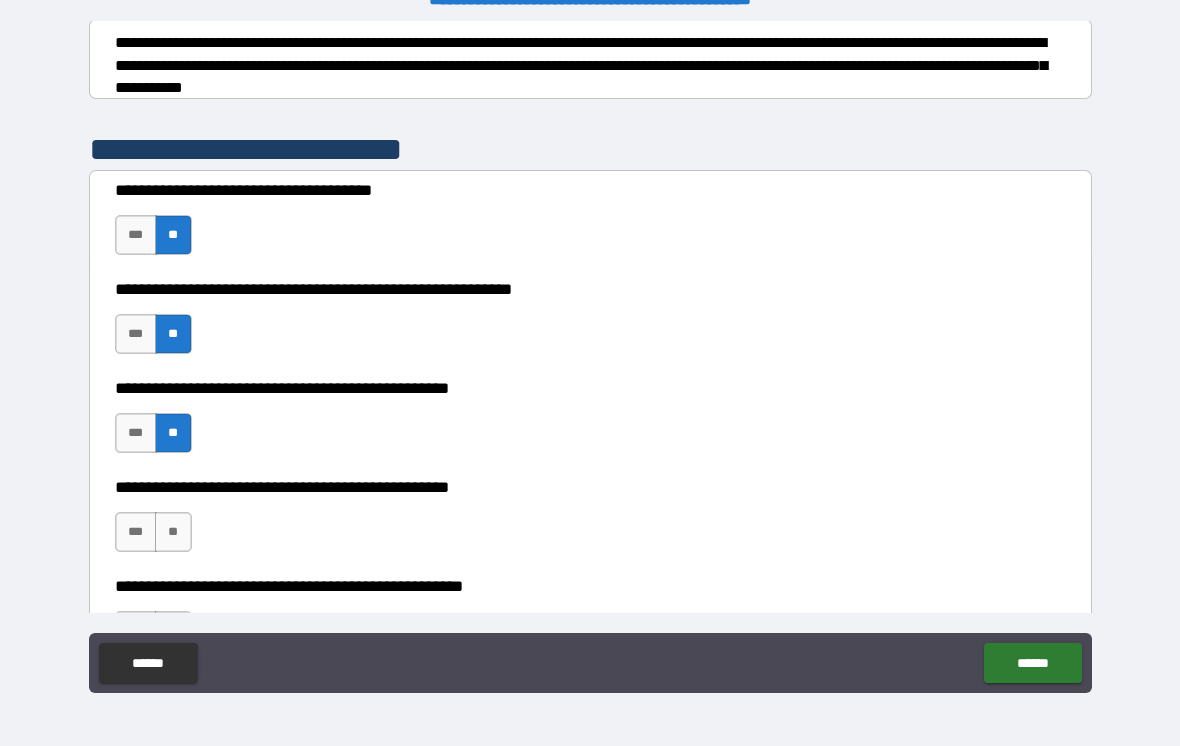 scroll, scrollTop: 335, scrollLeft: 0, axis: vertical 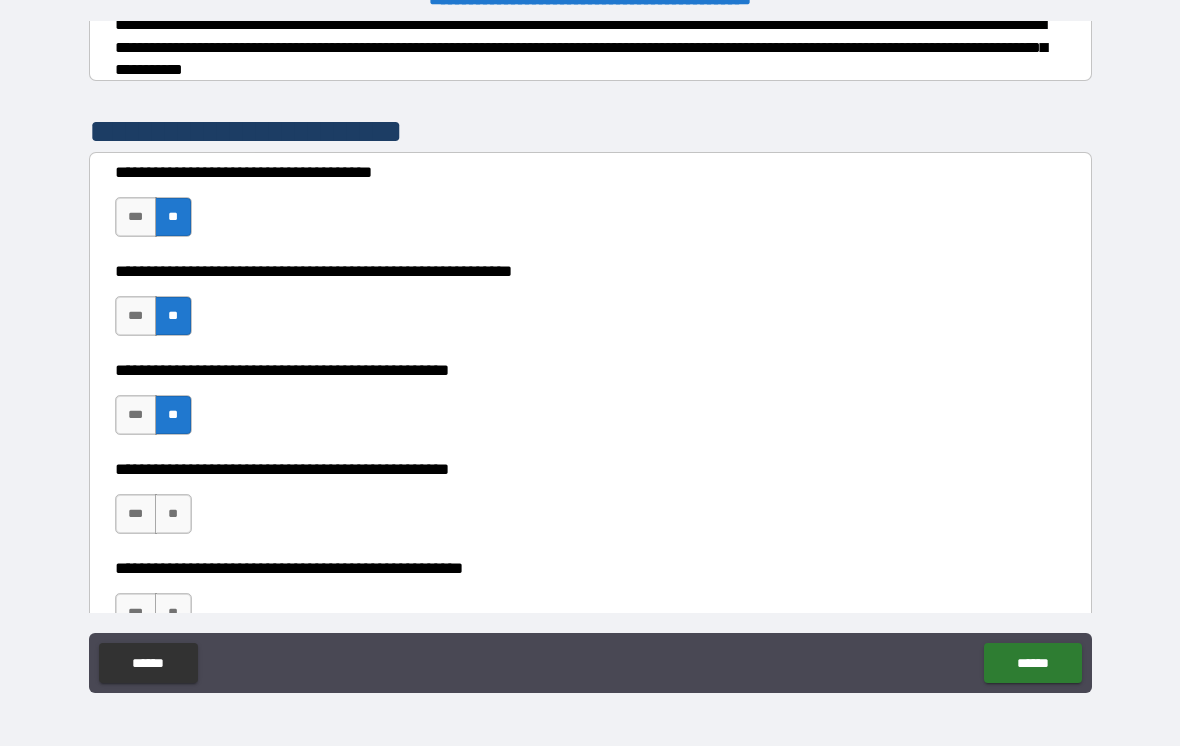 click on "***" at bounding box center [136, 514] 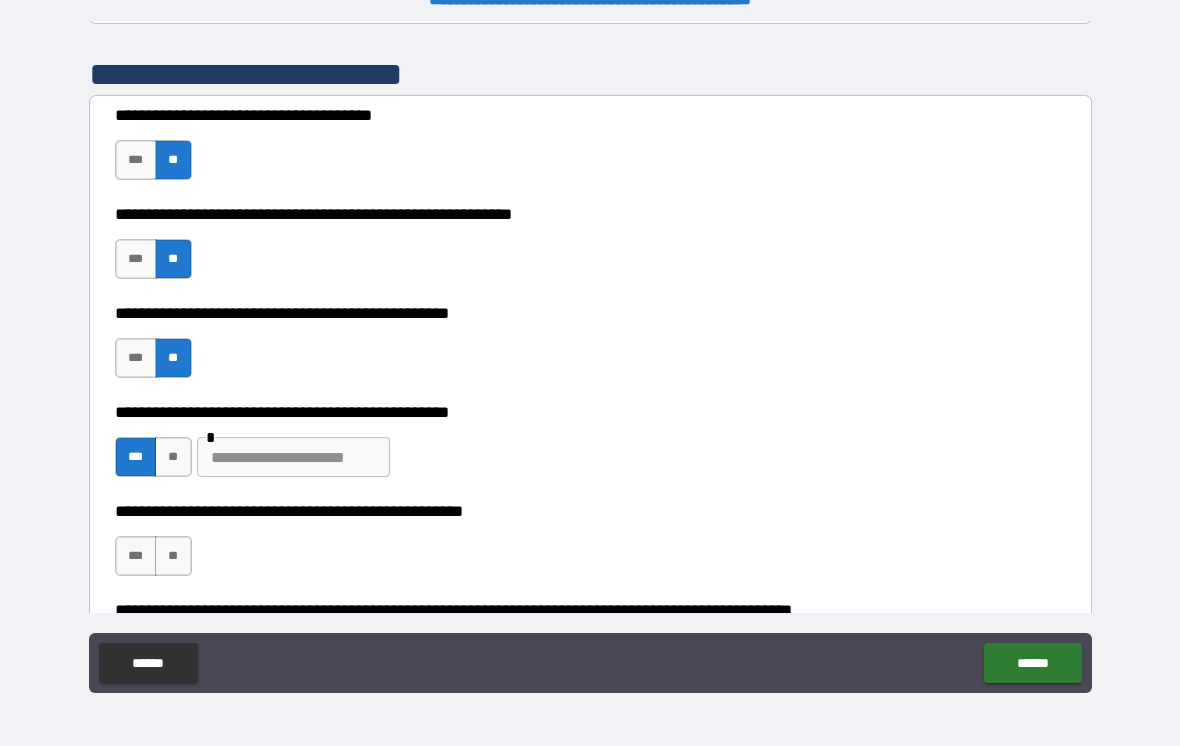 scroll, scrollTop: 398, scrollLeft: 0, axis: vertical 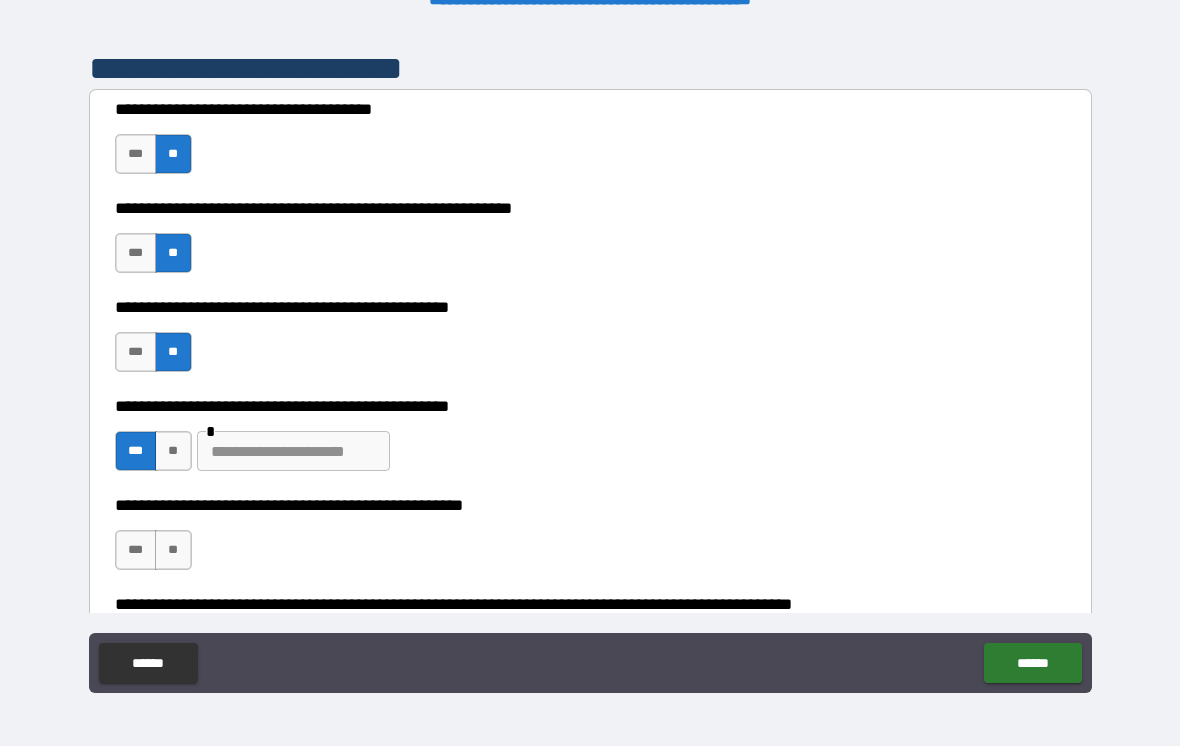 click at bounding box center (293, 451) 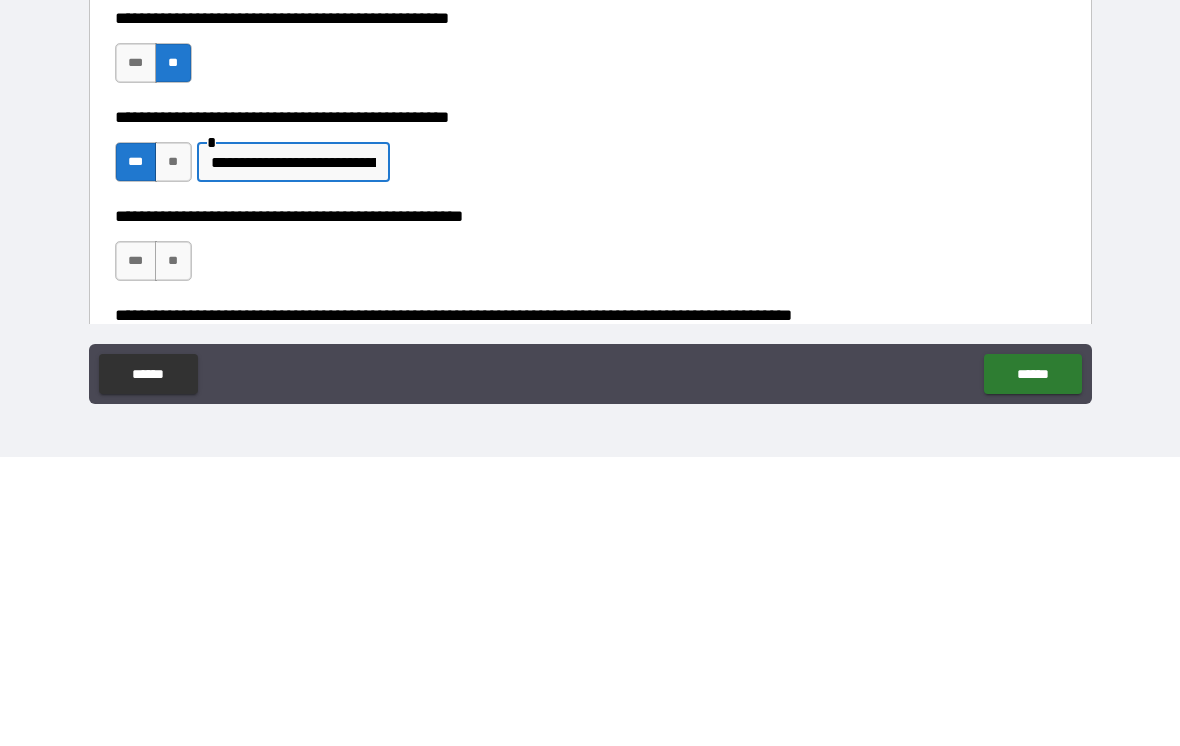 type on "**********" 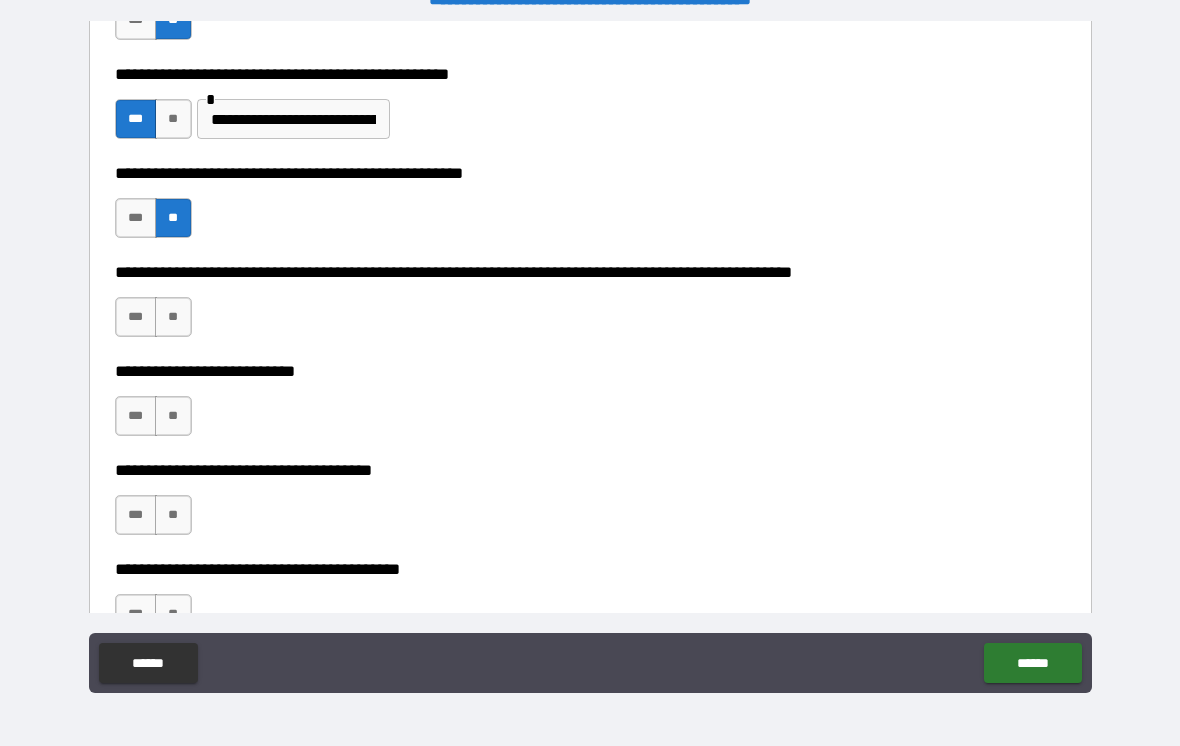 scroll, scrollTop: 730, scrollLeft: 0, axis: vertical 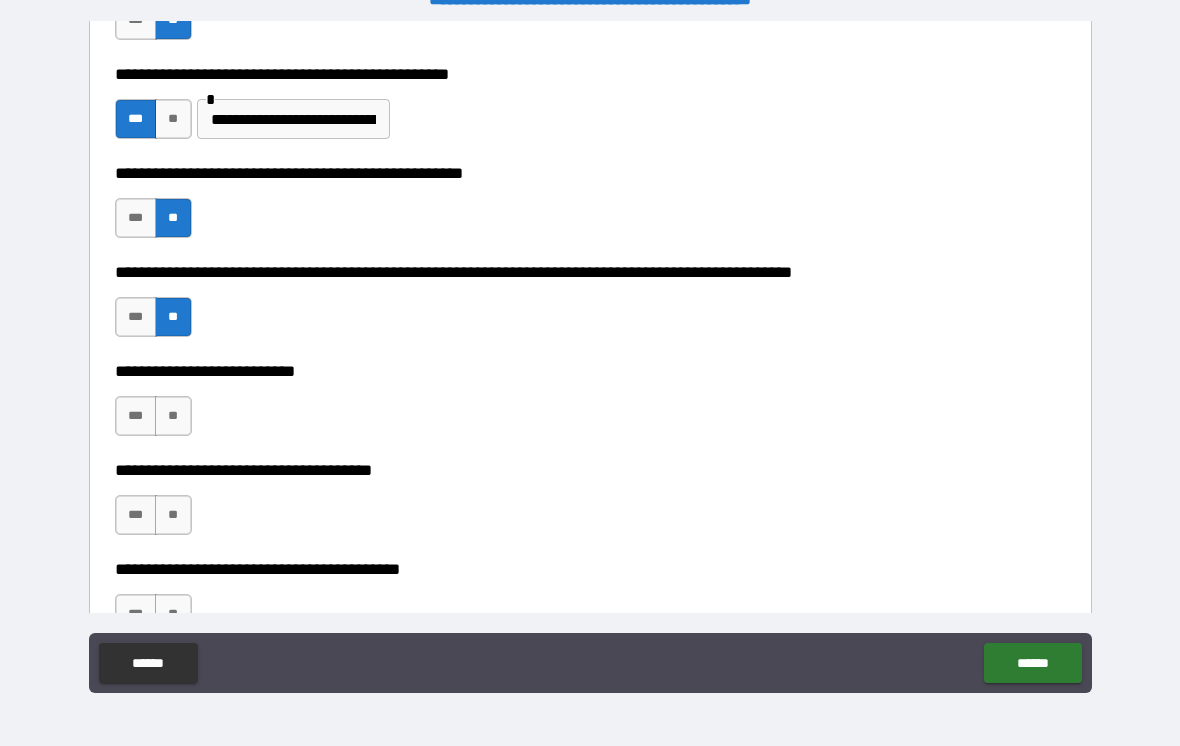 click on "**" at bounding box center [173, 416] 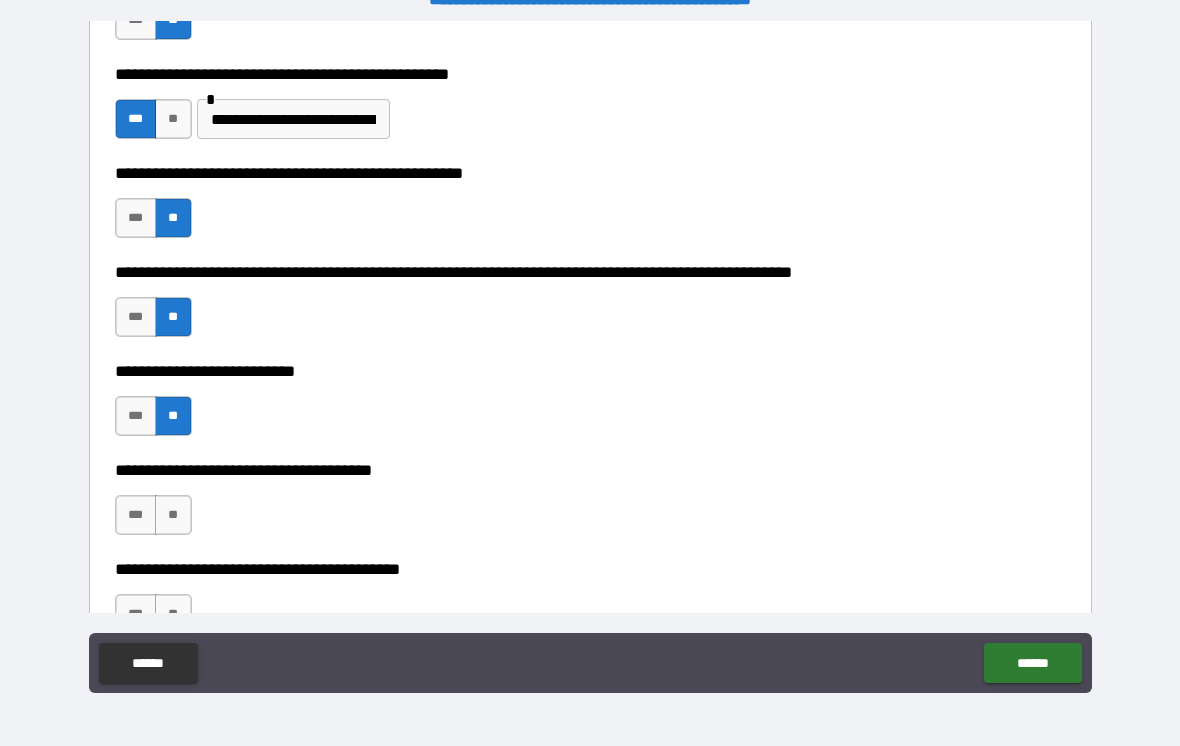 click on "**" at bounding box center [173, 515] 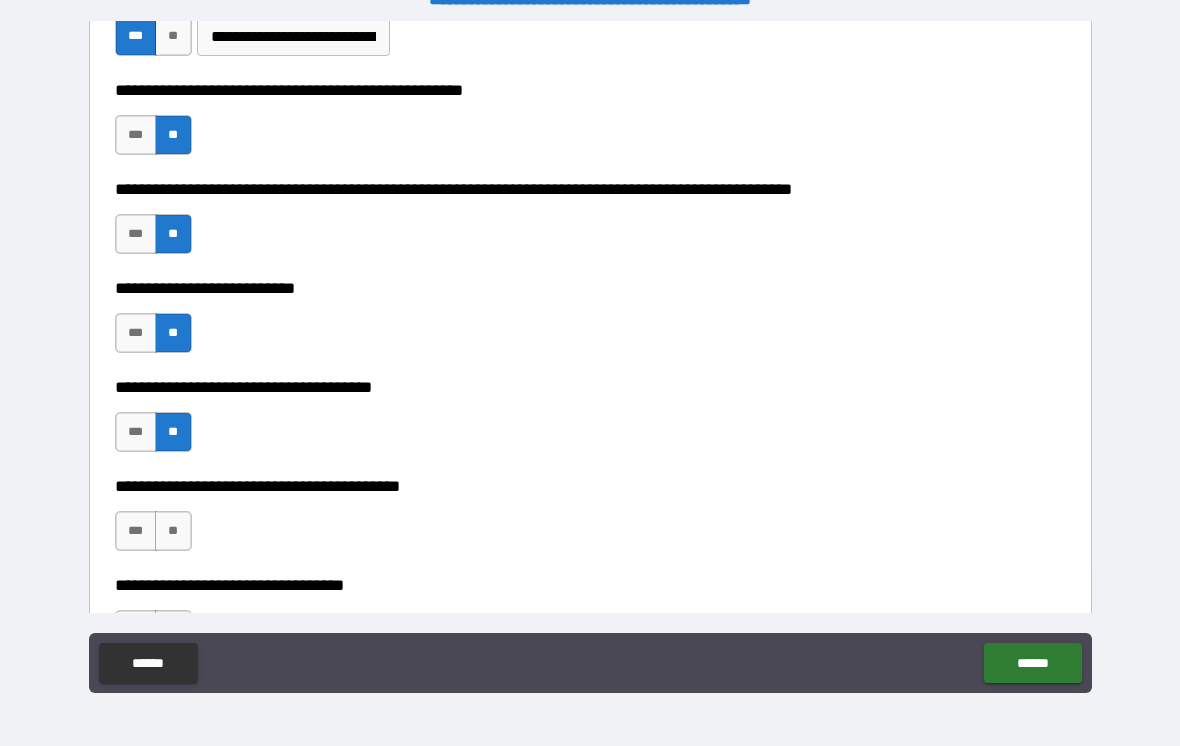 scroll, scrollTop: 820, scrollLeft: 0, axis: vertical 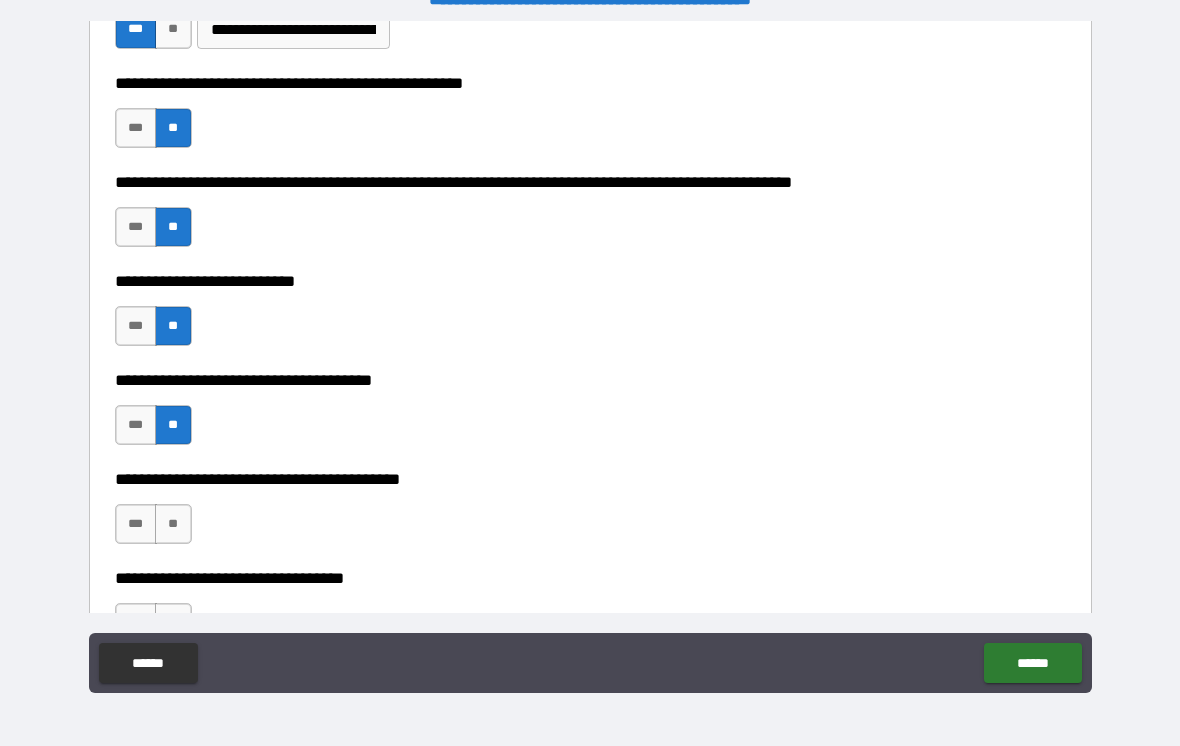 click on "**" at bounding box center [173, 524] 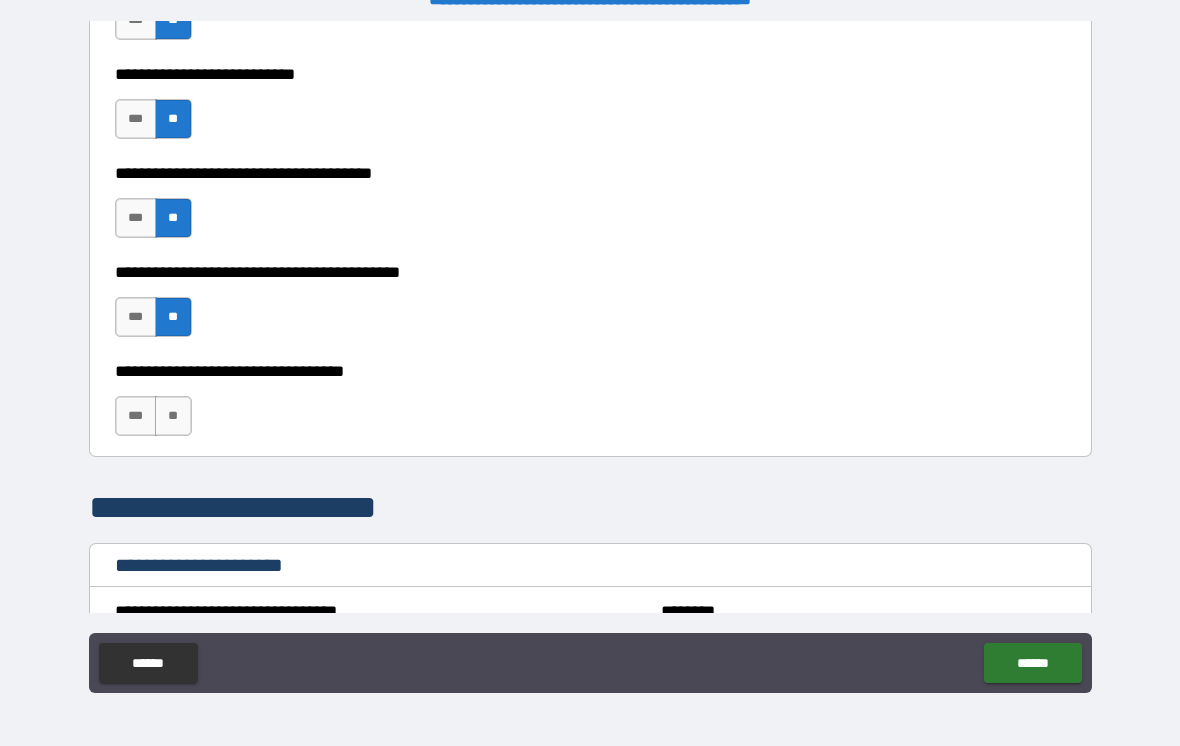 scroll, scrollTop: 1033, scrollLeft: 0, axis: vertical 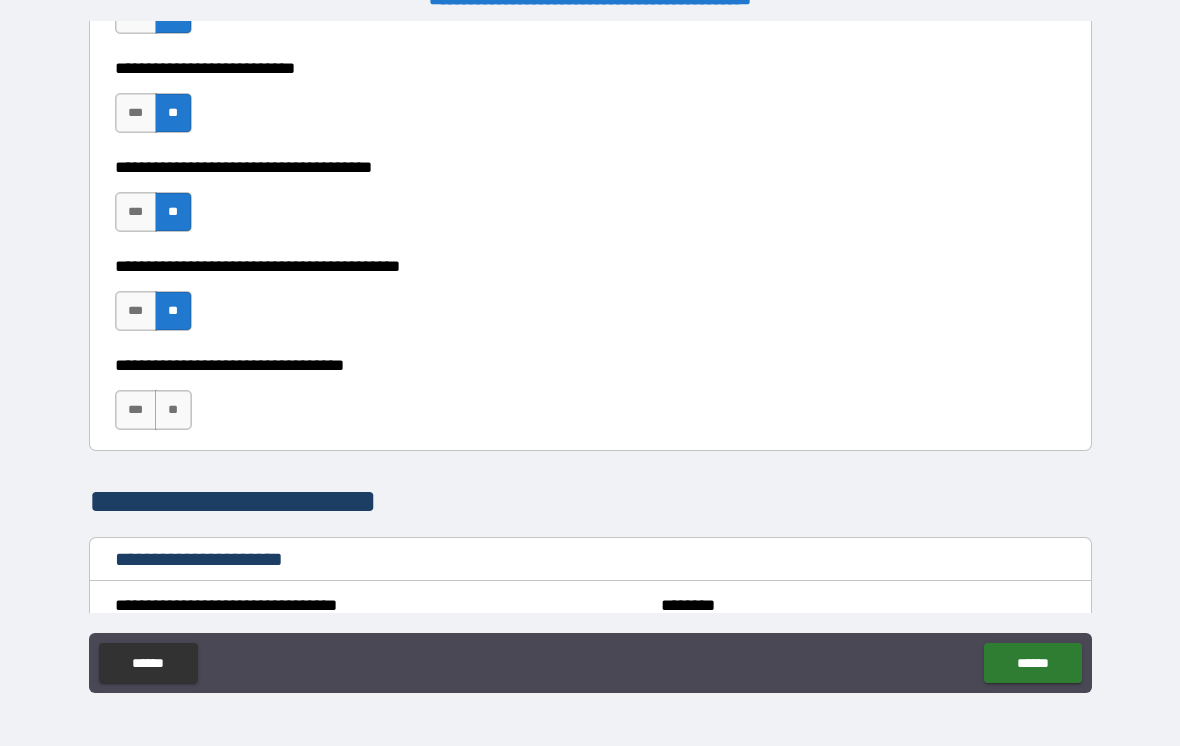 click on "**" at bounding box center [173, 410] 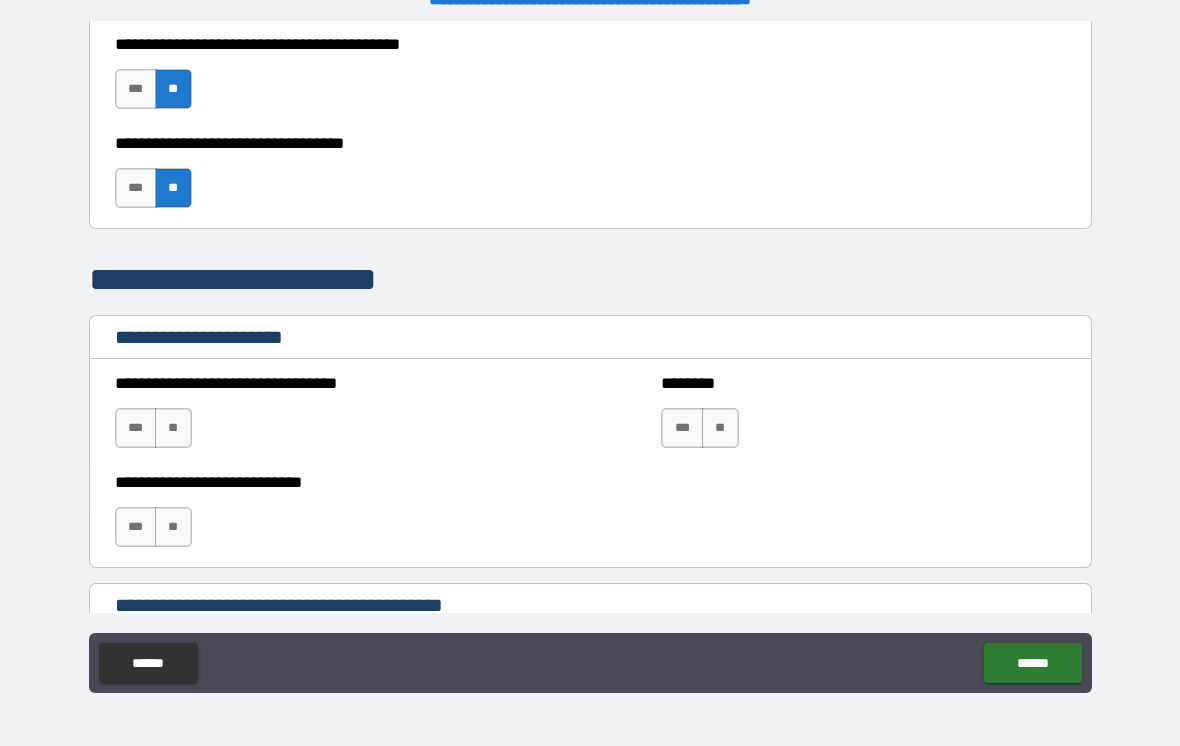 scroll, scrollTop: 1256, scrollLeft: 0, axis: vertical 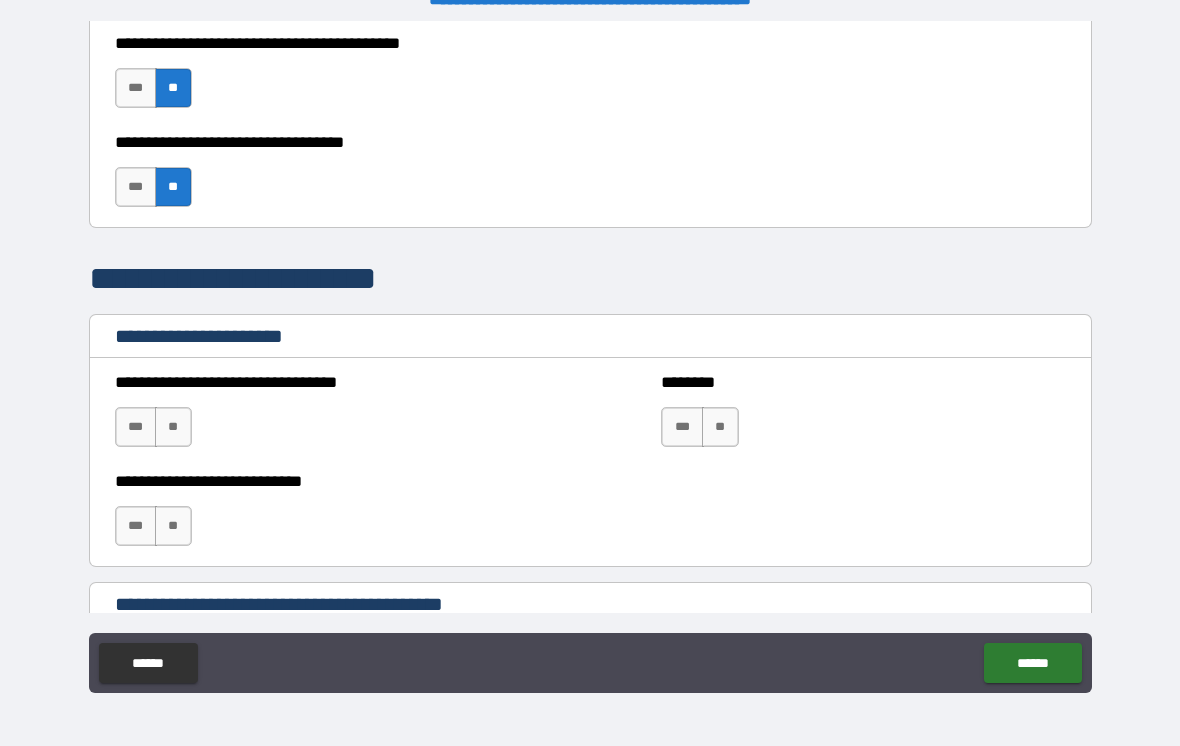 click on "**" at bounding box center (173, 427) 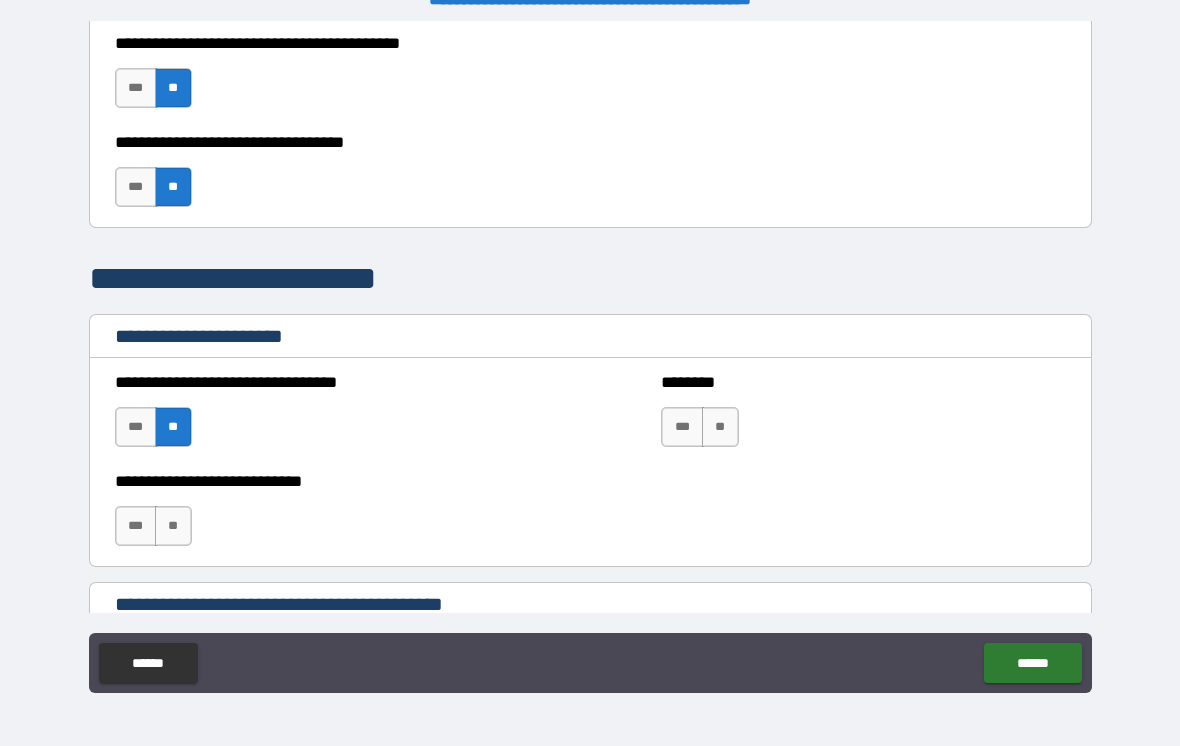 click on "**" at bounding box center [173, 526] 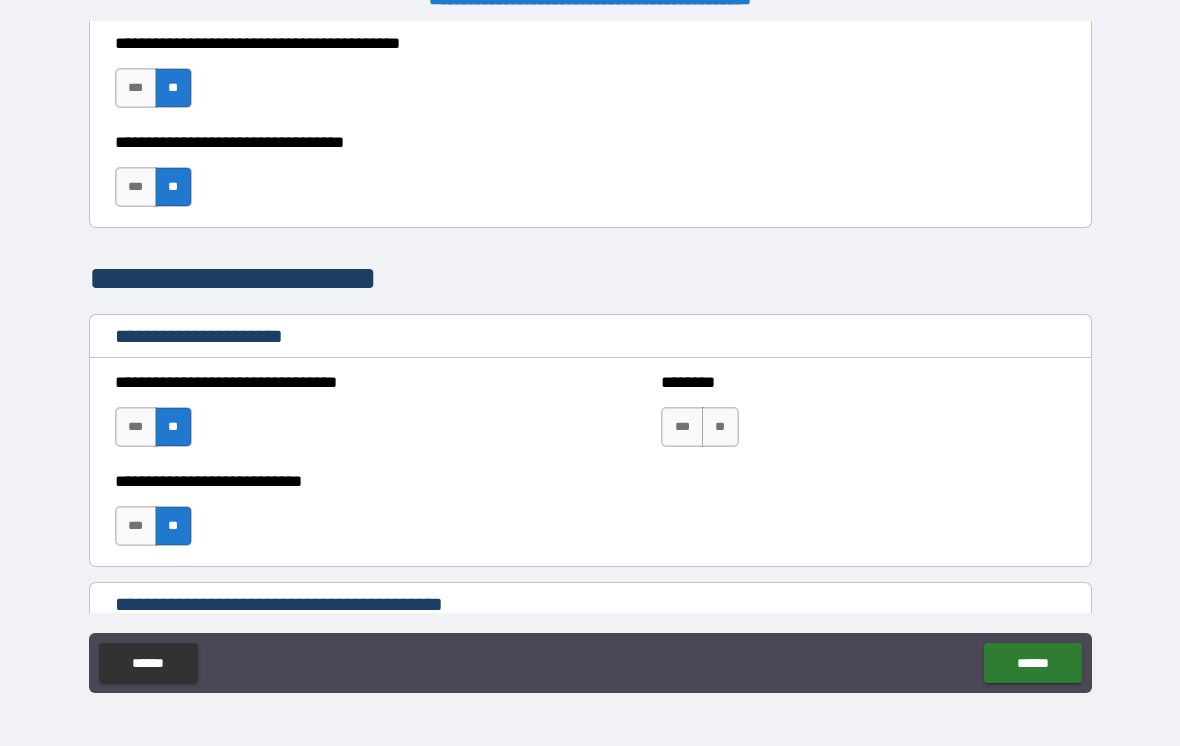 click on "**" at bounding box center [720, 427] 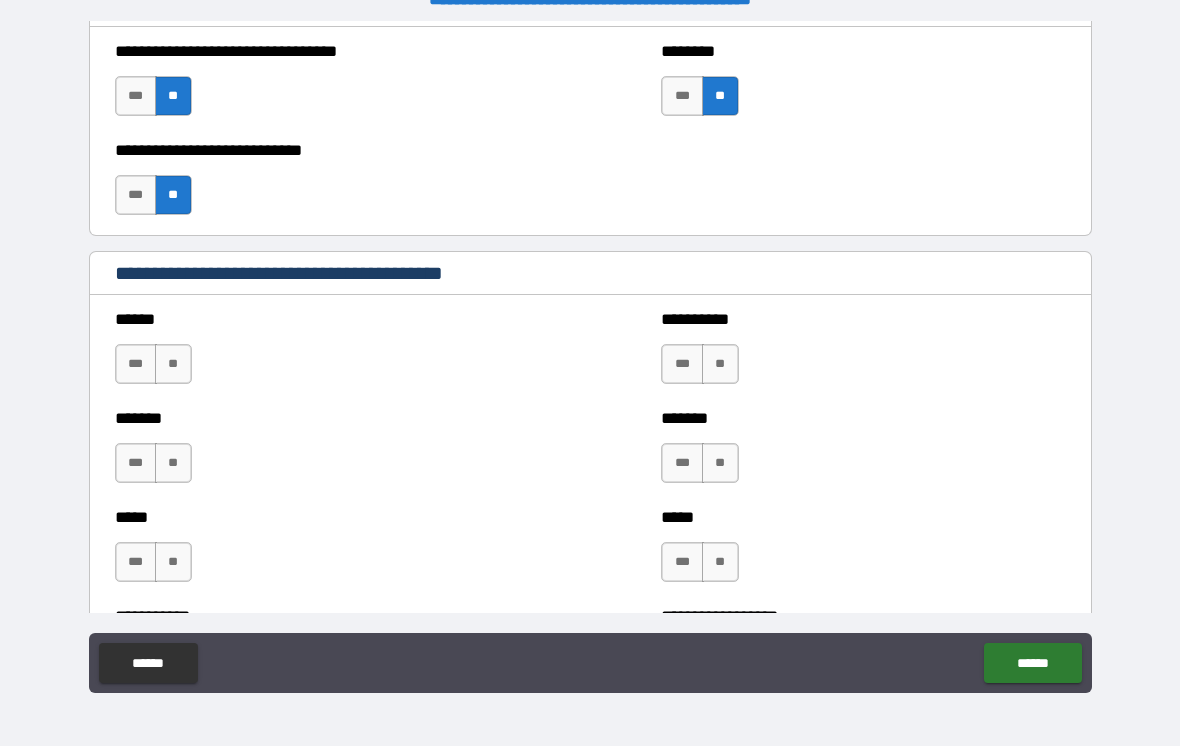 scroll, scrollTop: 1588, scrollLeft: 0, axis: vertical 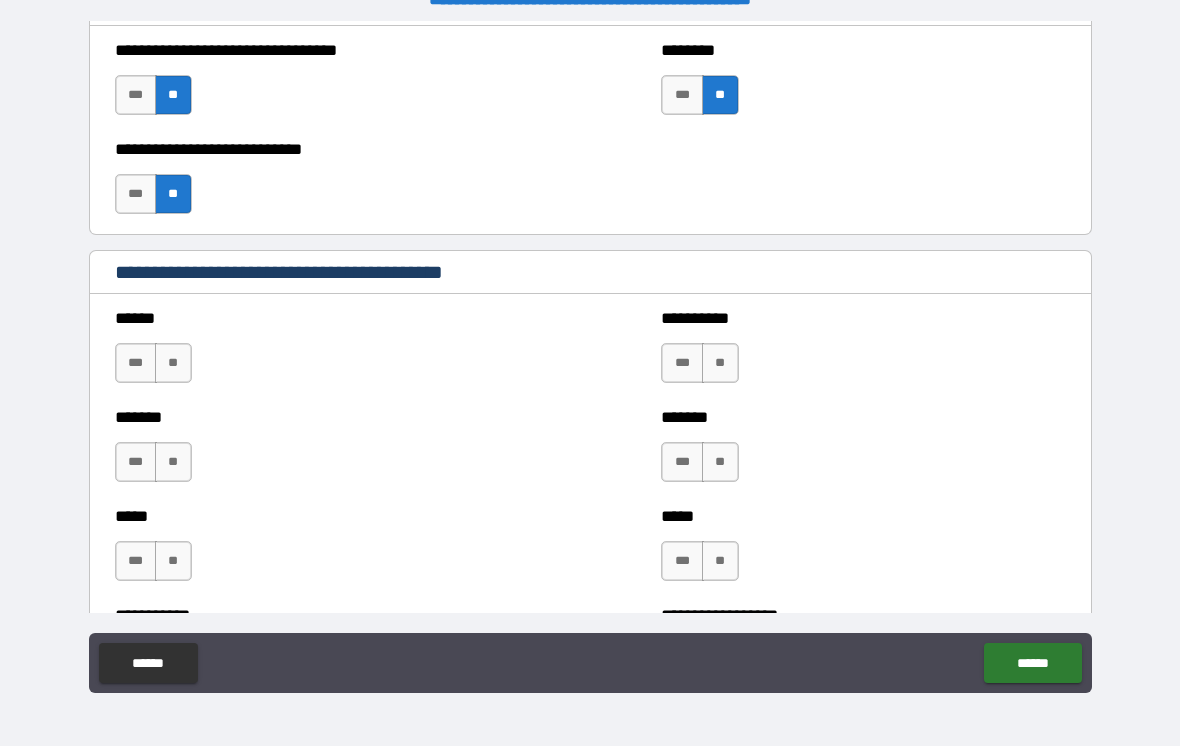 click on "**" at bounding box center [173, 363] 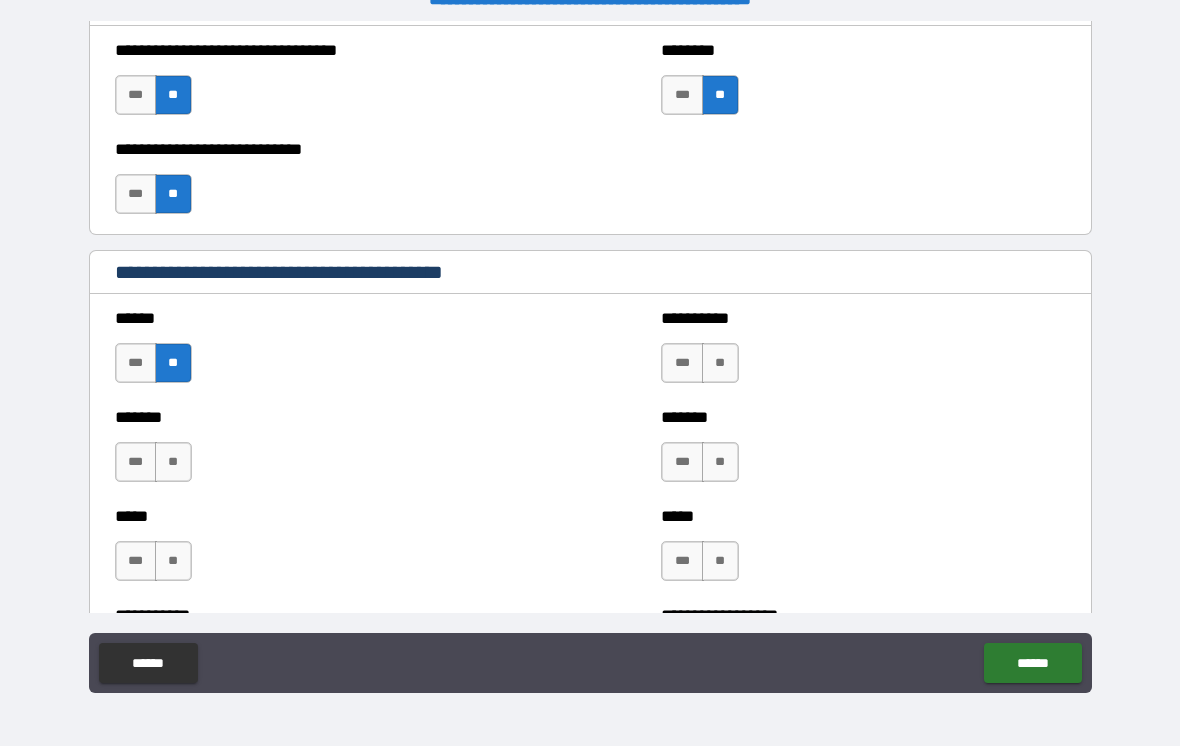 click on "**" at bounding box center (720, 363) 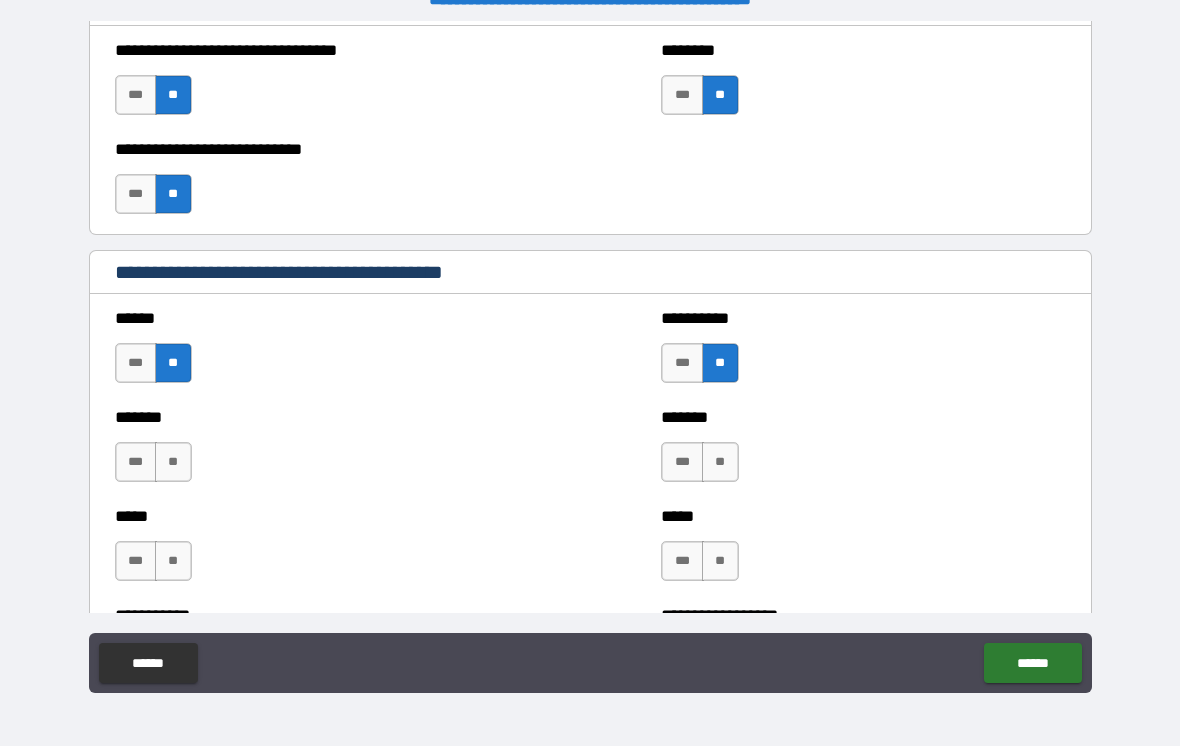 click on "**" at bounding box center (173, 462) 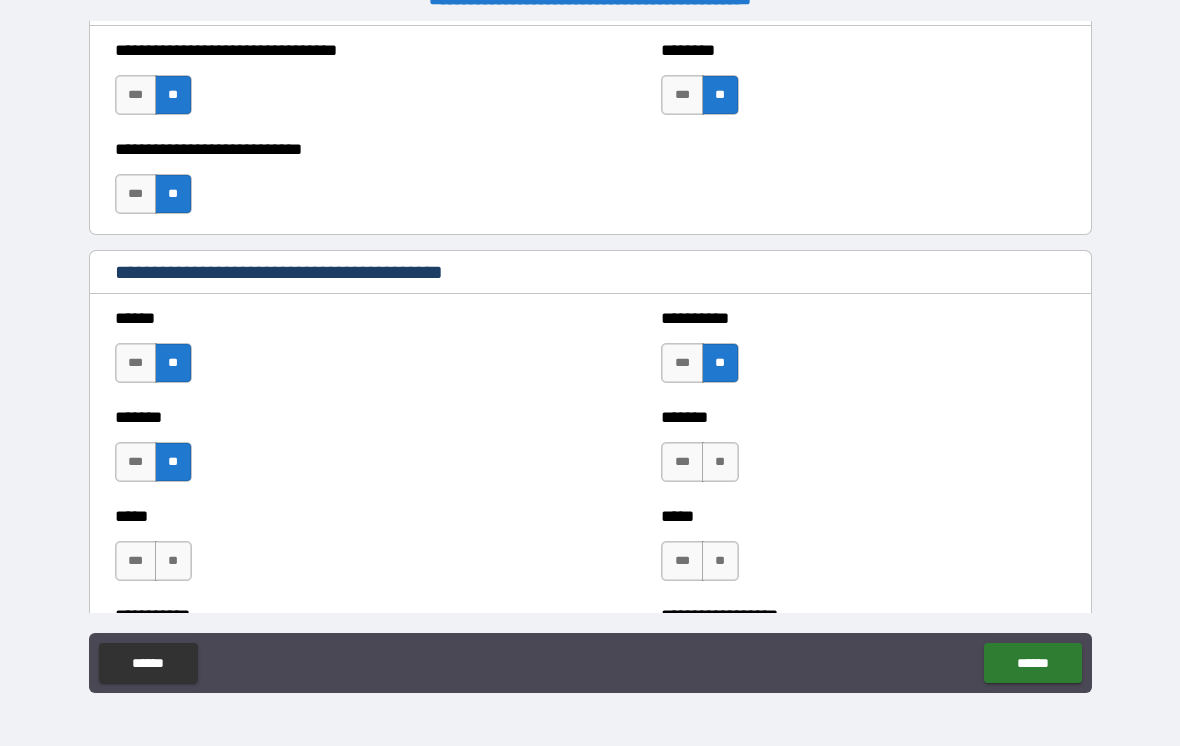 click on "**" at bounding box center (720, 462) 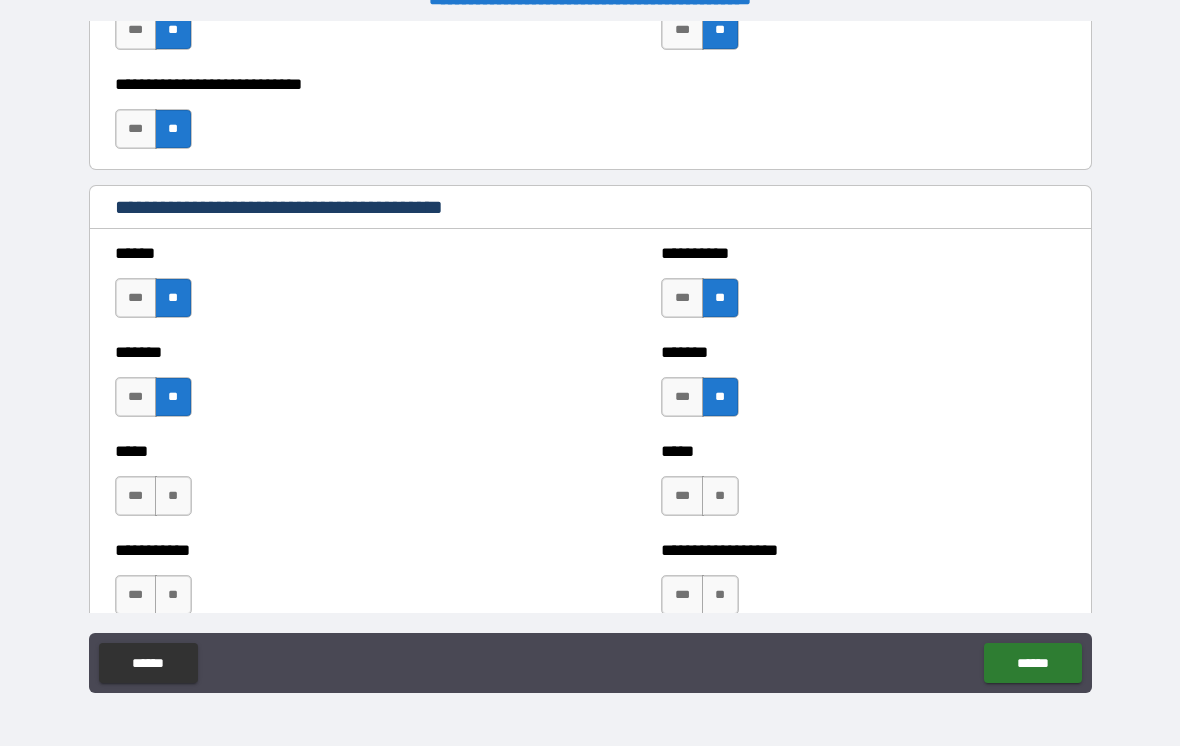 scroll, scrollTop: 1658, scrollLeft: 0, axis: vertical 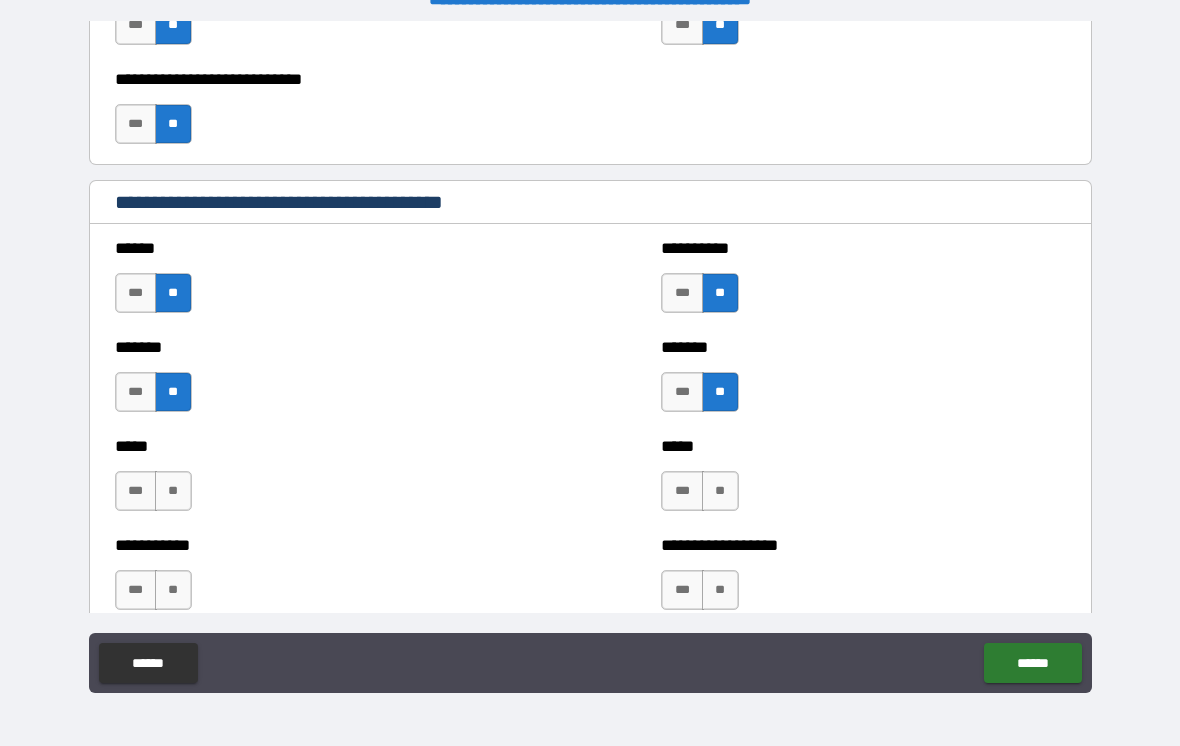 click on "**" at bounding box center [173, 491] 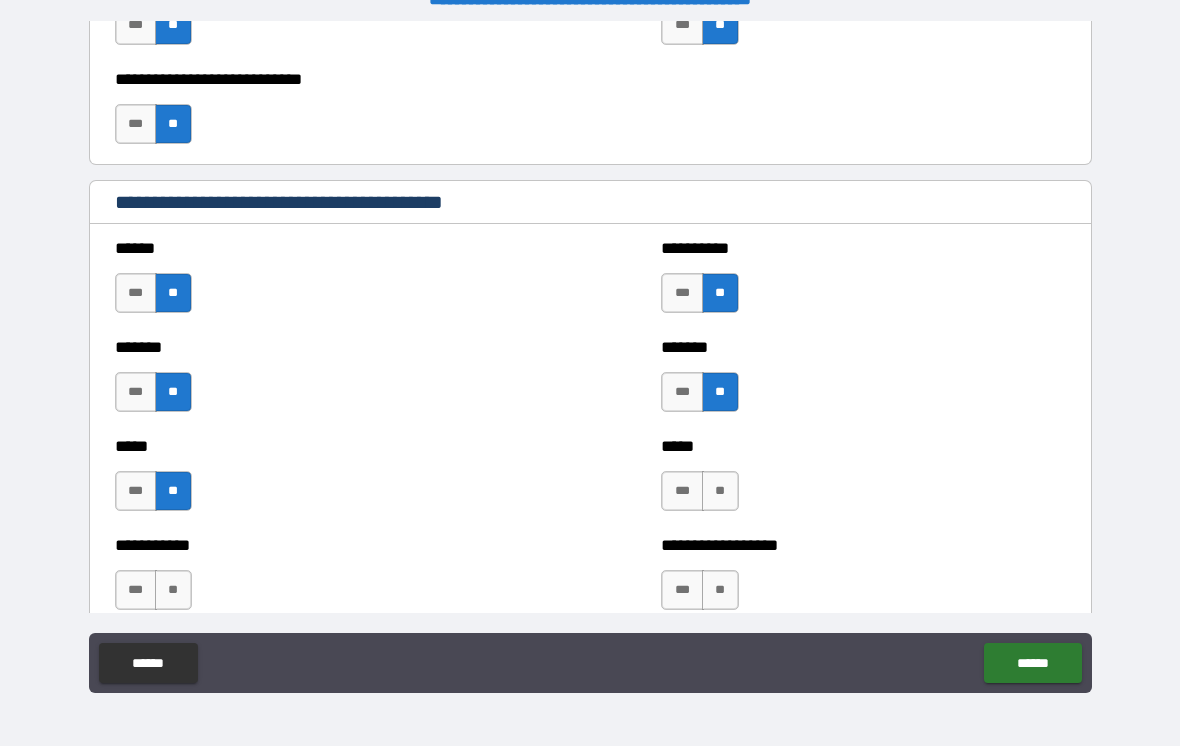 click on "**" at bounding box center (720, 491) 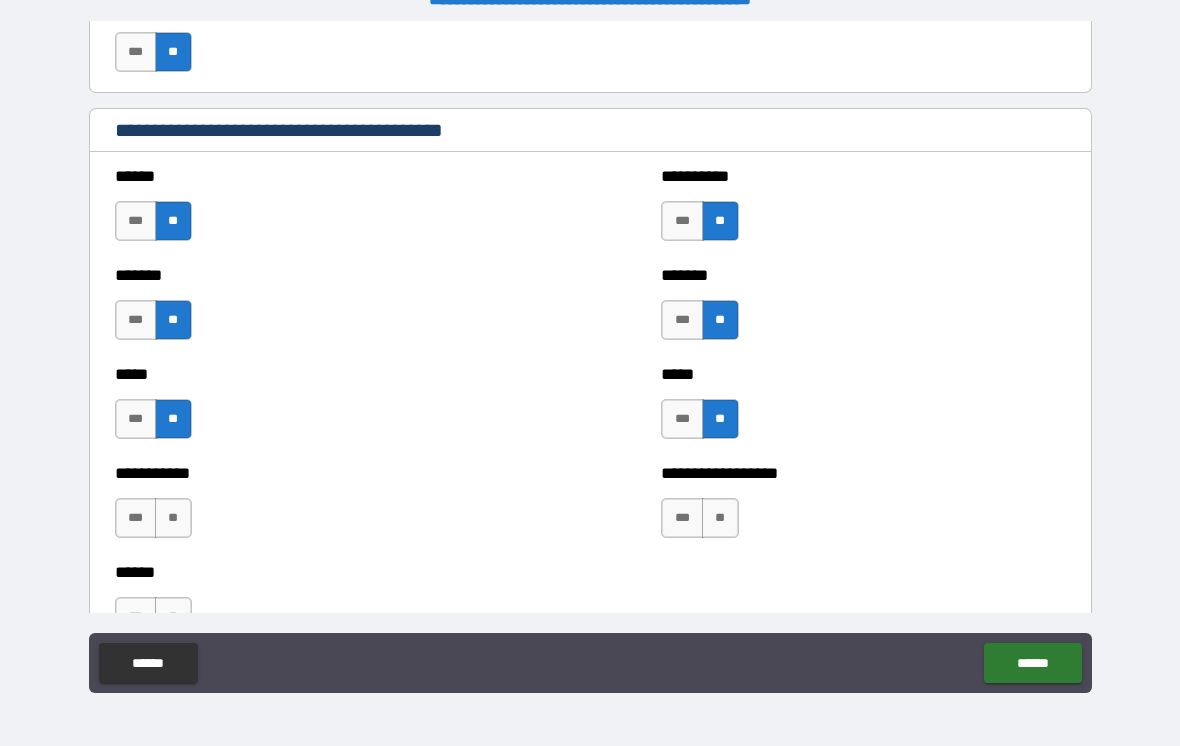 scroll, scrollTop: 1737, scrollLeft: 0, axis: vertical 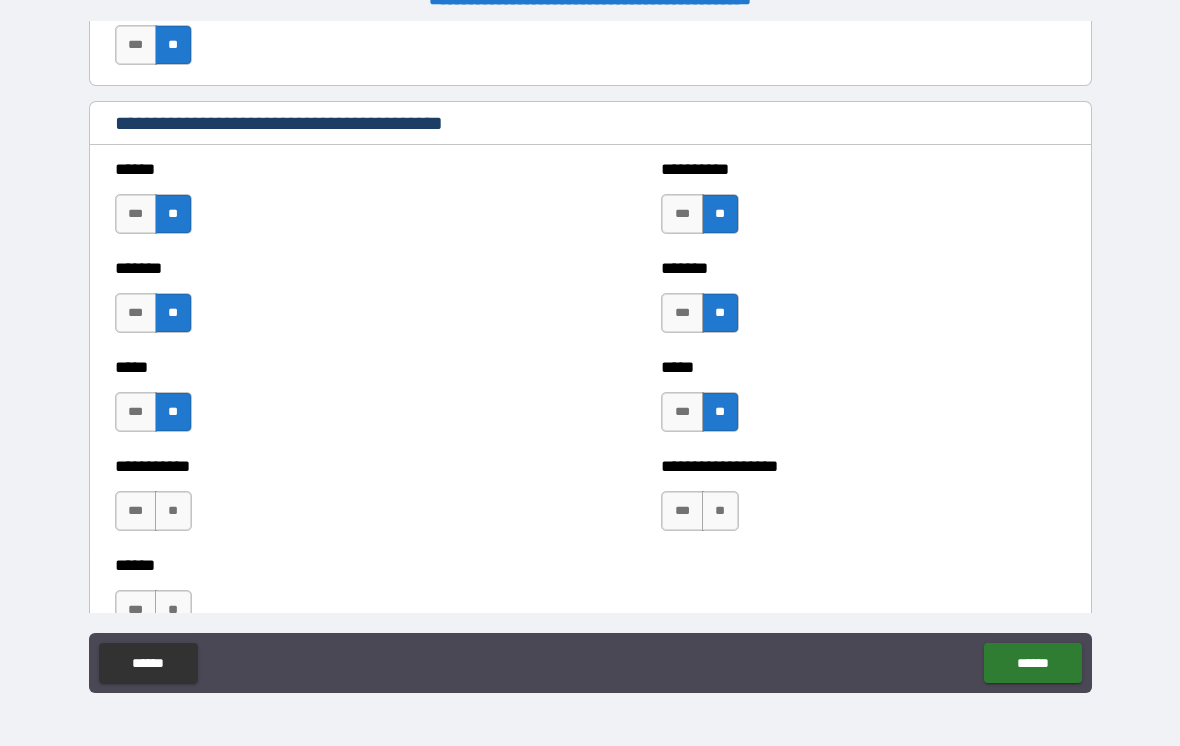 click on "**" at bounding box center (173, 511) 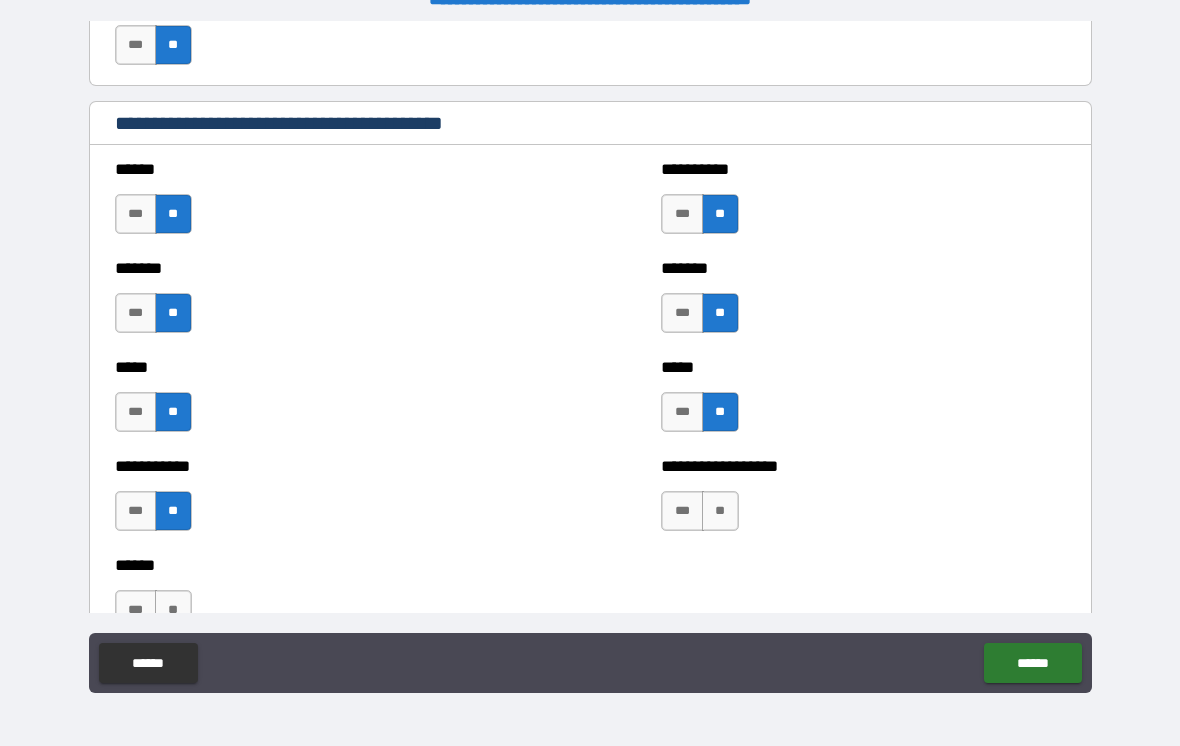 click on "**" at bounding box center (720, 511) 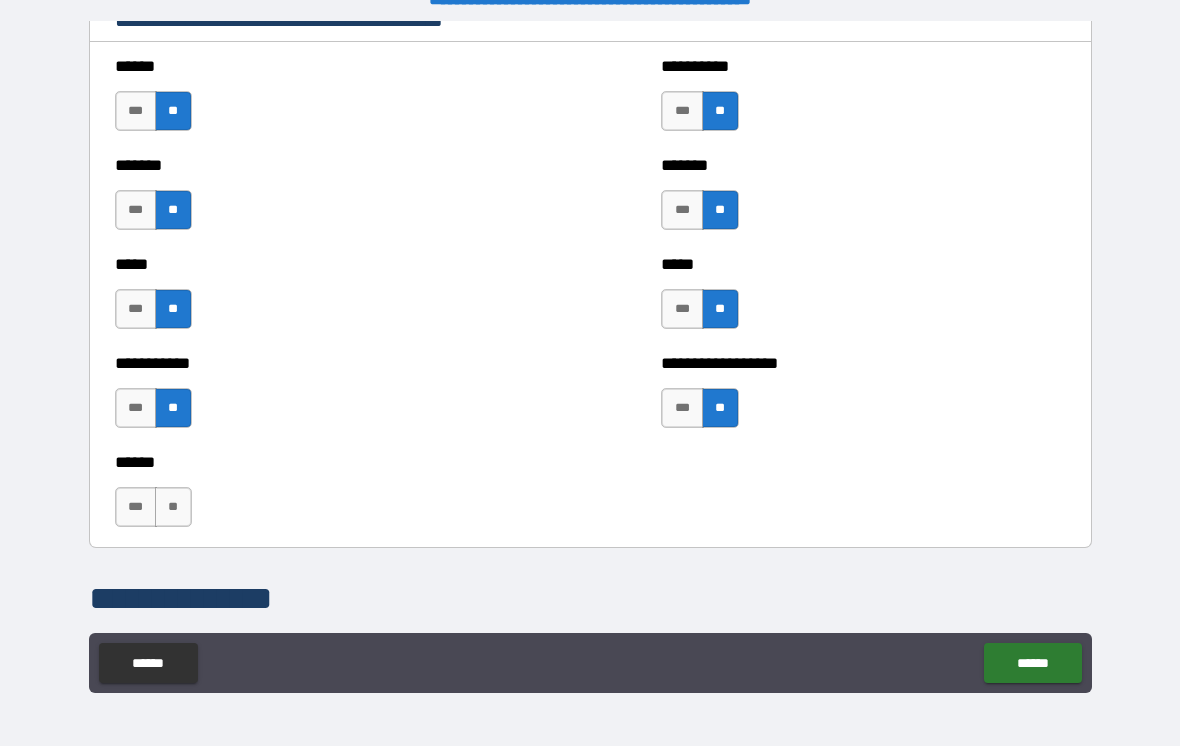 scroll, scrollTop: 1843, scrollLeft: 0, axis: vertical 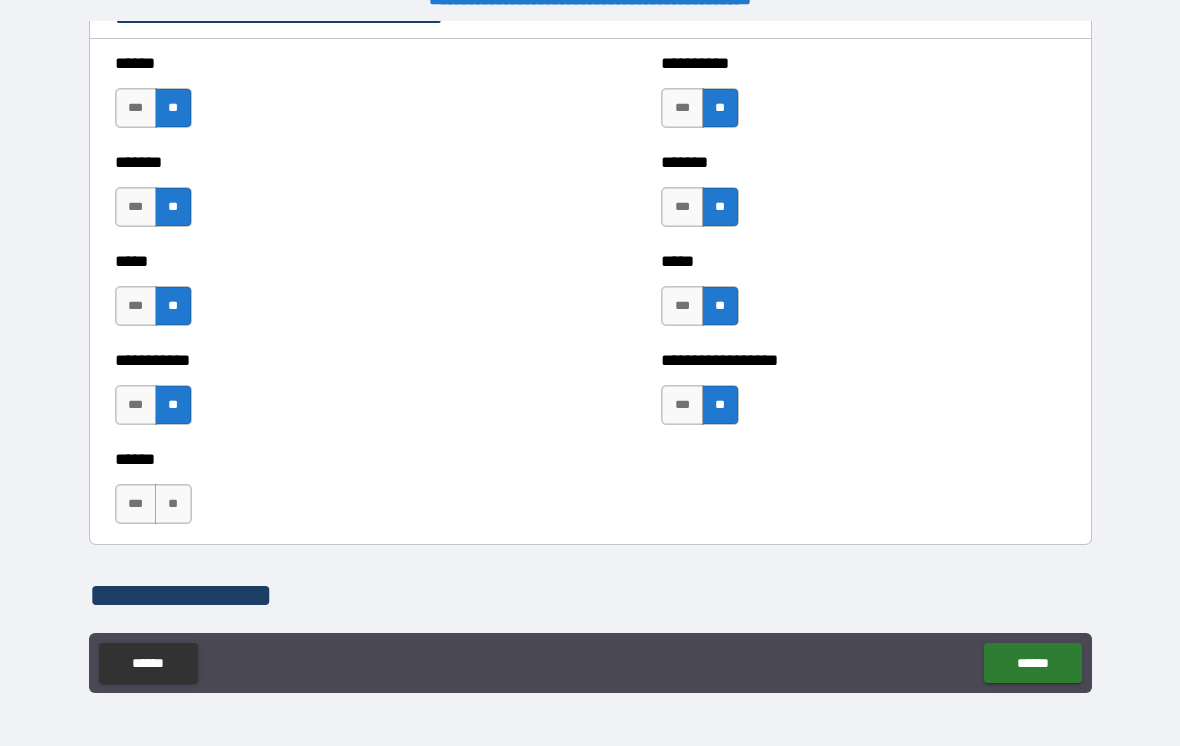 click on "**" at bounding box center [173, 504] 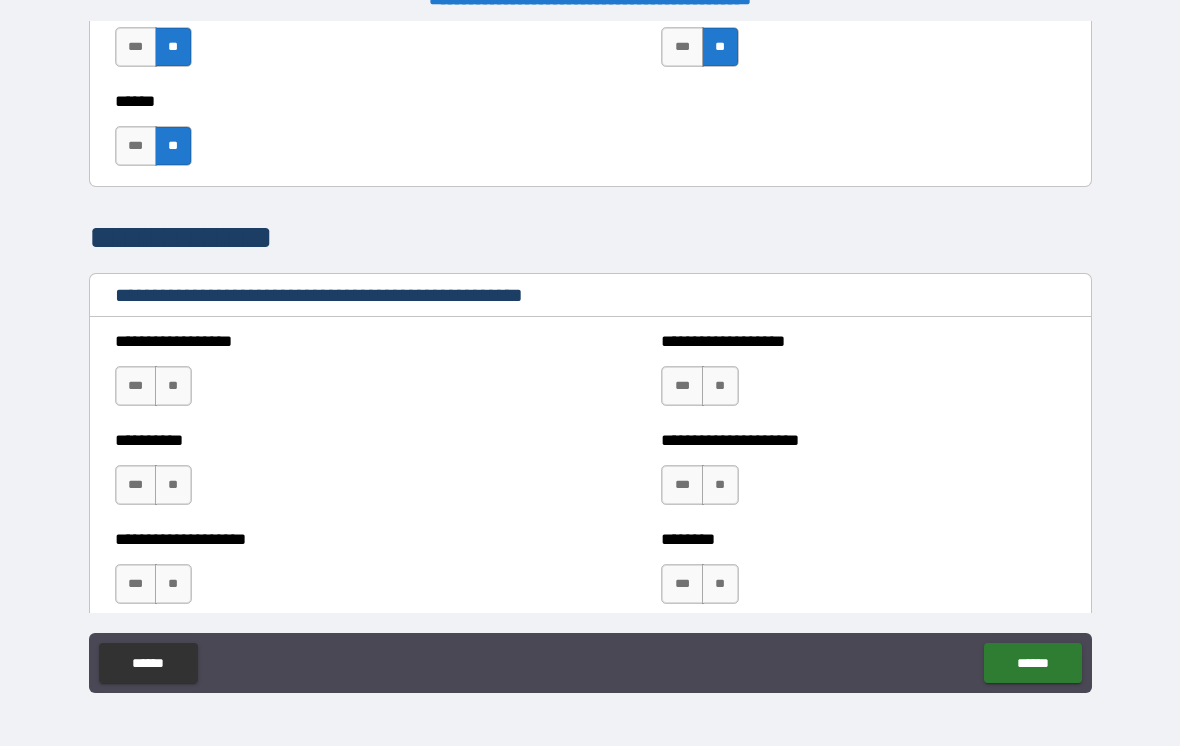 scroll, scrollTop: 2202, scrollLeft: 0, axis: vertical 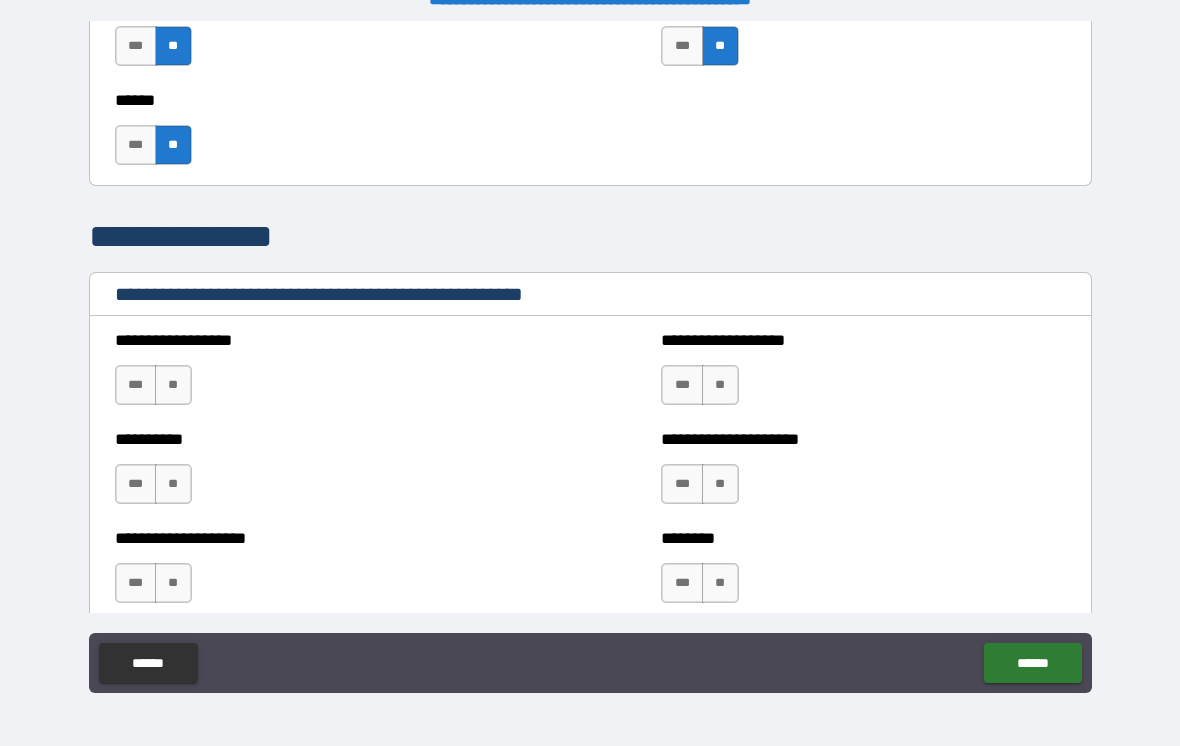 click on "**" at bounding box center [173, 385] 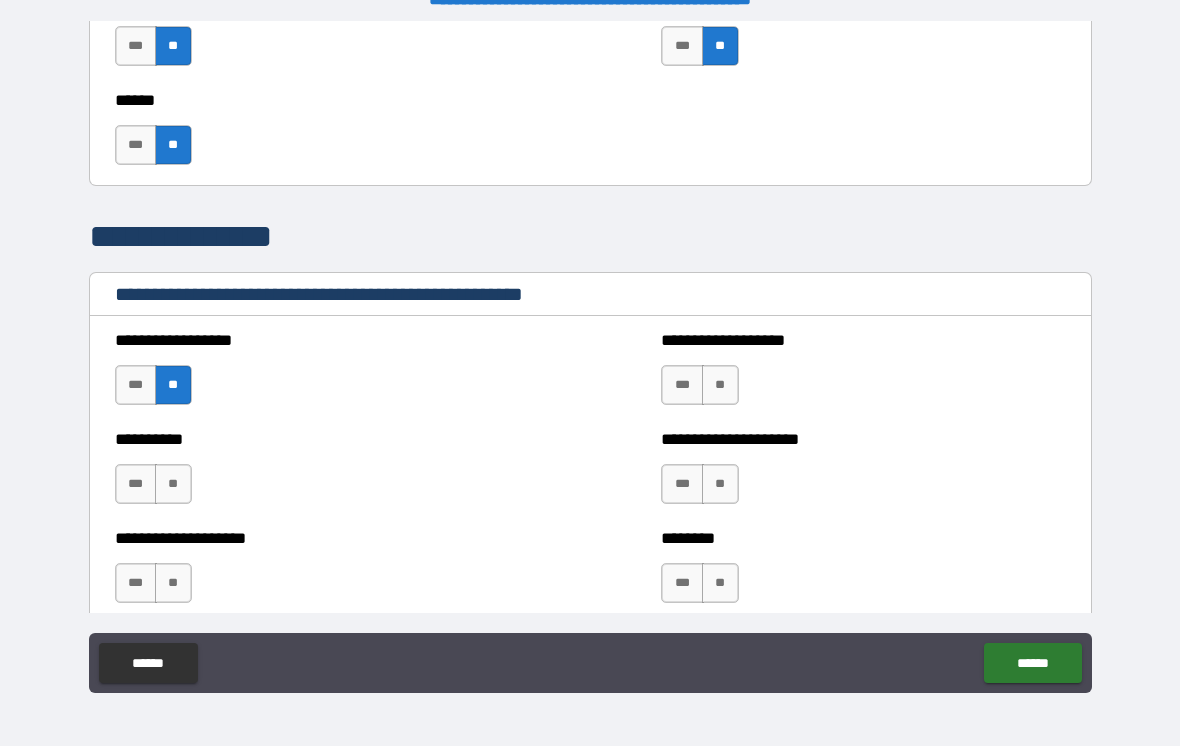 click on "**" at bounding box center (173, 484) 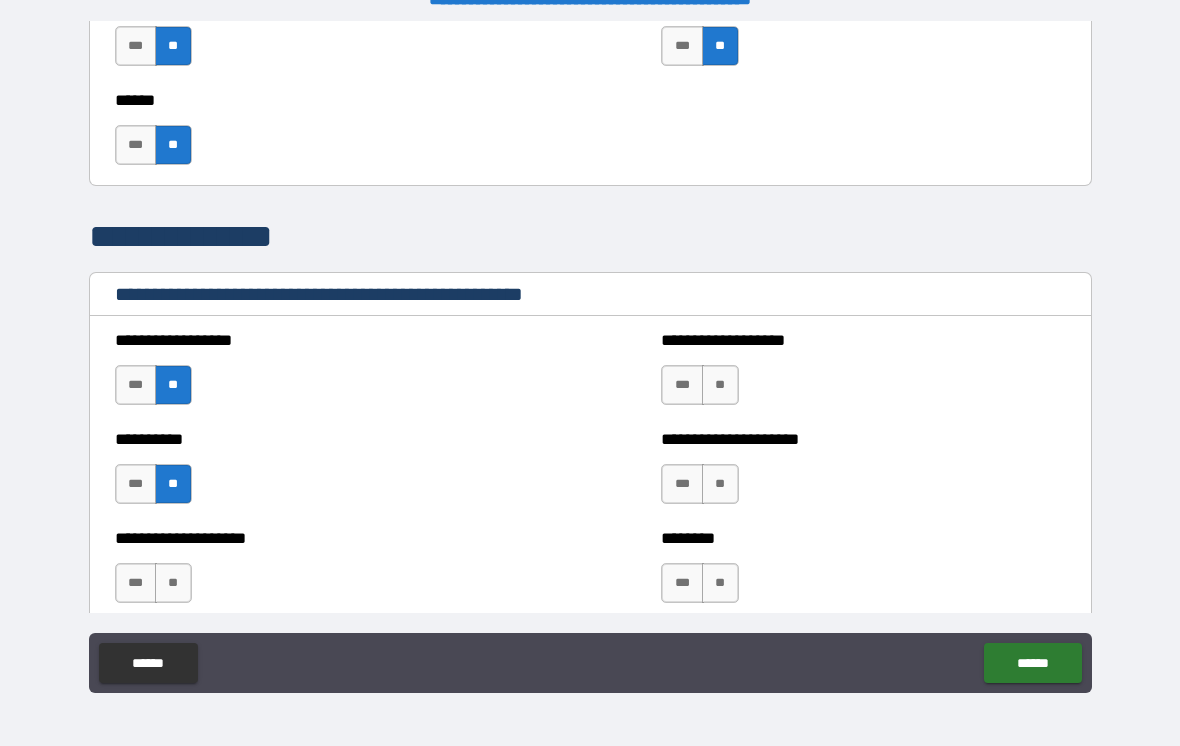 click on "**" at bounding box center (720, 385) 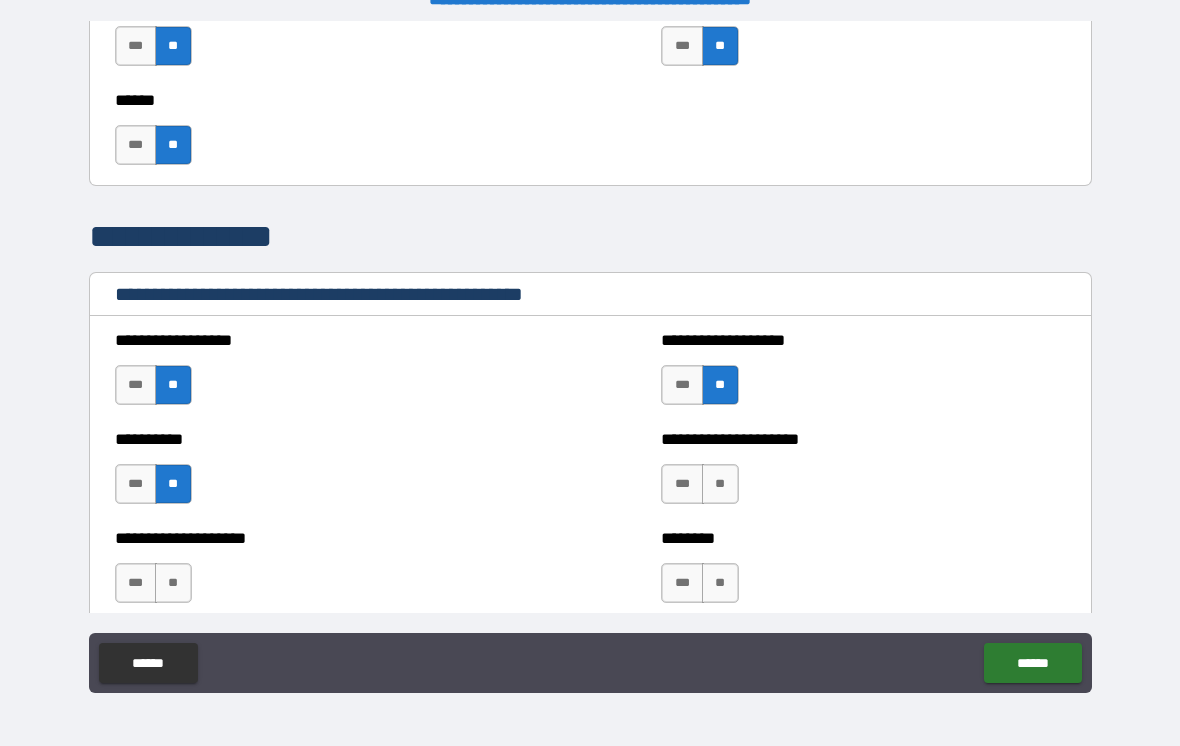 click on "**" at bounding box center (720, 484) 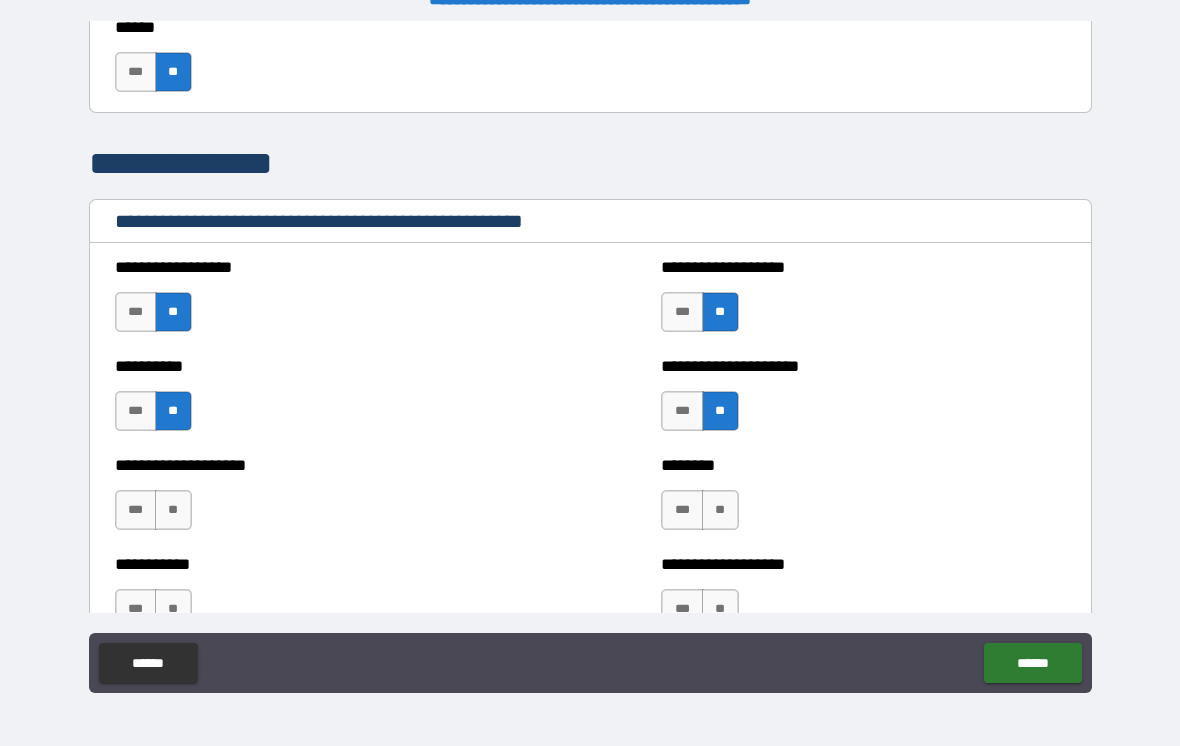 scroll, scrollTop: 2275, scrollLeft: 0, axis: vertical 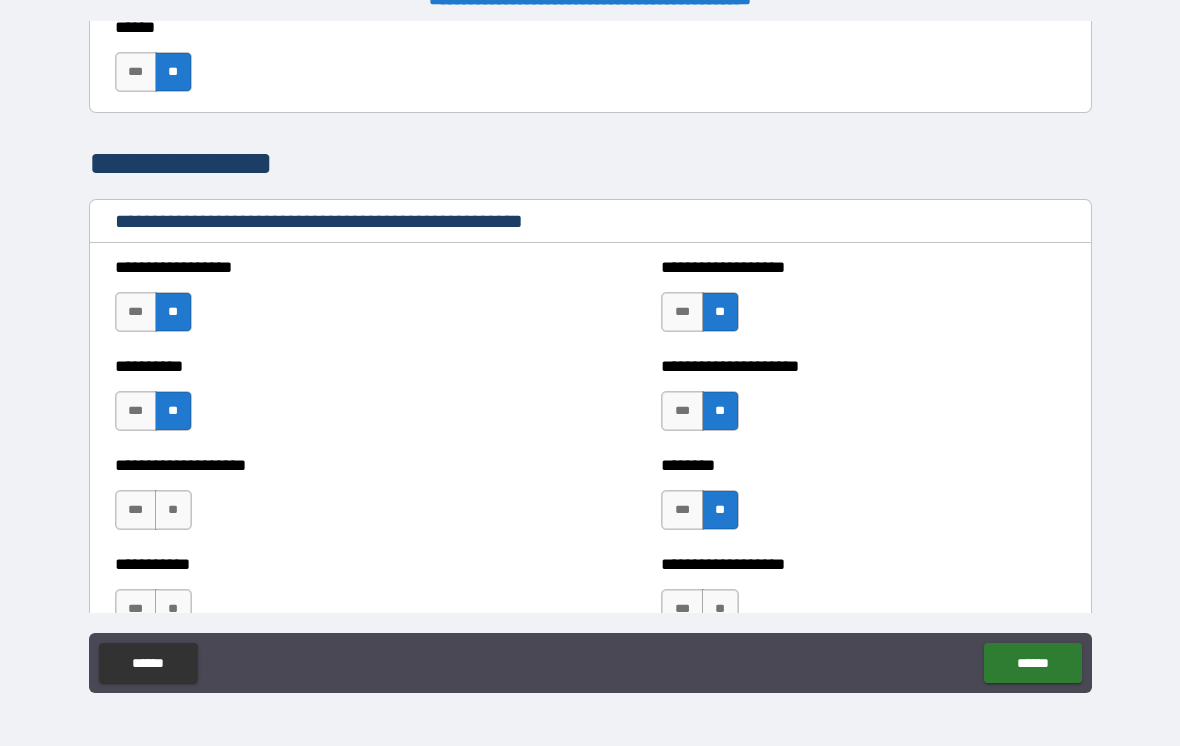 click on "**" at bounding box center (173, 510) 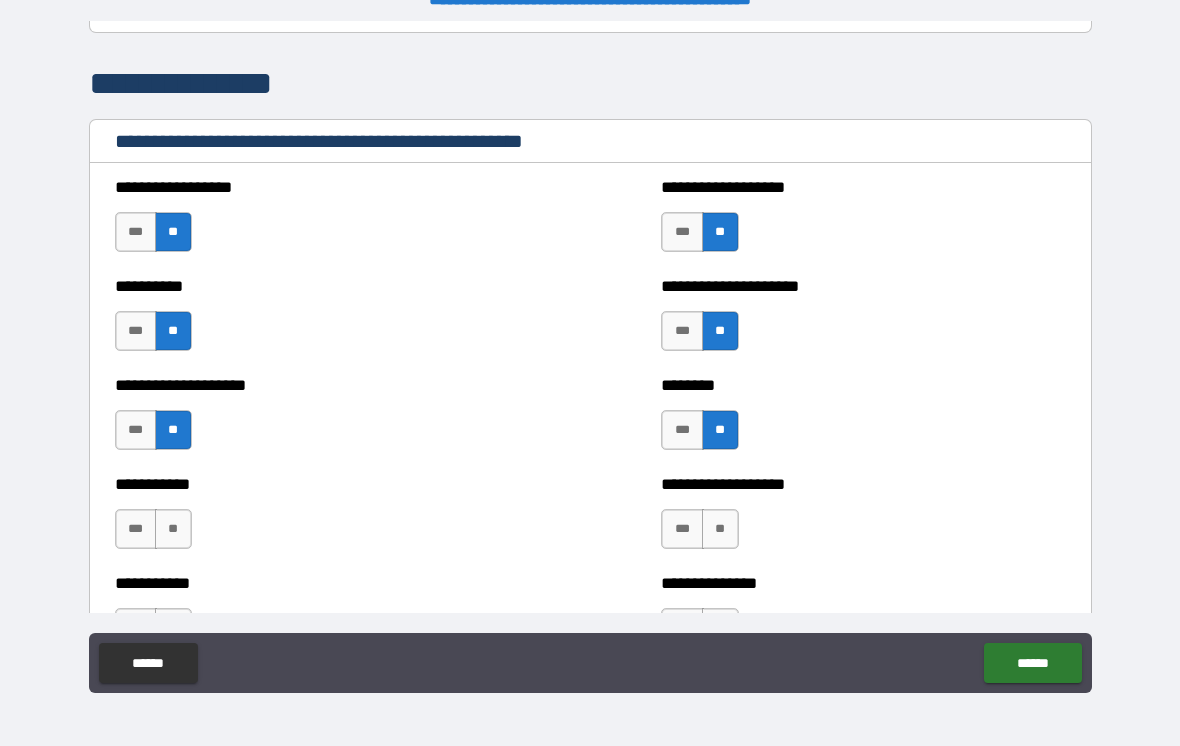 scroll, scrollTop: 2357, scrollLeft: 0, axis: vertical 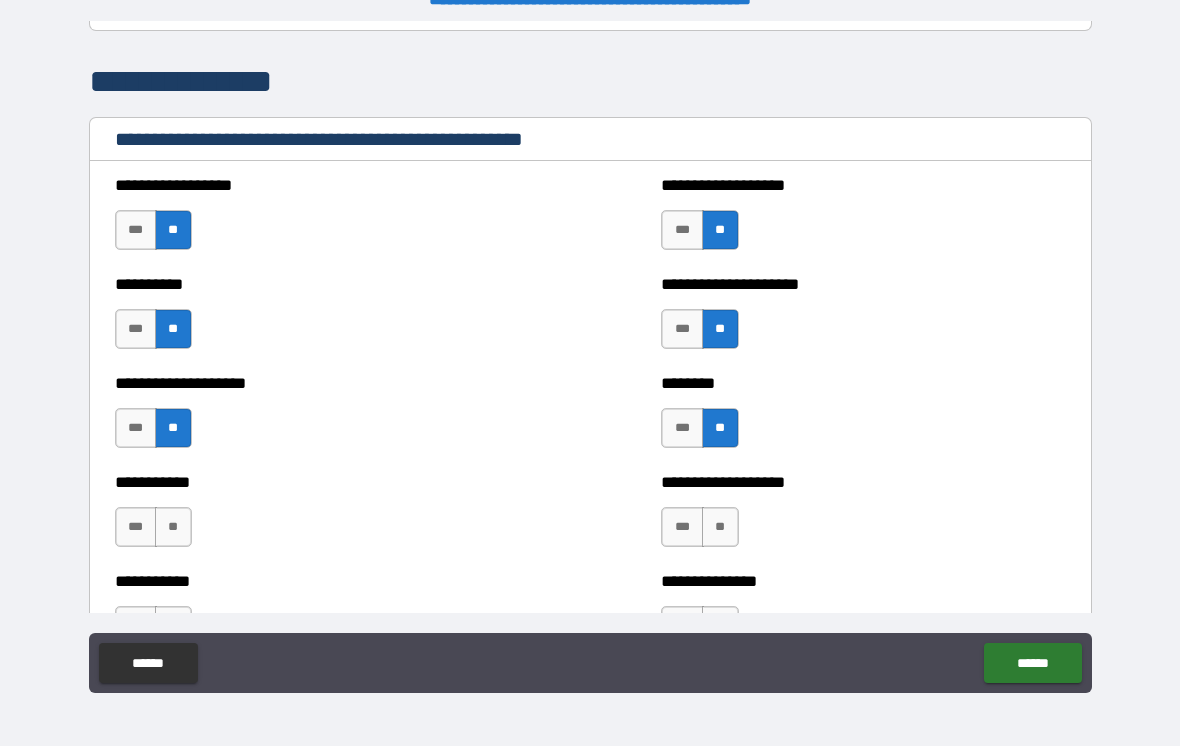click on "**" at bounding box center [173, 527] 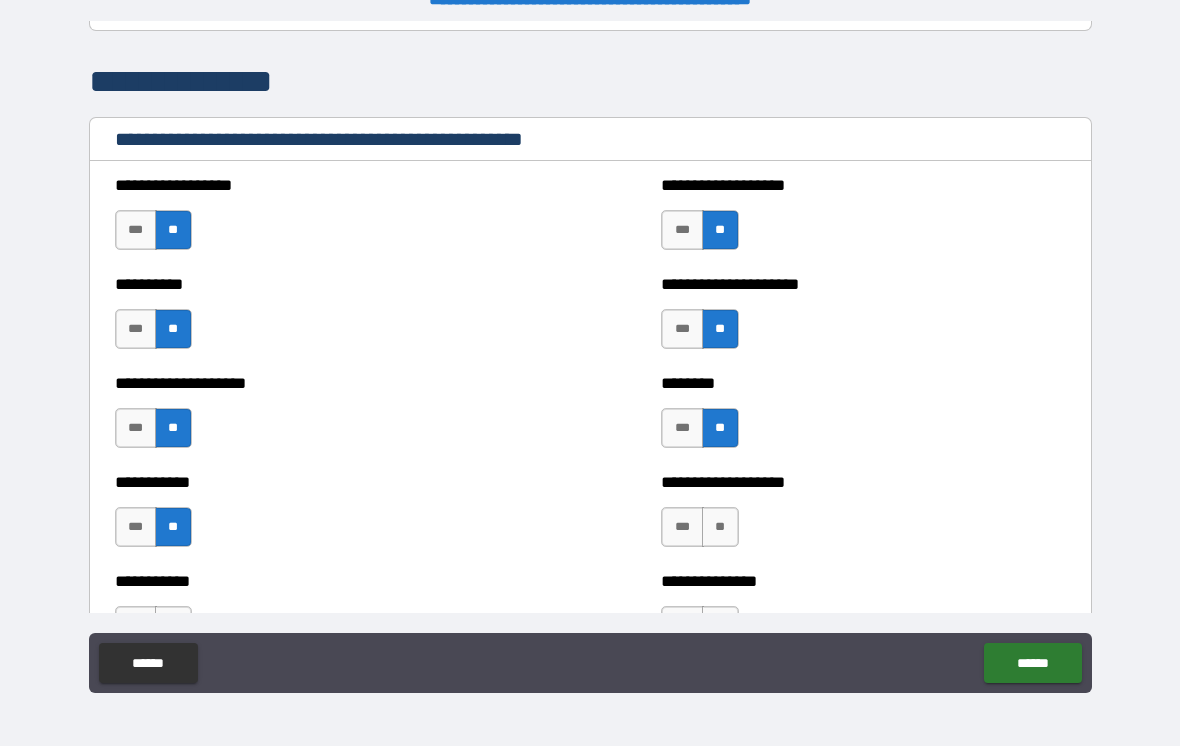 click on "**" at bounding box center [720, 527] 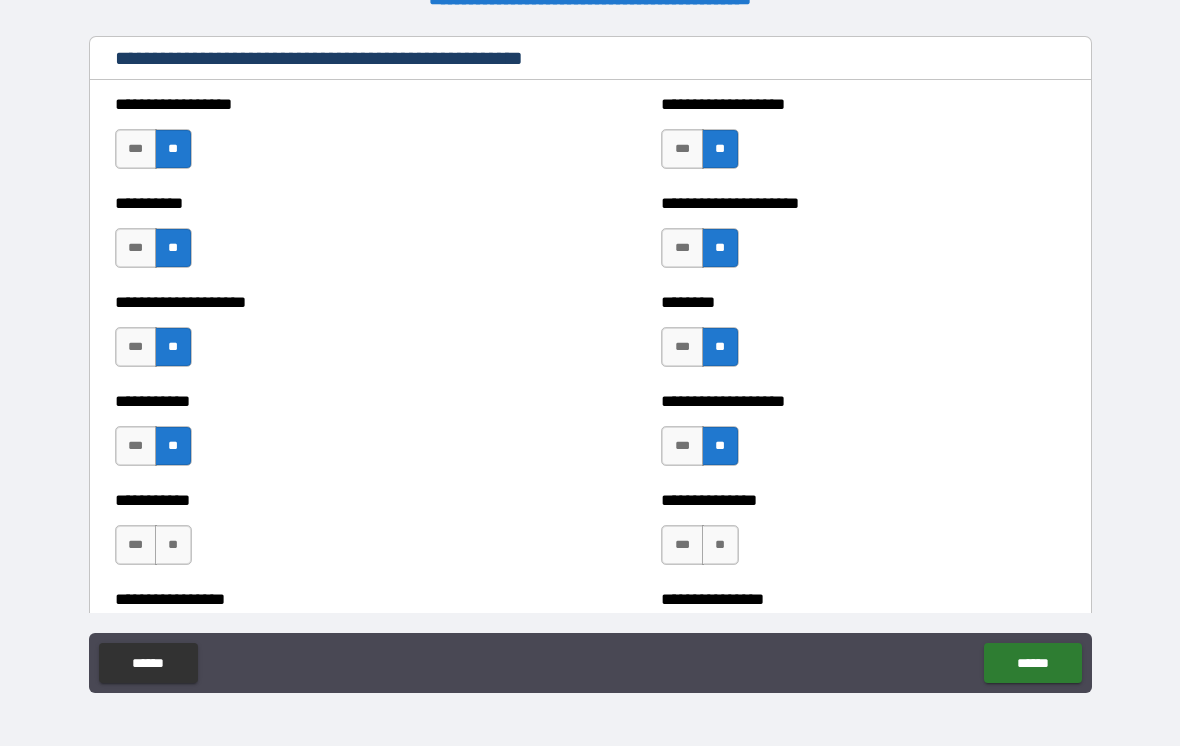 scroll, scrollTop: 2454, scrollLeft: 0, axis: vertical 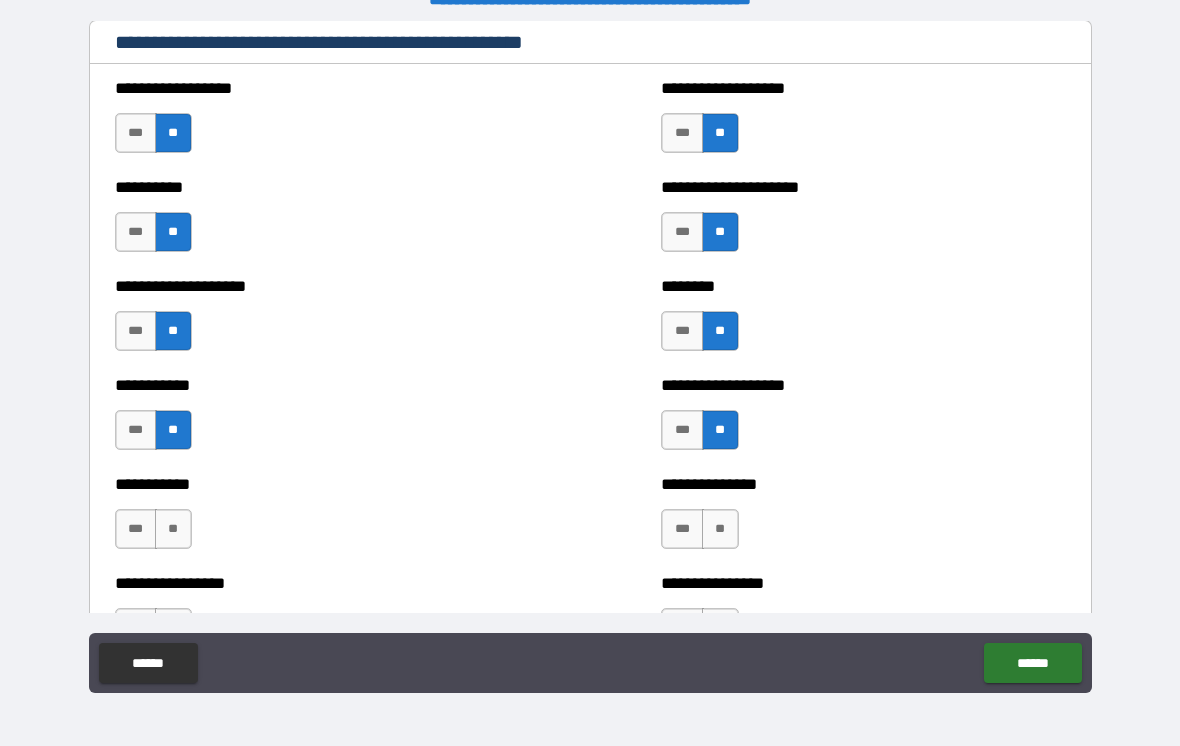 click on "**" at bounding box center (173, 529) 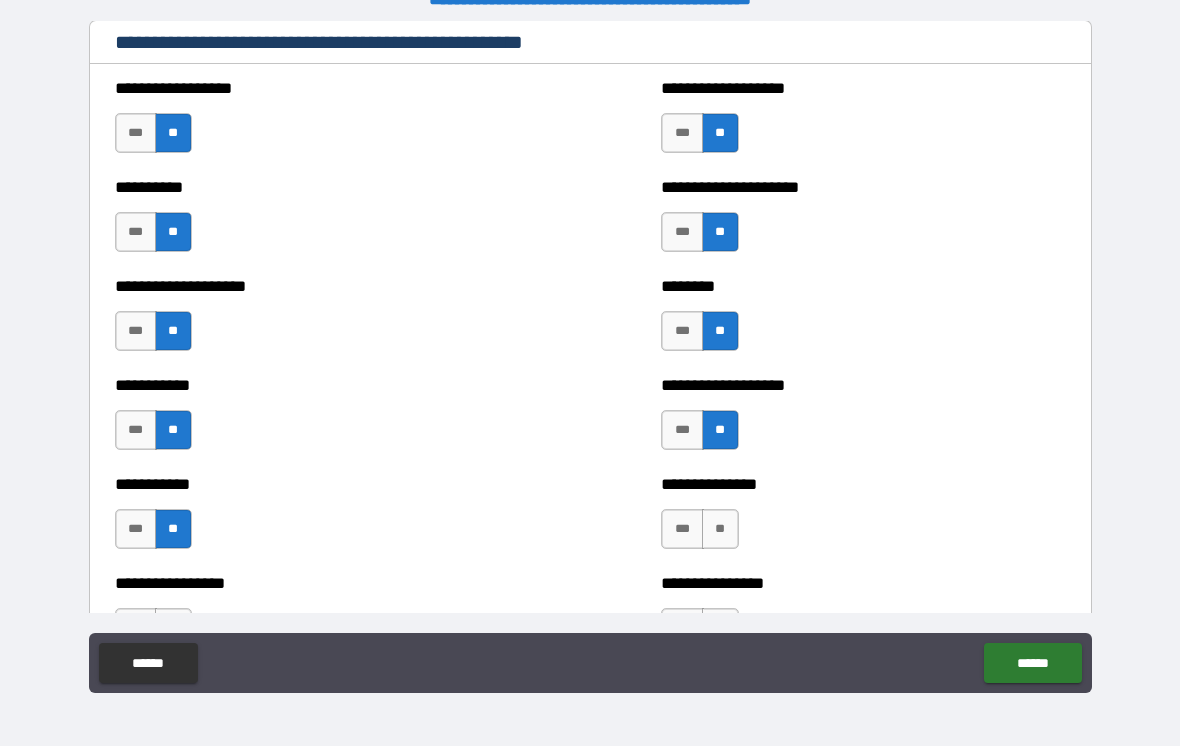 click on "**" at bounding box center [720, 529] 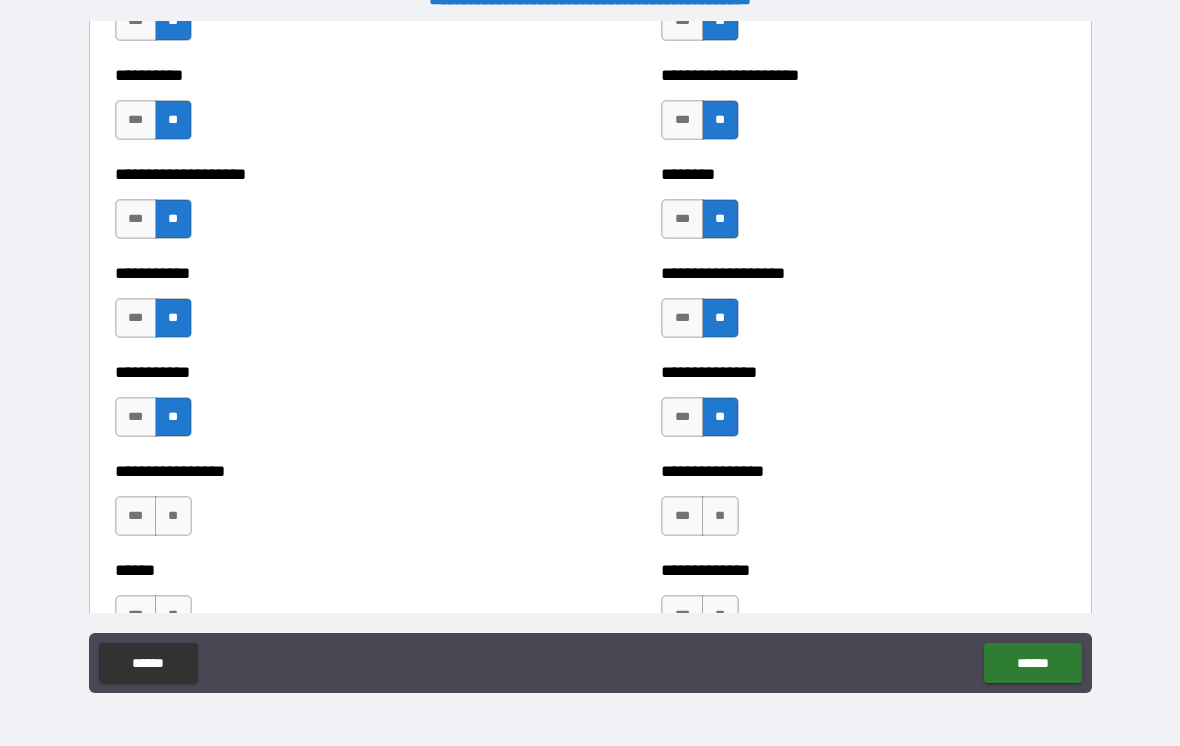 scroll, scrollTop: 2567, scrollLeft: 0, axis: vertical 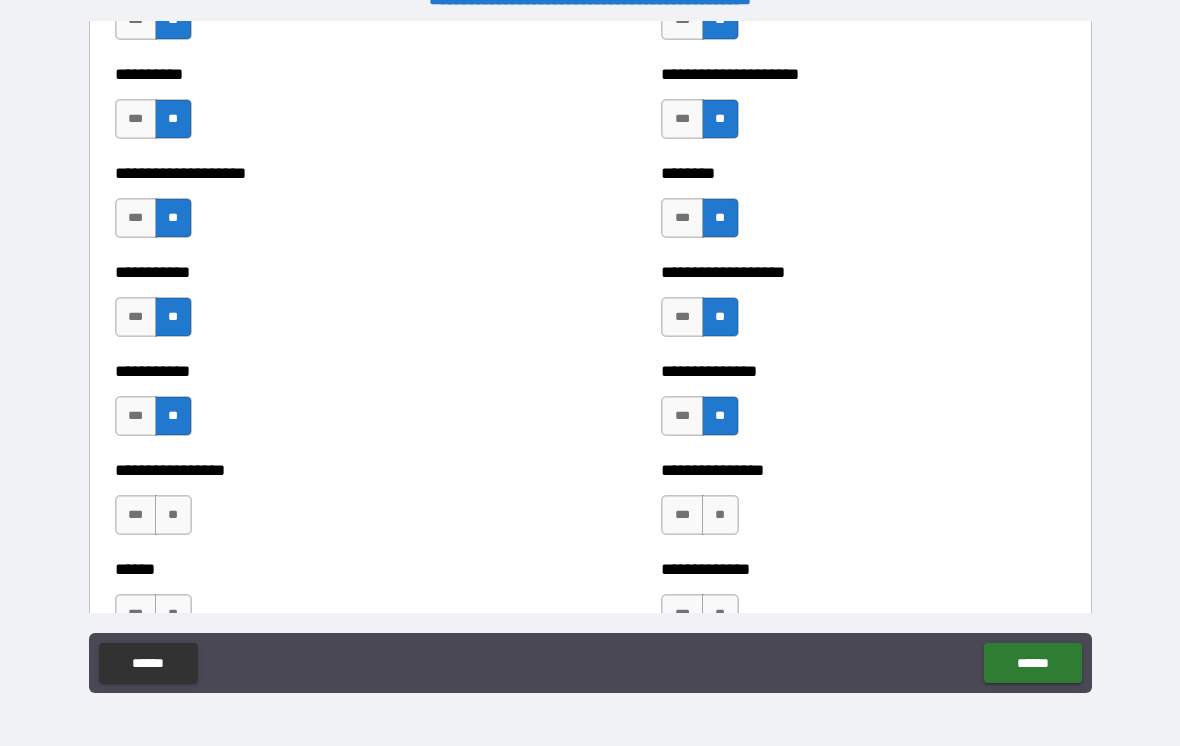 click on "**" at bounding box center [720, 515] 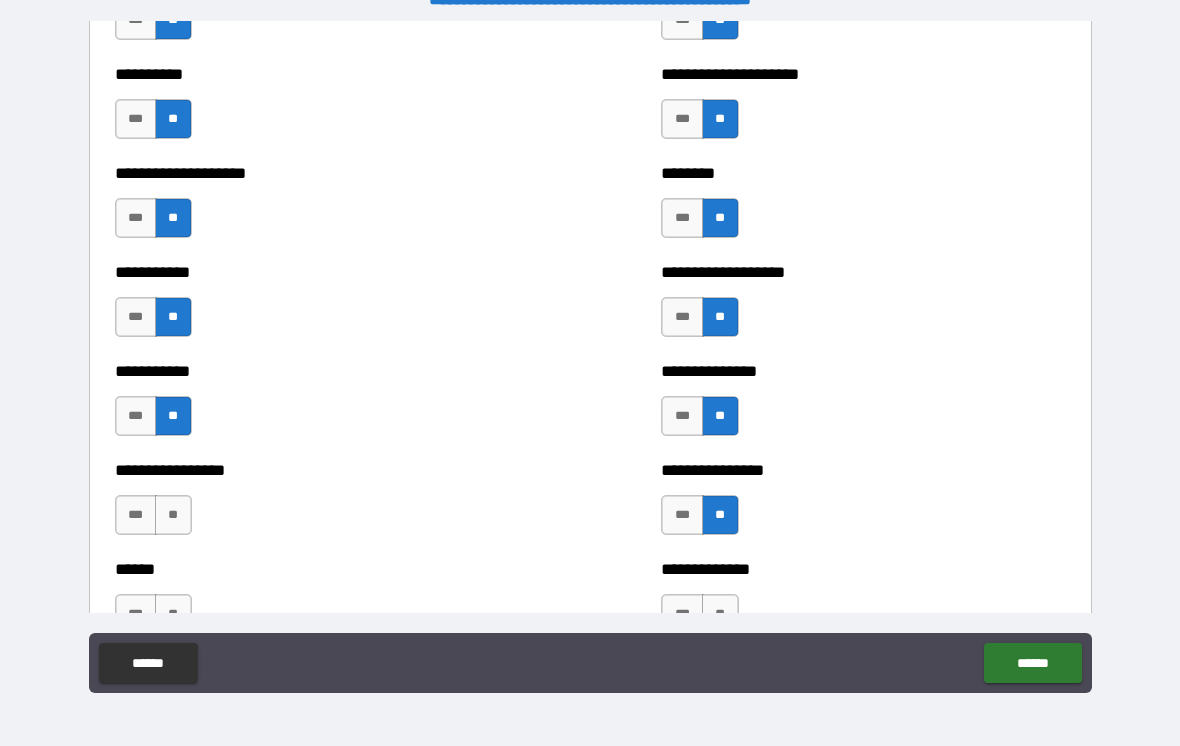 click on "**" at bounding box center [173, 515] 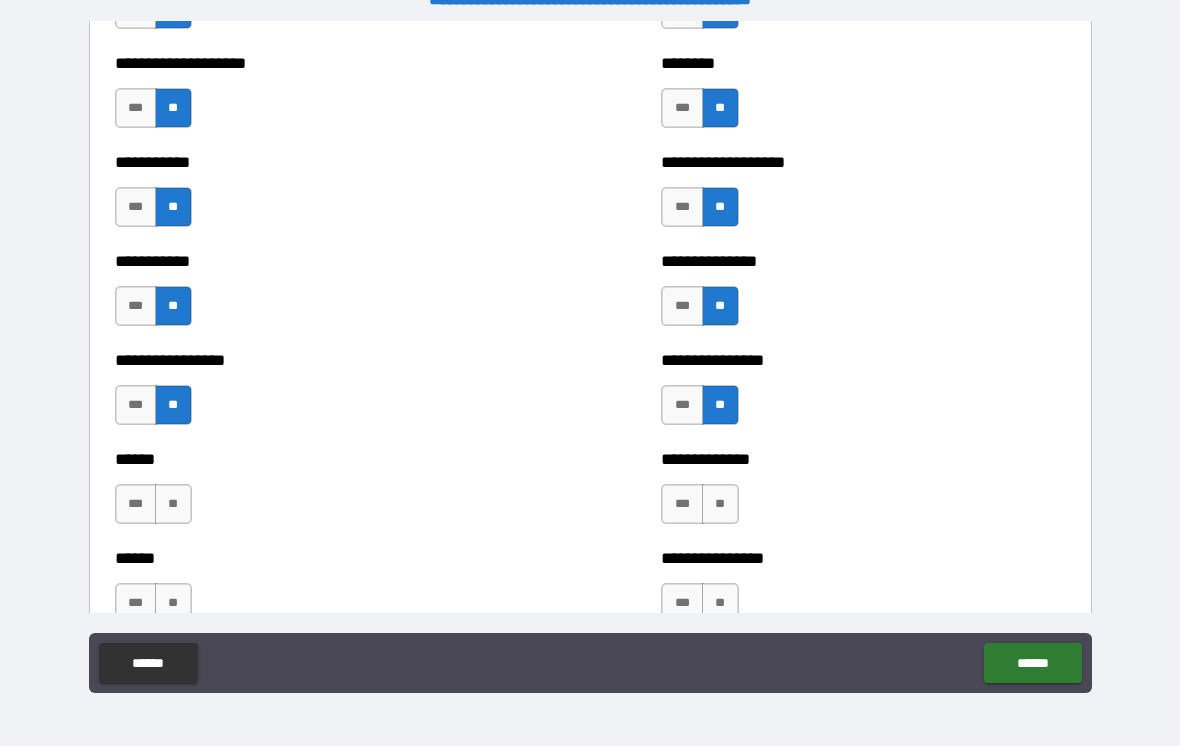 scroll, scrollTop: 2676, scrollLeft: 0, axis: vertical 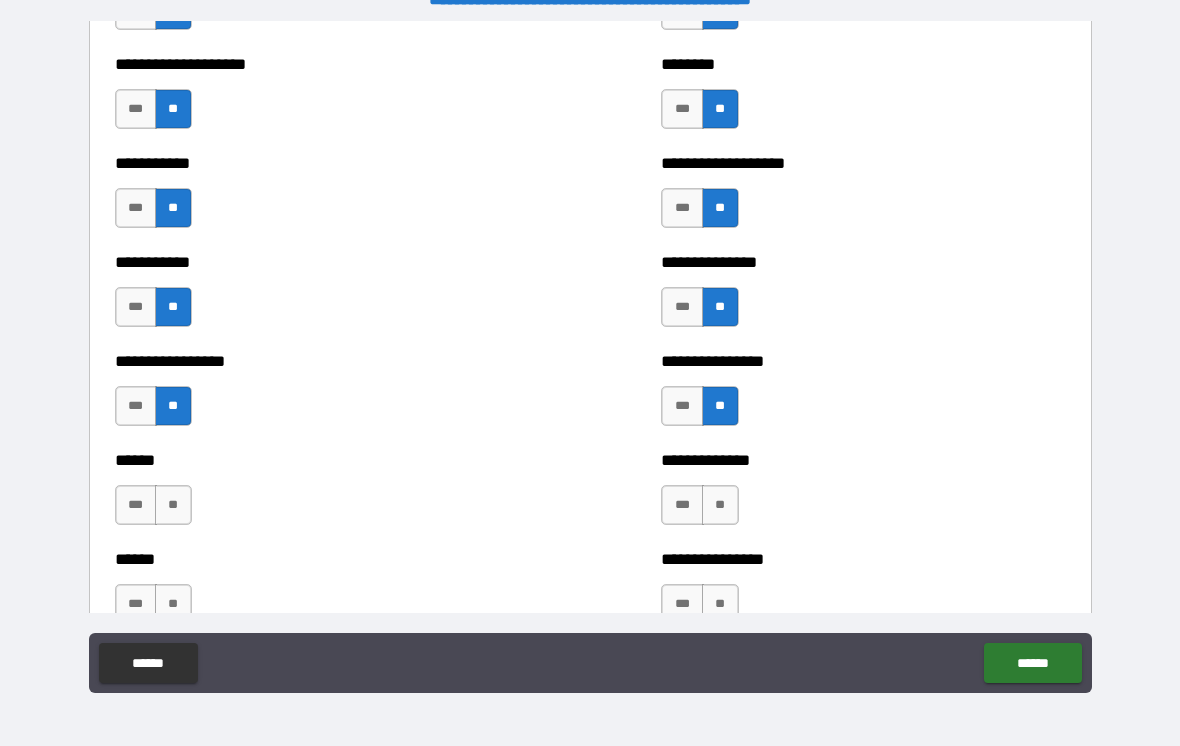 click on "**" at bounding box center [720, 505] 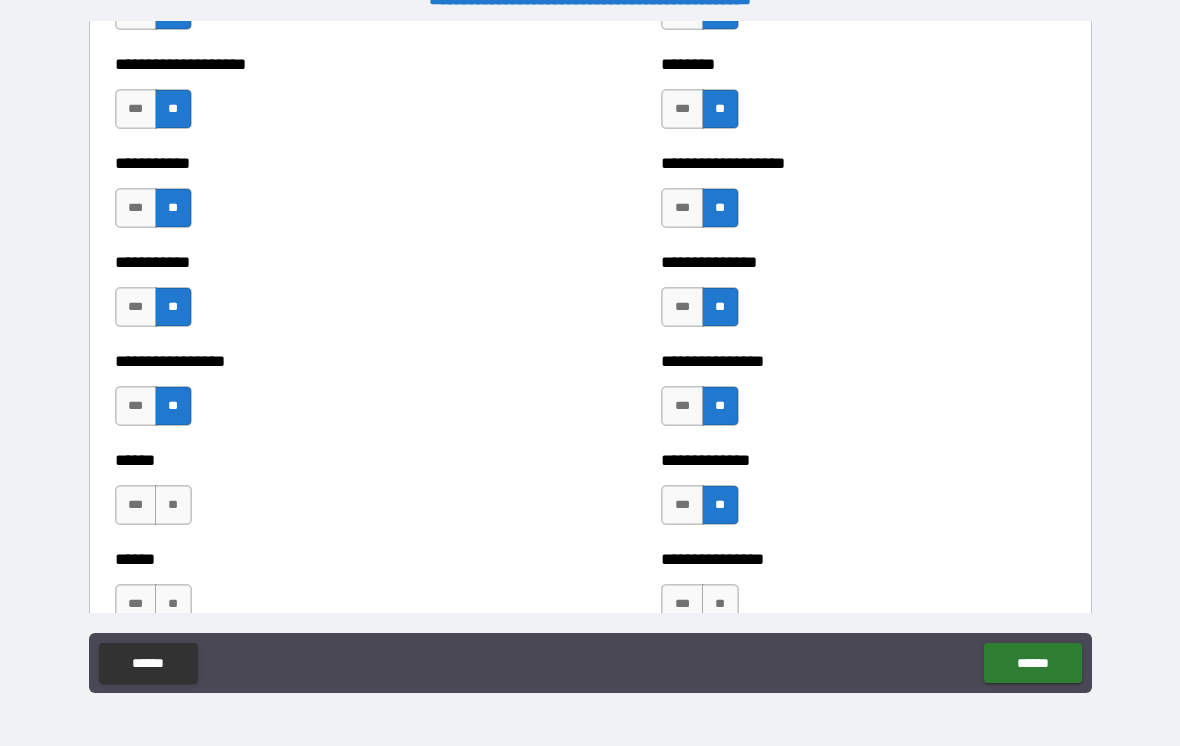 click on "**" at bounding box center [173, 505] 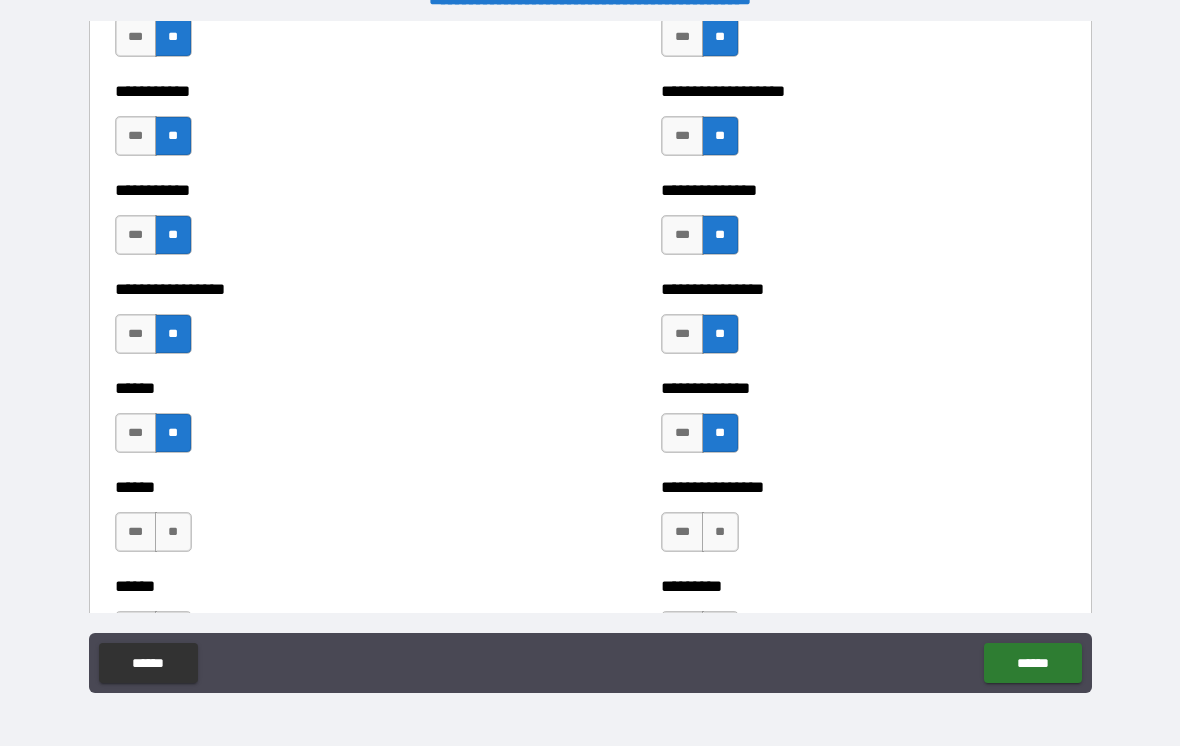scroll, scrollTop: 2752, scrollLeft: 0, axis: vertical 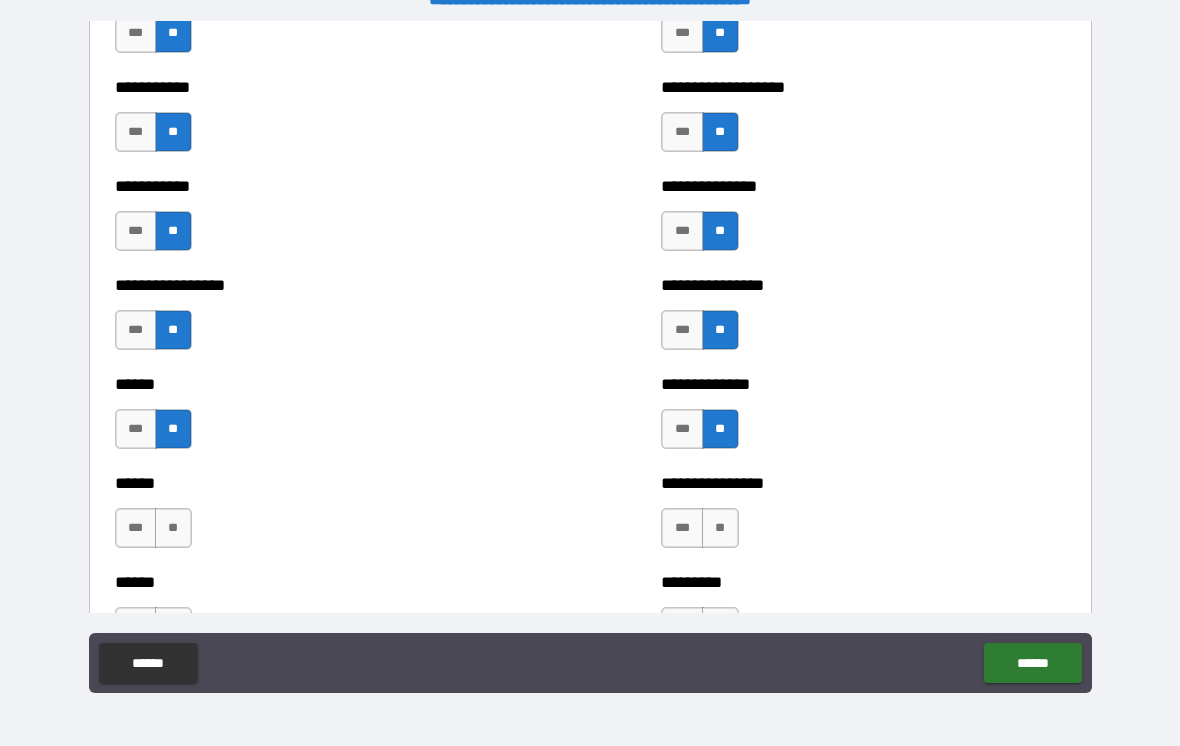 click on "**" at bounding box center (720, 528) 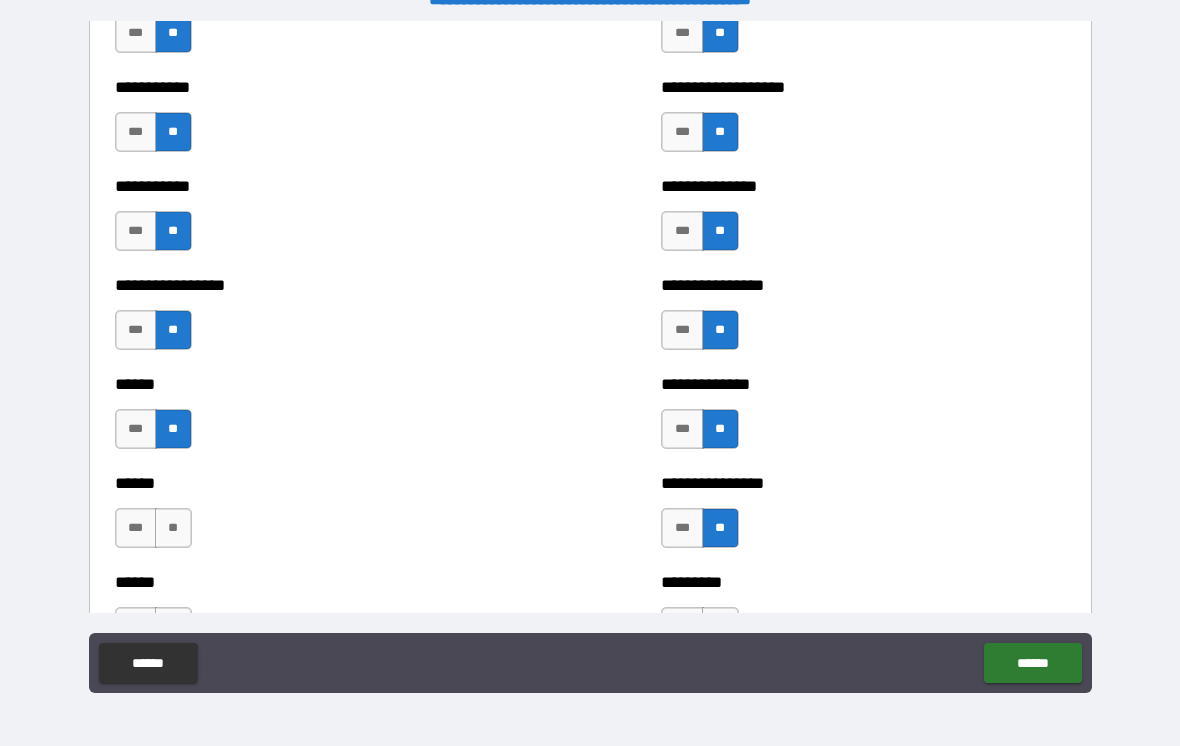 click on "**" at bounding box center [173, 528] 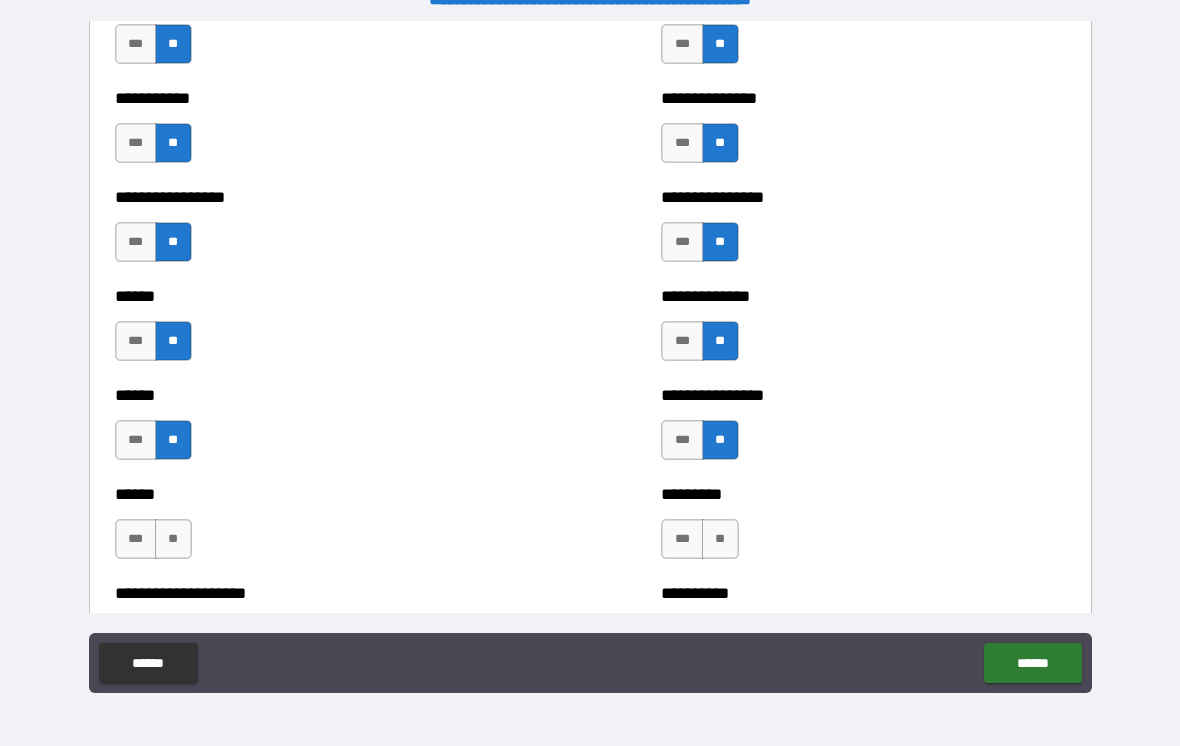 scroll, scrollTop: 2847, scrollLeft: 0, axis: vertical 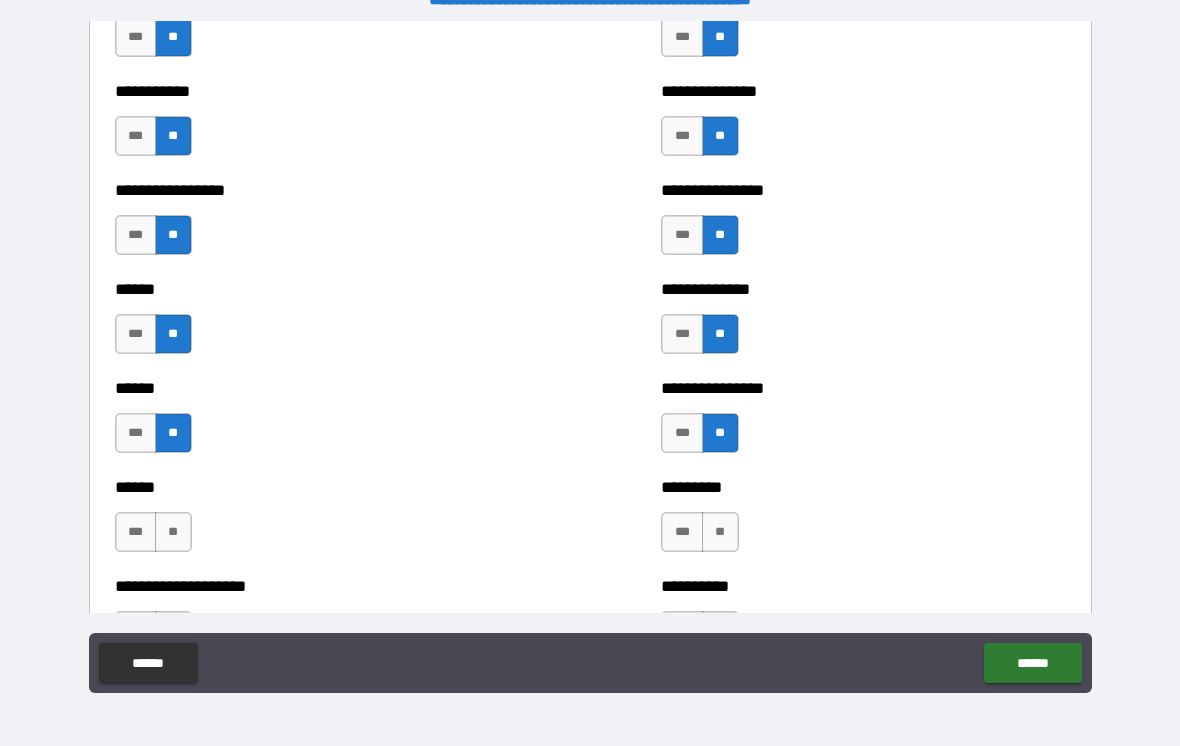 click on "**" at bounding box center (173, 532) 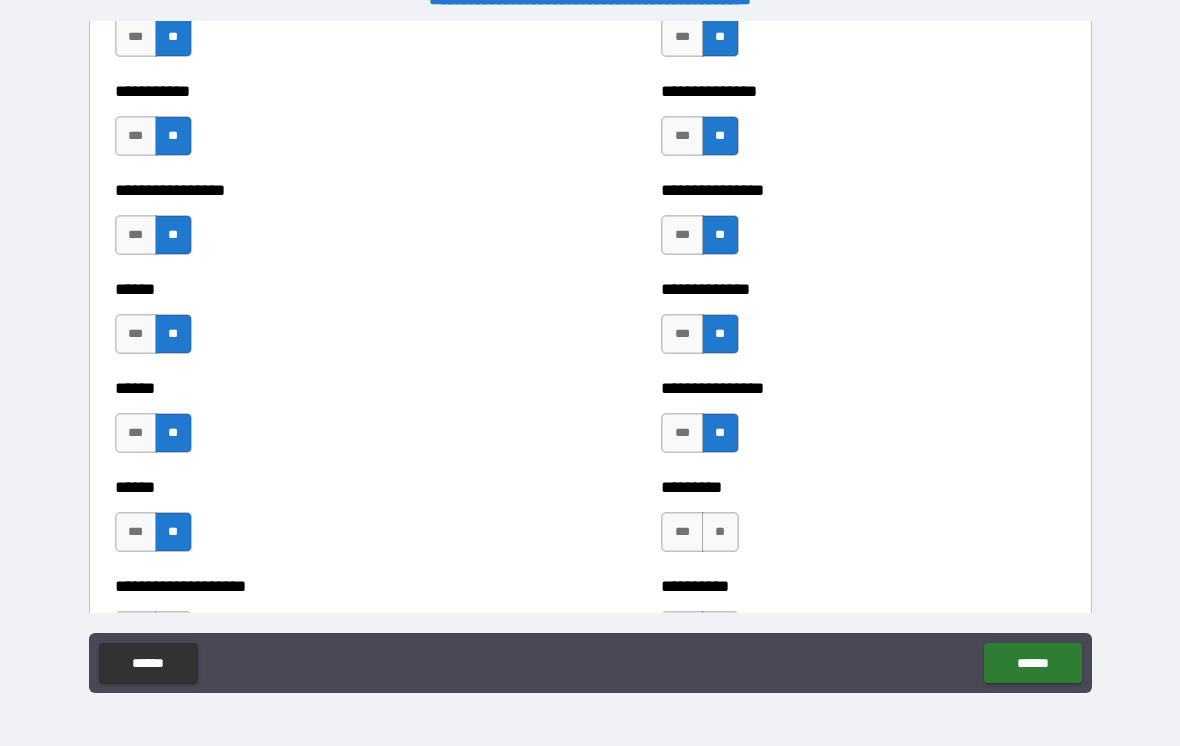 click on "**" at bounding box center [720, 532] 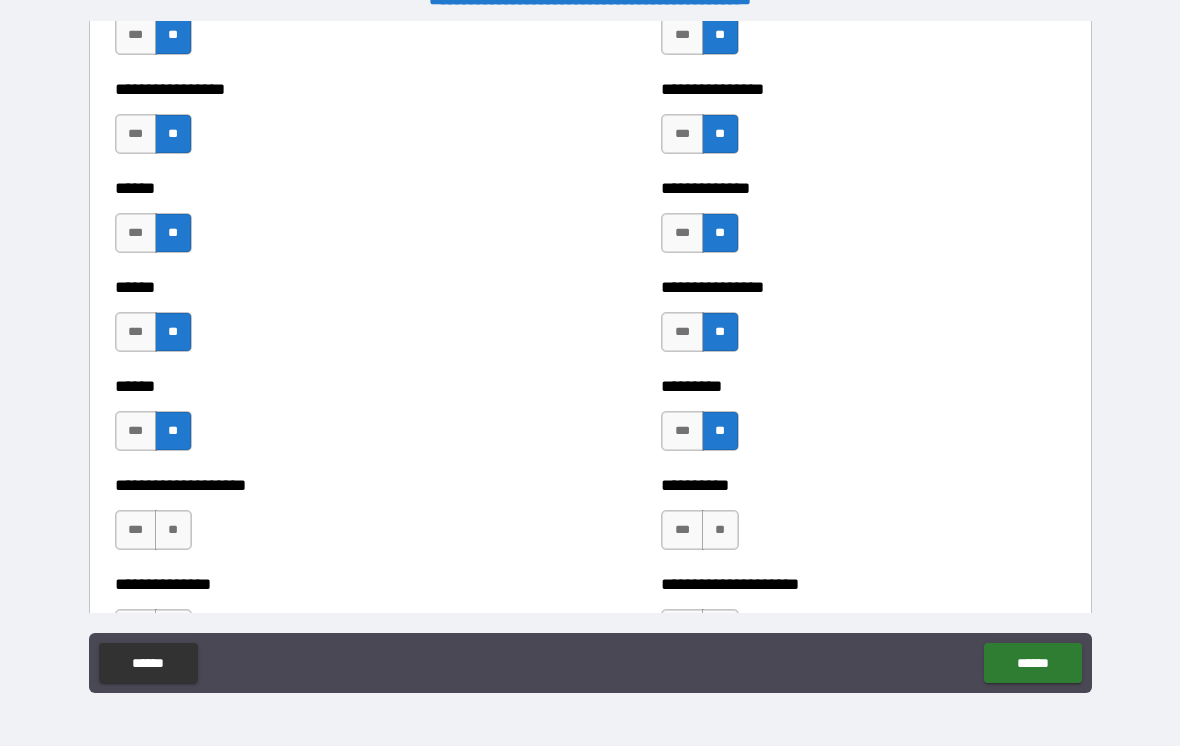 scroll, scrollTop: 2955, scrollLeft: 0, axis: vertical 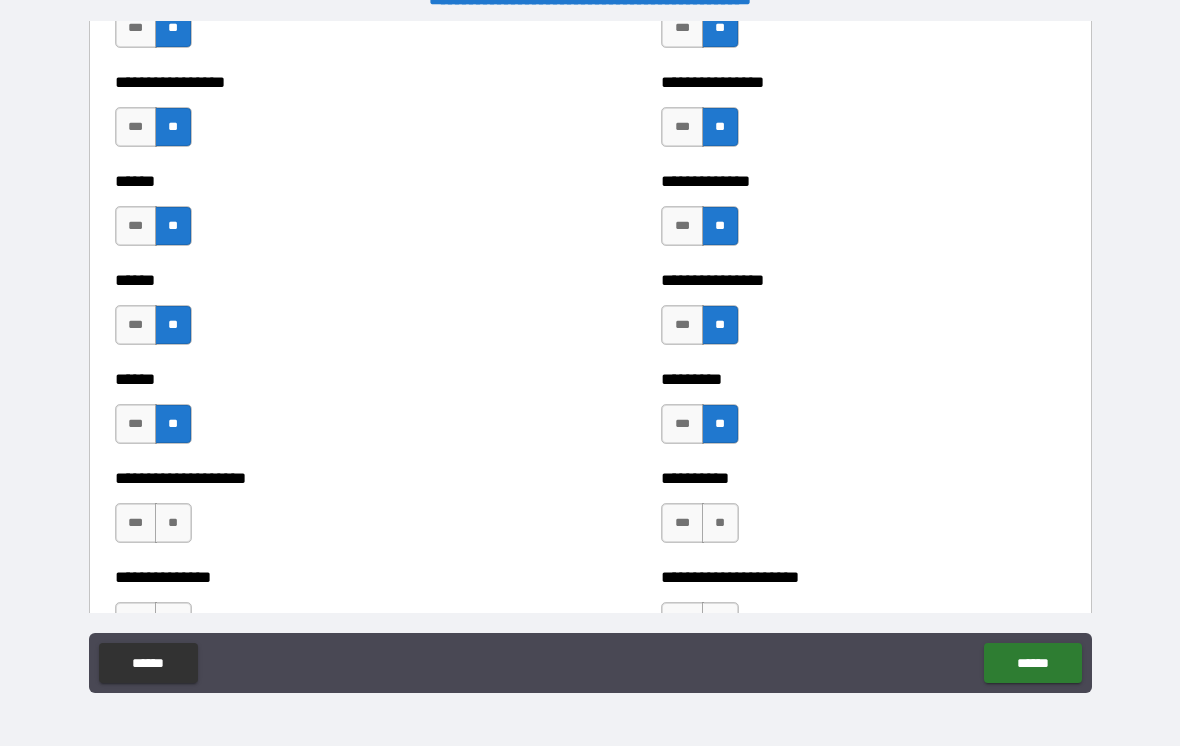 click on "**" at bounding box center (173, 523) 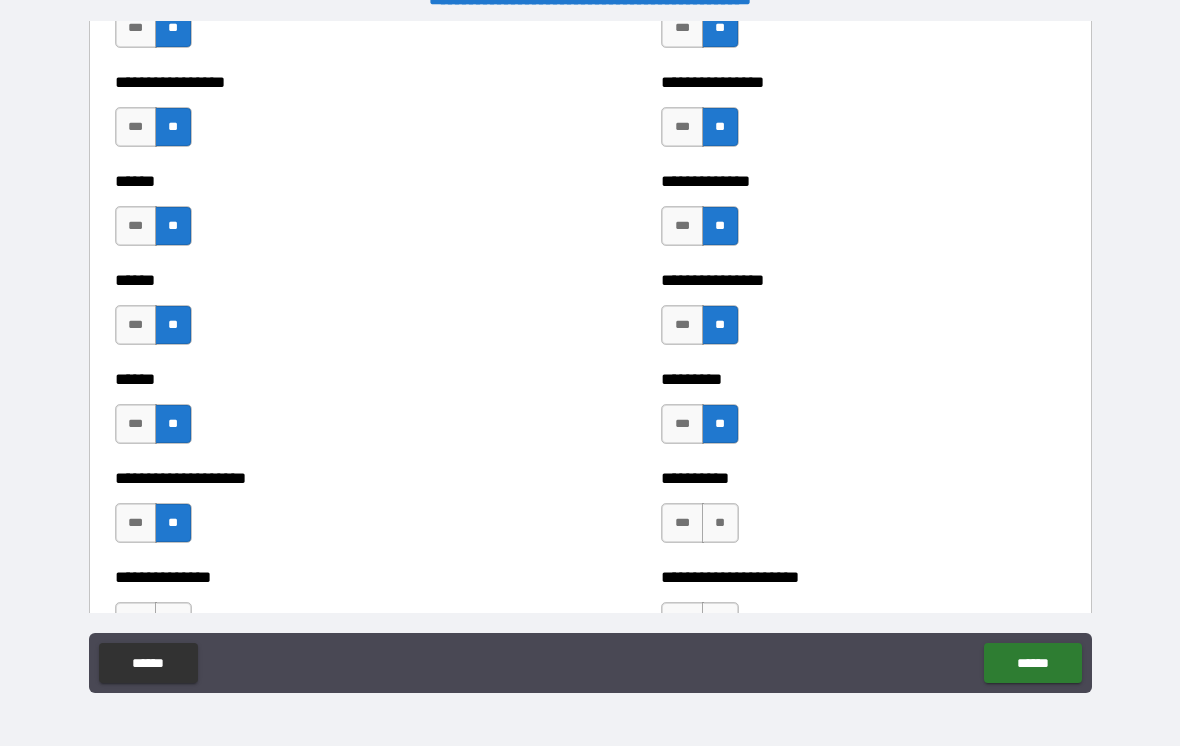 click on "**" at bounding box center [720, 523] 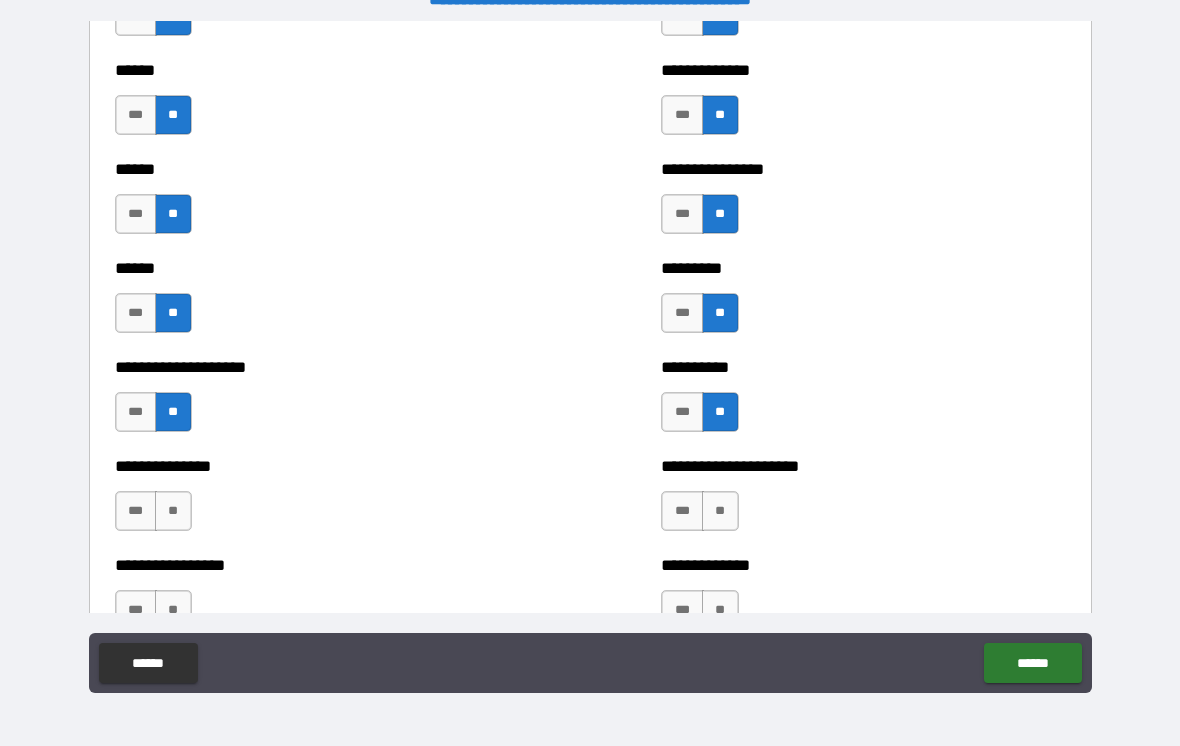 scroll, scrollTop: 3067, scrollLeft: 0, axis: vertical 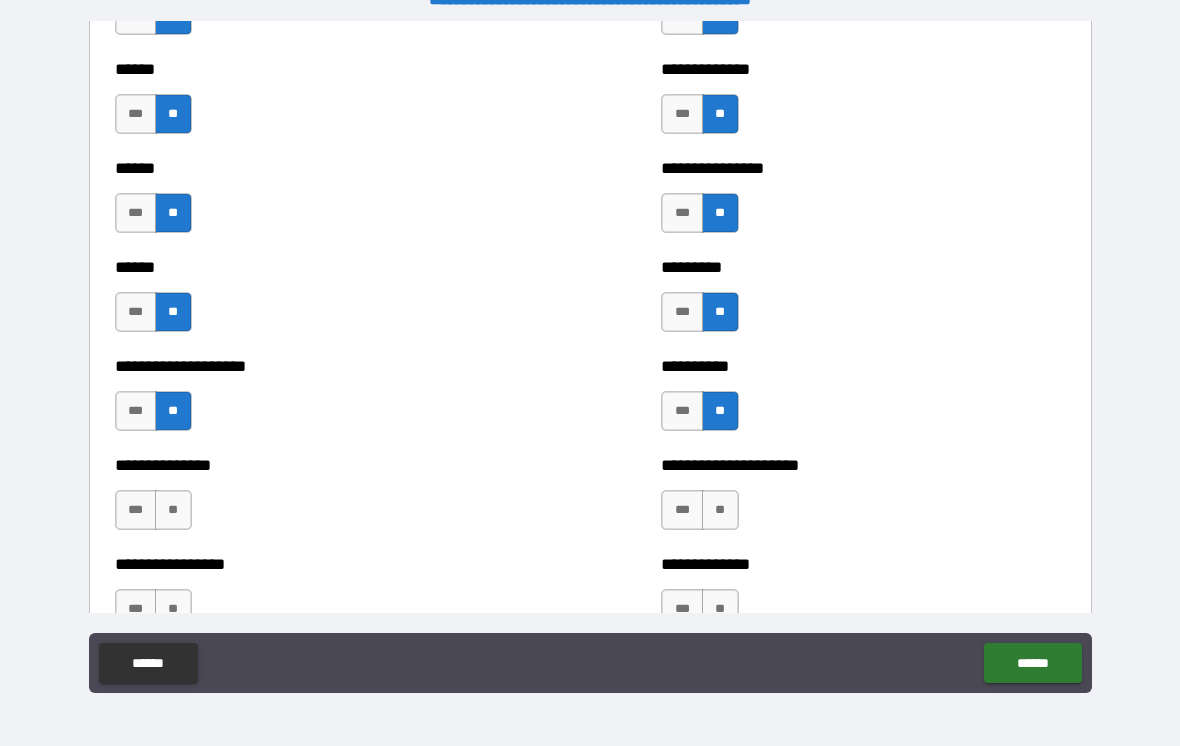 click on "**" at bounding box center (173, 510) 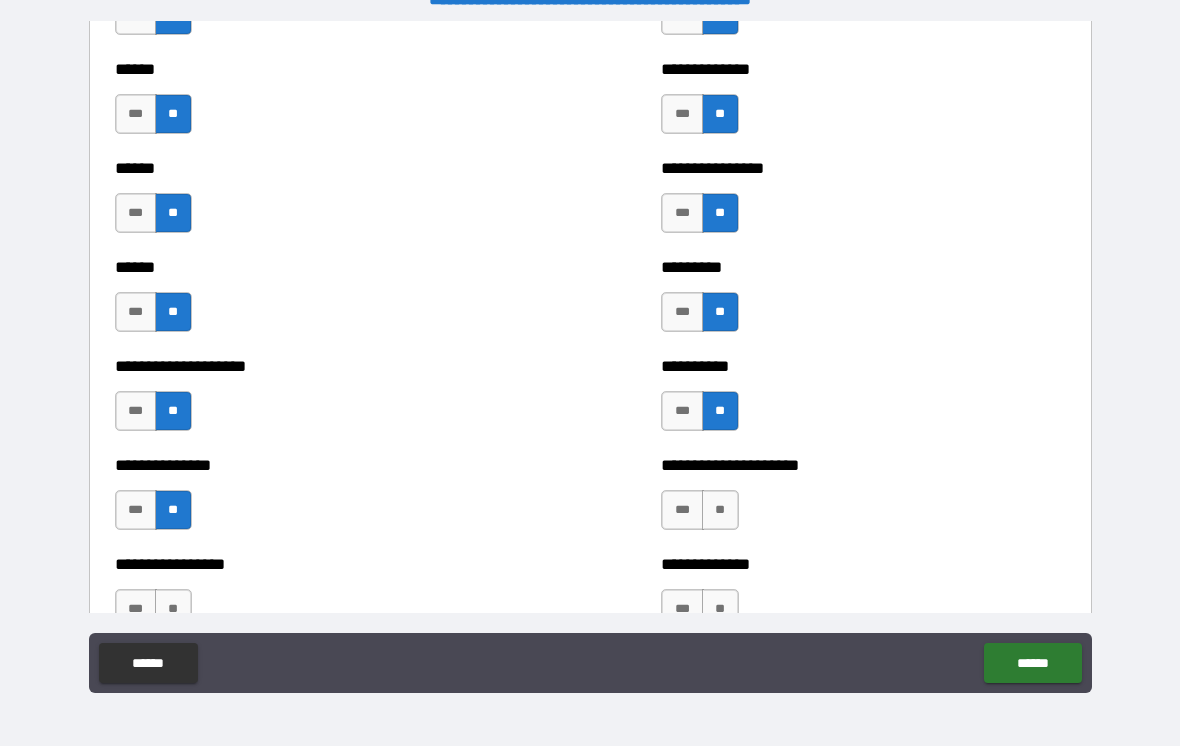 click on "**" at bounding box center [720, 510] 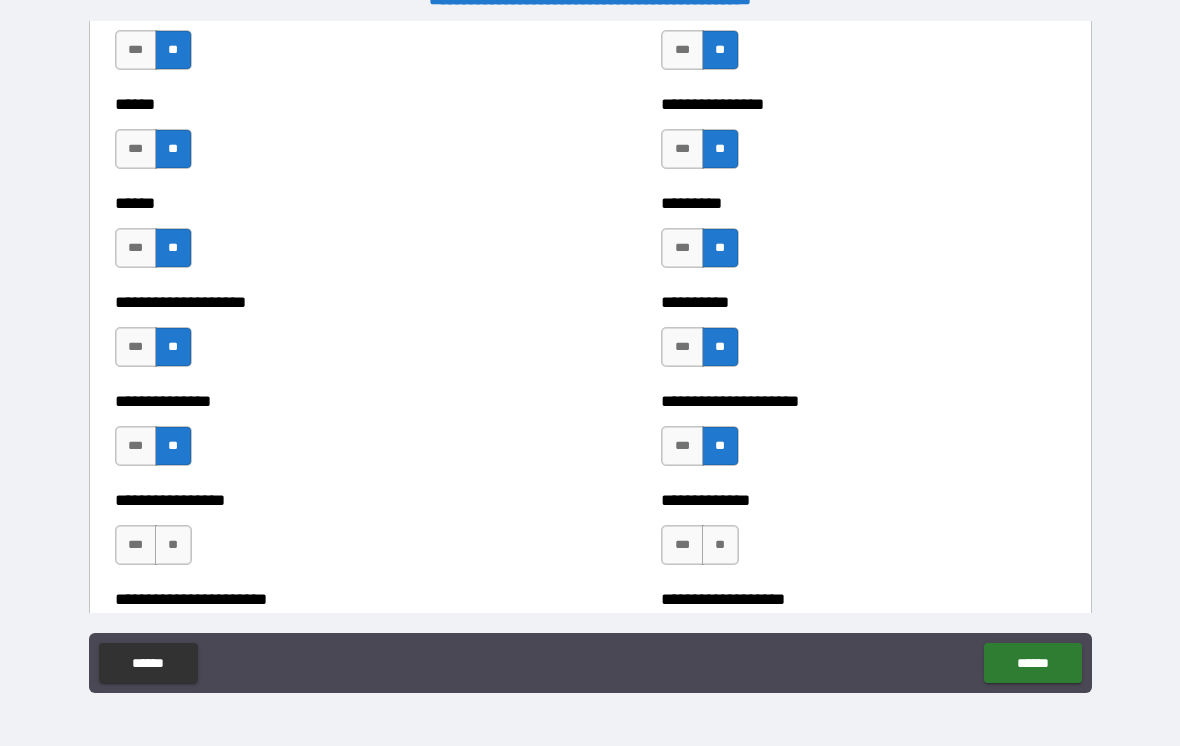 scroll, scrollTop: 3133, scrollLeft: 0, axis: vertical 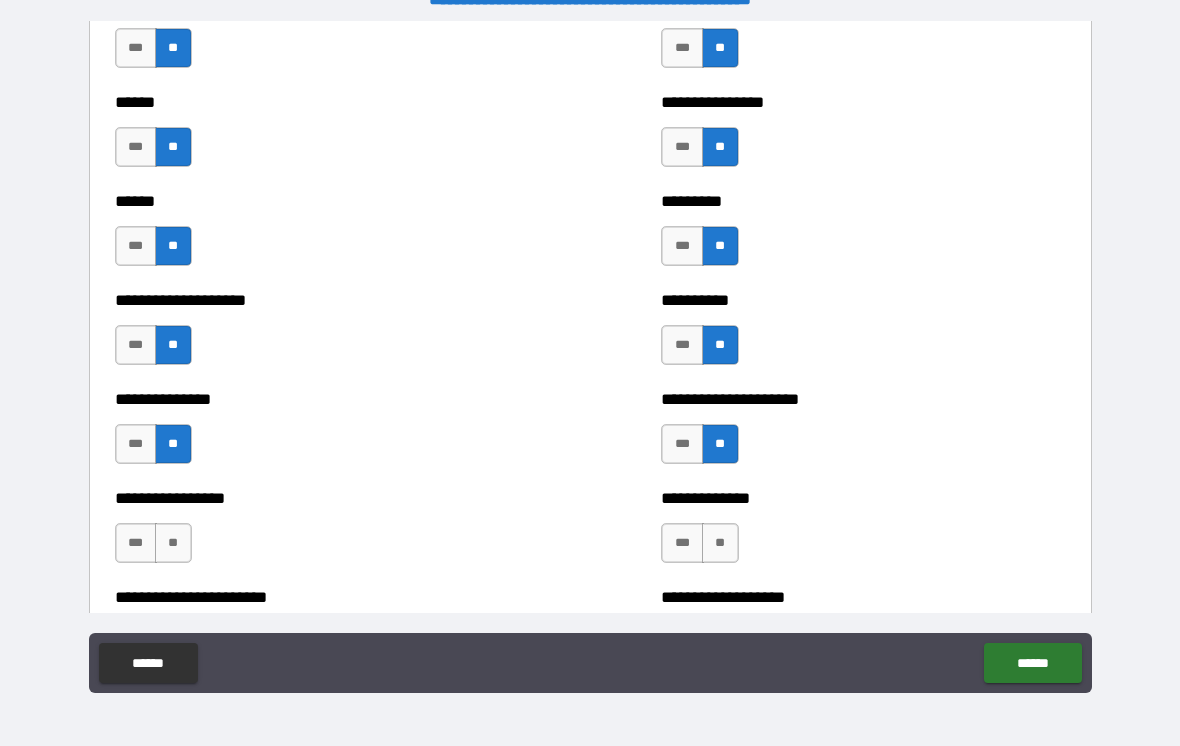 click on "**" at bounding box center (173, 543) 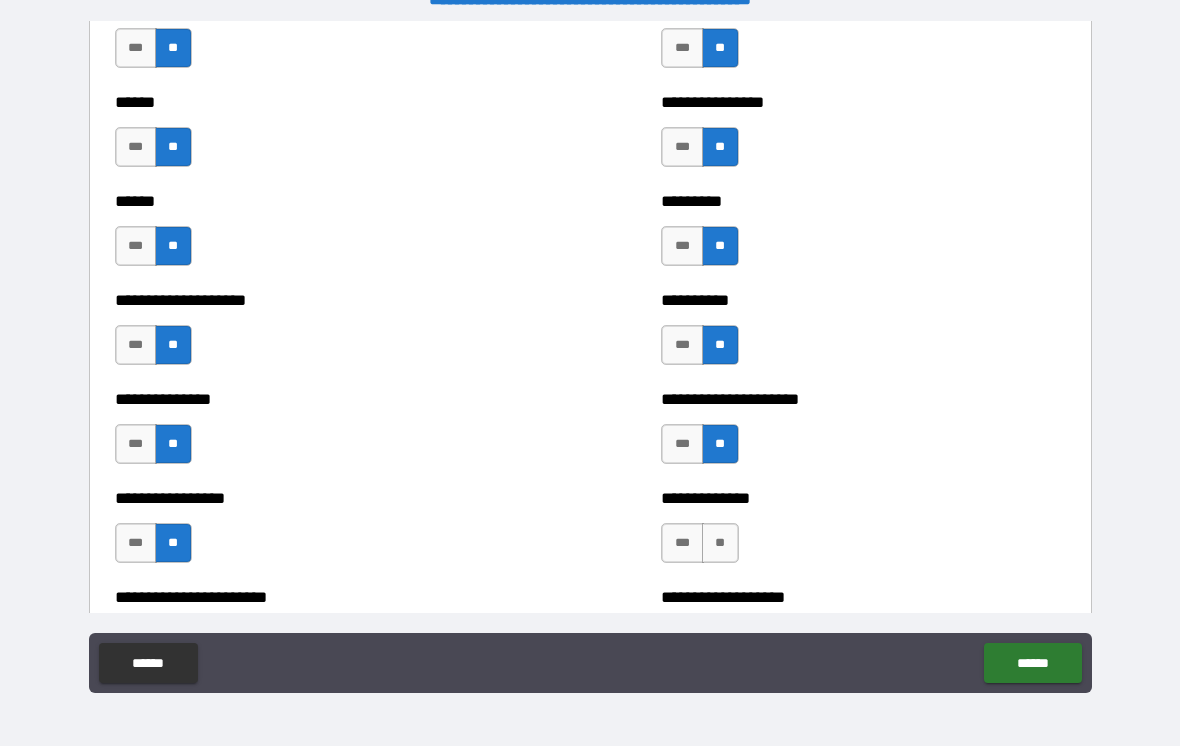 click on "**" at bounding box center [720, 543] 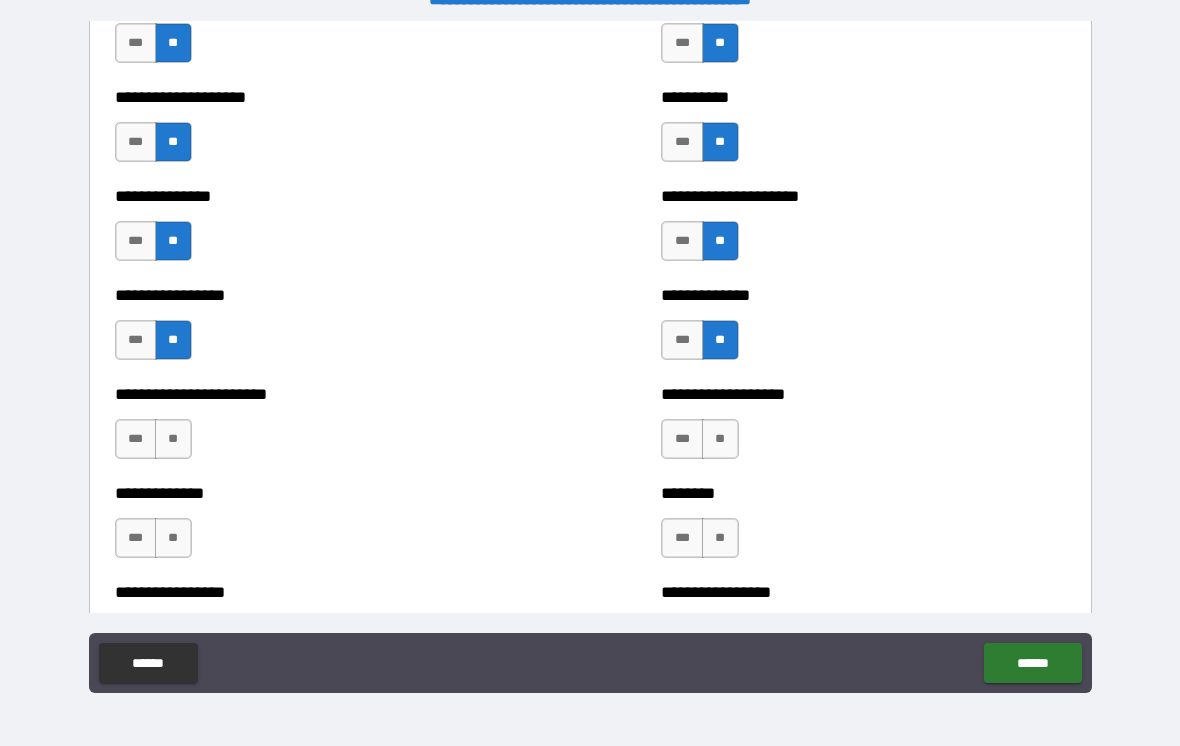 scroll, scrollTop: 3347, scrollLeft: 0, axis: vertical 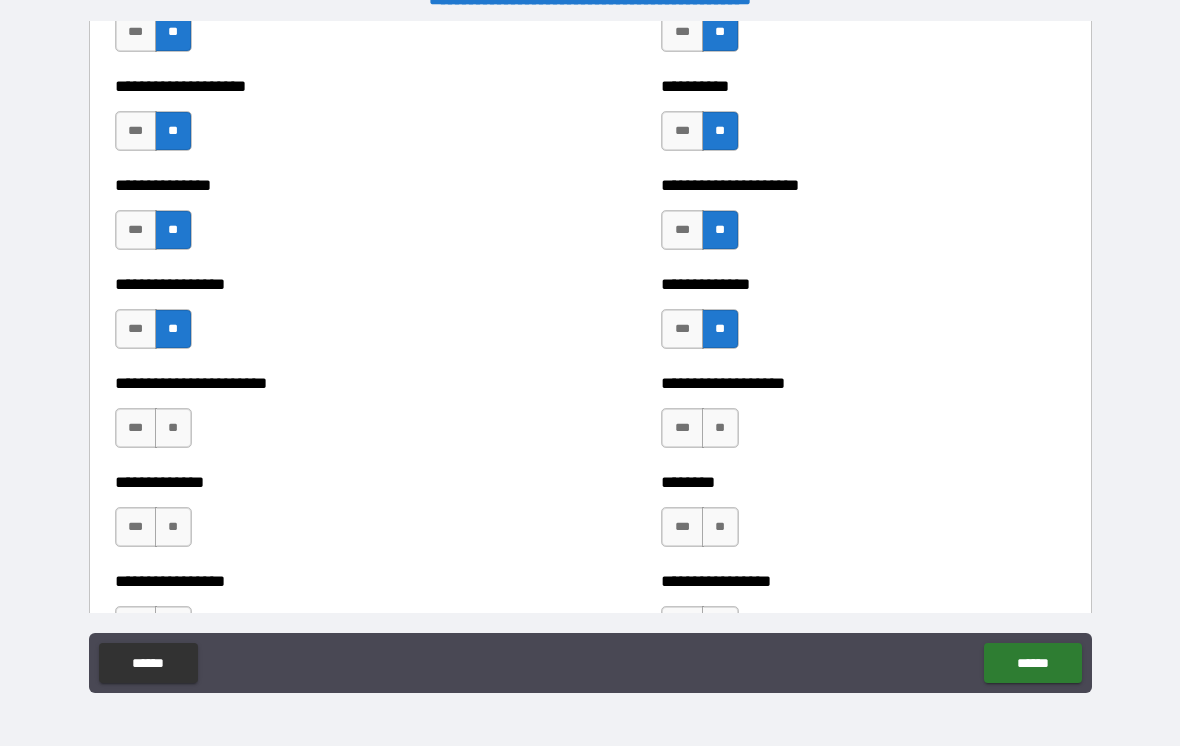 click on "**" at bounding box center [720, 428] 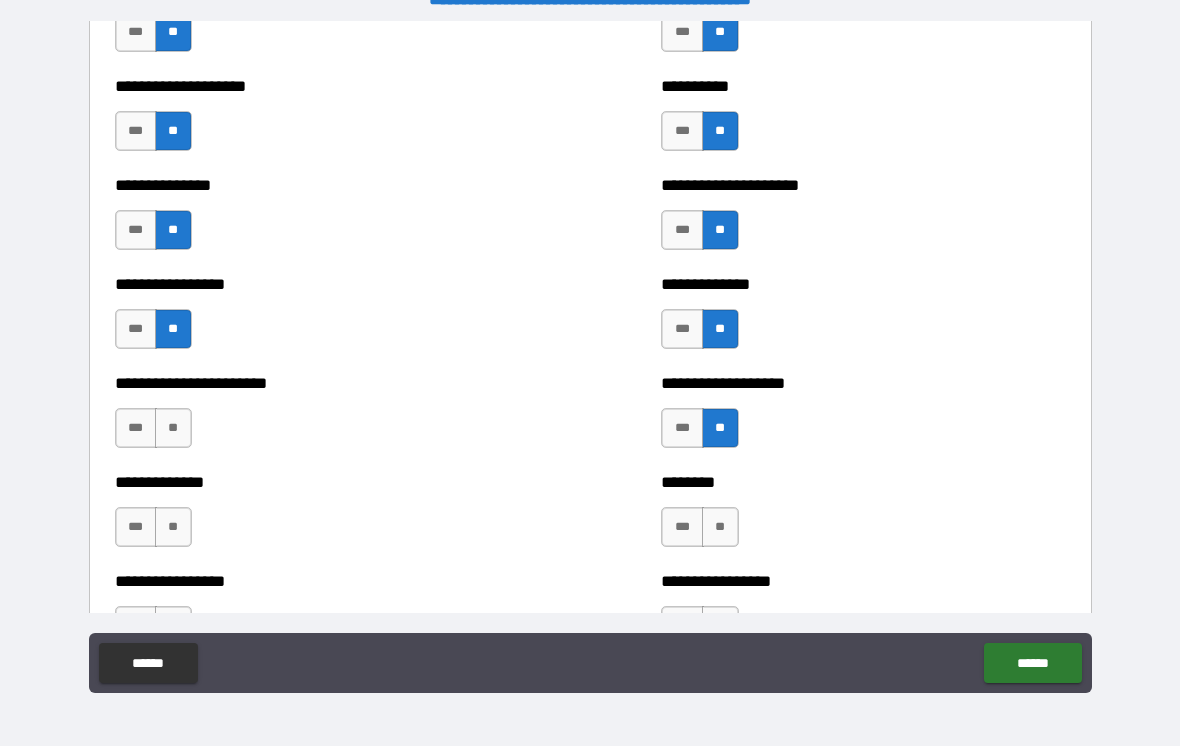 click on "**" at bounding box center (720, 527) 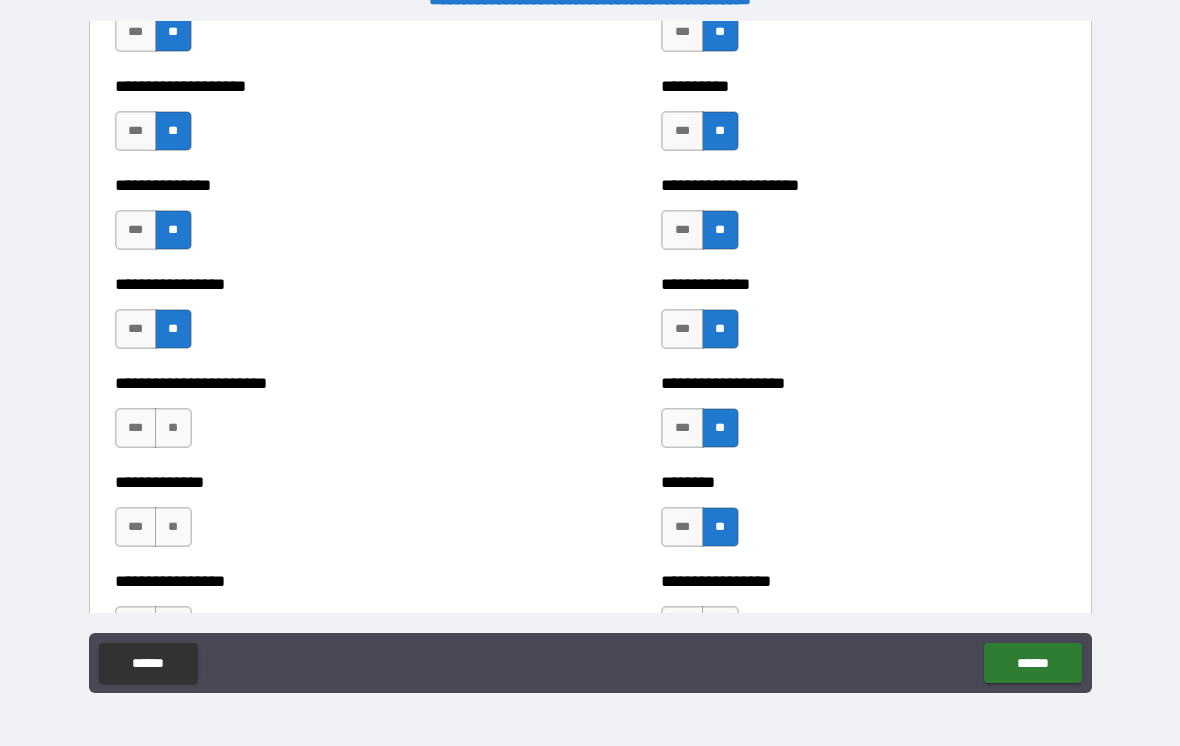 click on "**" at bounding box center (173, 428) 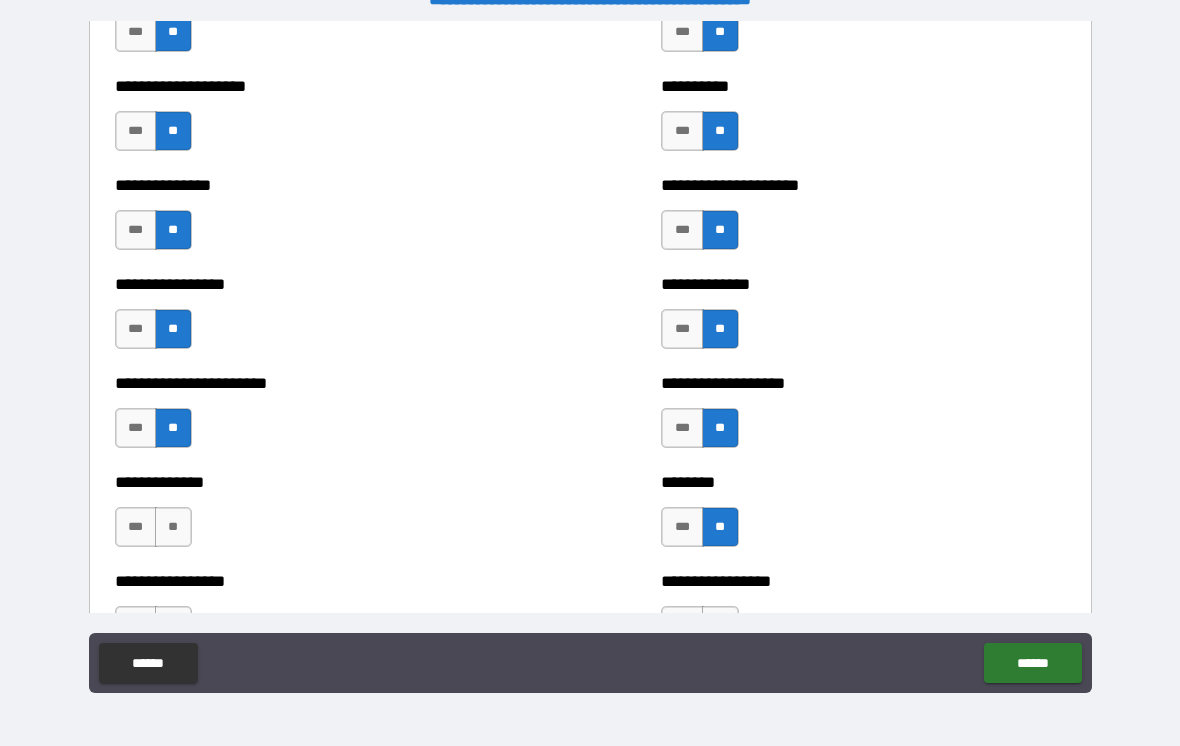 click on "**" at bounding box center [173, 527] 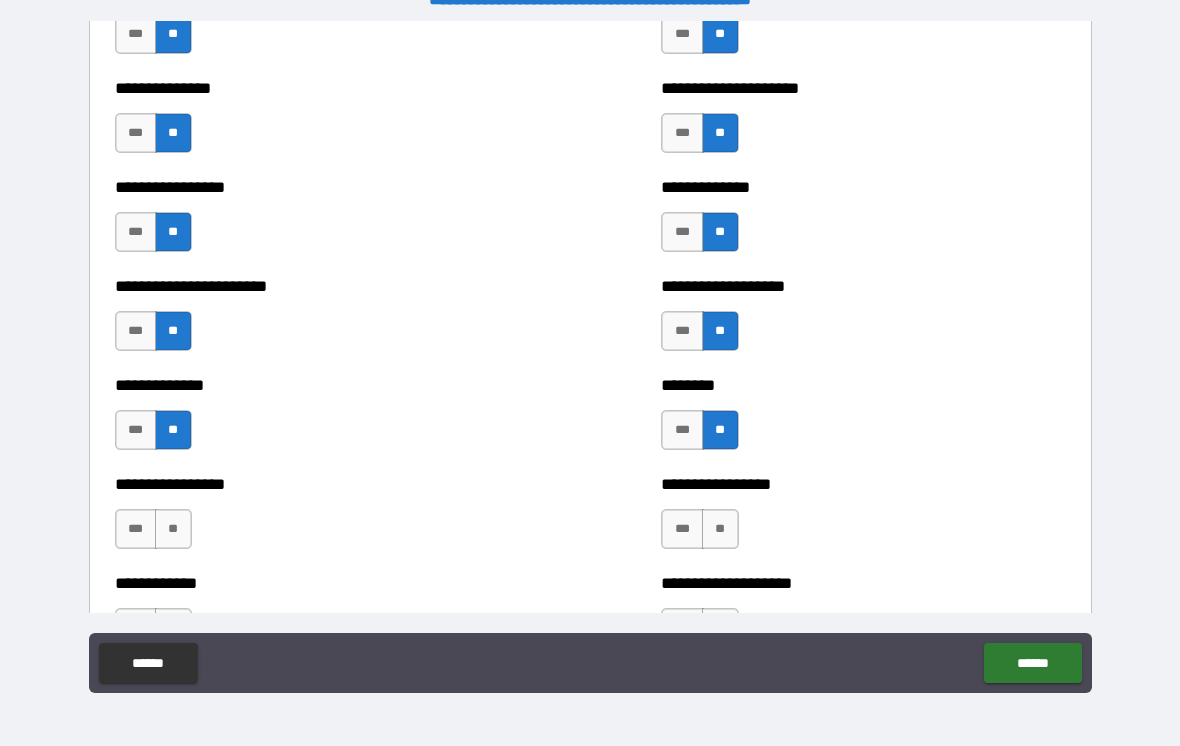 scroll, scrollTop: 3453, scrollLeft: 0, axis: vertical 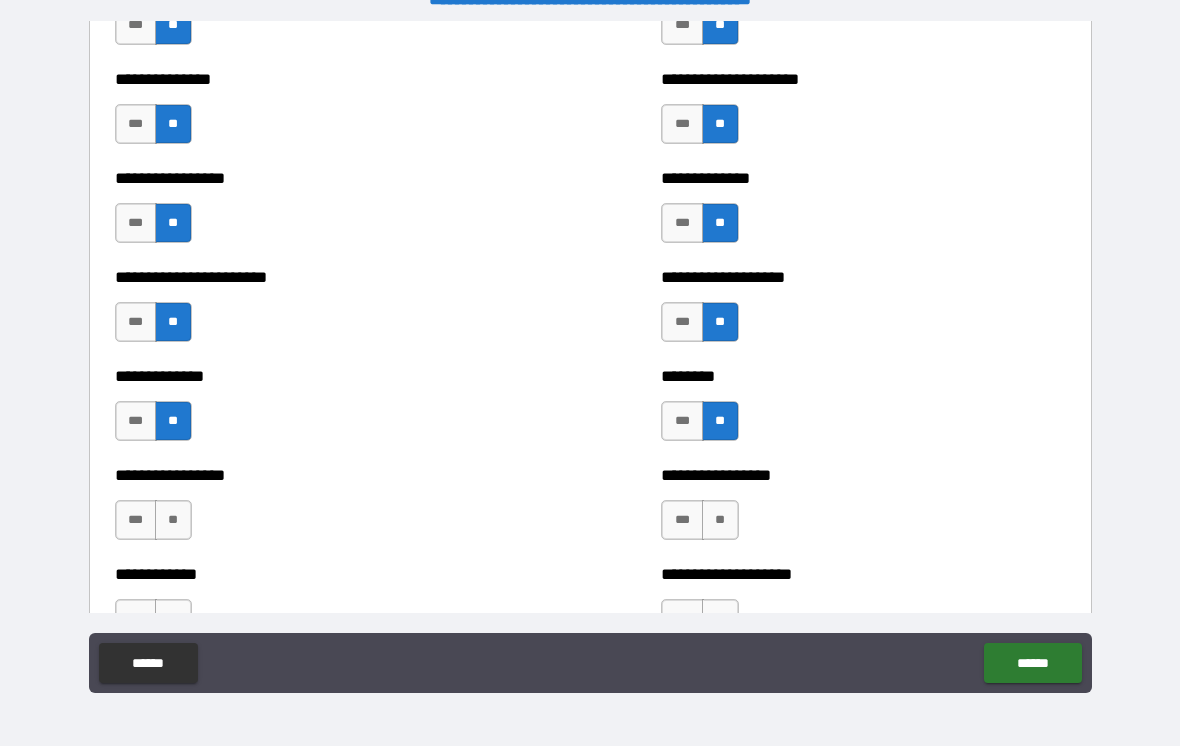 click on "**" at bounding box center [720, 520] 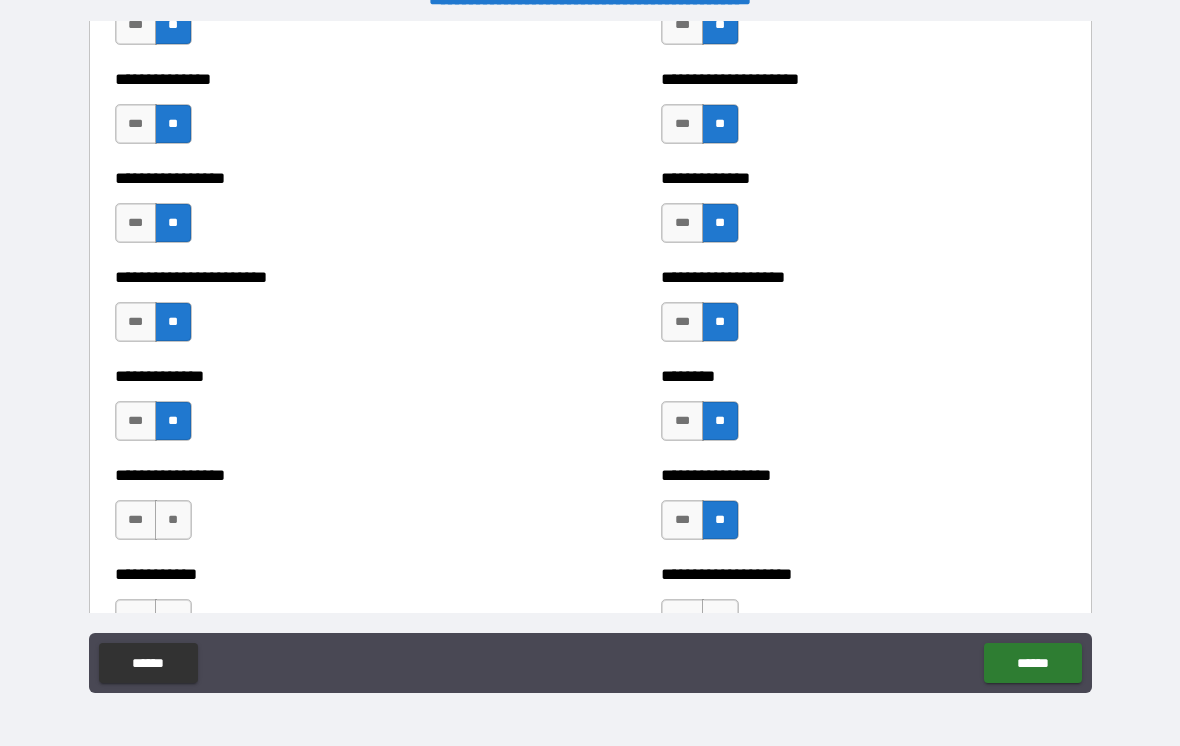 click on "**" at bounding box center [173, 520] 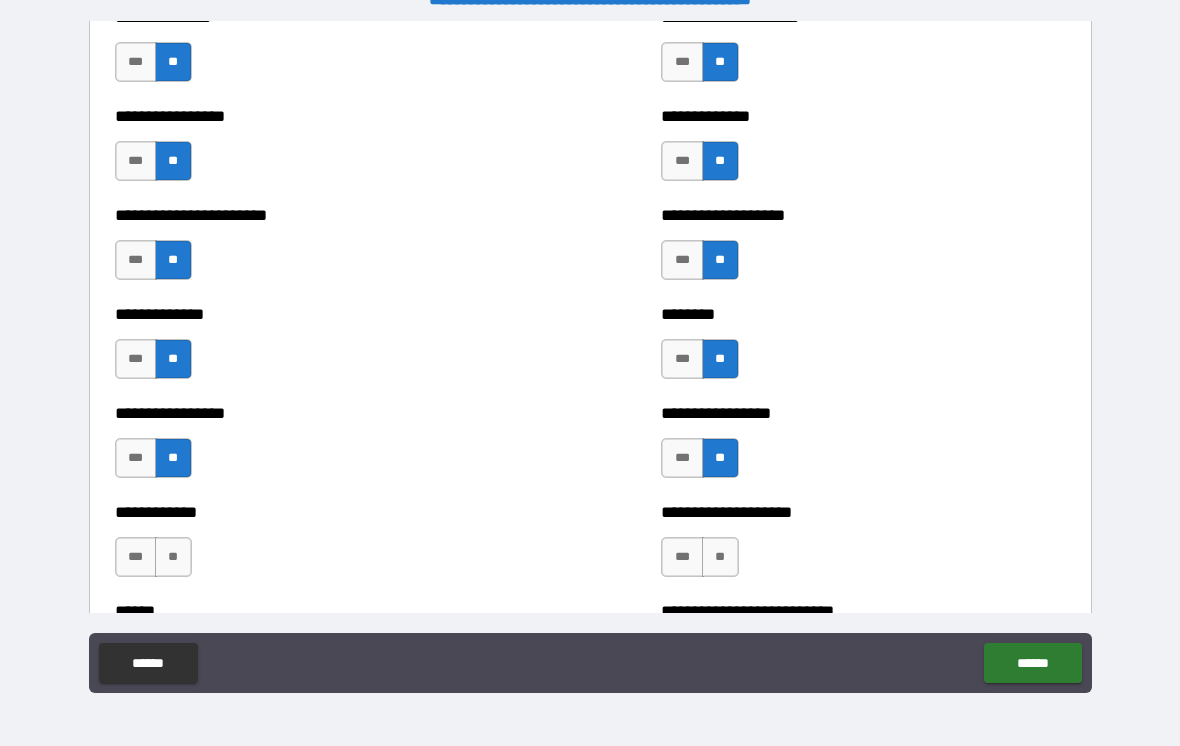 scroll, scrollTop: 3524, scrollLeft: 0, axis: vertical 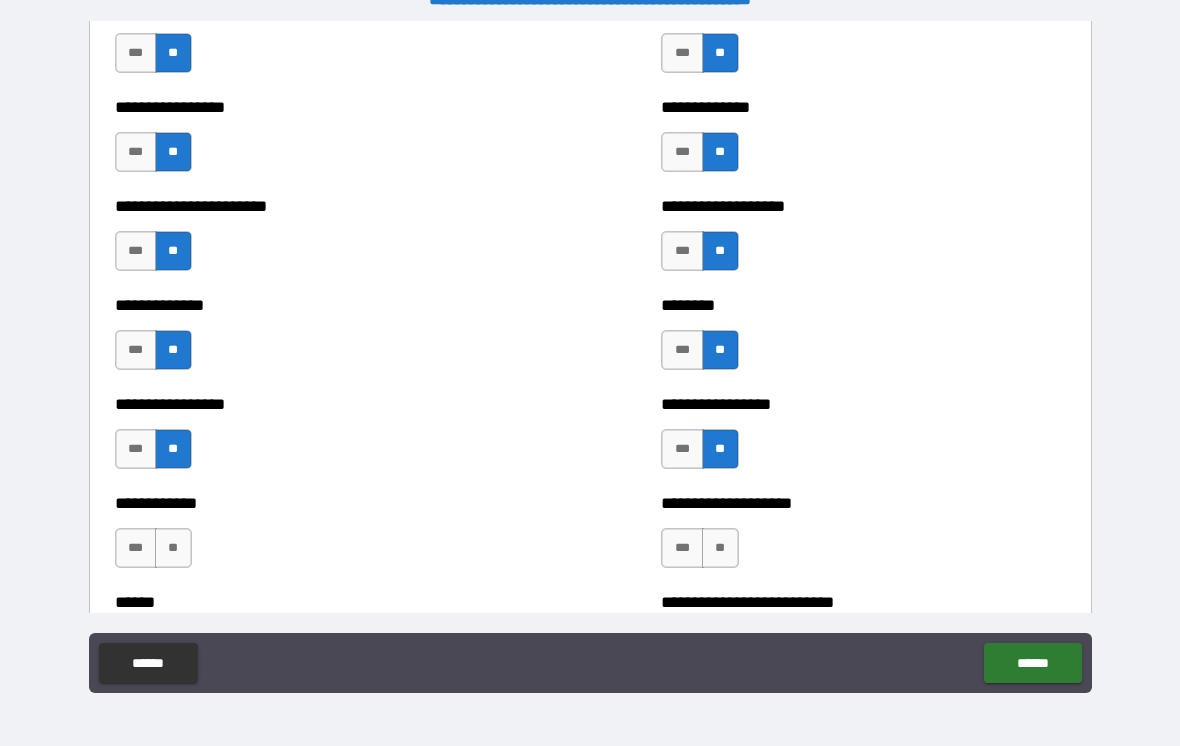click on "**" at bounding box center [720, 548] 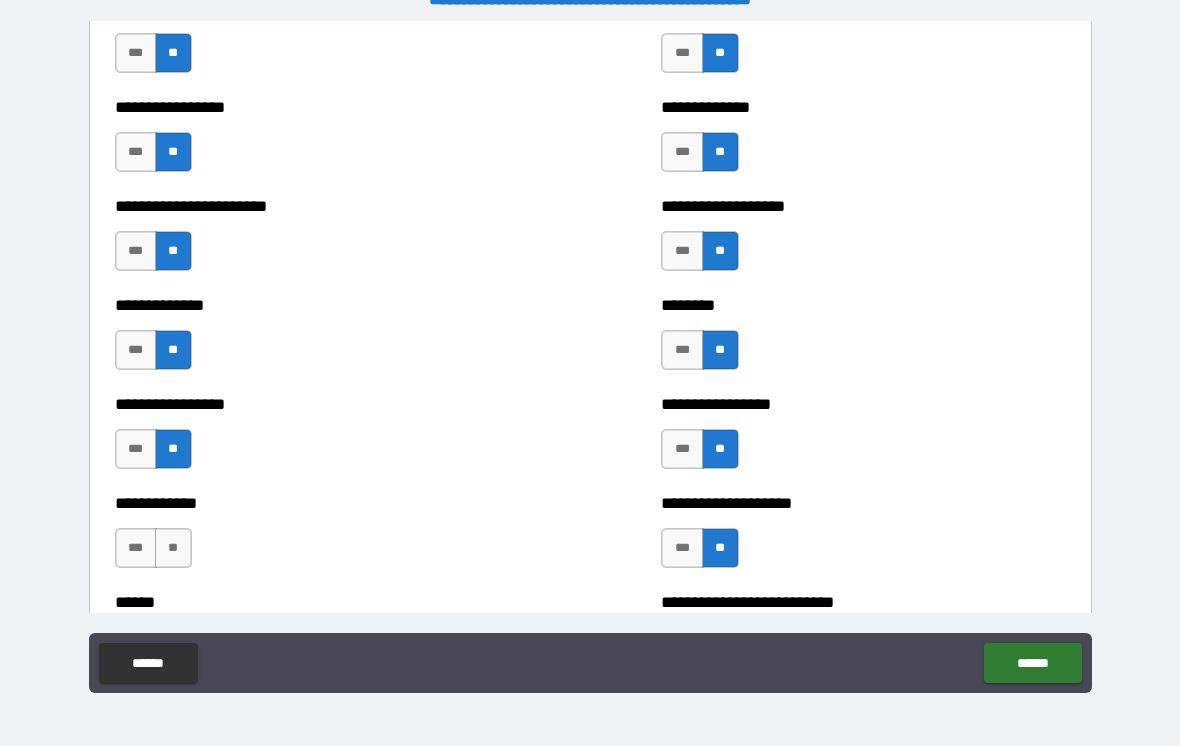 click on "**" at bounding box center [173, 548] 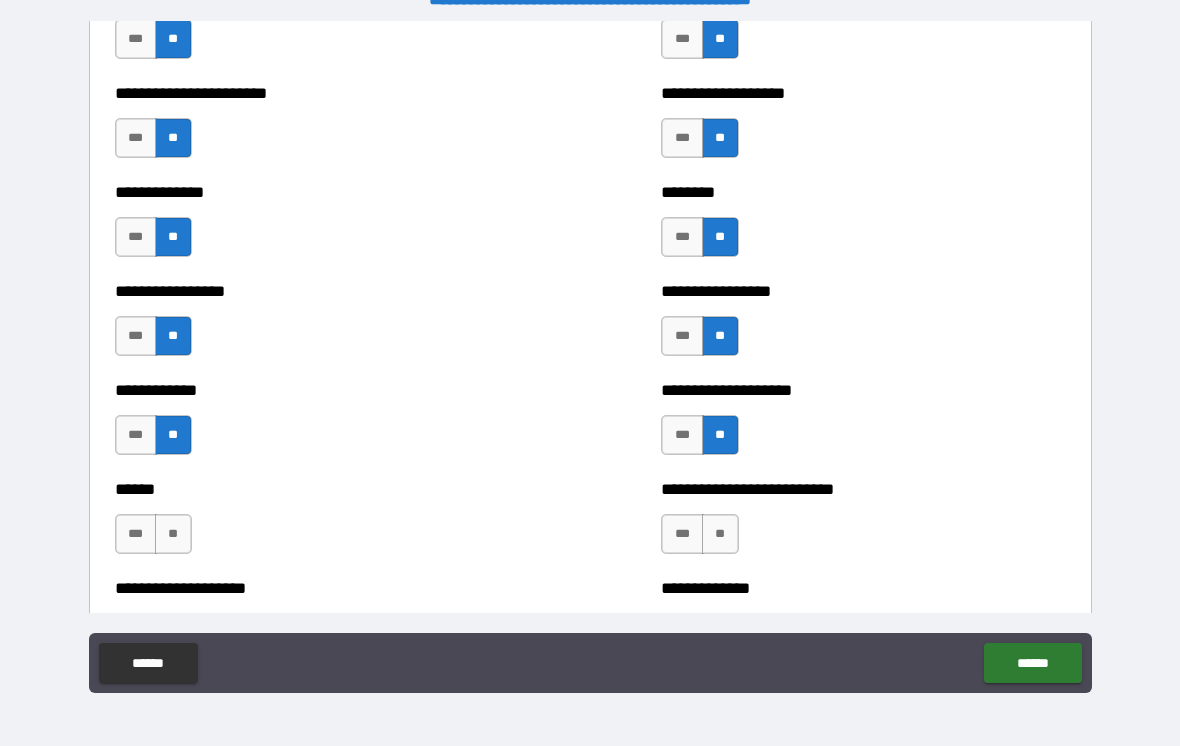 scroll, scrollTop: 3638, scrollLeft: 0, axis: vertical 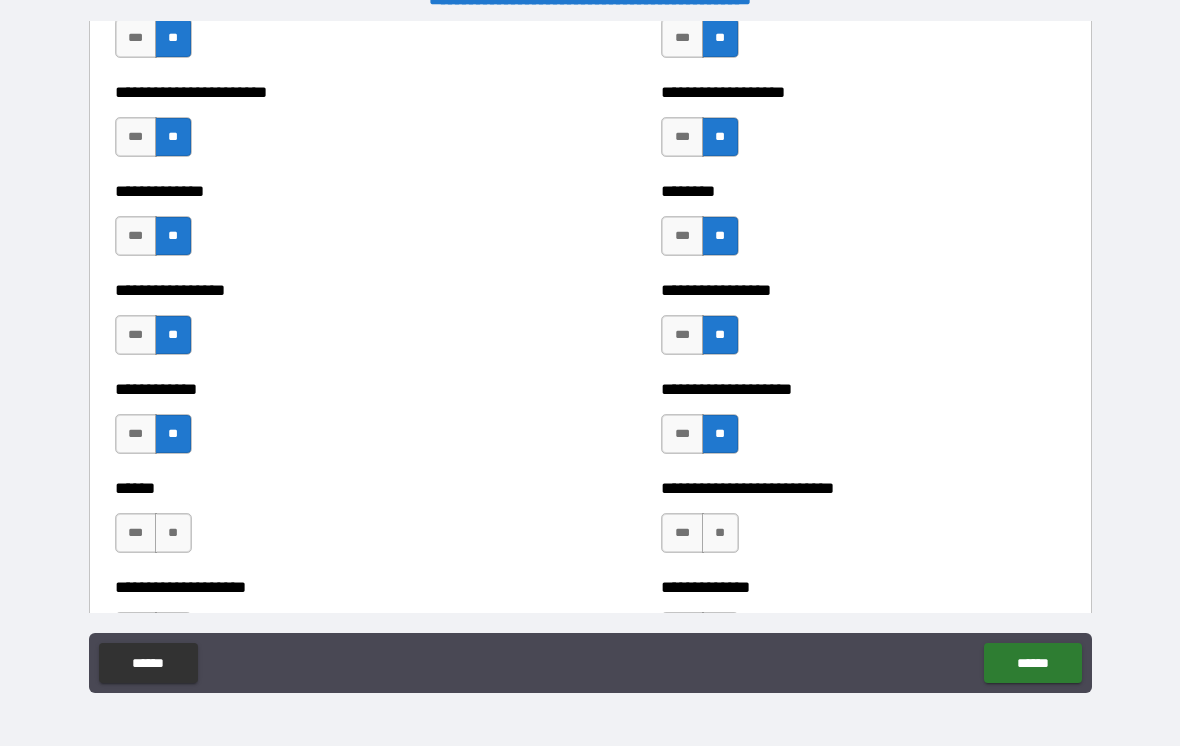 click on "**" at bounding box center (173, 533) 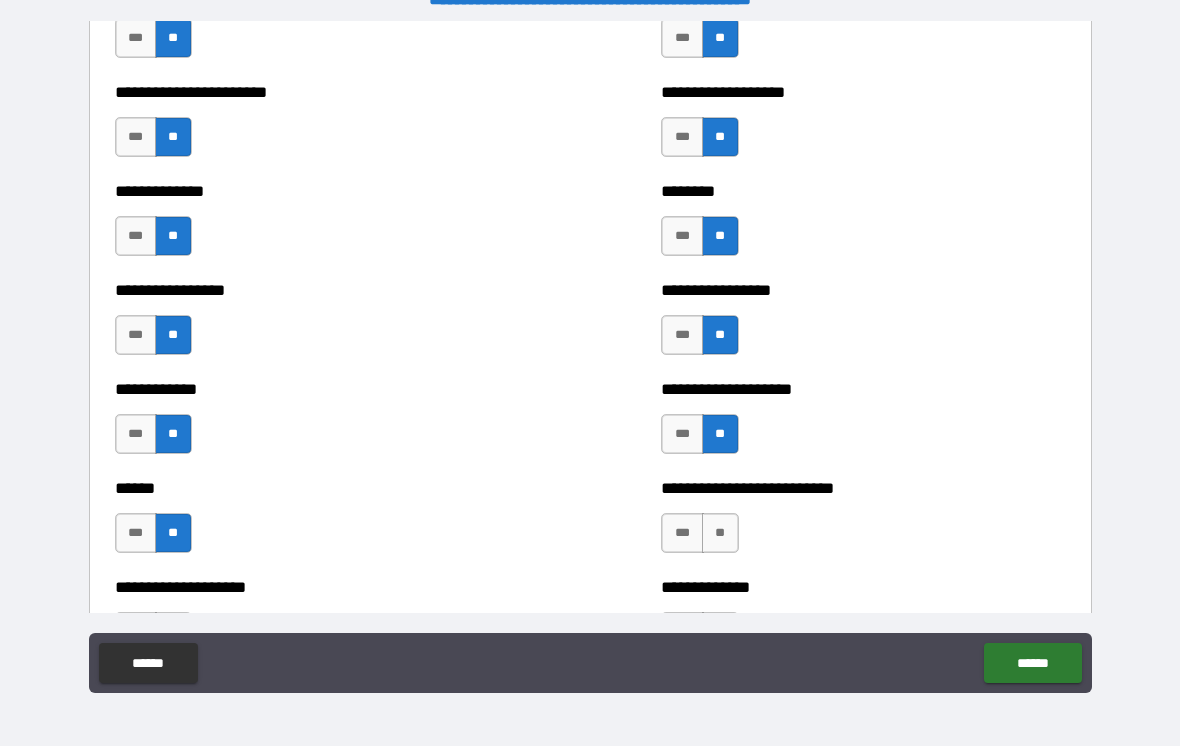 click on "**" at bounding box center (720, 533) 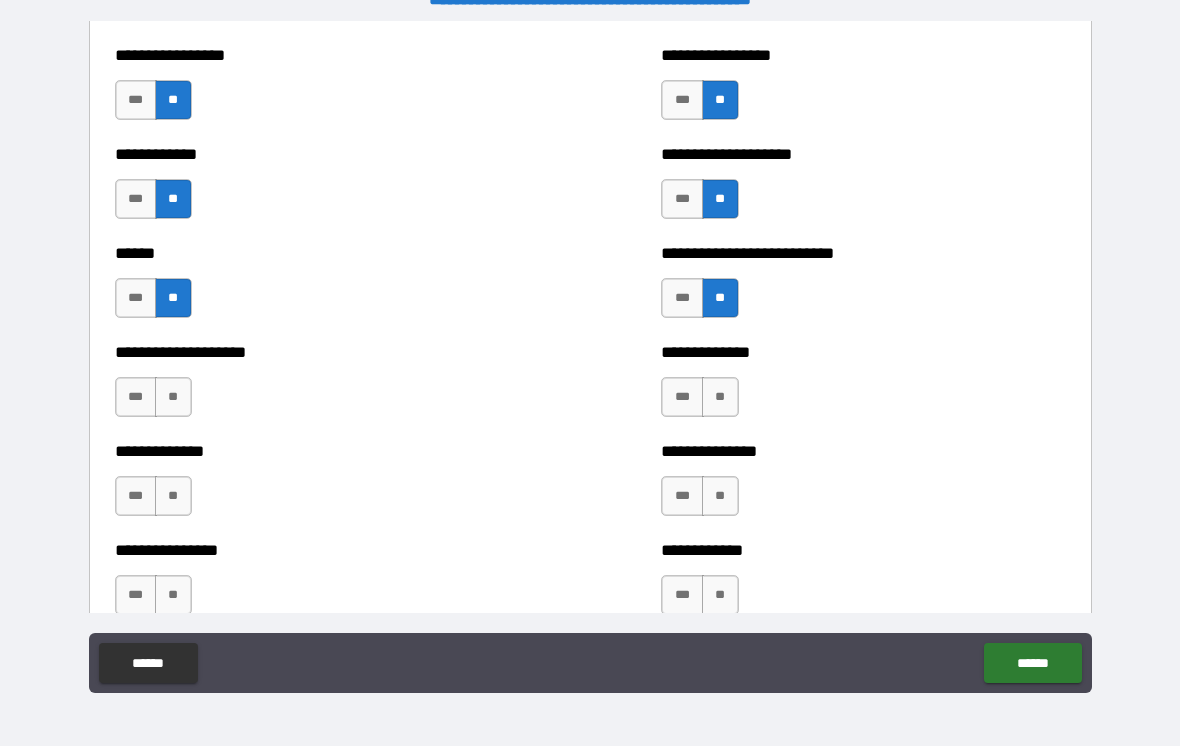 scroll, scrollTop: 3881, scrollLeft: 0, axis: vertical 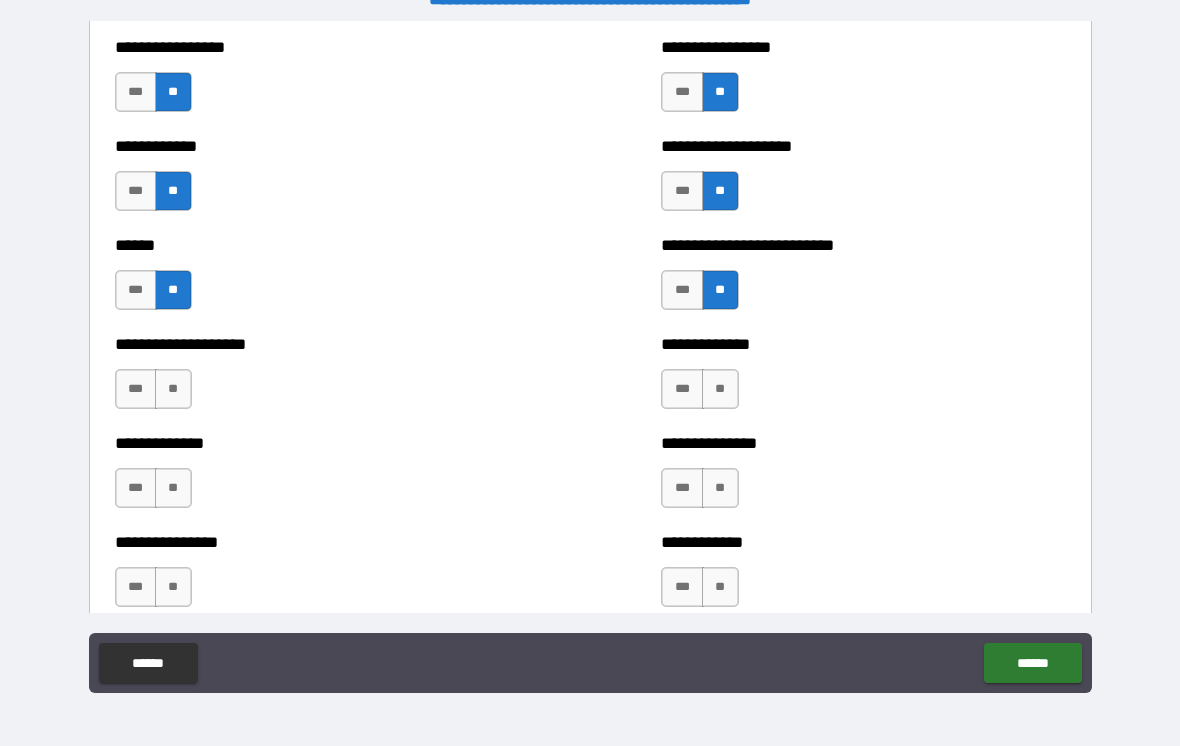 click on "**" at bounding box center (720, 389) 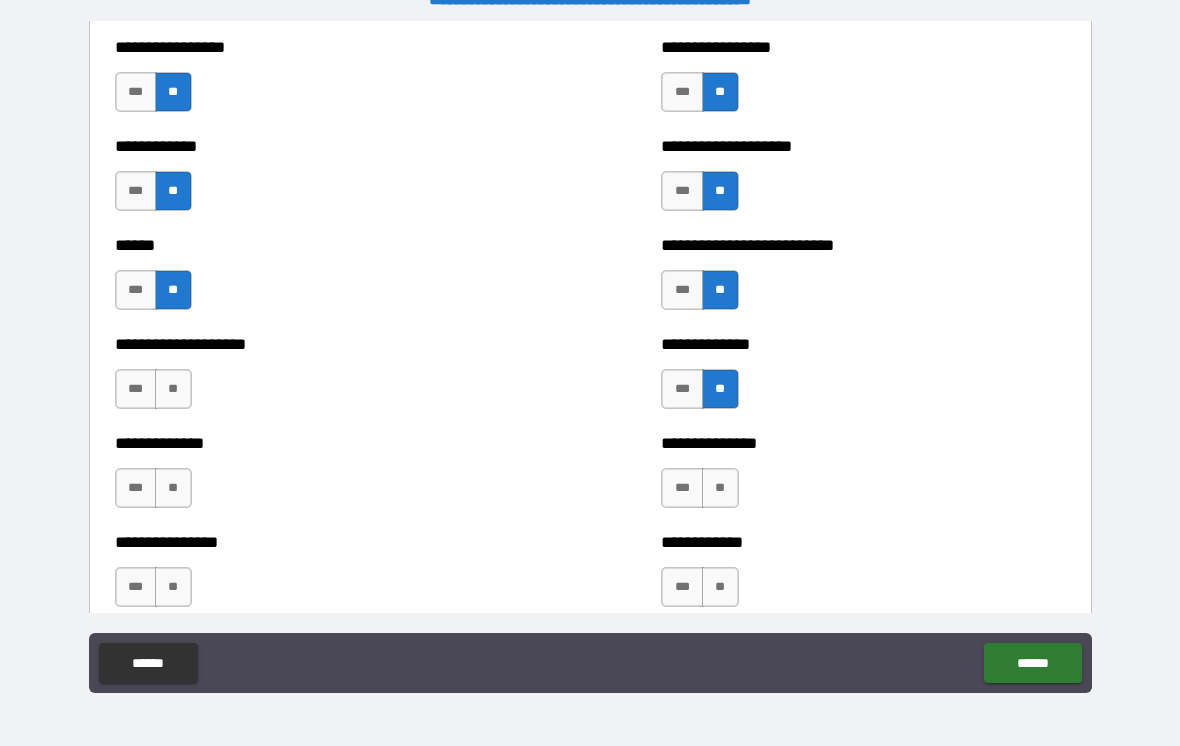 click on "**" at bounding box center (173, 389) 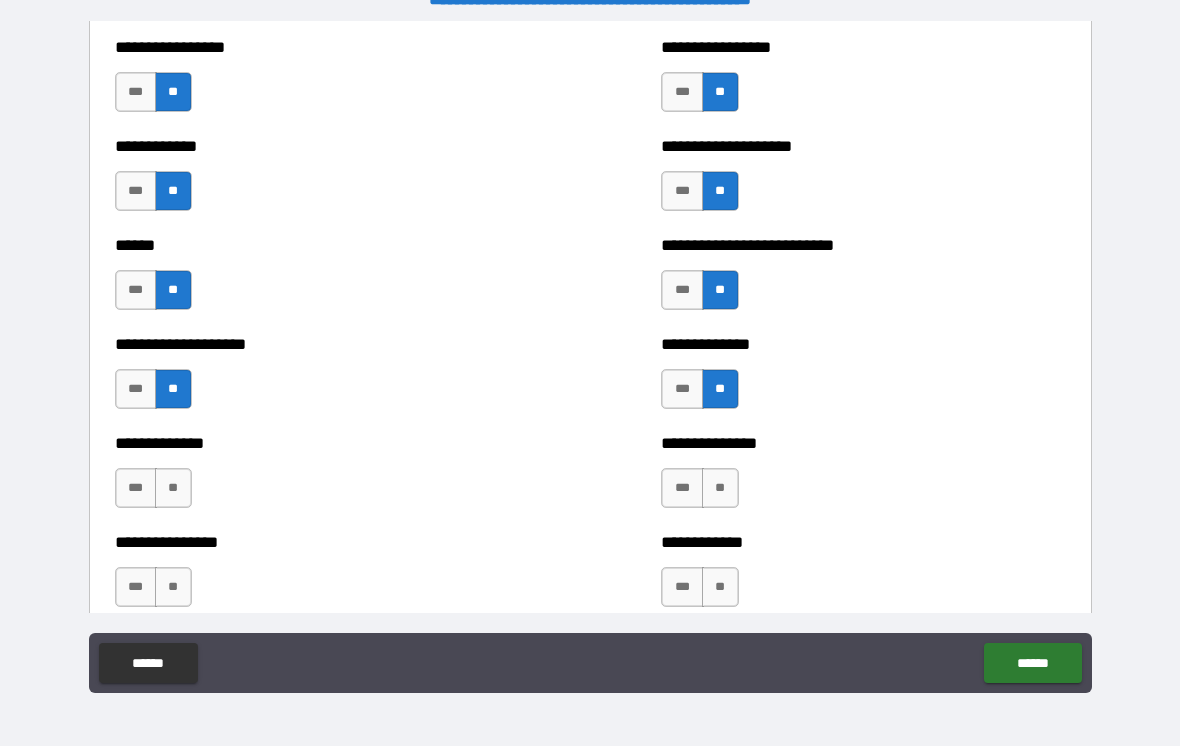 click on "**" at bounding box center [173, 488] 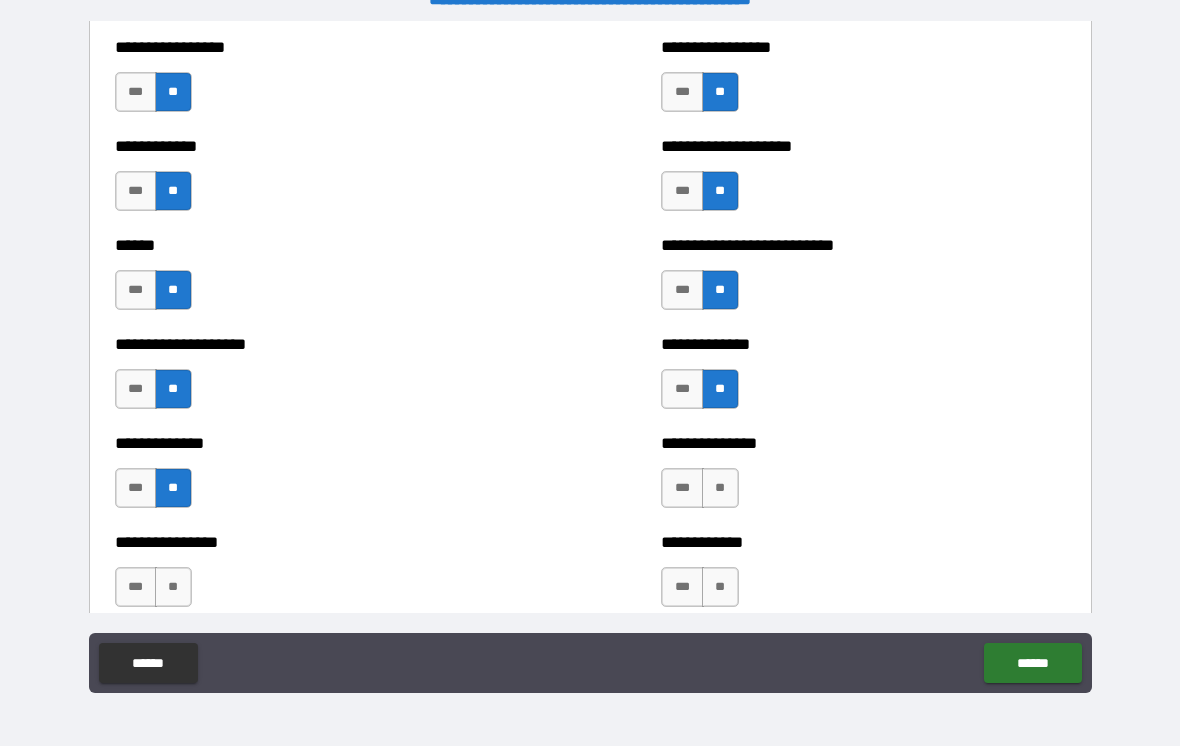 click on "**" at bounding box center (720, 488) 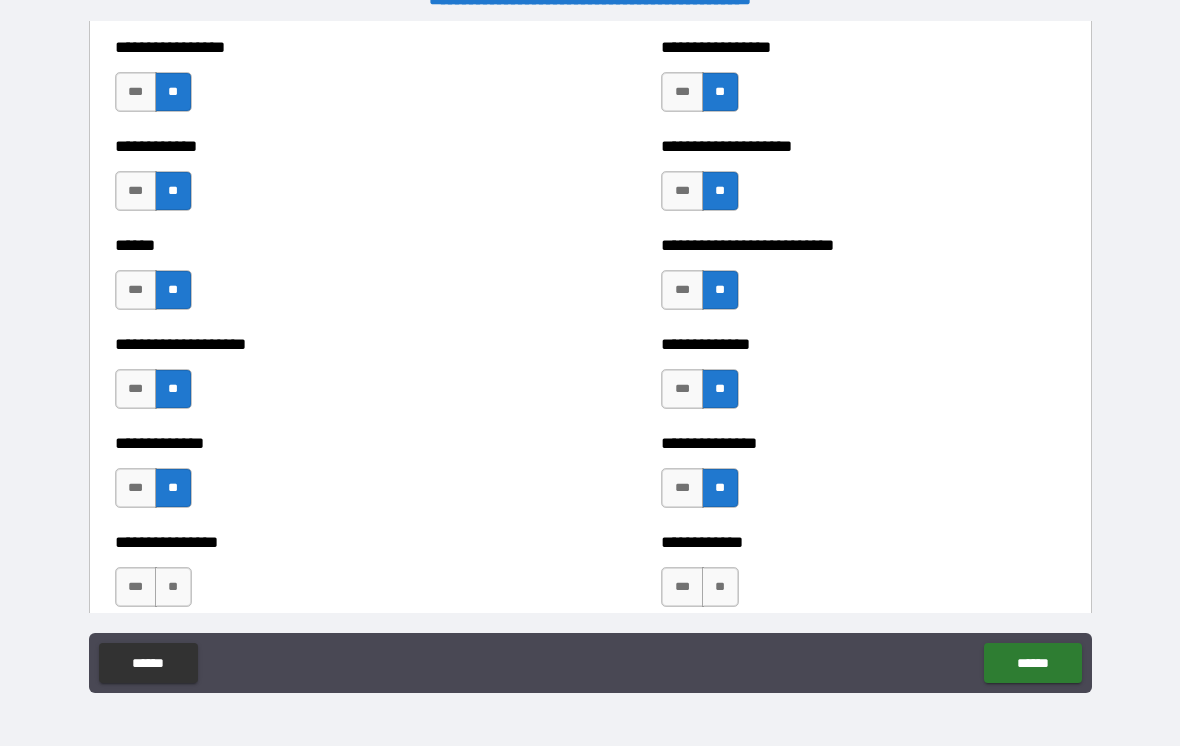 click on "**" at bounding box center (173, 587) 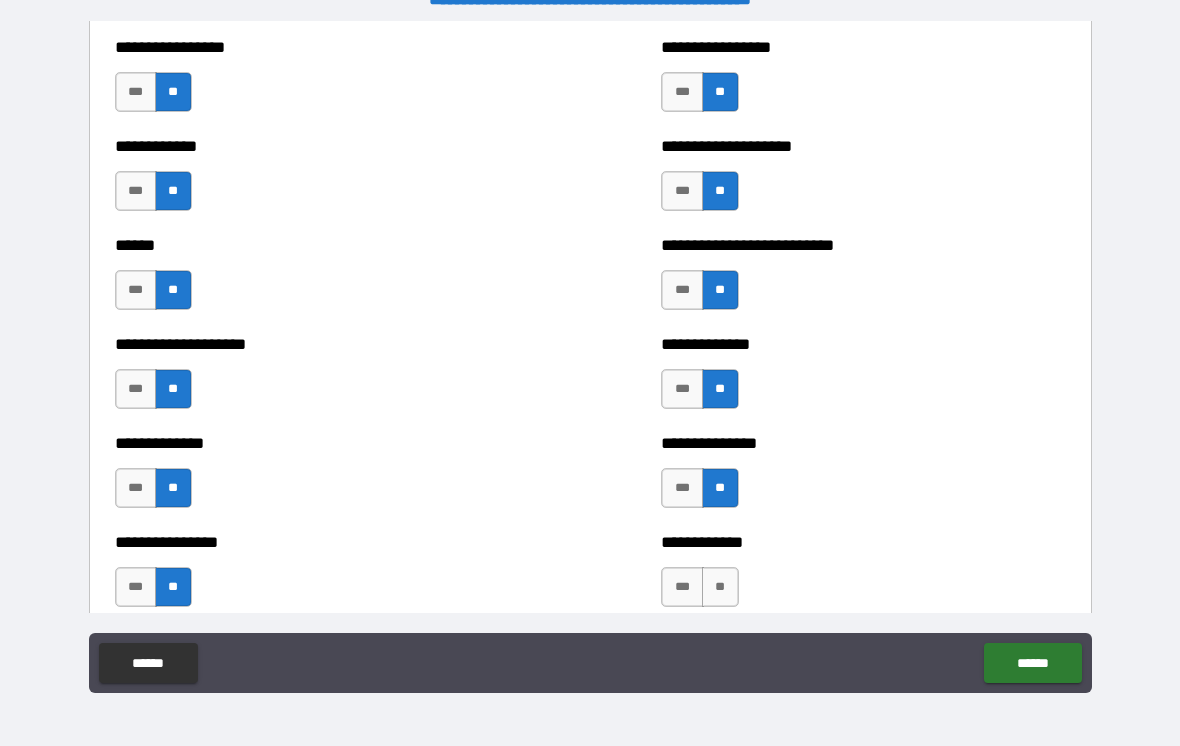 click on "**" at bounding box center (720, 587) 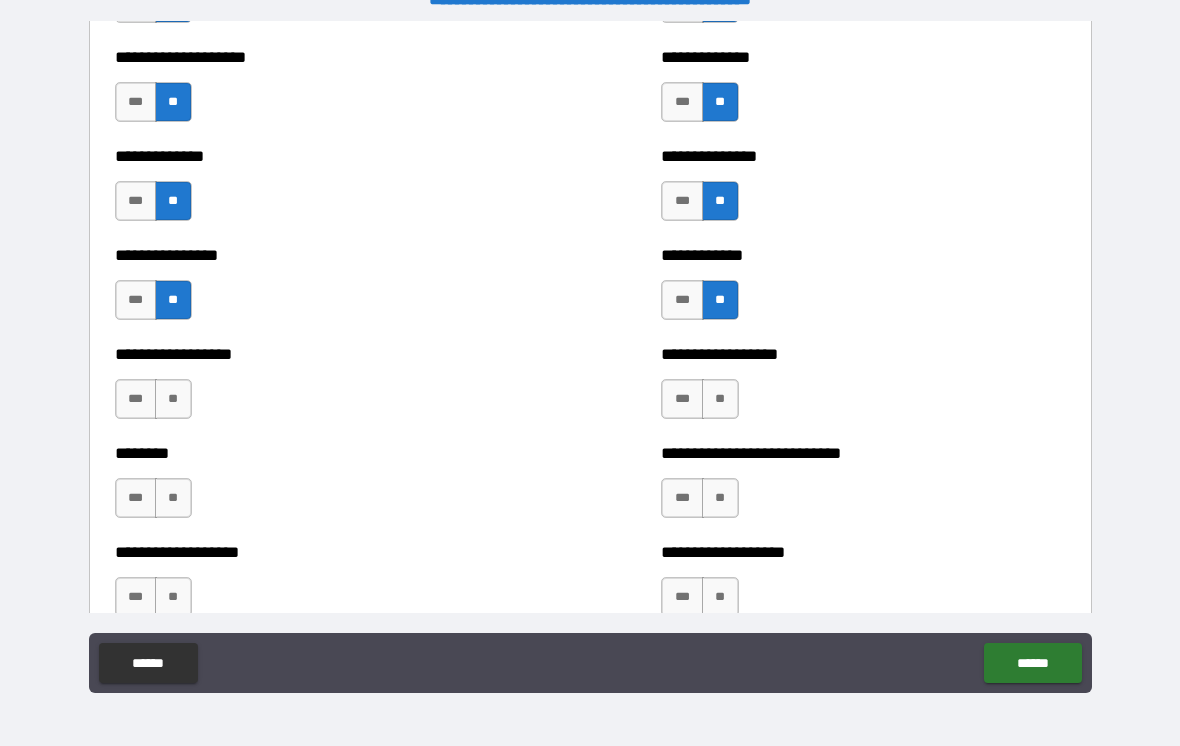scroll, scrollTop: 4186, scrollLeft: 0, axis: vertical 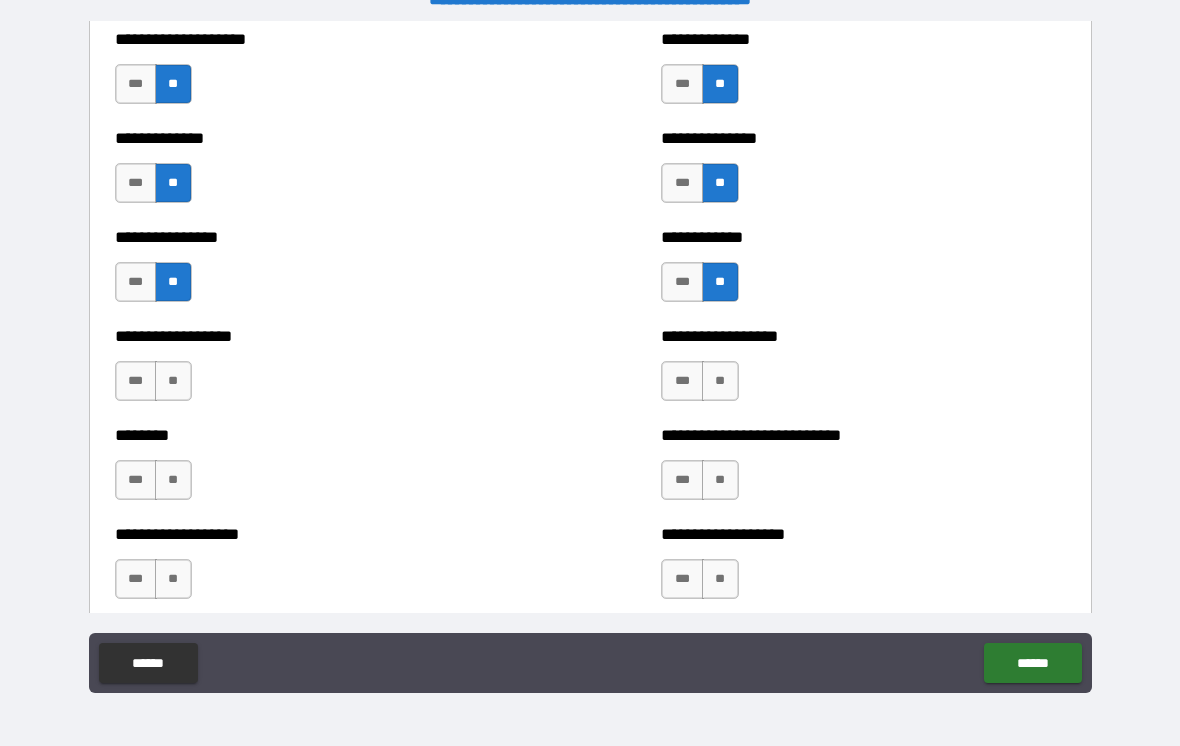 click on "**" at bounding box center (173, 381) 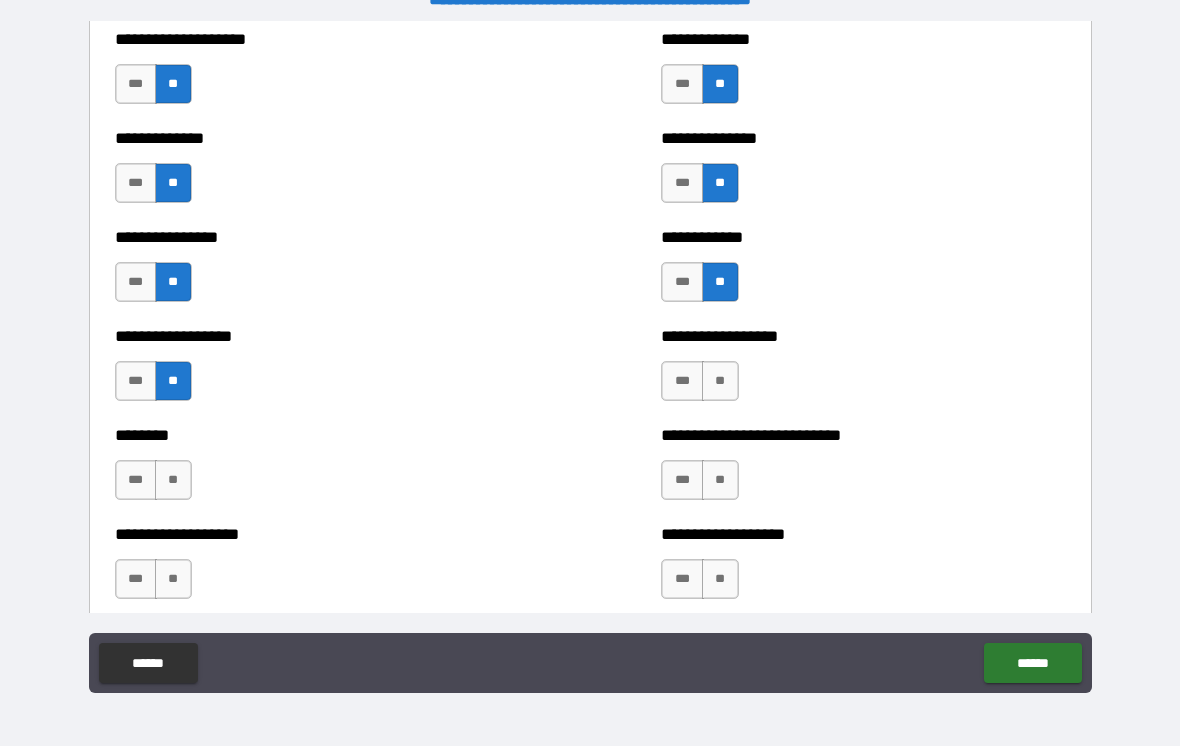 click on "**" at bounding box center (720, 381) 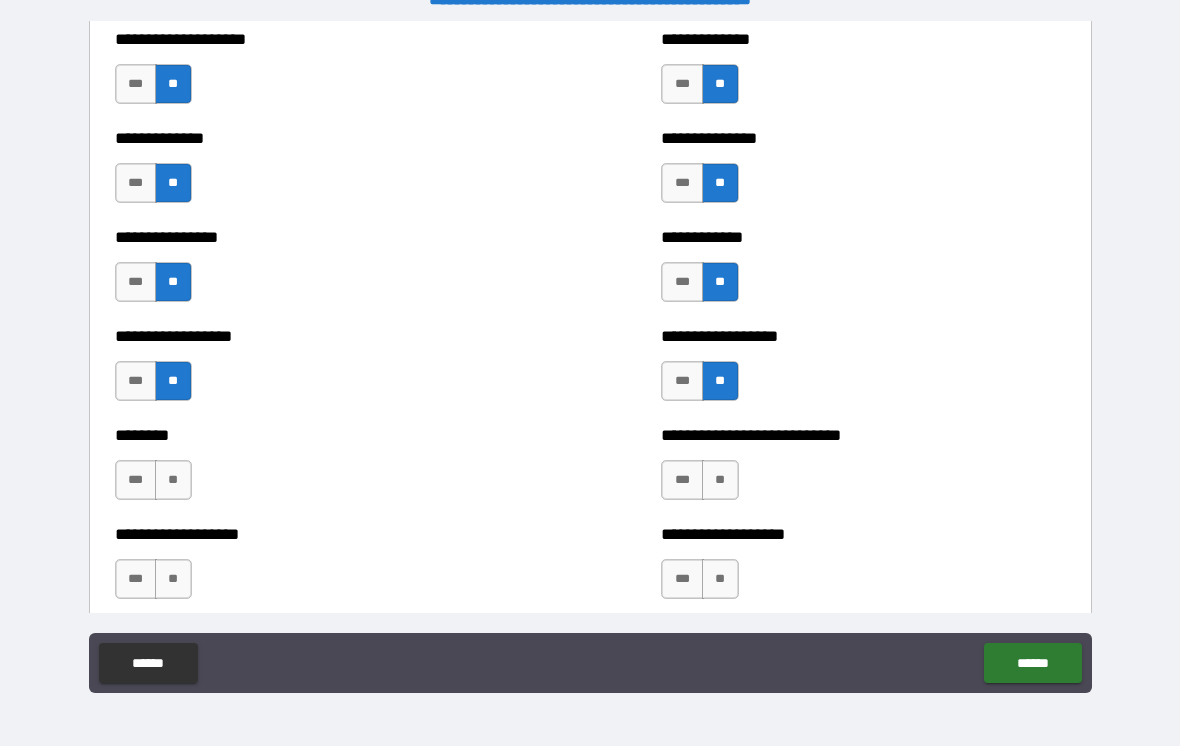 click on "**" at bounding box center [720, 480] 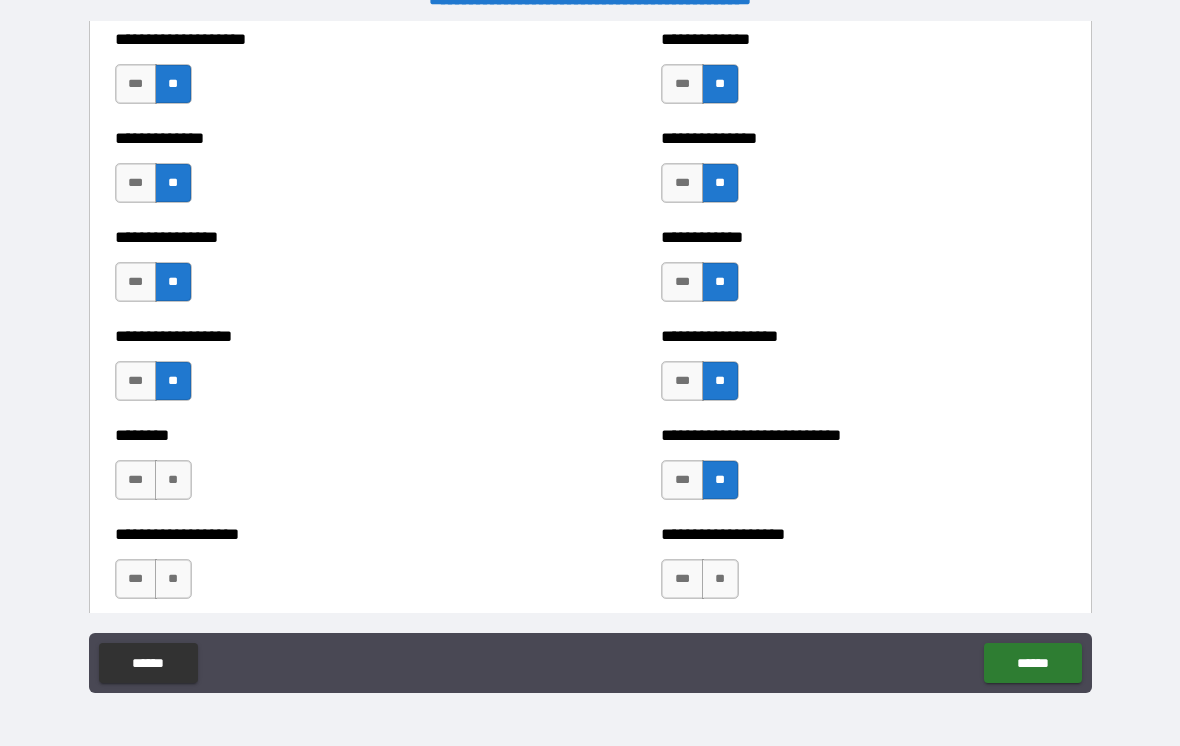 click on "**" at bounding box center (173, 480) 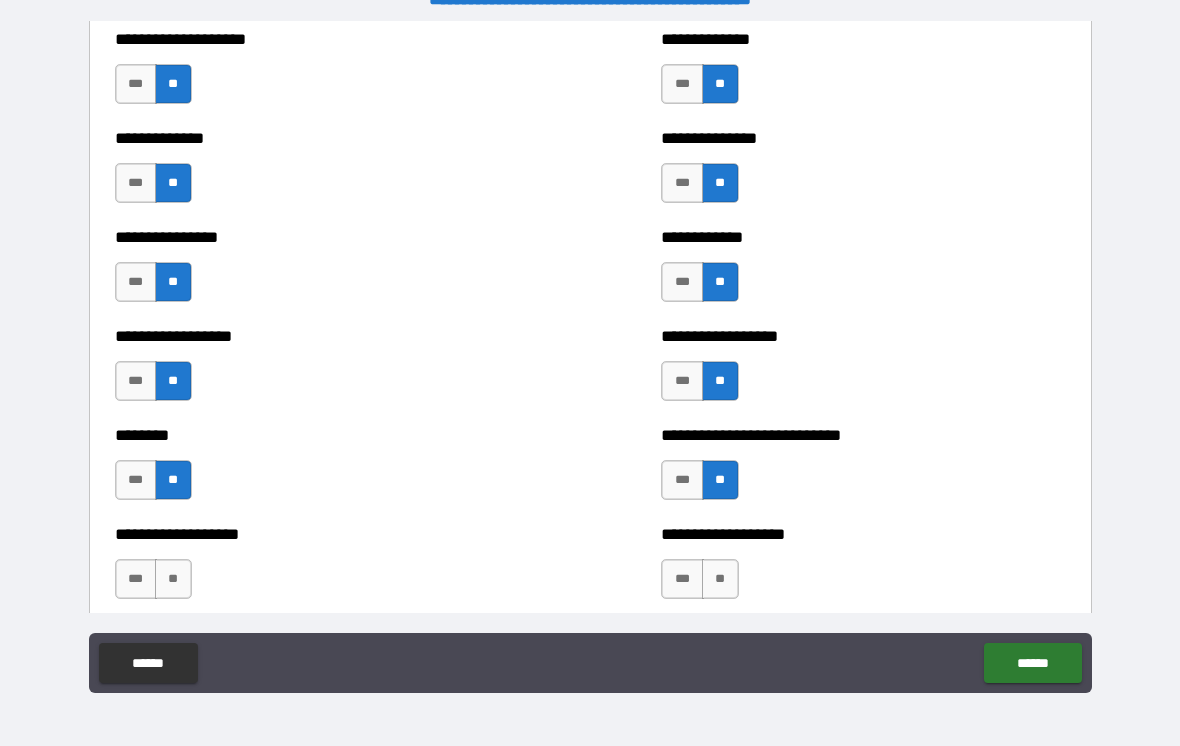 click on "**" at bounding box center [720, 579] 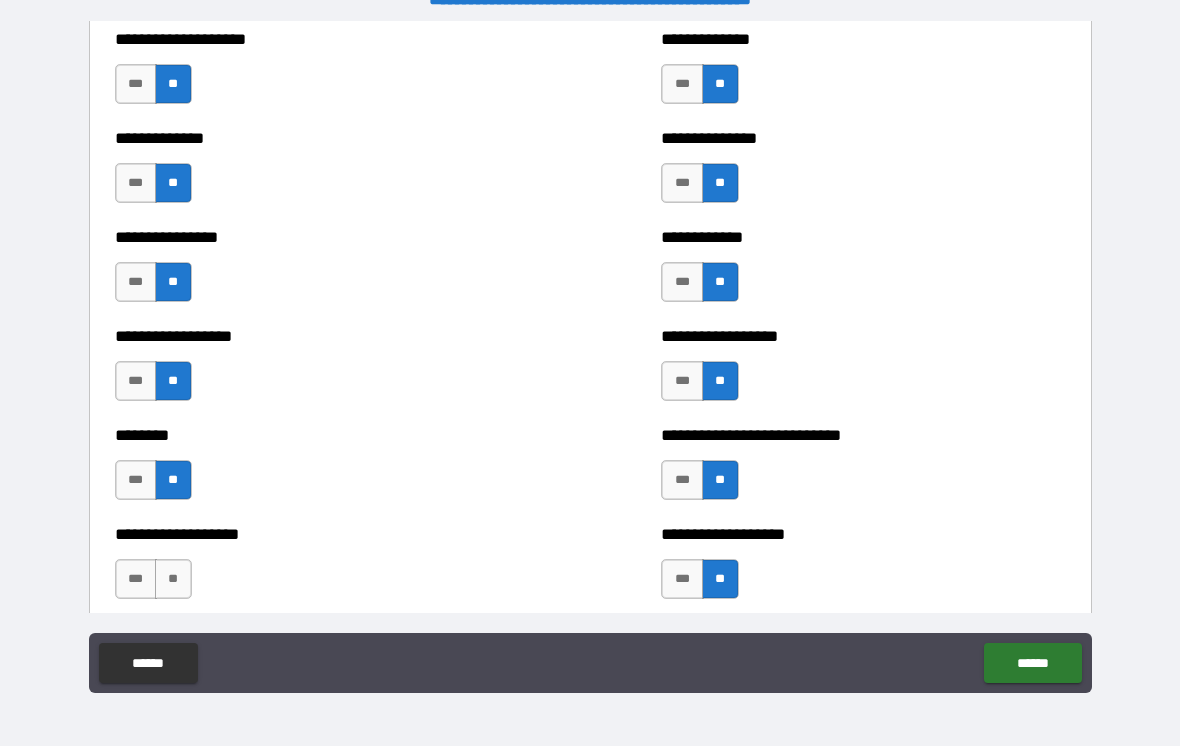 click on "**" at bounding box center [173, 579] 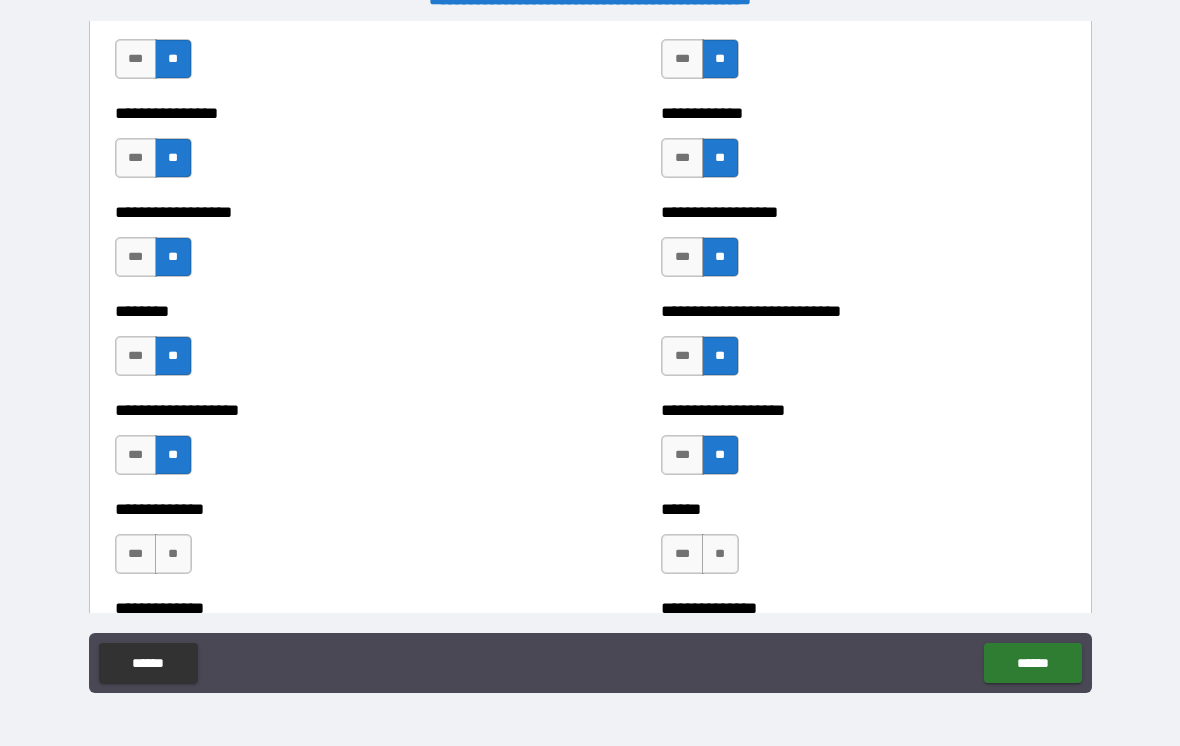 scroll, scrollTop: 4312, scrollLeft: 0, axis: vertical 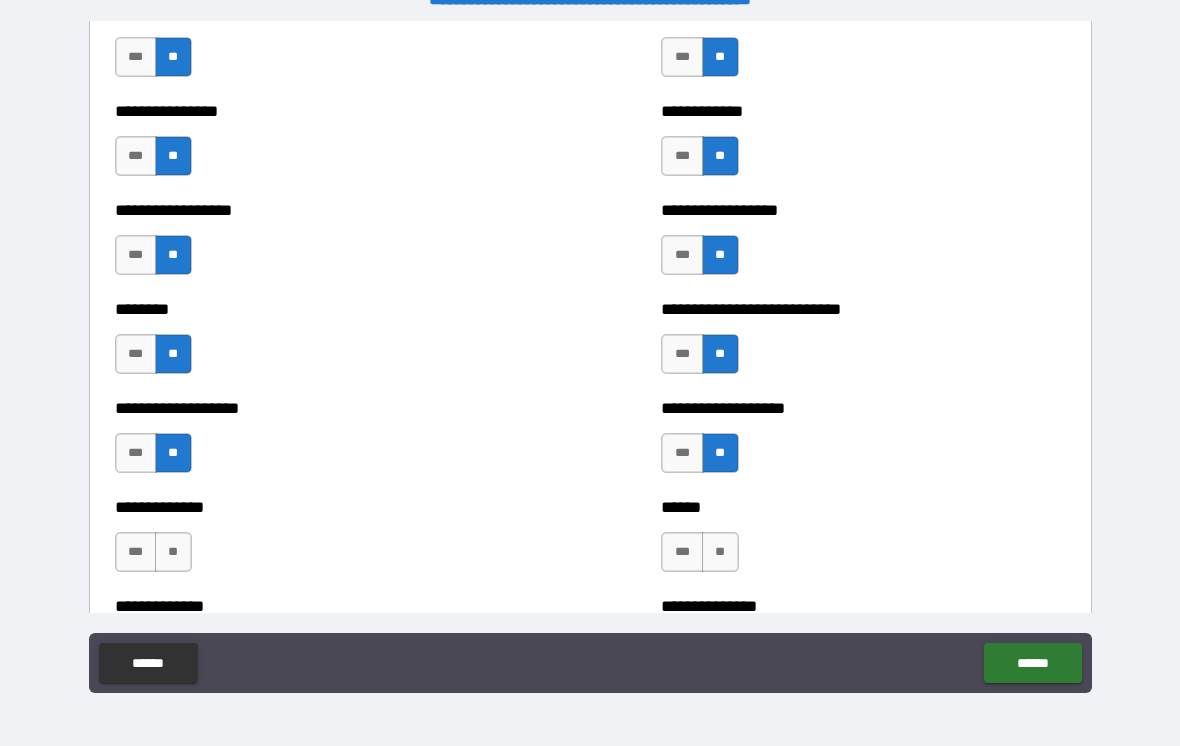 click on "**" at bounding box center [173, 552] 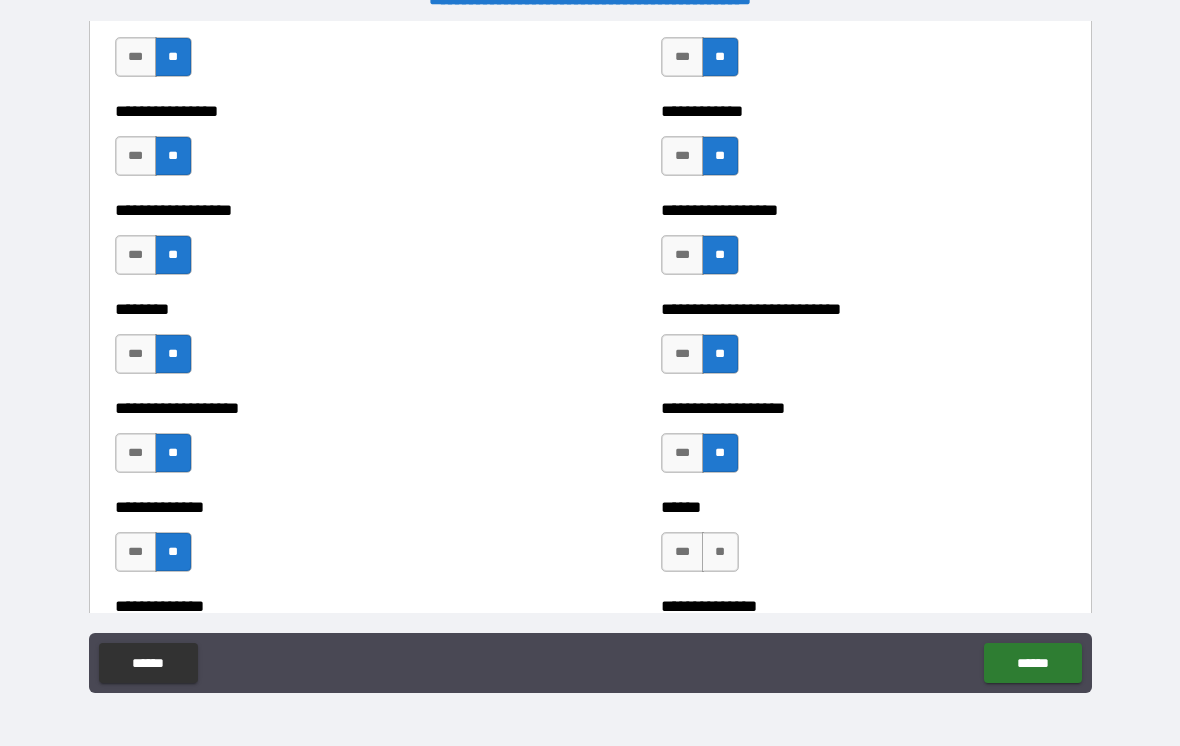 click on "**" at bounding box center (720, 552) 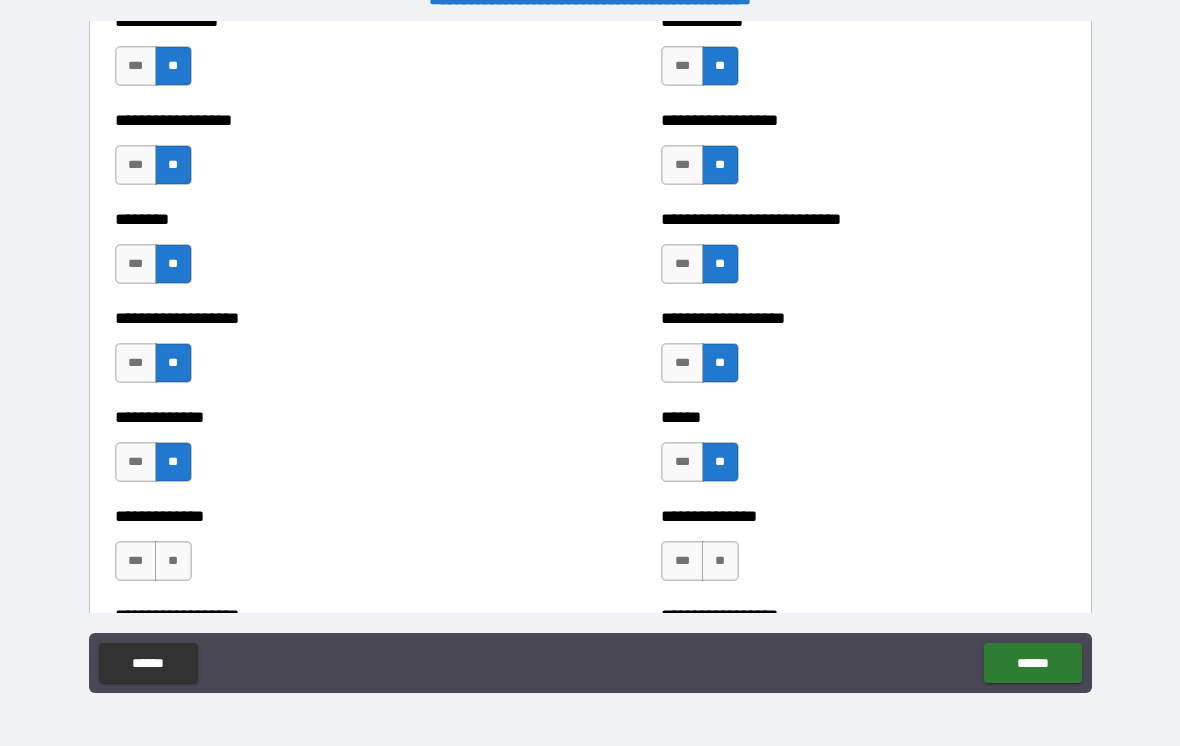 scroll, scrollTop: 4401, scrollLeft: 0, axis: vertical 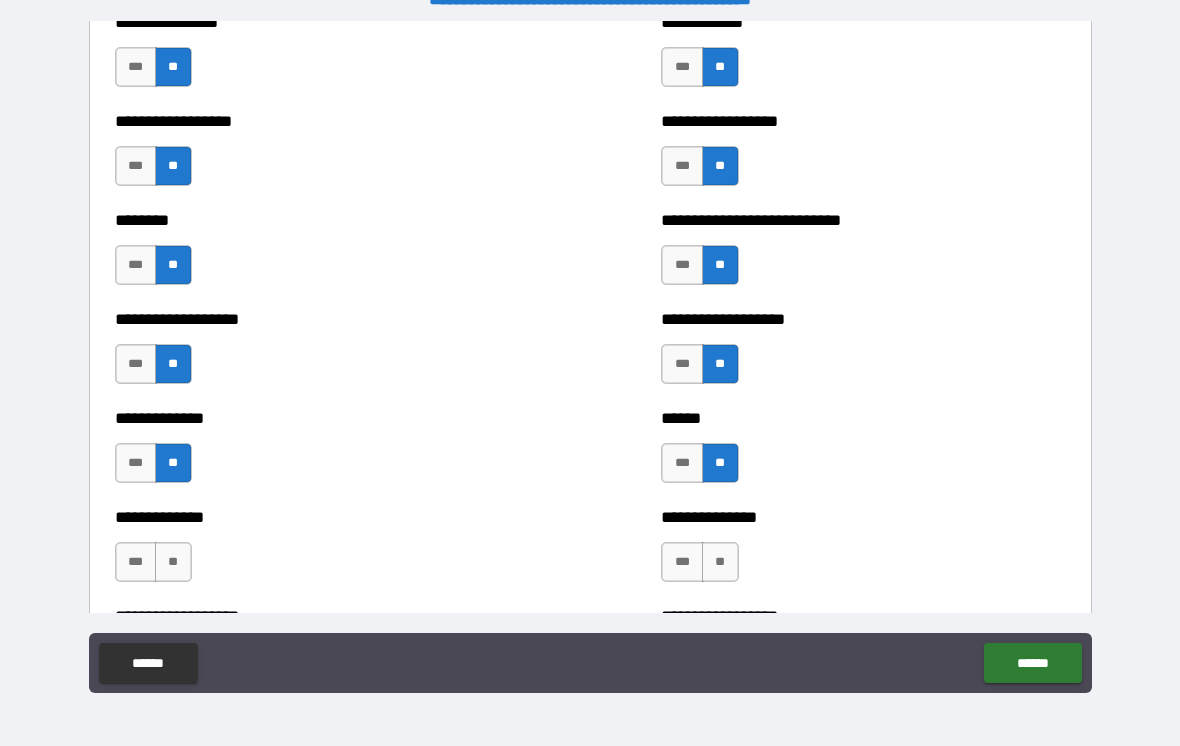 click on "**" at bounding box center [720, 562] 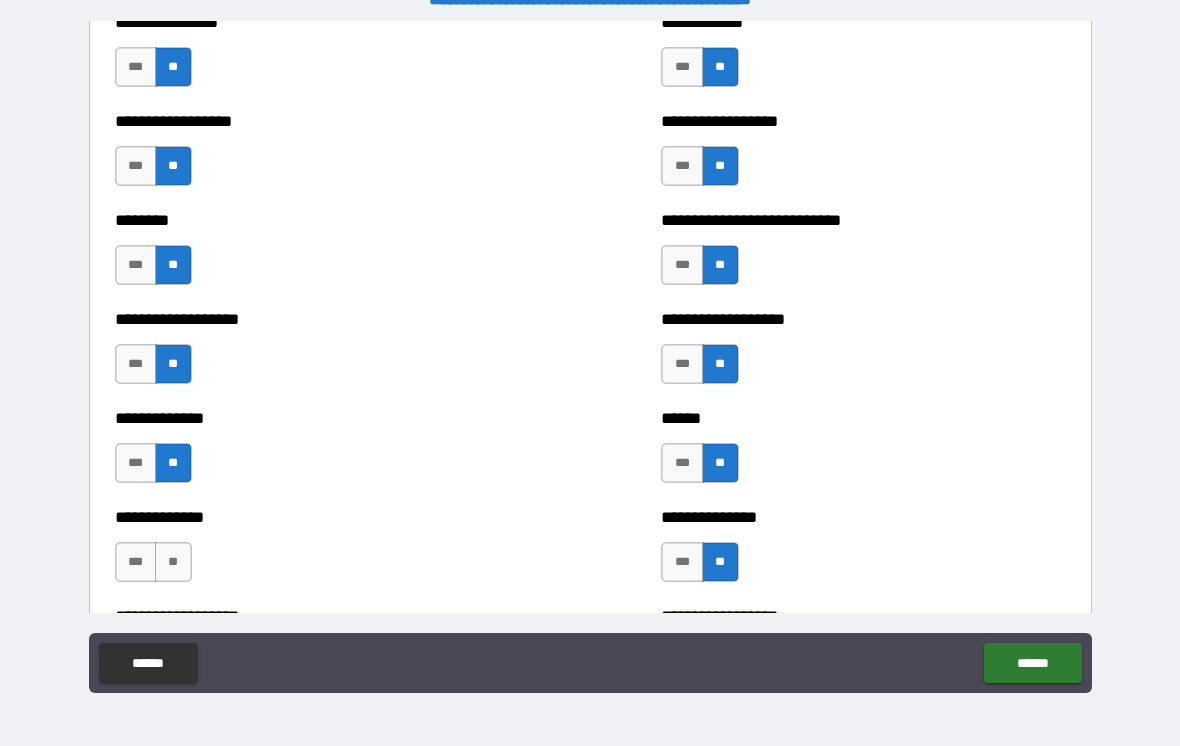 click on "**" at bounding box center (173, 562) 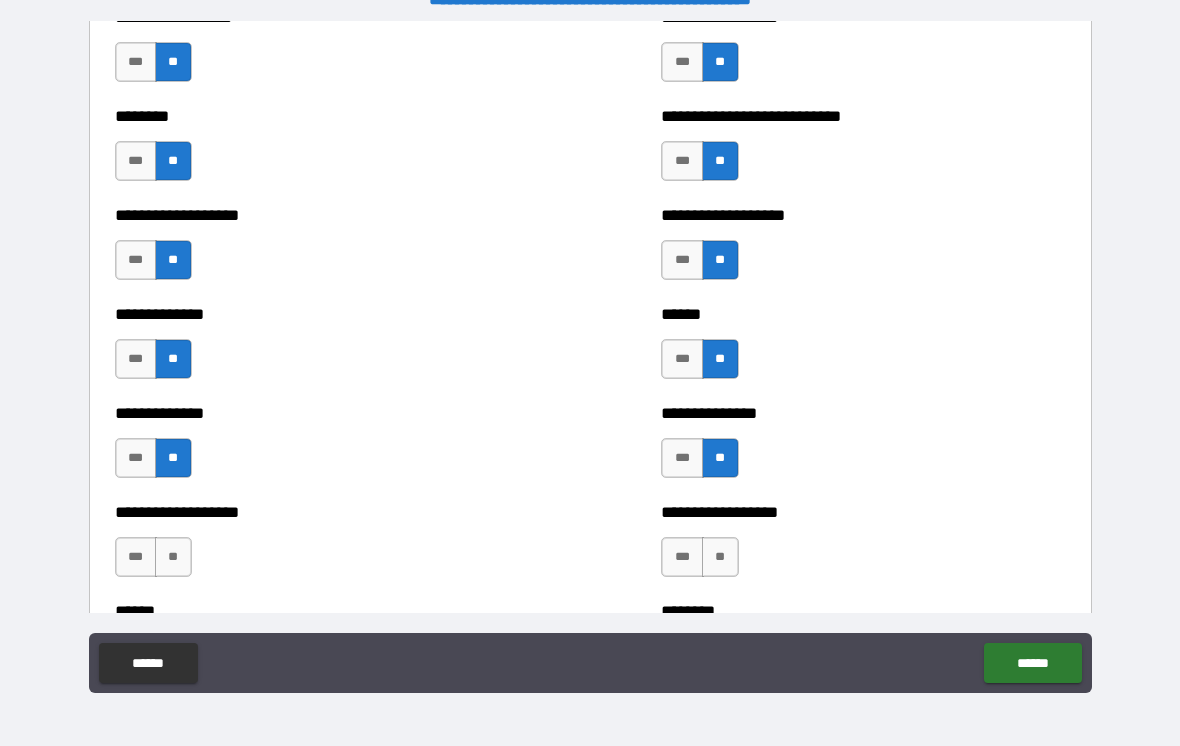 scroll, scrollTop: 4508, scrollLeft: 0, axis: vertical 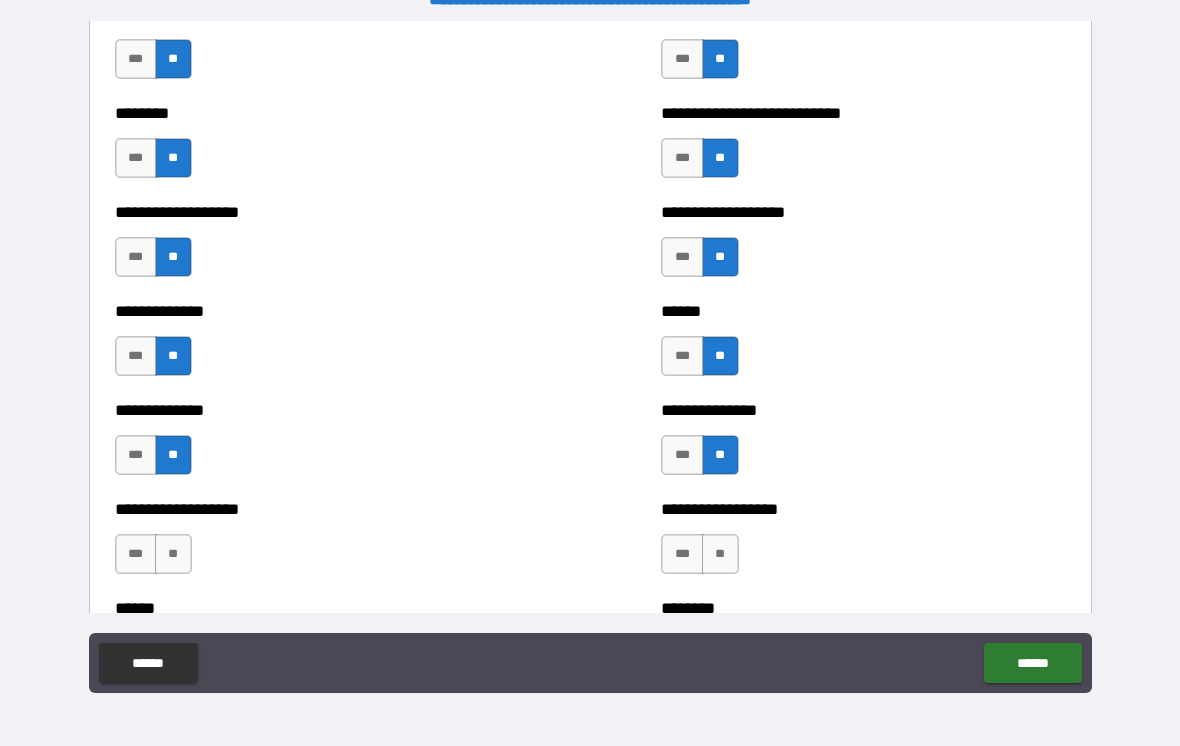 click on "**" at bounding box center (173, 554) 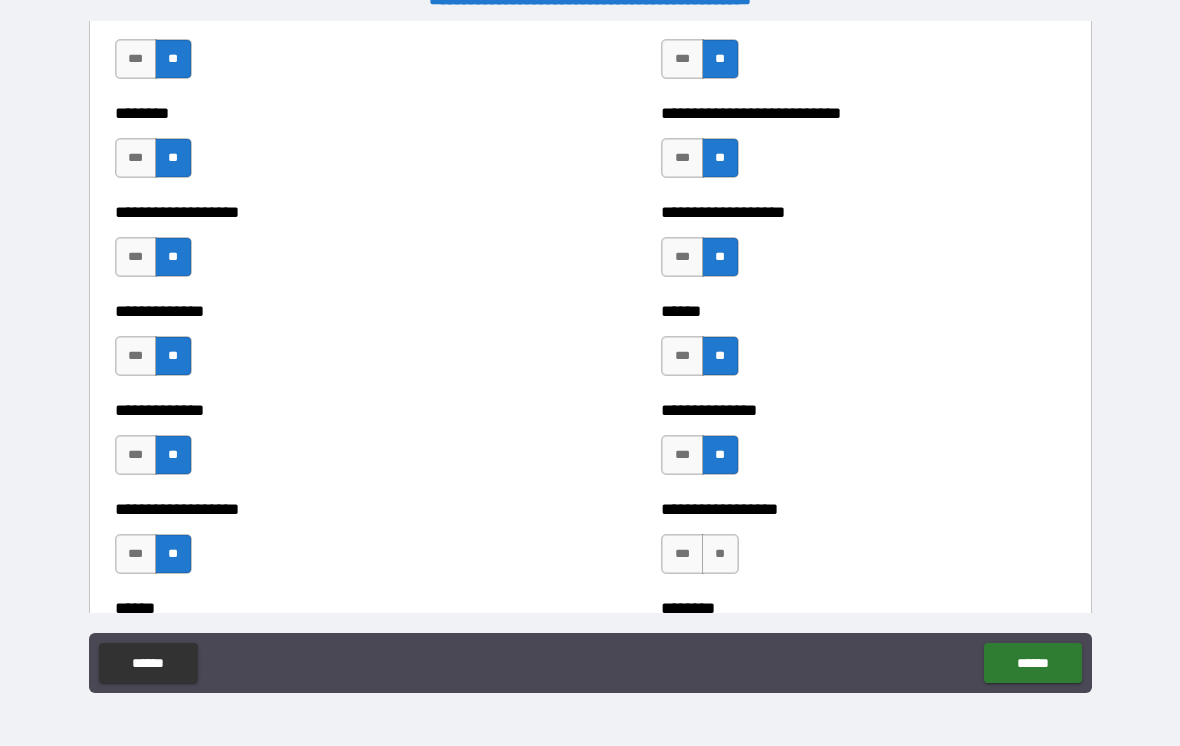 click on "**" at bounding box center [720, 554] 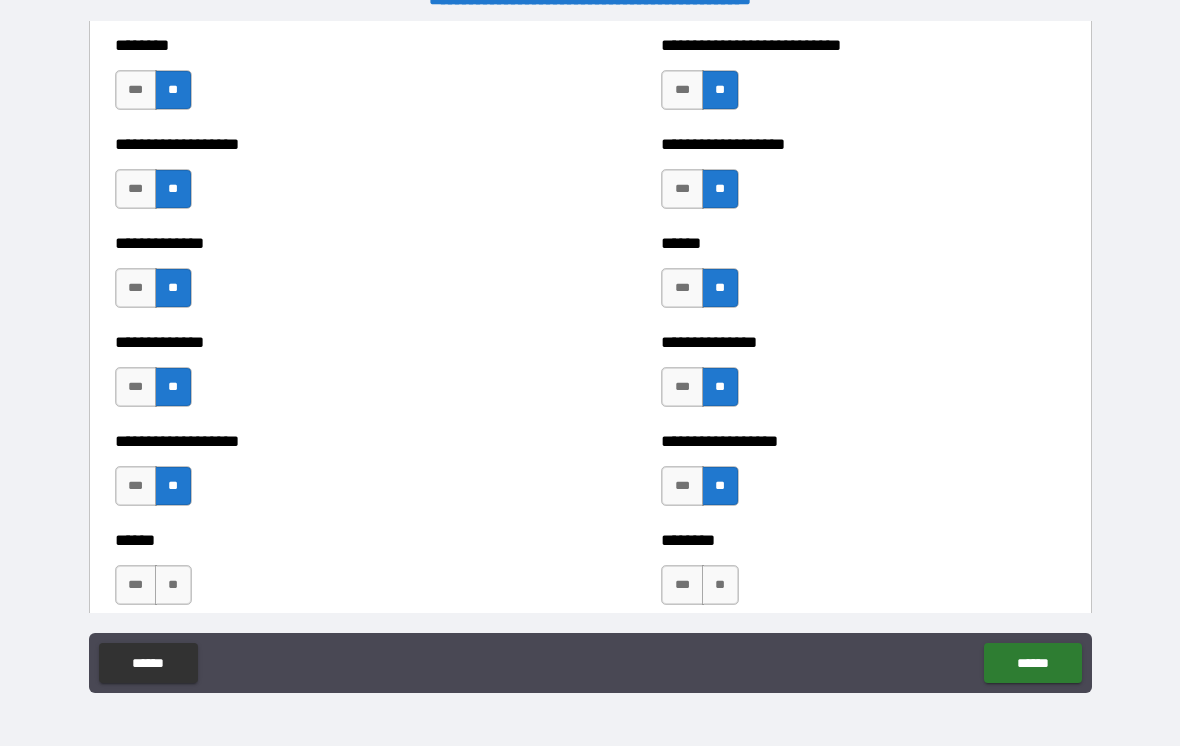 scroll, scrollTop: 4579, scrollLeft: 0, axis: vertical 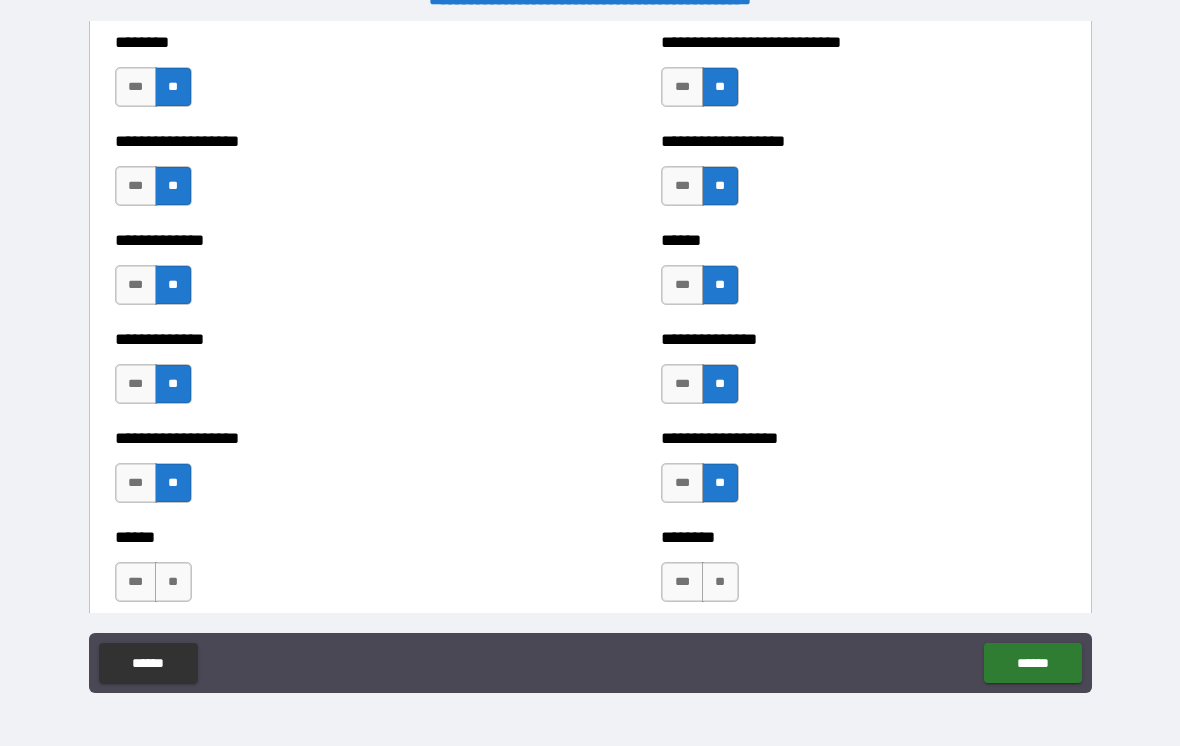 click on "**" at bounding box center [720, 582] 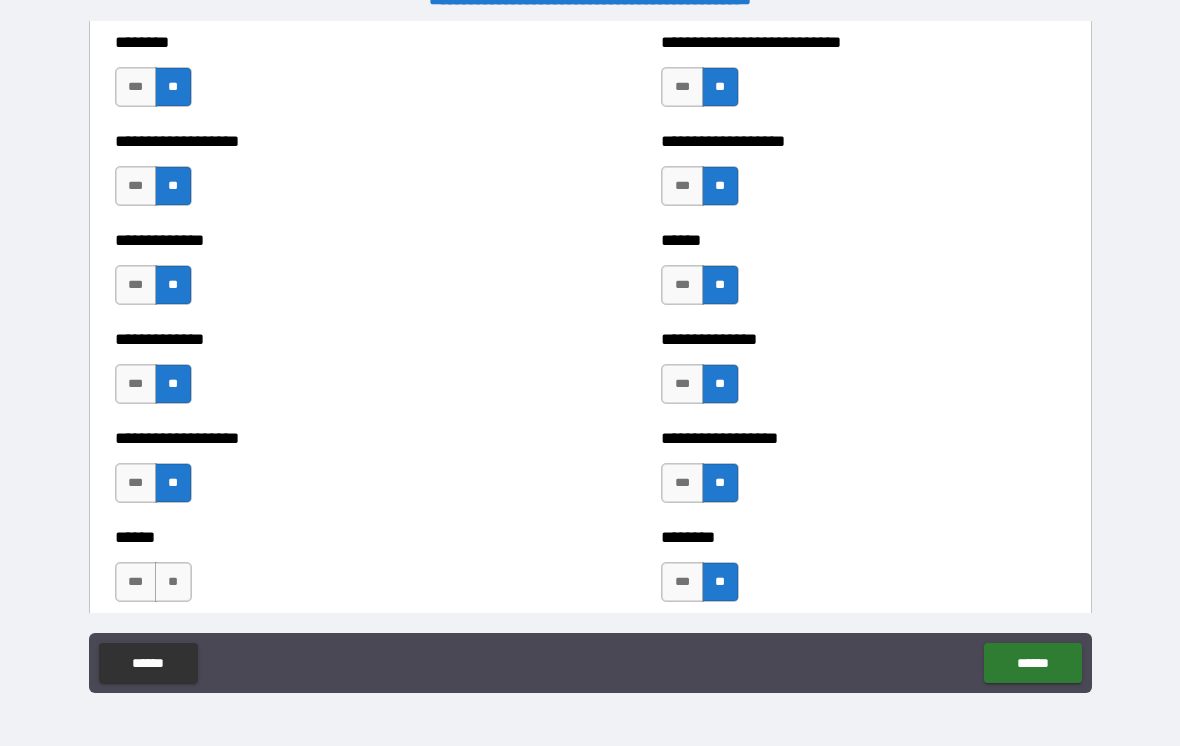 click on "**" at bounding box center (173, 582) 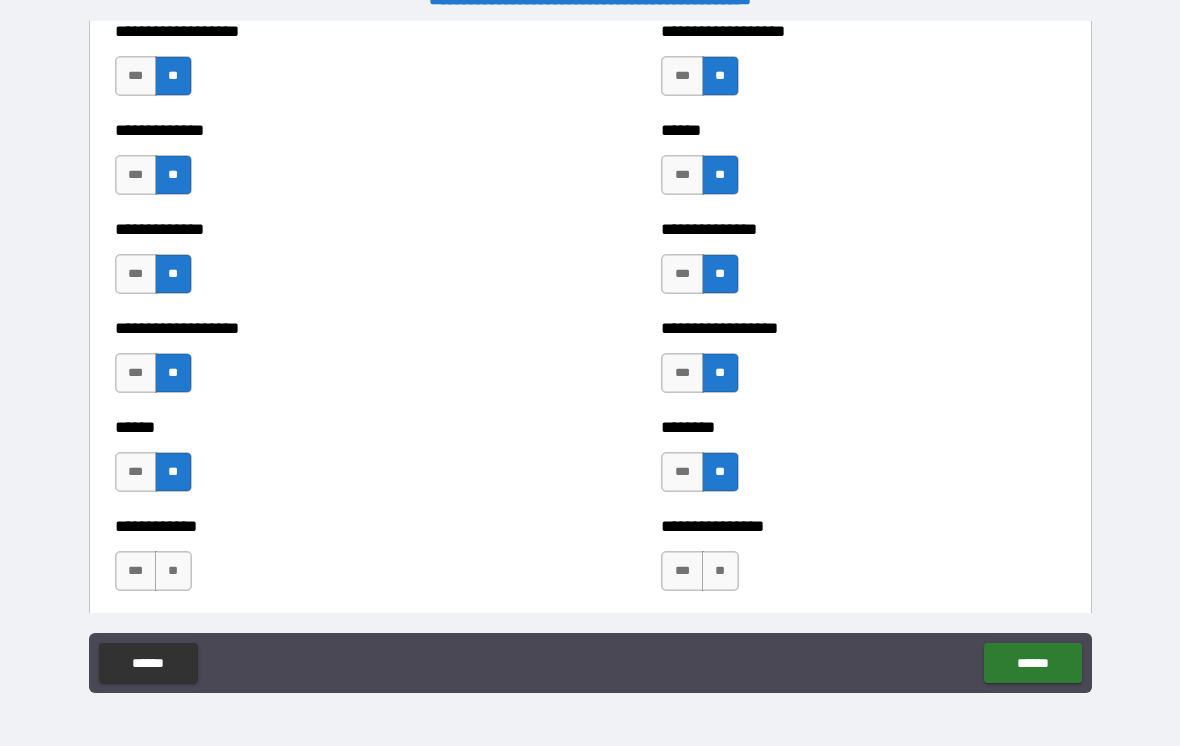scroll, scrollTop: 4699, scrollLeft: 0, axis: vertical 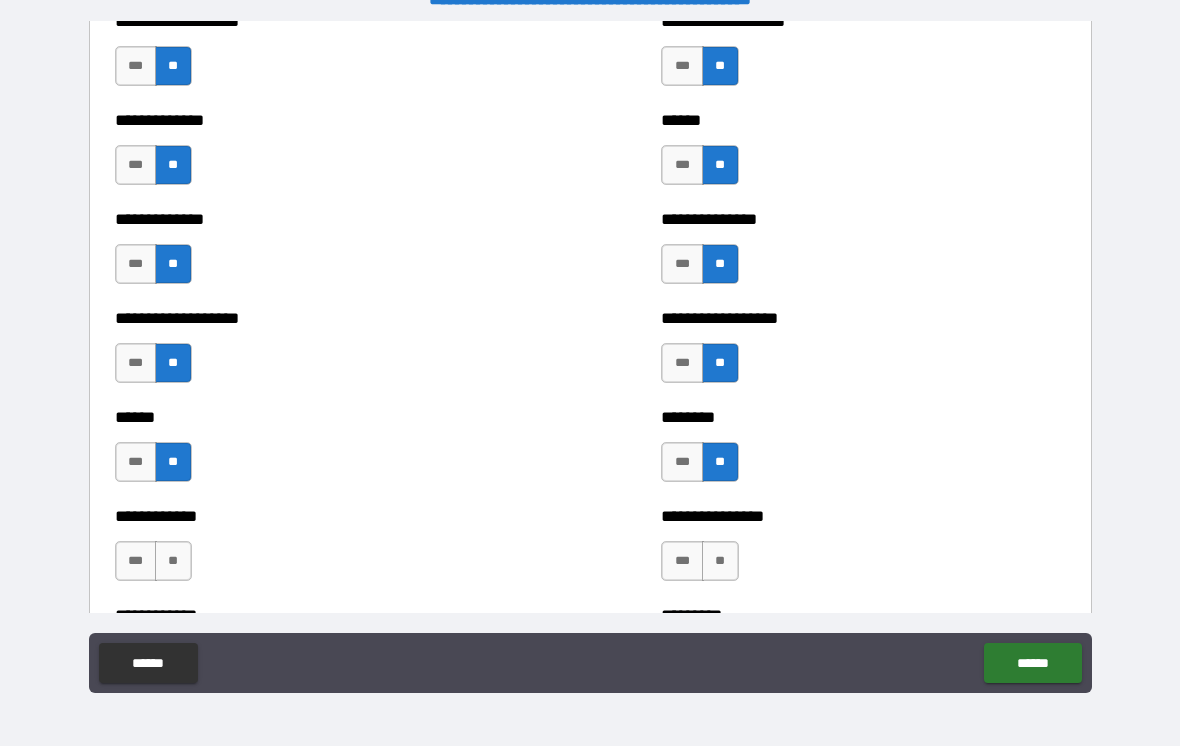 click on "**" at bounding box center (173, 561) 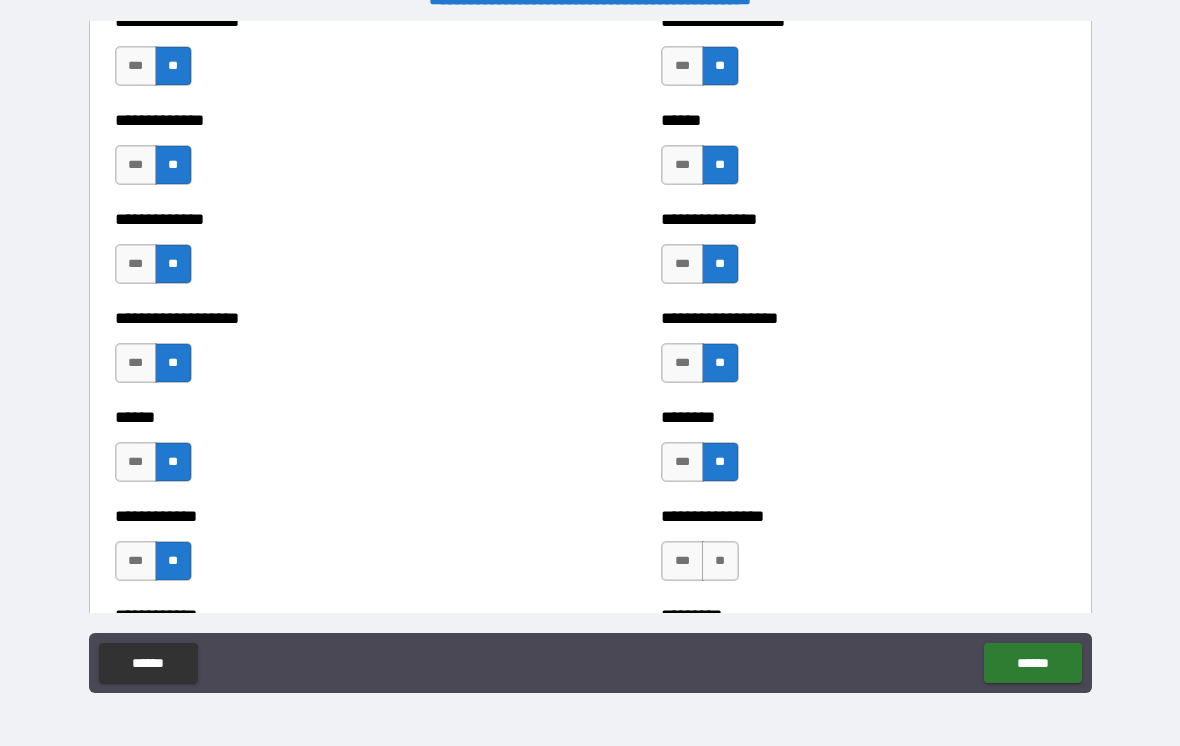 click on "**" at bounding box center (720, 561) 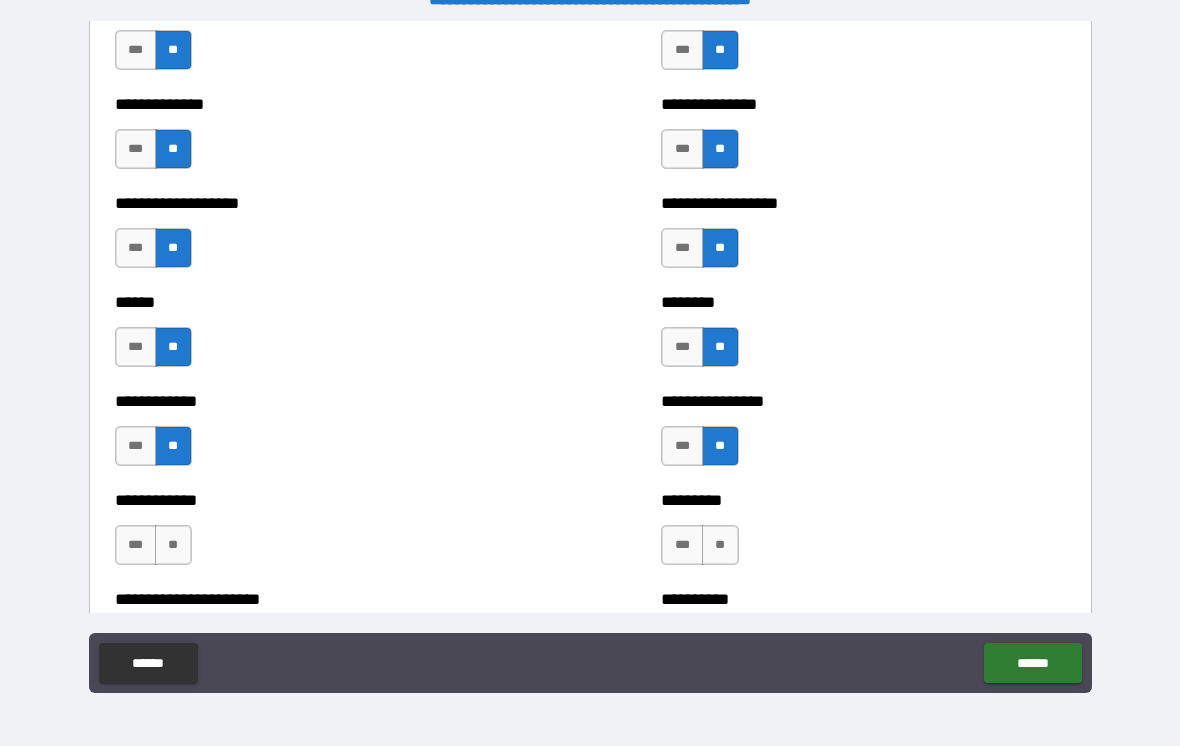 scroll, scrollTop: 4815, scrollLeft: 0, axis: vertical 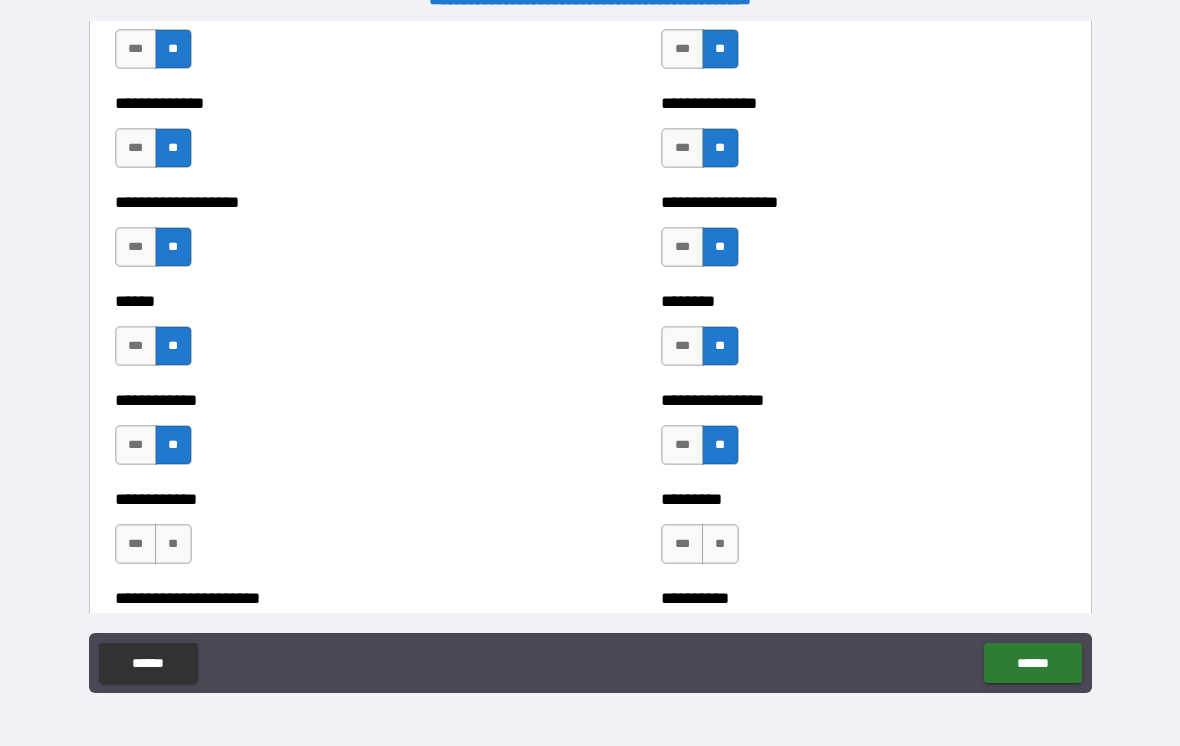 click on "**" at bounding box center [720, 544] 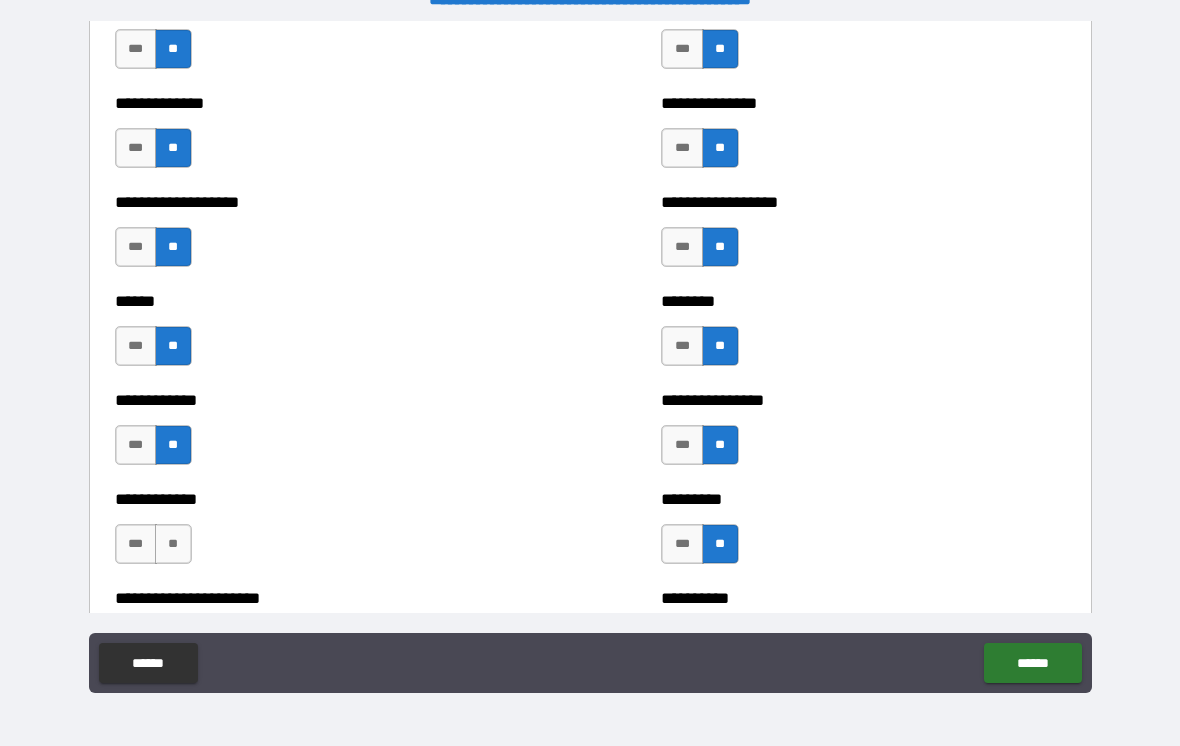 click on "**" at bounding box center [173, 544] 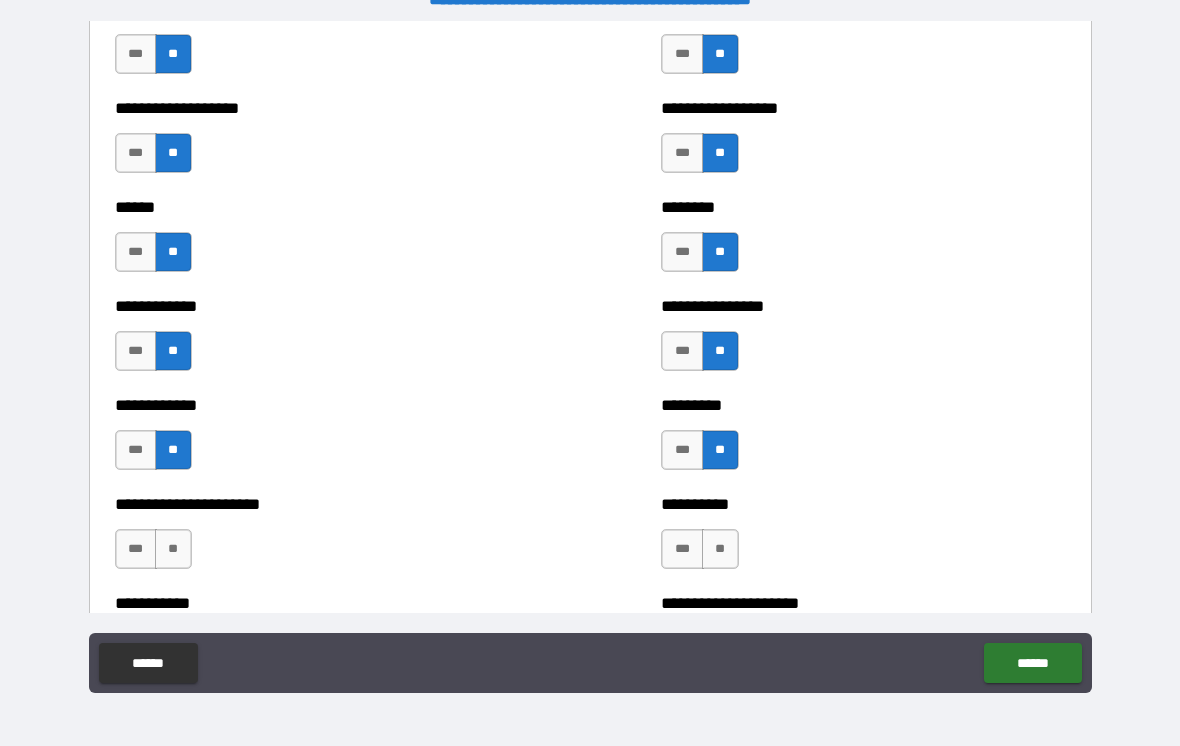 scroll, scrollTop: 4920, scrollLeft: 0, axis: vertical 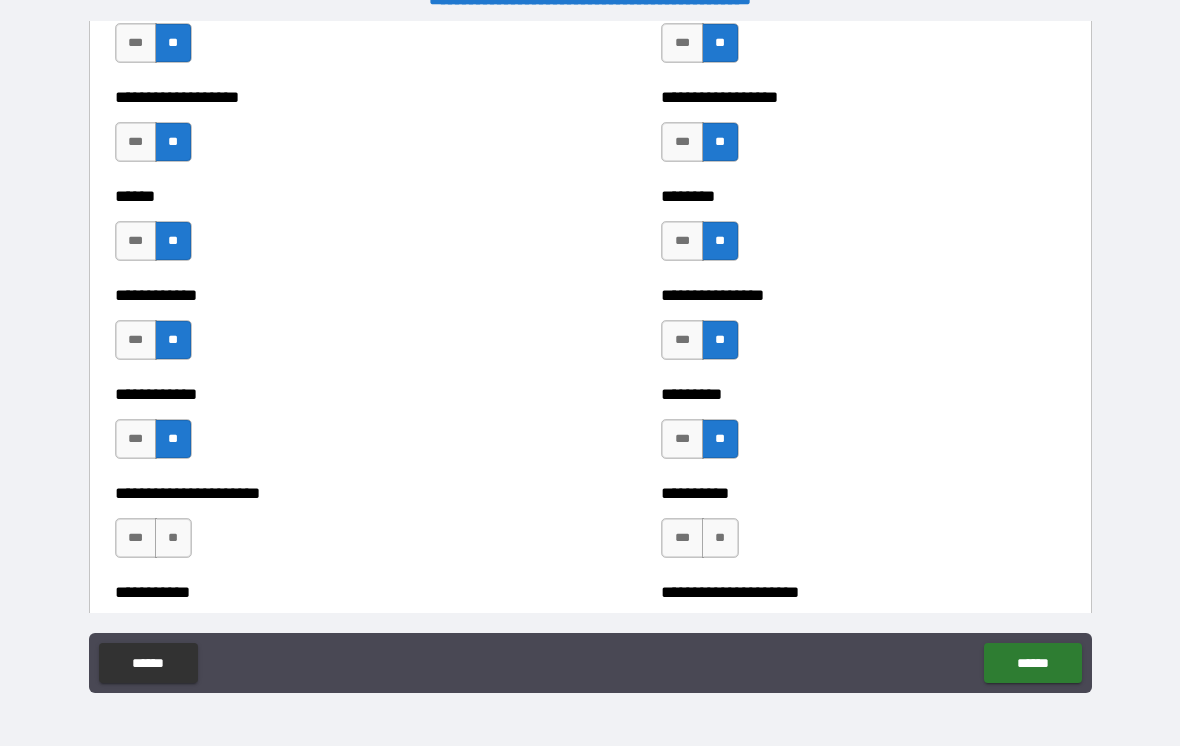 click on "**" at bounding box center (173, 538) 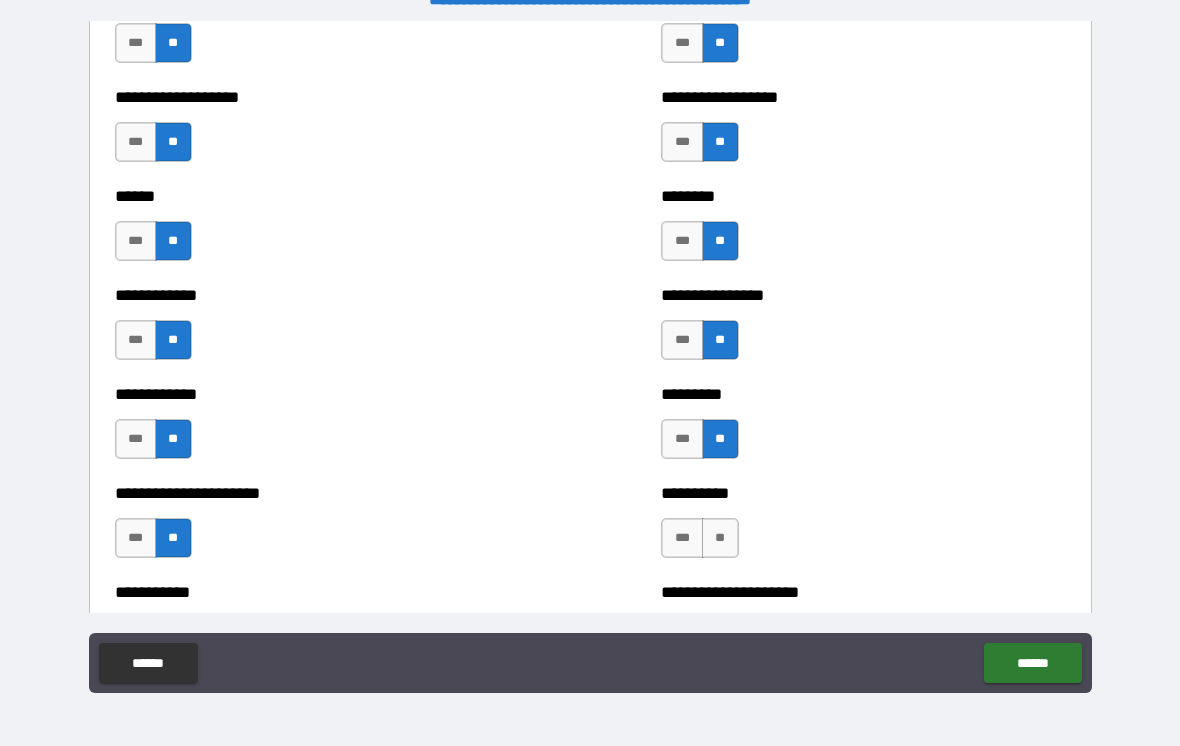 click on "**" at bounding box center [720, 538] 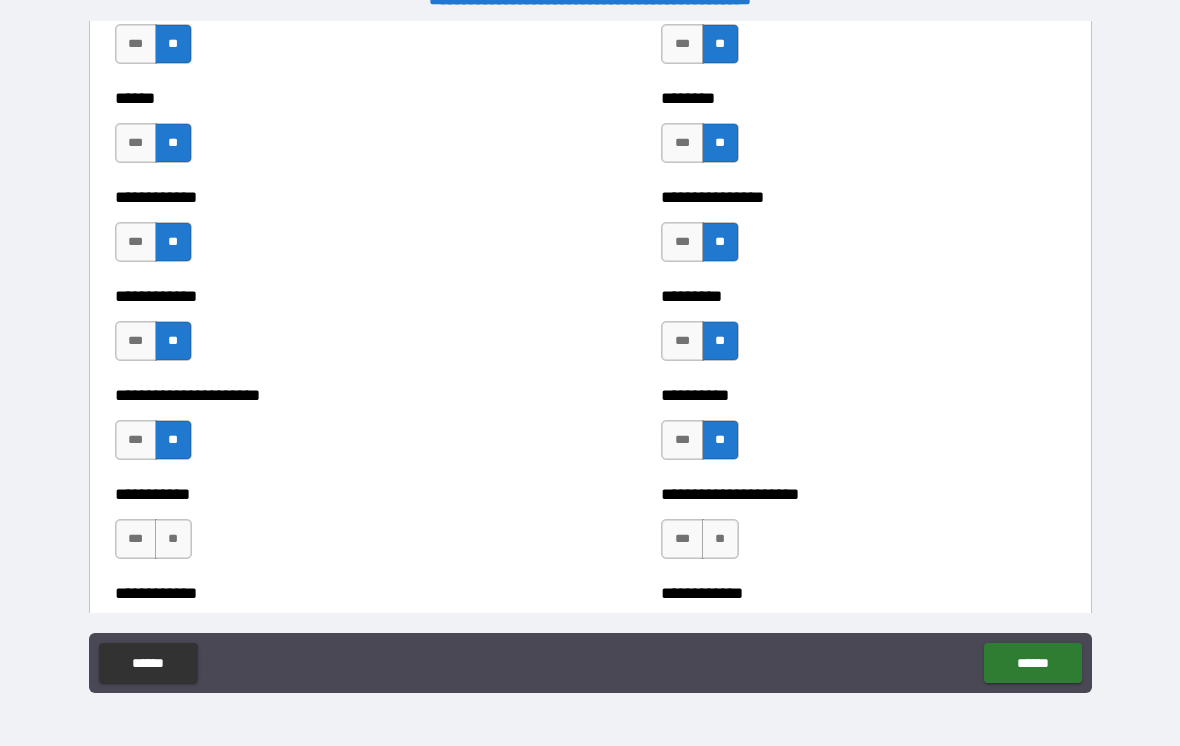 scroll, scrollTop: 5019, scrollLeft: 0, axis: vertical 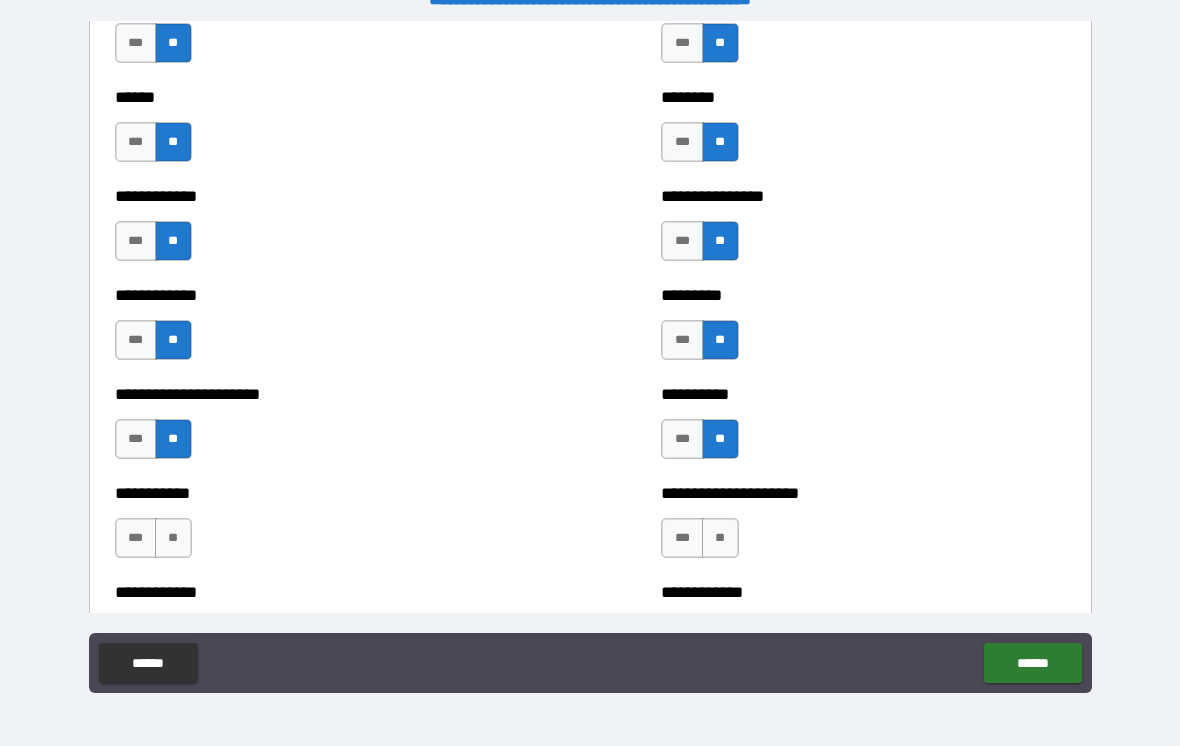 click on "**" at bounding box center [173, 538] 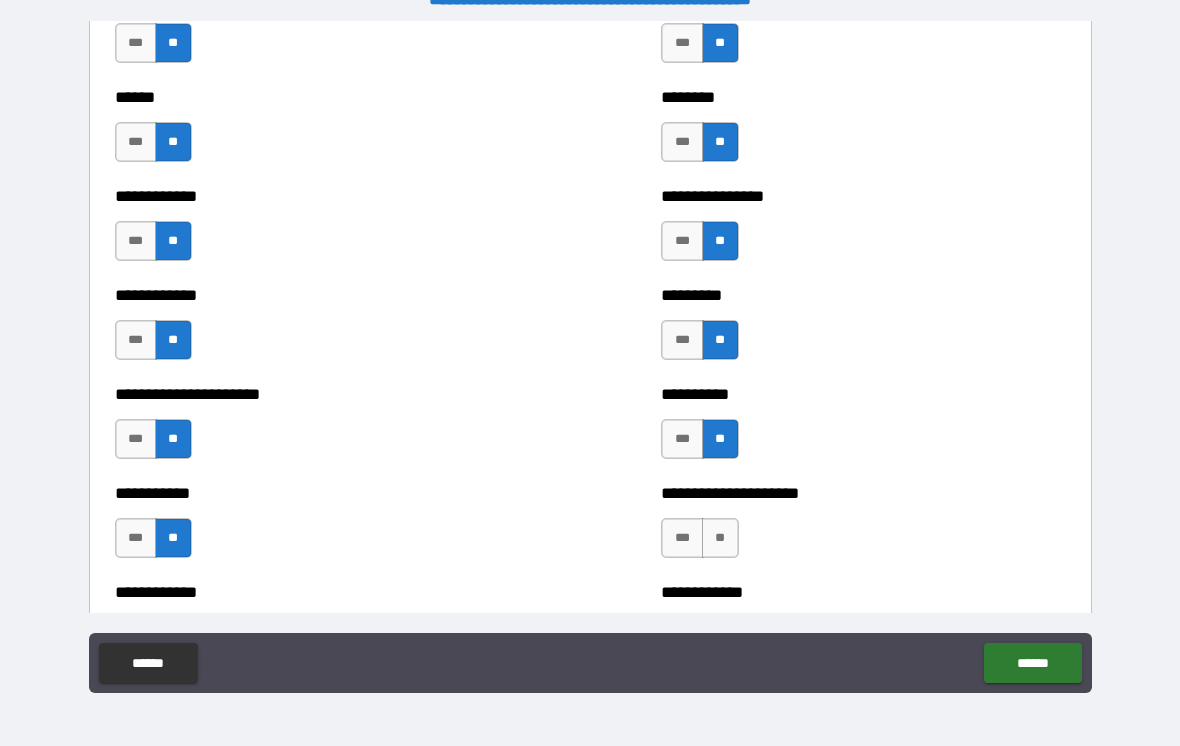 click on "**" at bounding box center (720, 538) 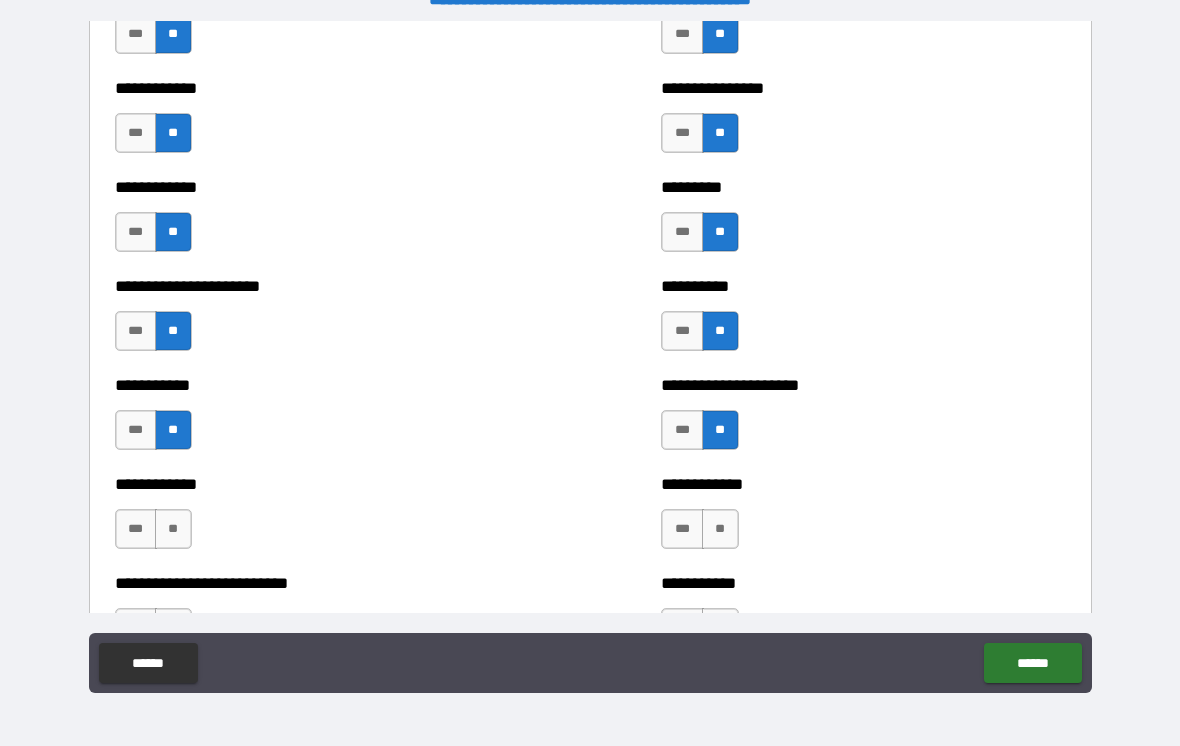 scroll, scrollTop: 5129, scrollLeft: 0, axis: vertical 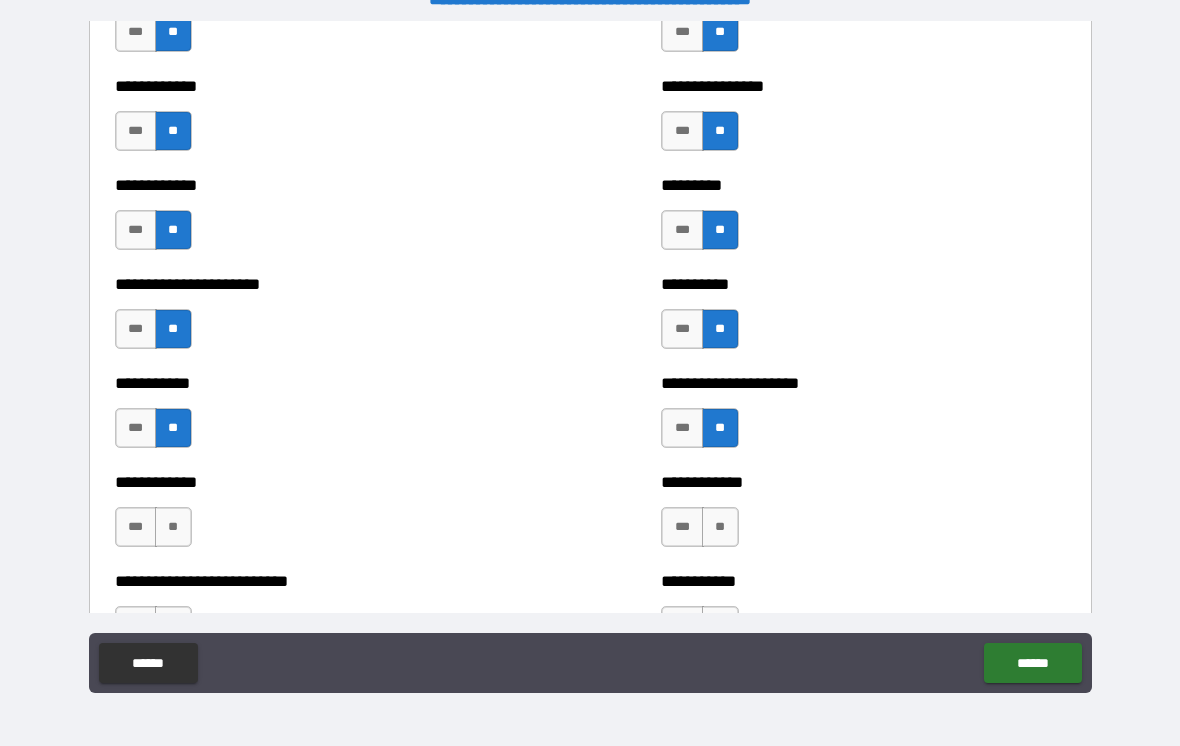 click on "**" at bounding box center (173, 527) 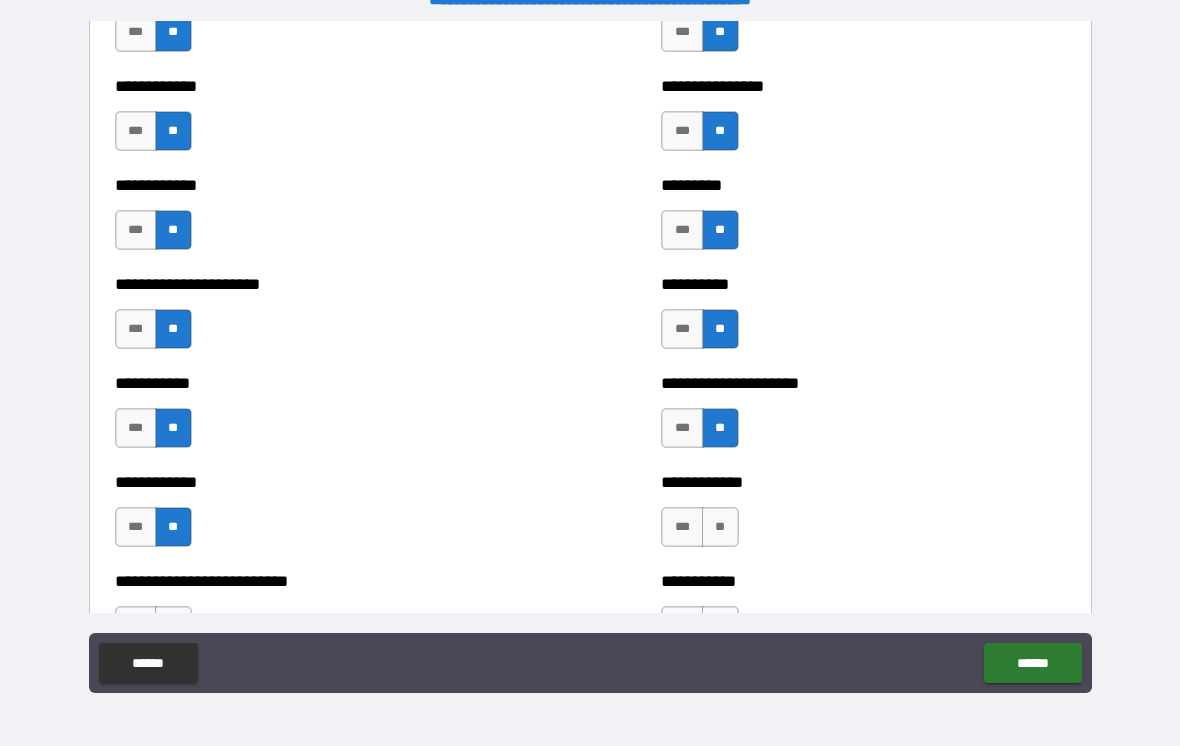 click on "**" at bounding box center (720, 527) 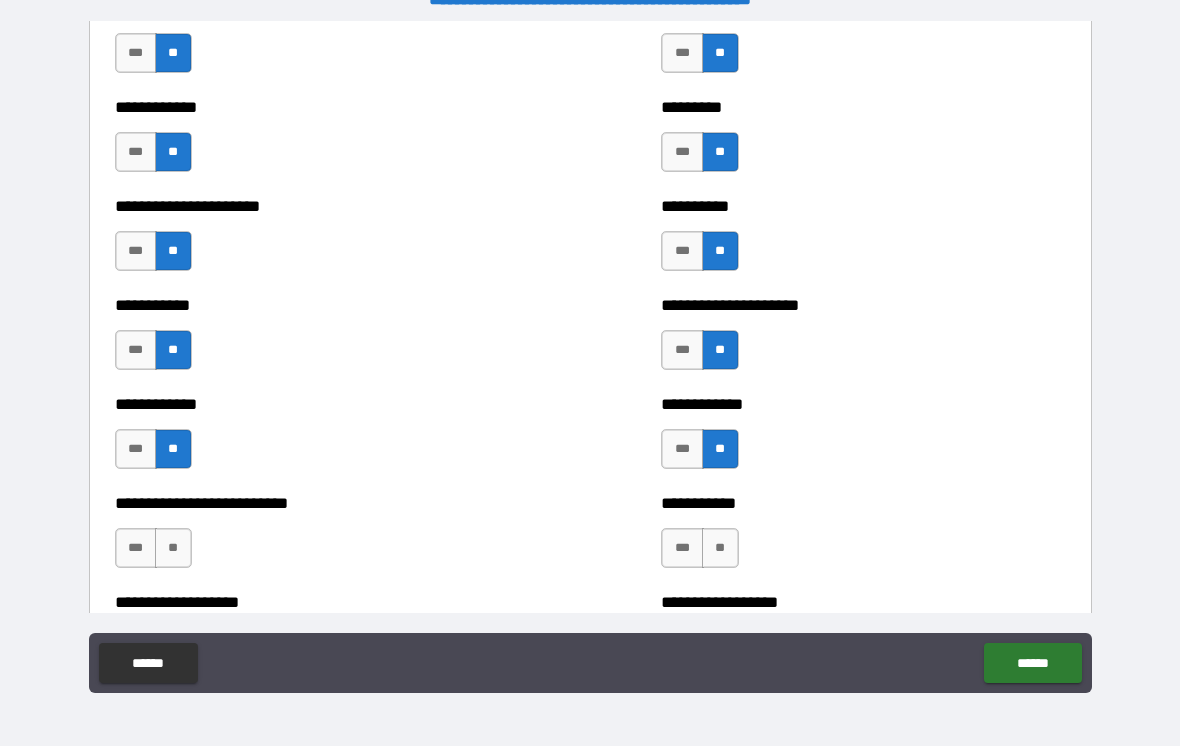 scroll, scrollTop: 5208, scrollLeft: 0, axis: vertical 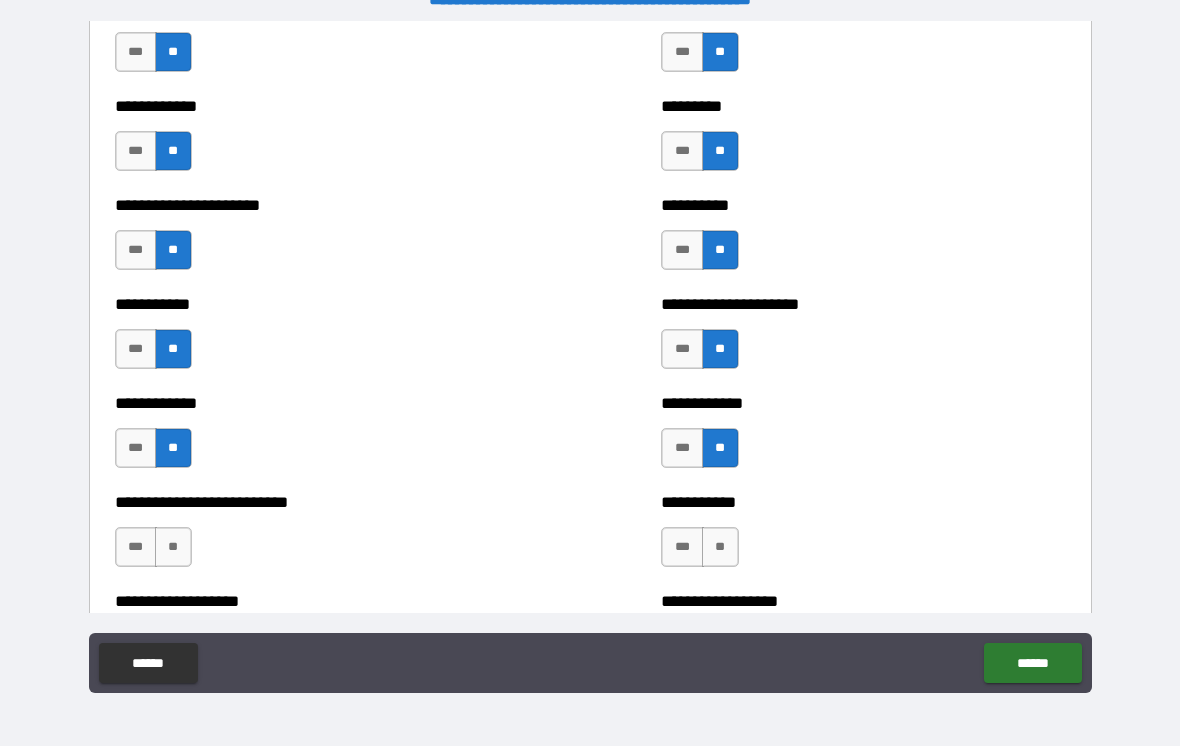click on "**" at bounding box center (173, 547) 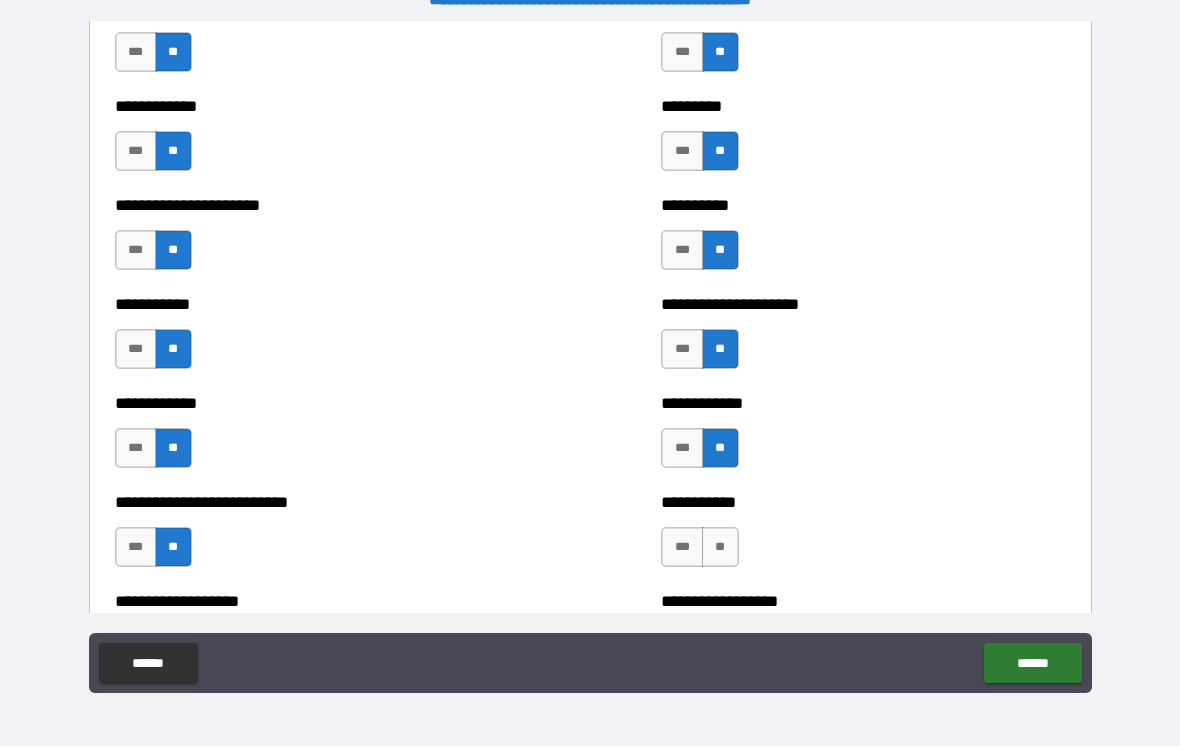 click on "**" at bounding box center [720, 547] 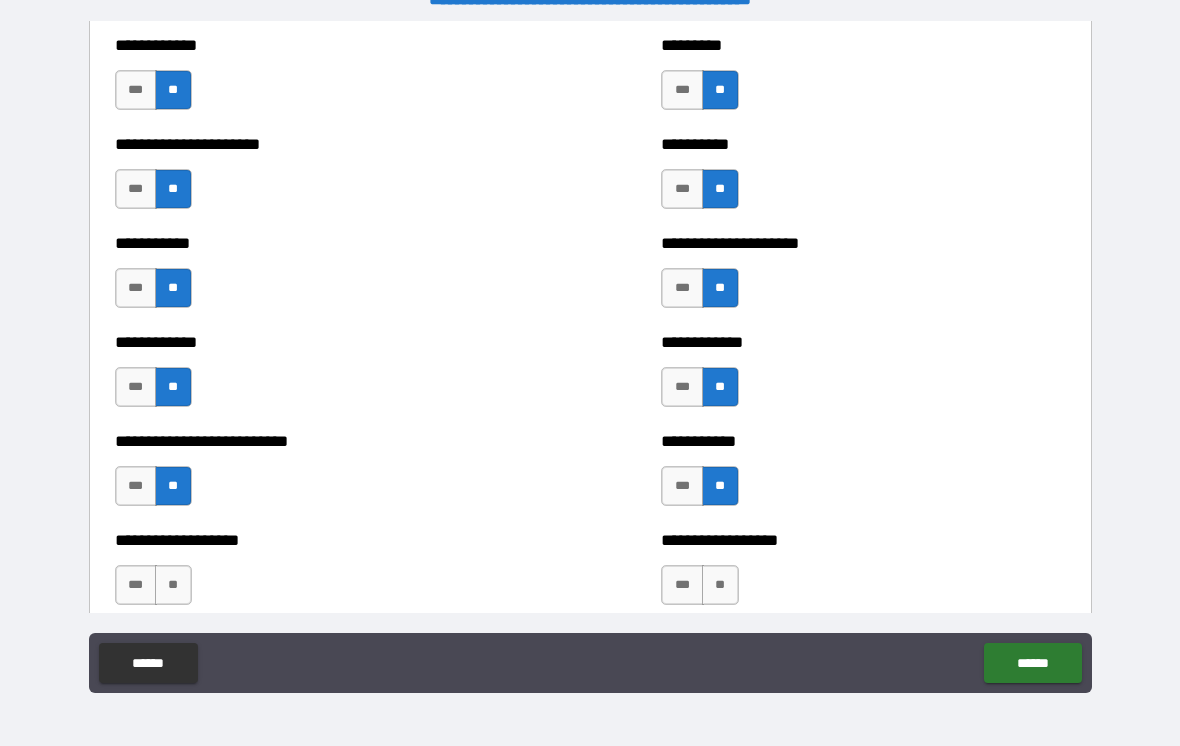scroll, scrollTop: 5301, scrollLeft: 0, axis: vertical 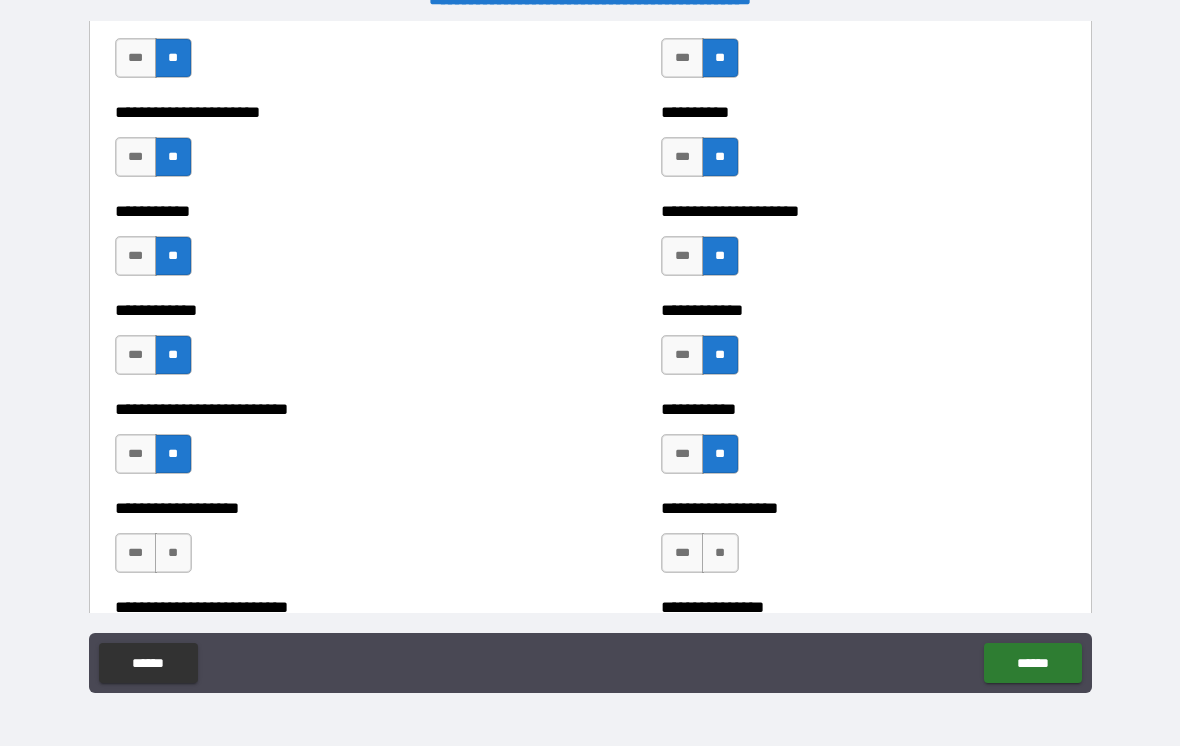 click on "**" at bounding box center [173, 553] 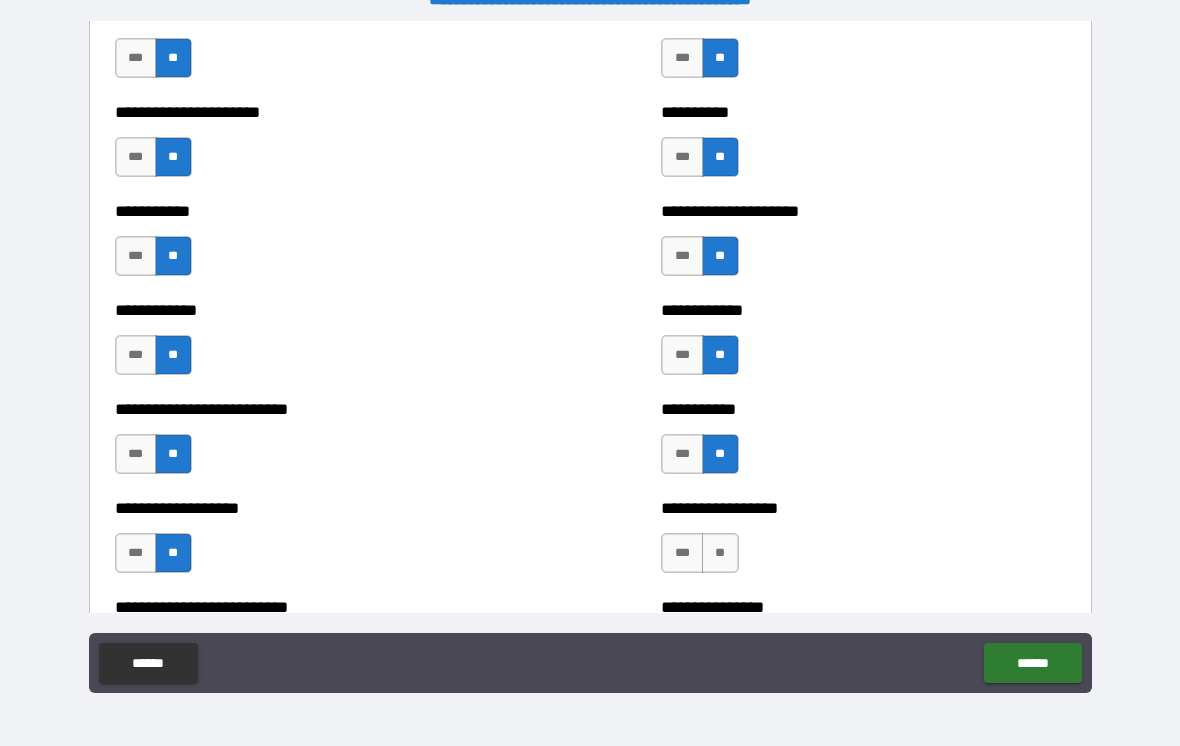 click on "**" at bounding box center [720, 553] 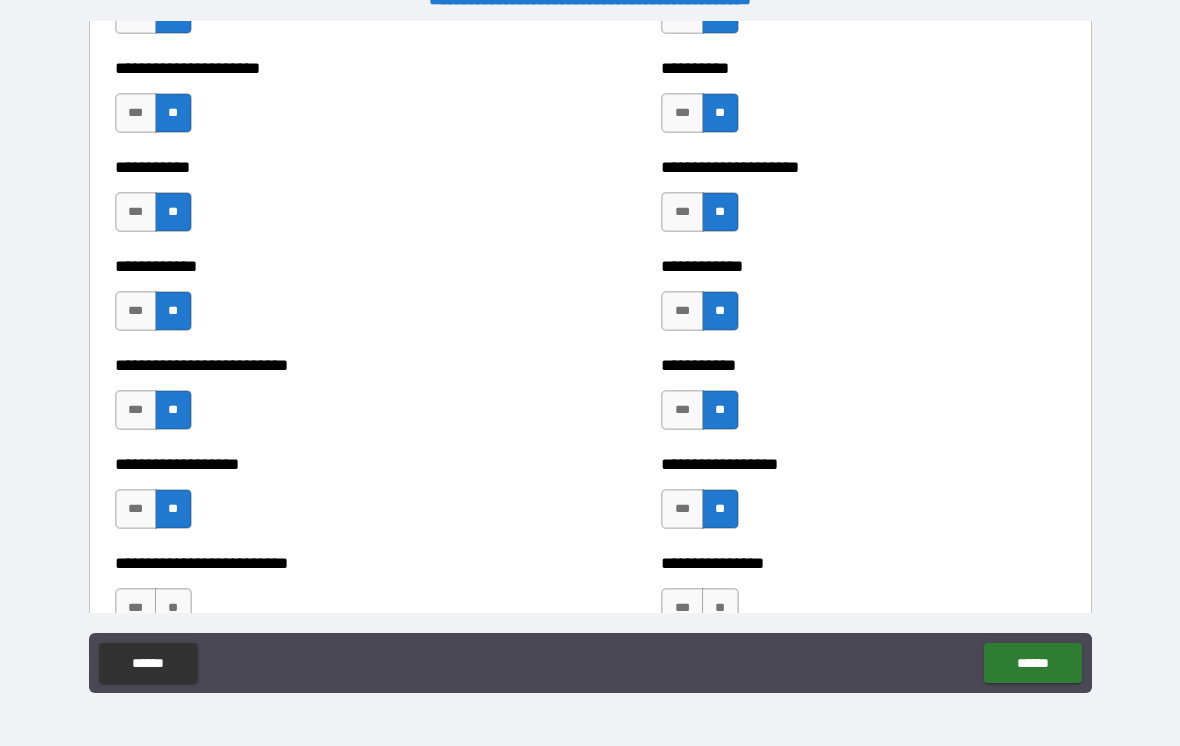 scroll, scrollTop: 5376, scrollLeft: 0, axis: vertical 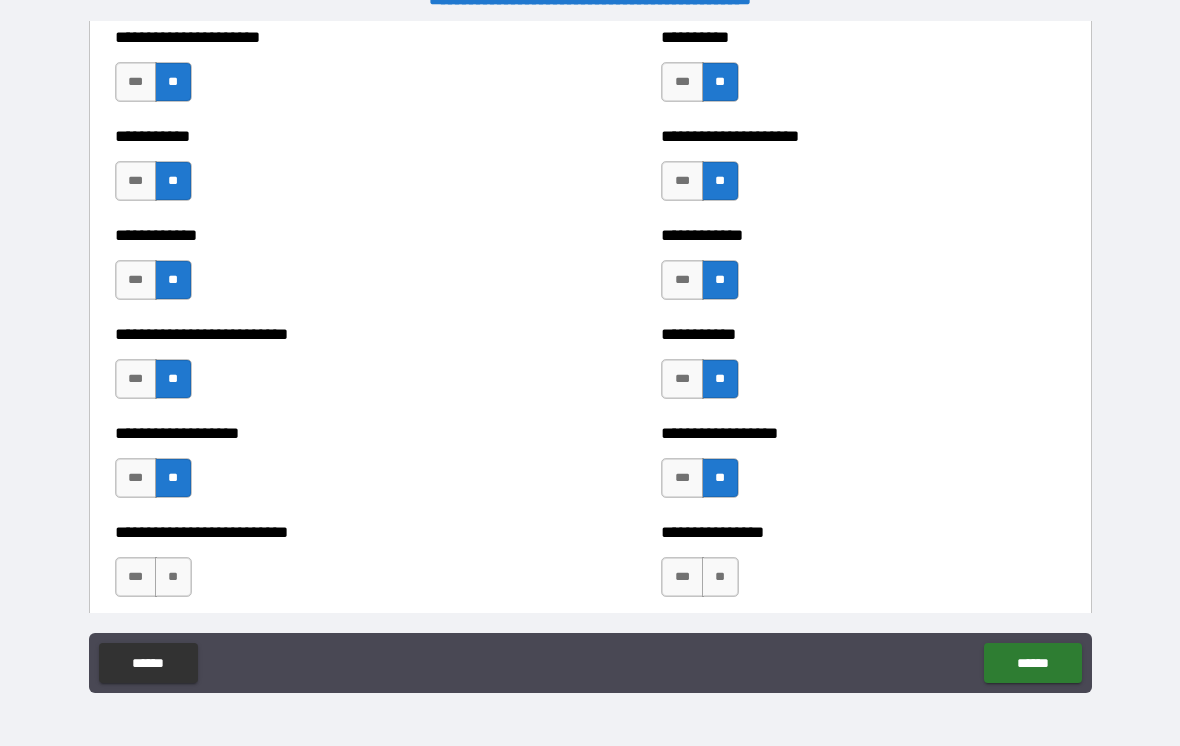 click on "**" at bounding box center [173, 577] 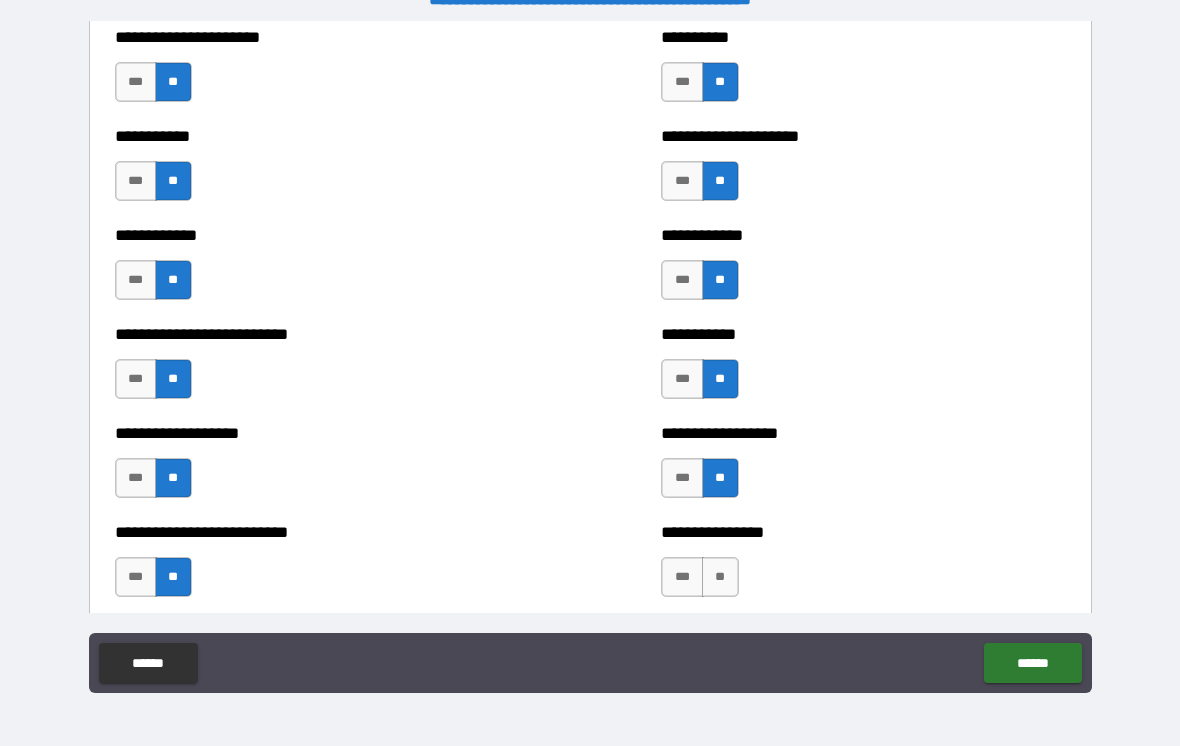 click on "**" at bounding box center (720, 577) 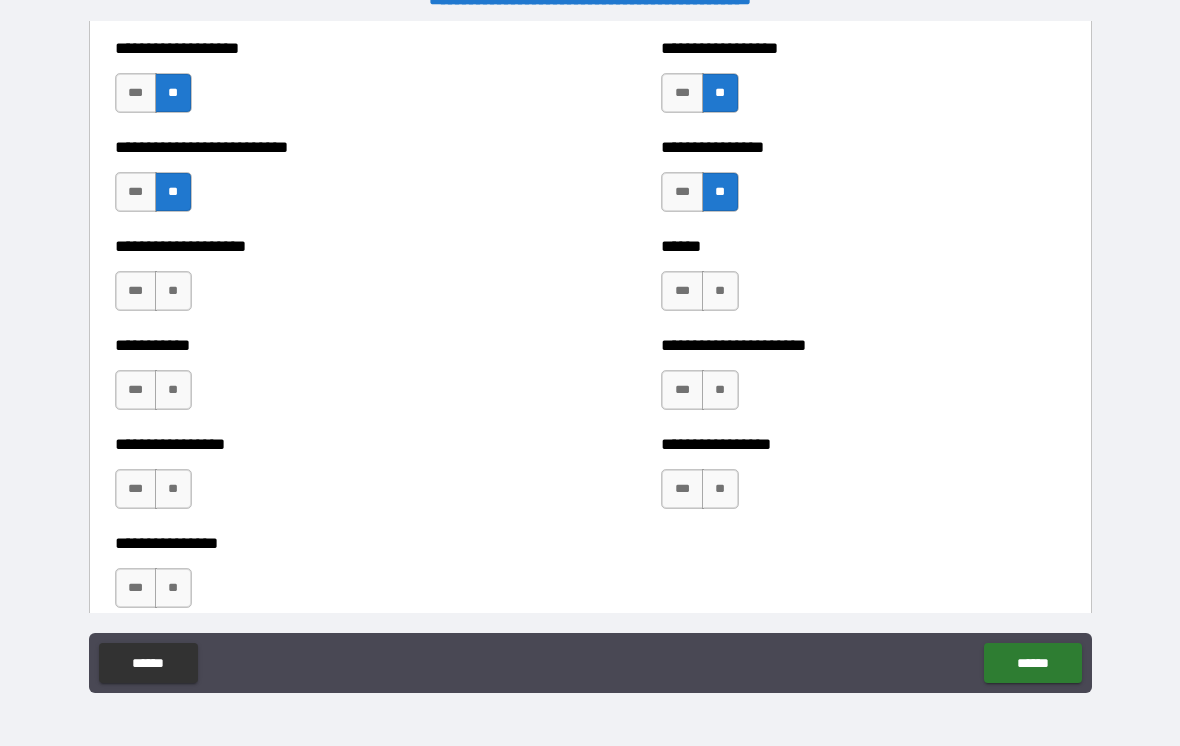scroll, scrollTop: 5764, scrollLeft: 0, axis: vertical 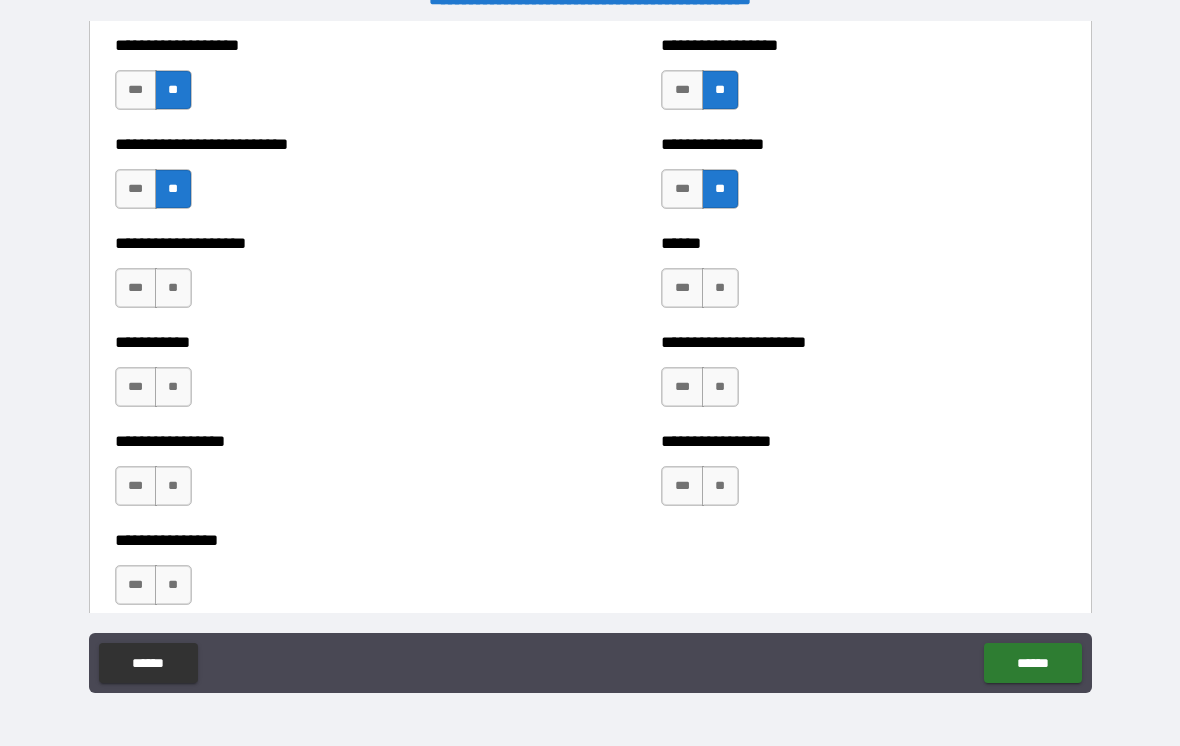 click on "**" at bounding box center (173, 288) 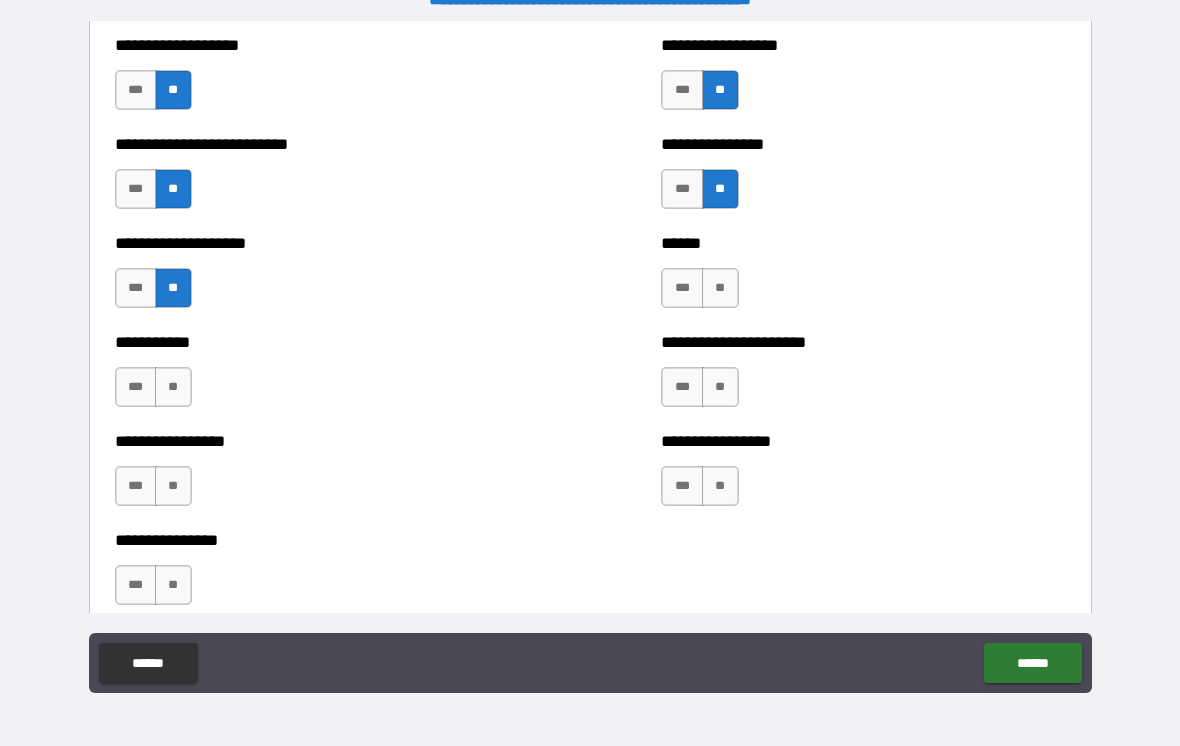 click on "**" at bounding box center [720, 288] 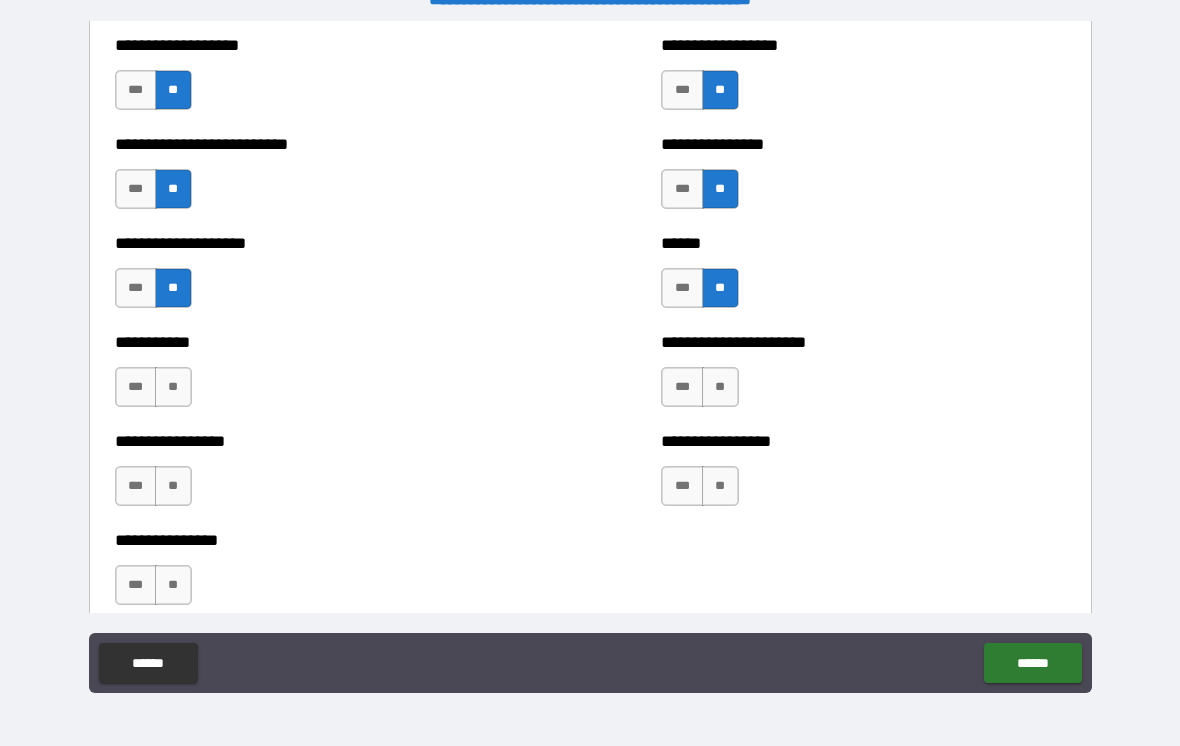 click on "**" at bounding box center [720, 387] 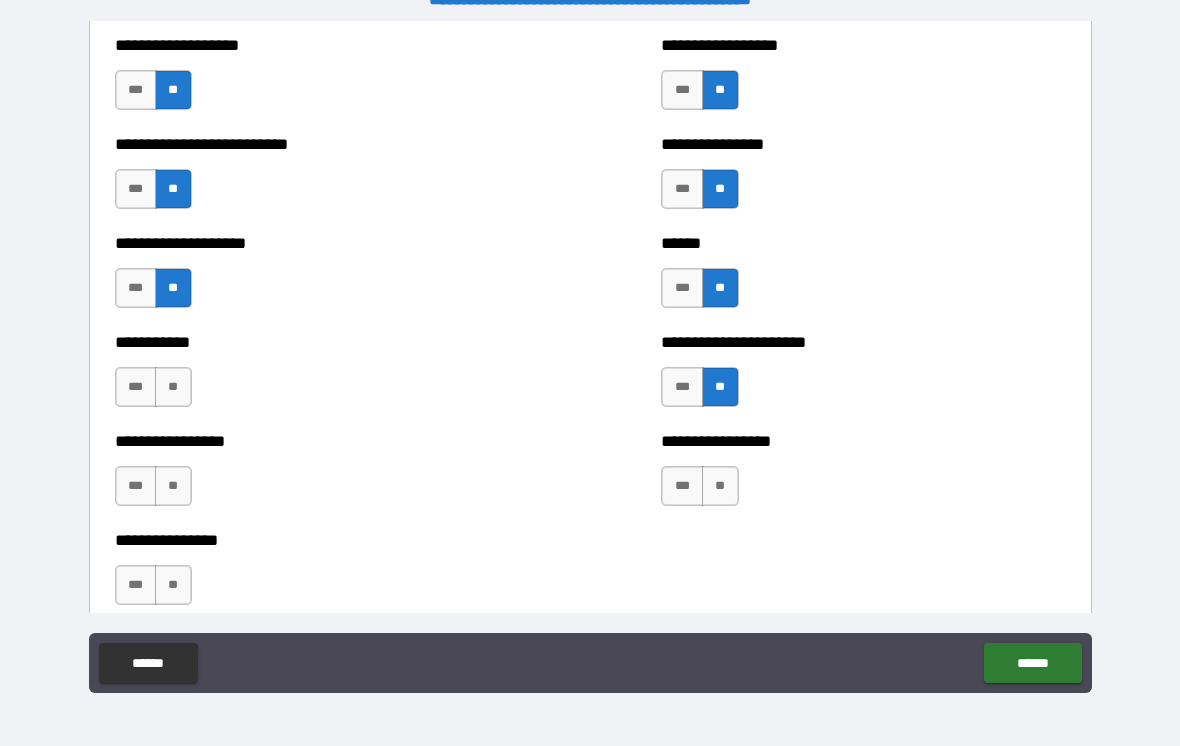 click on "**" at bounding box center (720, 486) 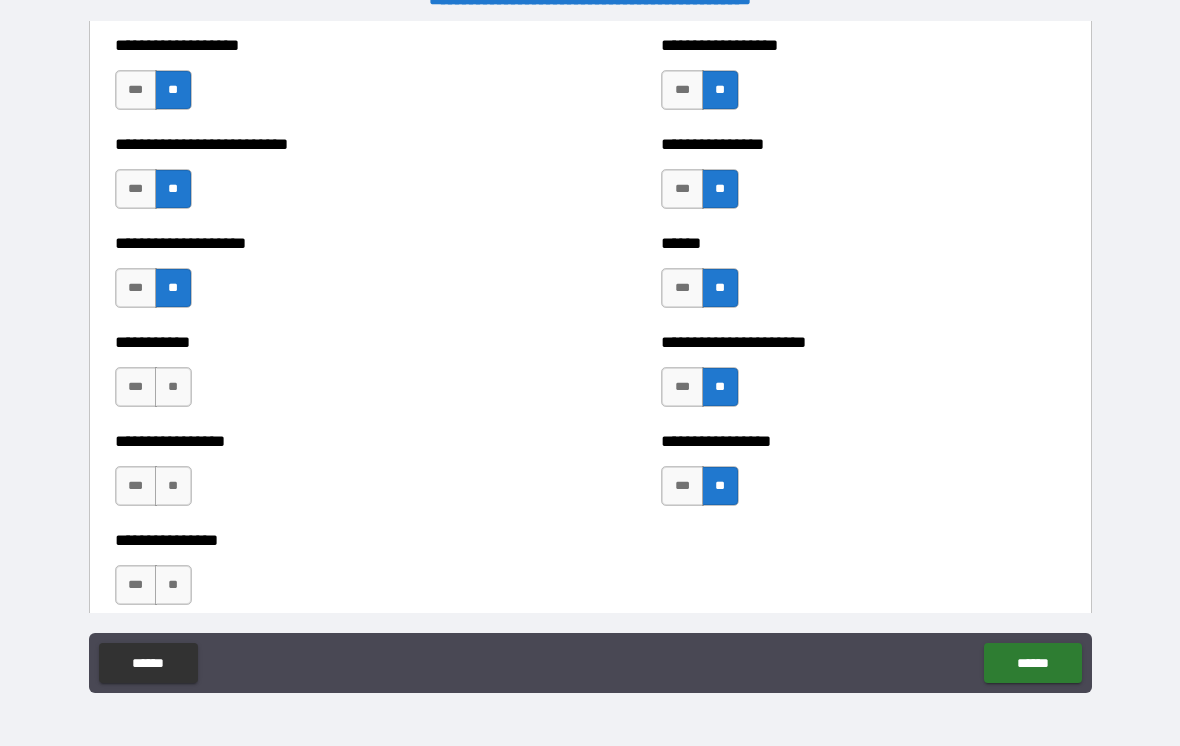 click on "**" at bounding box center [173, 387] 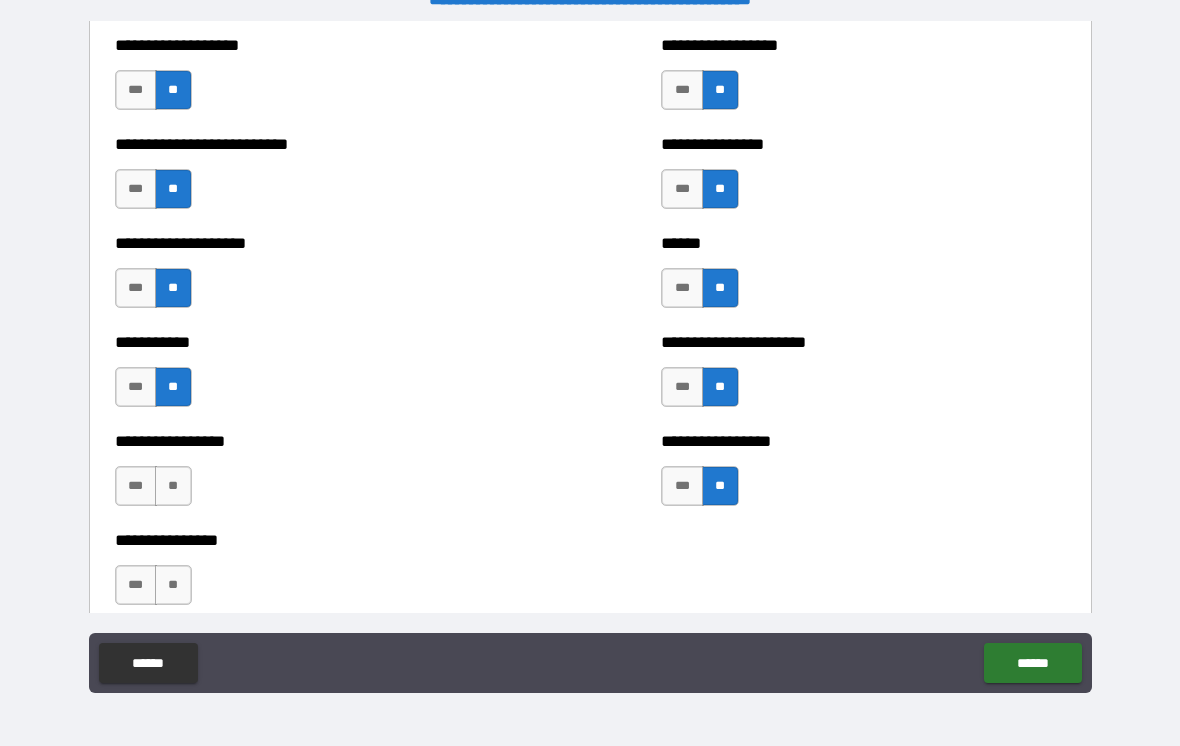 click on "**********" at bounding box center (317, 476) 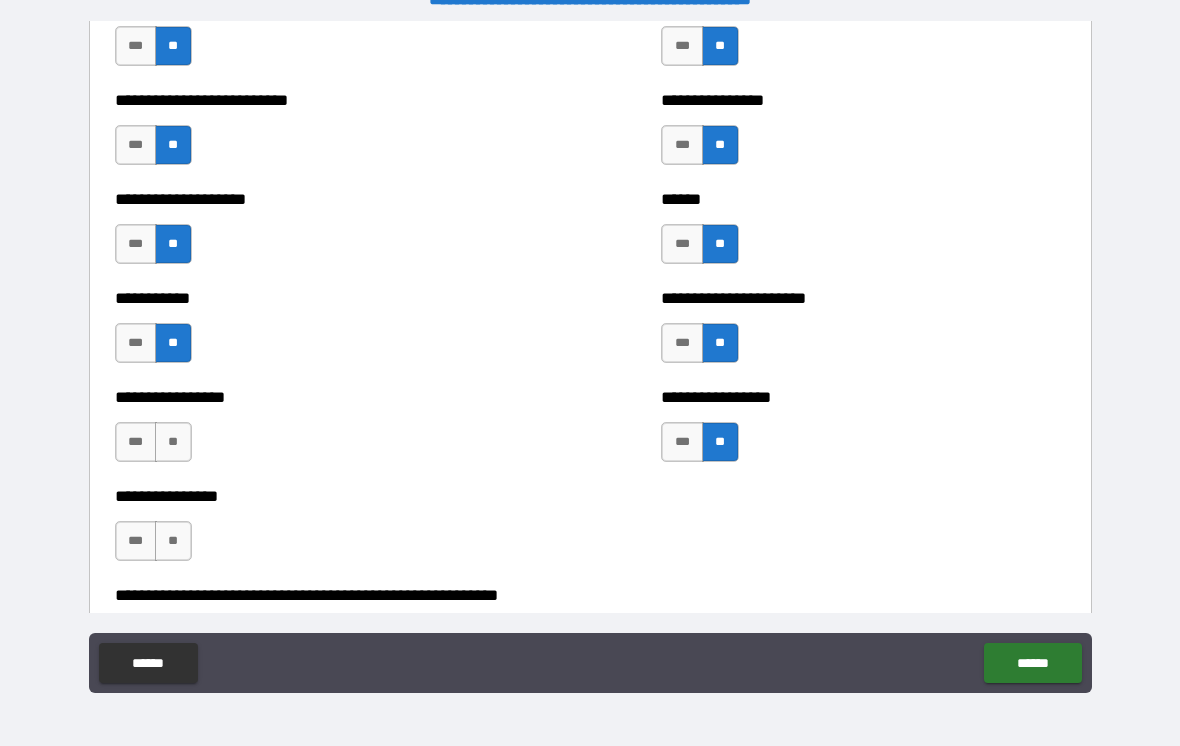 scroll, scrollTop: 5806, scrollLeft: 0, axis: vertical 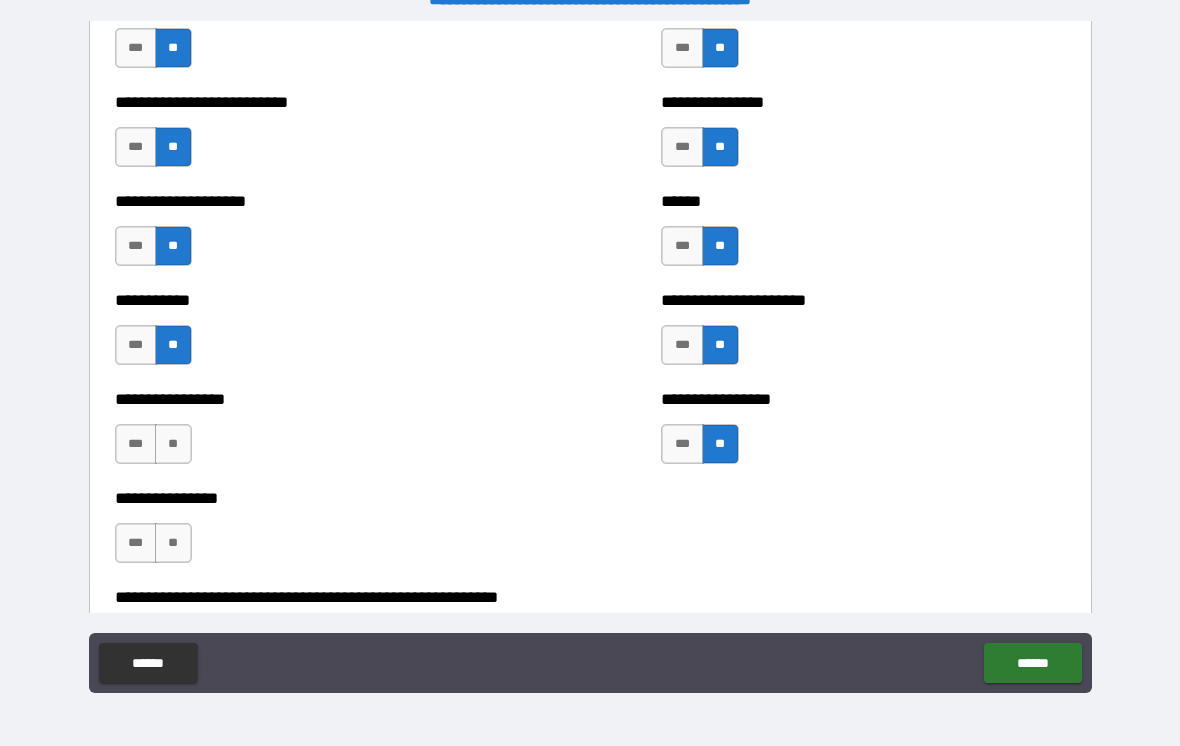 click on "**" at bounding box center [173, 444] 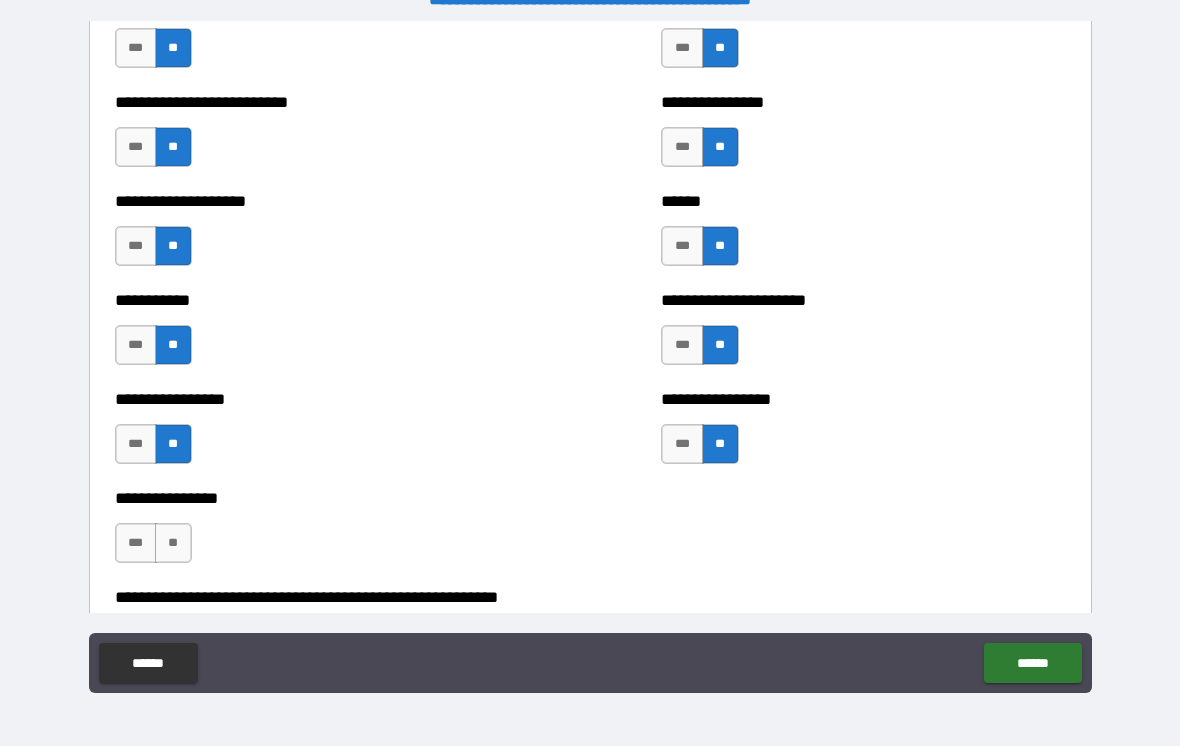 click on "**" at bounding box center (173, 543) 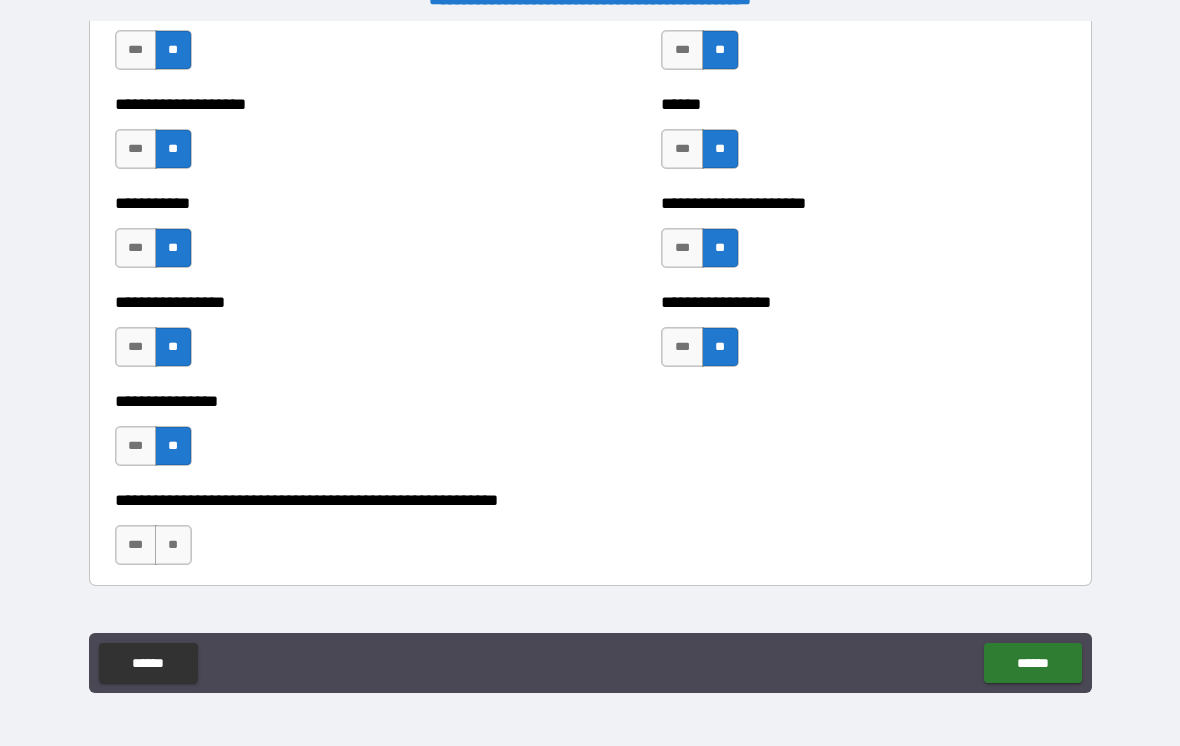 scroll, scrollTop: 5904, scrollLeft: 0, axis: vertical 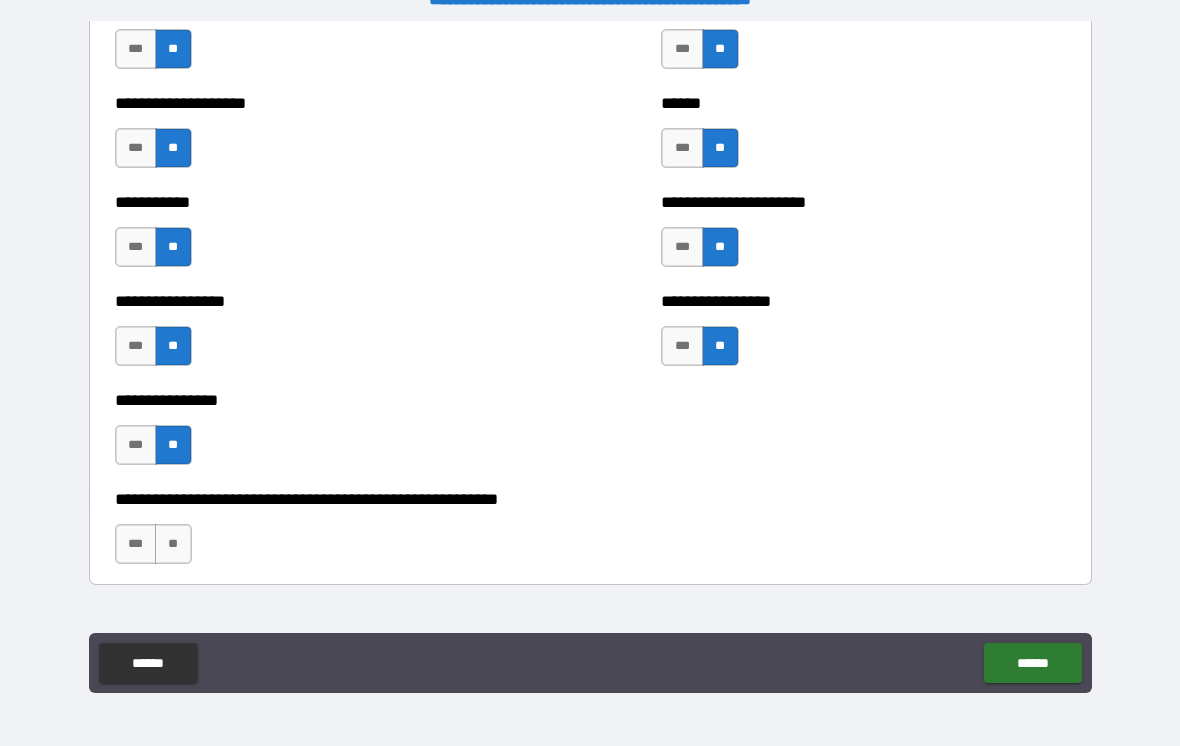 click on "**" at bounding box center (173, 544) 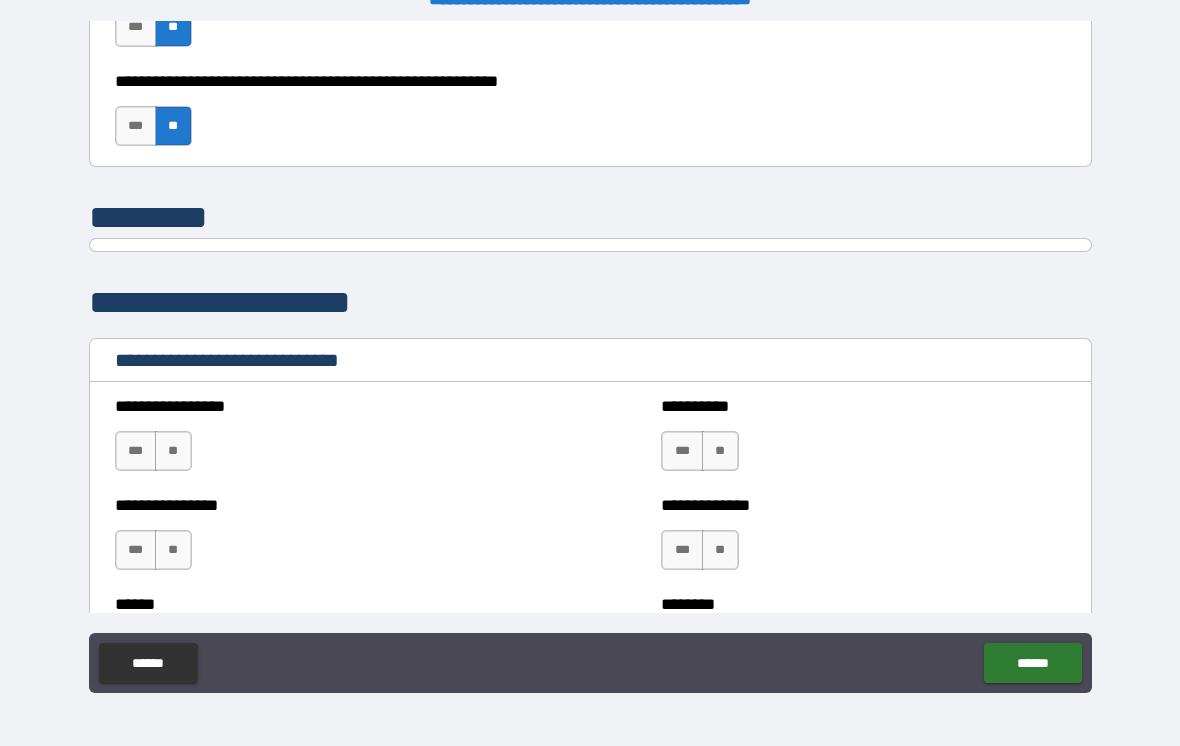 scroll, scrollTop: 6324, scrollLeft: 0, axis: vertical 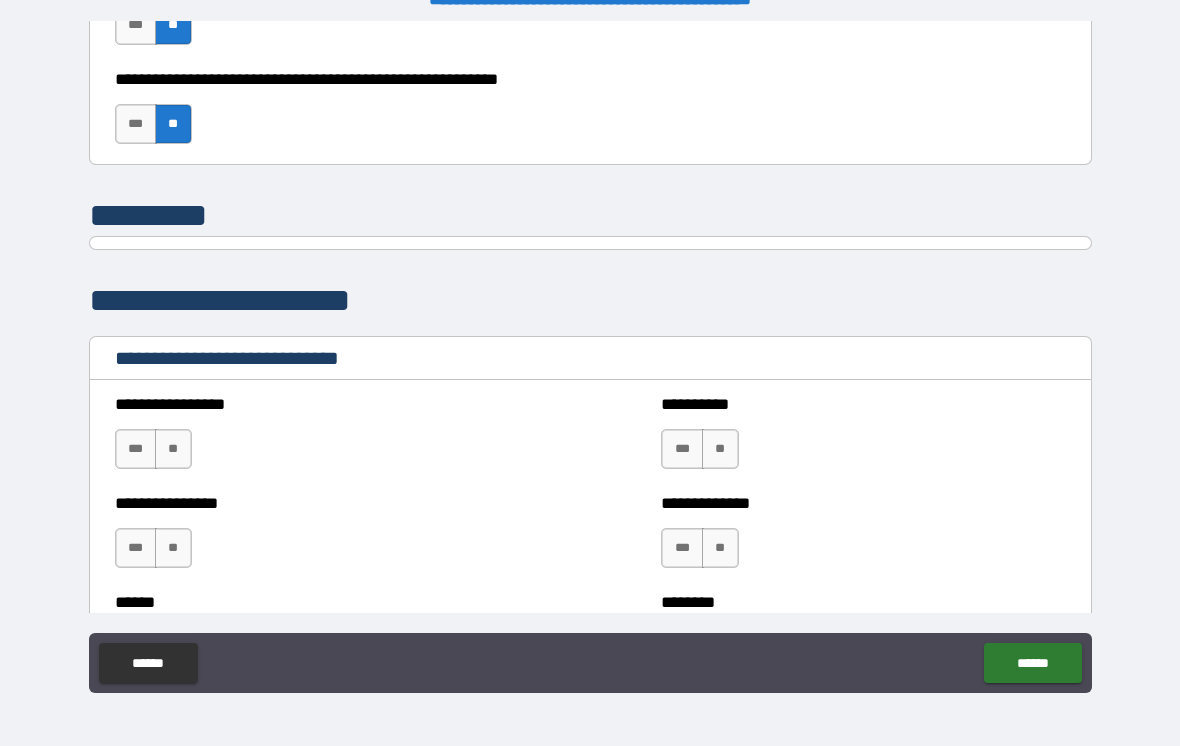 click on "**" at bounding box center (173, 449) 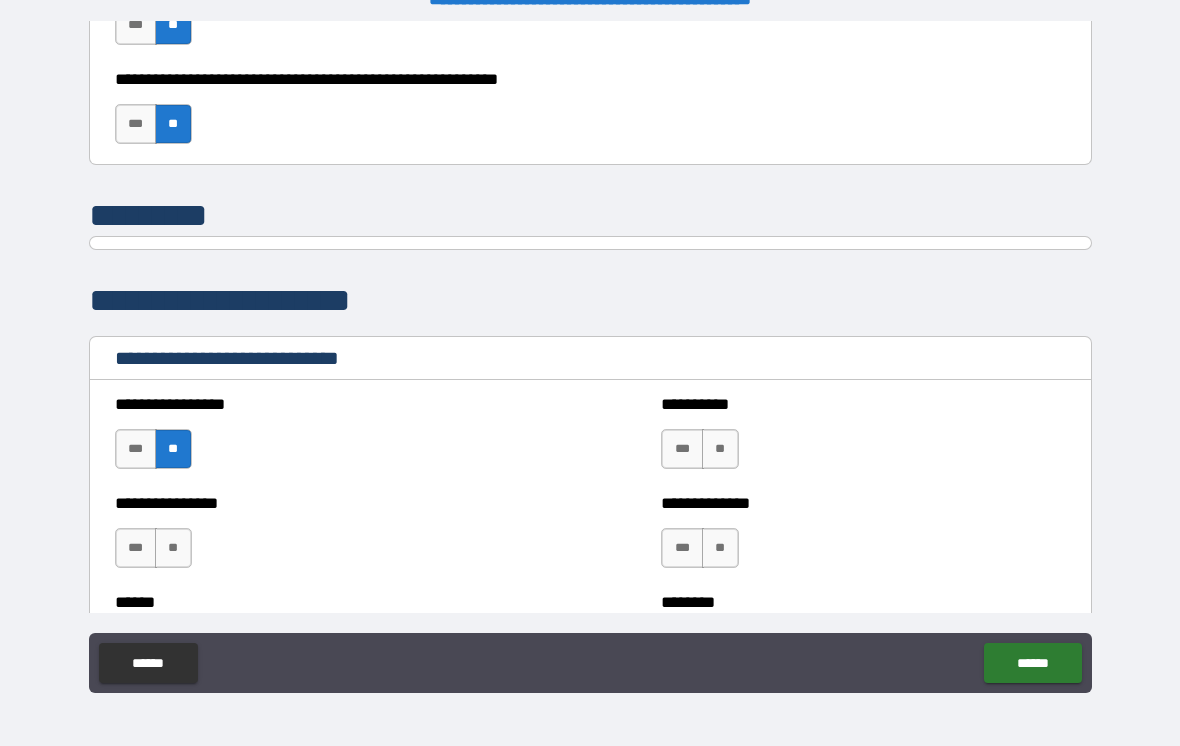 click on "**********" at bounding box center [863, 439] 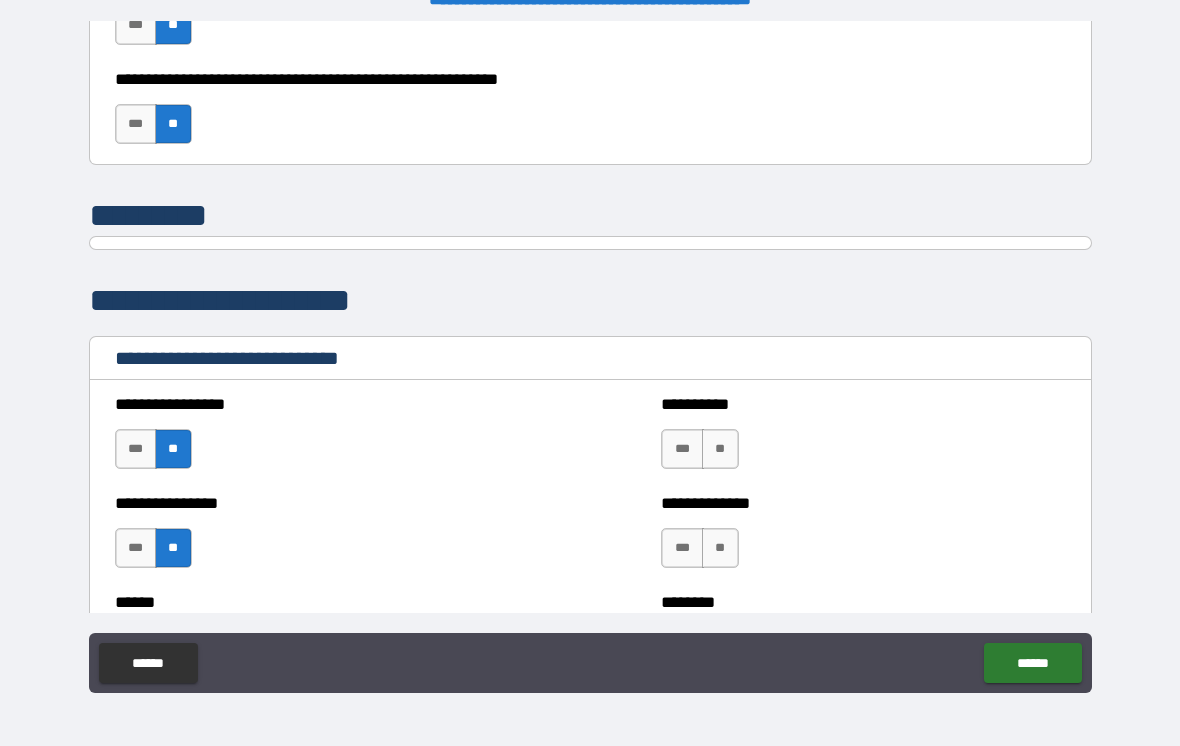 click on "**" at bounding box center (720, 449) 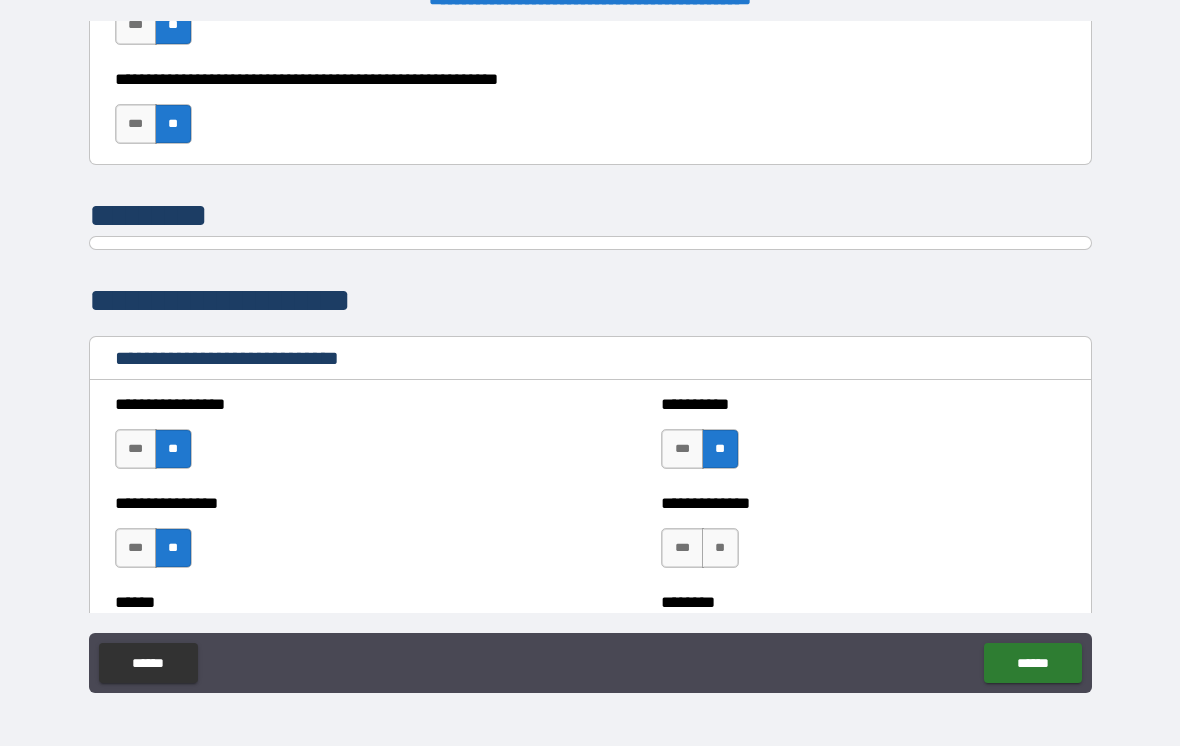 click on "**" at bounding box center (720, 548) 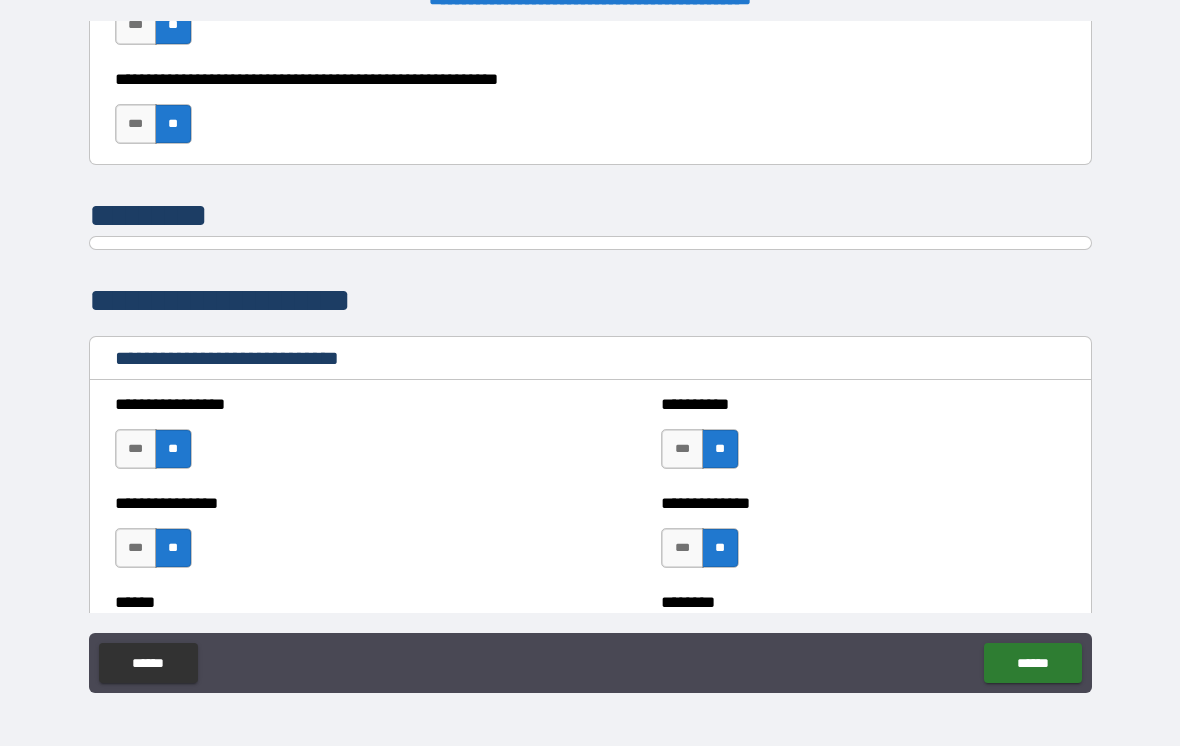 scroll, scrollTop: 6420, scrollLeft: 0, axis: vertical 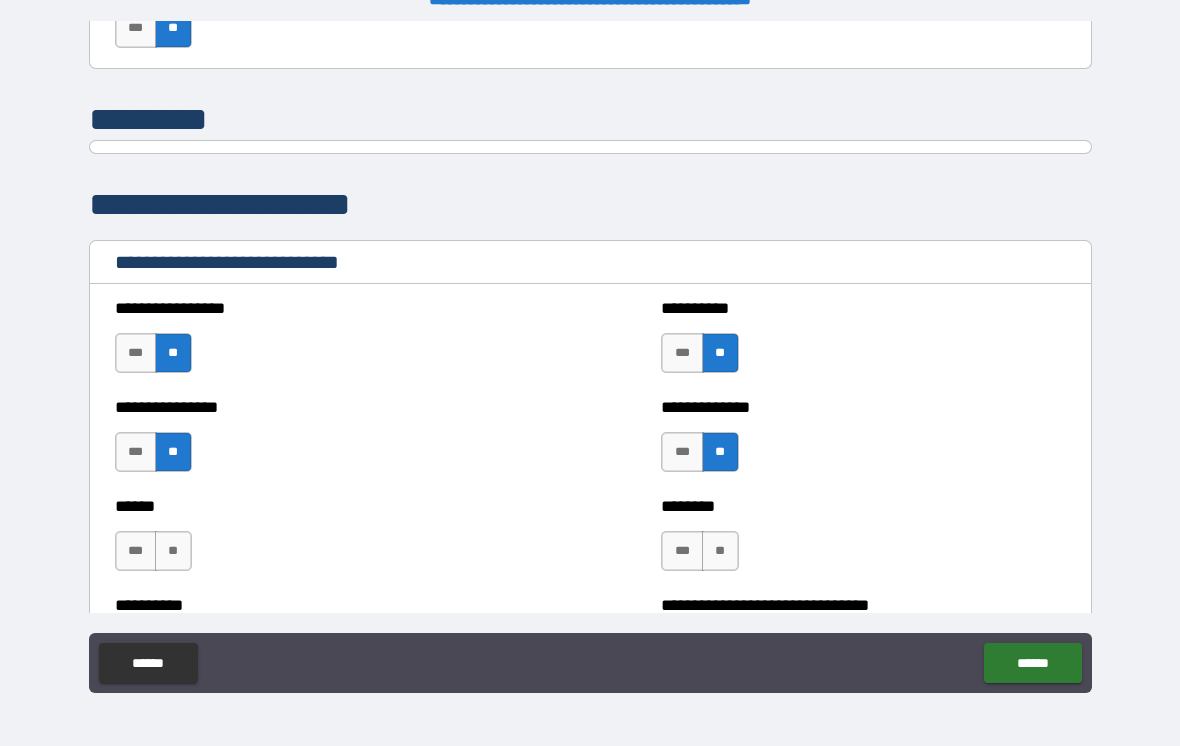 click on "**" at bounding box center [173, 551] 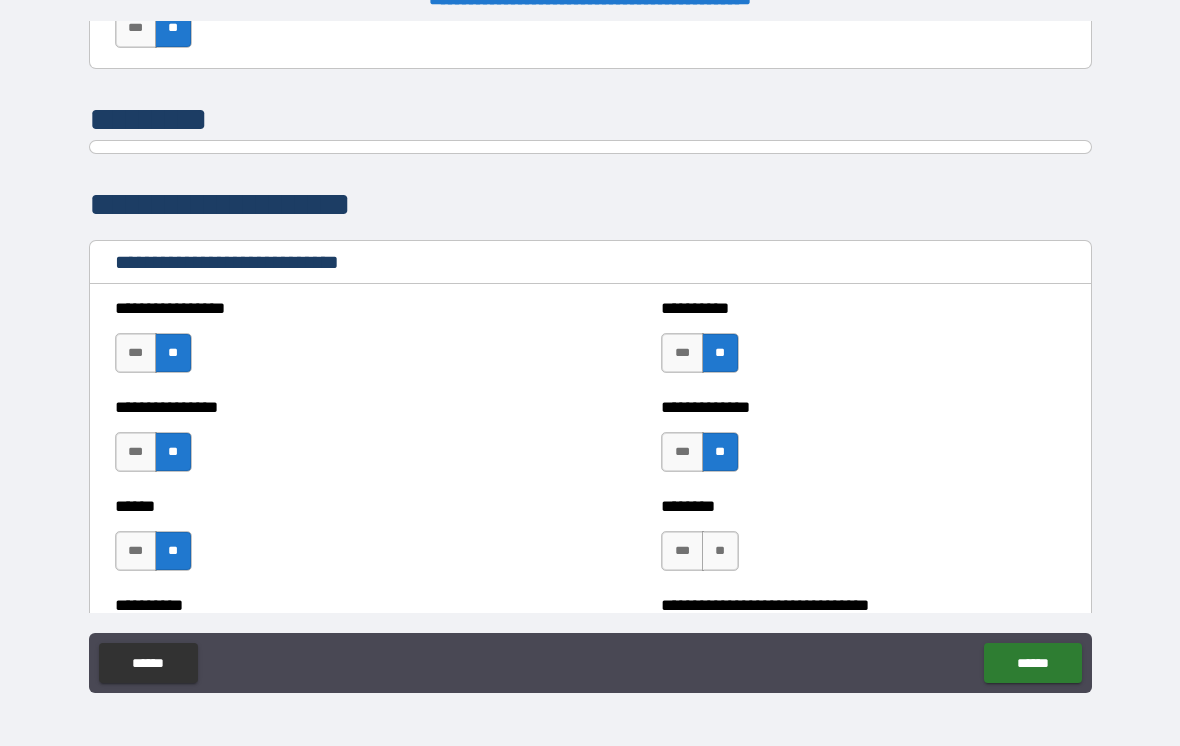 click on "**" at bounding box center (720, 551) 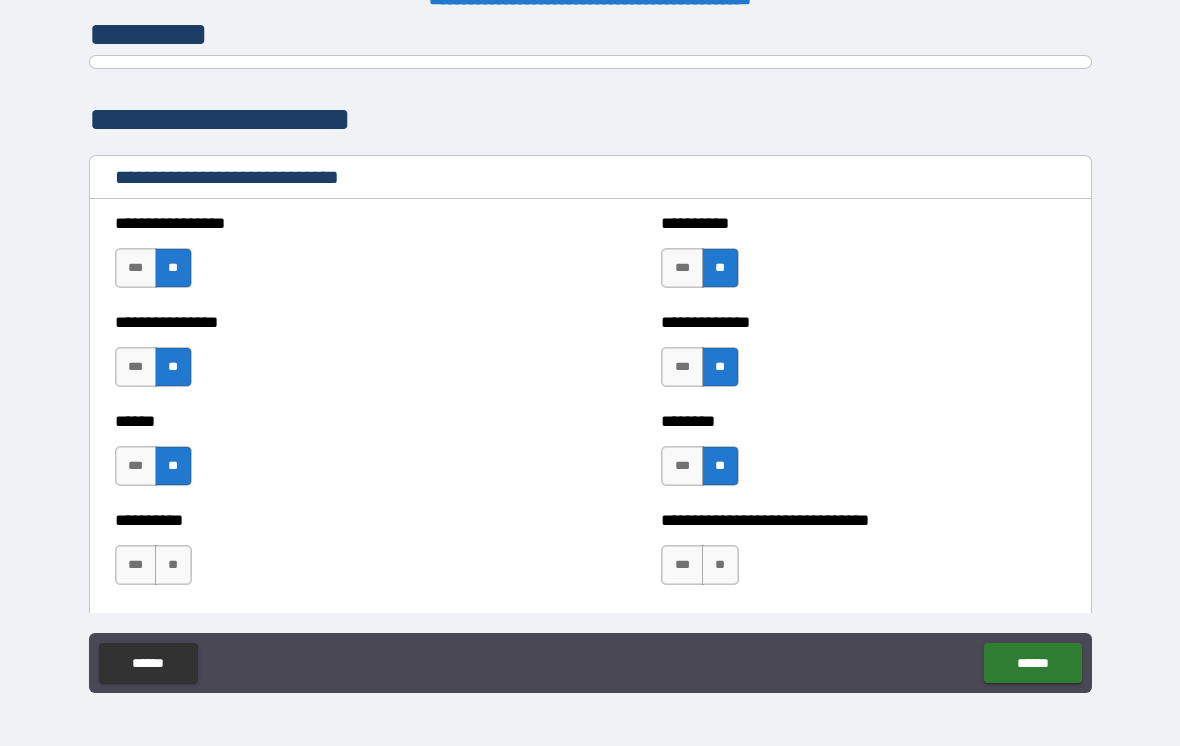 scroll, scrollTop: 6508, scrollLeft: 0, axis: vertical 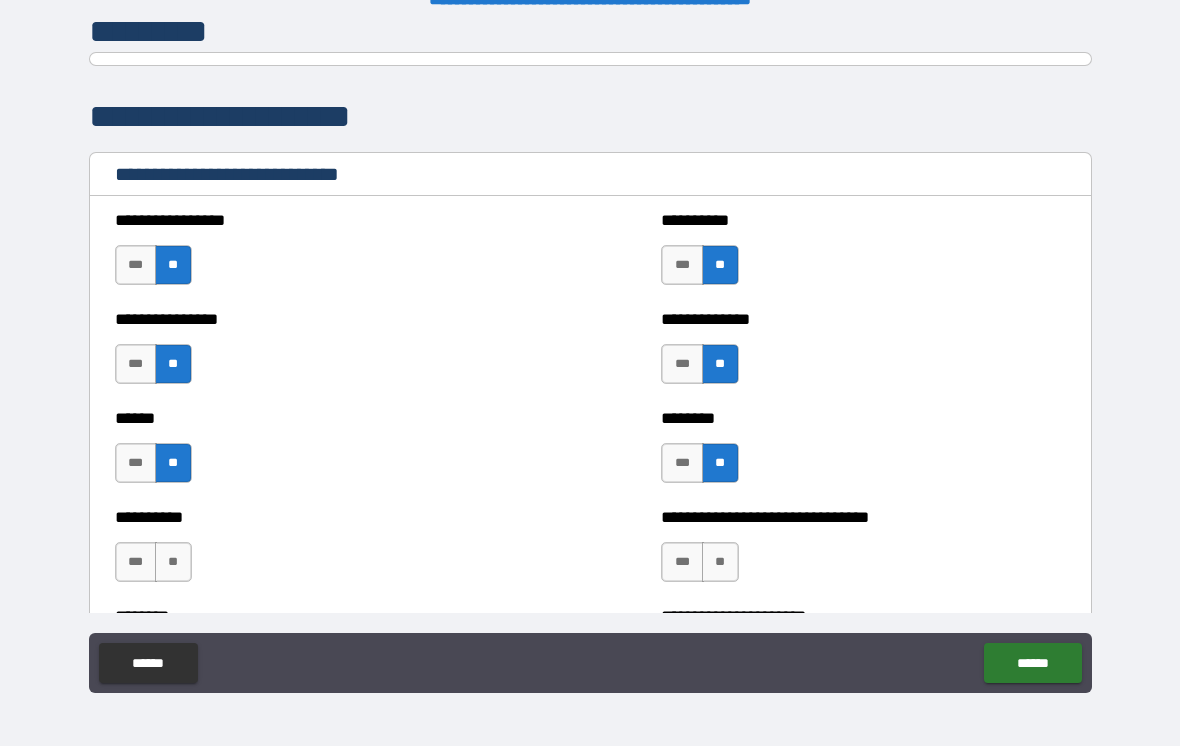 click on "**" at bounding box center (720, 562) 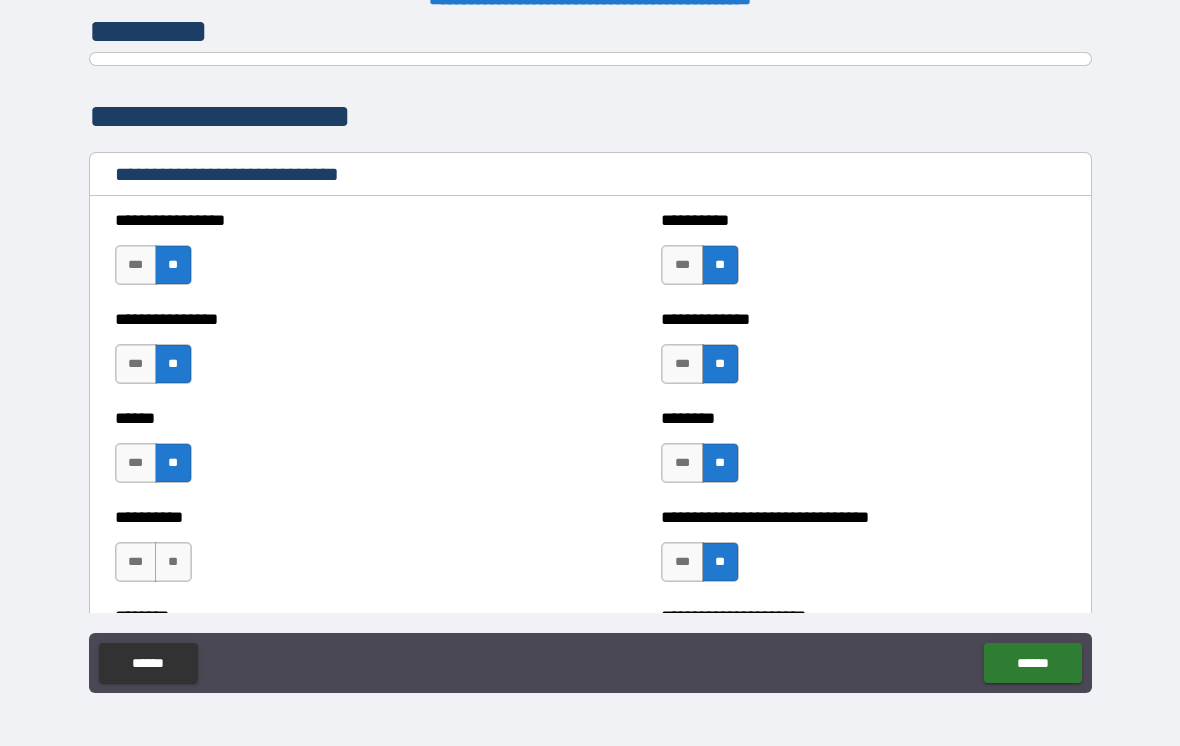 click on "**" at bounding box center (173, 562) 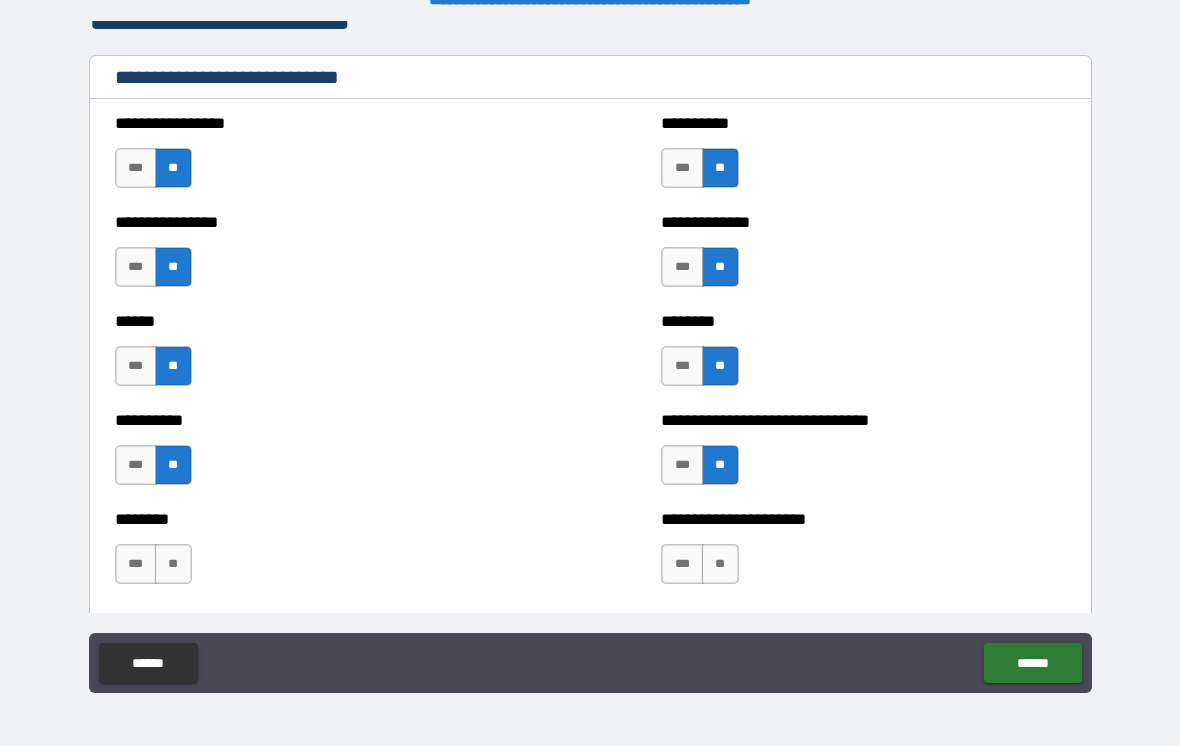scroll, scrollTop: 6617, scrollLeft: 0, axis: vertical 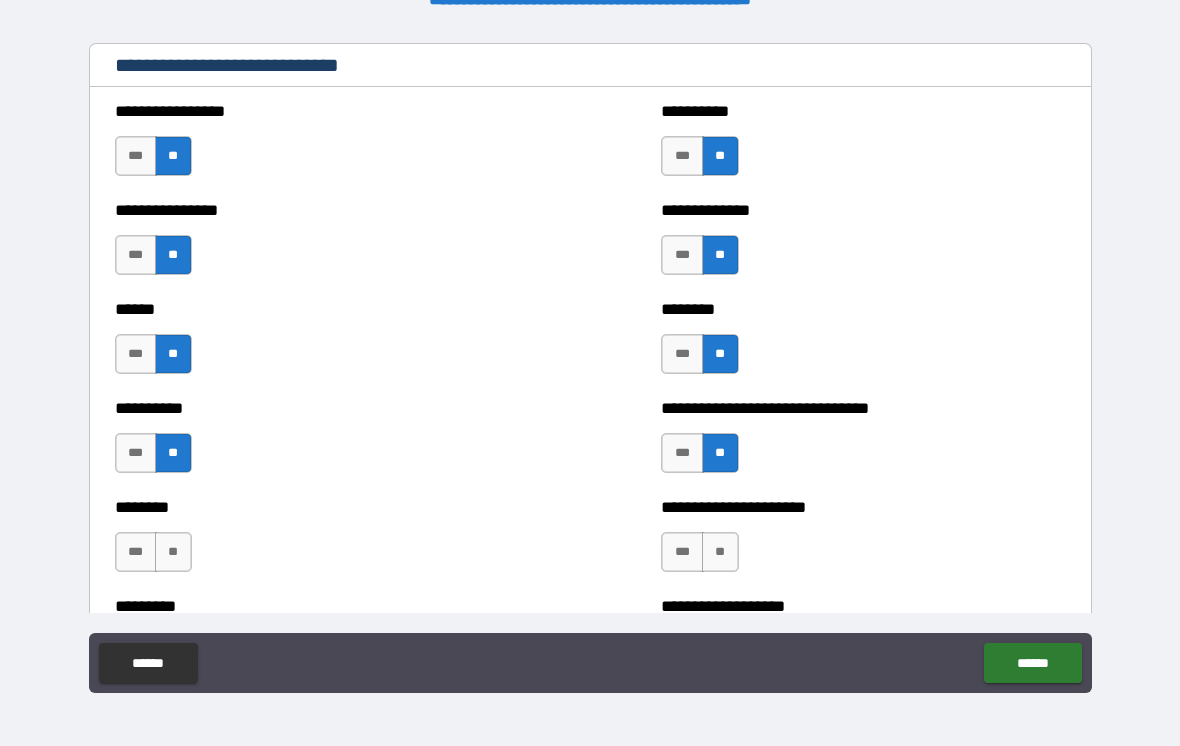click on "**" at bounding box center [173, 552] 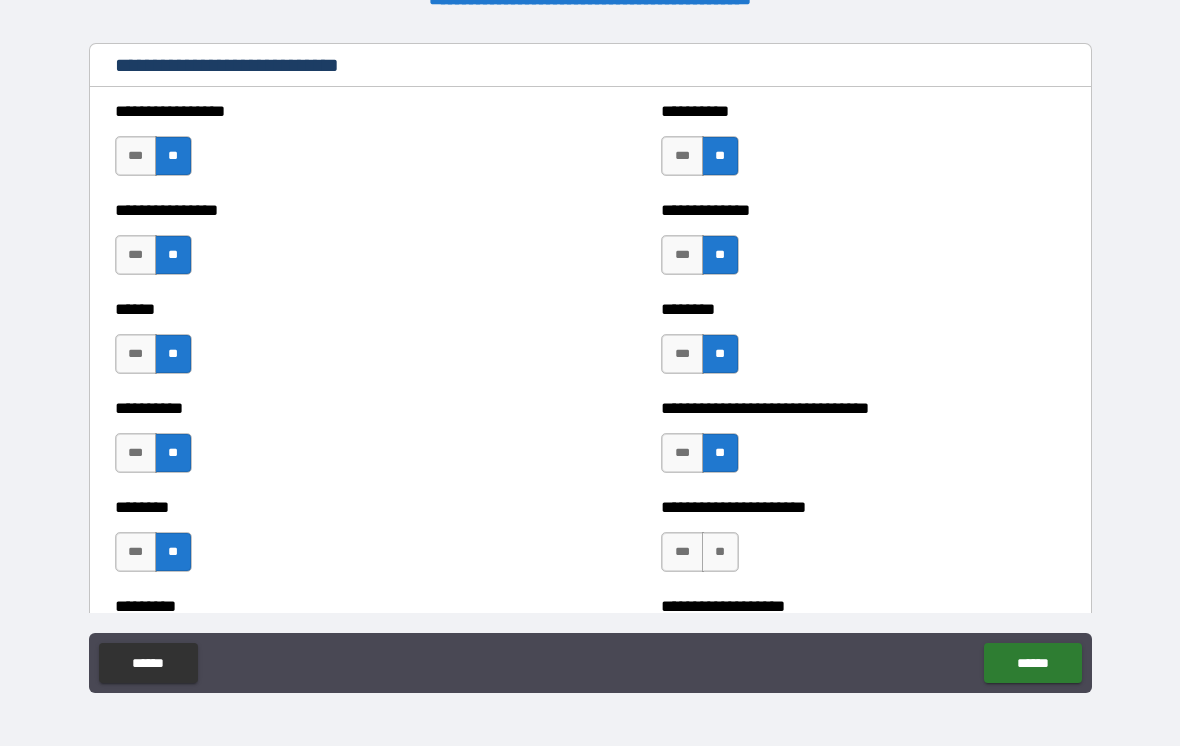 click on "**" at bounding box center (720, 552) 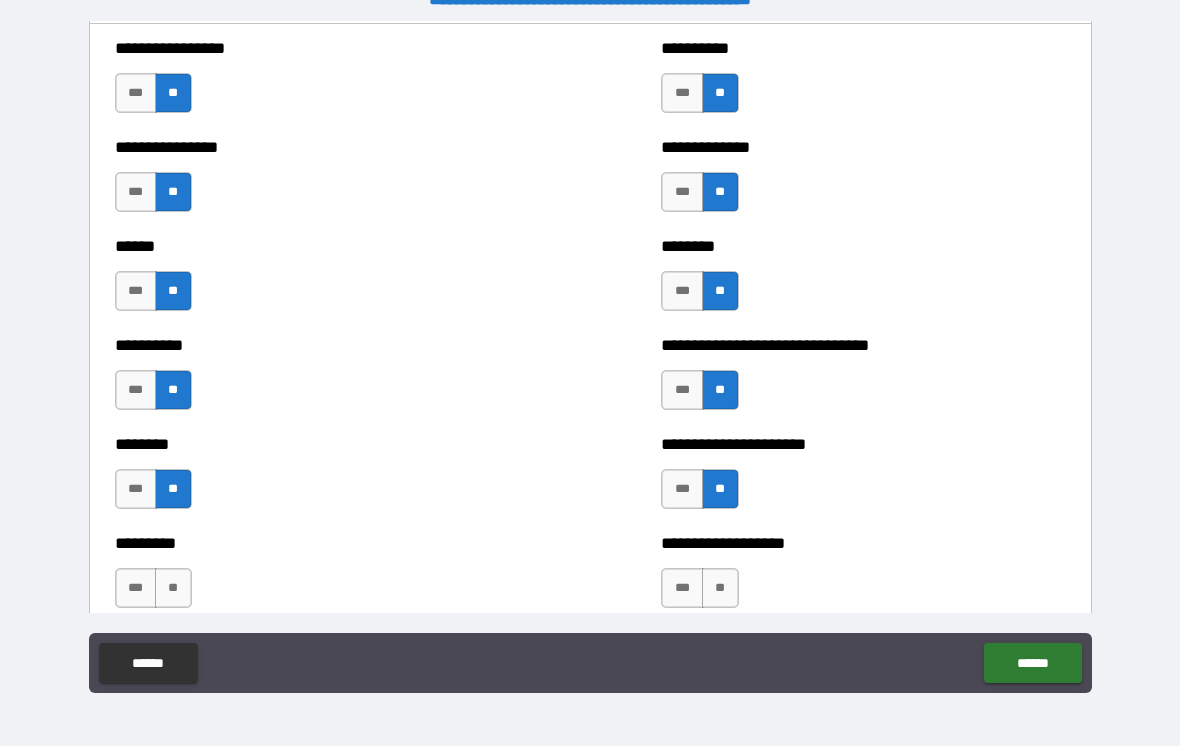 scroll, scrollTop: 6699, scrollLeft: 0, axis: vertical 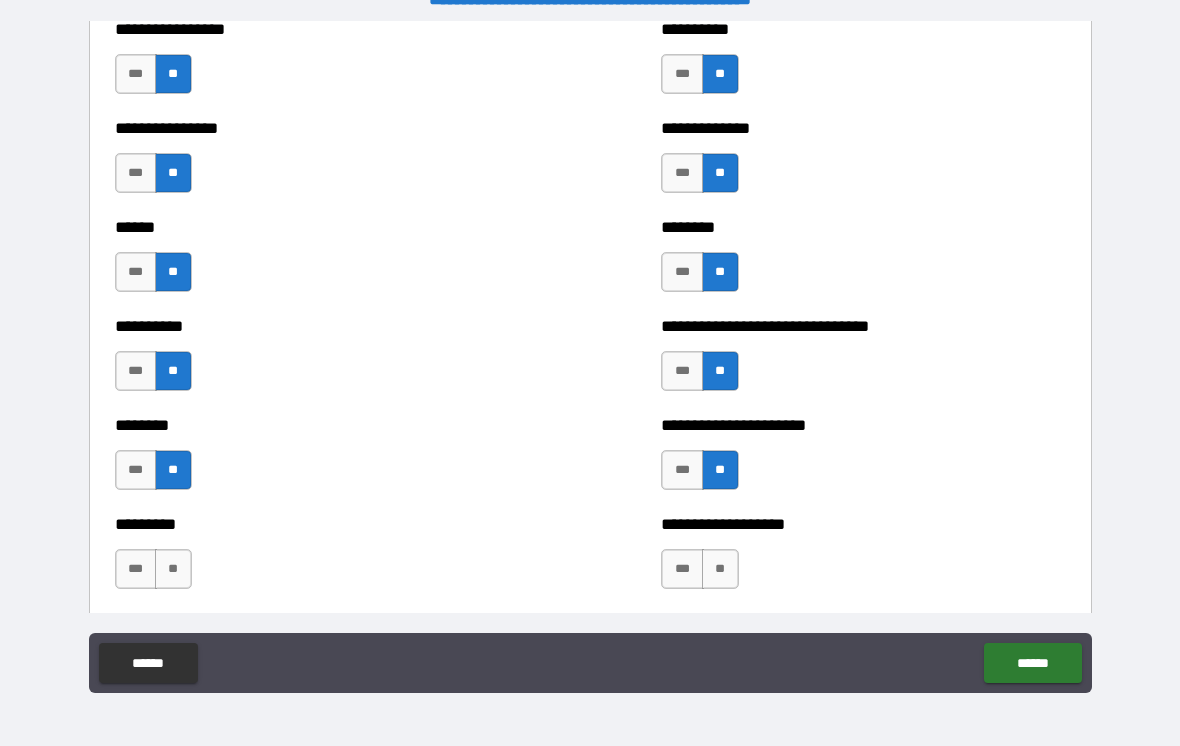 click on "**" at bounding box center [720, 569] 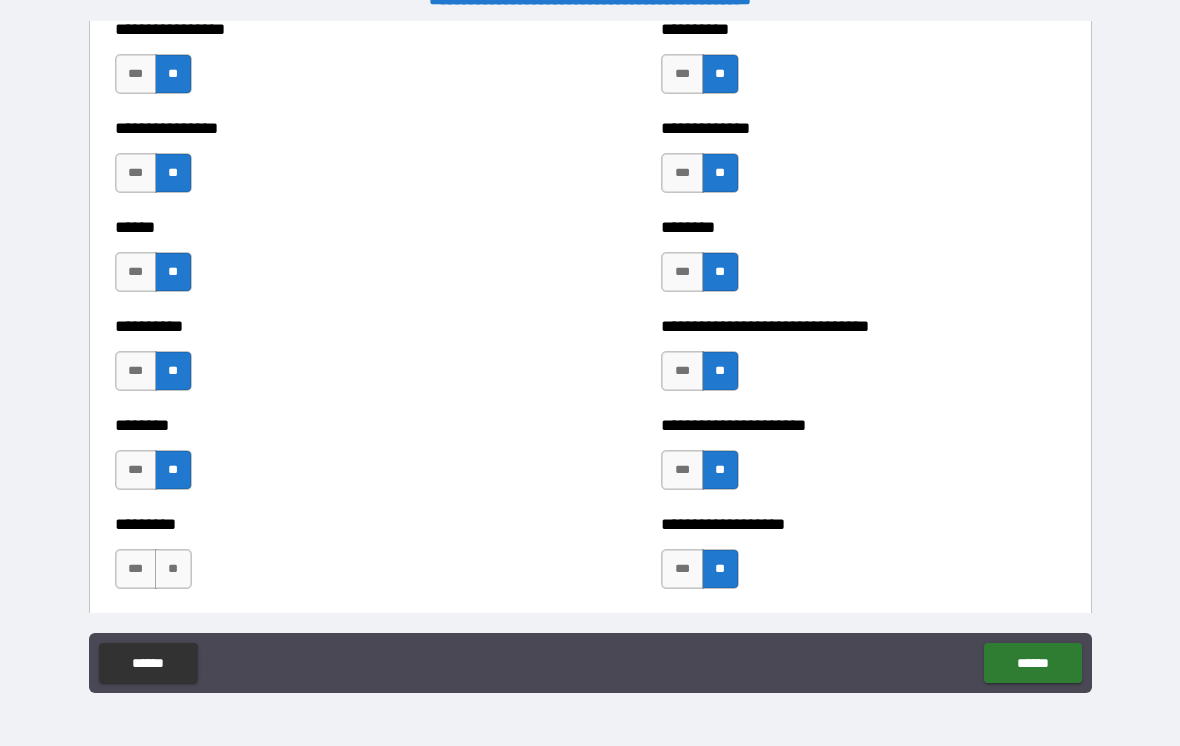 click on "**" at bounding box center (173, 569) 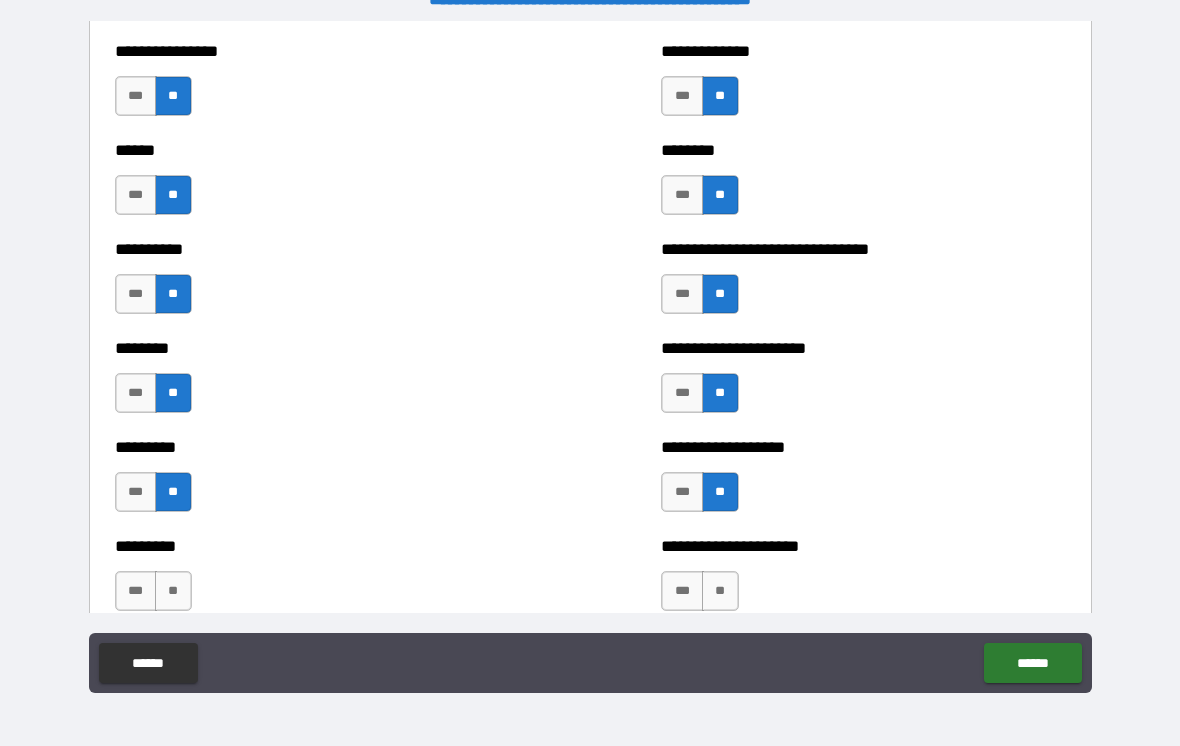 scroll, scrollTop: 6789, scrollLeft: 0, axis: vertical 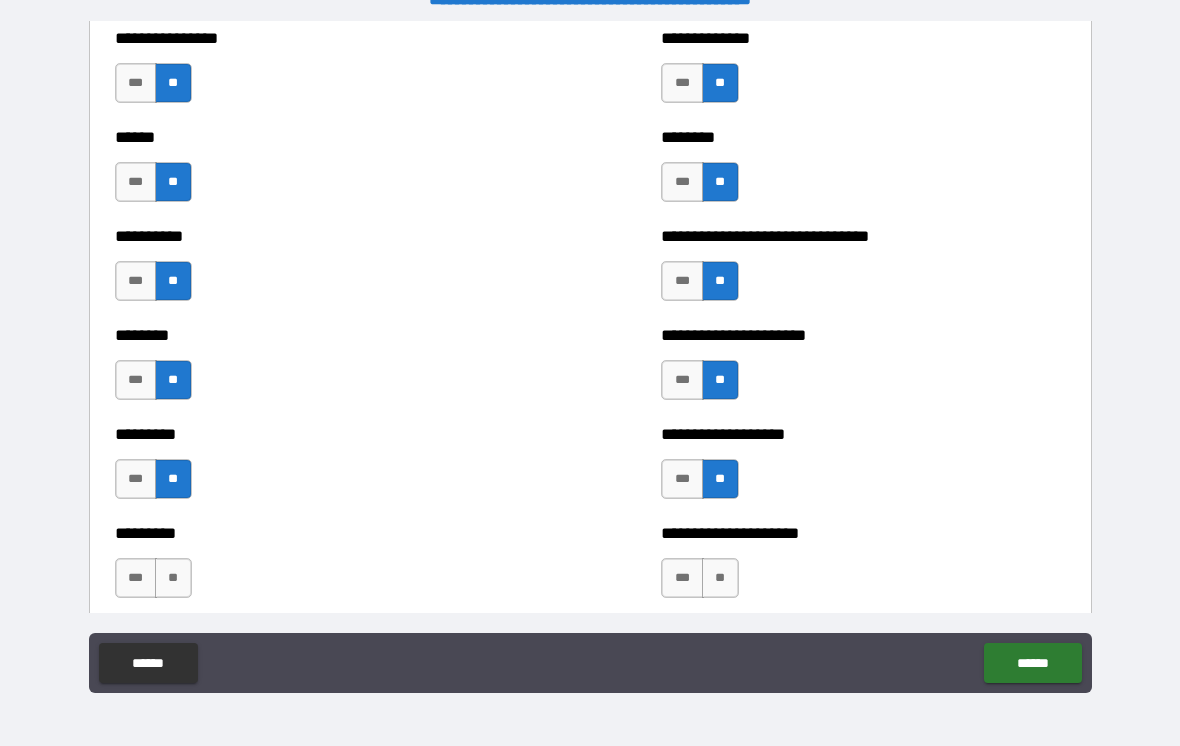 click on "**" at bounding box center (173, 578) 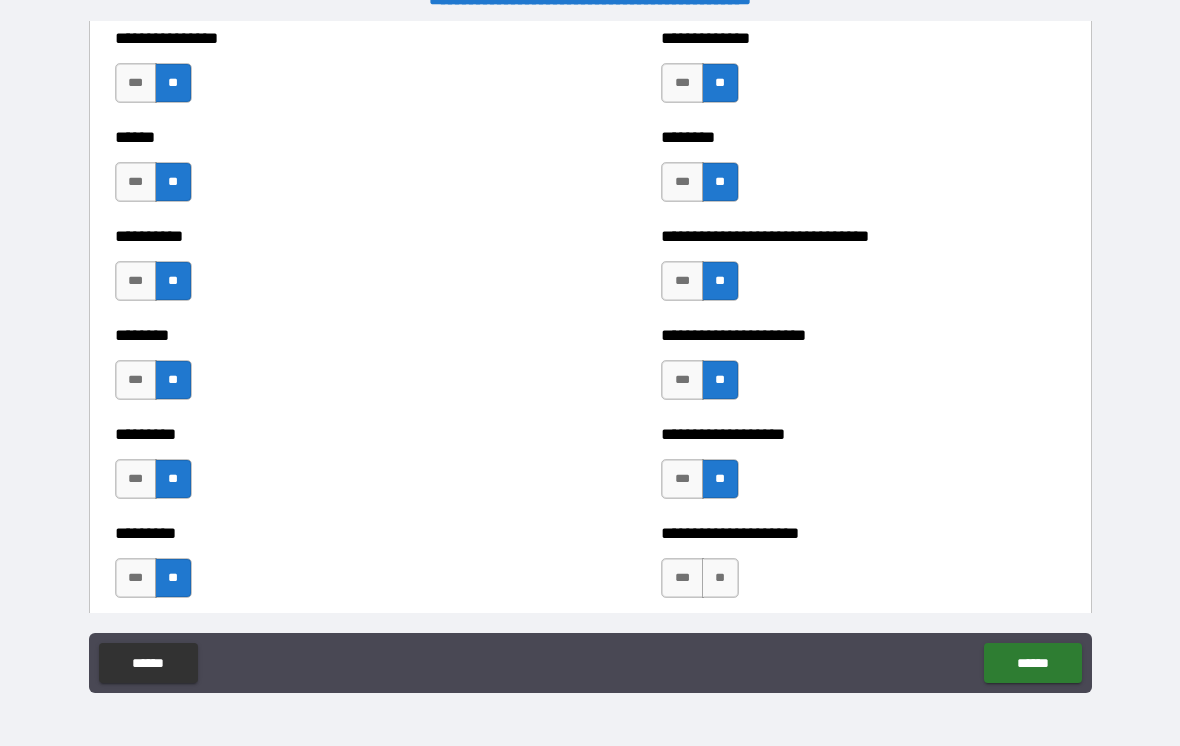 click on "**" at bounding box center (720, 578) 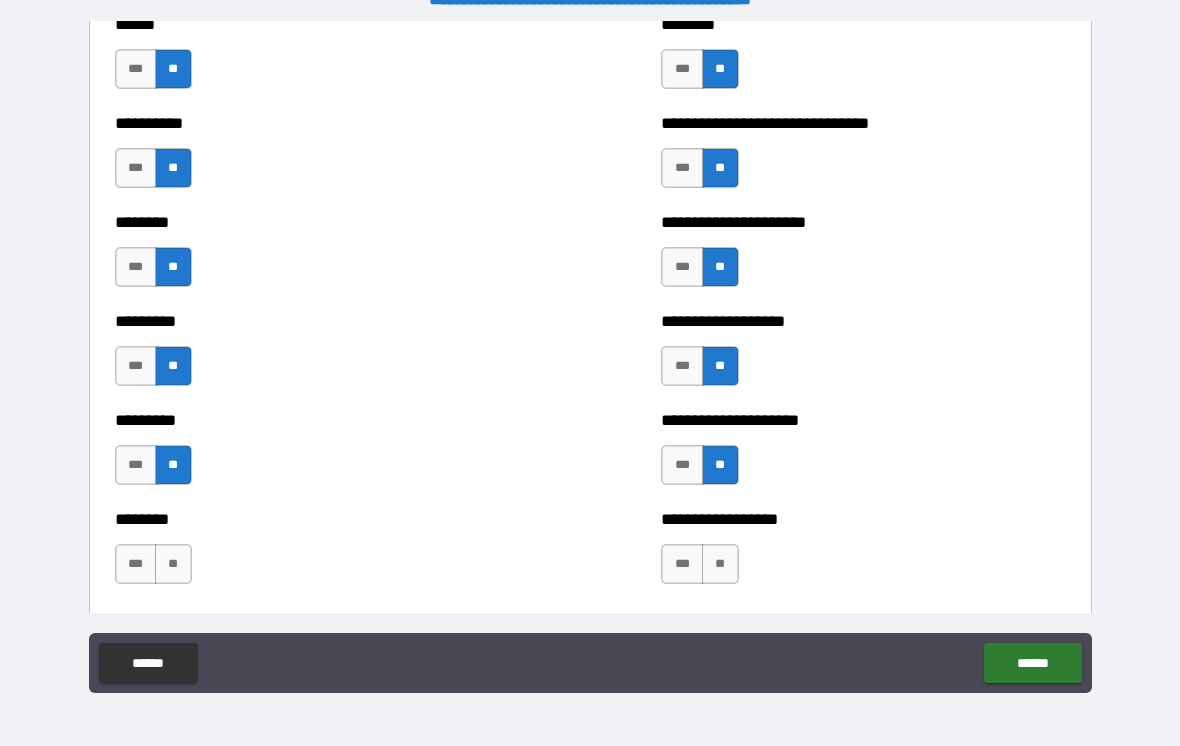 scroll, scrollTop: 6904, scrollLeft: 0, axis: vertical 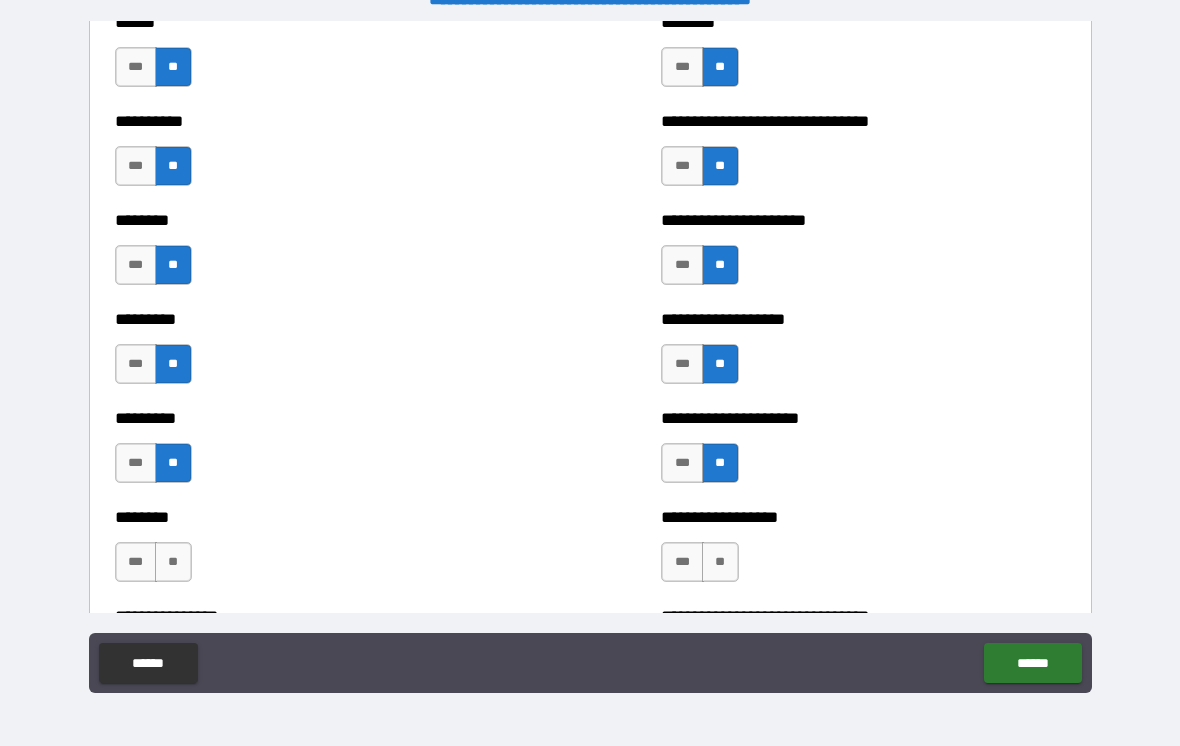 click on "**" at bounding box center [173, 562] 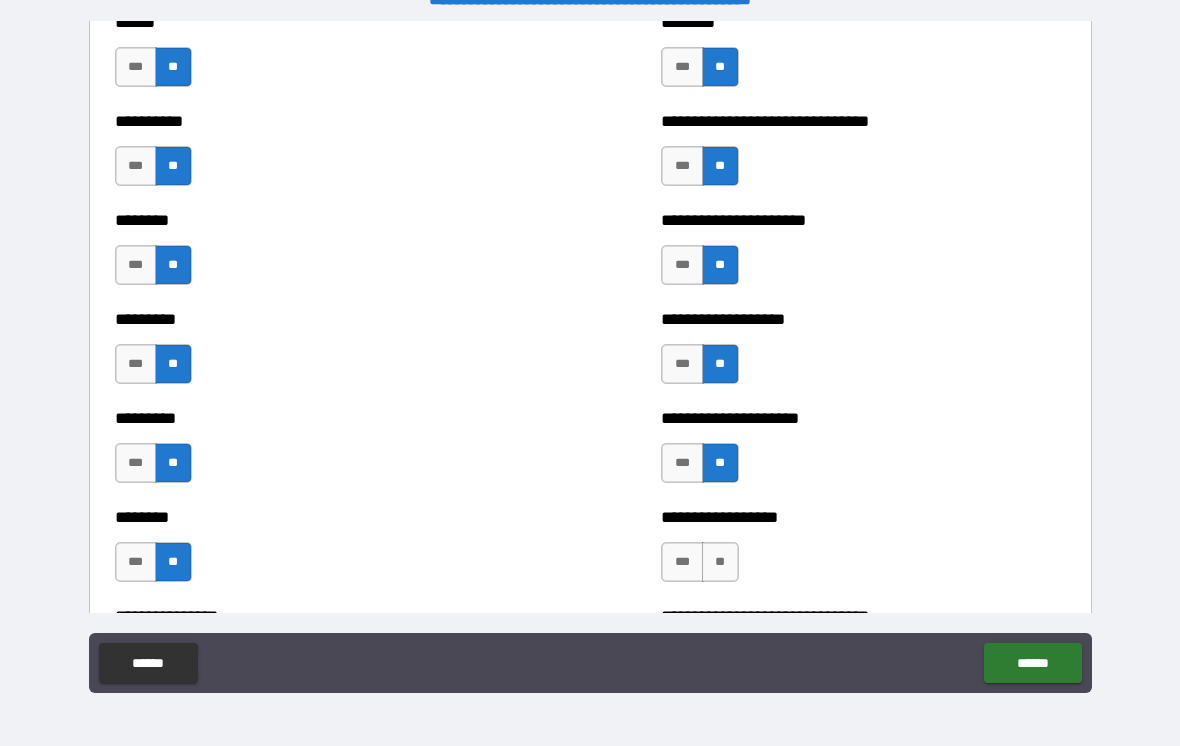 click on "**" at bounding box center (720, 562) 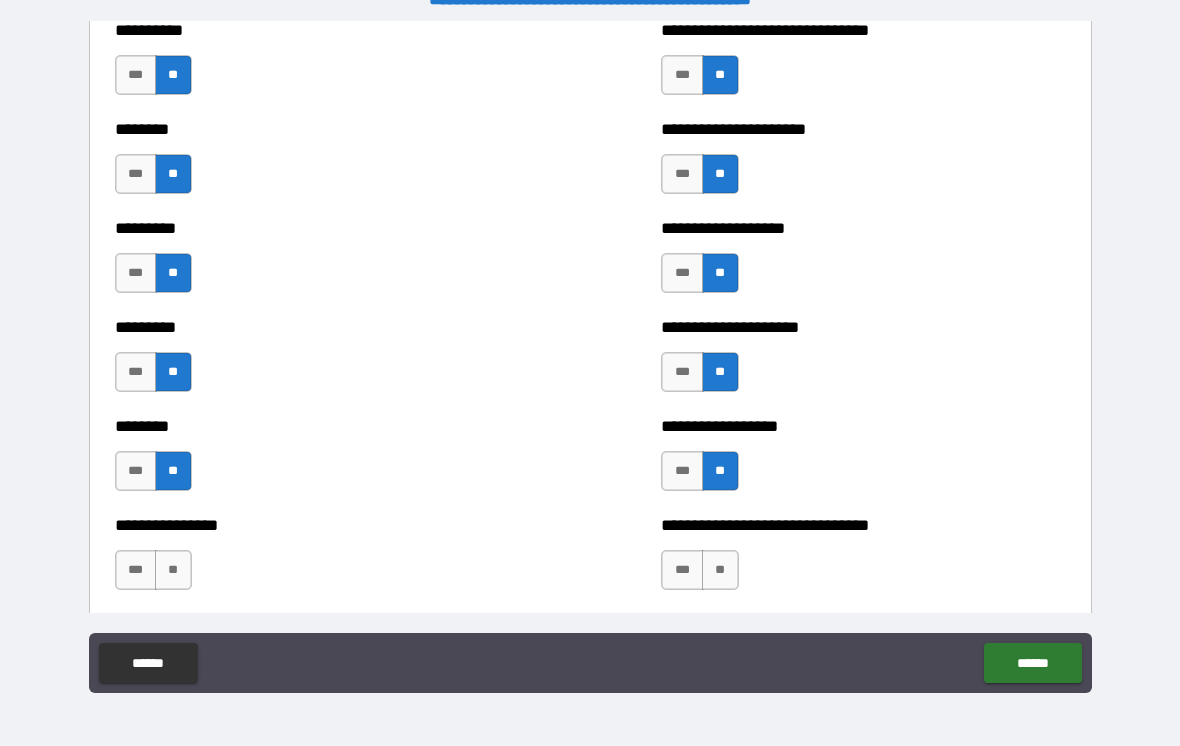 scroll, scrollTop: 7014, scrollLeft: 0, axis: vertical 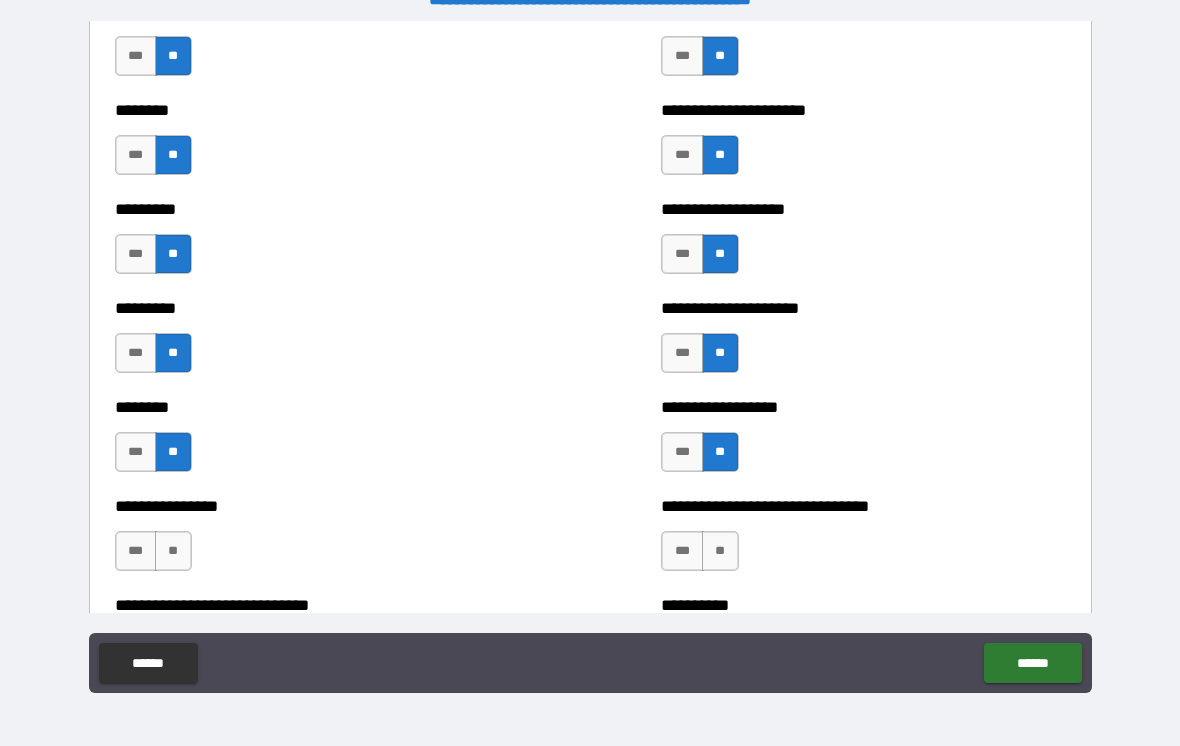 click on "**" at bounding box center [720, 551] 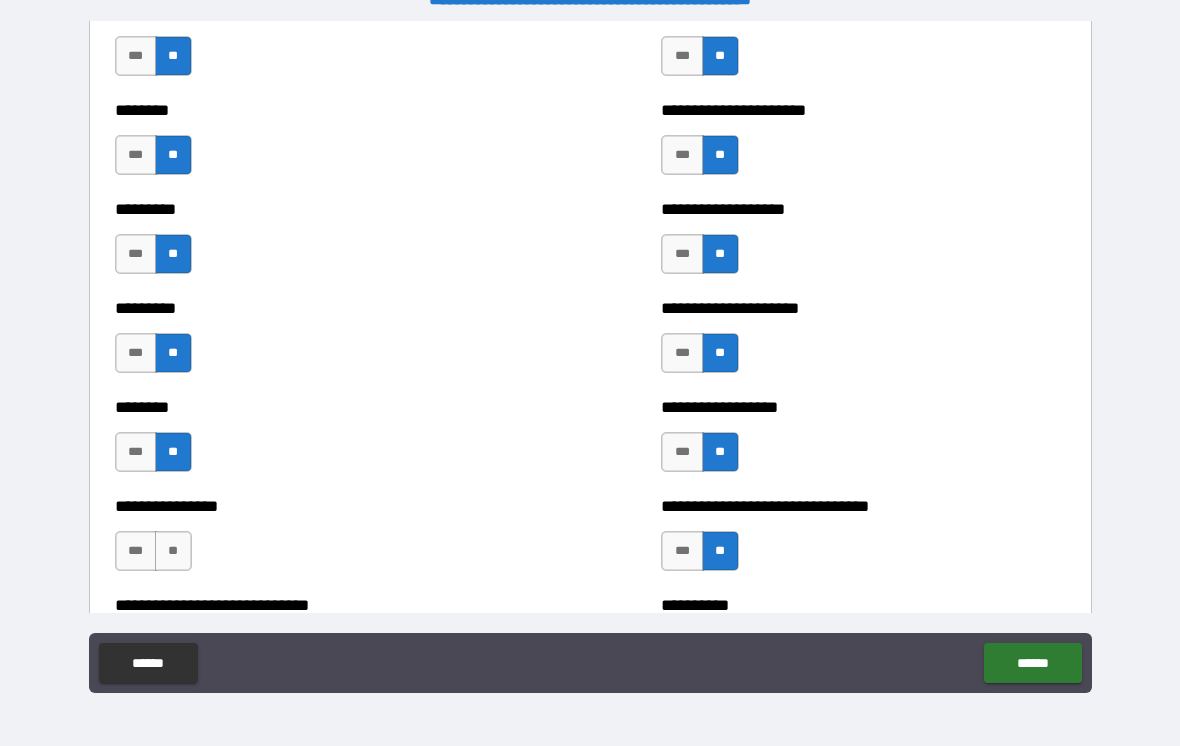 click on "**" at bounding box center [173, 551] 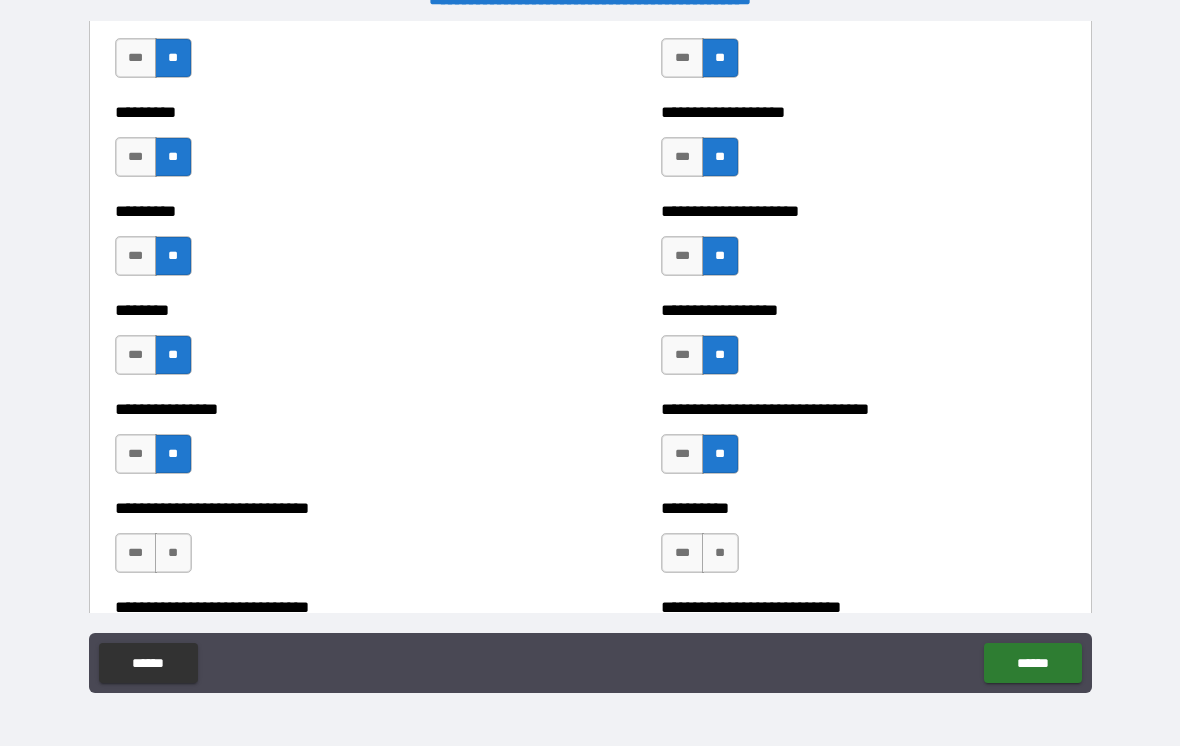scroll, scrollTop: 7111, scrollLeft: 0, axis: vertical 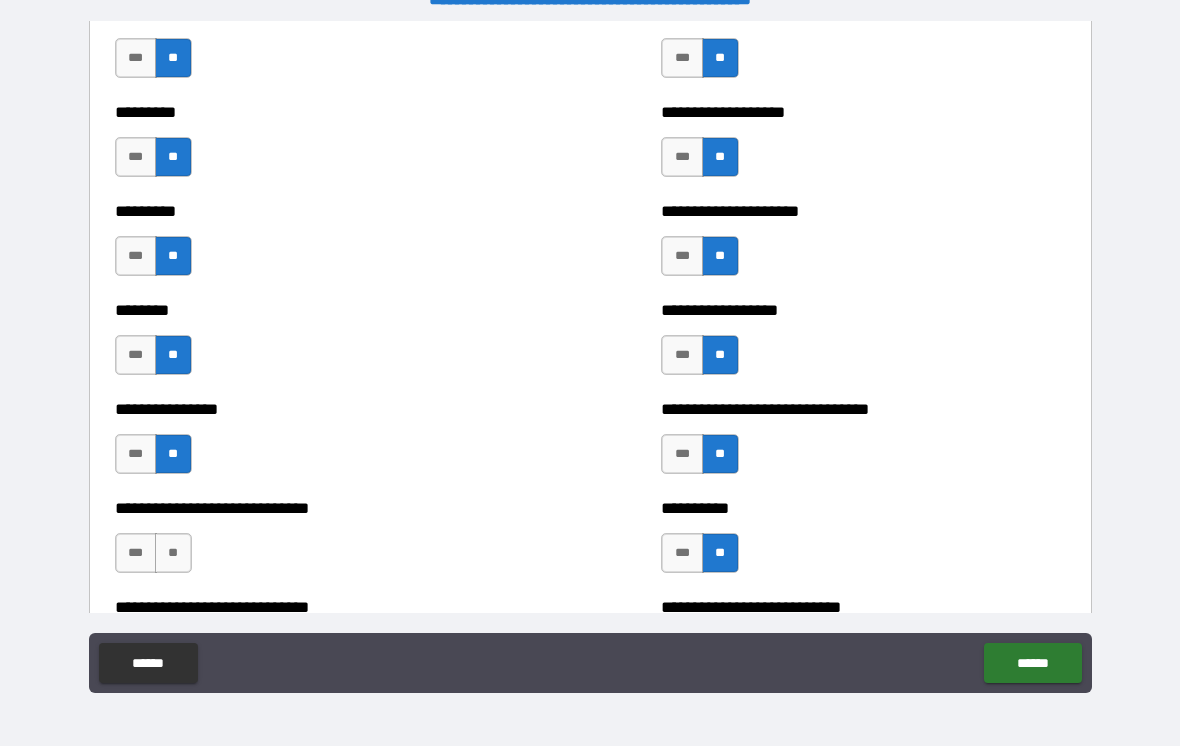 click on "**" at bounding box center (173, 553) 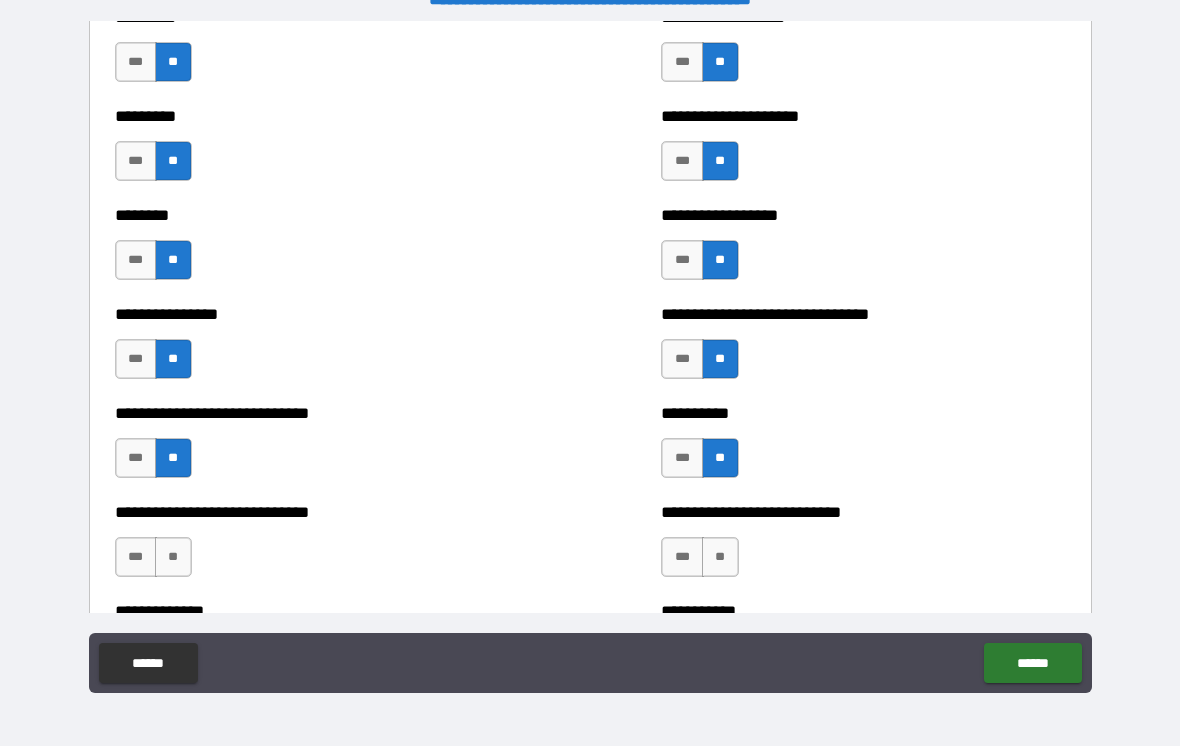 scroll, scrollTop: 7210, scrollLeft: 0, axis: vertical 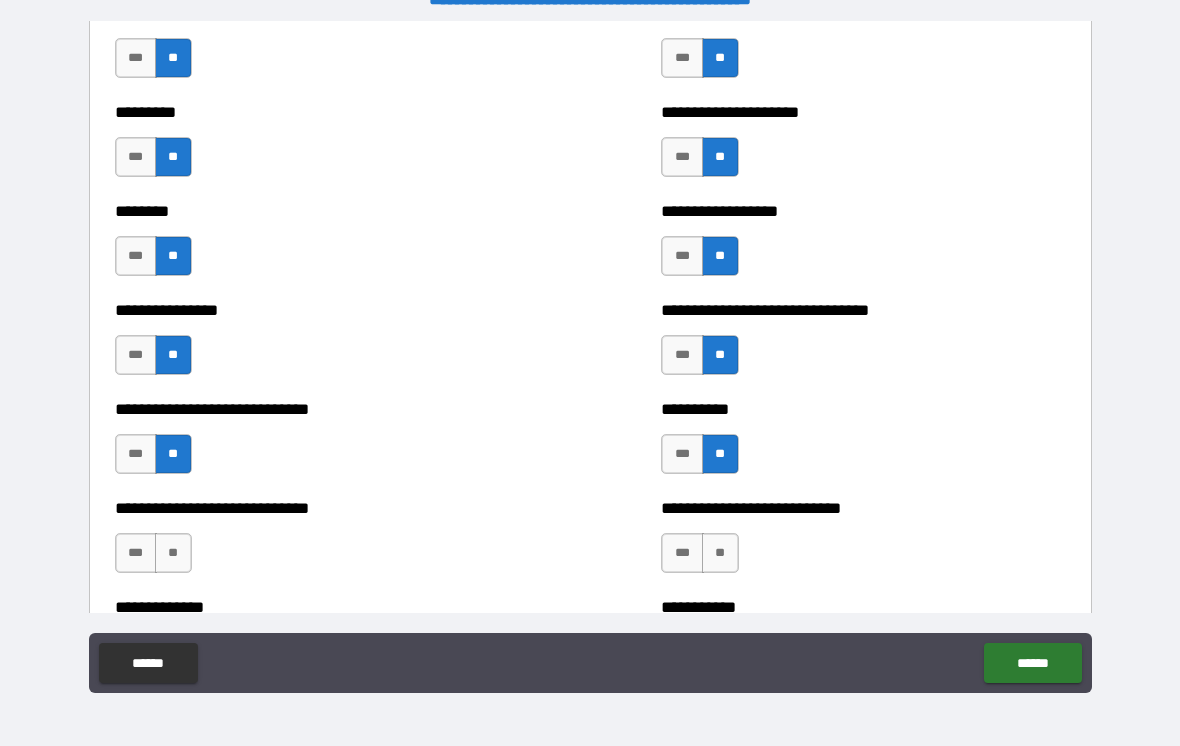 click on "**" at bounding box center (720, 553) 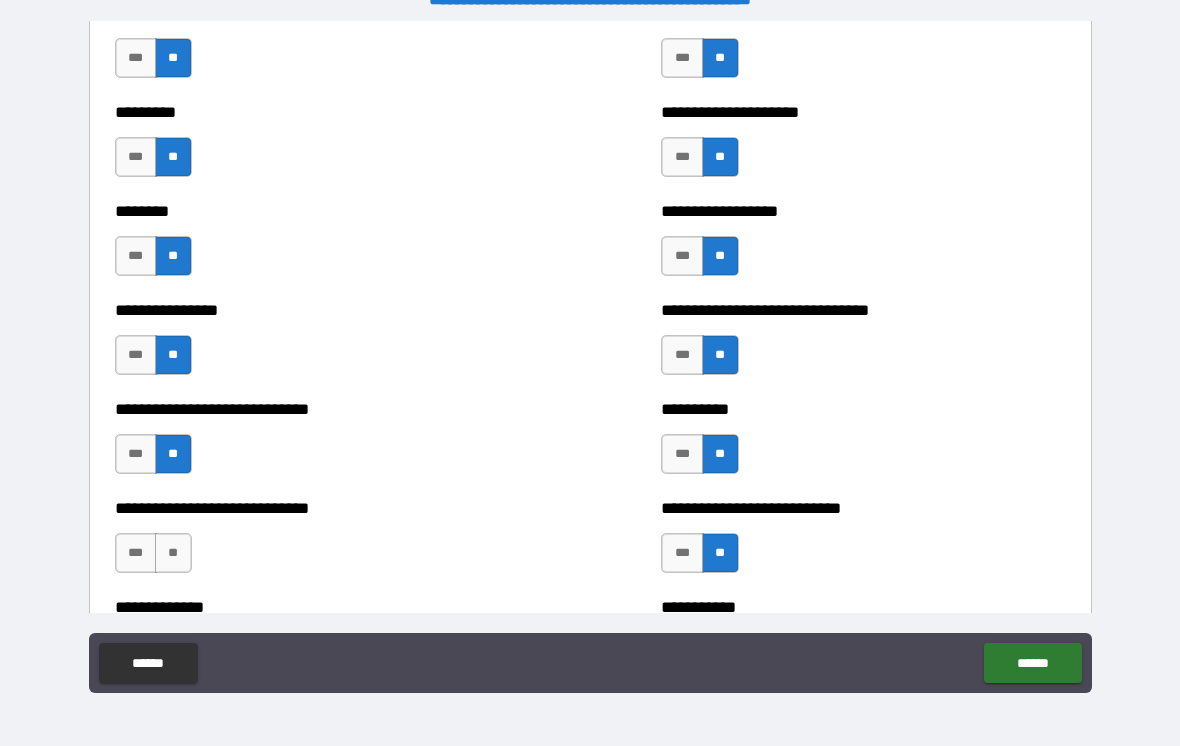 click on "**" at bounding box center (173, 553) 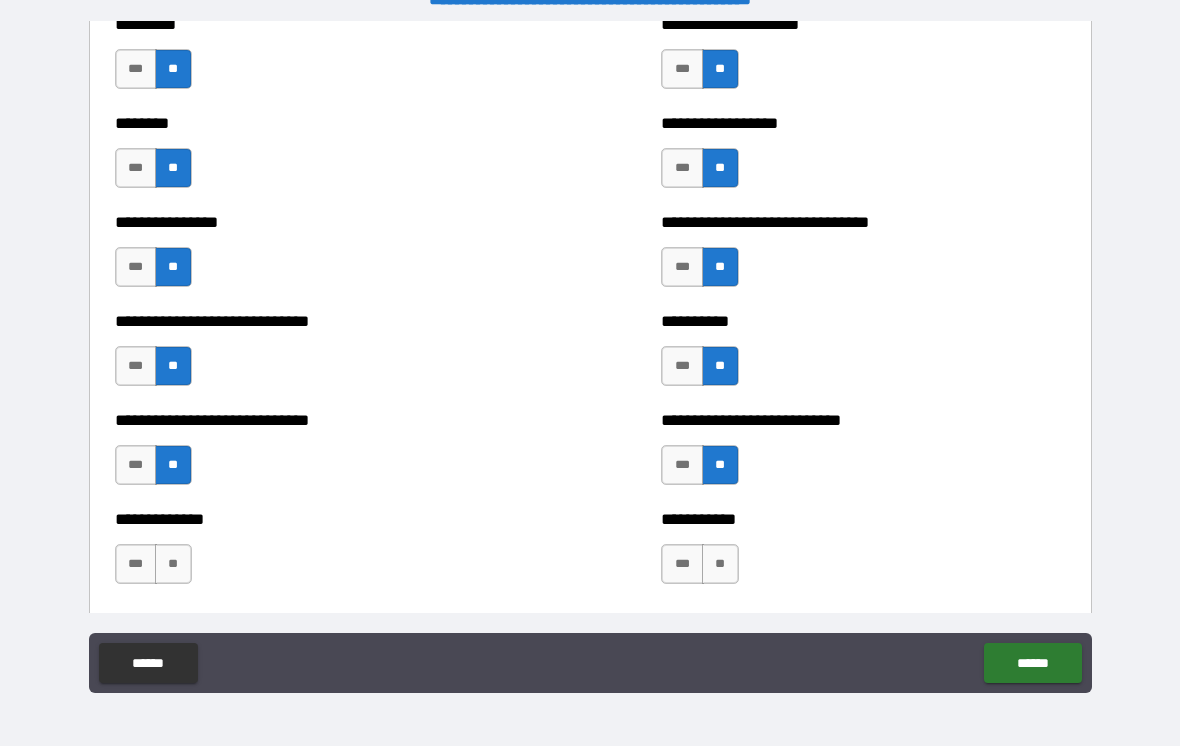 scroll, scrollTop: 7307, scrollLeft: 0, axis: vertical 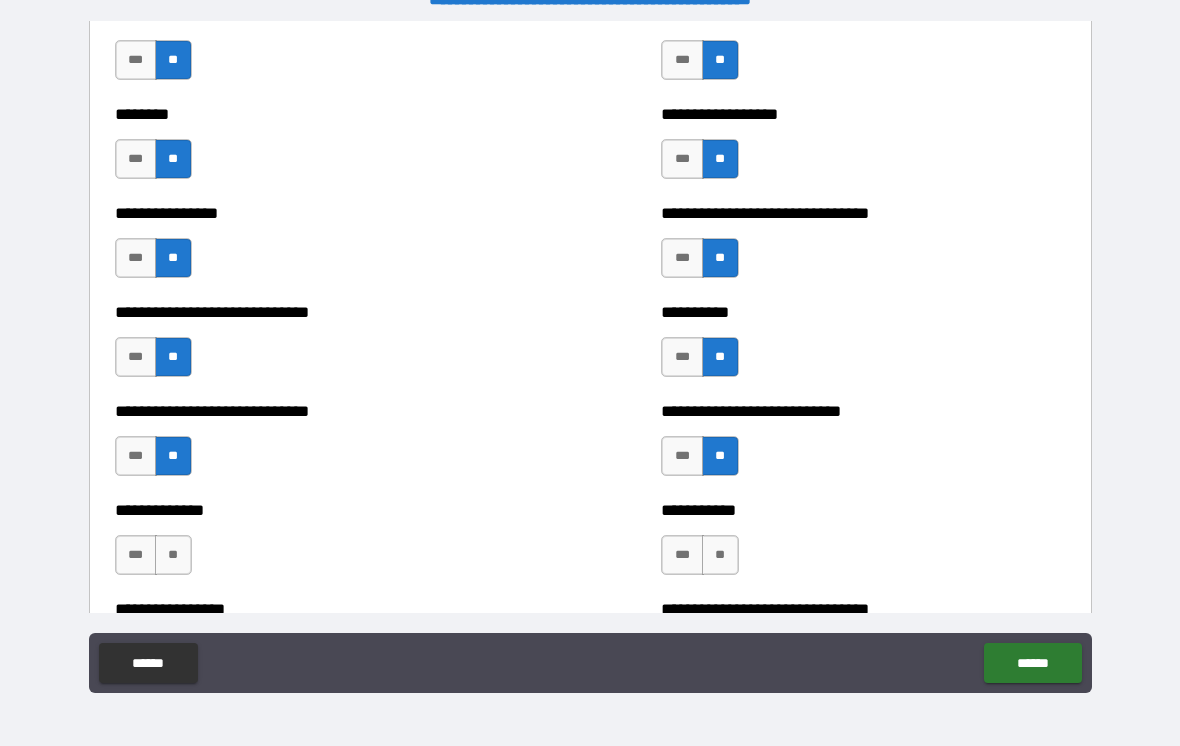 click on "**" at bounding box center (720, 555) 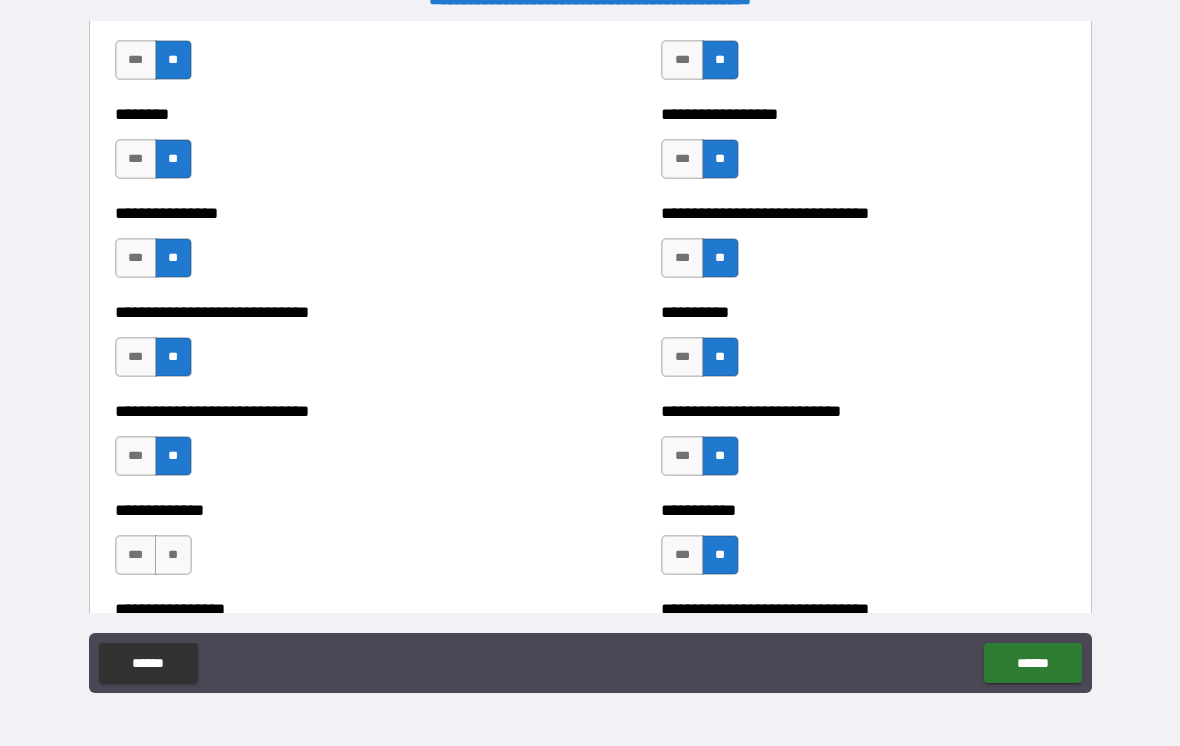 click on "**" at bounding box center (173, 555) 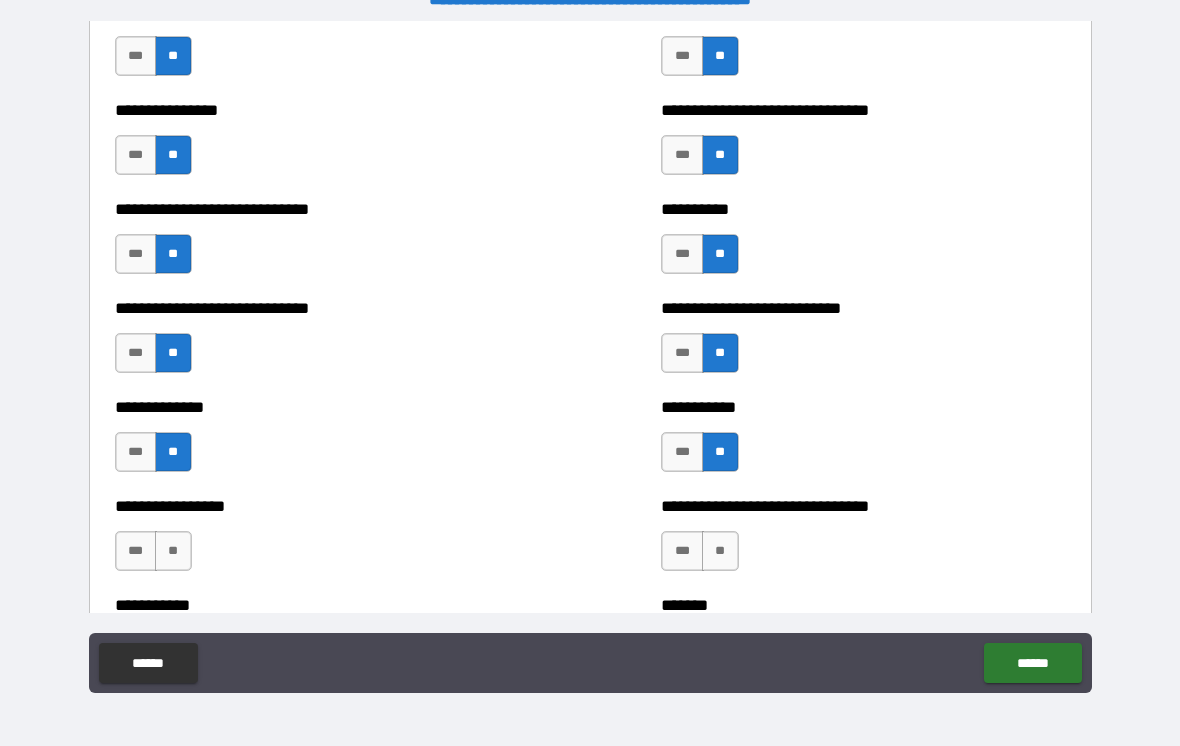 scroll, scrollTop: 7428, scrollLeft: 0, axis: vertical 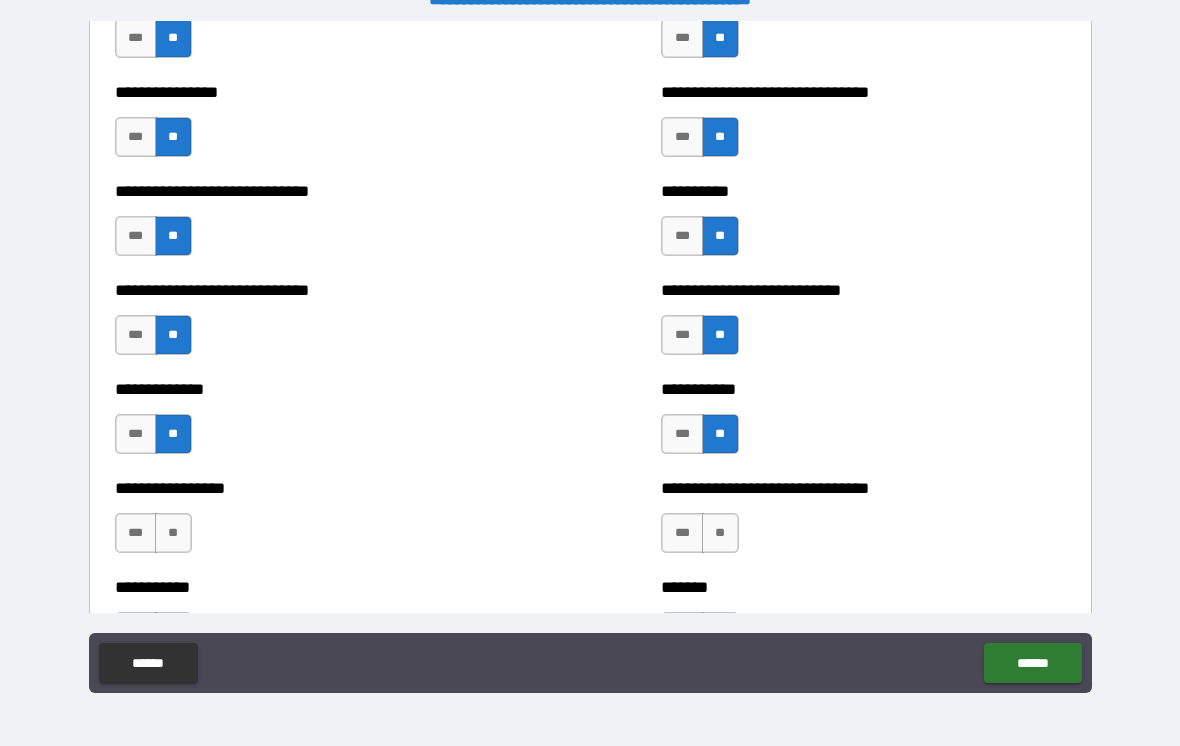 click on "**" at bounding box center (173, 533) 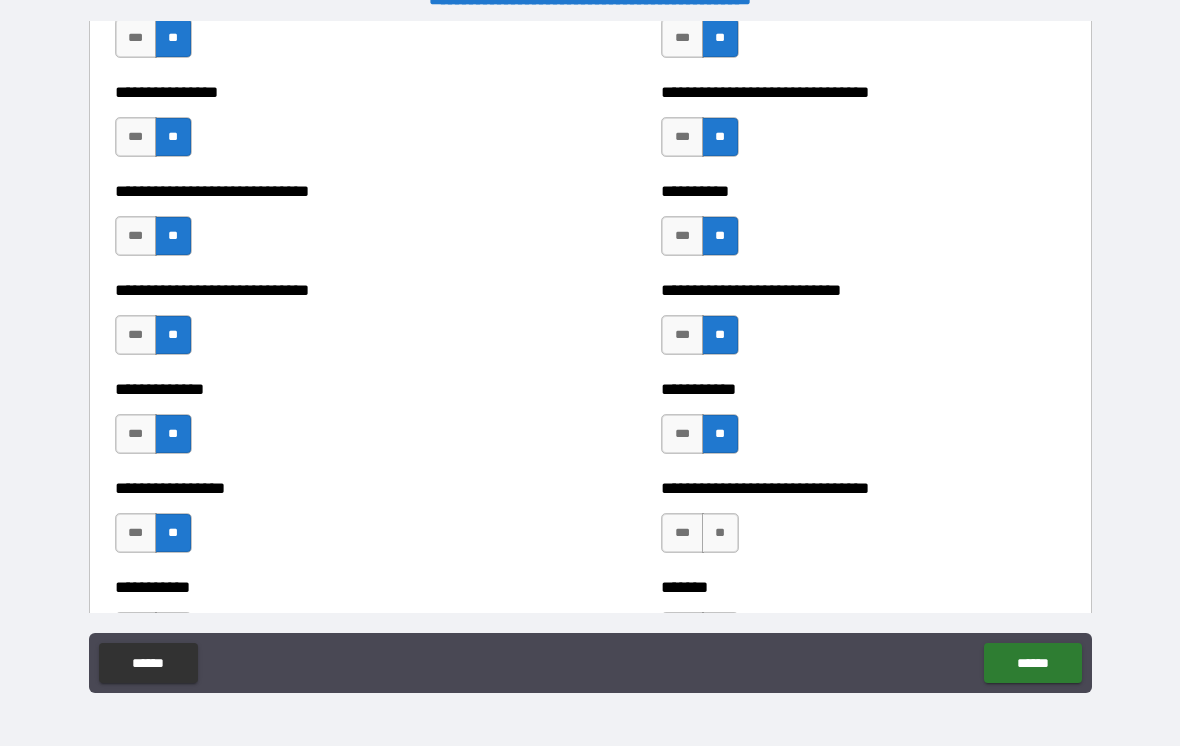 click on "**" at bounding box center (720, 533) 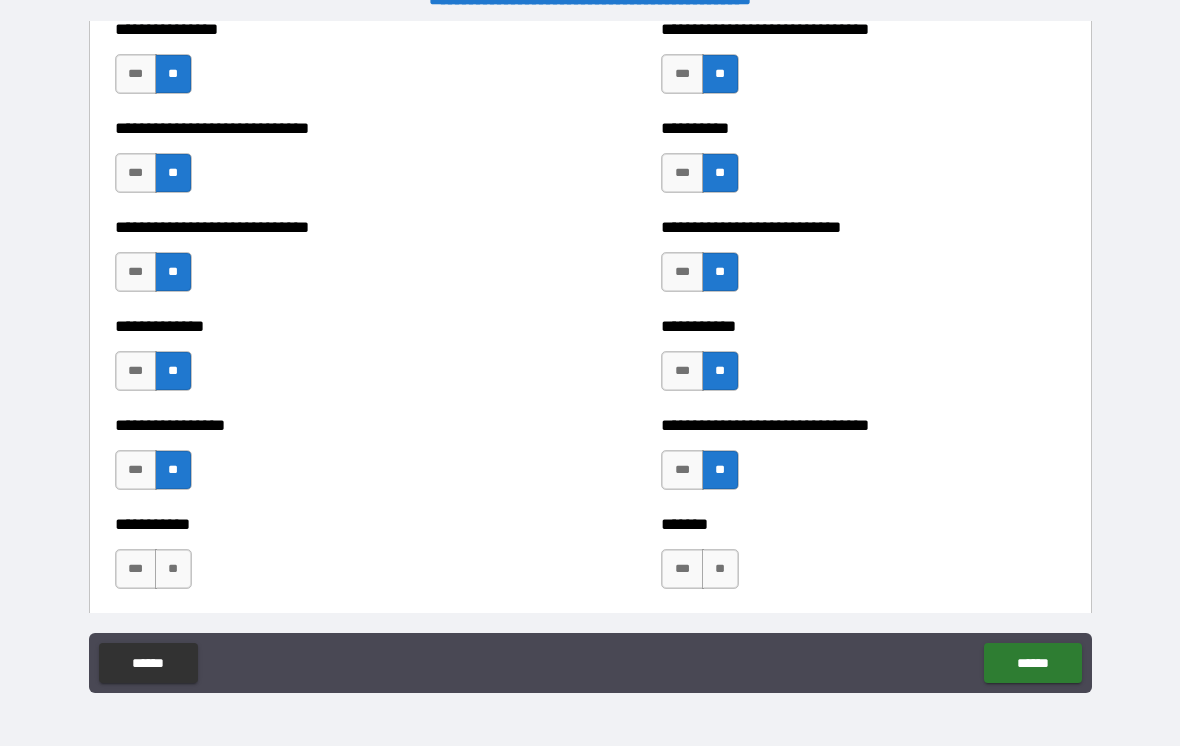 scroll, scrollTop: 7534, scrollLeft: 0, axis: vertical 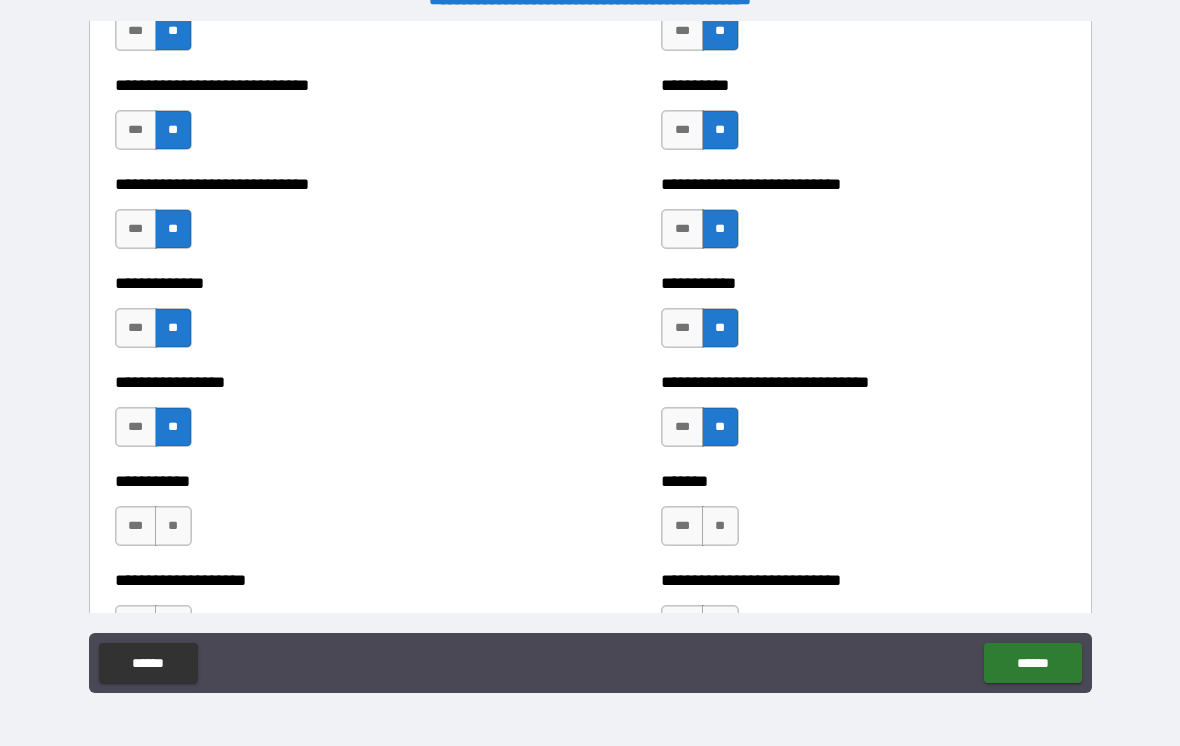 click on "**" at bounding box center (720, 526) 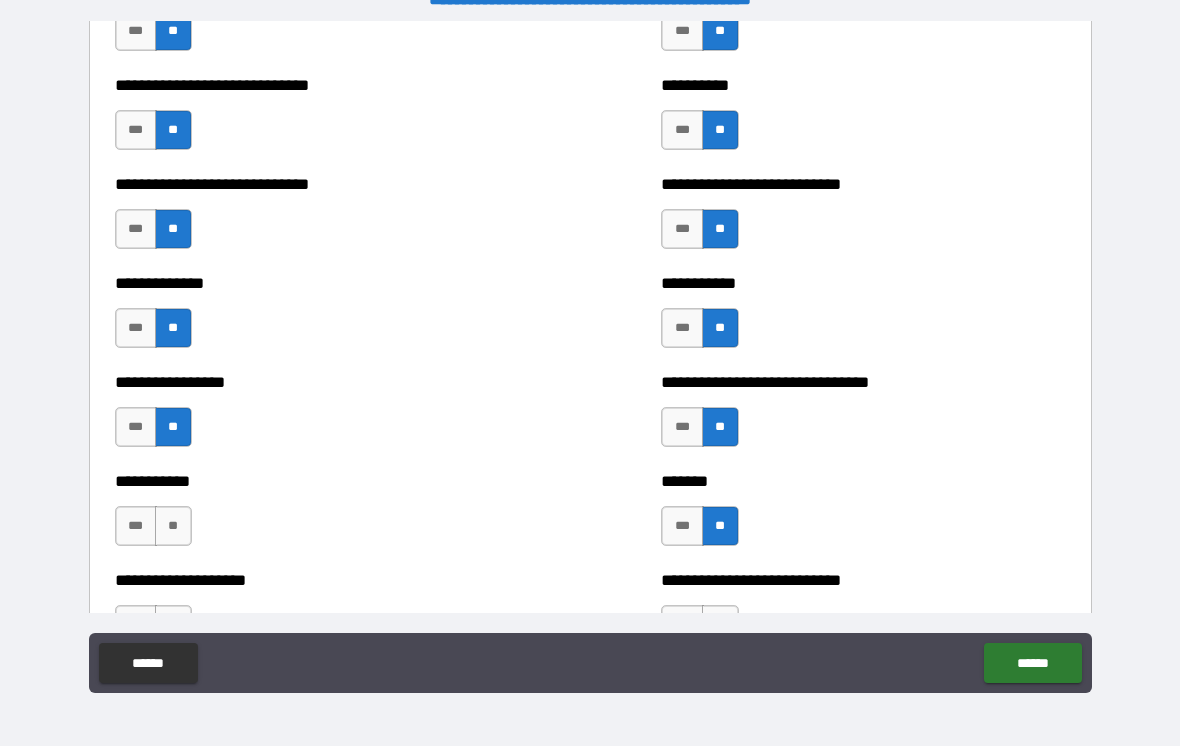 click on "**" at bounding box center (173, 526) 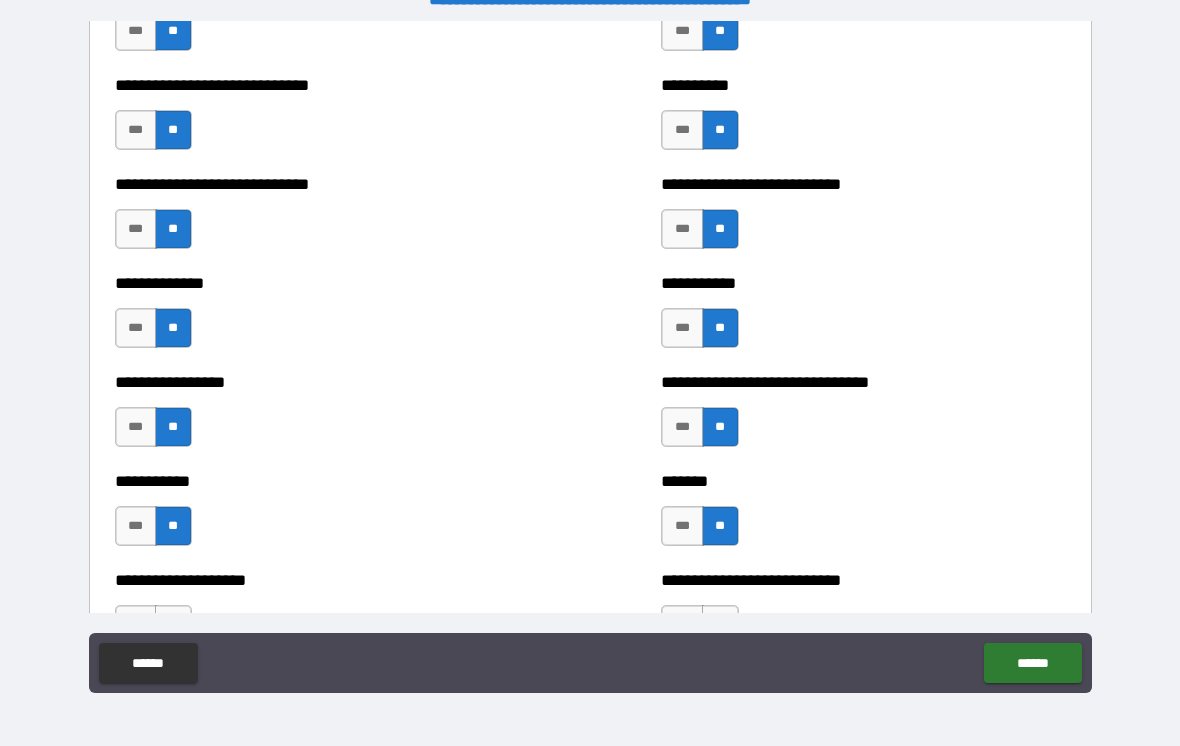 scroll, scrollTop: 7592, scrollLeft: 0, axis: vertical 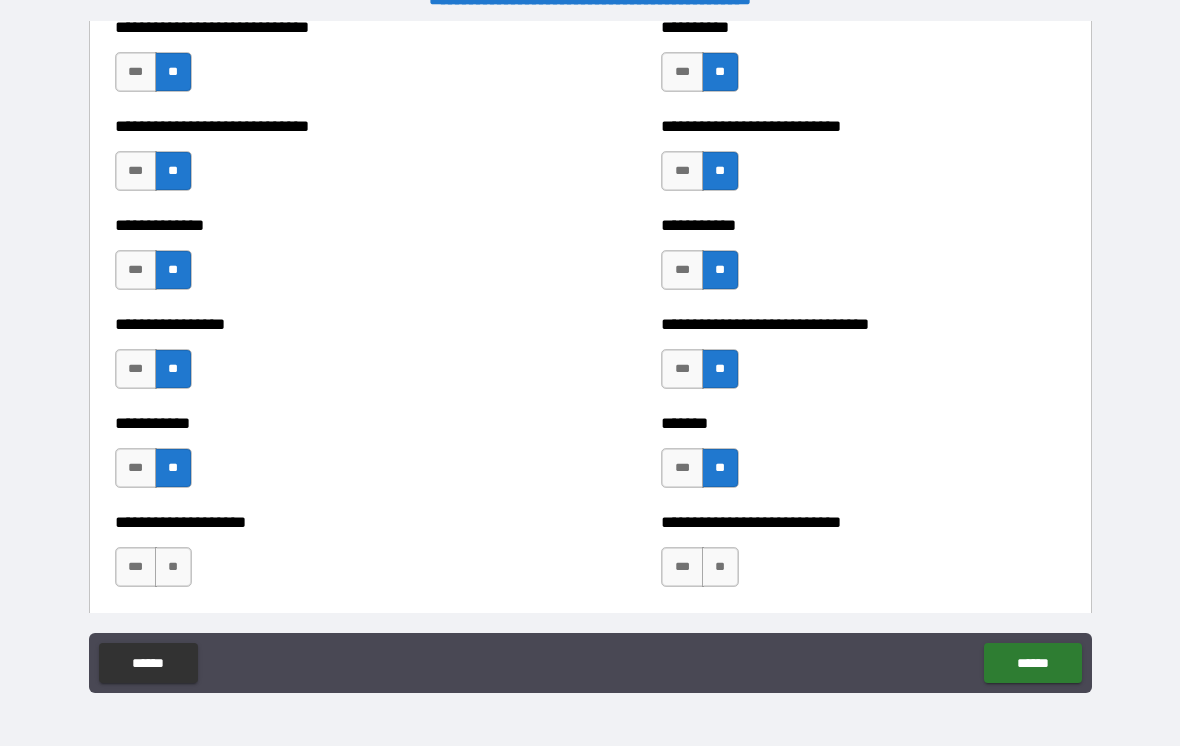 click on "**" at bounding box center [173, 567] 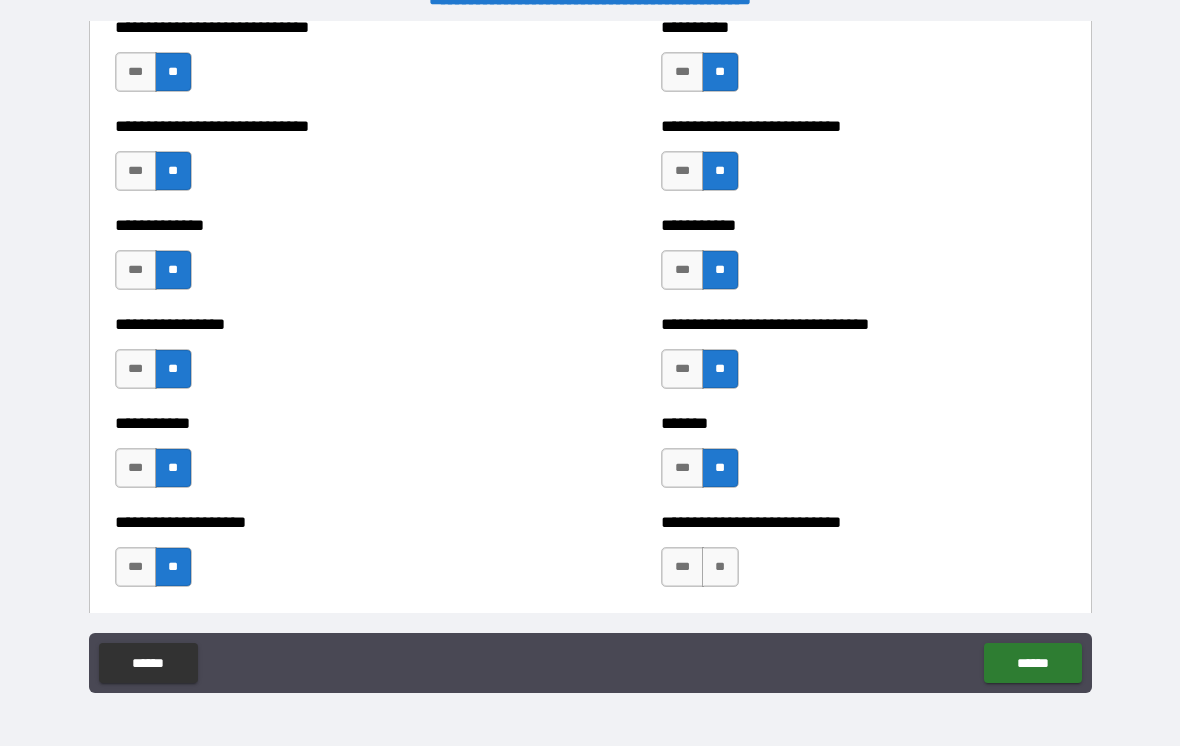 click on "**" at bounding box center (720, 567) 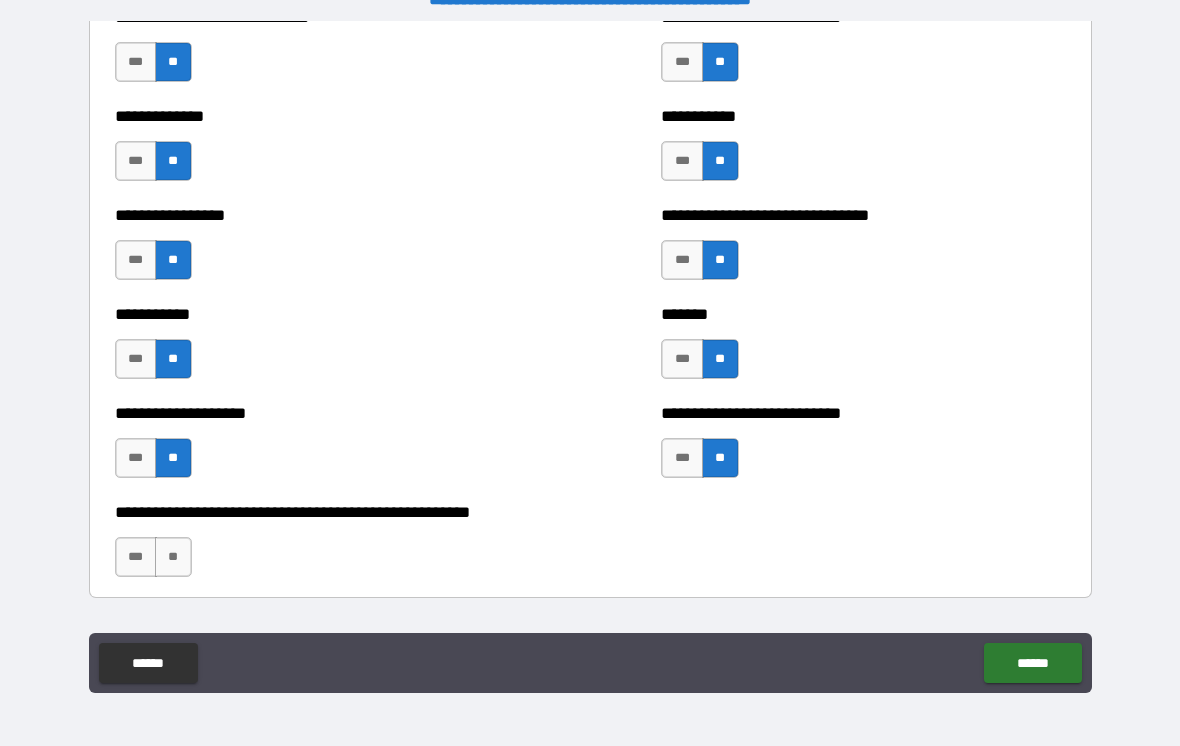 scroll 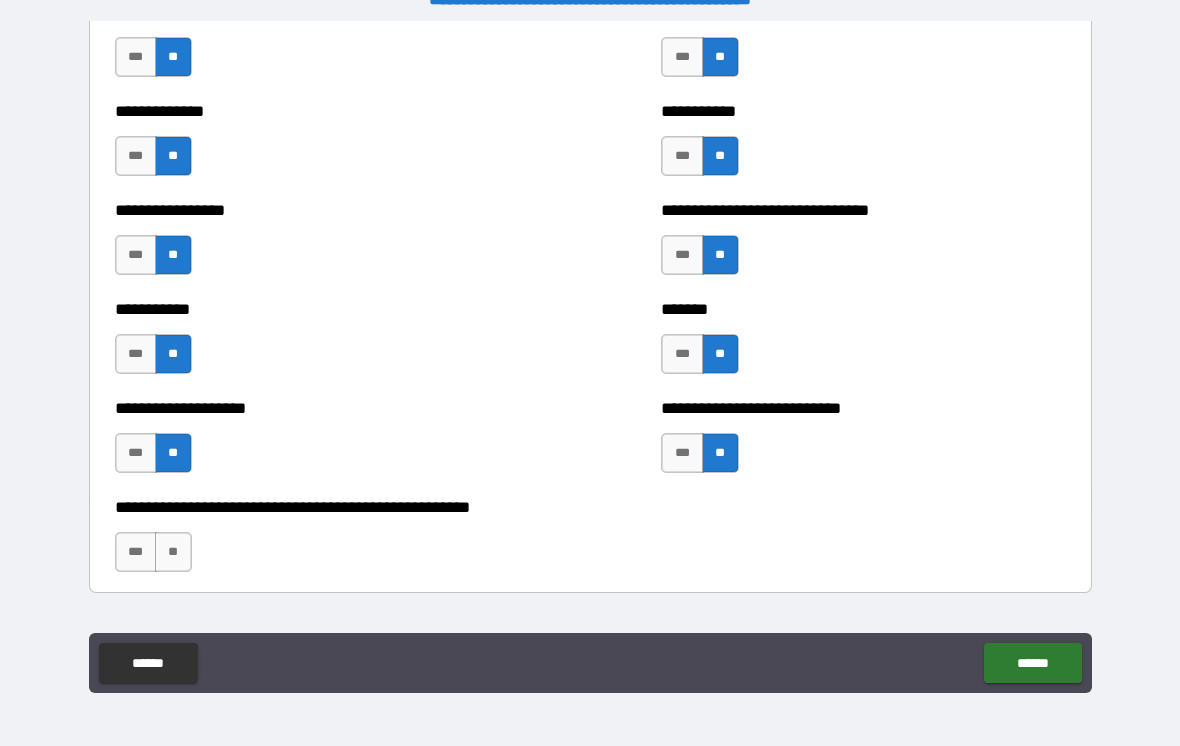 click on "**" at bounding box center [173, 552] 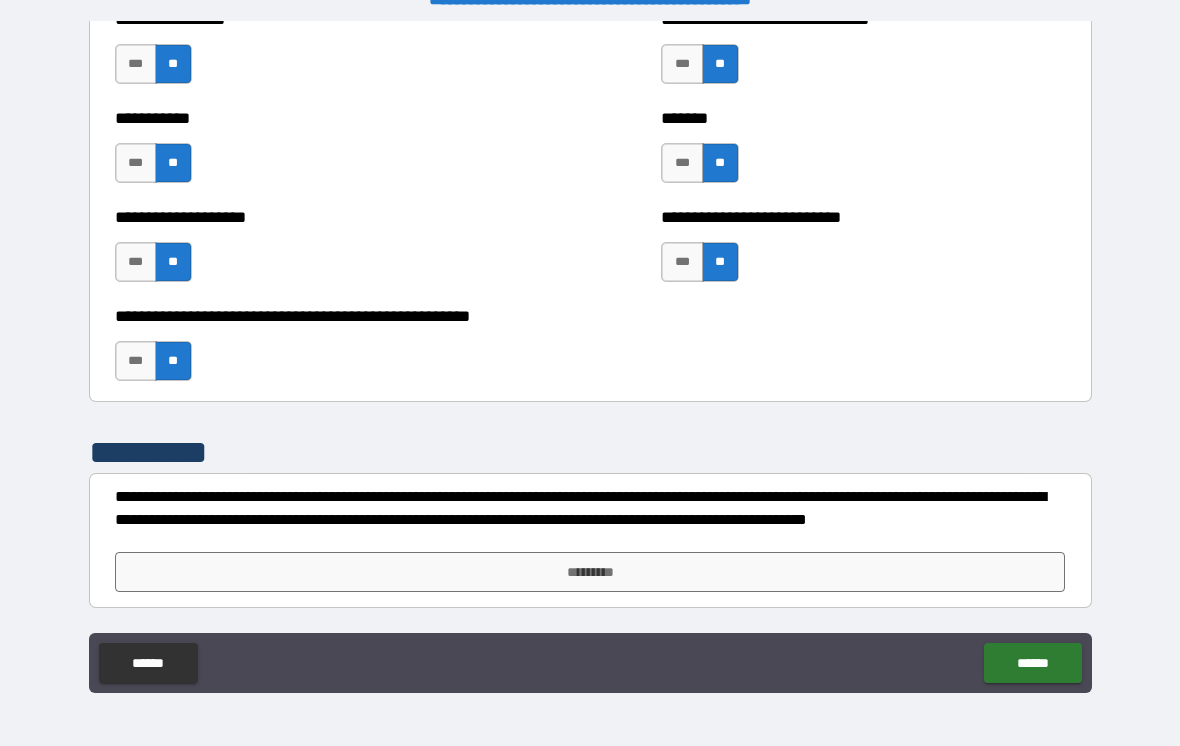 click on "*********" at bounding box center [590, 572] 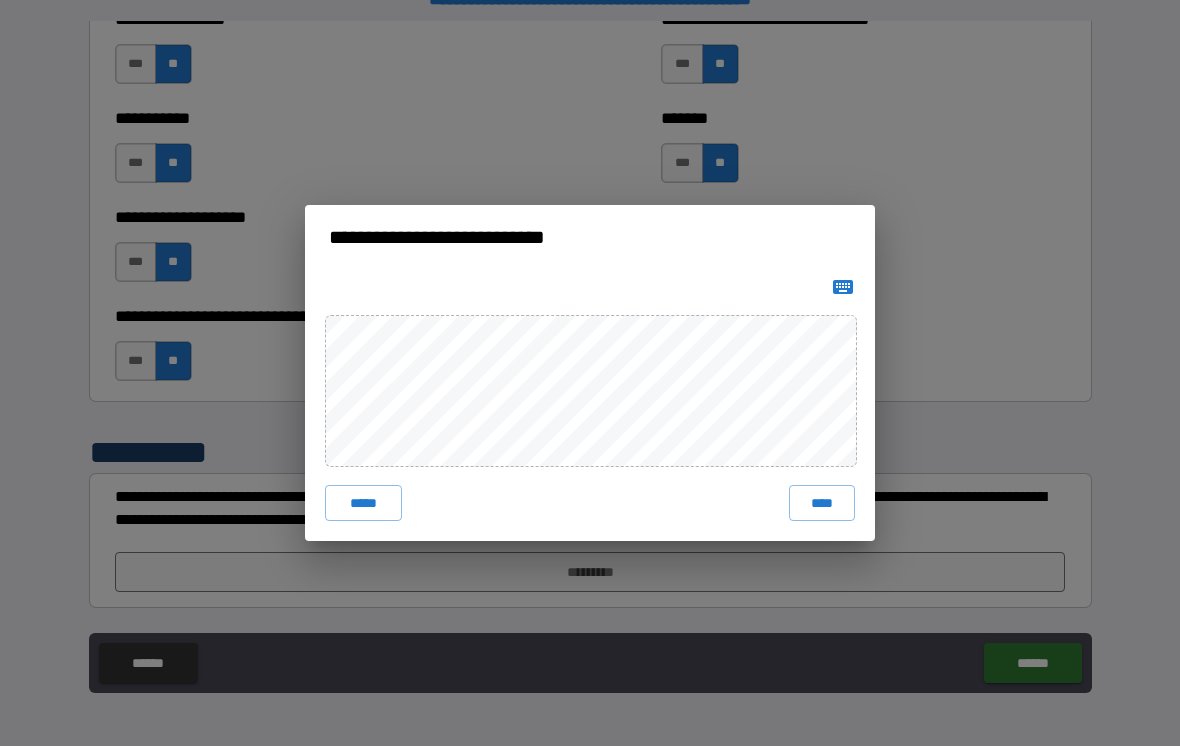 click on "***** ****" at bounding box center (590, 405) 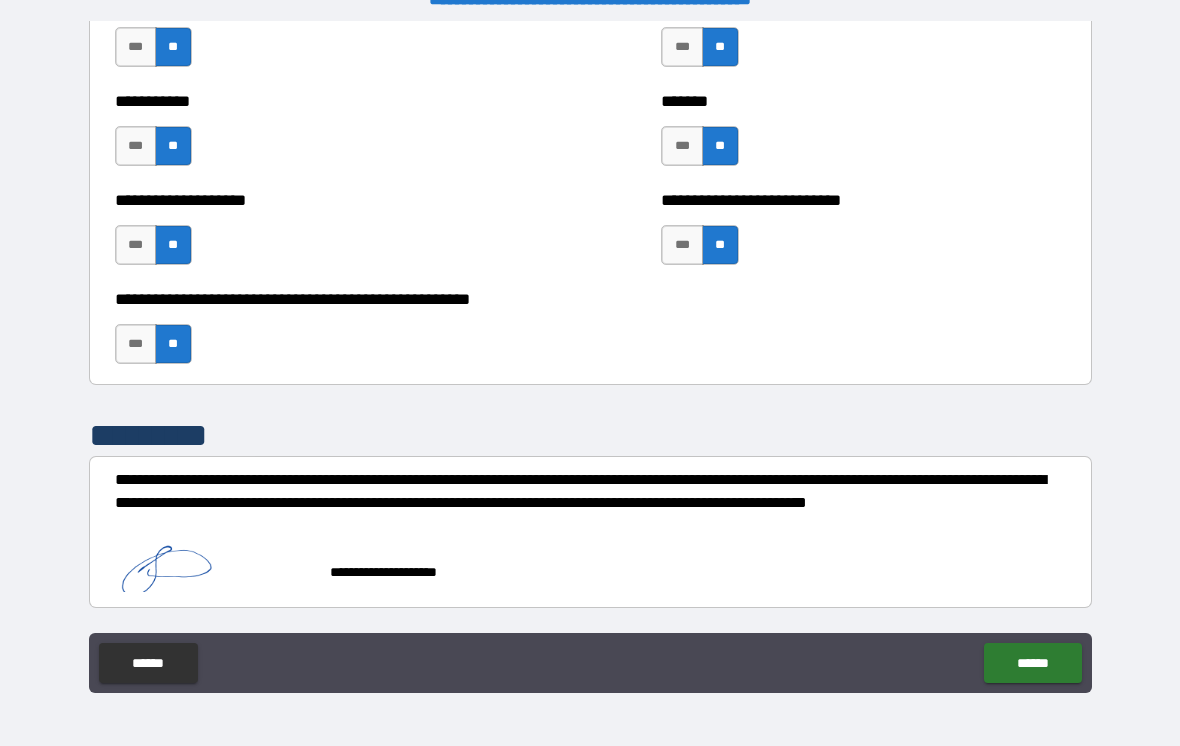 scroll, scrollTop: 7914, scrollLeft: 0, axis: vertical 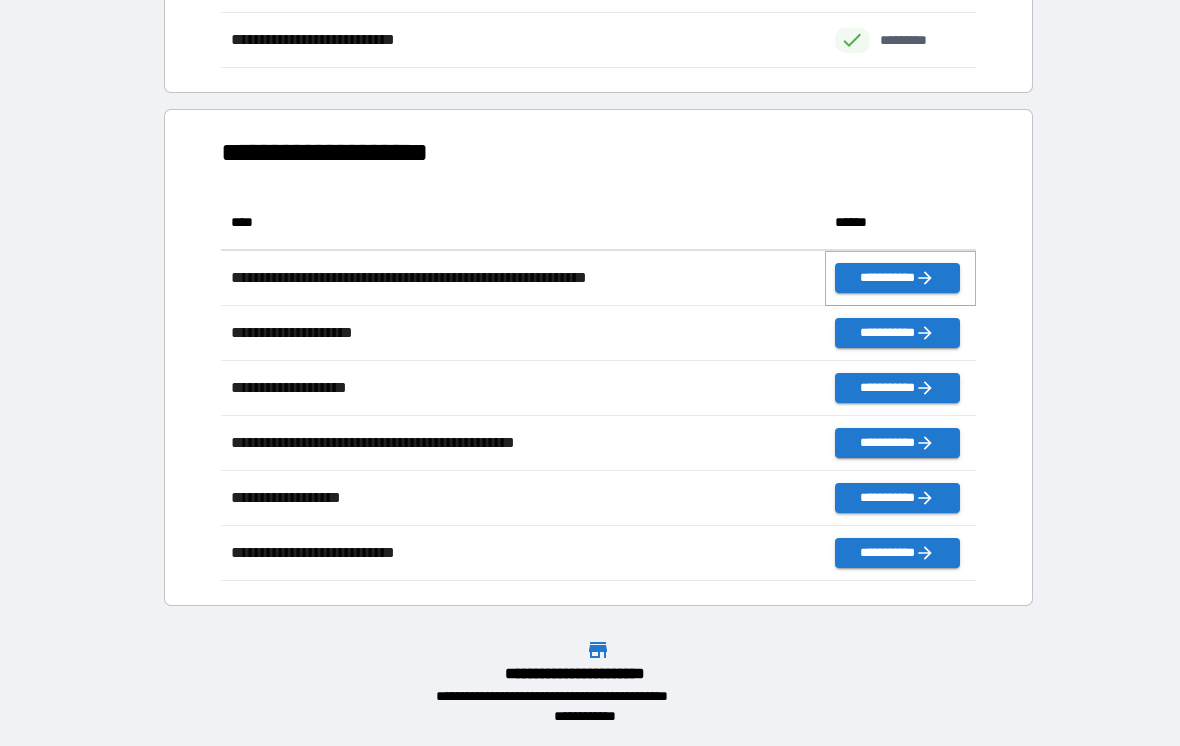 click on "**********" at bounding box center (897, 278) 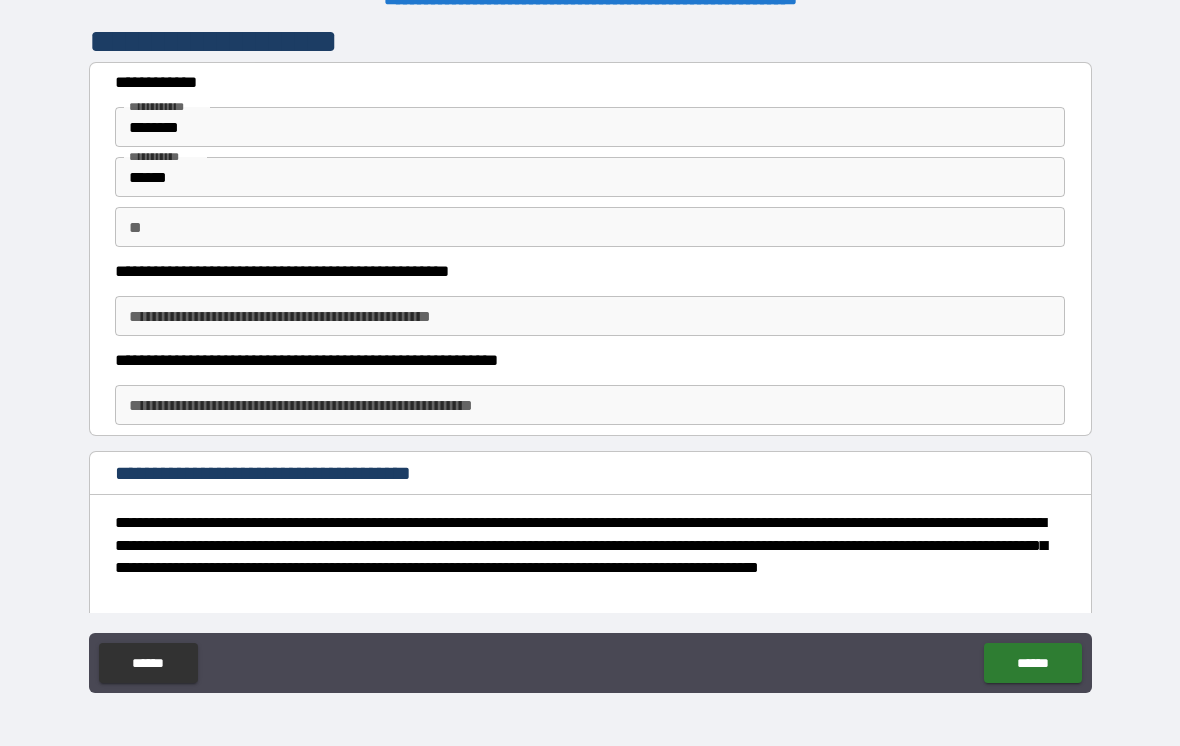click on "**********" at bounding box center [590, 316] 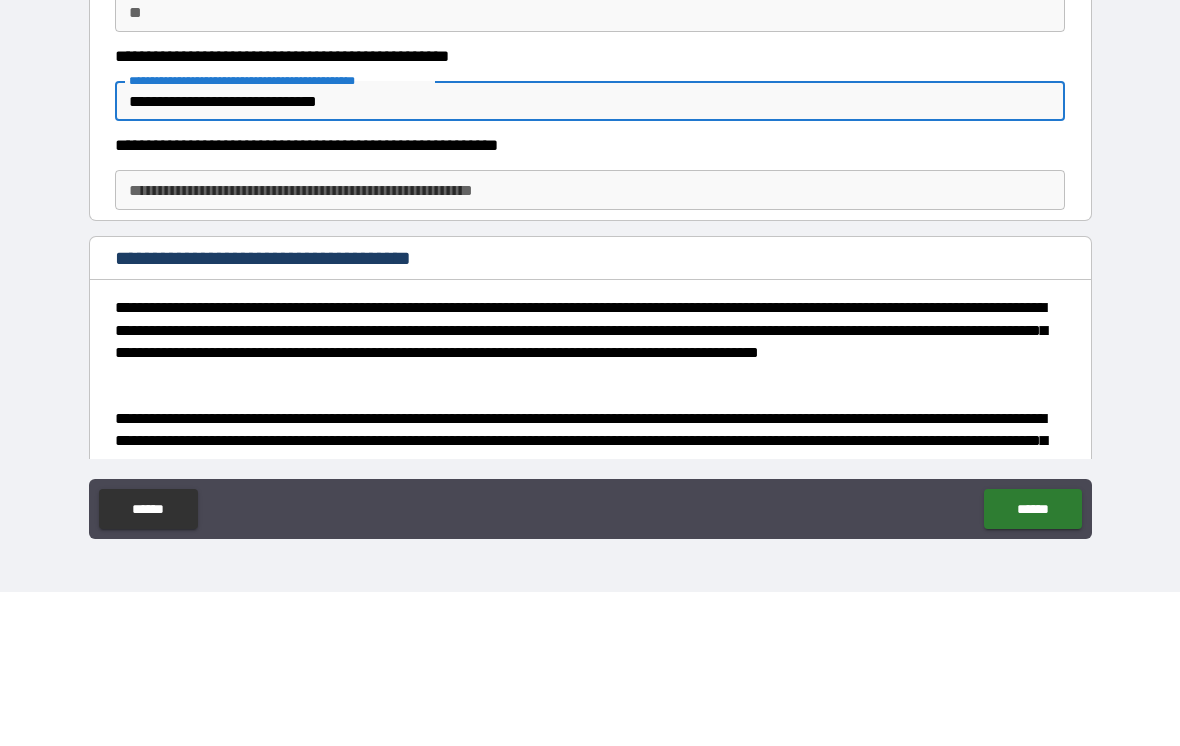 scroll, scrollTop: 70, scrollLeft: 0, axis: vertical 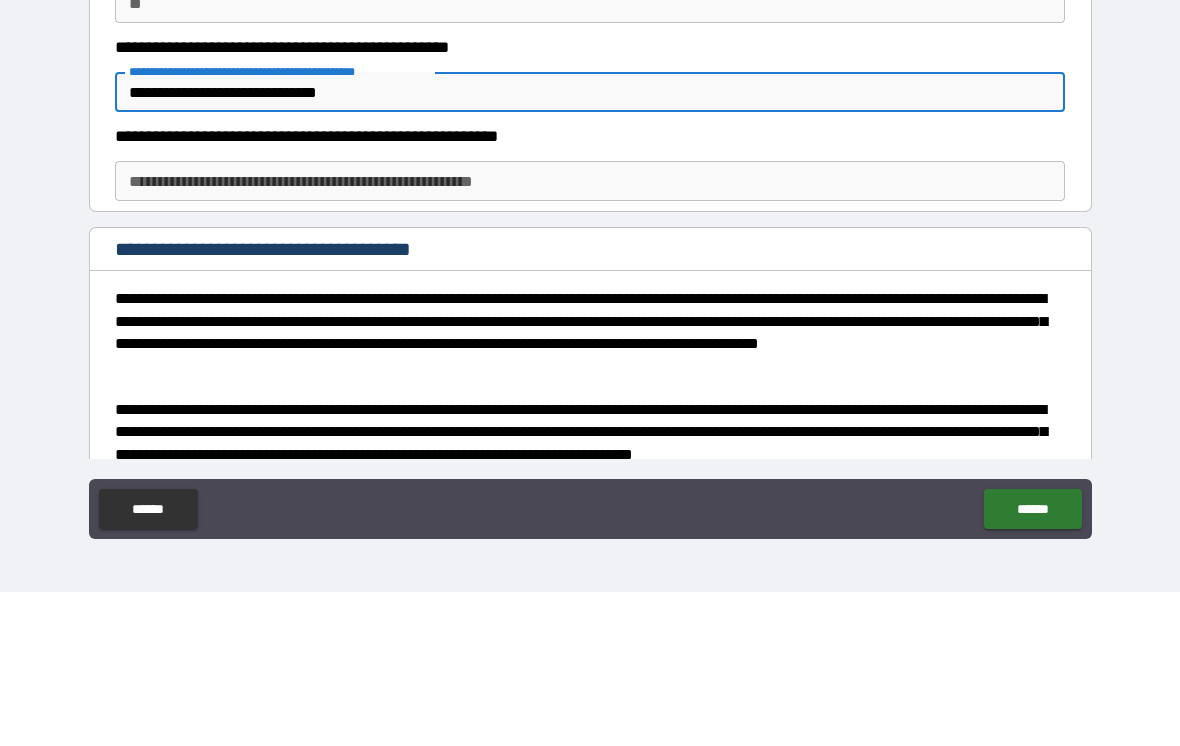 type on "**********" 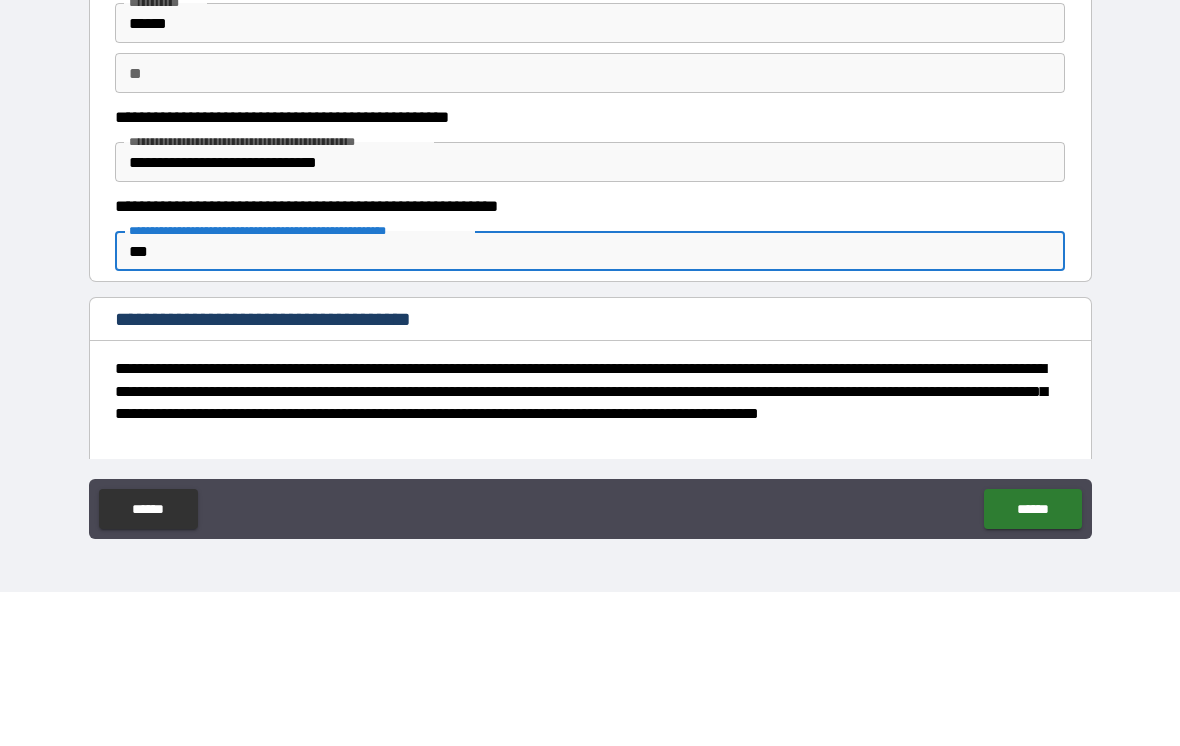 scroll, scrollTop: 0, scrollLeft: 0, axis: both 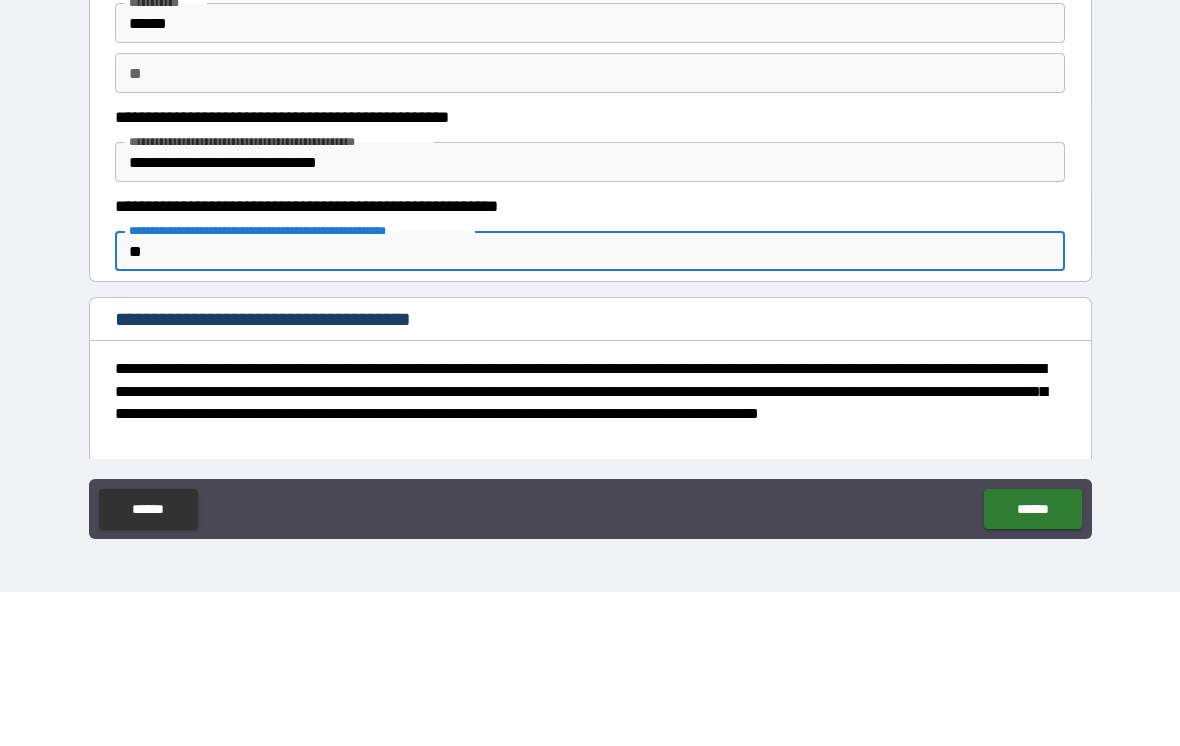 type on "*" 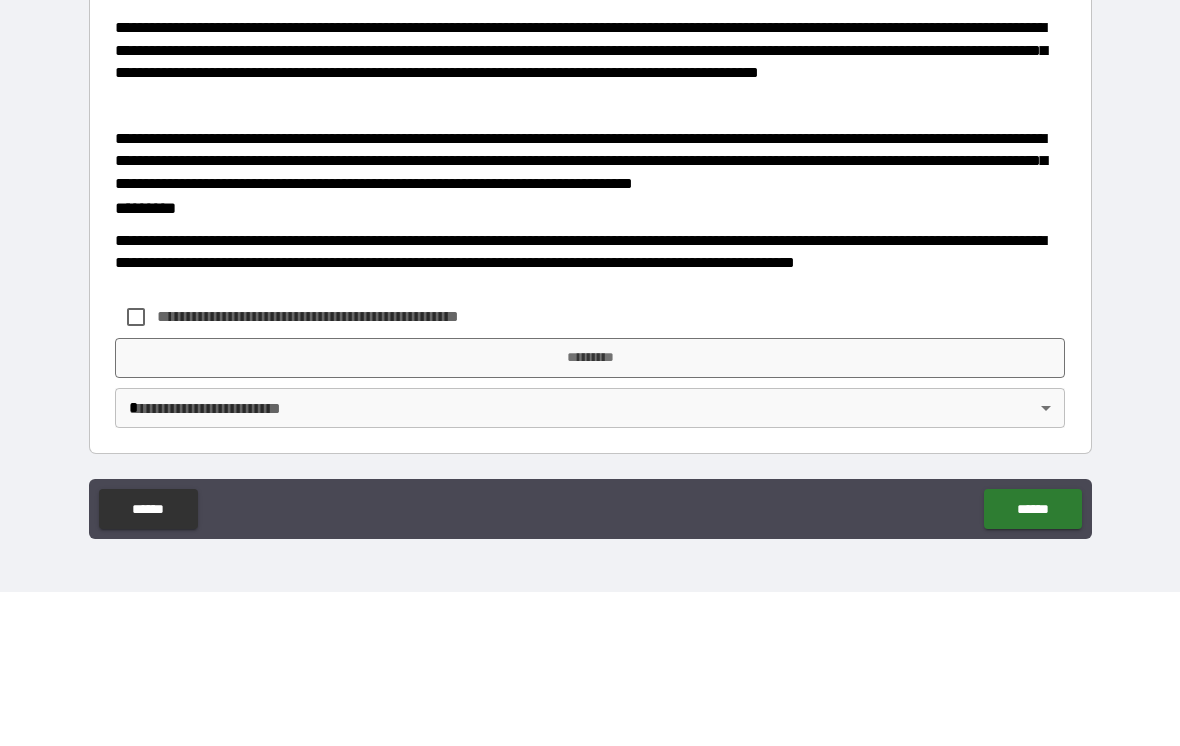 scroll, scrollTop: 340, scrollLeft: 0, axis: vertical 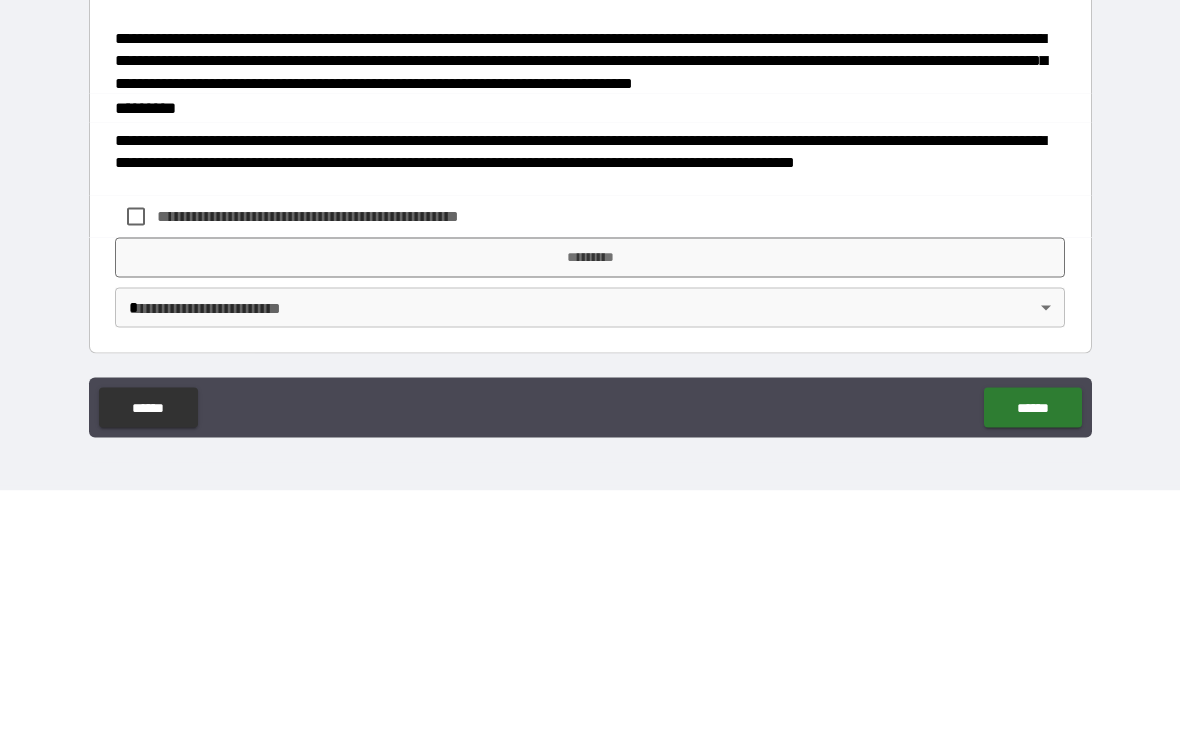type on "**********" 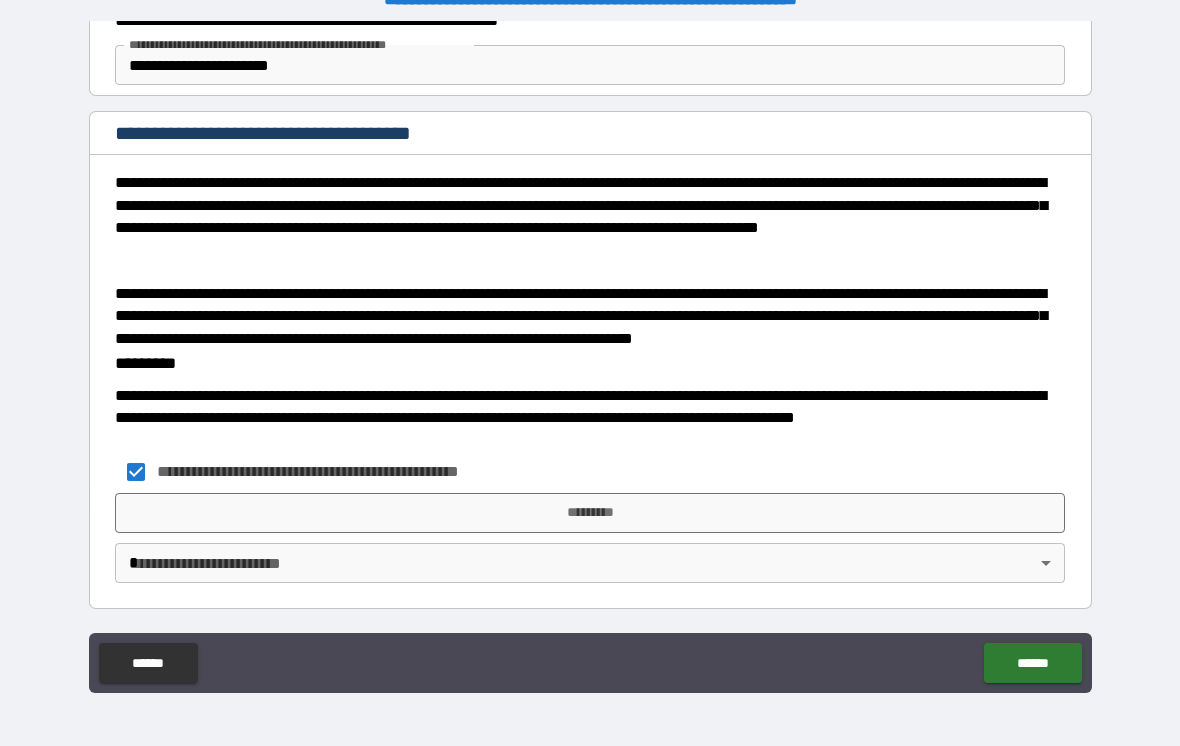 click on "*********" at bounding box center [590, 513] 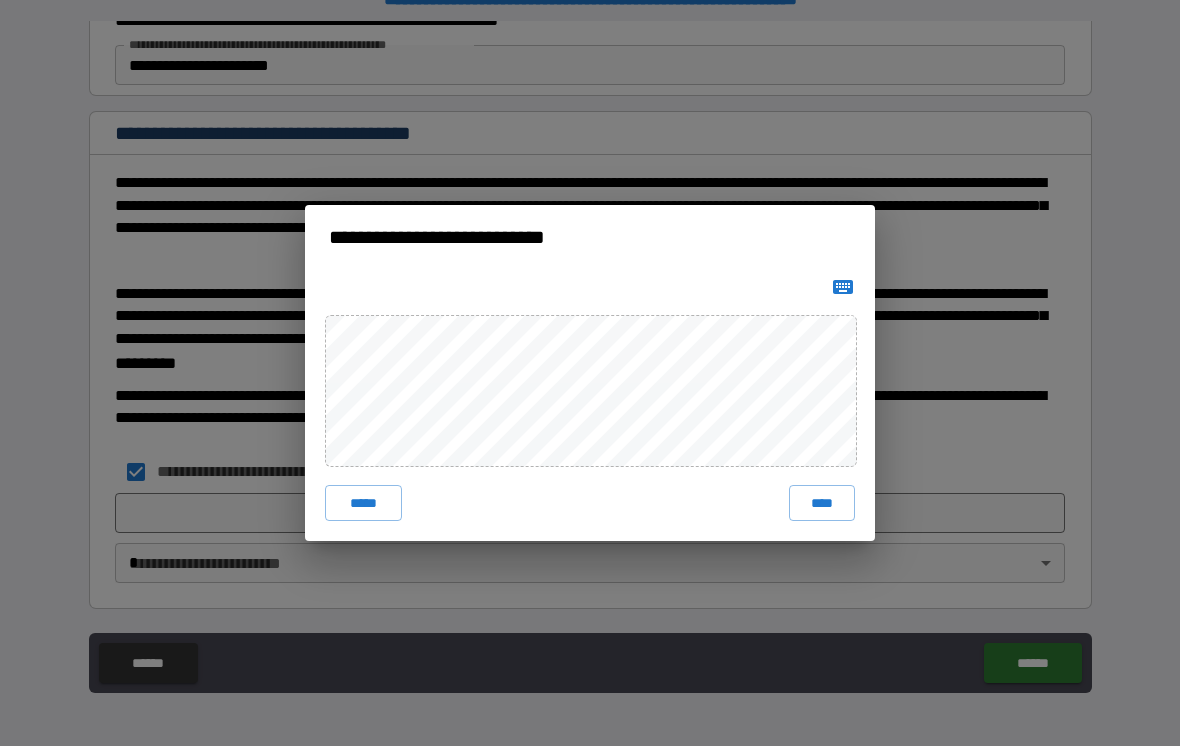 click on "*****" at bounding box center [363, 503] 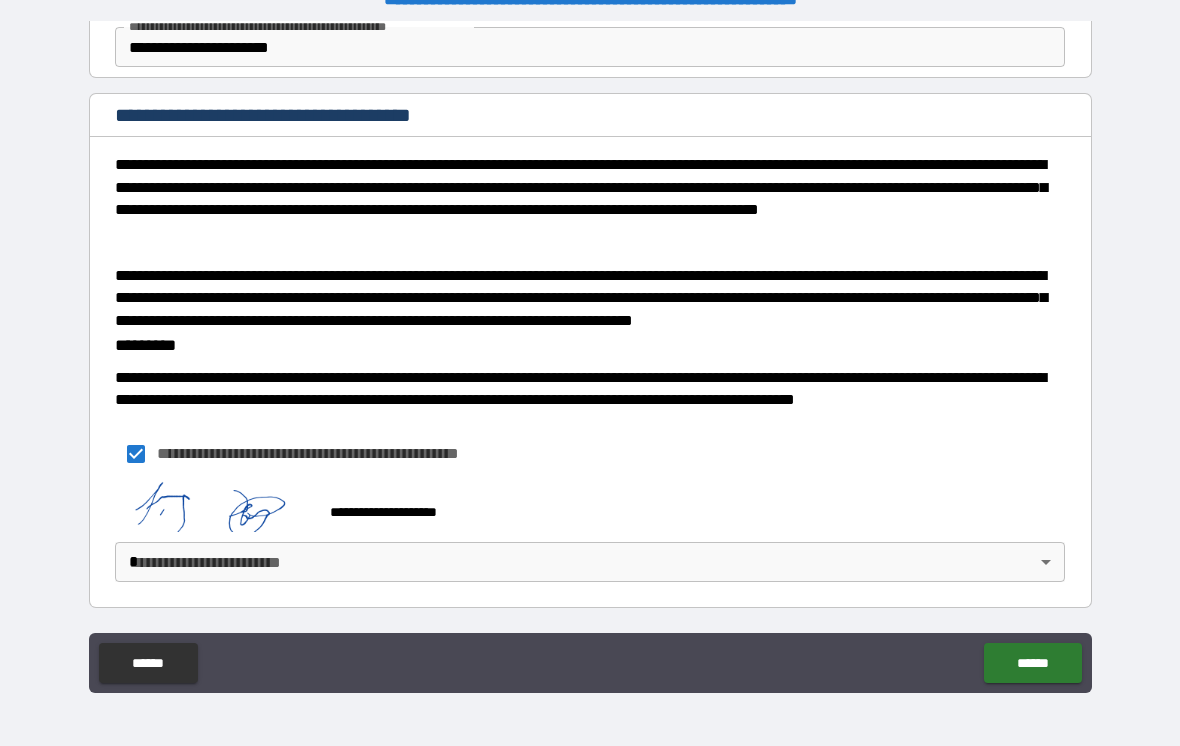 scroll, scrollTop: 357, scrollLeft: 0, axis: vertical 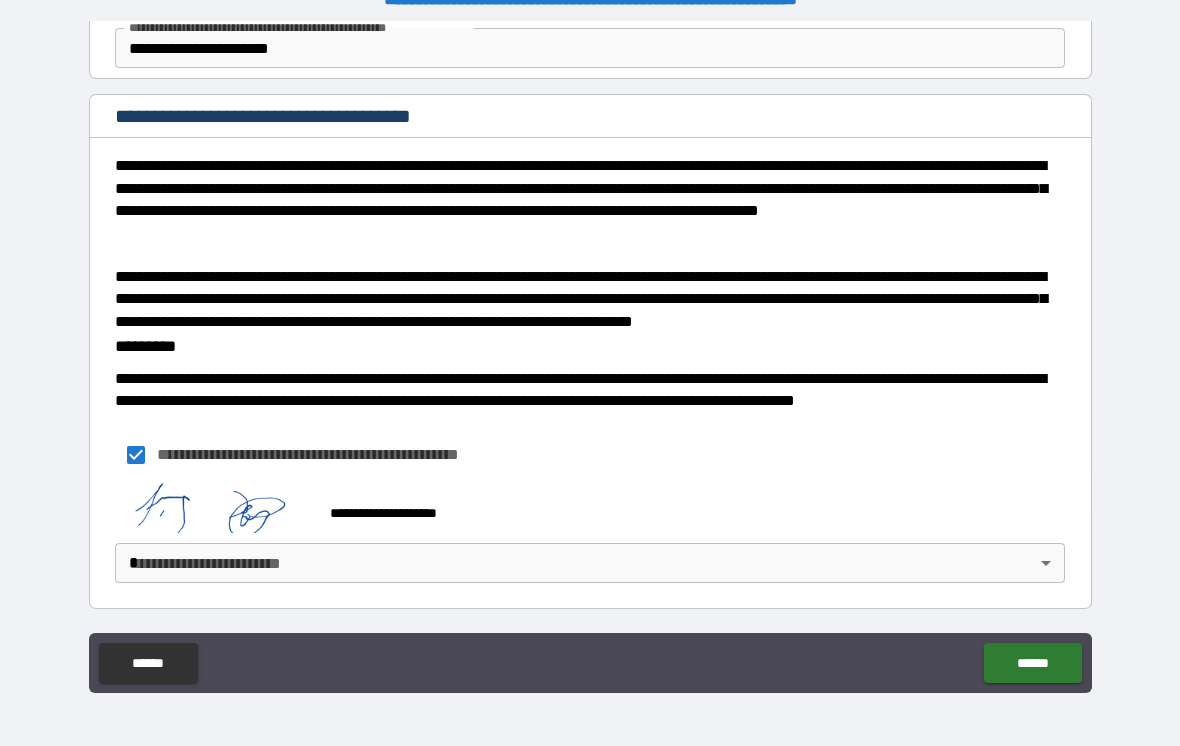 click on "**********" at bounding box center (590, 357) 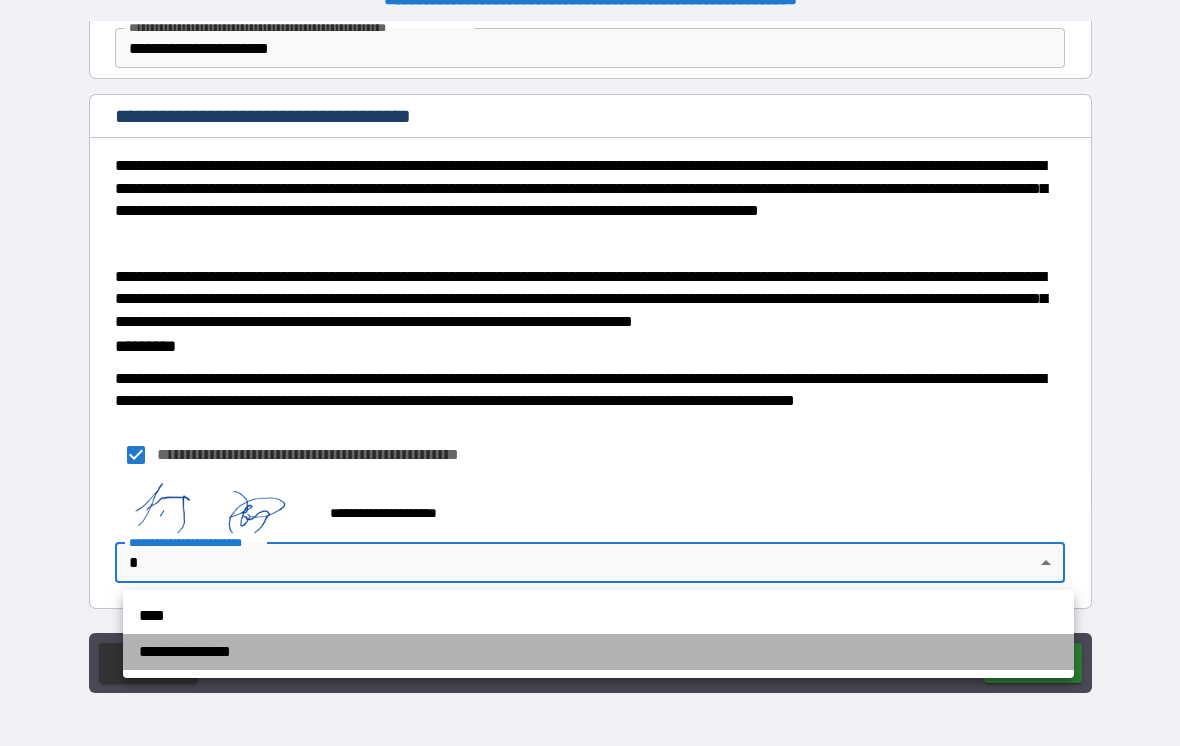 click on "**********" at bounding box center (598, 652) 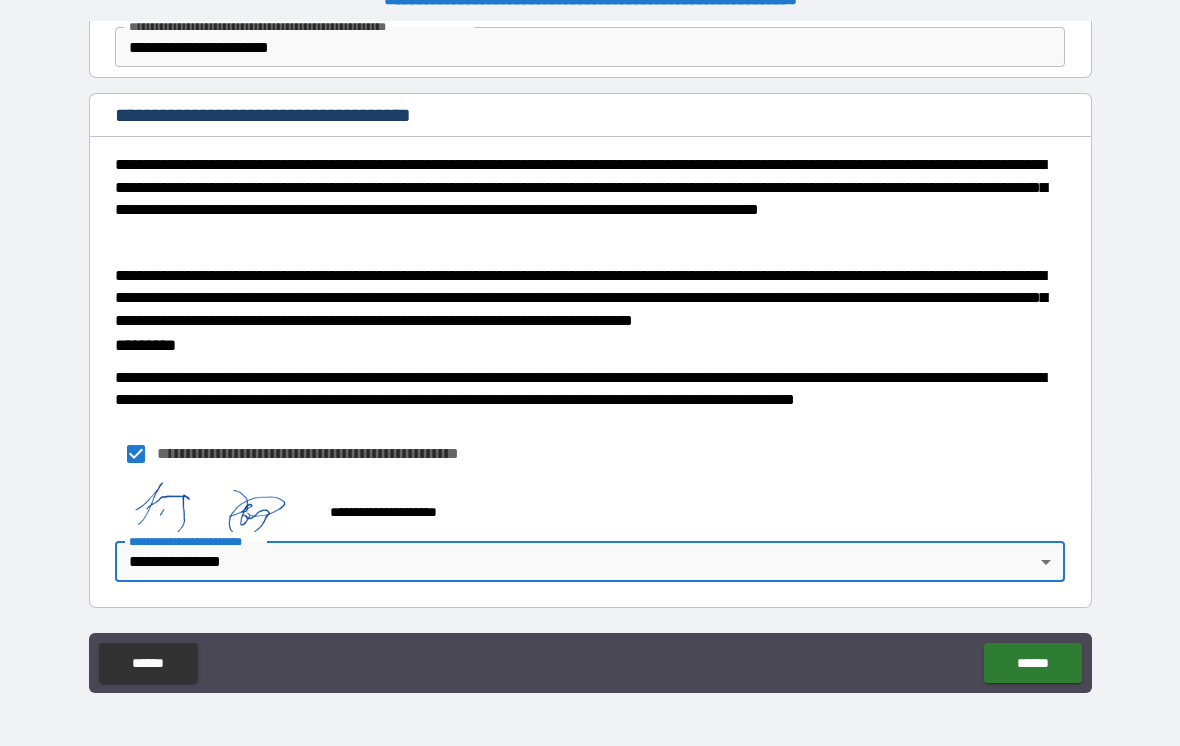 scroll, scrollTop: 358, scrollLeft: 0, axis: vertical 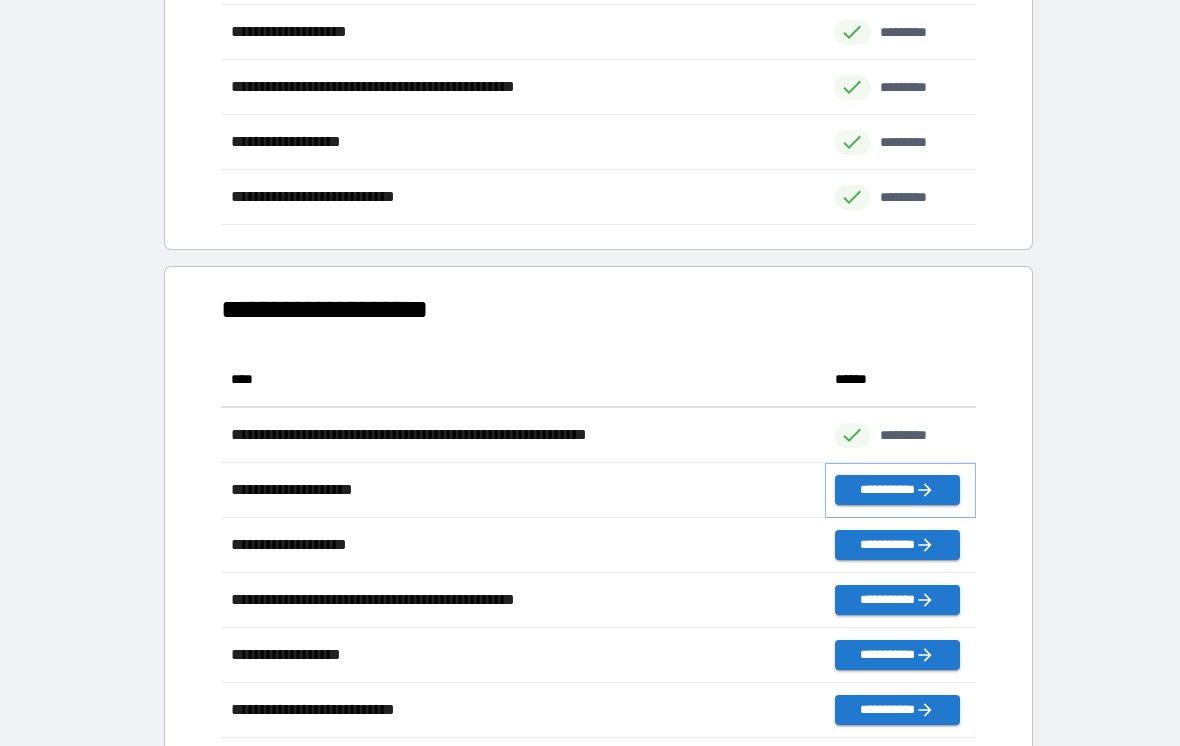 click on "**********" at bounding box center (897, 490) 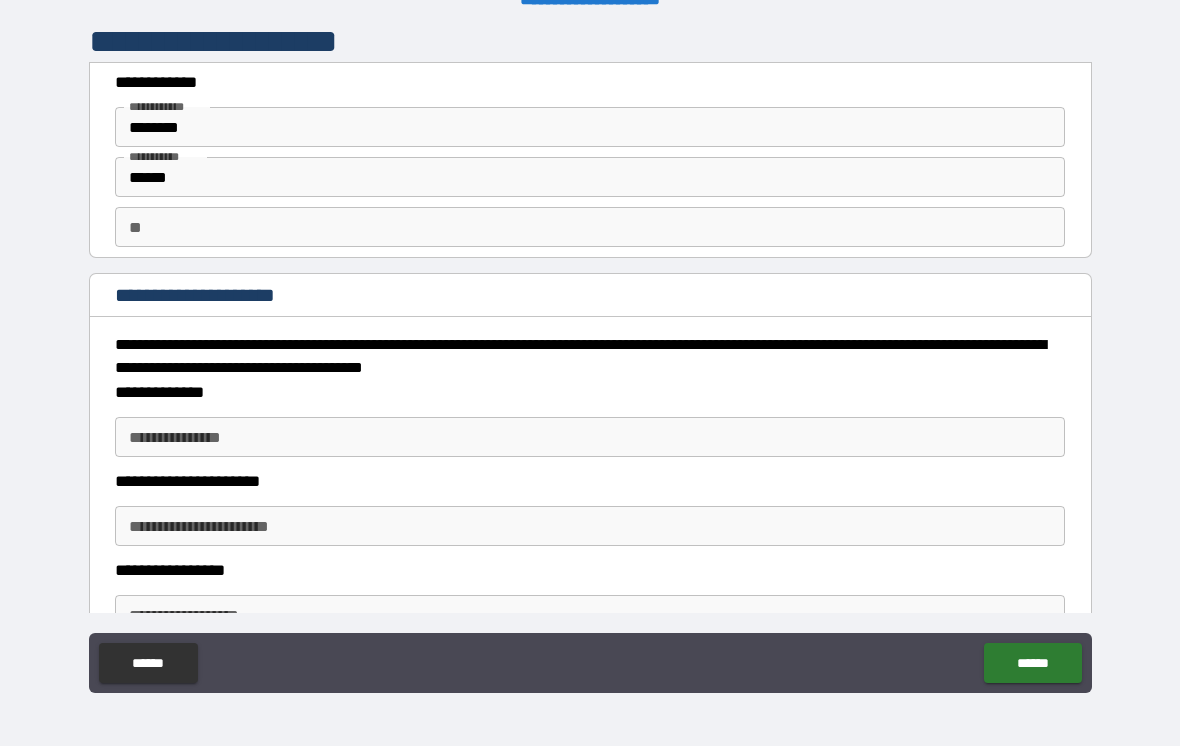 click on "**********" at bounding box center (590, 437) 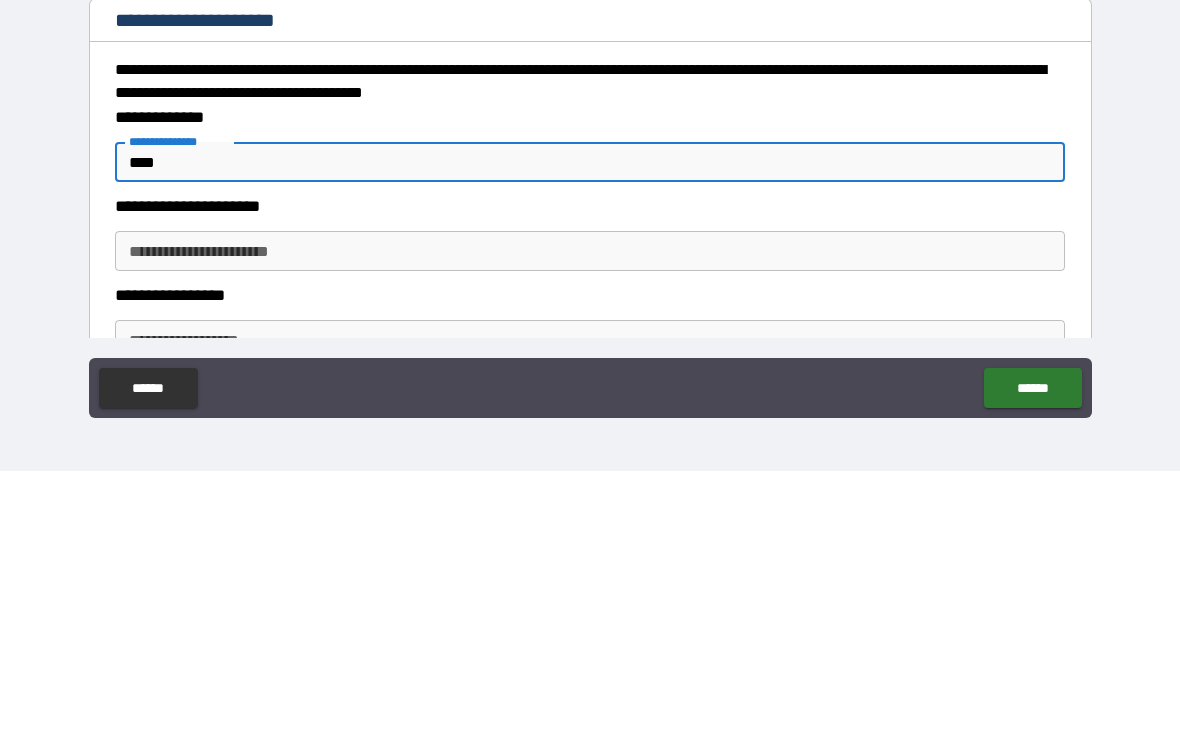 type on "***" 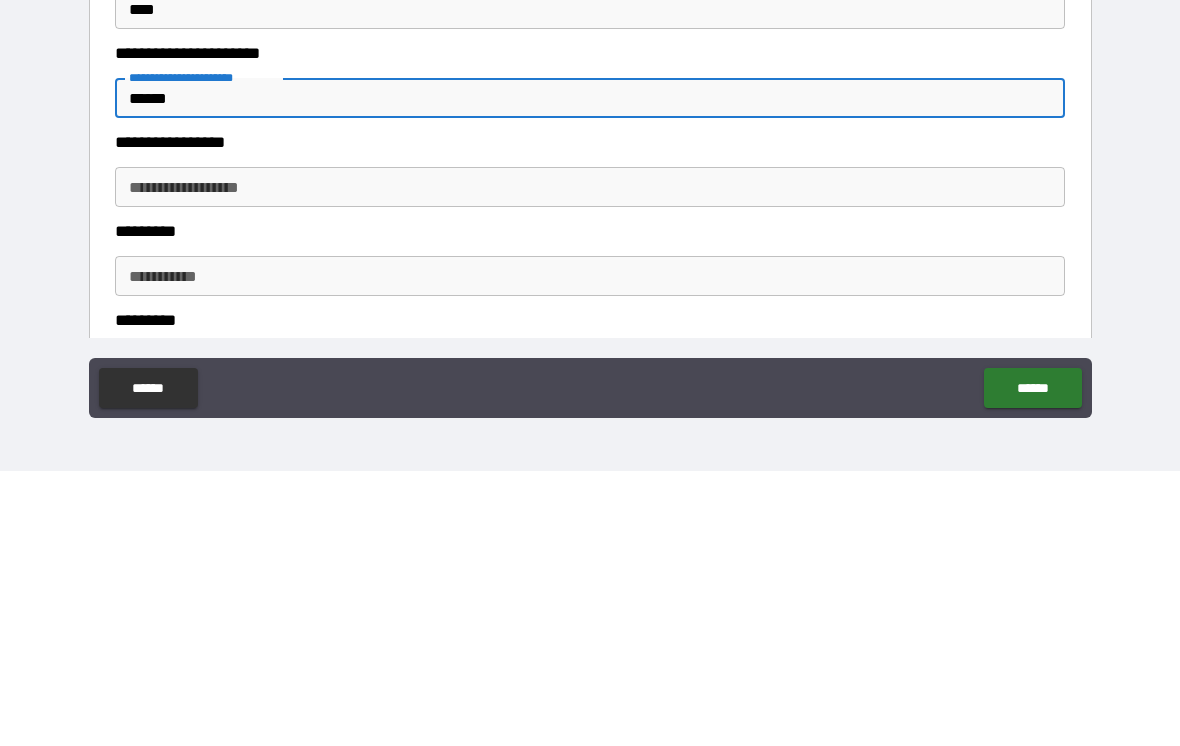 scroll, scrollTop: 160, scrollLeft: 0, axis: vertical 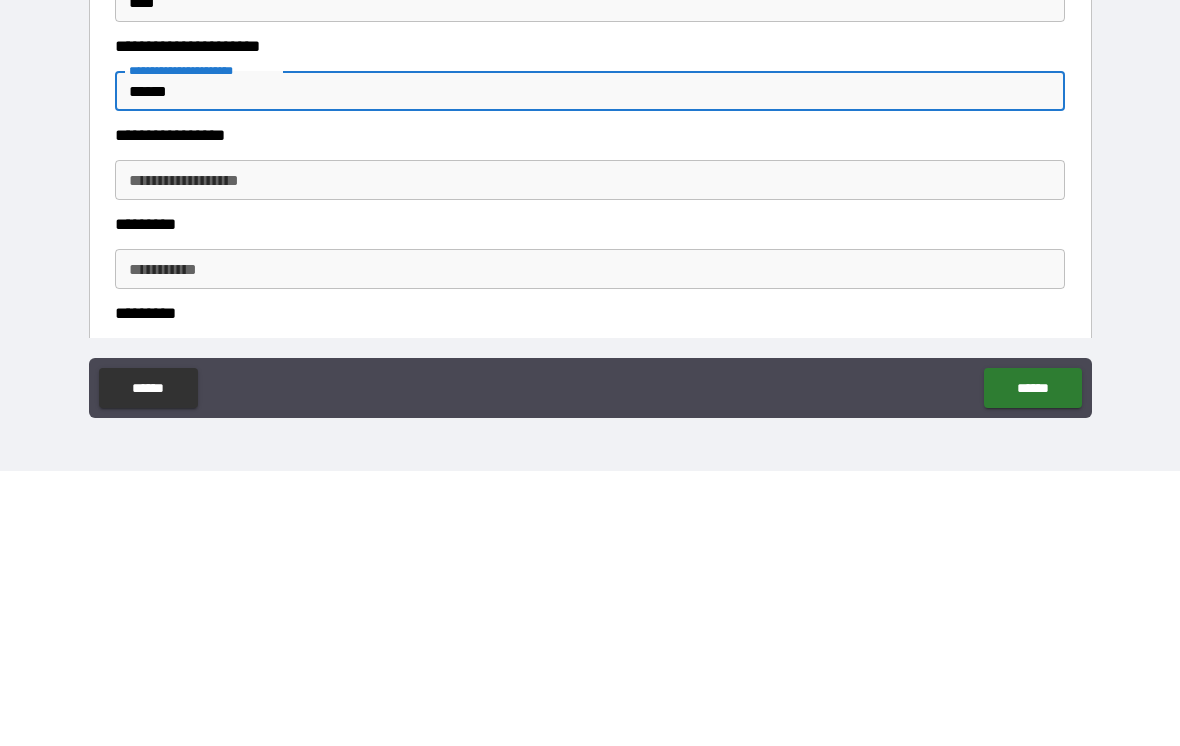 type on "******" 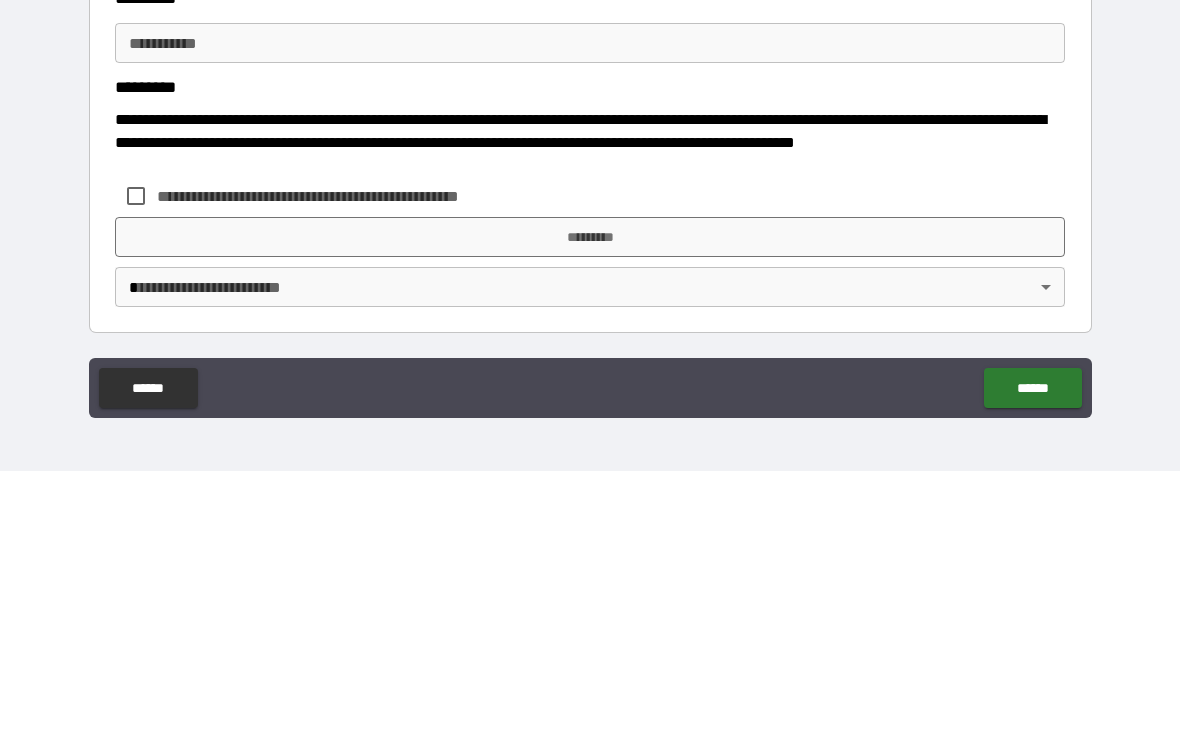 scroll, scrollTop: 386, scrollLeft: 0, axis: vertical 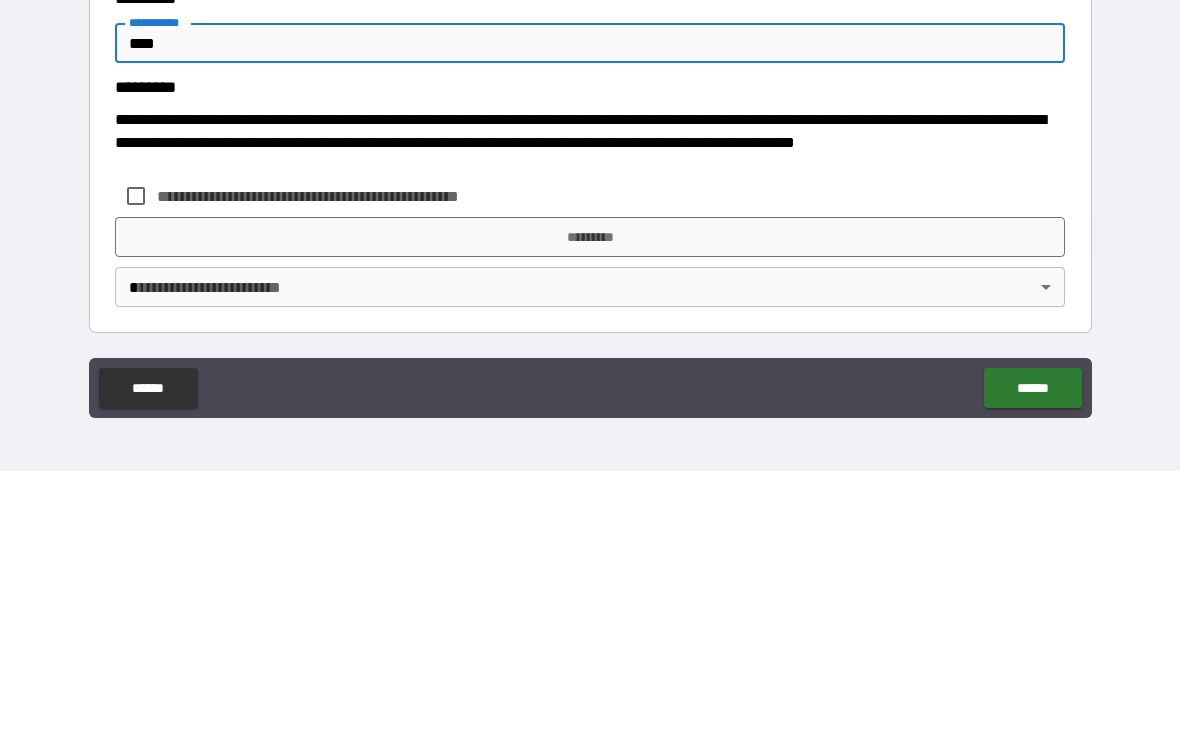 type on "****" 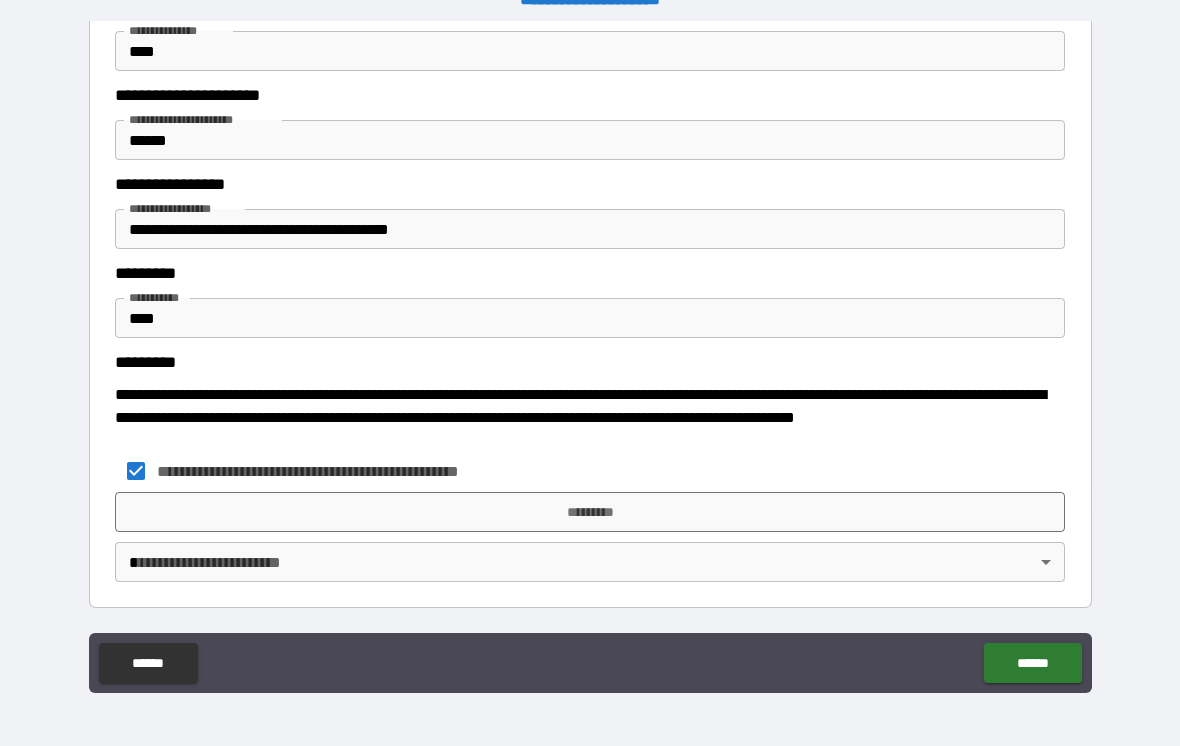 click on "*********" at bounding box center (590, 512) 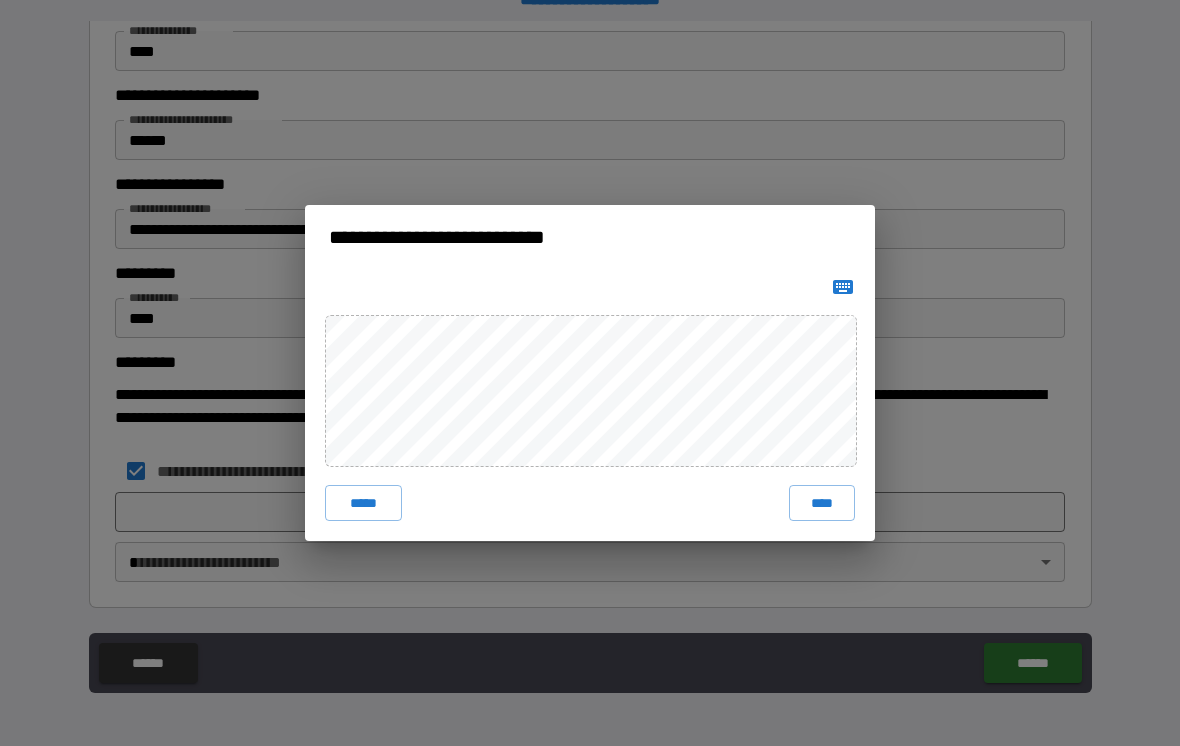 click on "****" at bounding box center [822, 503] 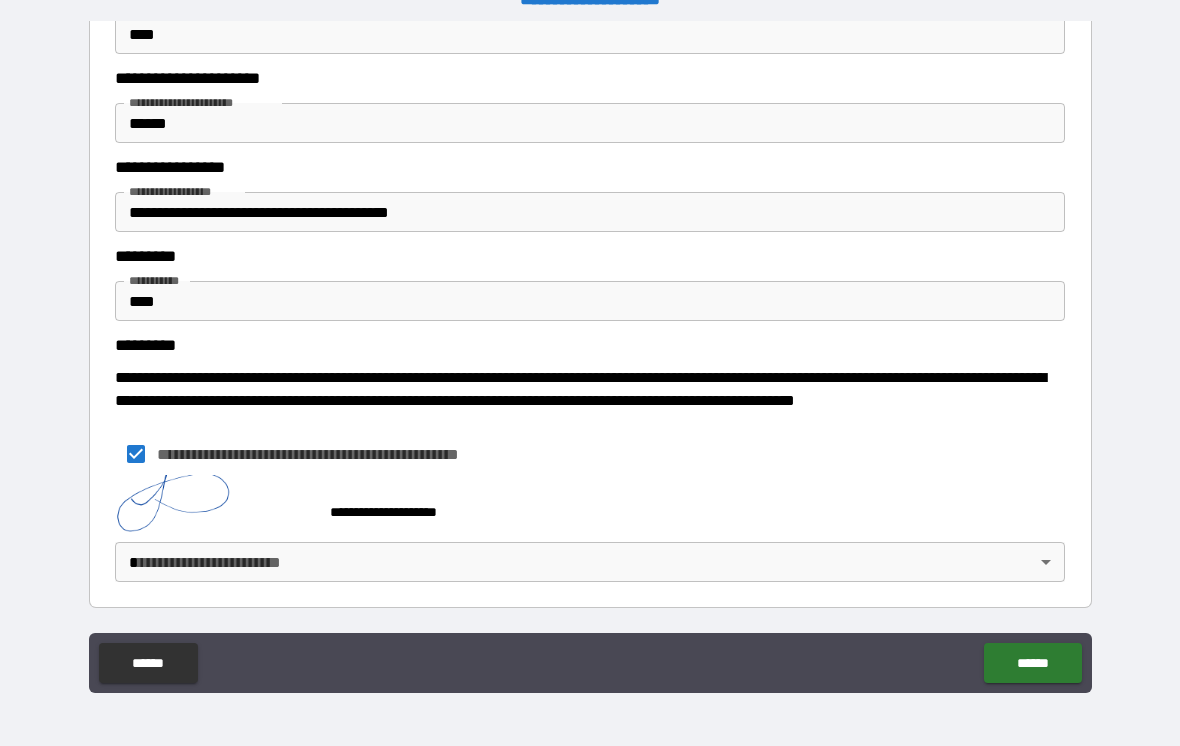 scroll, scrollTop: 403, scrollLeft: 0, axis: vertical 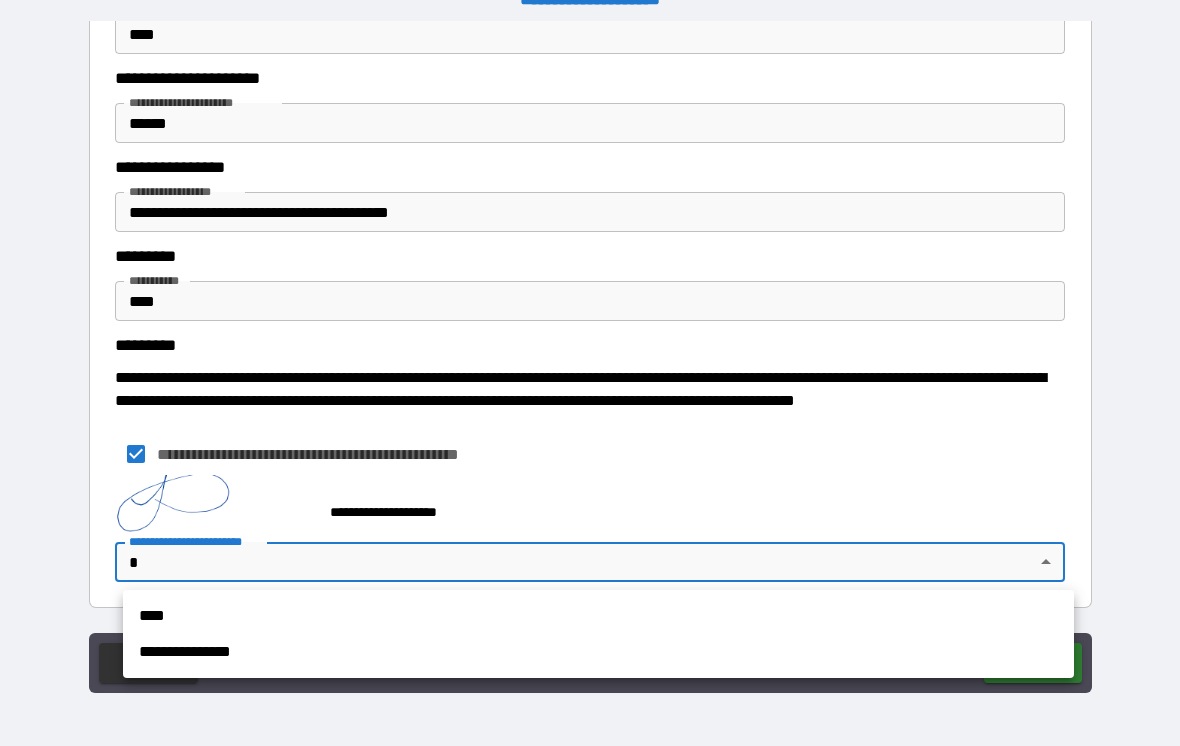 click on "**********" at bounding box center (598, 652) 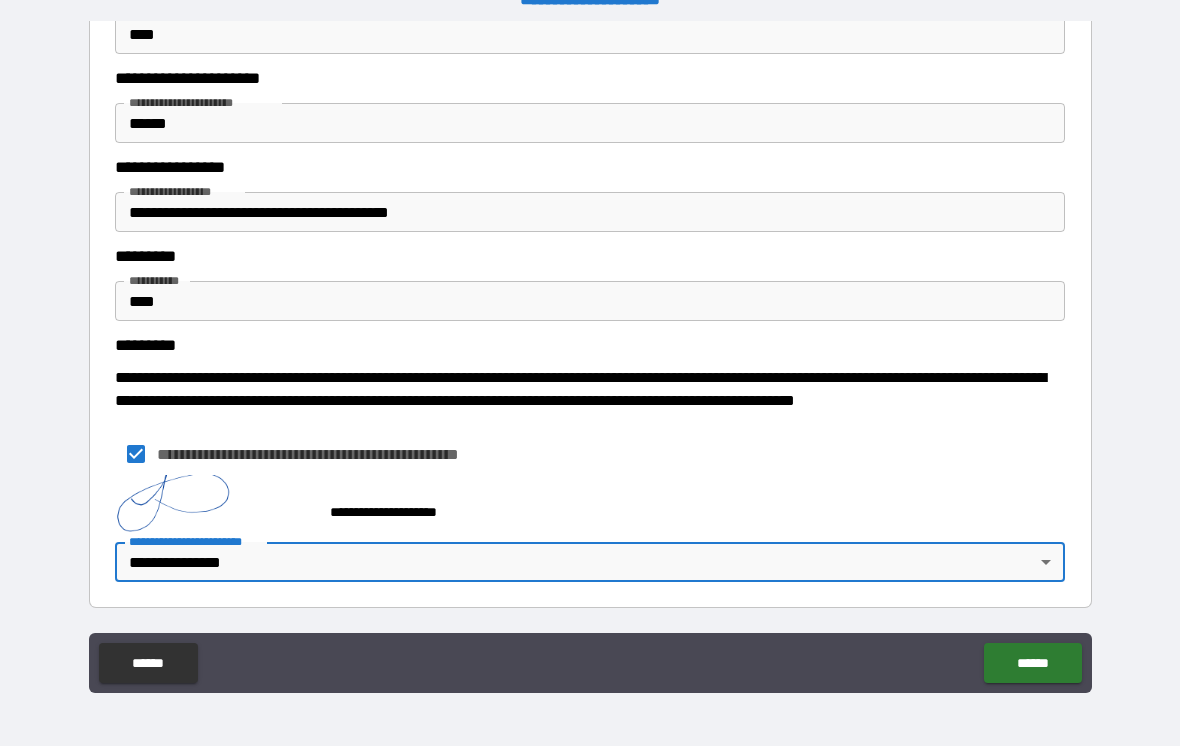 click on "**********" at bounding box center (590, 357) 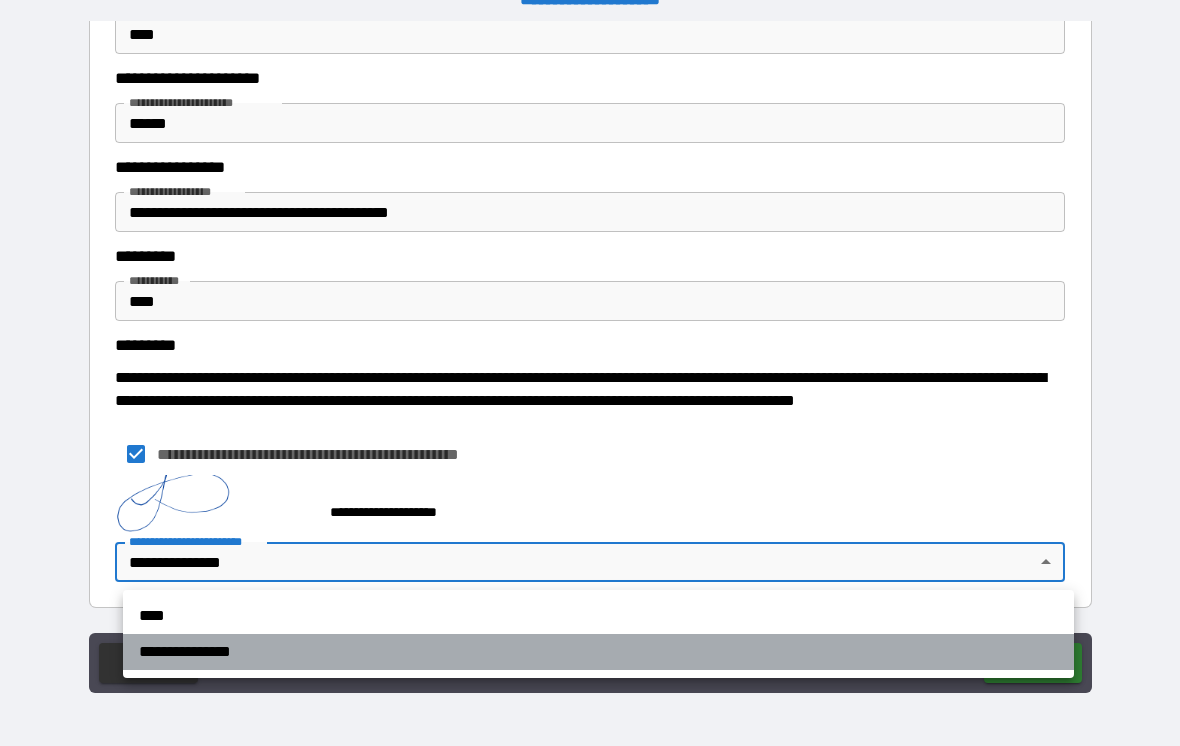 click on "**********" at bounding box center [598, 652] 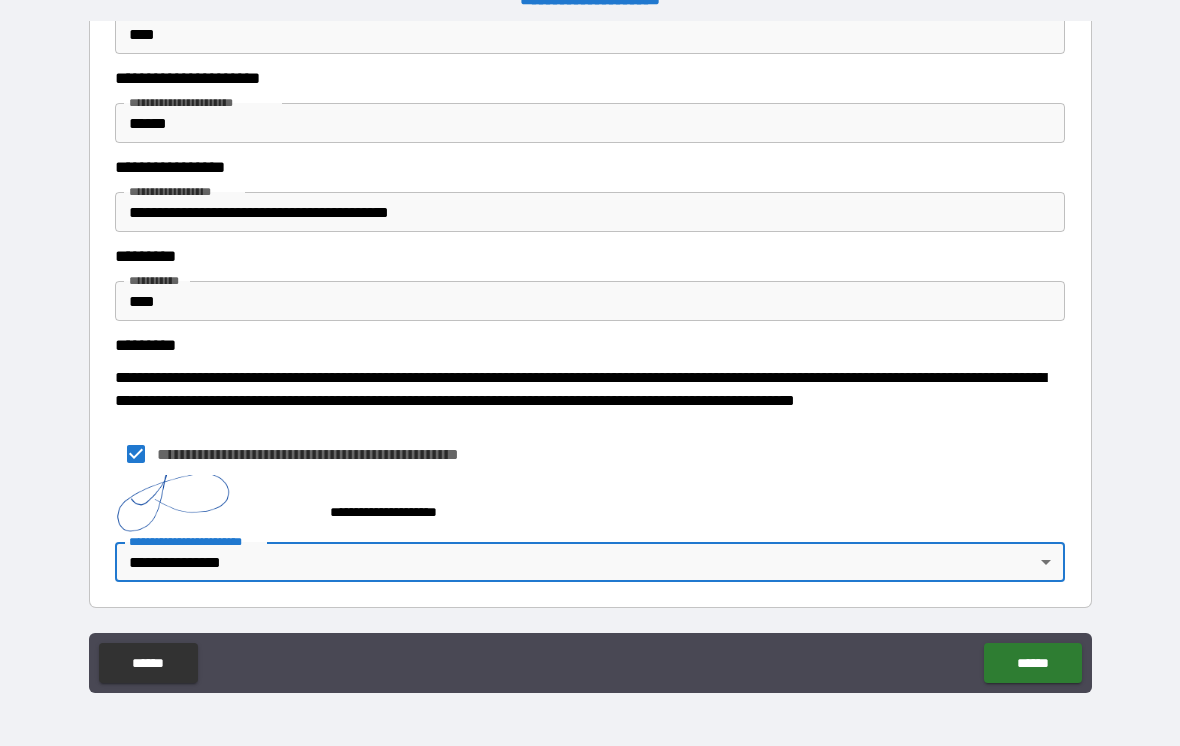 scroll, scrollTop: 403, scrollLeft: 0, axis: vertical 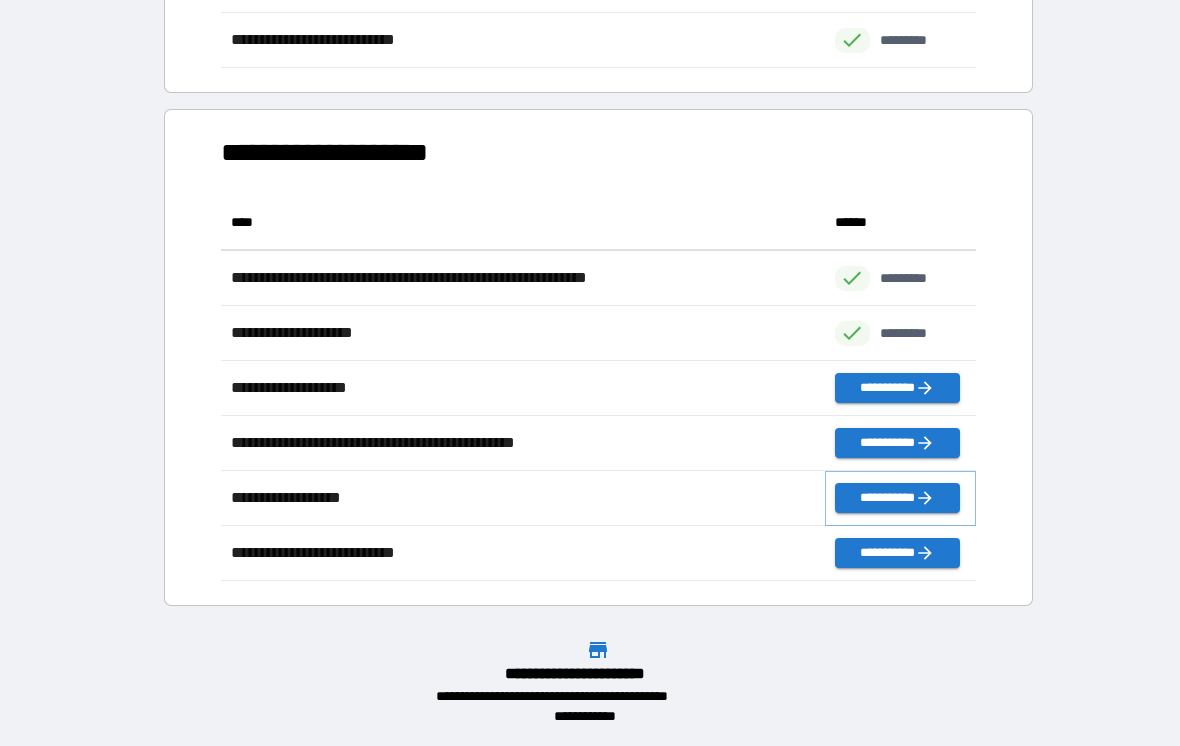 click on "**********" at bounding box center (897, 498) 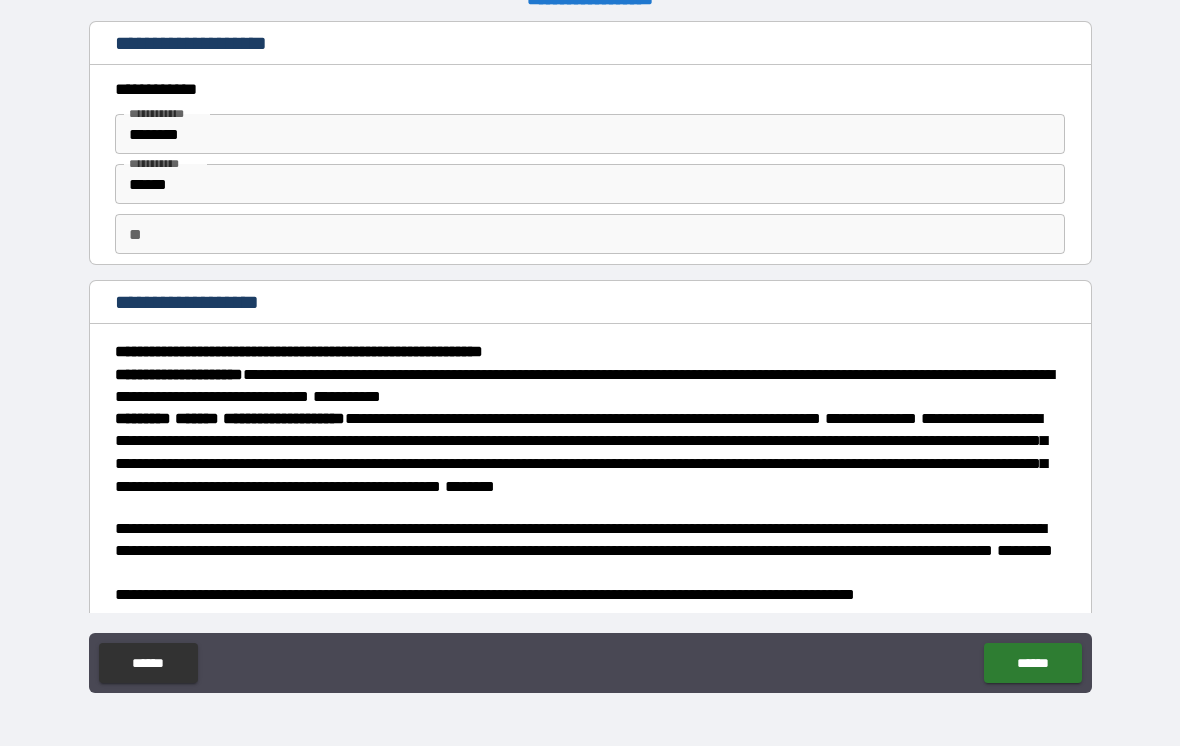 scroll, scrollTop: 0, scrollLeft: 0, axis: both 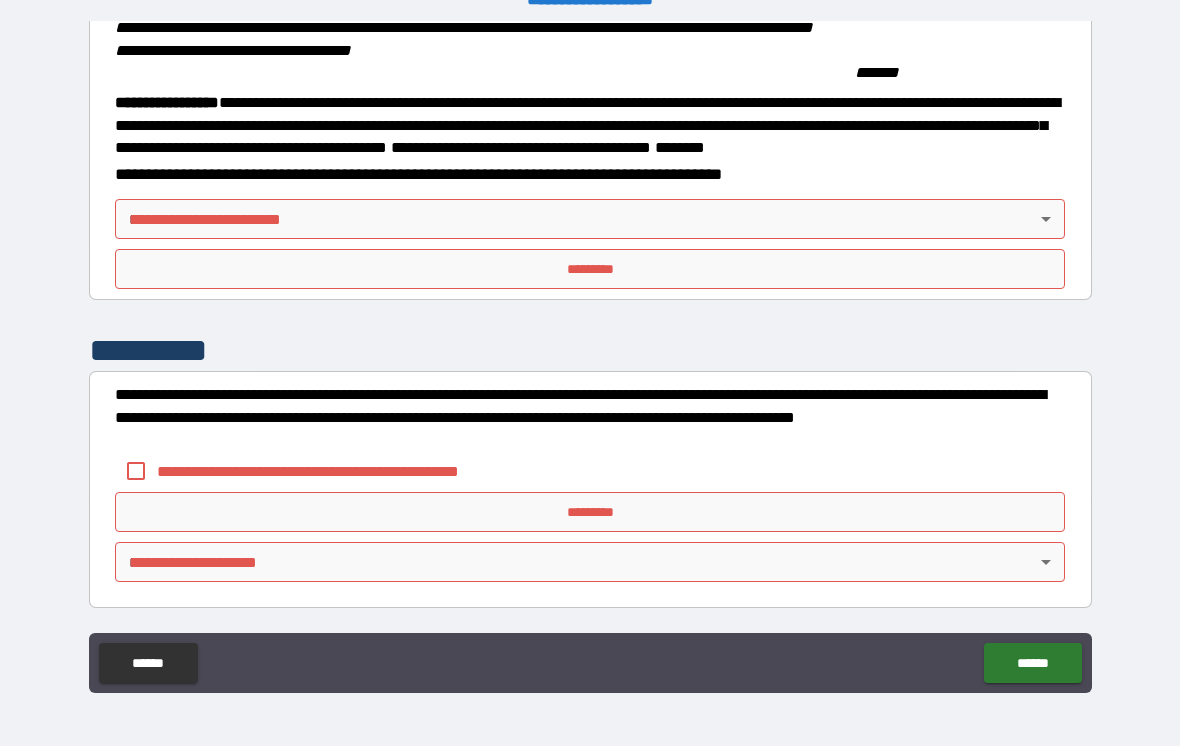 click on "**********" at bounding box center (590, 357) 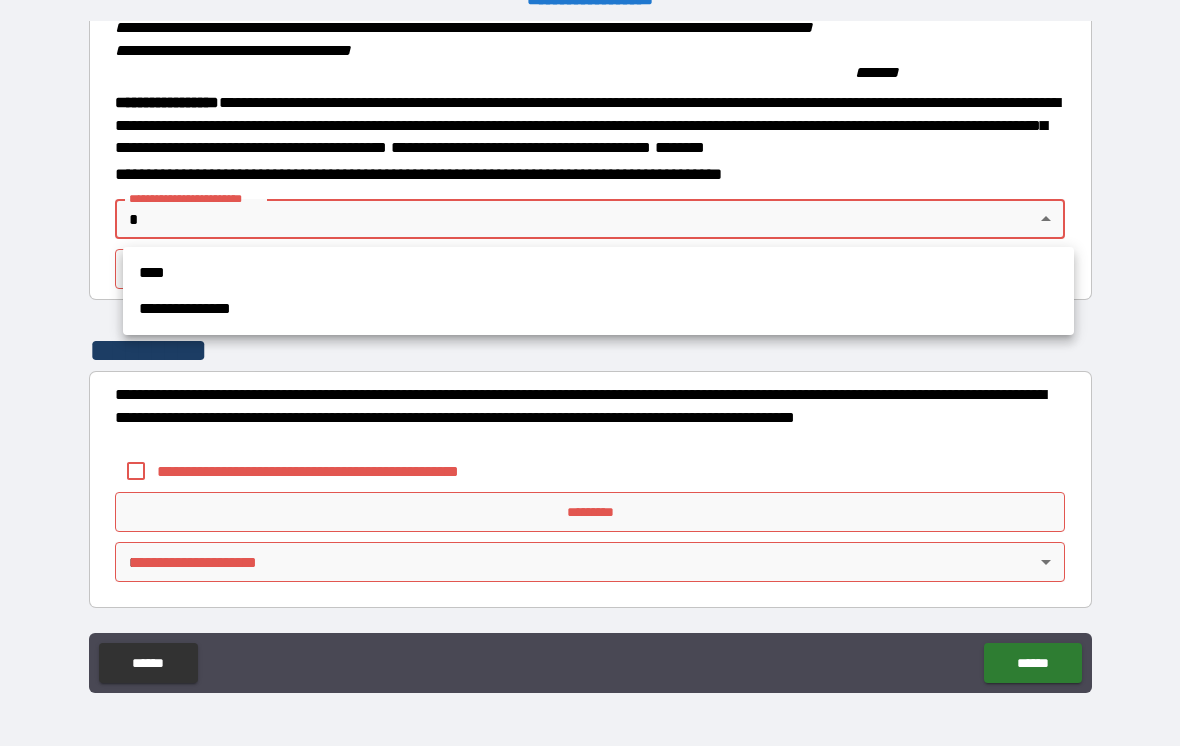 click on "**********" at bounding box center [598, 309] 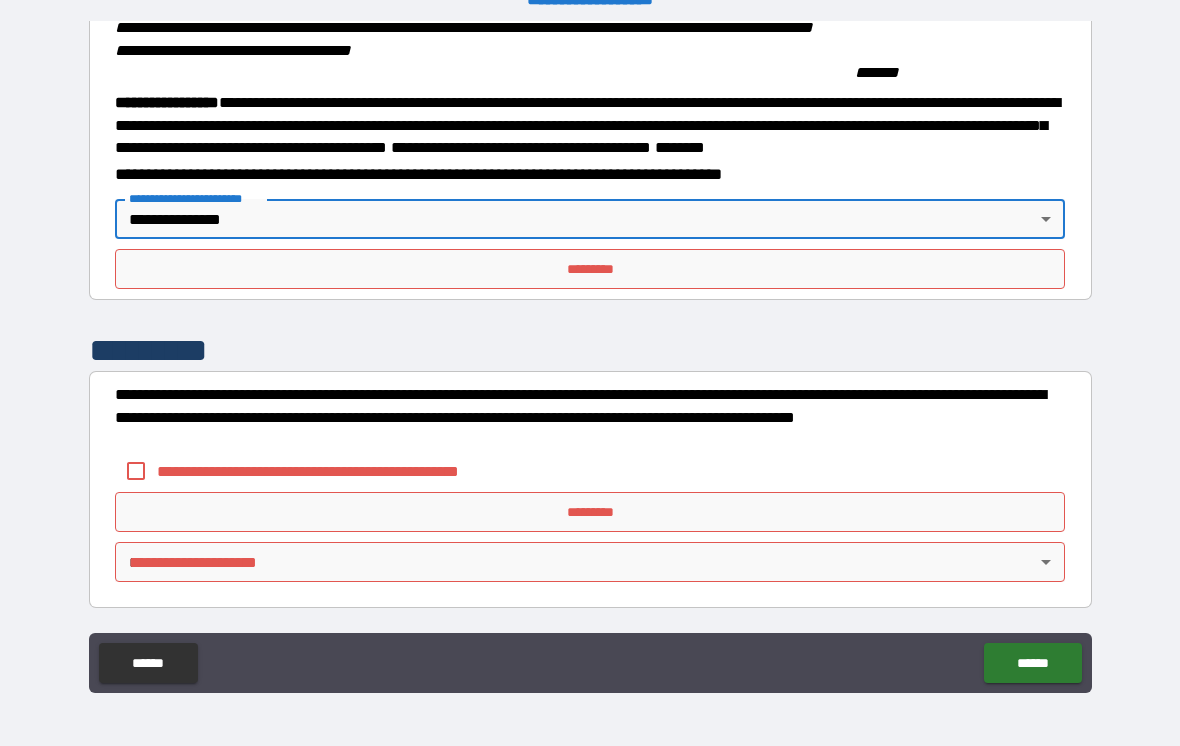 click on "*********" at bounding box center [590, 269] 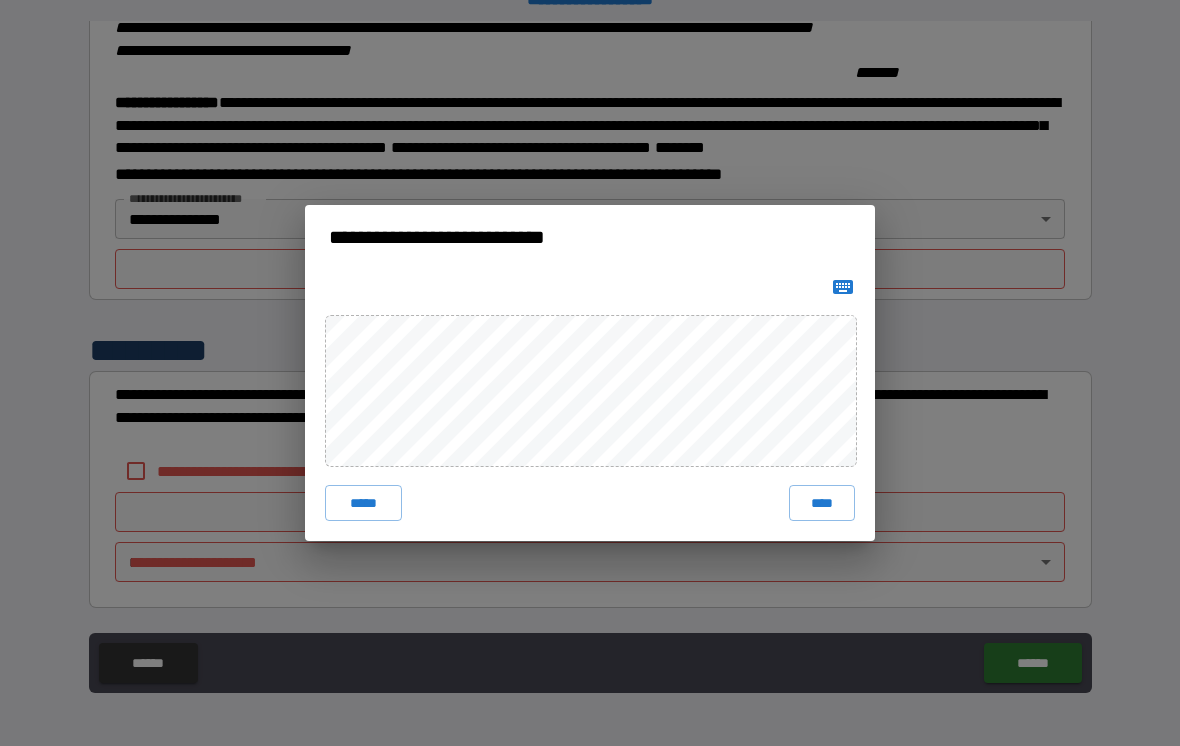 click on "****" at bounding box center (822, 503) 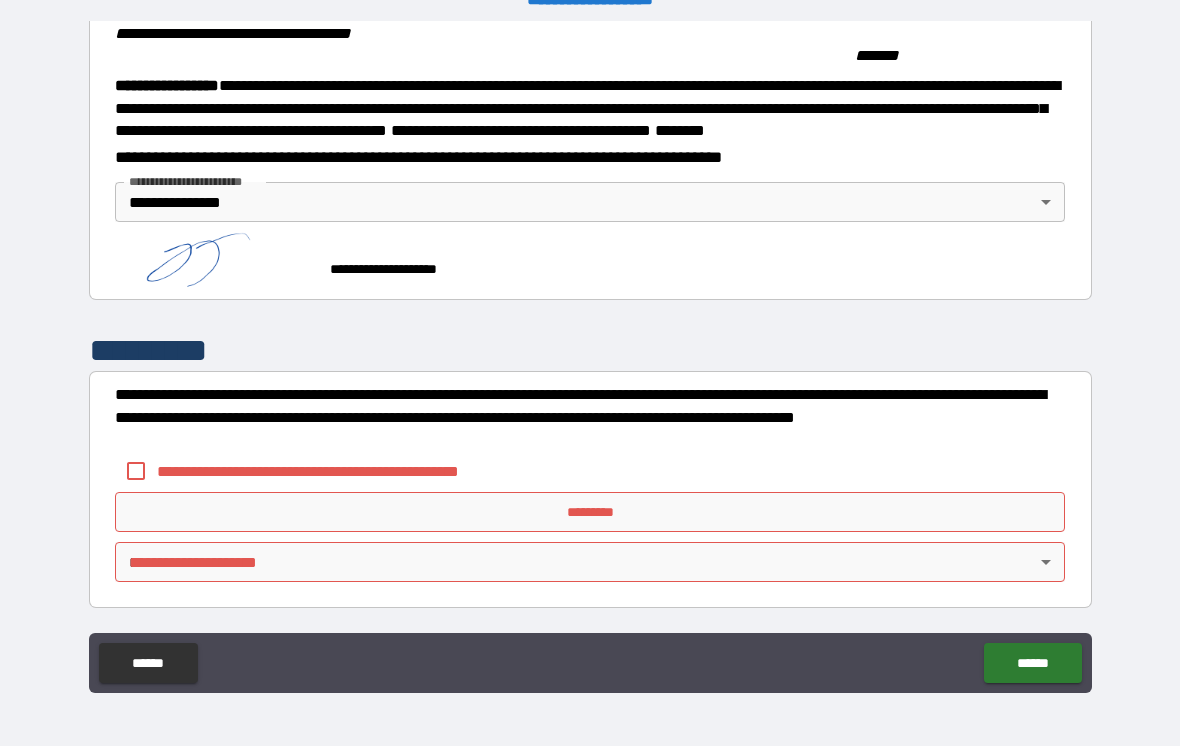 scroll, scrollTop: 2138, scrollLeft: 0, axis: vertical 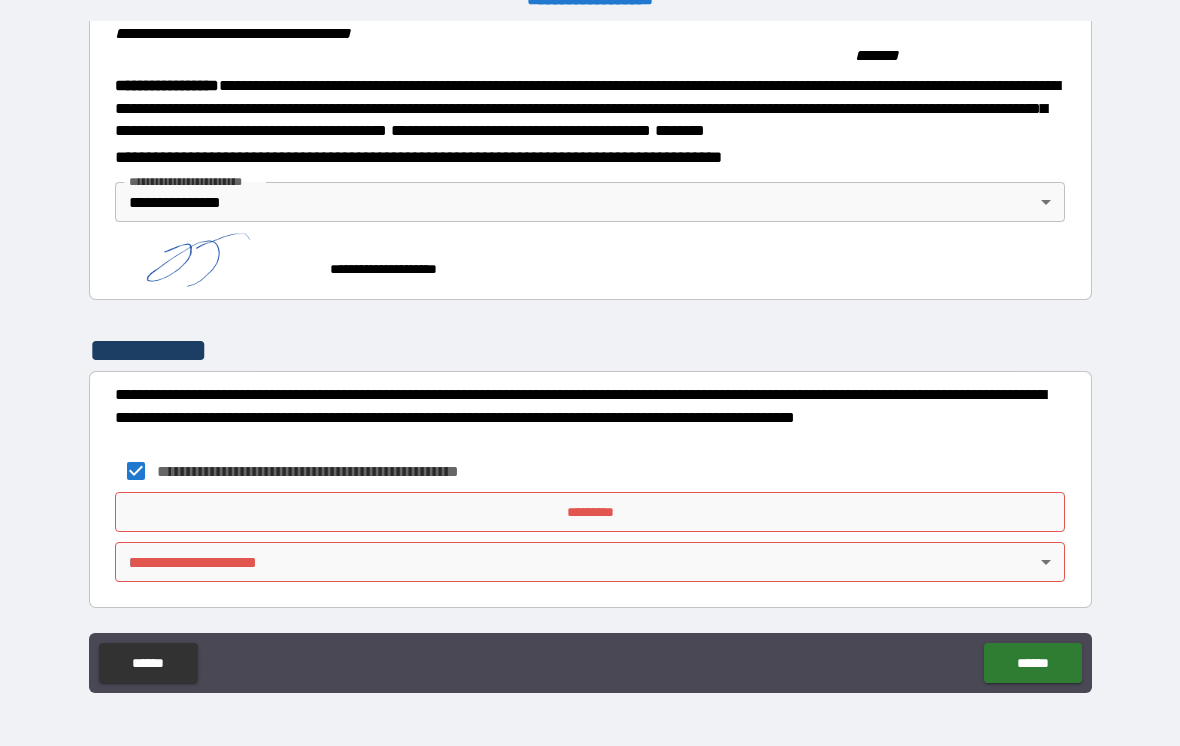 click on "*********" at bounding box center (590, 512) 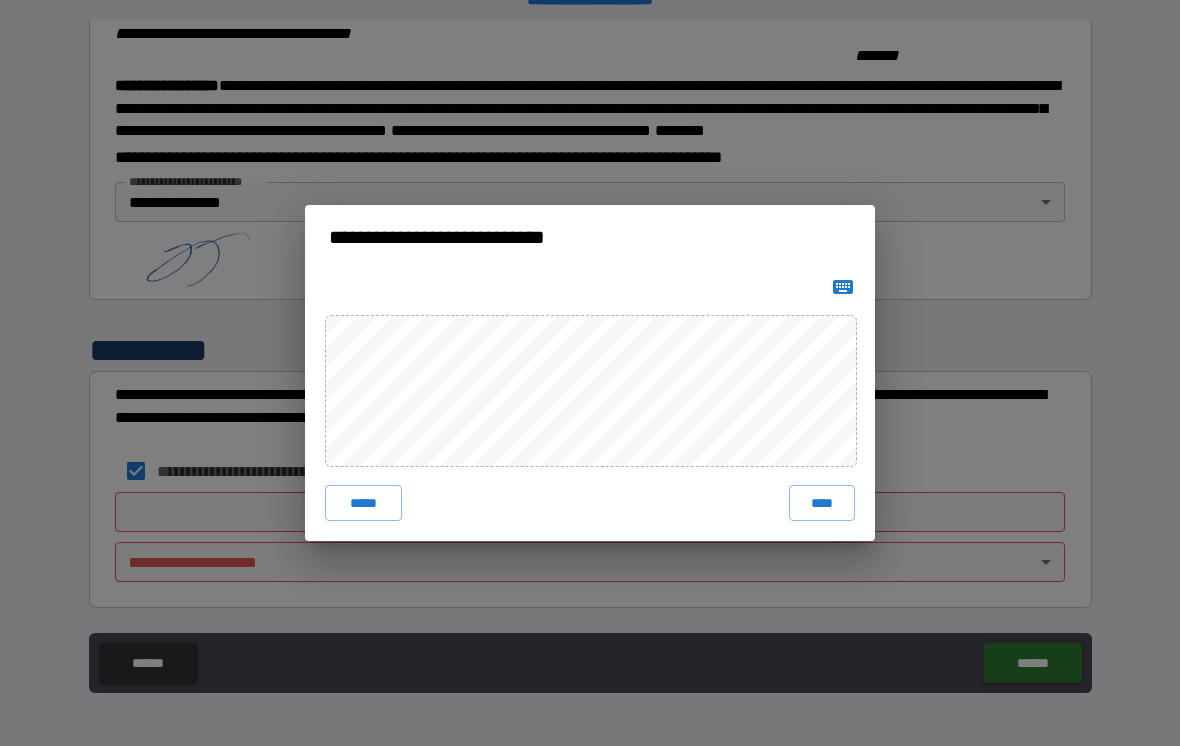 click on "****" at bounding box center (822, 503) 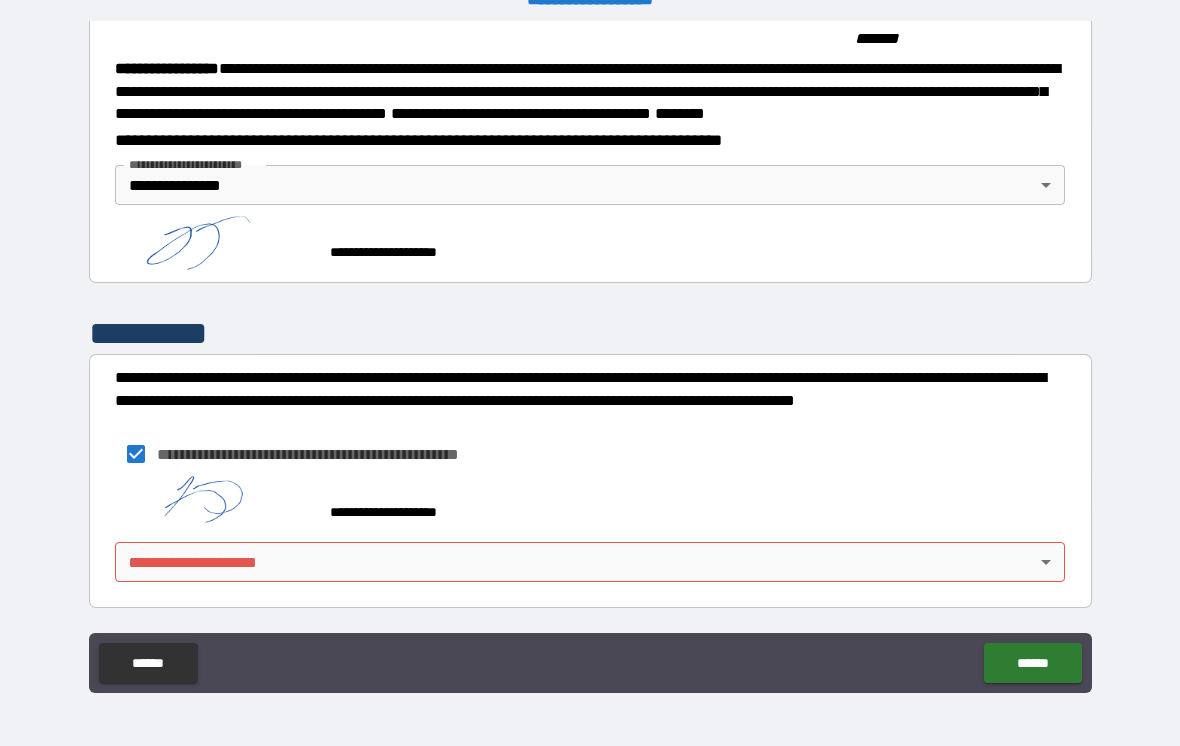 scroll, scrollTop: 2155, scrollLeft: 0, axis: vertical 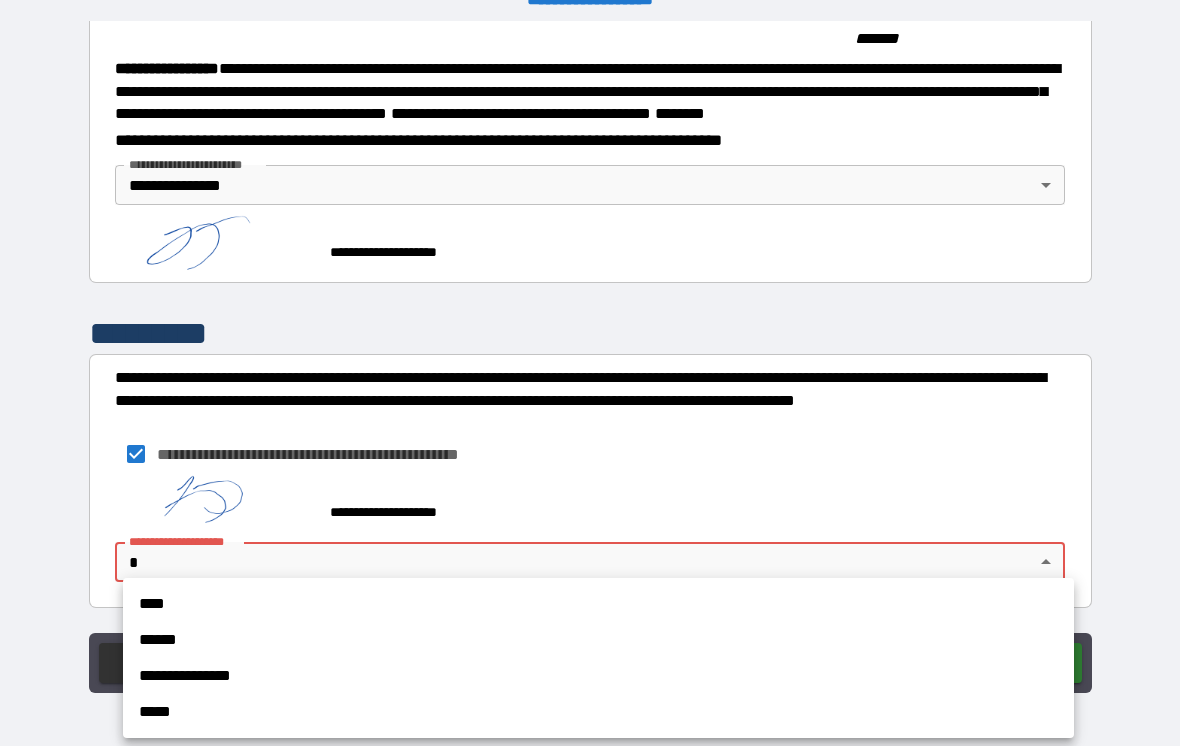 click on "**********" at bounding box center [598, 676] 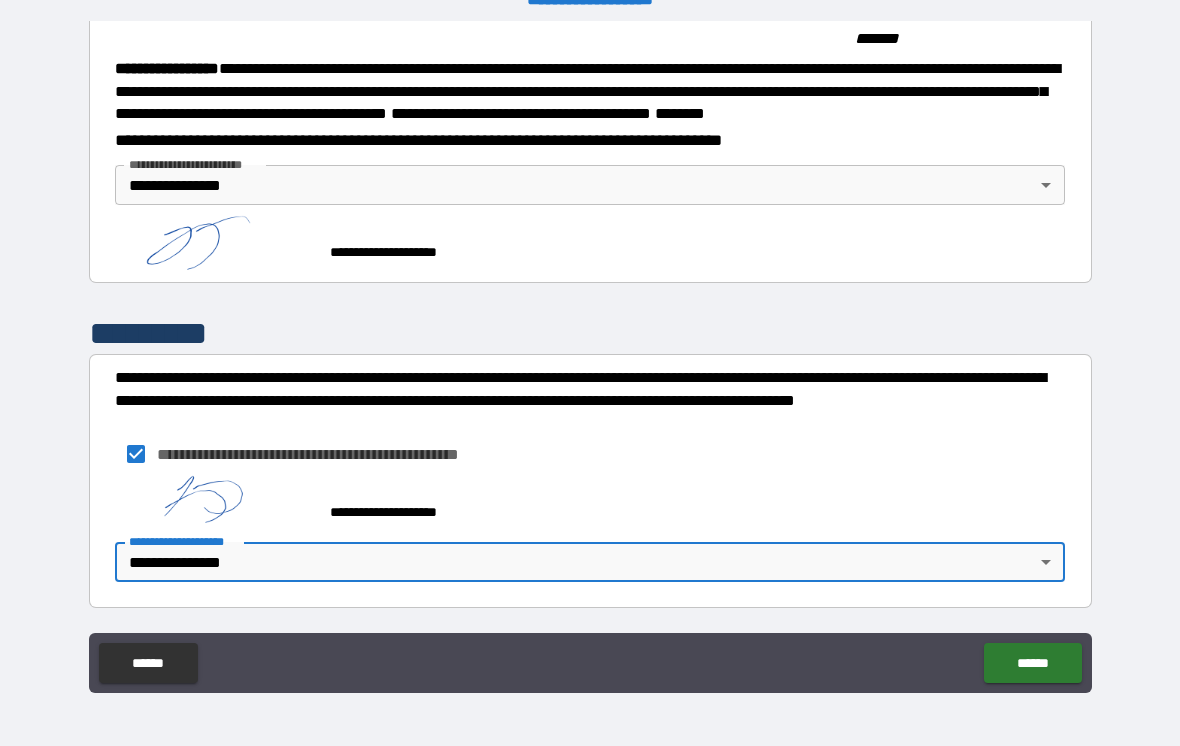 scroll, scrollTop: 2155, scrollLeft: 0, axis: vertical 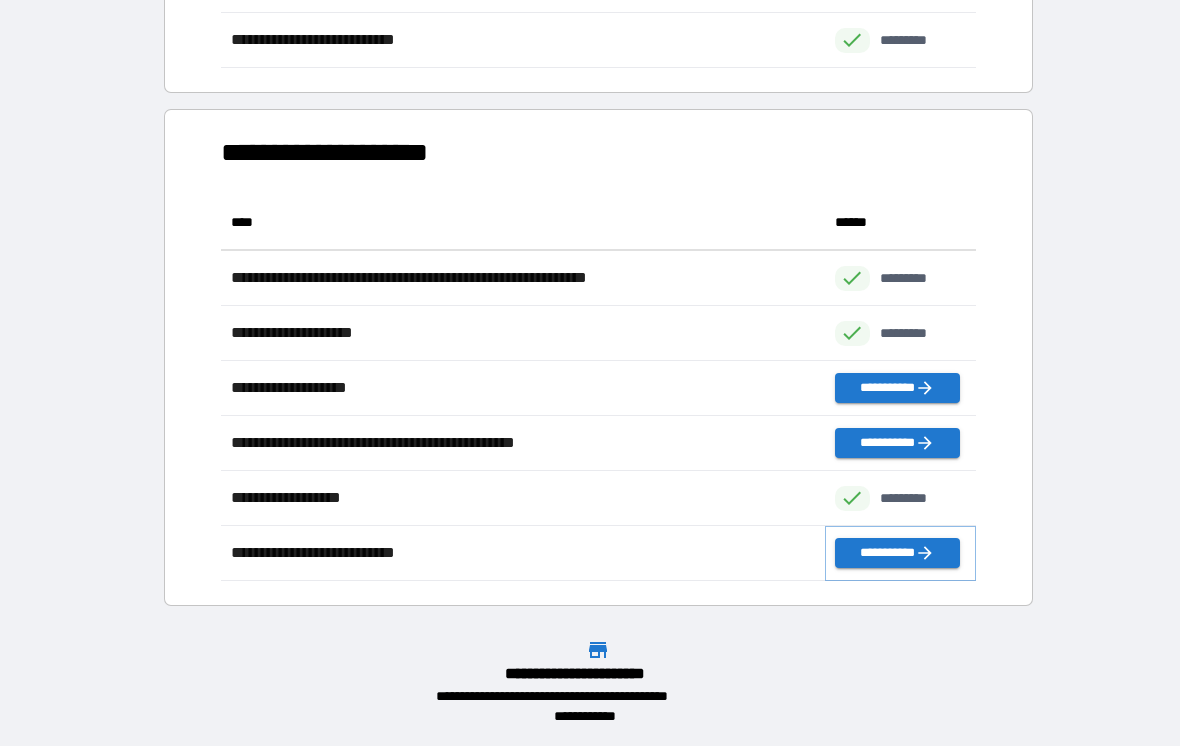 click on "**********" at bounding box center [897, 553] 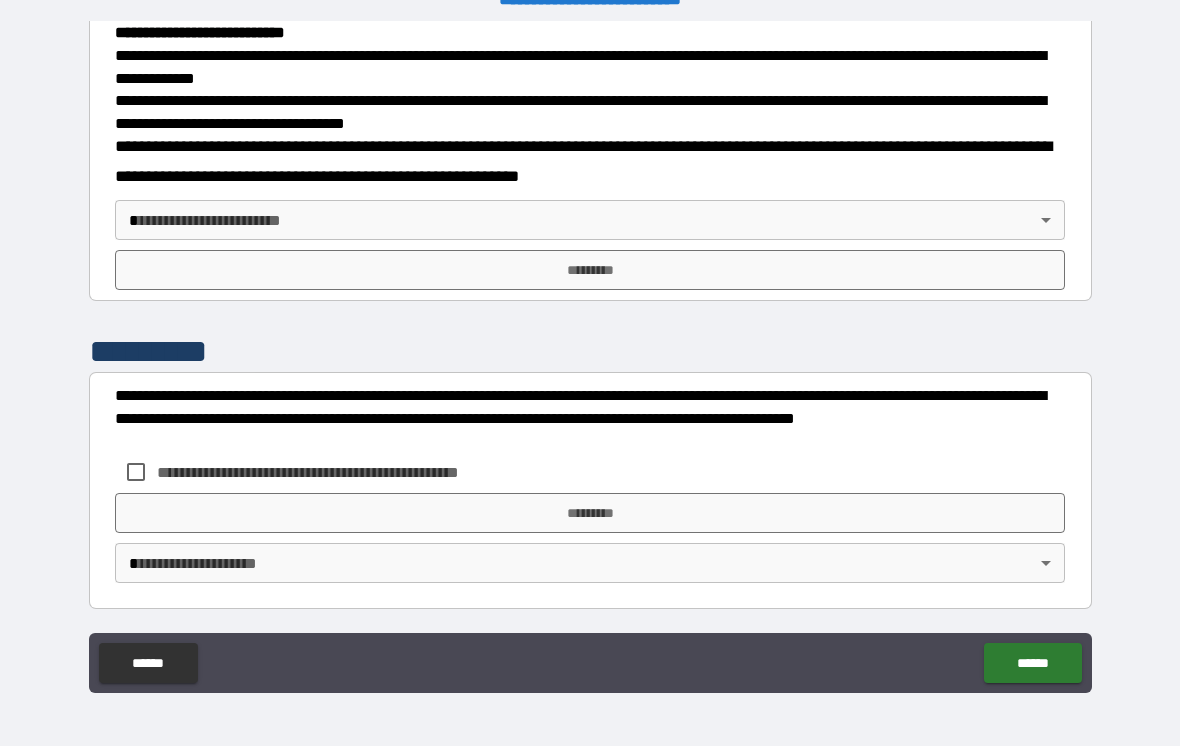 scroll, scrollTop: 693, scrollLeft: 0, axis: vertical 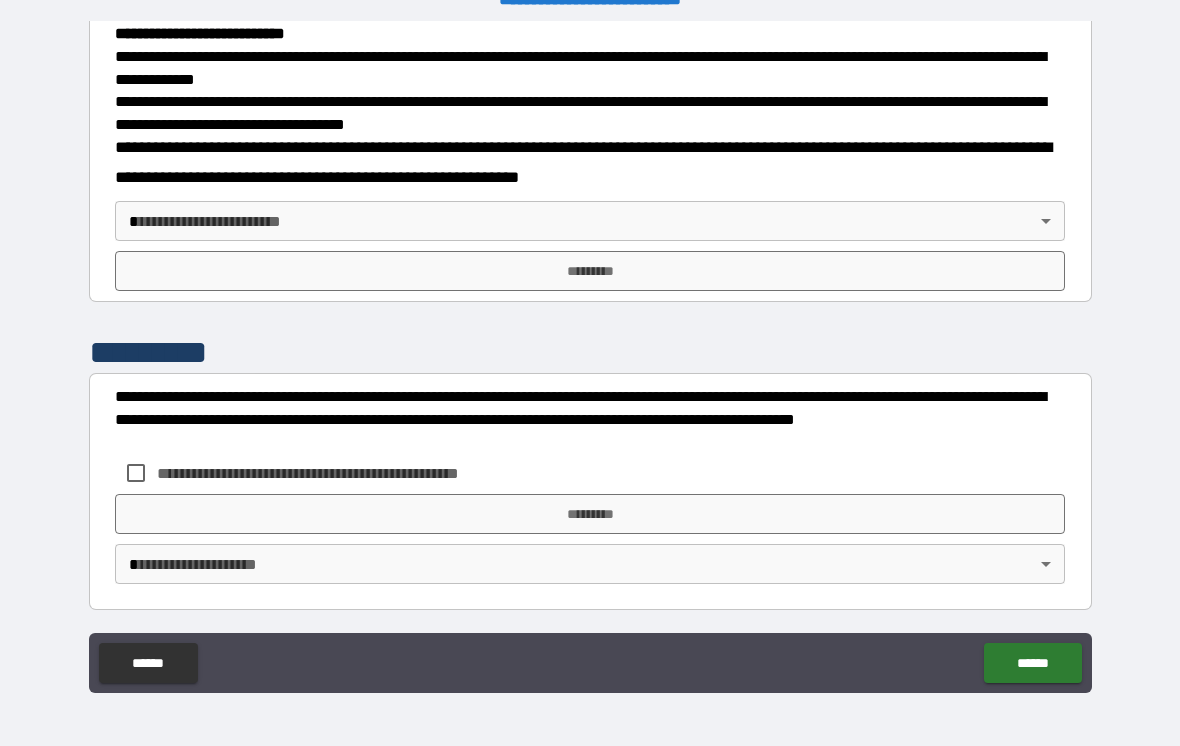 click on "**********" at bounding box center (590, 357) 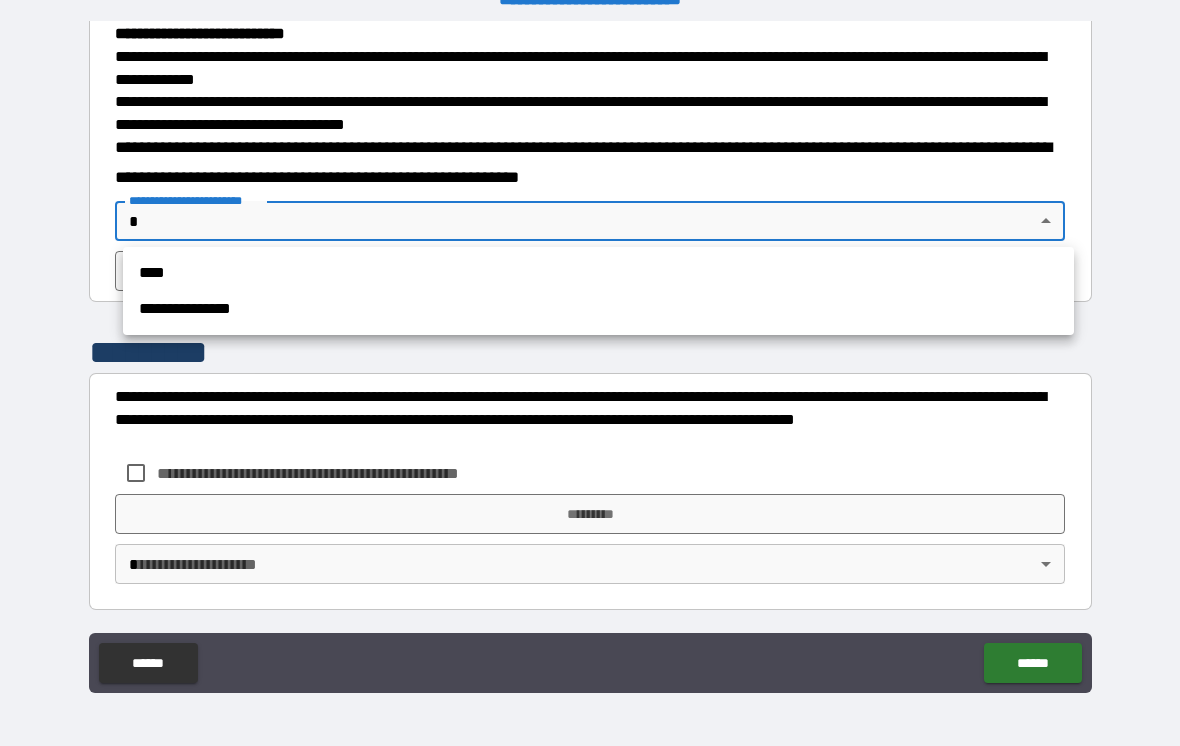 click on "**********" at bounding box center [598, 309] 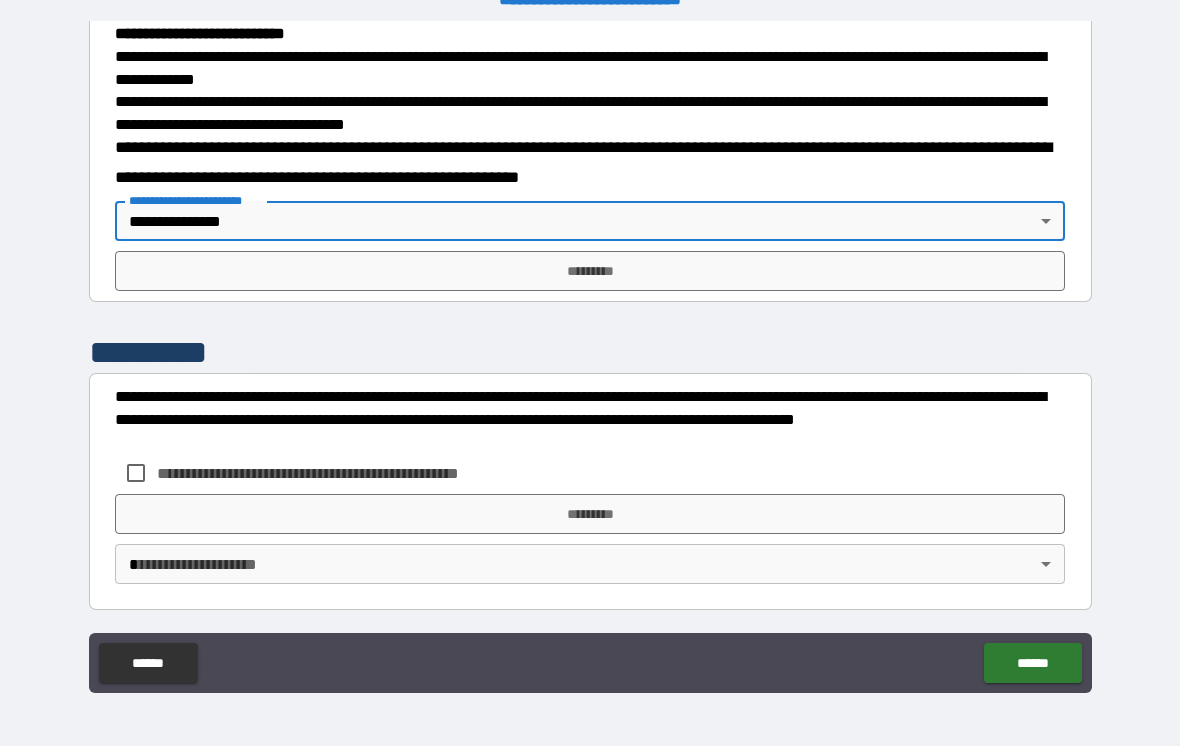 click on "*********" at bounding box center (590, 271) 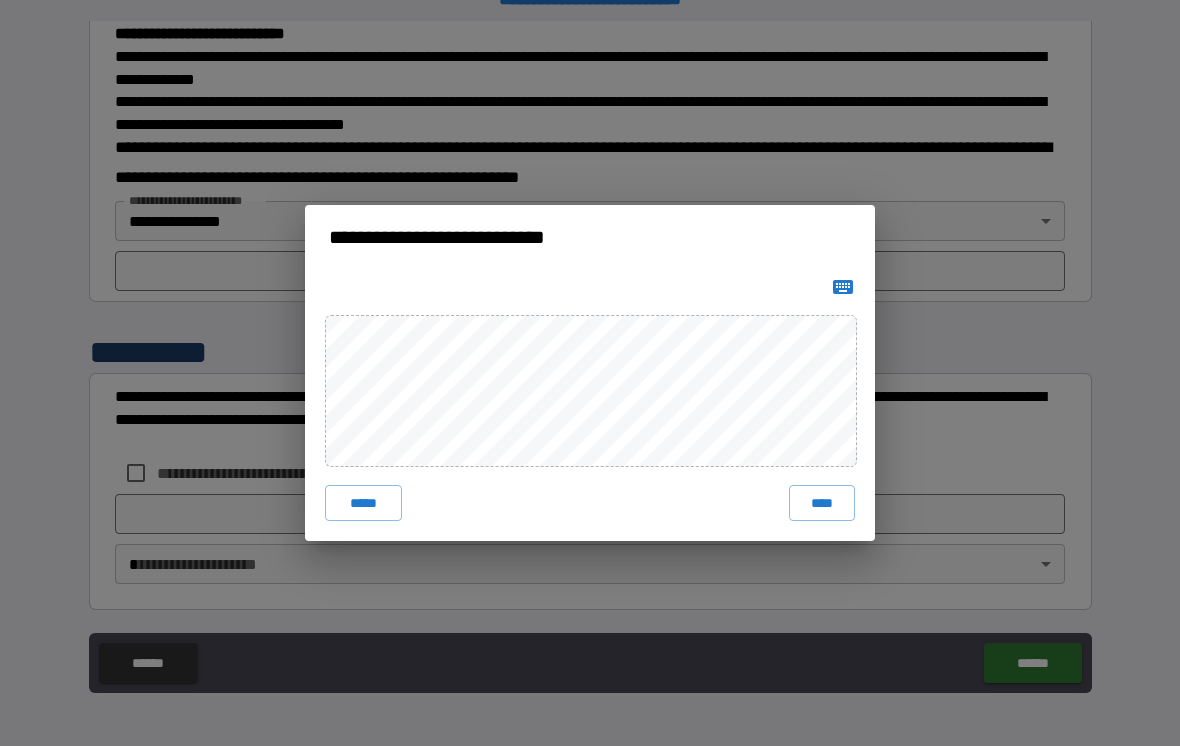 click on "****" at bounding box center (822, 503) 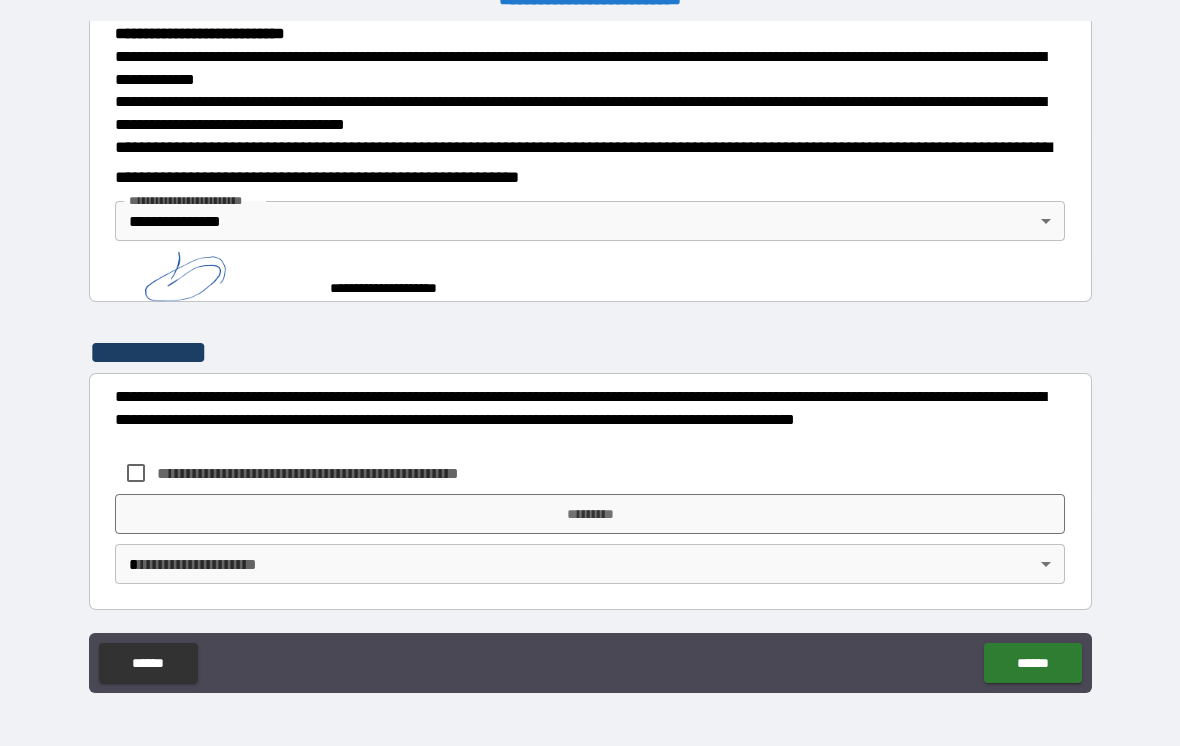 scroll, scrollTop: 683, scrollLeft: 0, axis: vertical 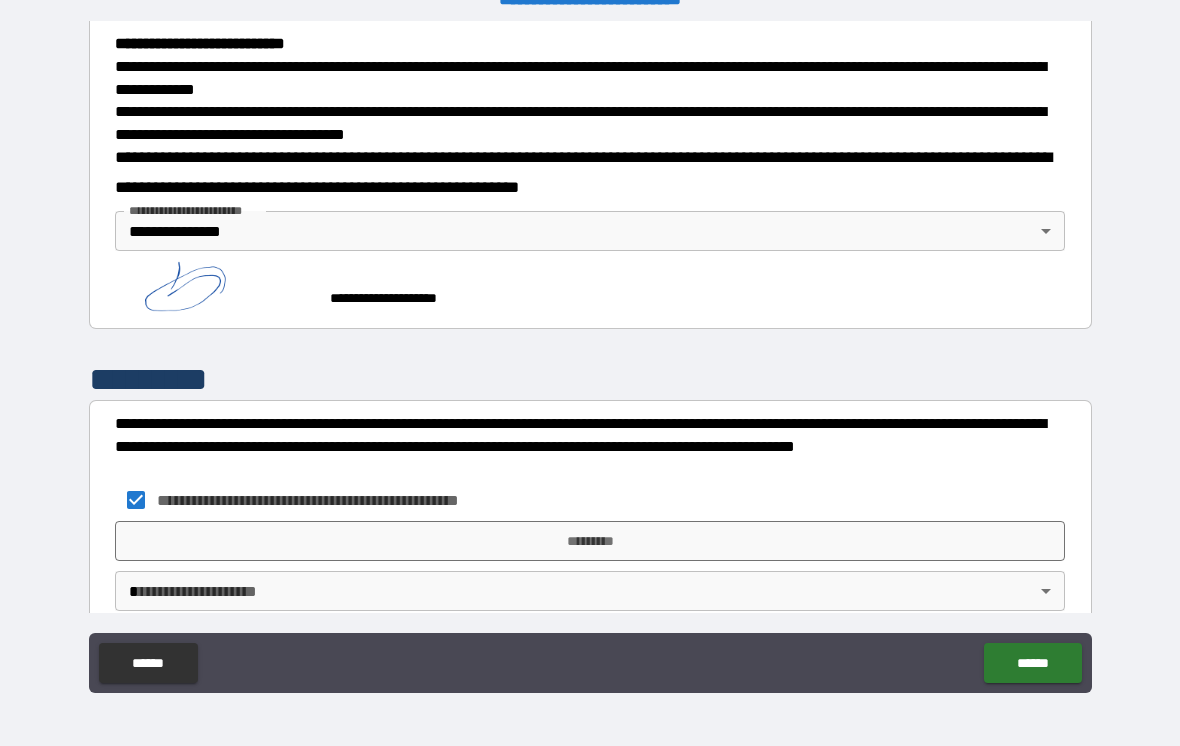 click on "*********" at bounding box center (590, 541) 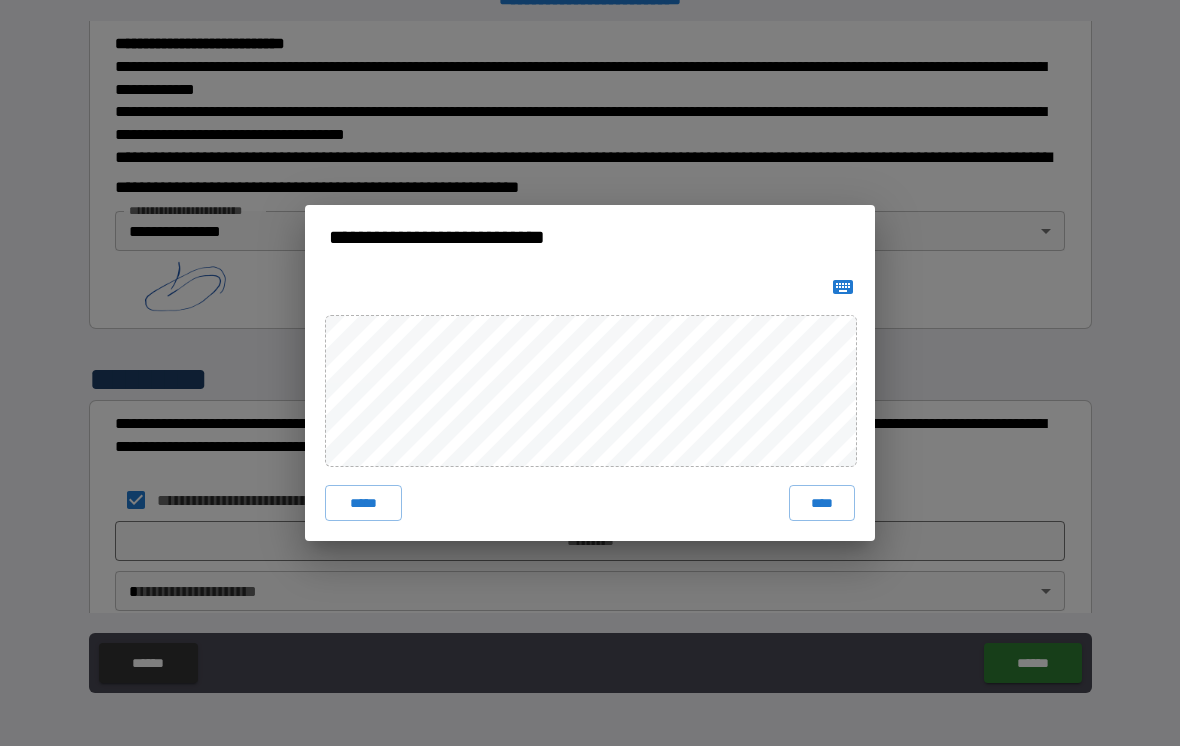 click on "****" at bounding box center (822, 503) 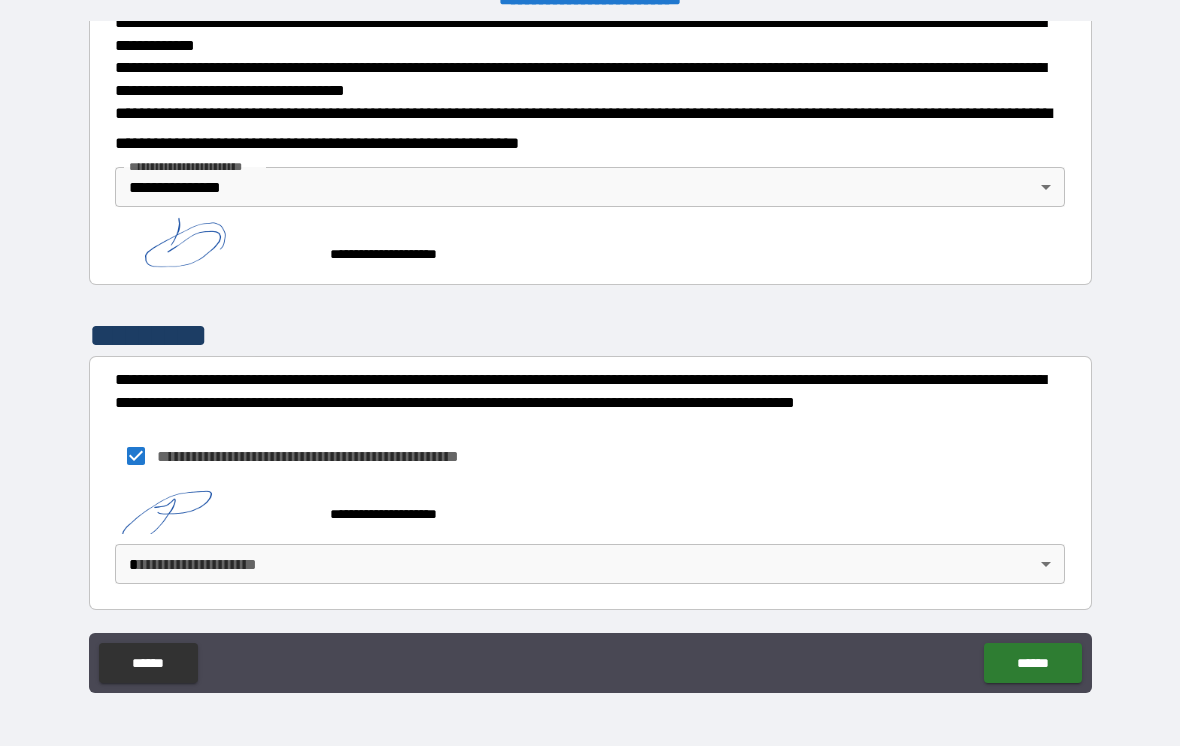 scroll, scrollTop: 727, scrollLeft: 0, axis: vertical 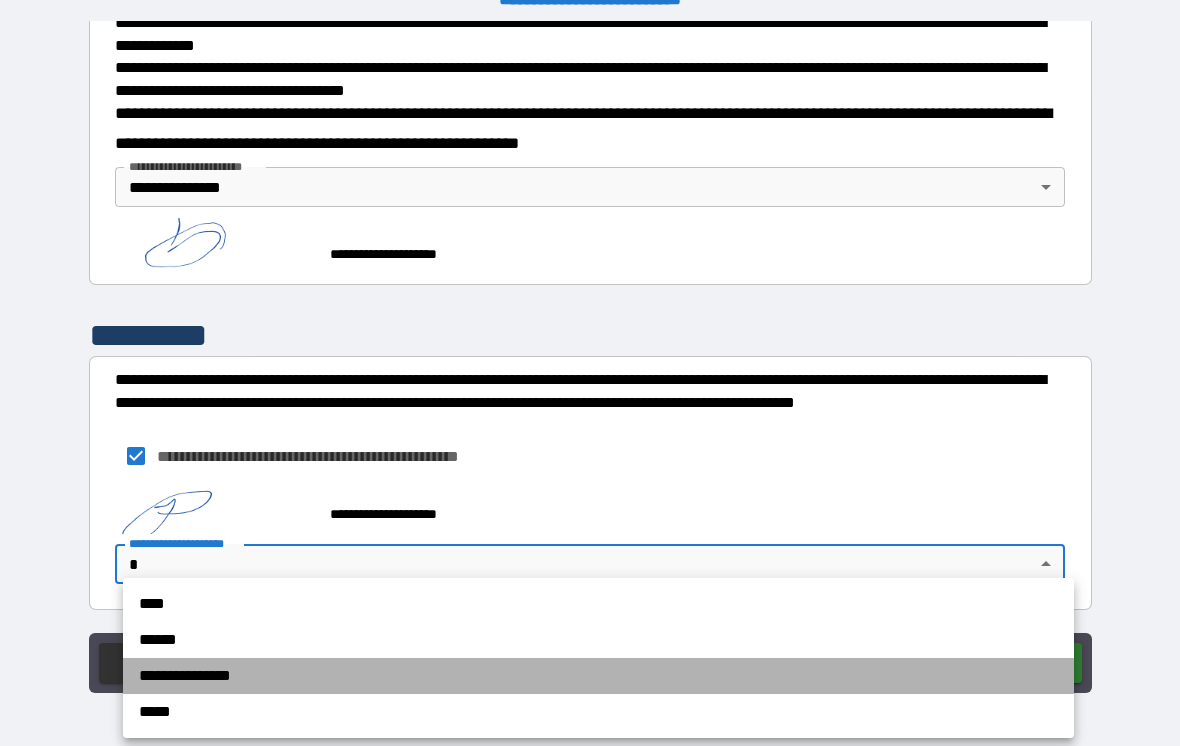 click on "**********" at bounding box center (598, 676) 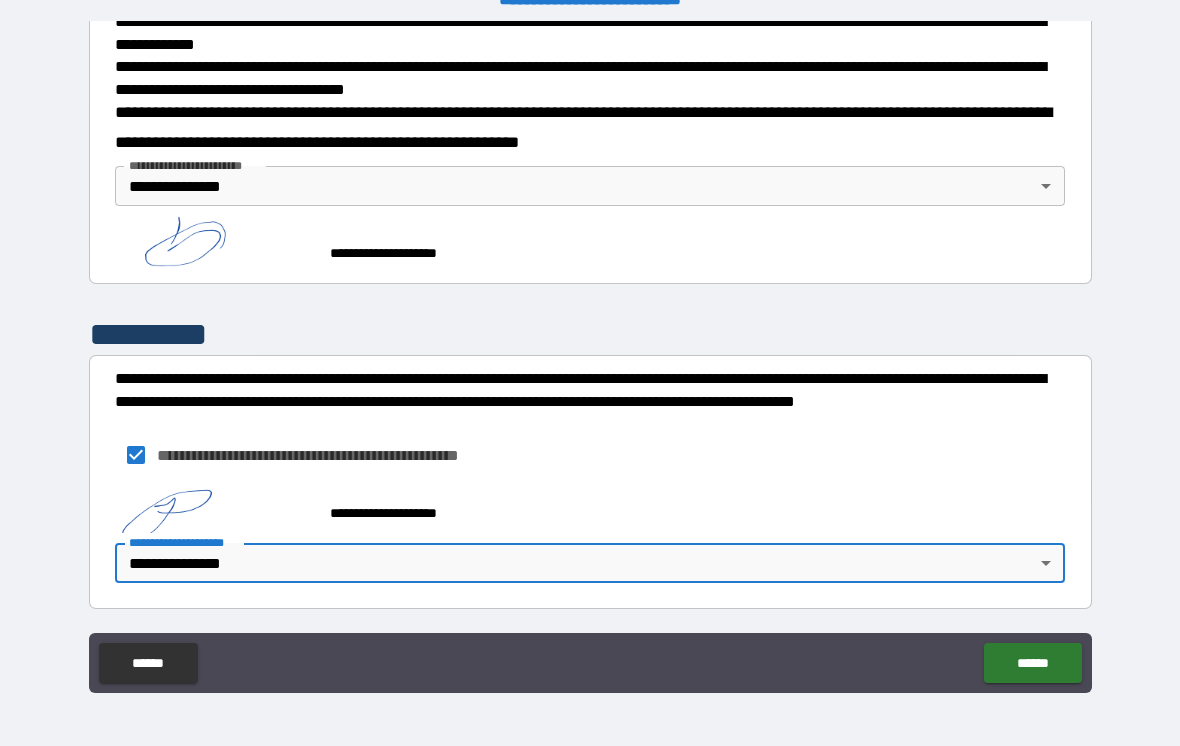 scroll, scrollTop: 727, scrollLeft: 0, axis: vertical 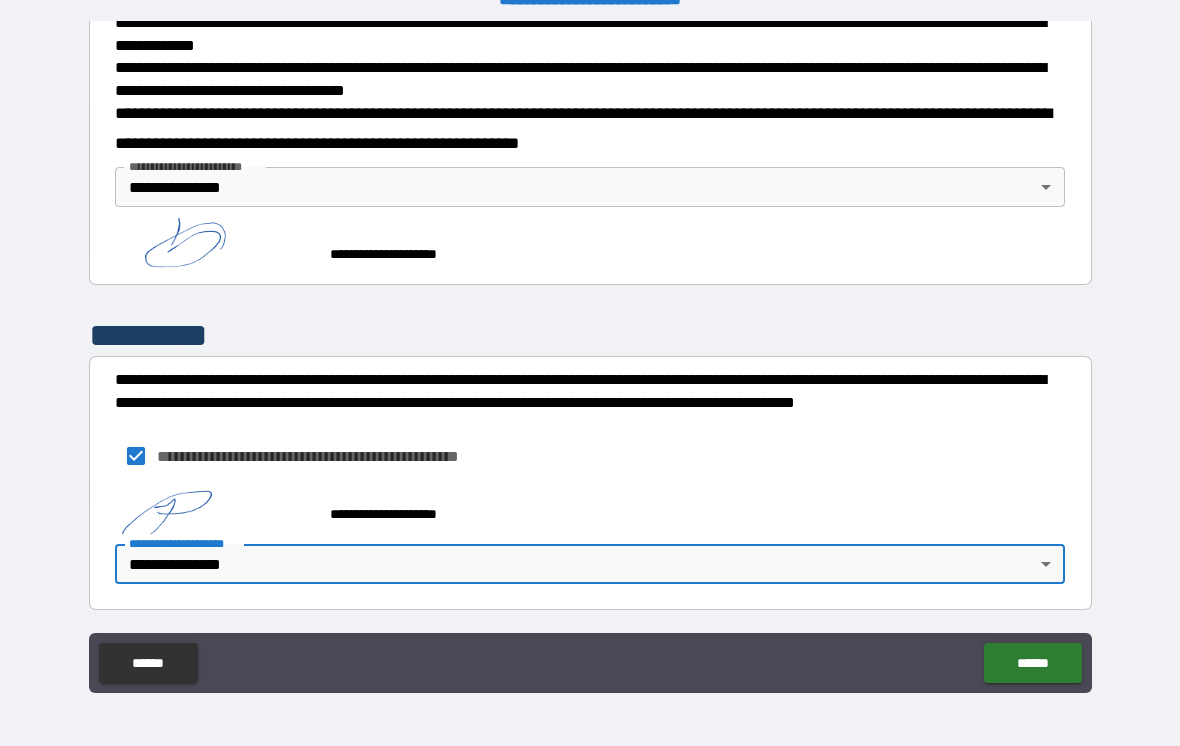 click on "******" at bounding box center [1032, 663] 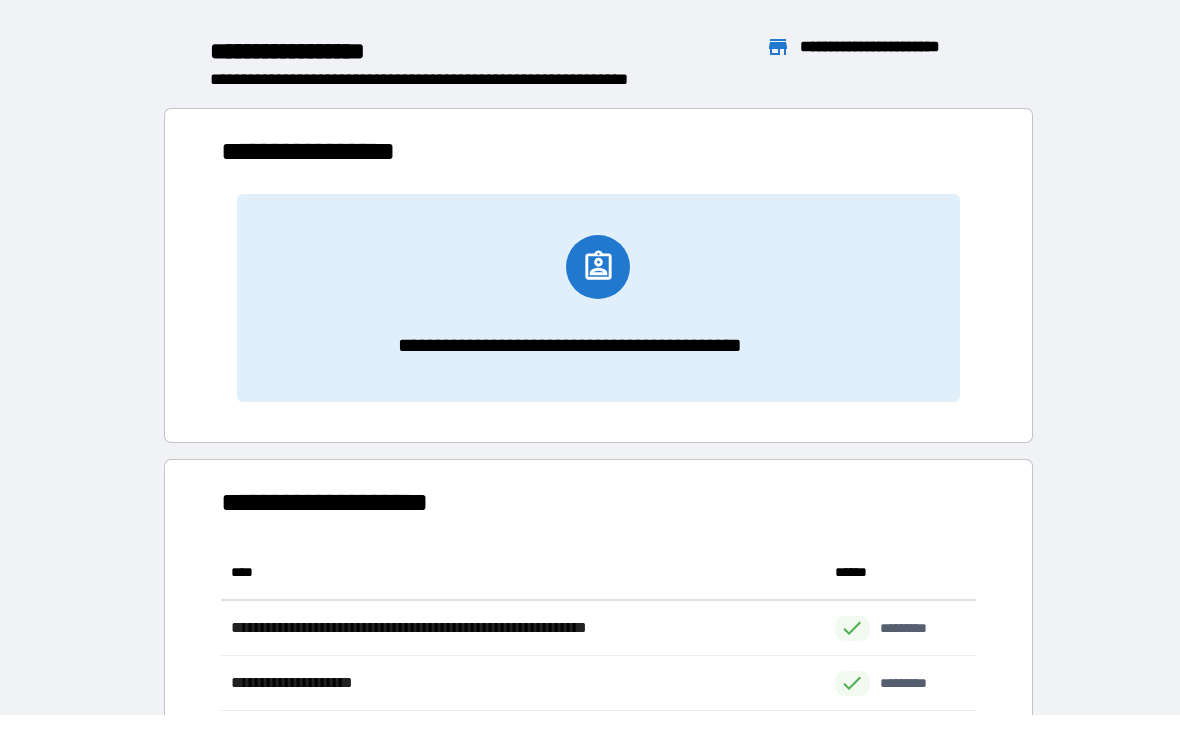 scroll, scrollTop: 1, scrollLeft: 1, axis: both 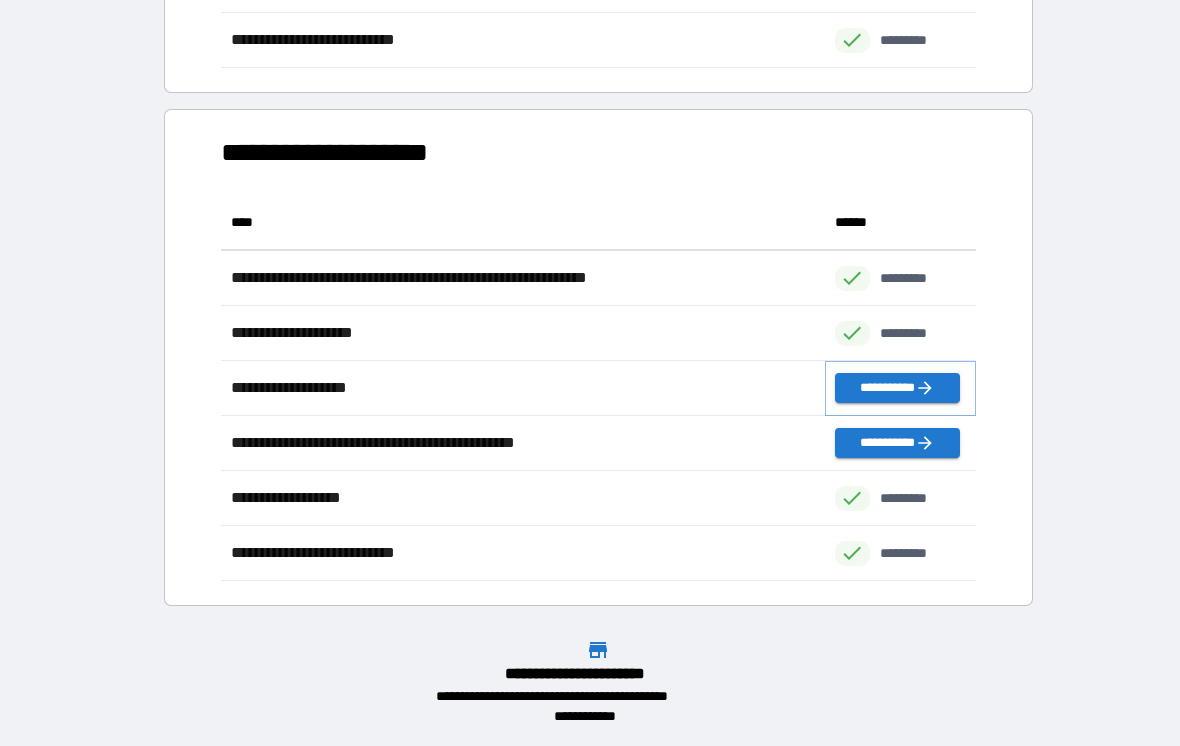 click on "**********" at bounding box center [897, 388] 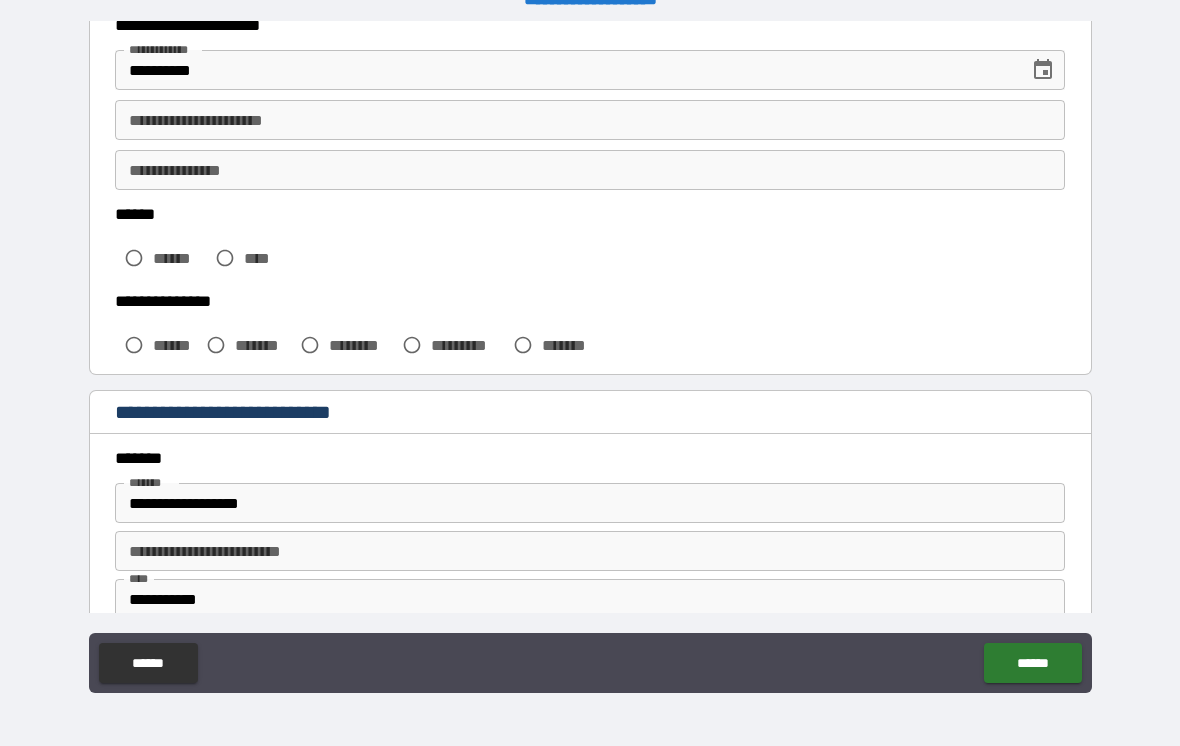 scroll, scrollTop: 362, scrollLeft: 0, axis: vertical 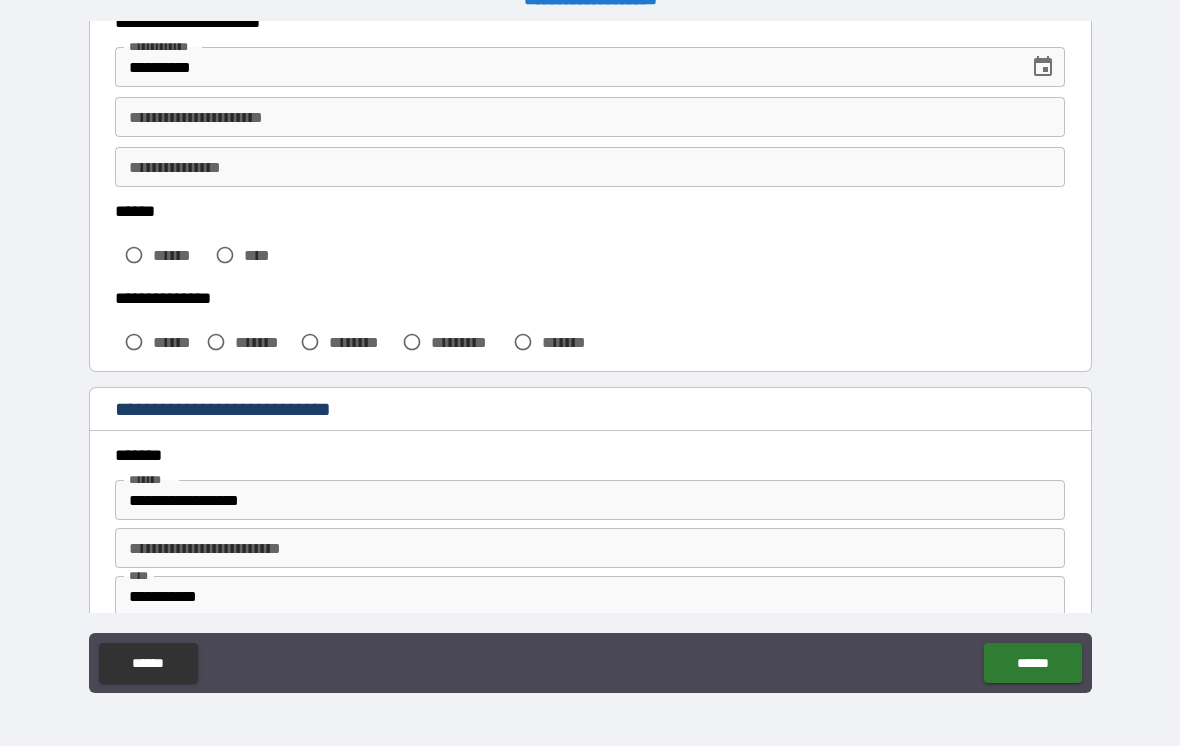 click on "****" at bounding box center (243, 255) 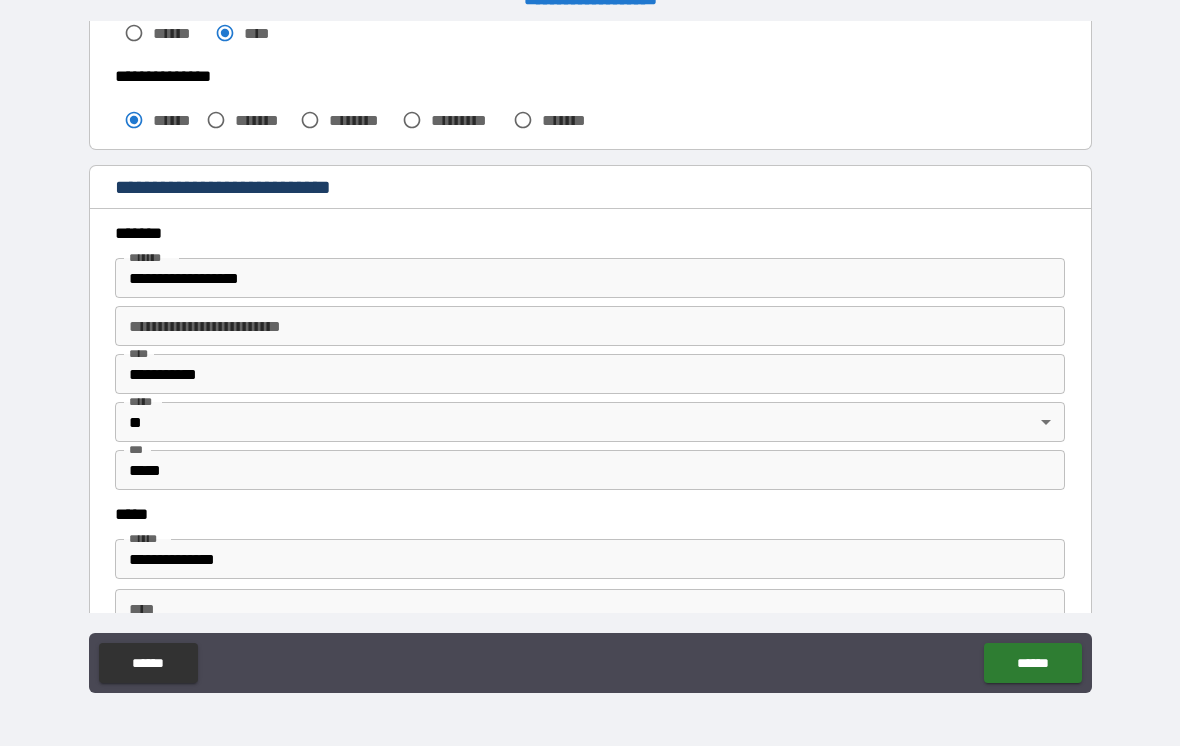 scroll, scrollTop: 590, scrollLeft: 0, axis: vertical 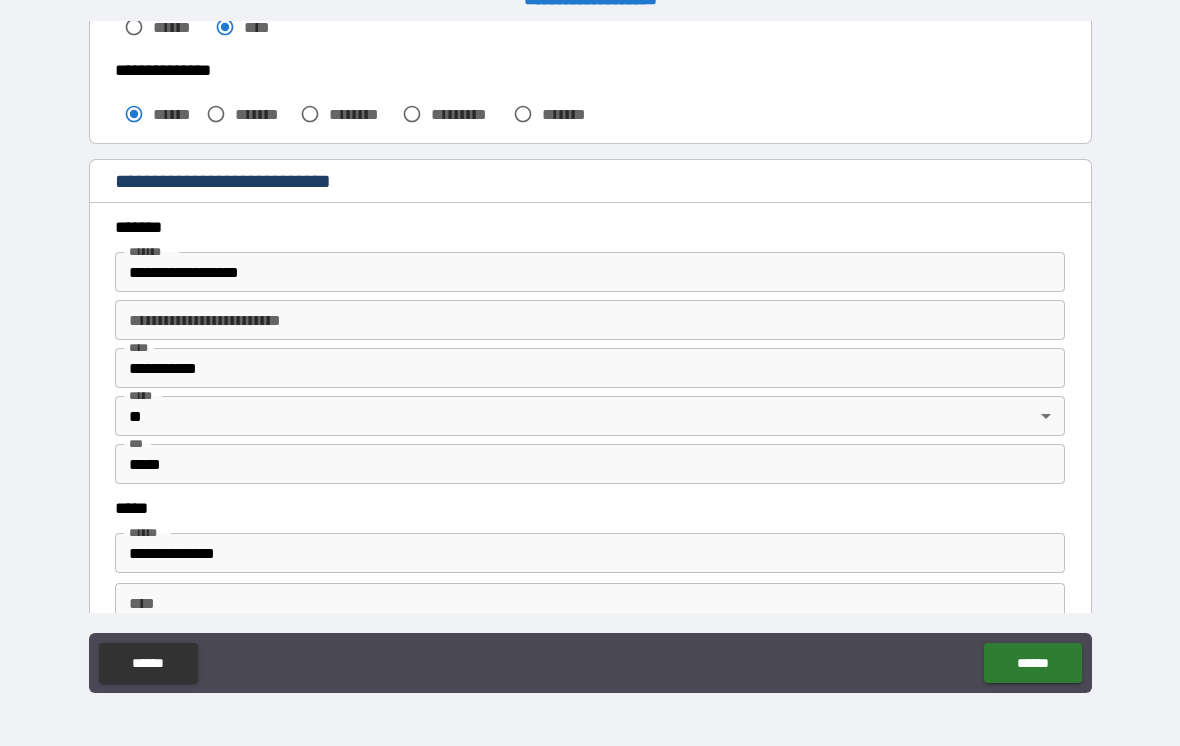 click on "**********" at bounding box center [590, 272] 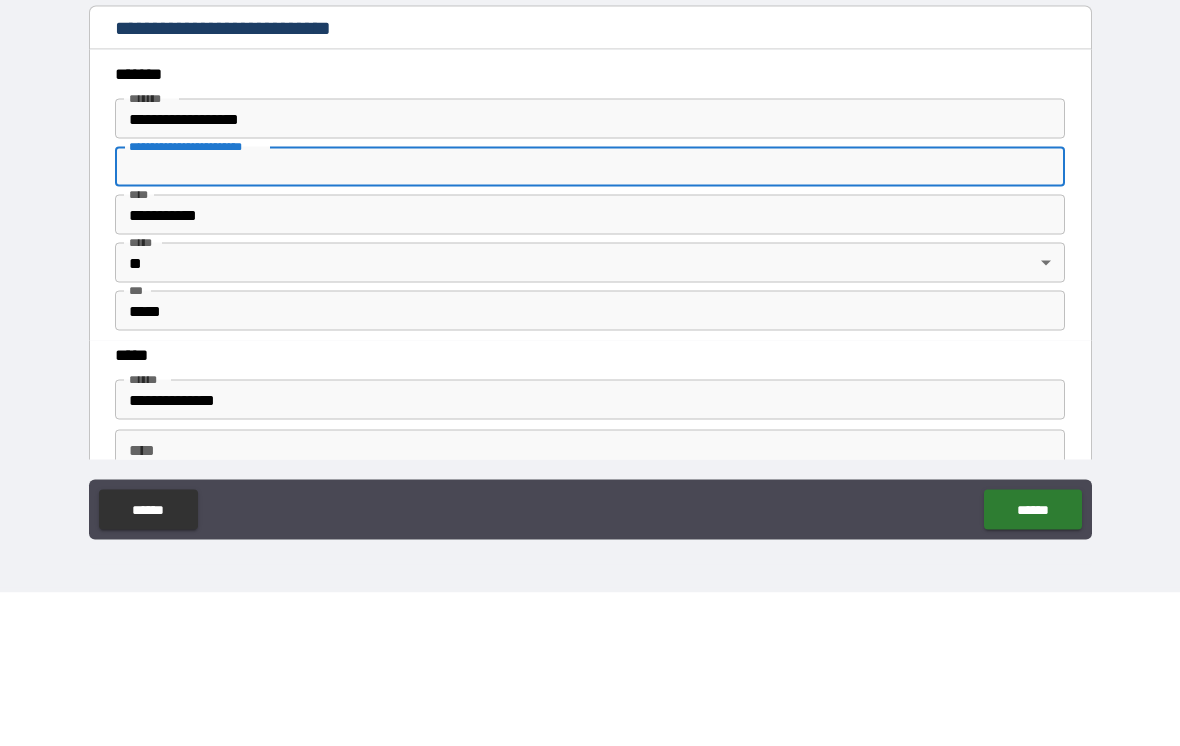 type on "**********" 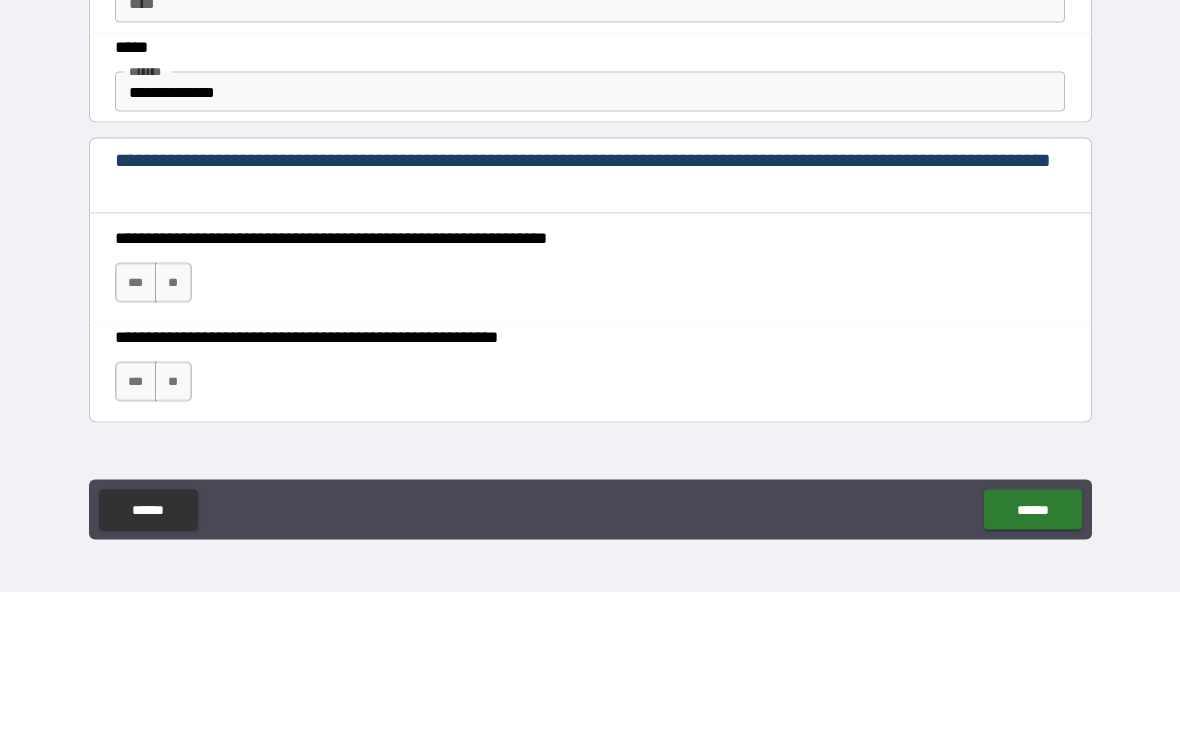 scroll, scrollTop: 1126, scrollLeft: 0, axis: vertical 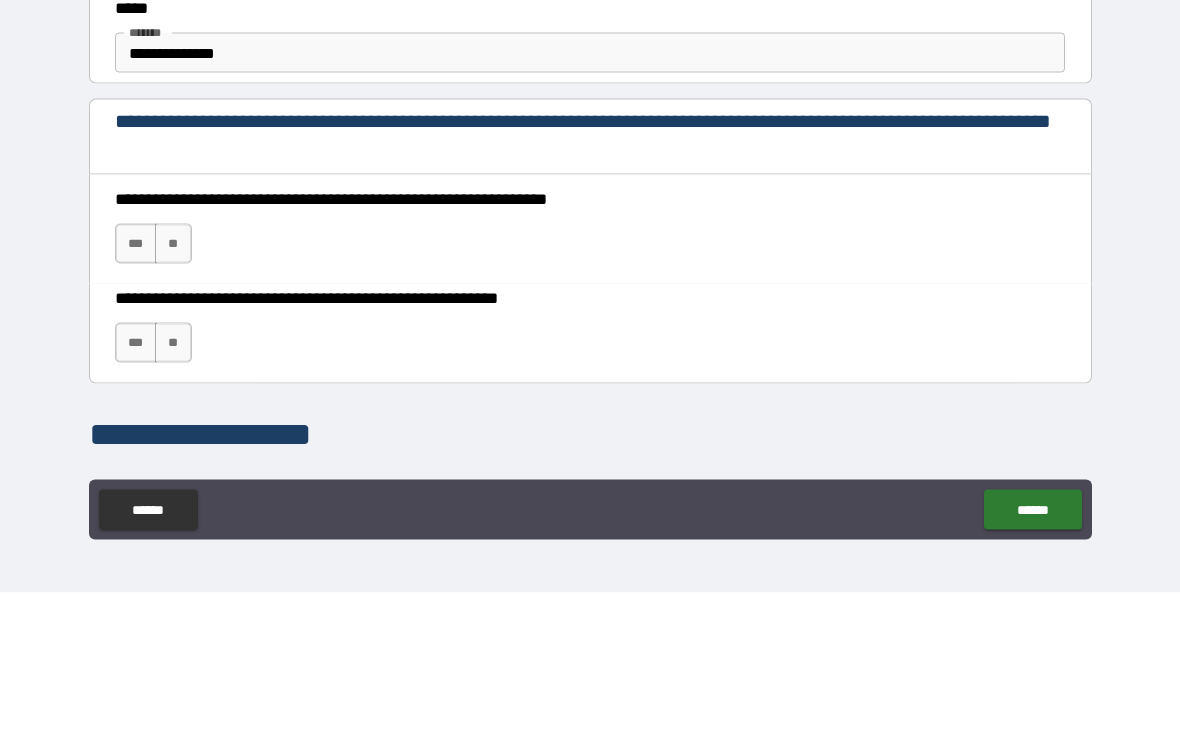 click on "***" at bounding box center (136, 397) 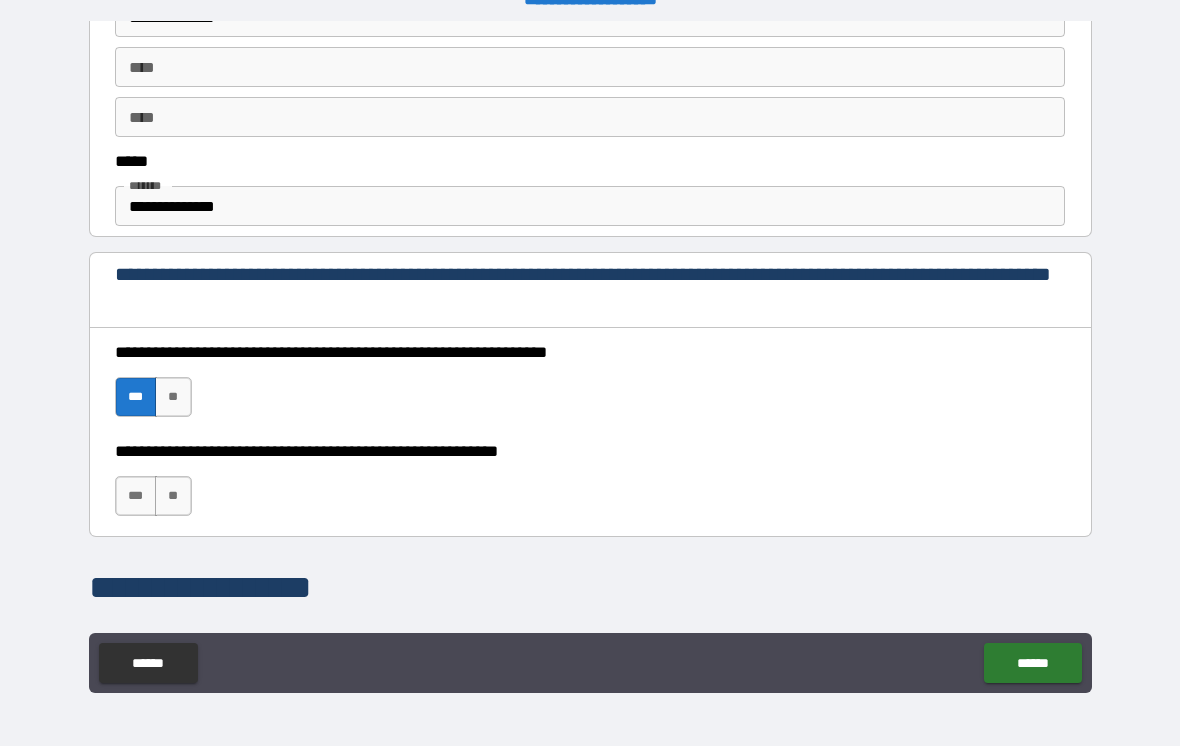 click on "***" at bounding box center (136, 496) 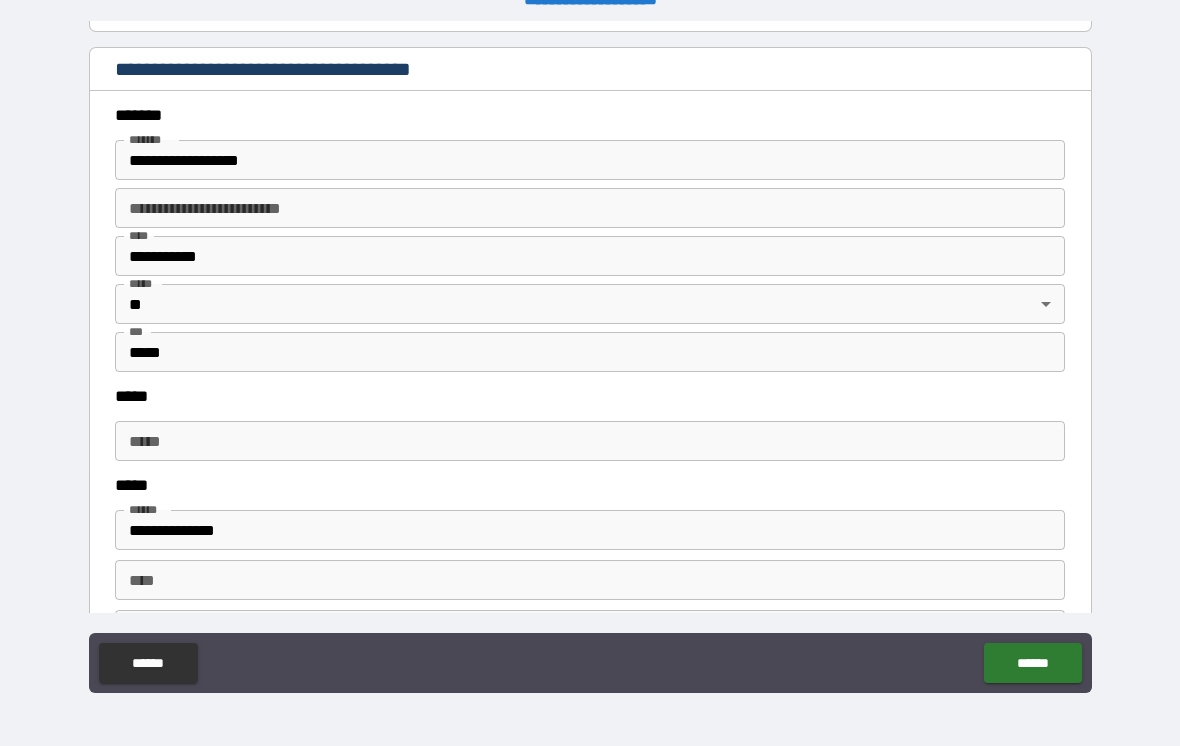 scroll, scrollTop: 2307, scrollLeft: 0, axis: vertical 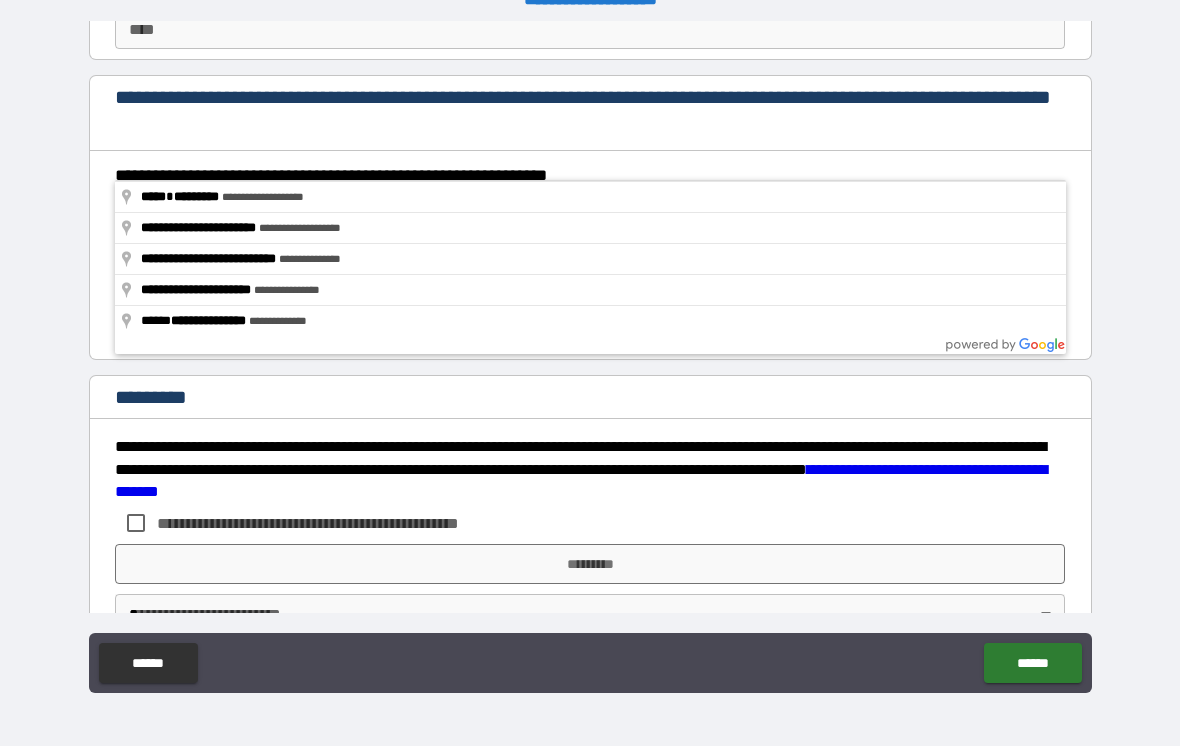 type on "**********" 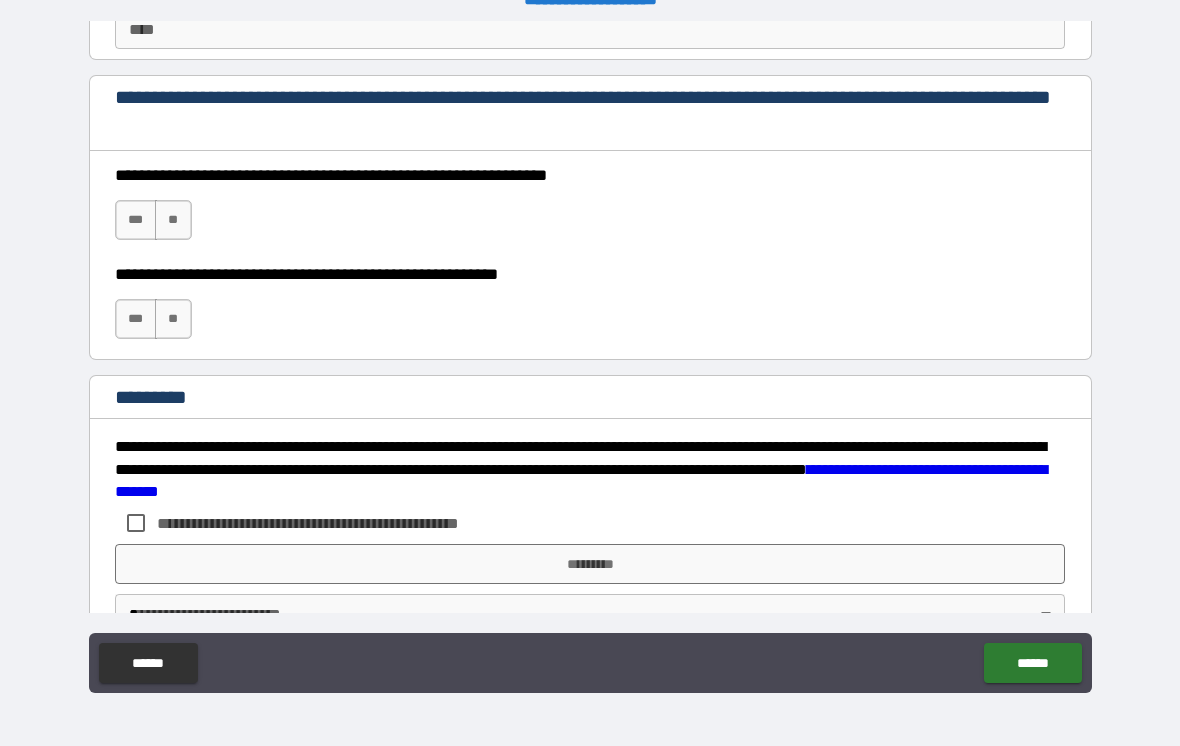 click on "***" at bounding box center (136, 220) 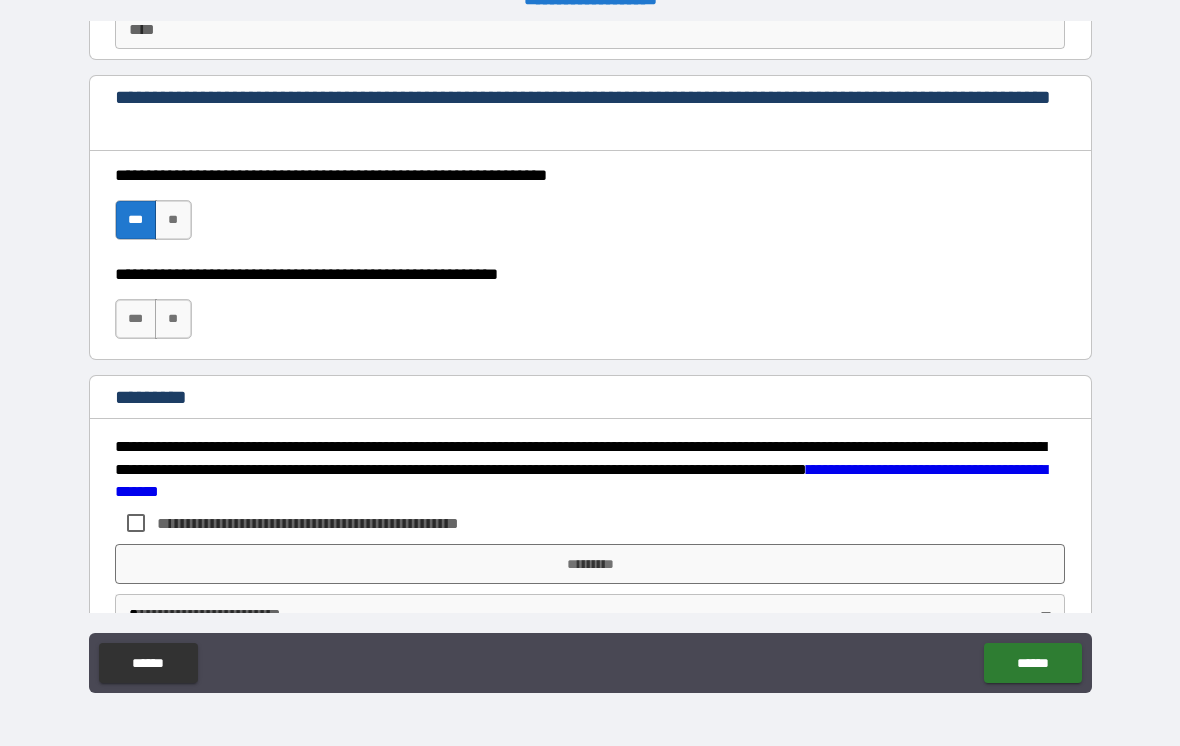 click on "***" at bounding box center (136, 319) 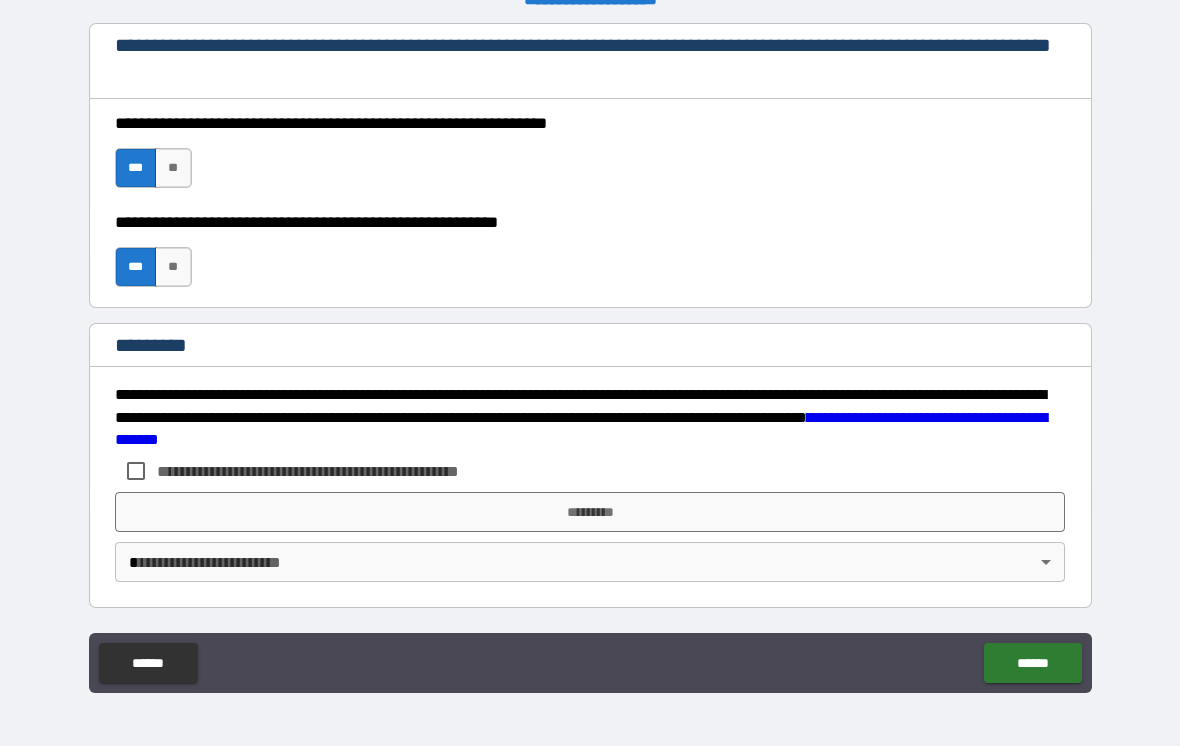 scroll, scrollTop: 2960, scrollLeft: 0, axis: vertical 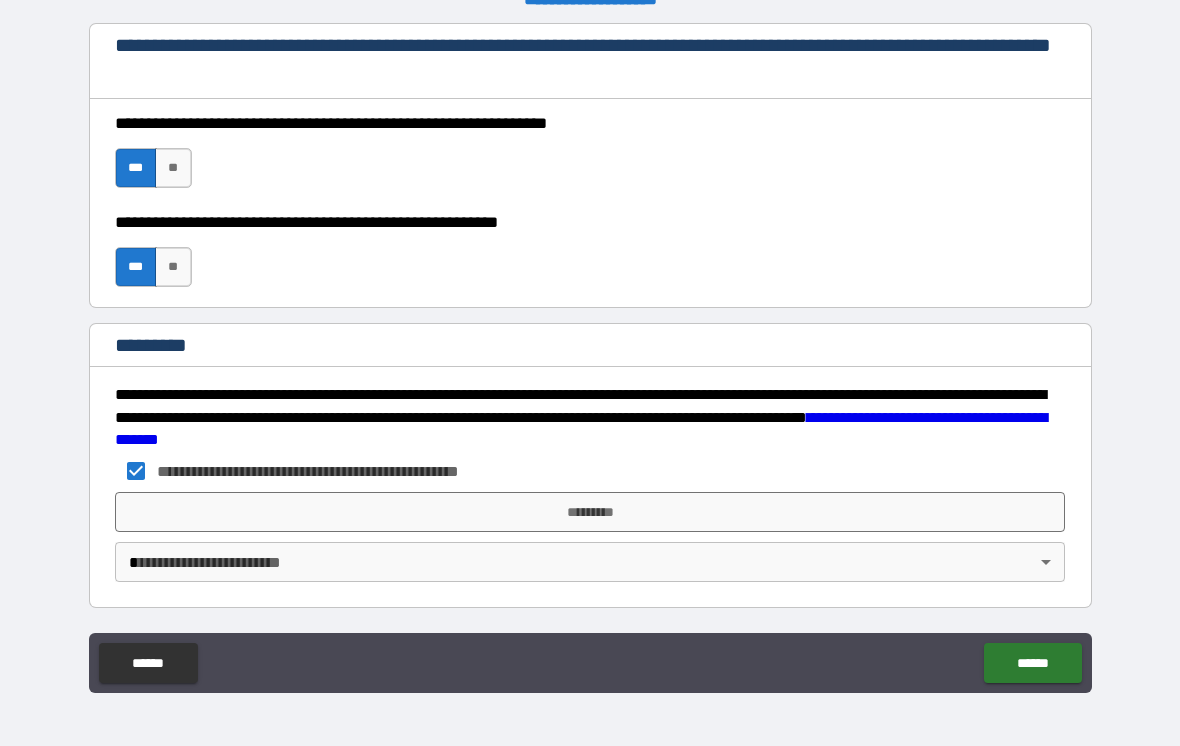 click on "*********" at bounding box center [590, 512] 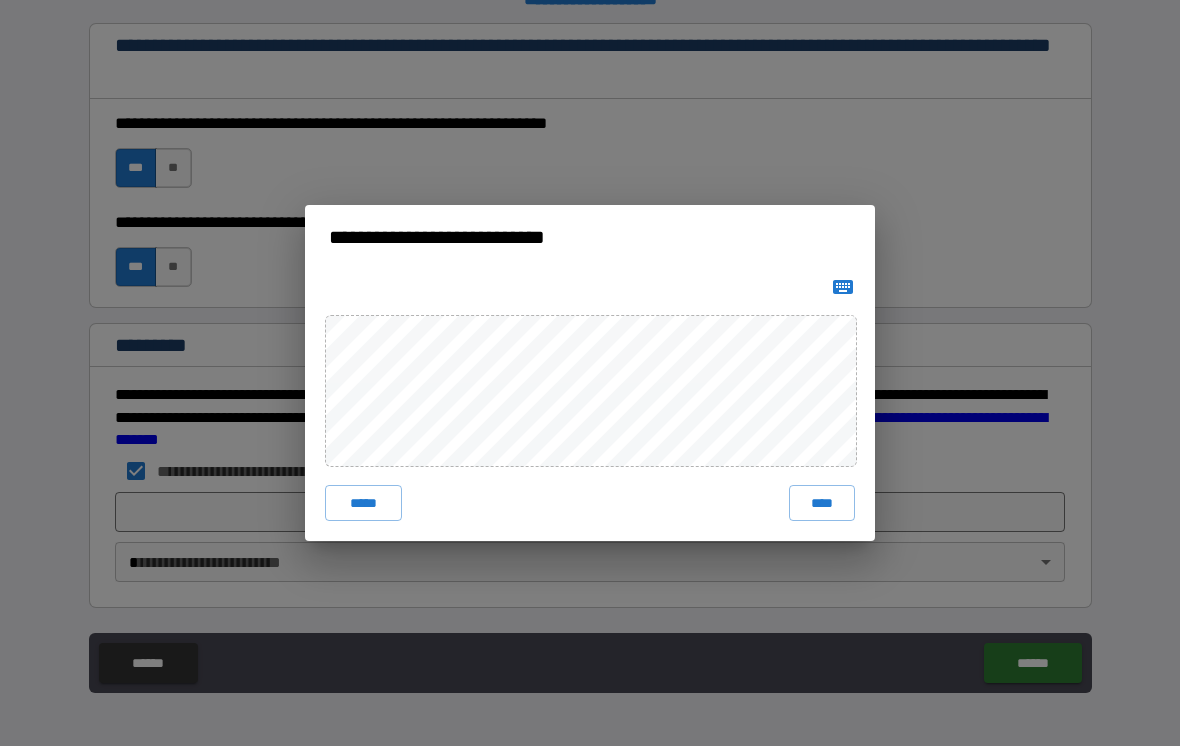 click on "****" at bounding box center (822, 503) 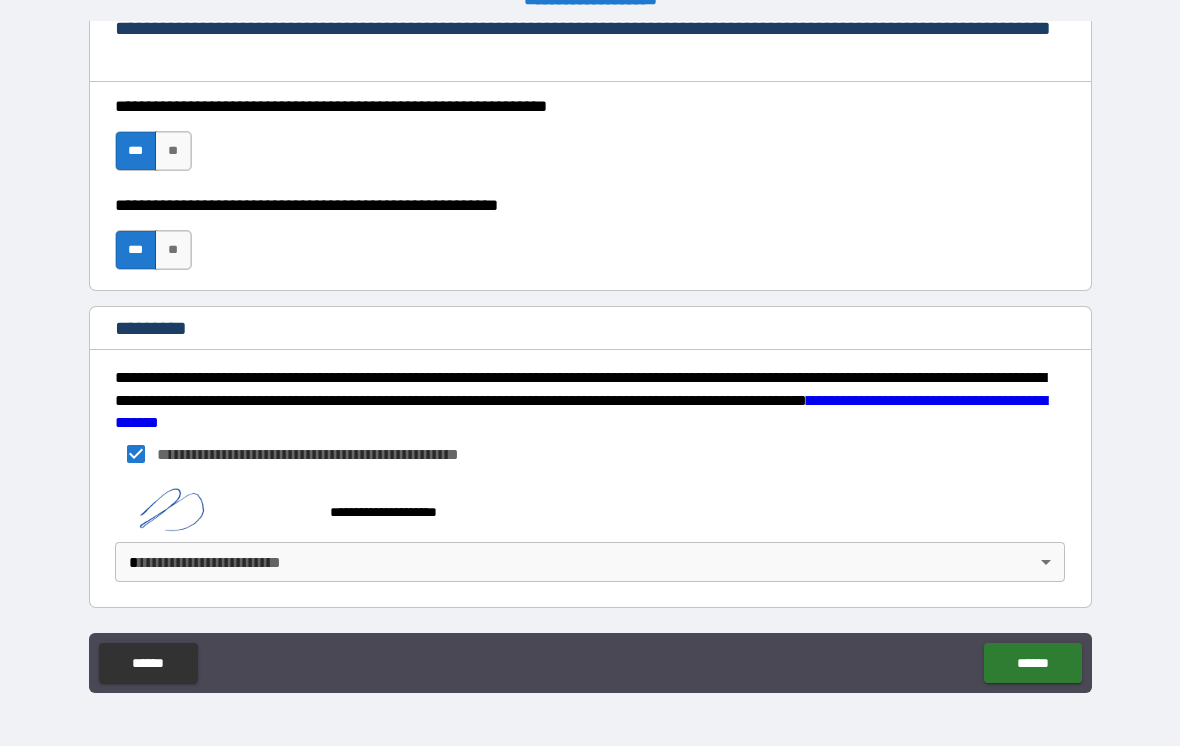 scroll, scrollTop: 2977, scrollLeft: 0, axis: vertical 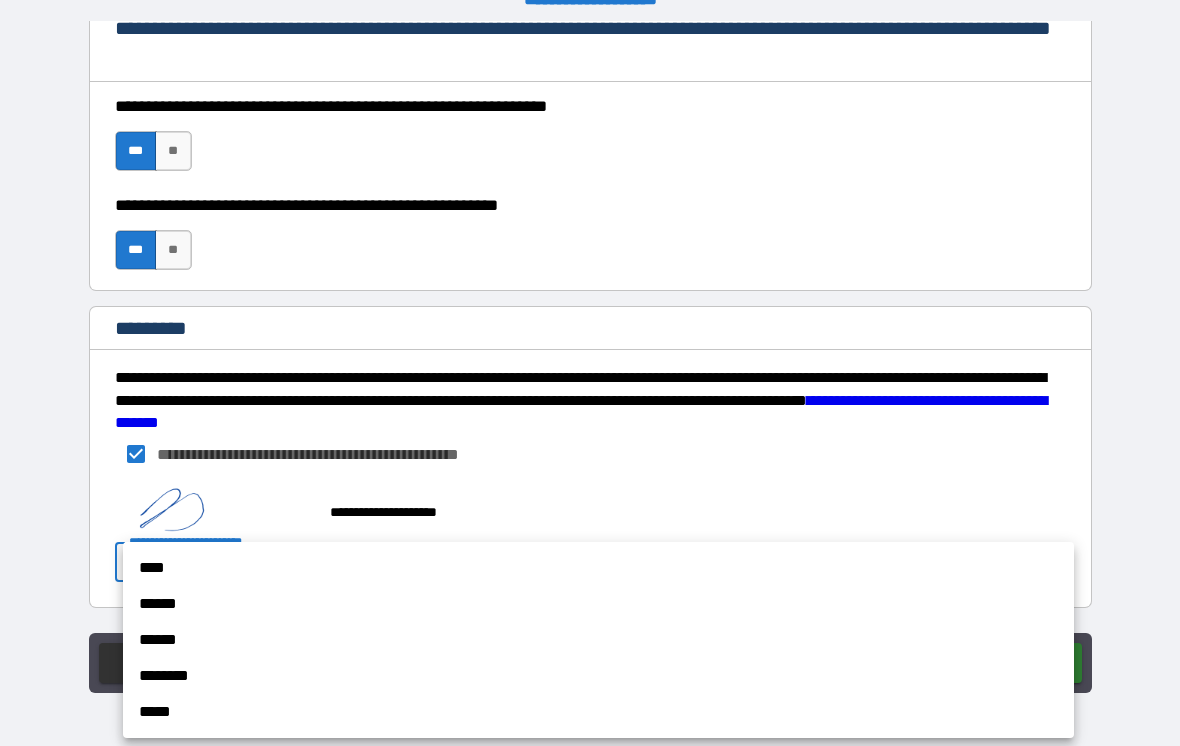 click on "******" at bounding box center [598, 604] 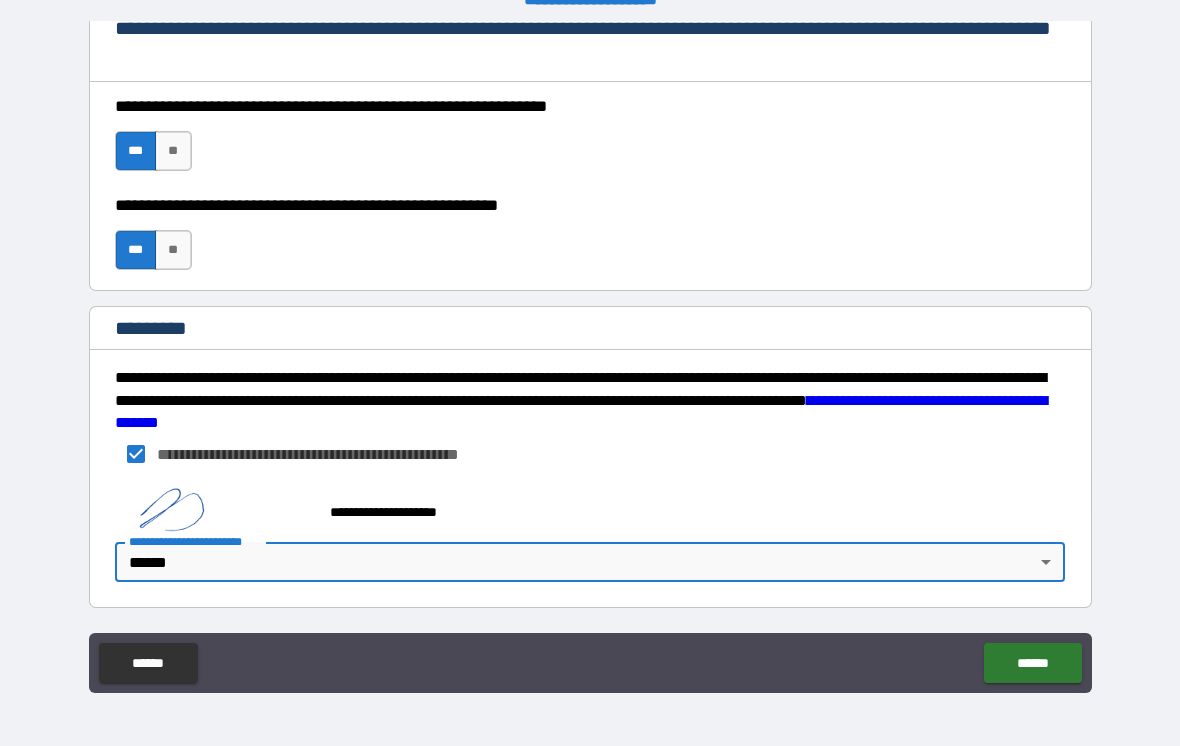 scroll, scrollTop: 2977, scrollLeft: 0, axis: vertical 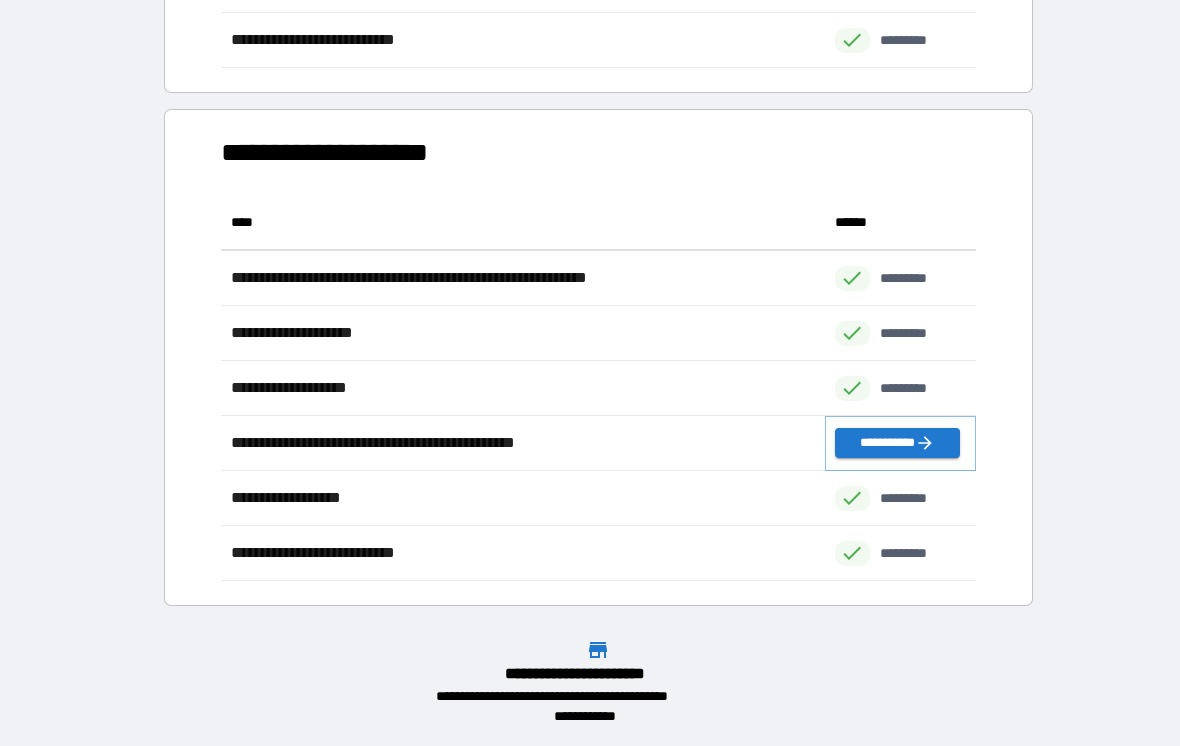 click on "**********" at bounding box center (897, 443) 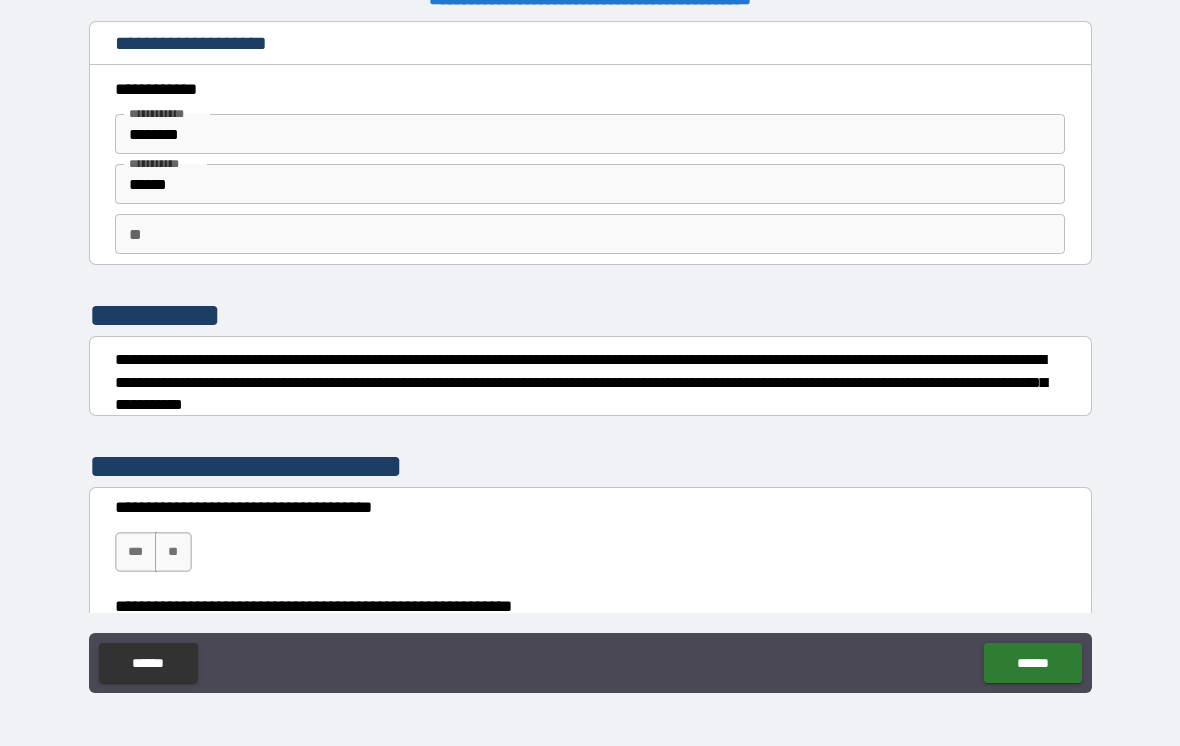 click on "**" at bounding box center [173, 552] 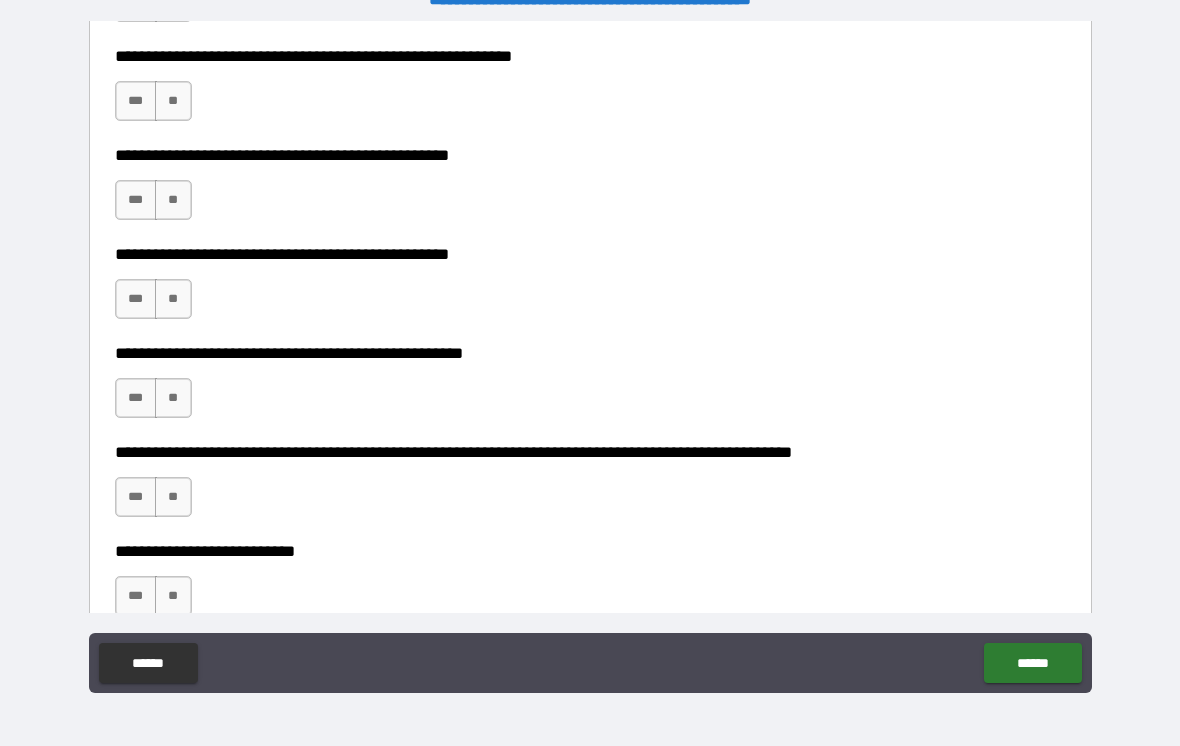 scroll, scrollTop: 553, scrollLeft: 0, axis: vertical 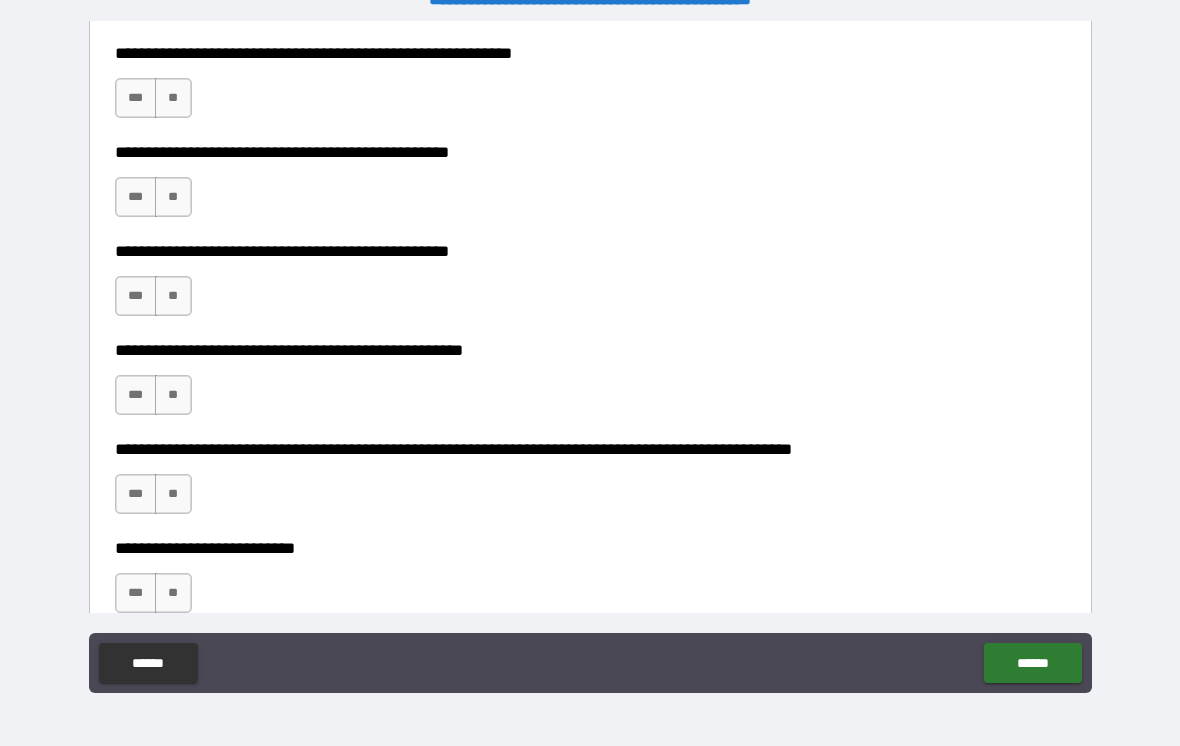 click on "**" at bounding box center (173, 98) 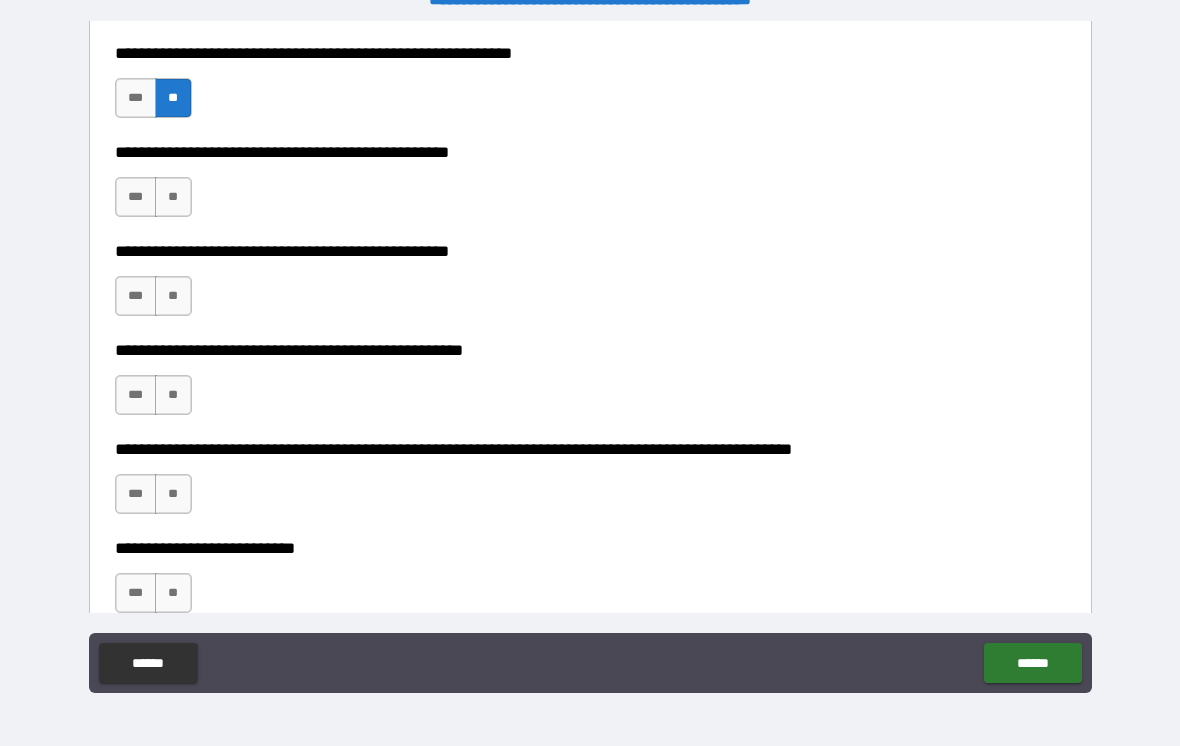 click on "**" at bounding box center (173, 197) 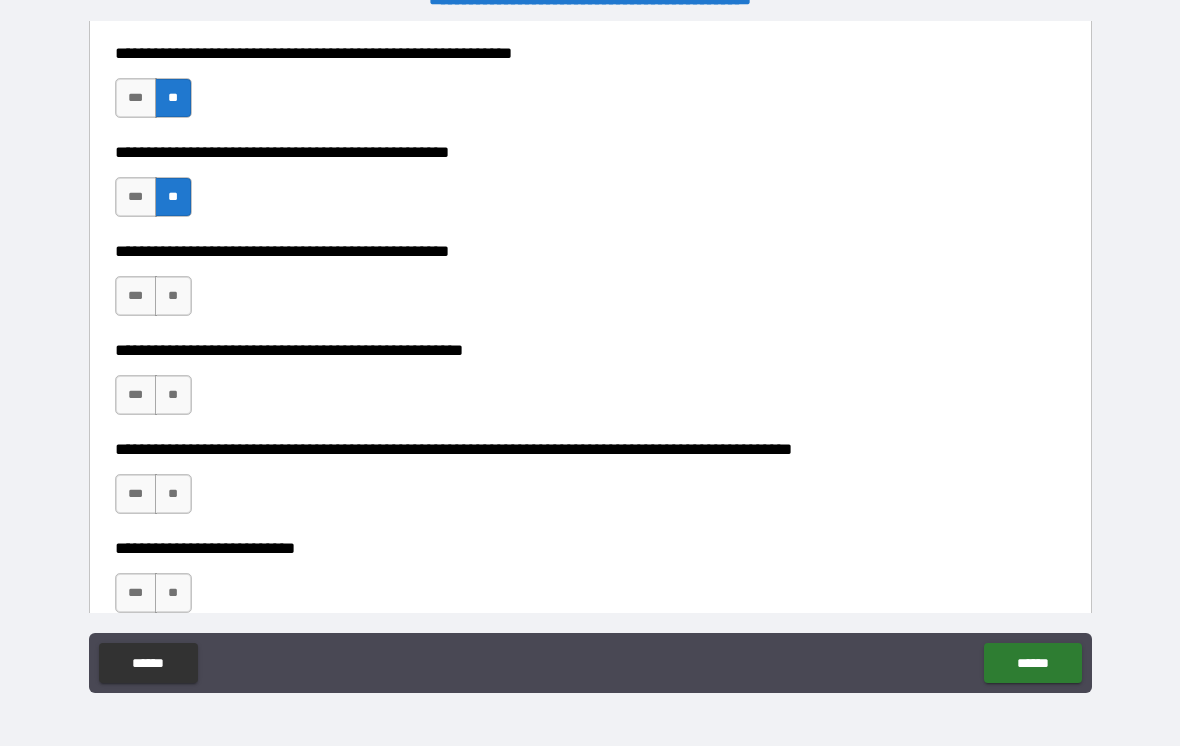 click on "**" at bounding box center (173, 296) 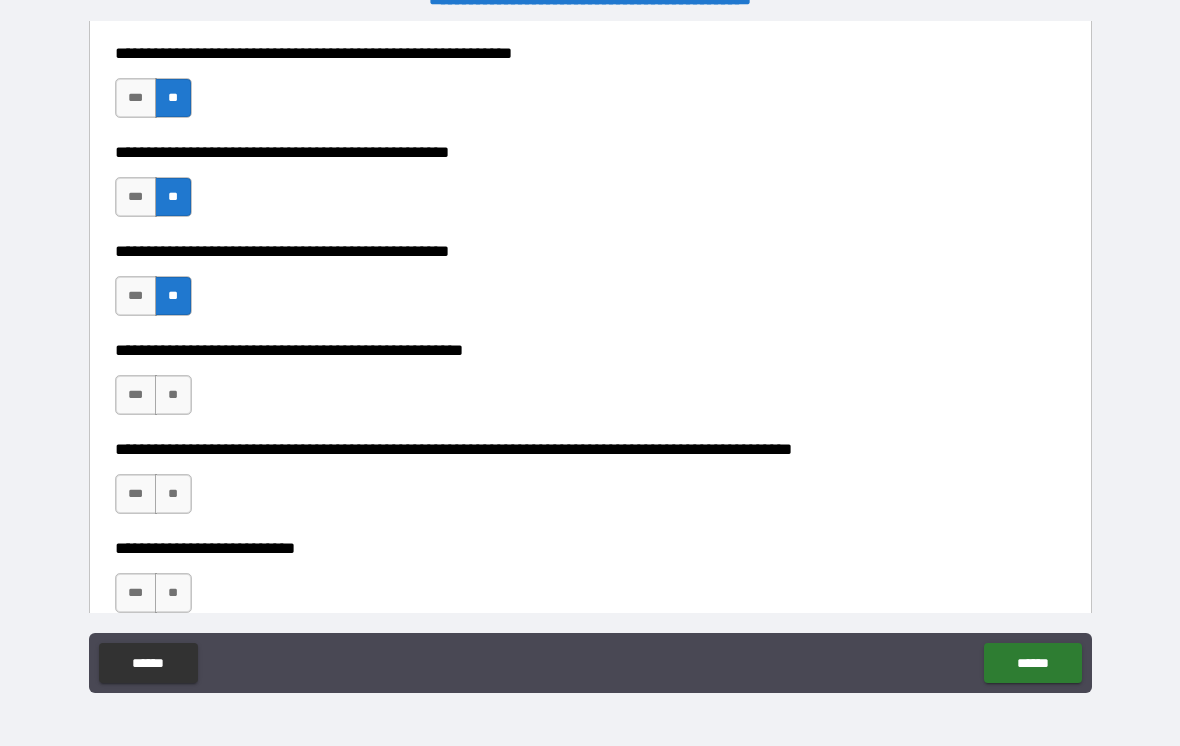 click on "**" at bounding box center (173, 395) 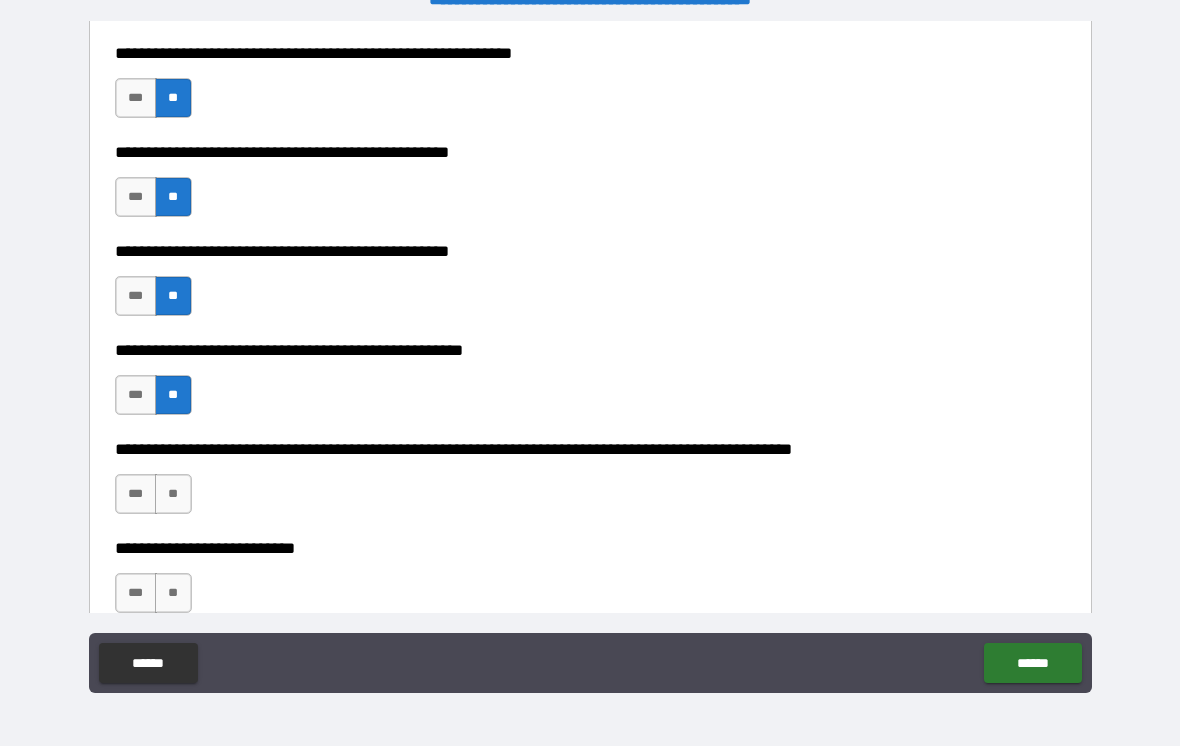 click on "**" at bounding box center [173, 494] 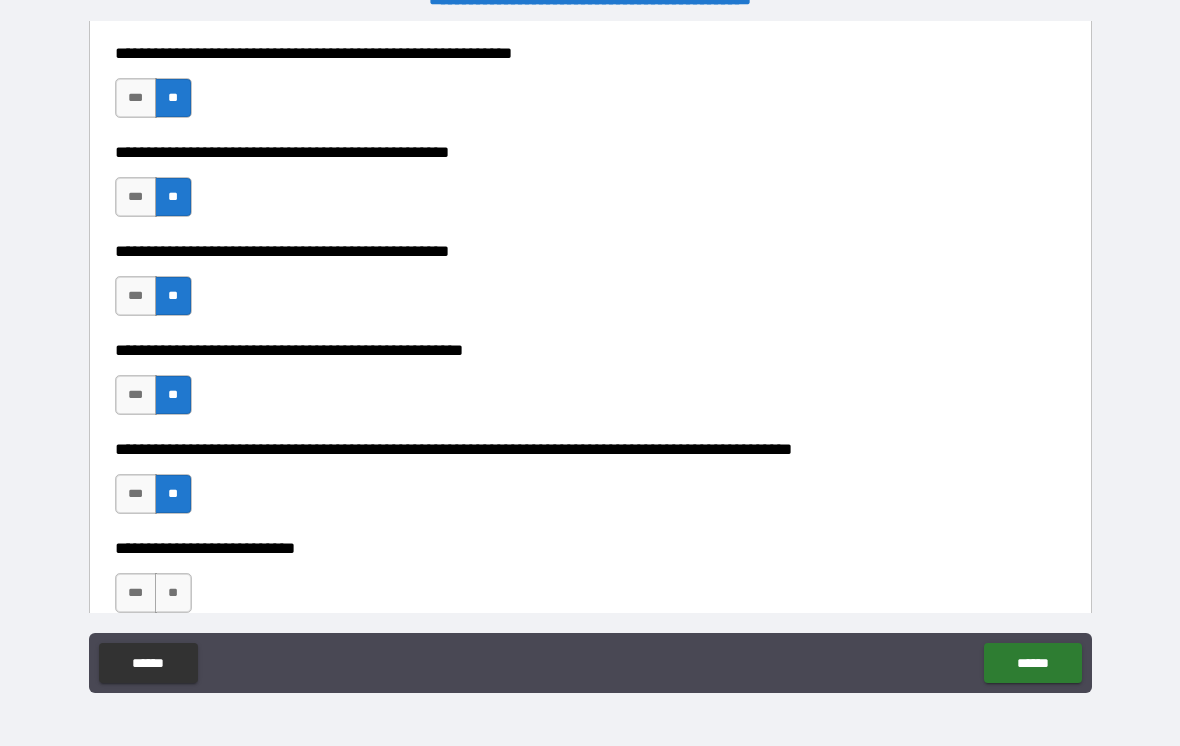click on "**" at bounding box center [173, 593] 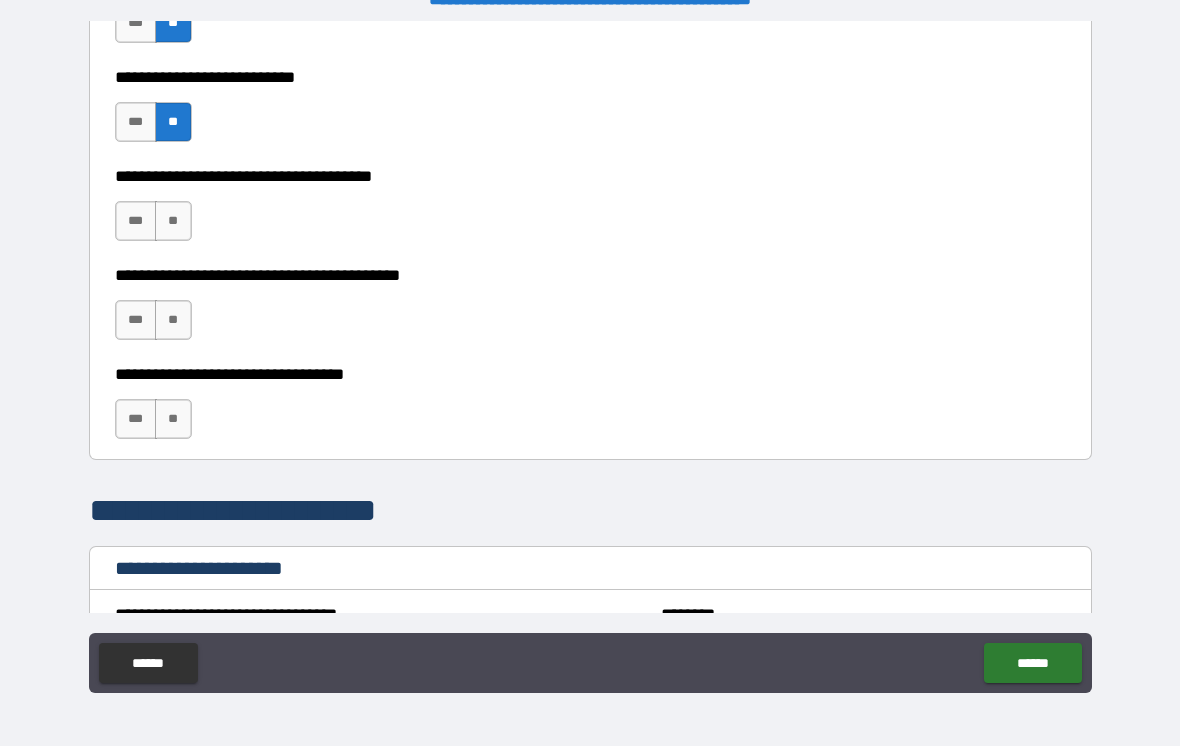 scroll, scrollTop: 1071, scrollLeft: 0, axis: vertical 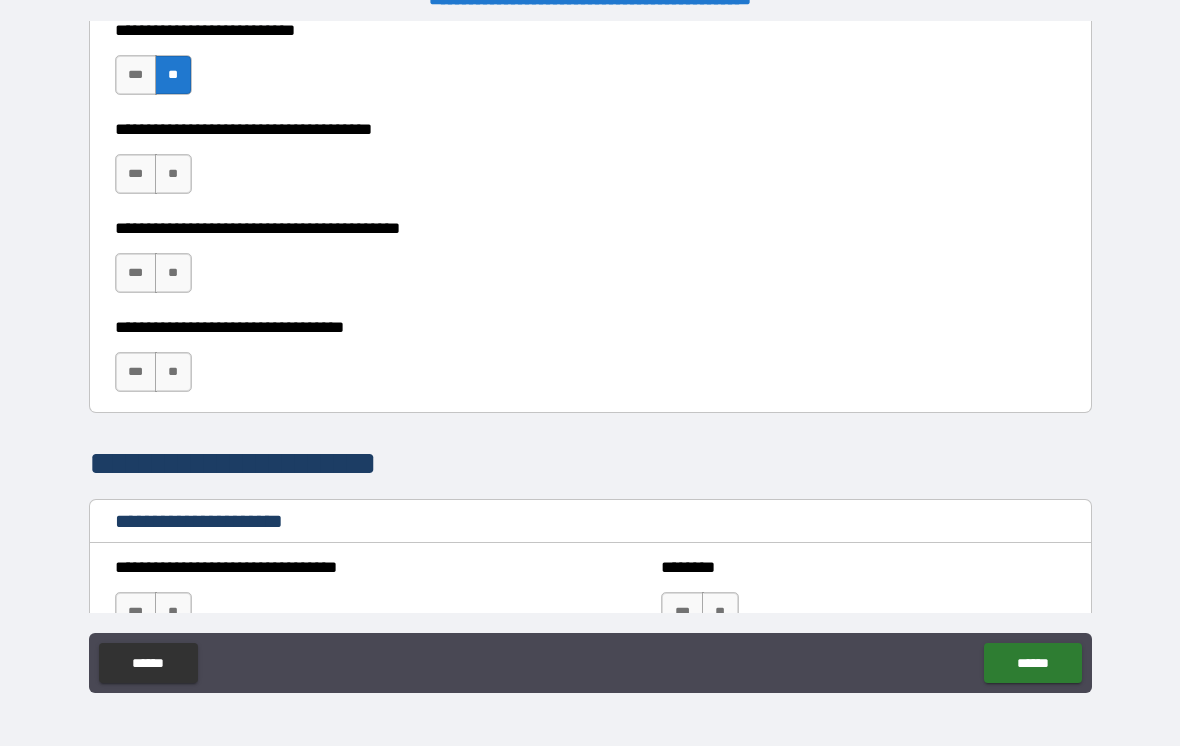 click on "**" at bounding box center [173, 174] 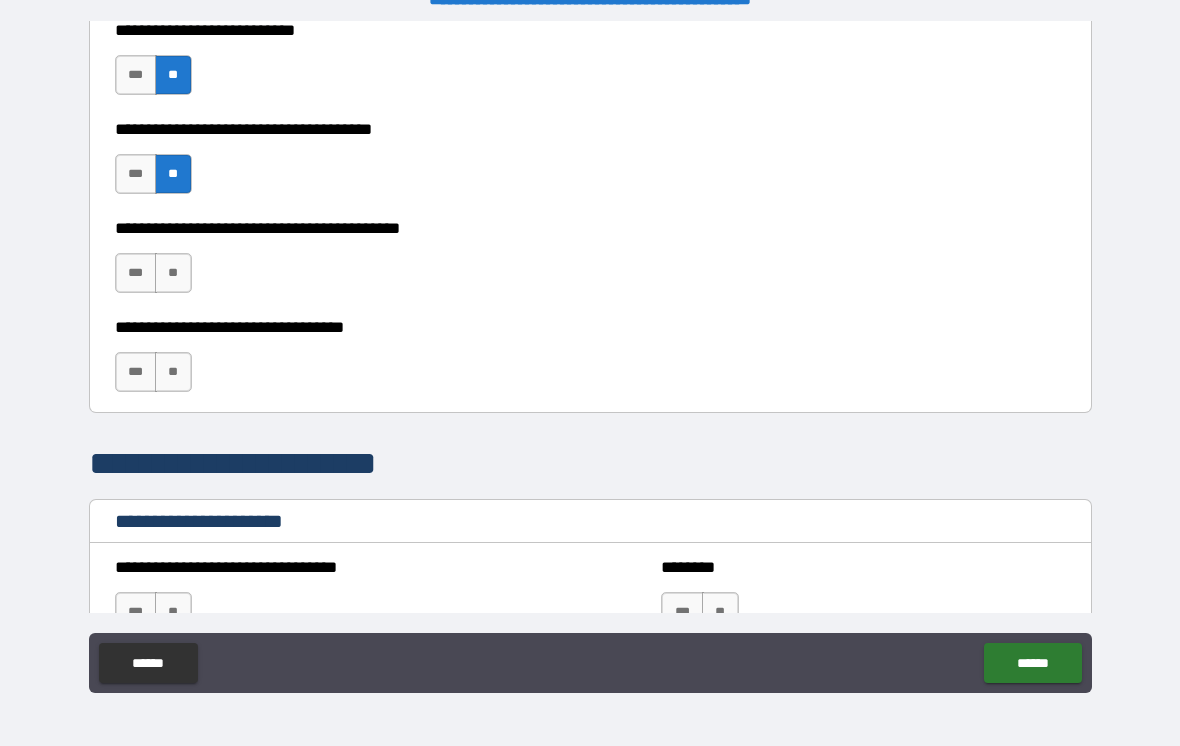 click on "**" at bounding box center [173, 273] 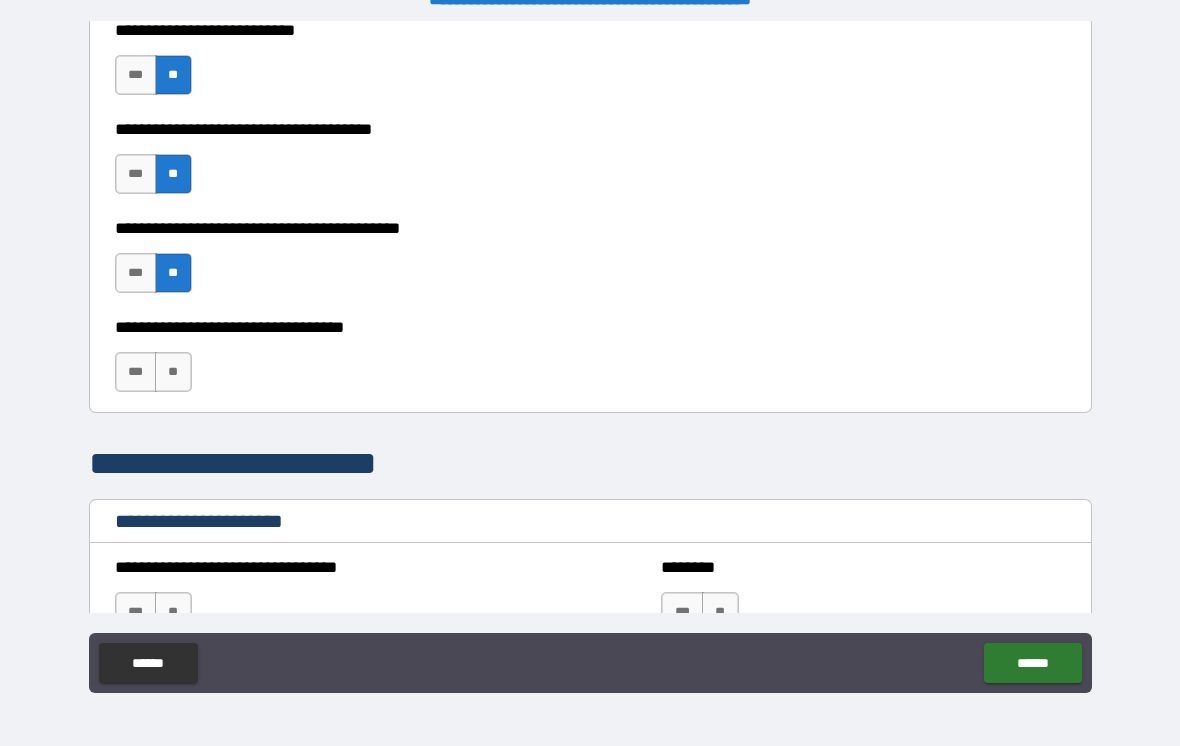 click on "**" at bounding box center [173, 372] 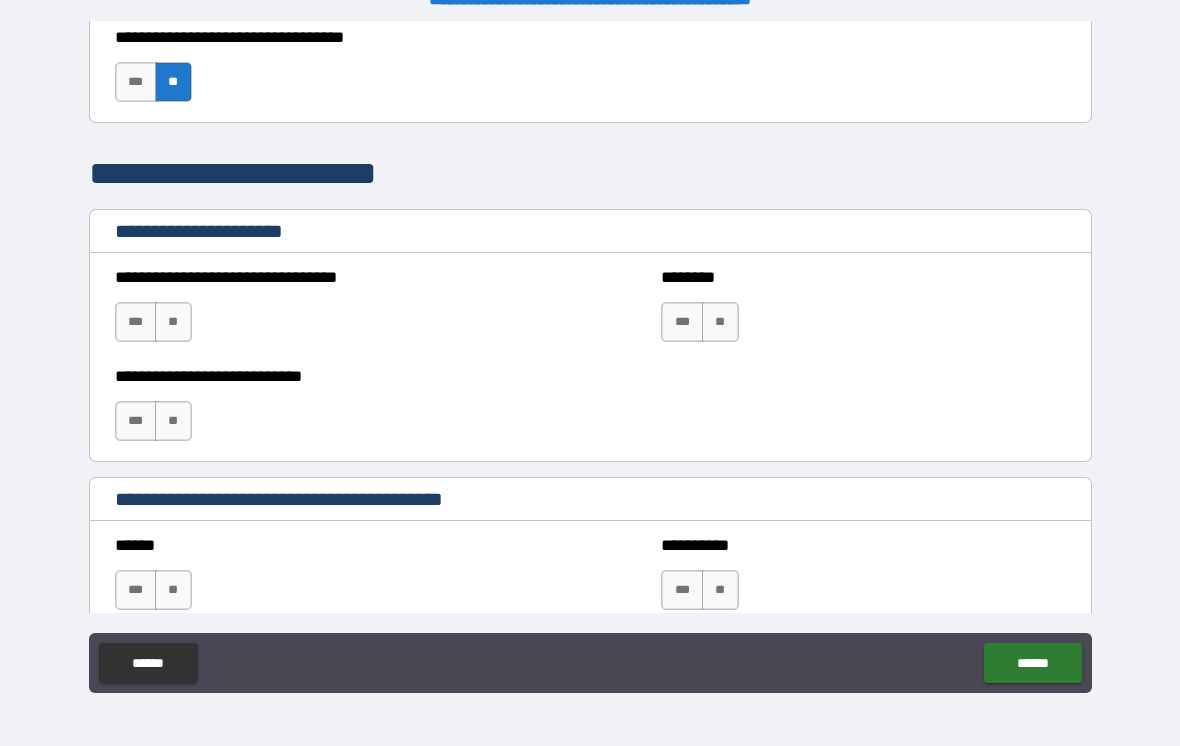 scroll, scrollTop: 1363, scrollLeft: 0, axis: vertical 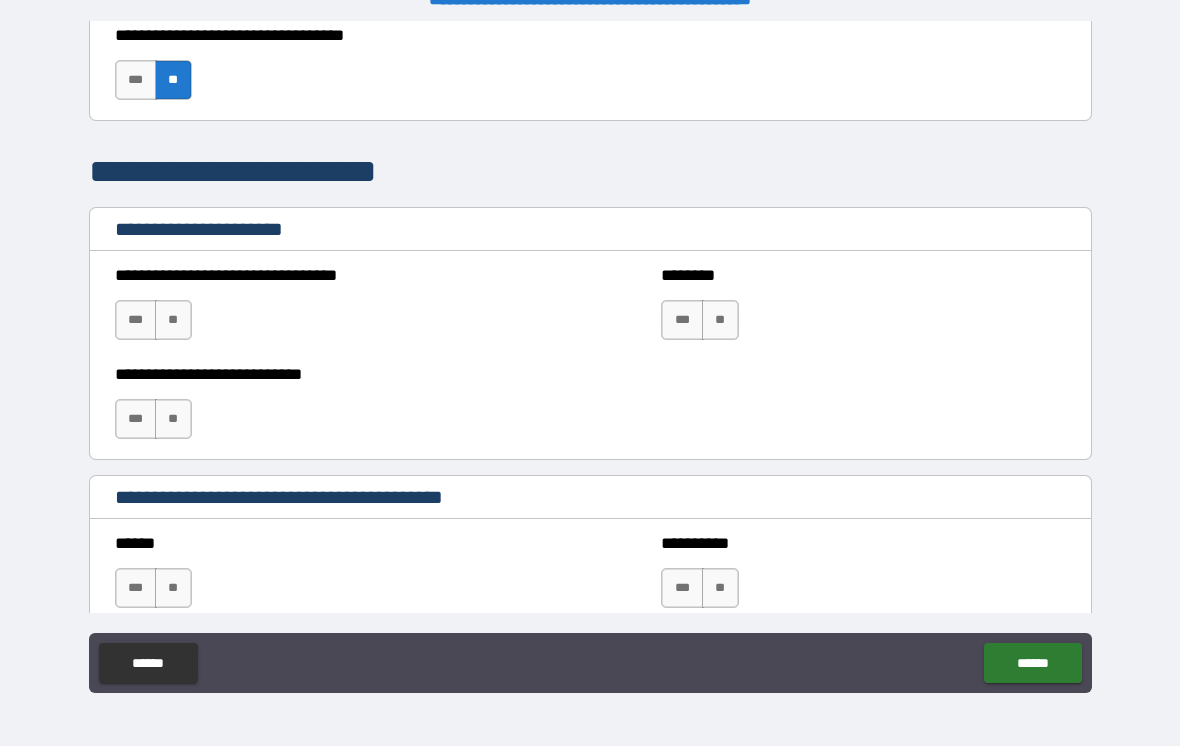 click on "**" at bounding box center (173, 320) 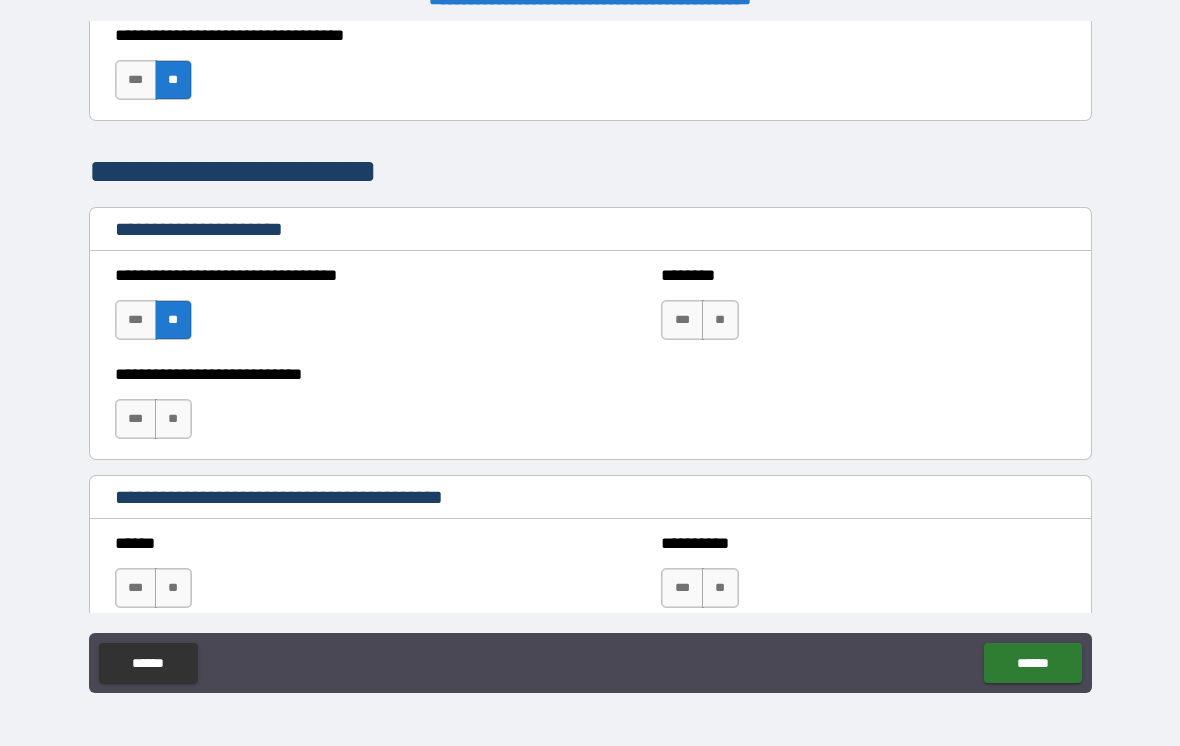 click on "**" at bounding box center (173, 419) 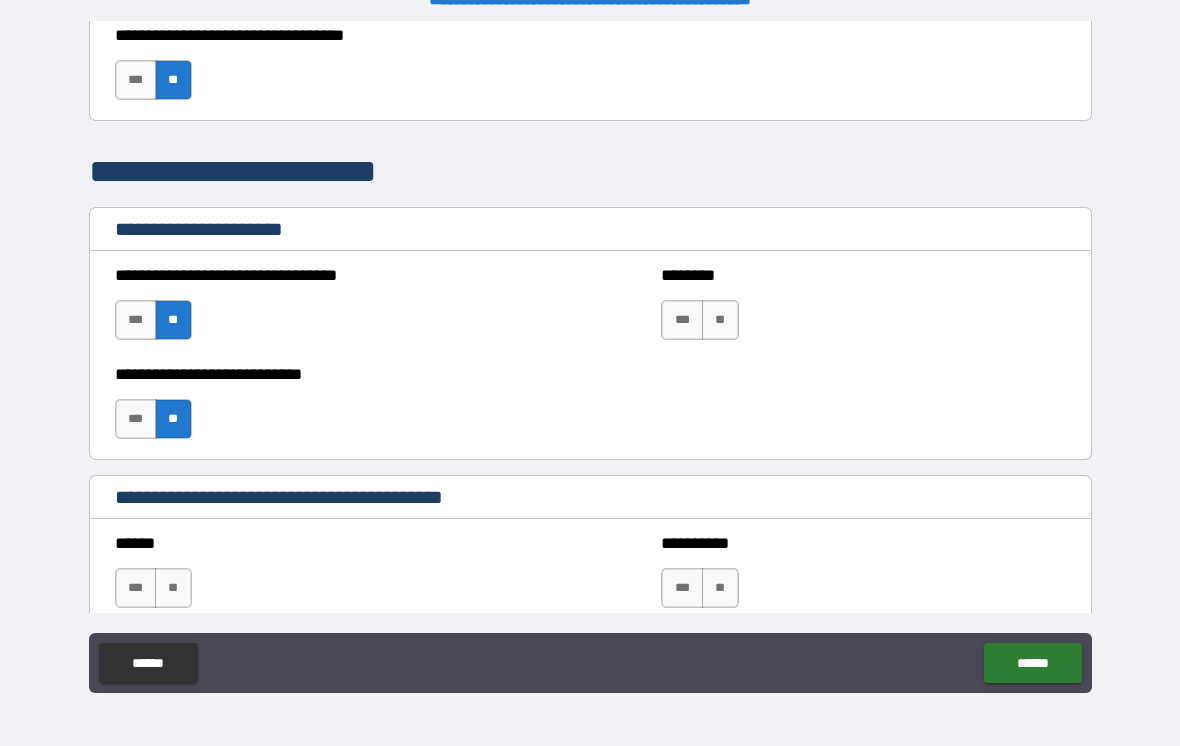 click on "**" at bounding box center [720, 320] 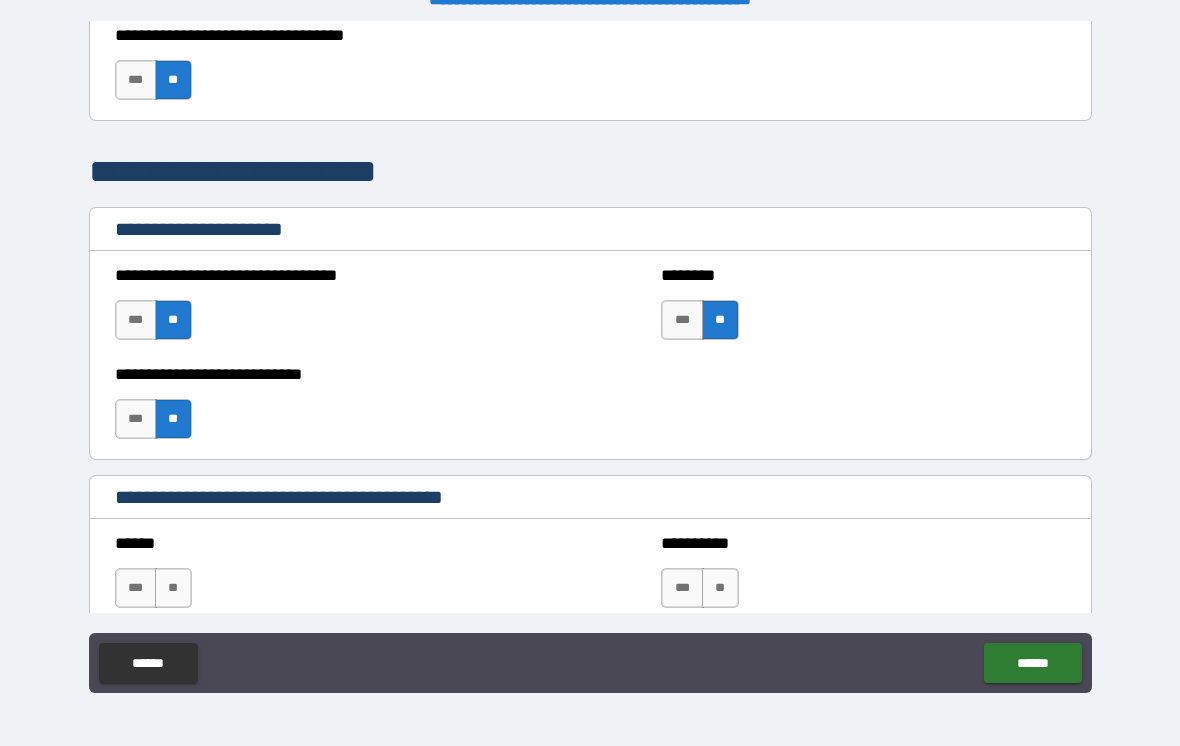 click on "**" at bounding box center [173, 588] 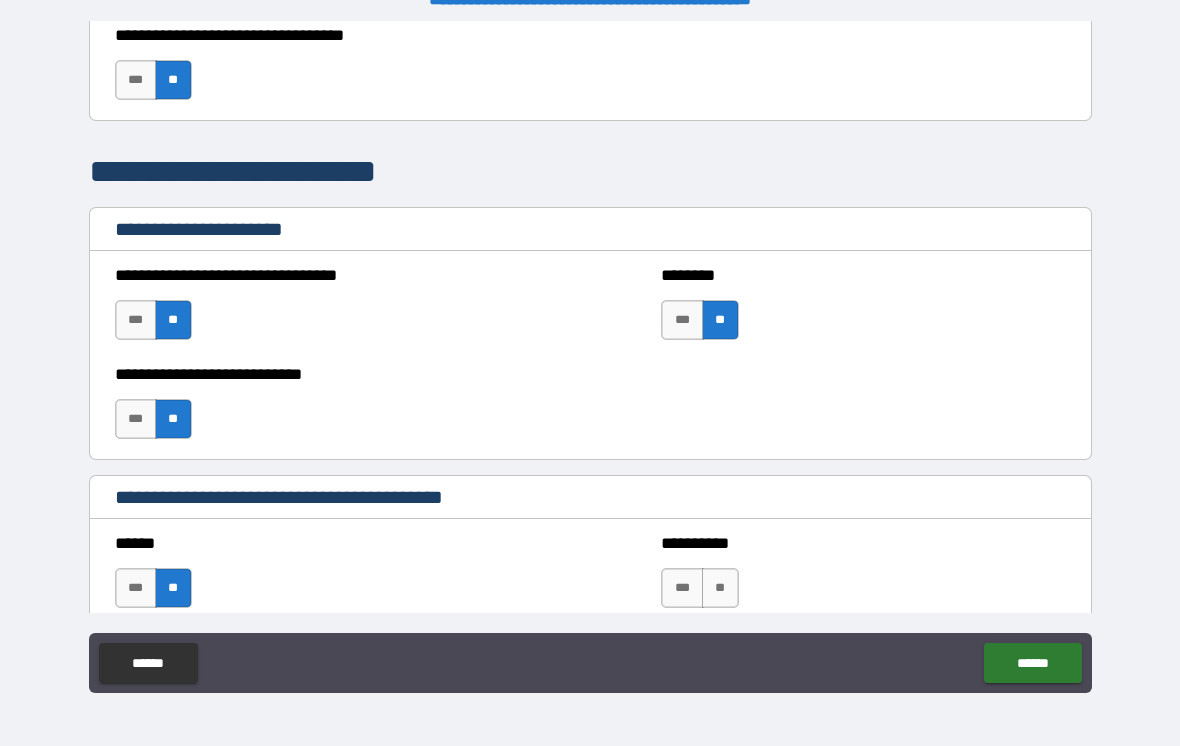 click on "**" at bounding box center [720, 588] 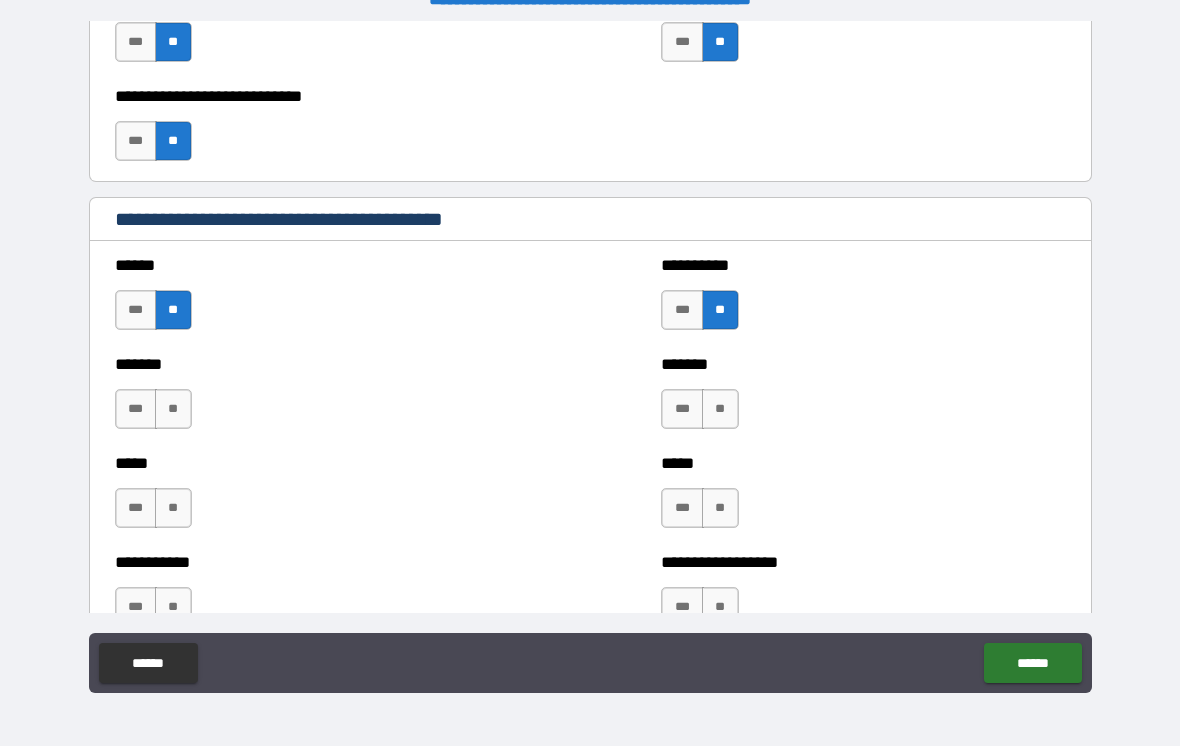 scroll, scrollTop: 1653, scrollLeft: 0, axis: vertical 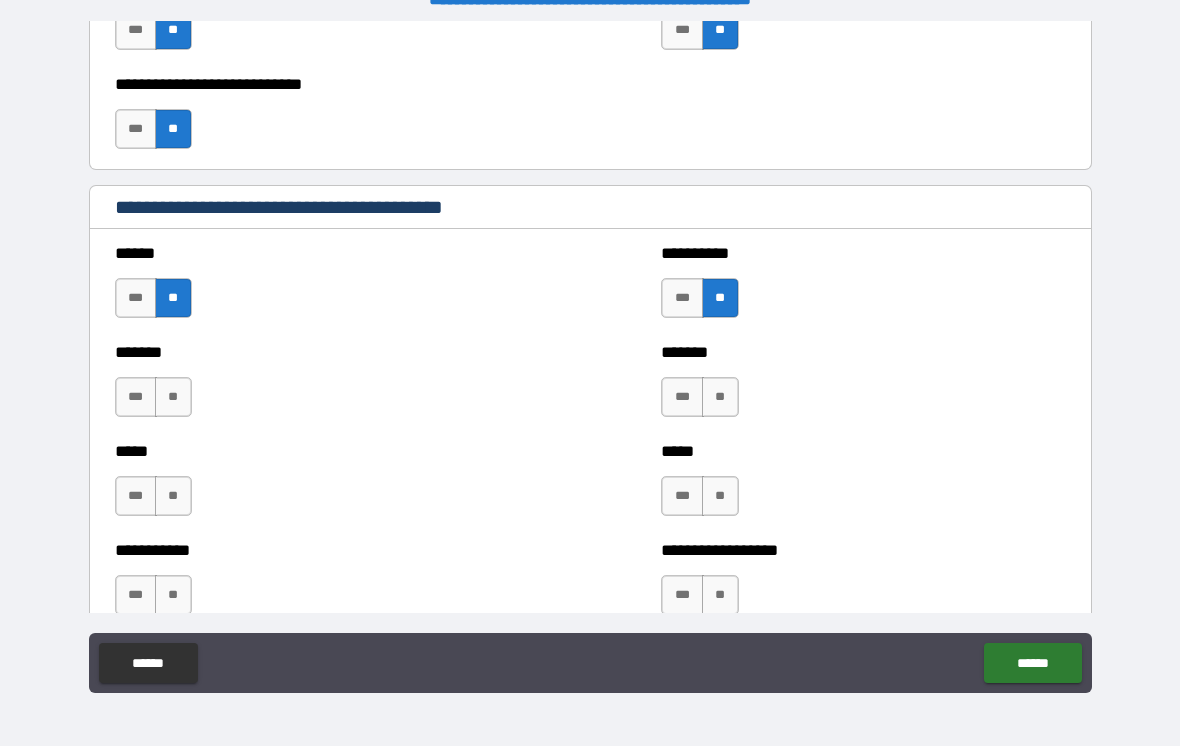 click on "**" at bounding box center (173, 397) 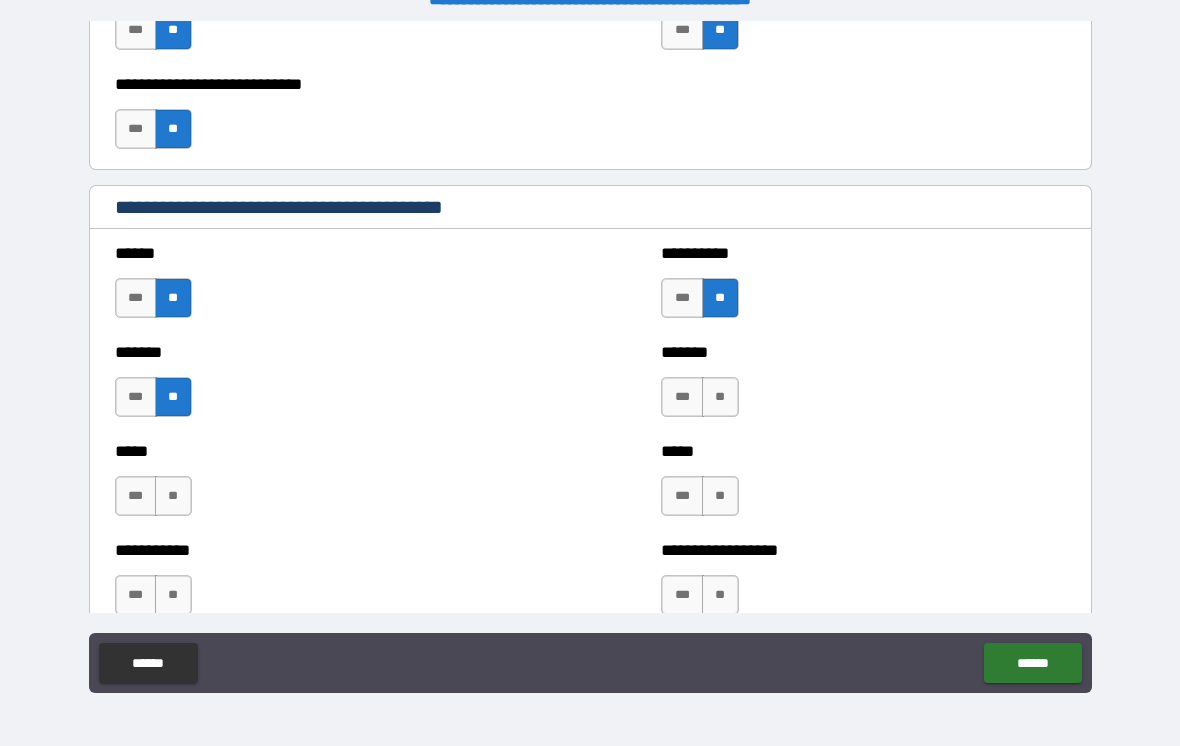 click on "**" at bounding box center [720, 397] 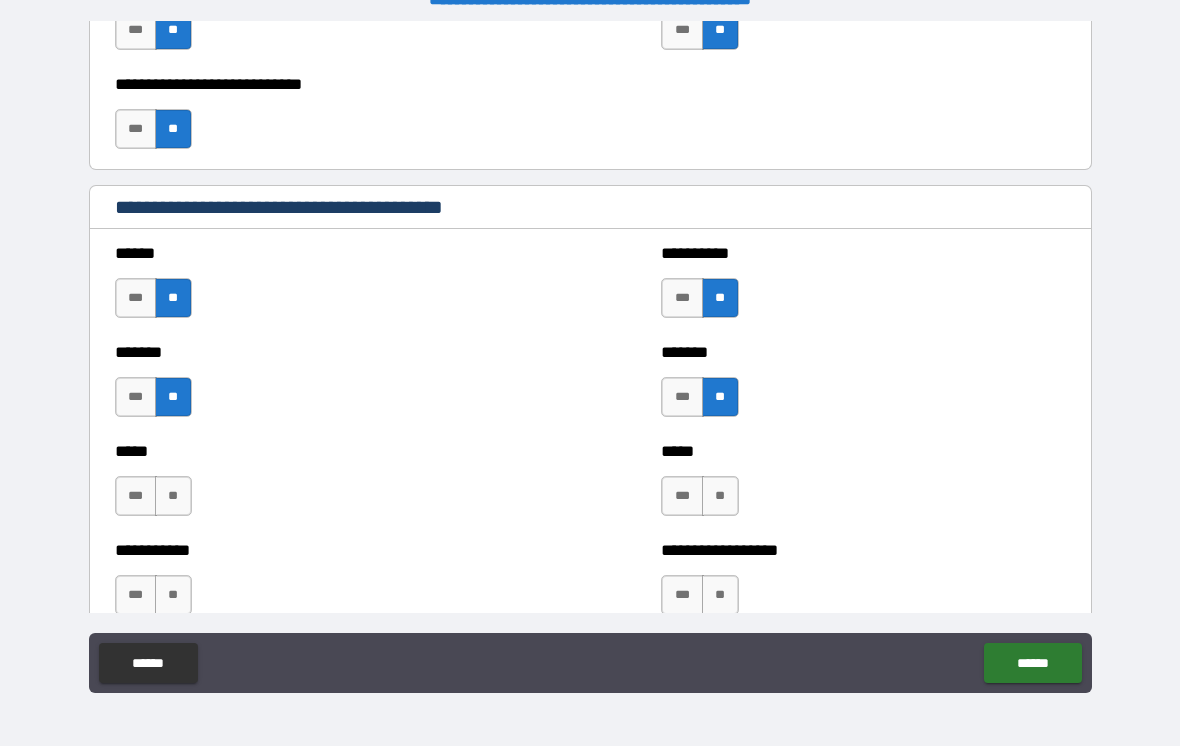 click on "**" at bounding box center [173, 496] 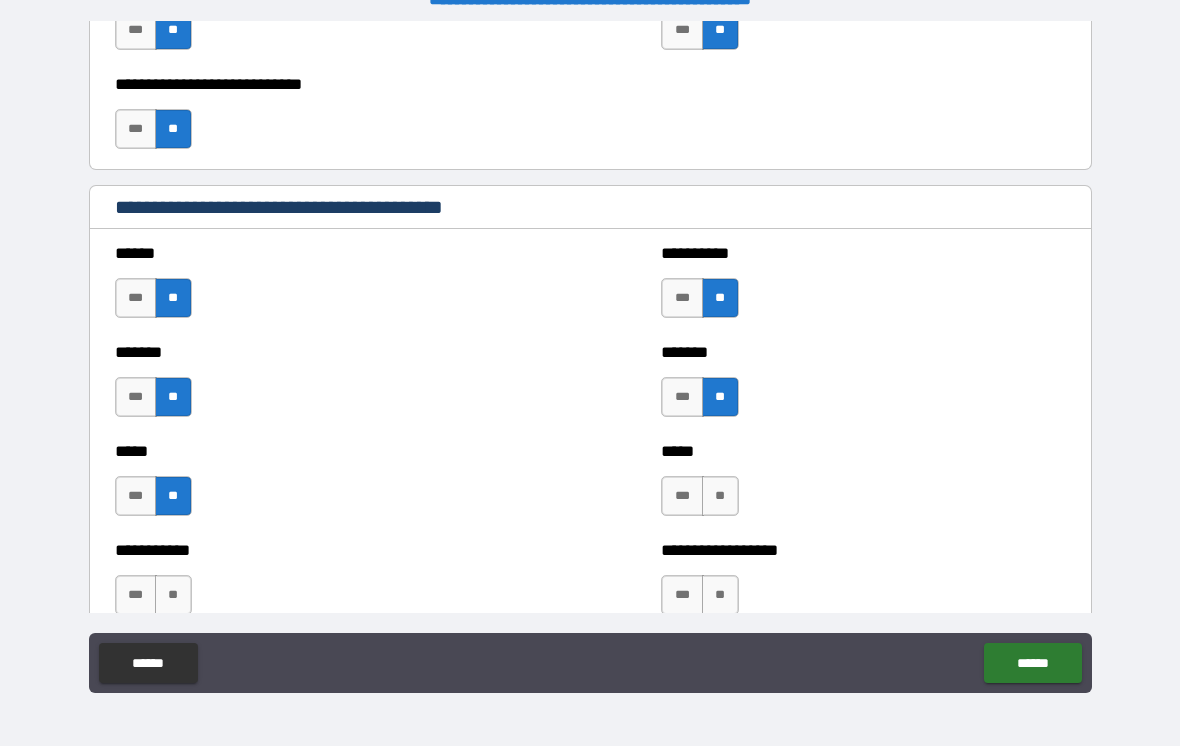 click on "**" at bounding box center (720, 496) 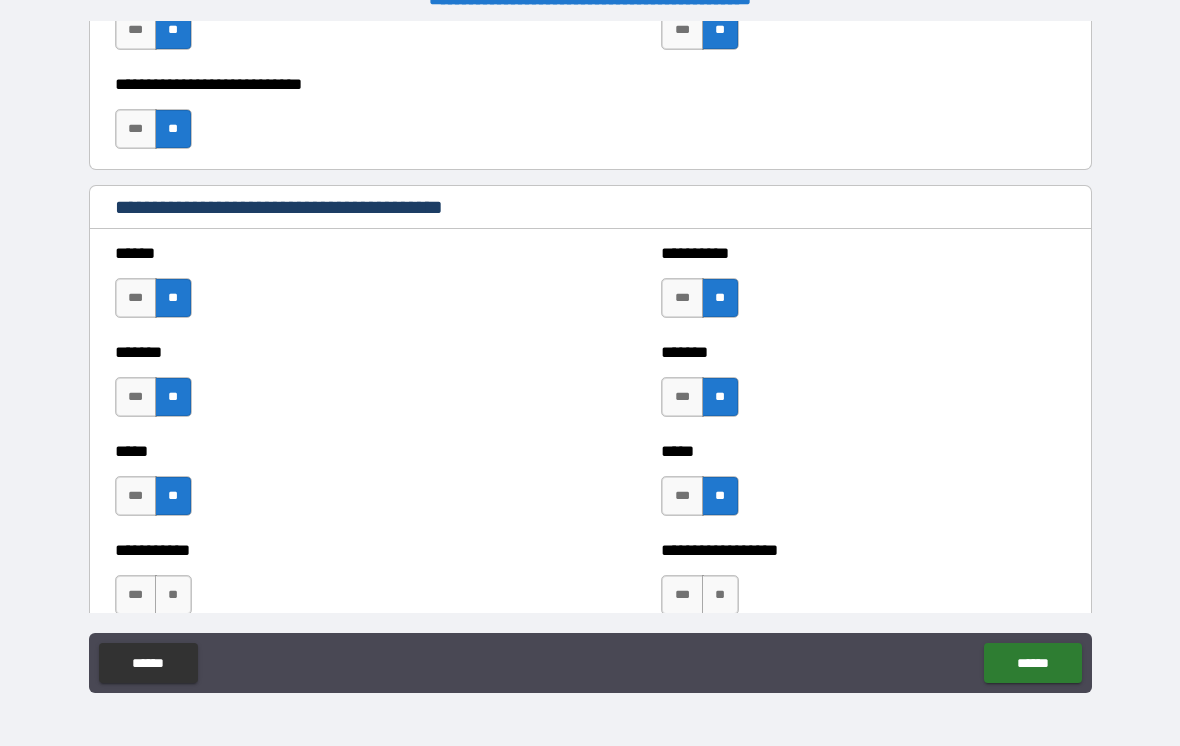 click on "**" at bounding box center (720, 595) 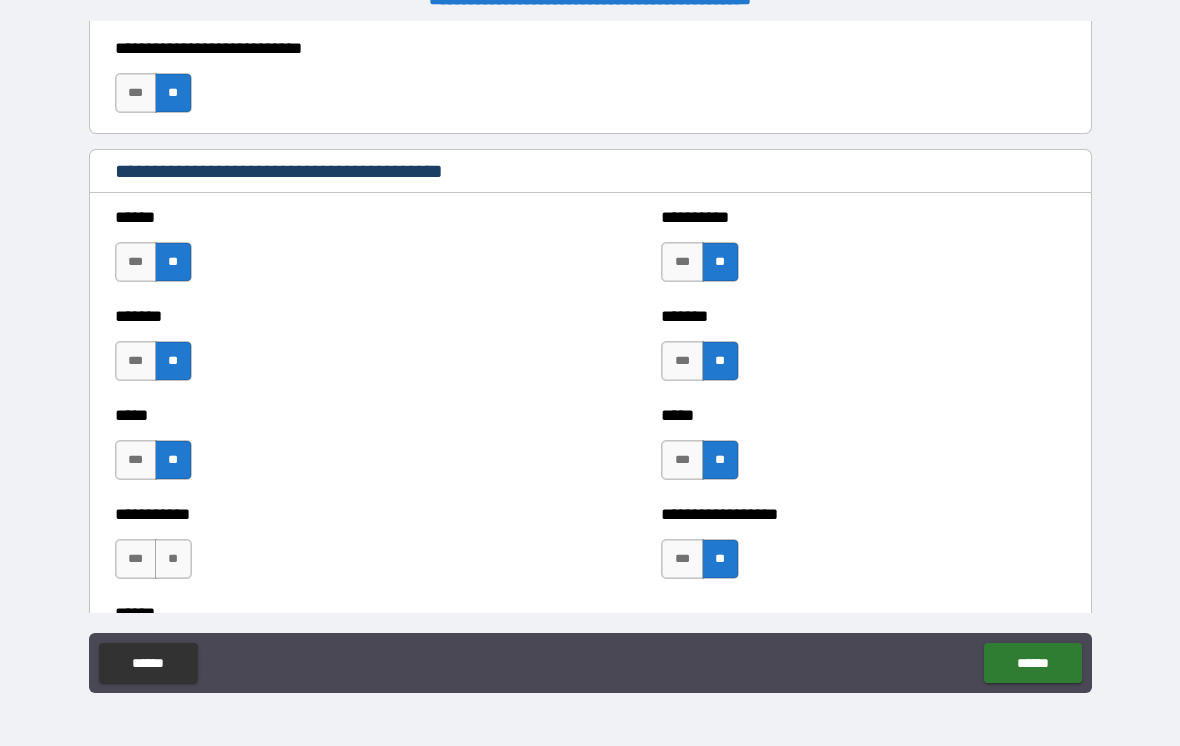 scroll, scrollTop: 1710, scrollLeft: 0, axis: vertical 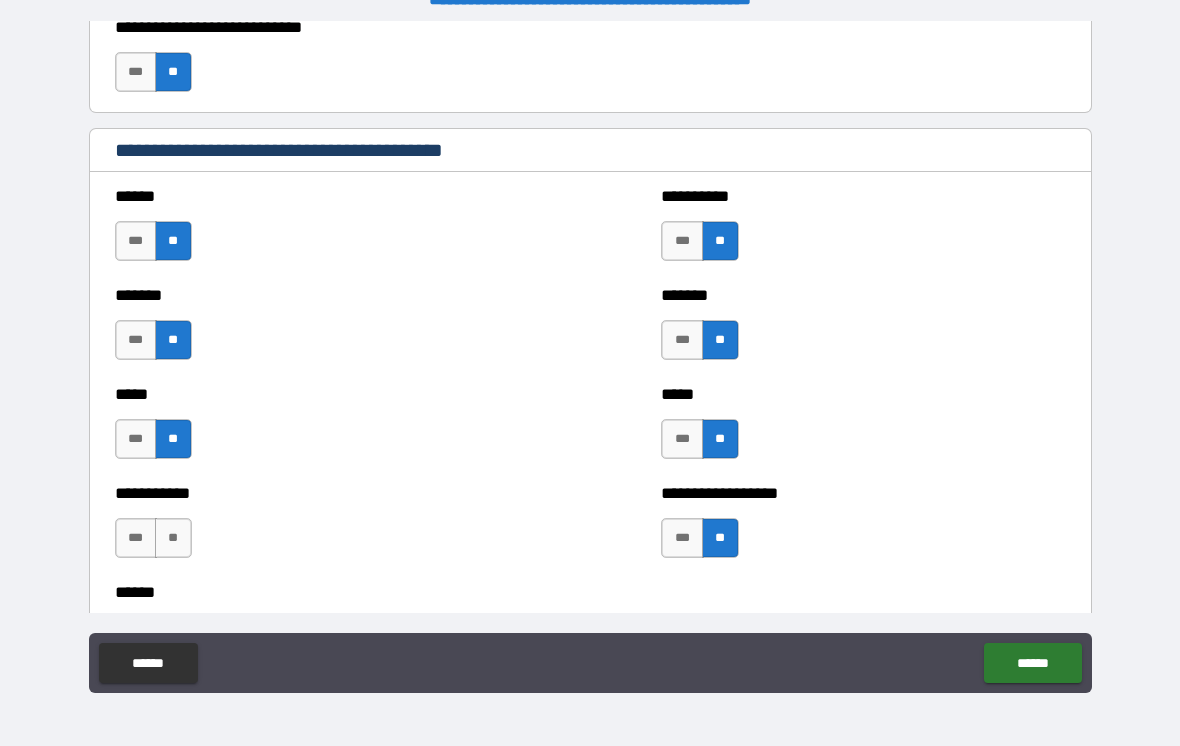click on "**" at bounding box center [173, 538] 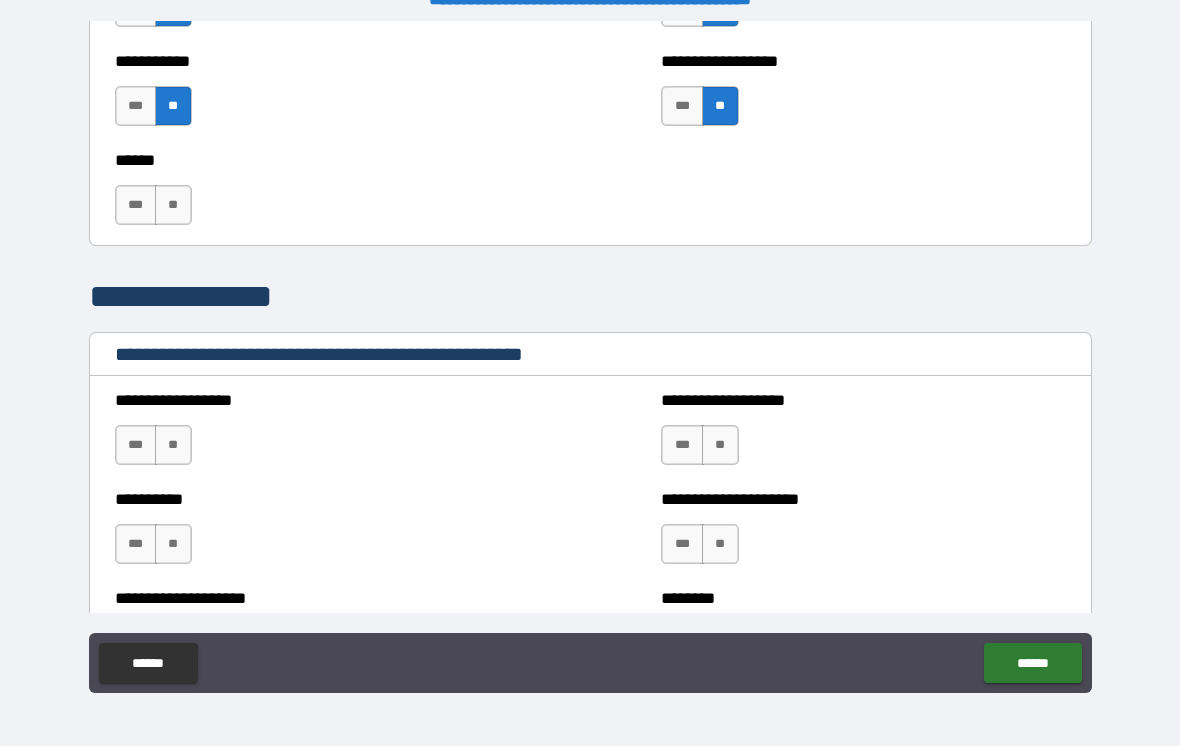 scroll, scrollTop: 2102, scrollLeft: 0, axis: vertical 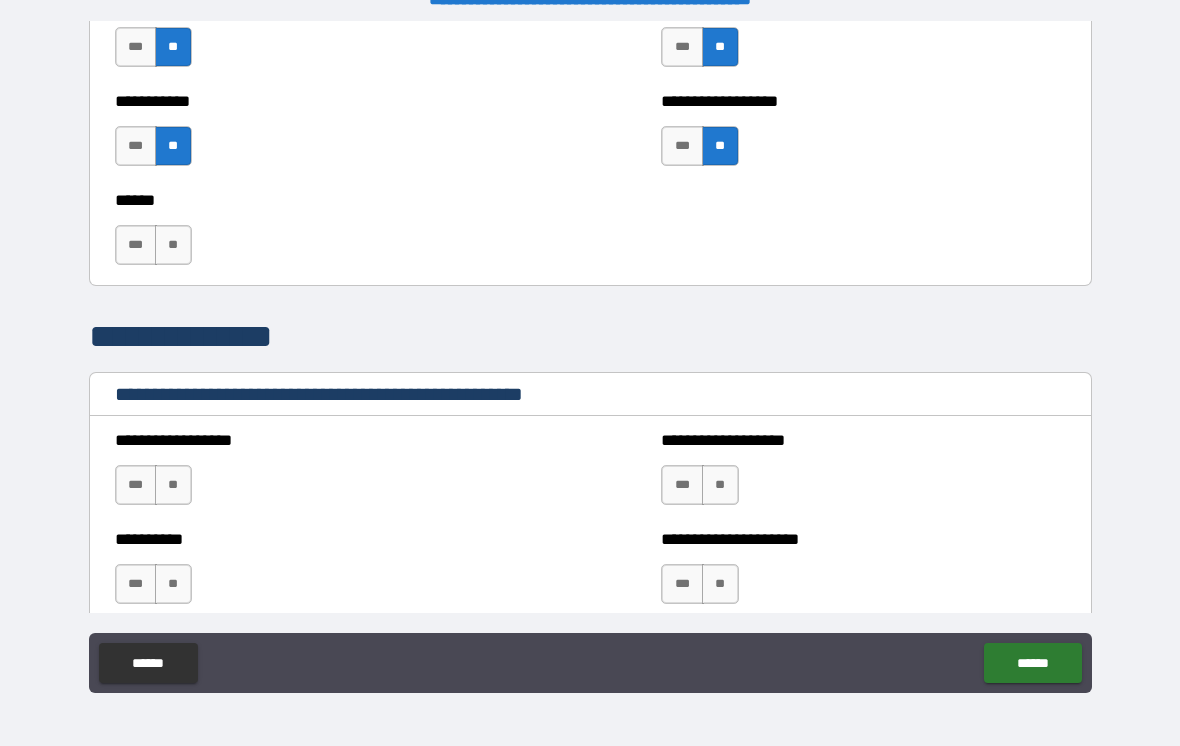 click on "**" at bounding box center (173, 245) 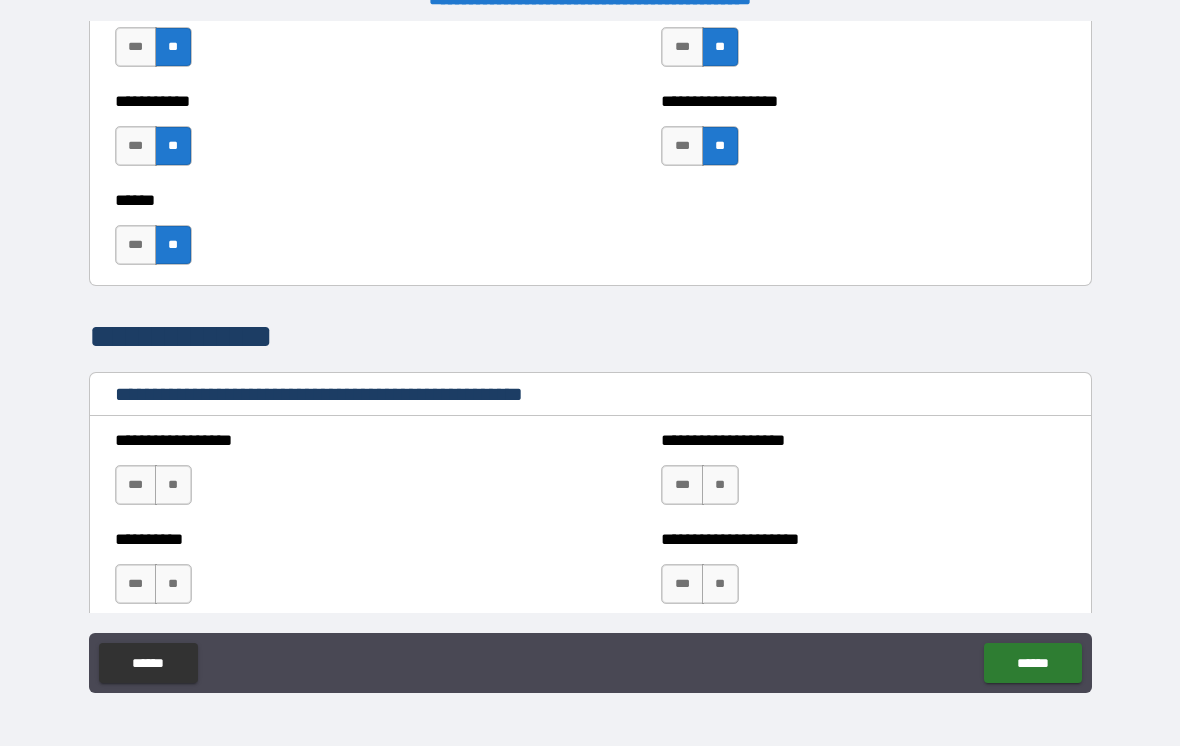scroll, scrollTop: 2143, scrollLeft: 0, axis: vertical 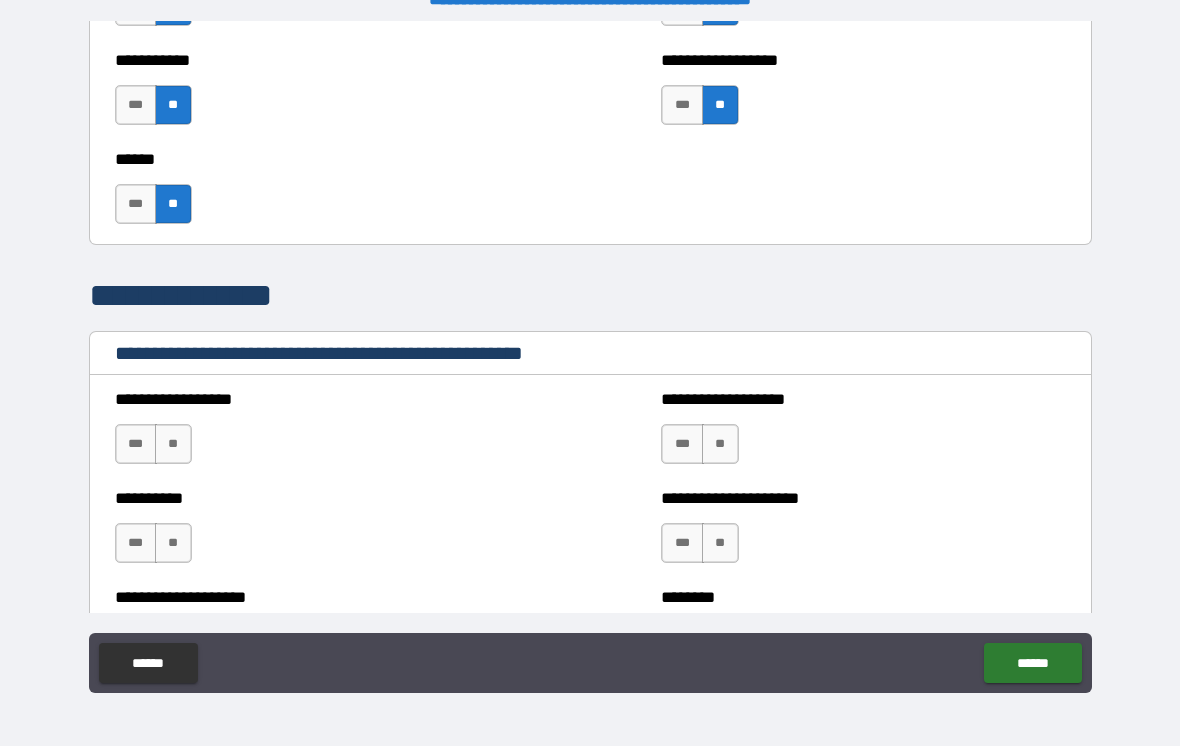click on "**" at bounding box center [173, 444] 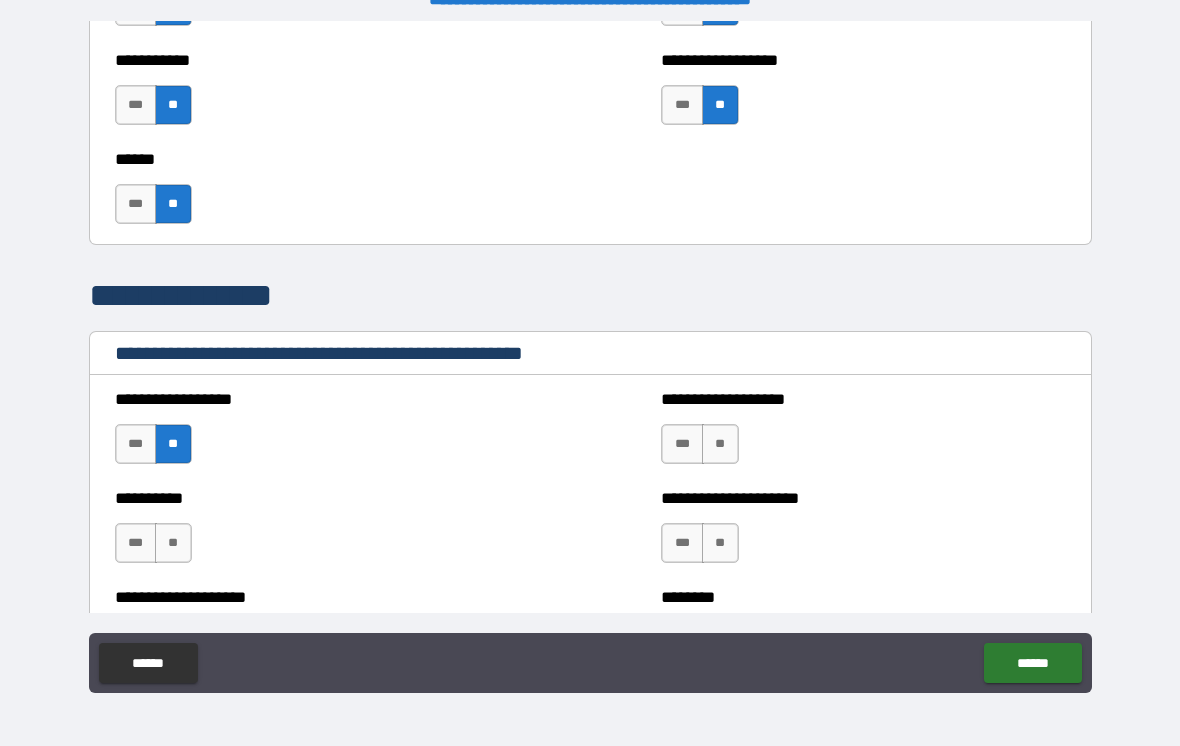 click on "**" at bounding box center (720, 444) 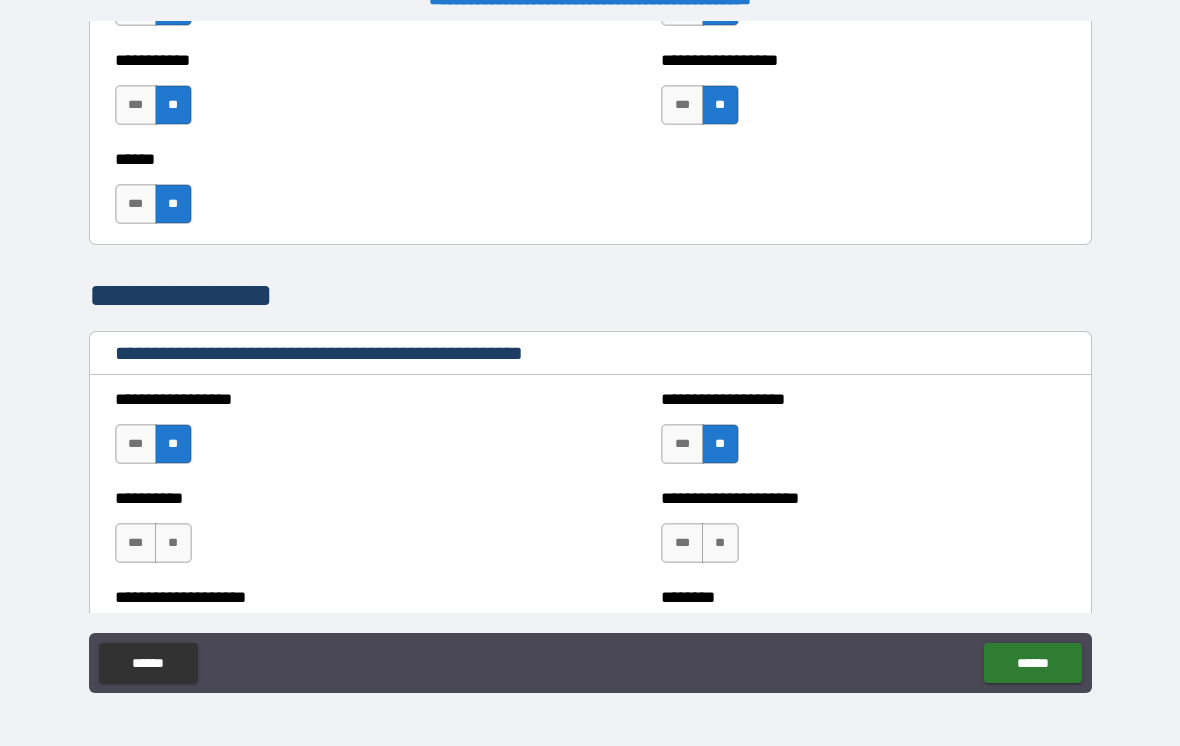 click on "**" at bounding box center [720, 543] 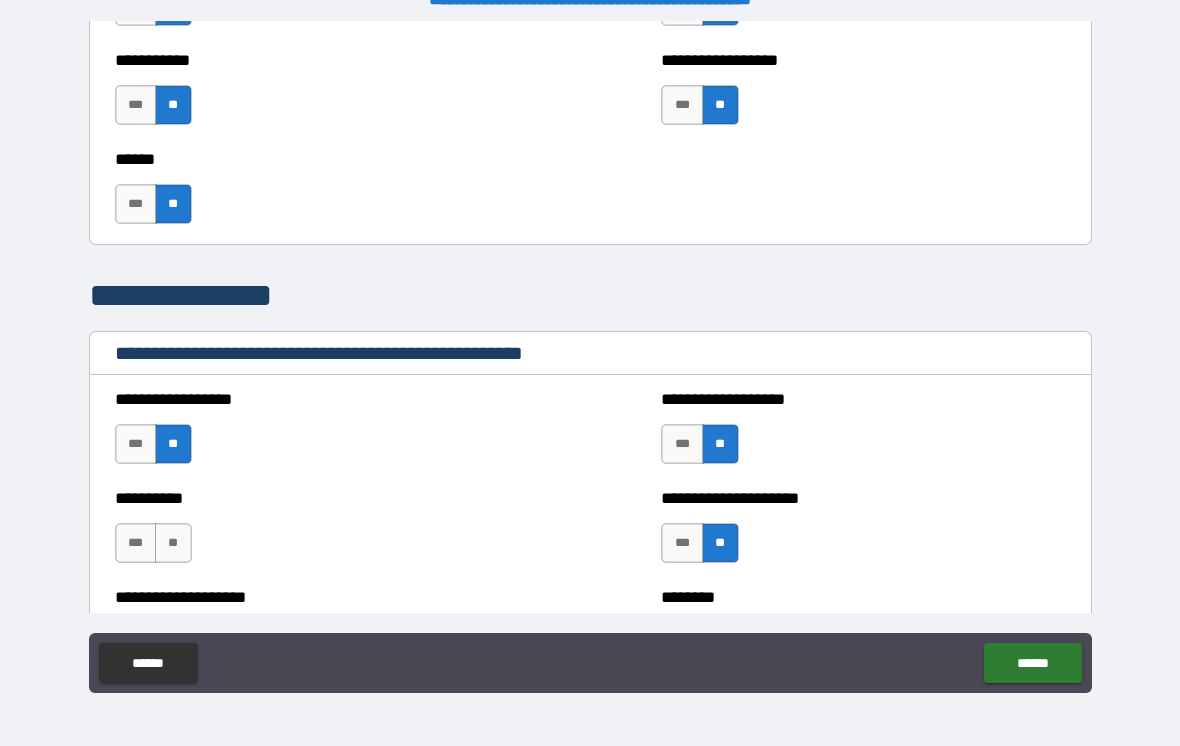 click on "**" at bounding box center (173, 543) 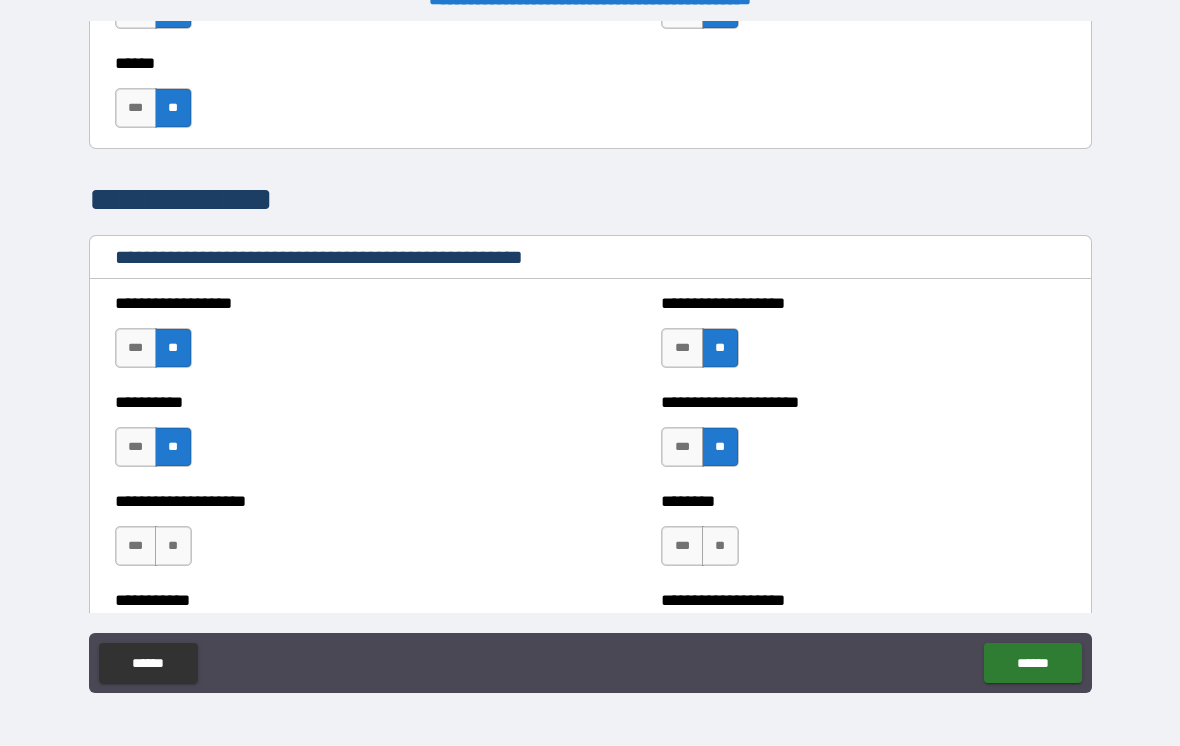 scroll, scrollTop: 2242, scrollLeft: 0, axis: vertical 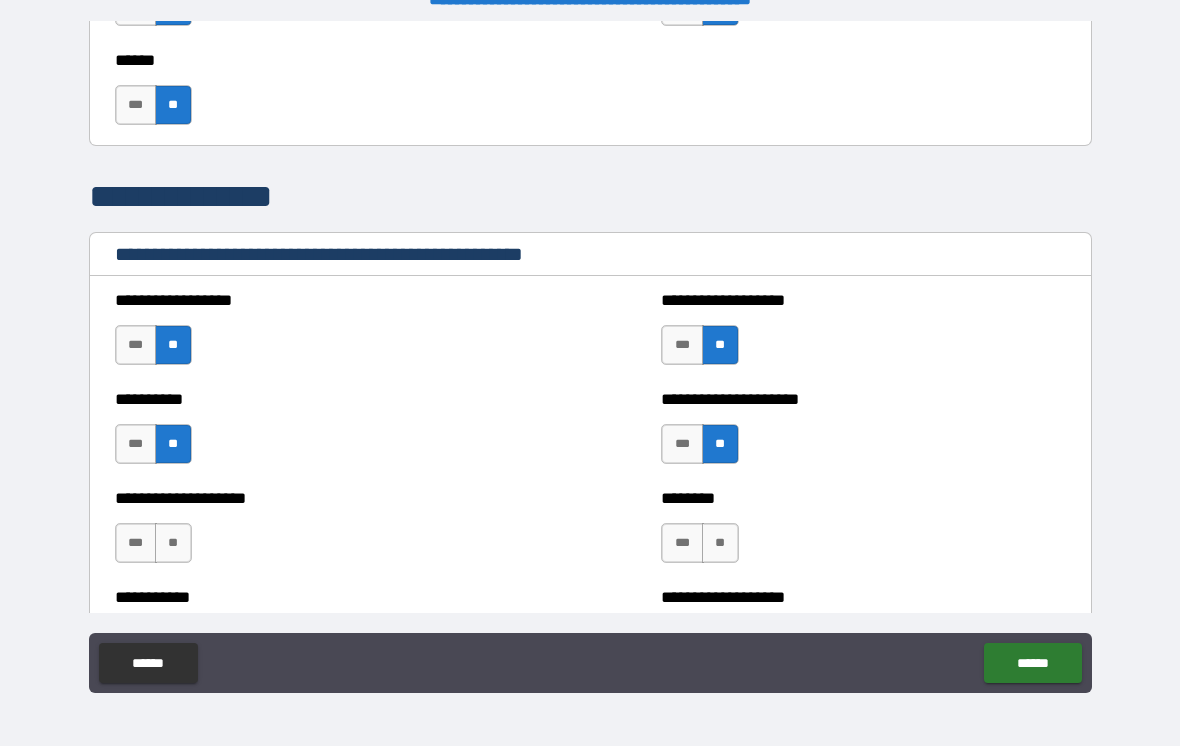 click on "**" at bounding box center (173, 543) 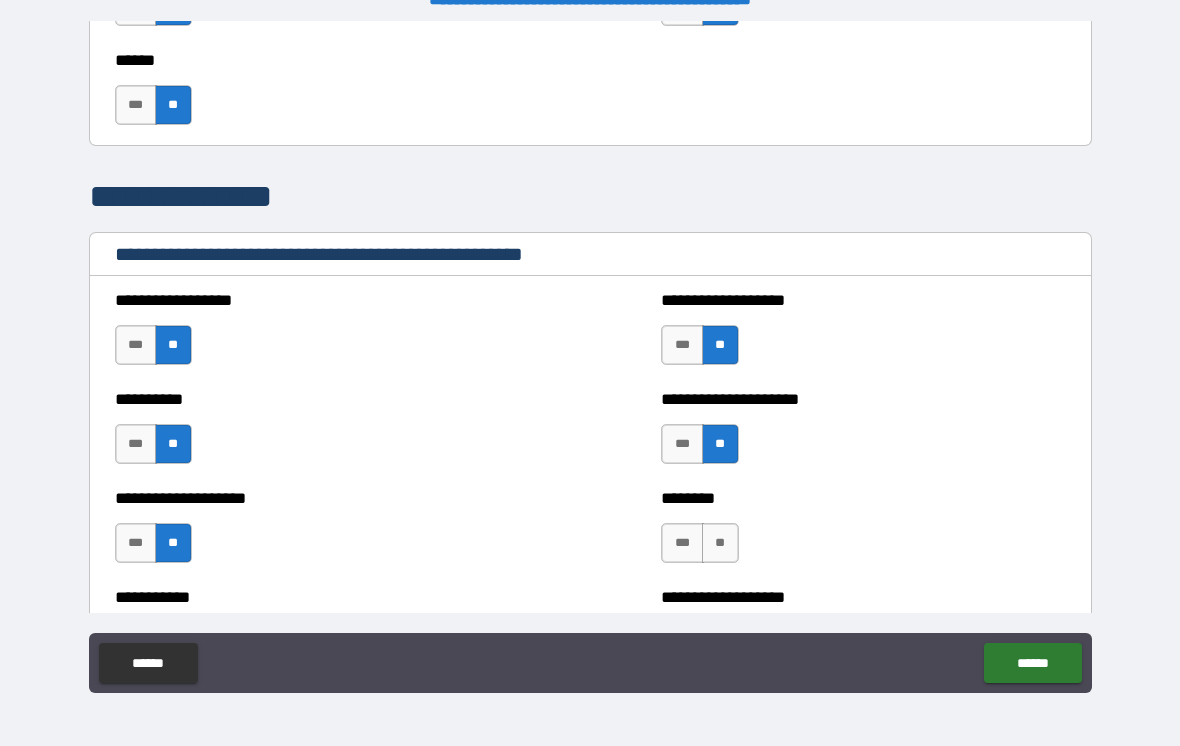 click on "**" at bounding box center (720, 543) 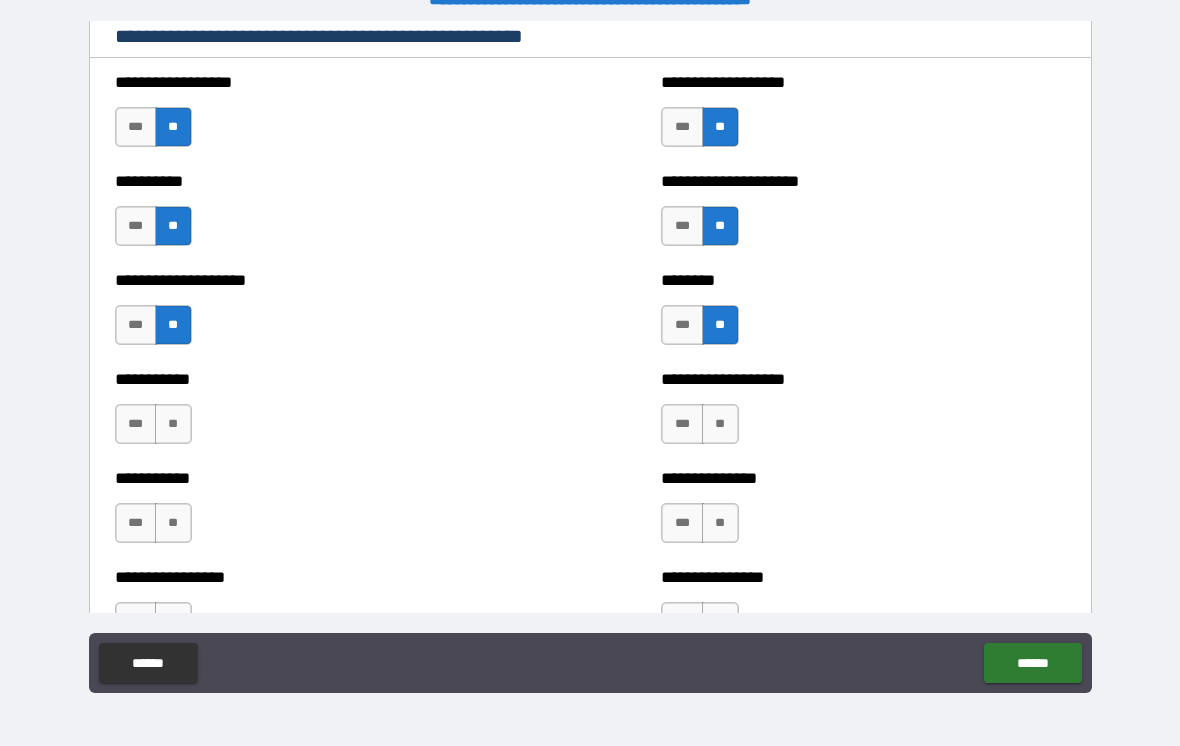 scroll, scrollTop: 2463, scrollLeft: 0, axis: vertical 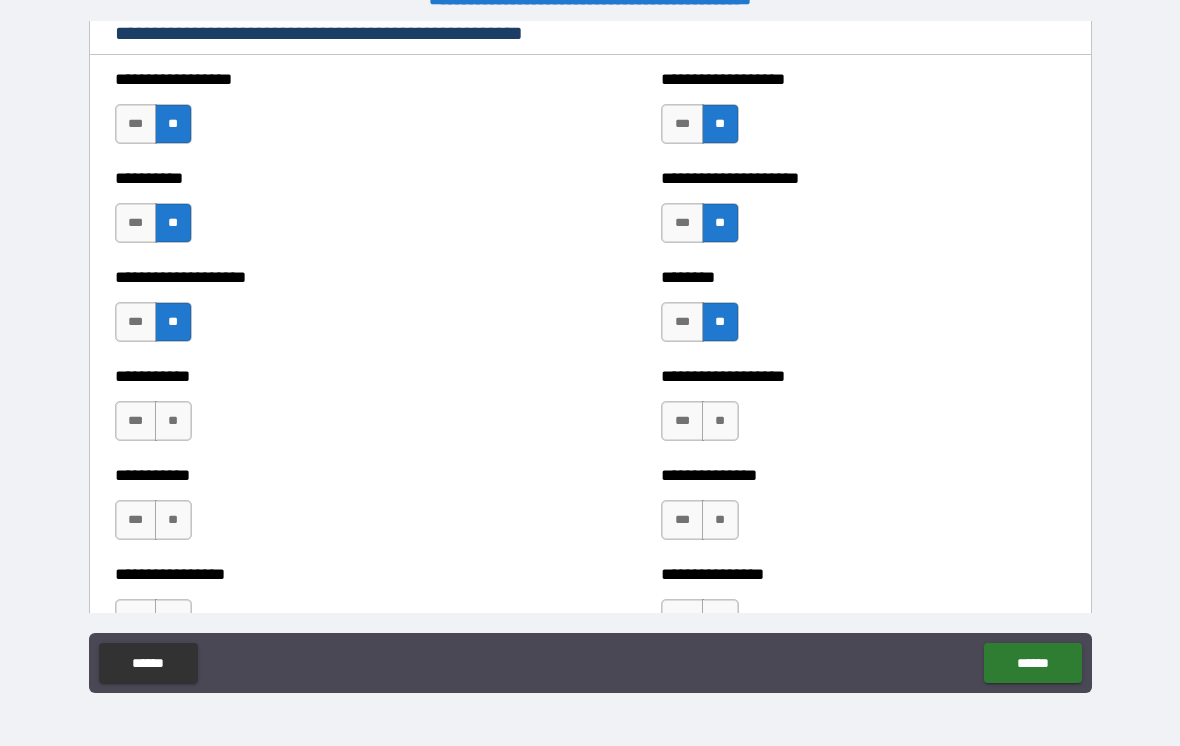 click on "**" at bounding box center [173, 421] 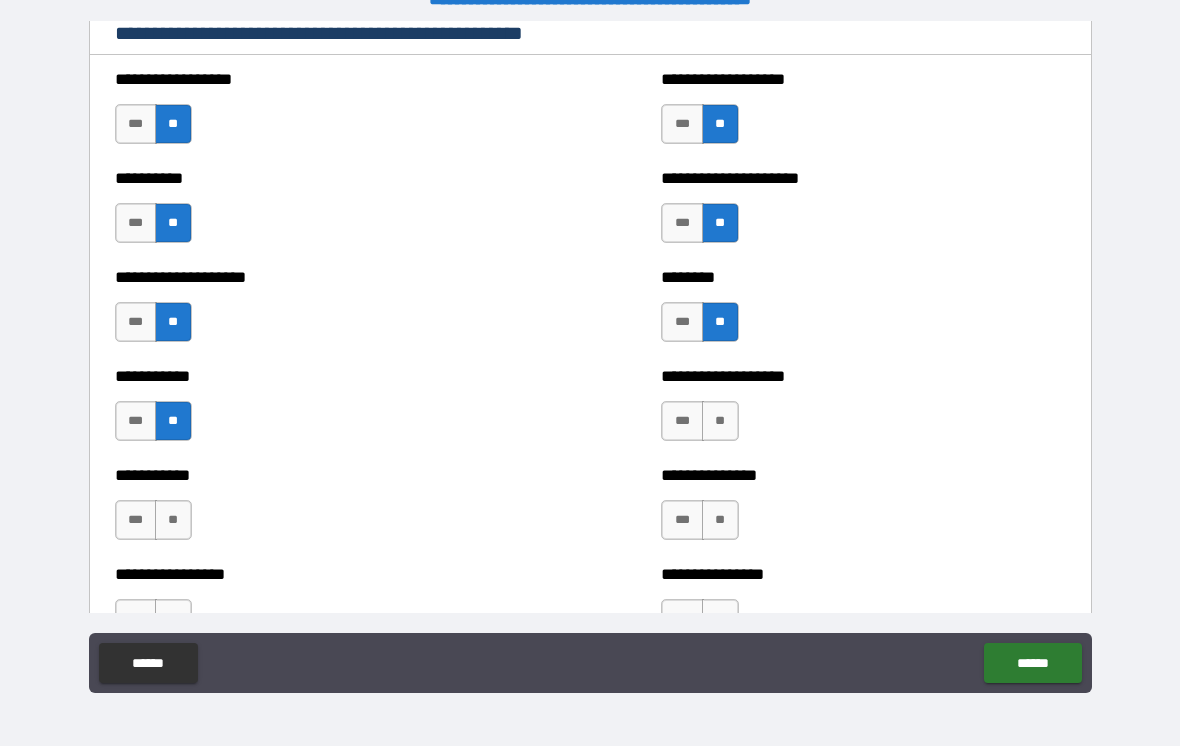 click on "**" at bounding box center [720, 421] 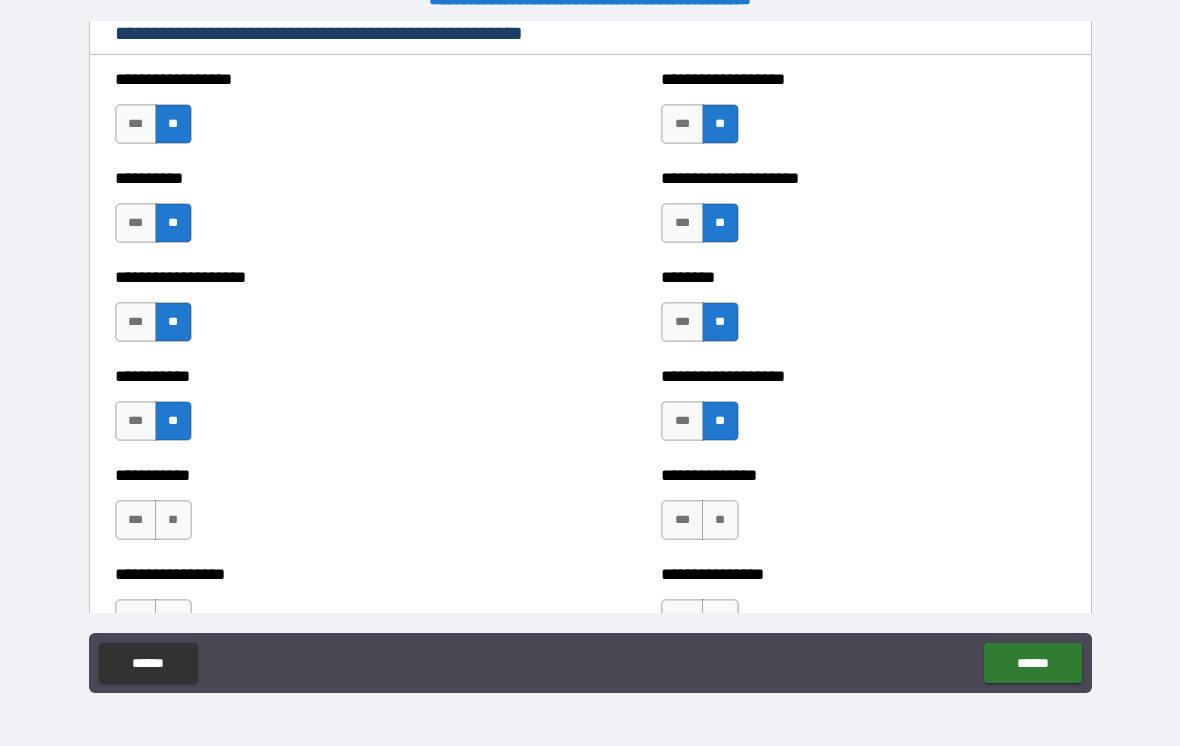 click on "**" at bounding box center (720, 520) 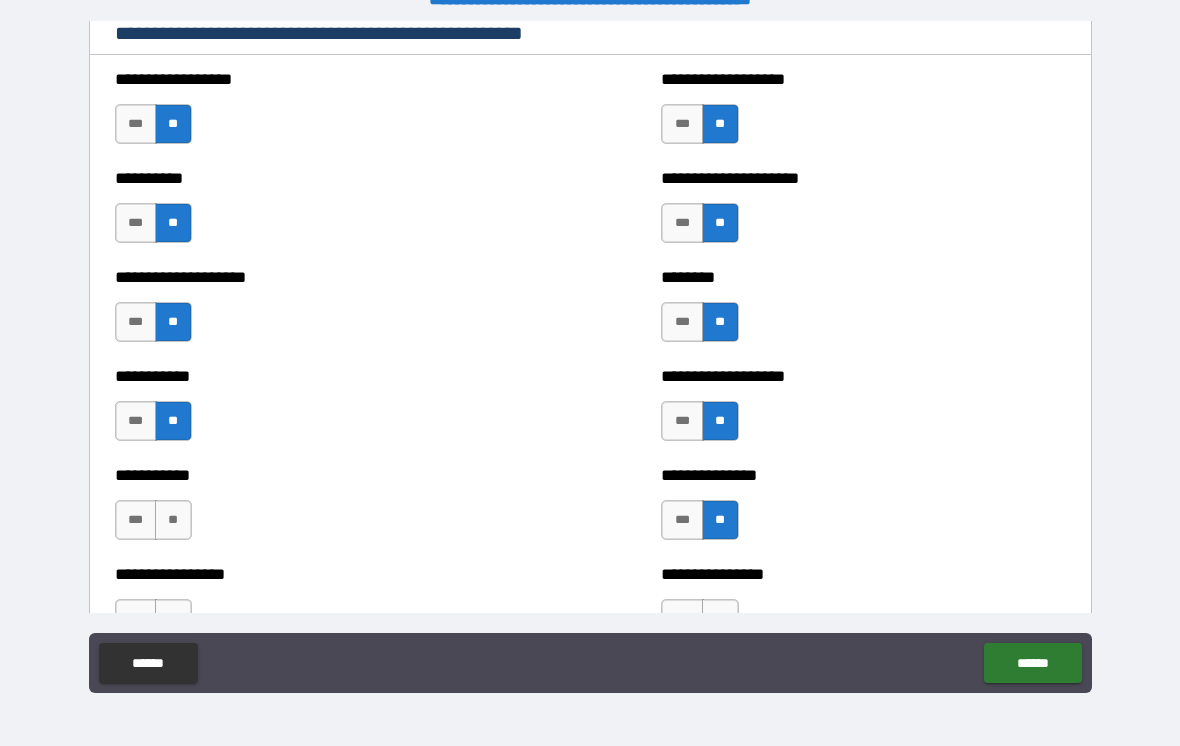 click on "**" at bounding box center (173, 520) 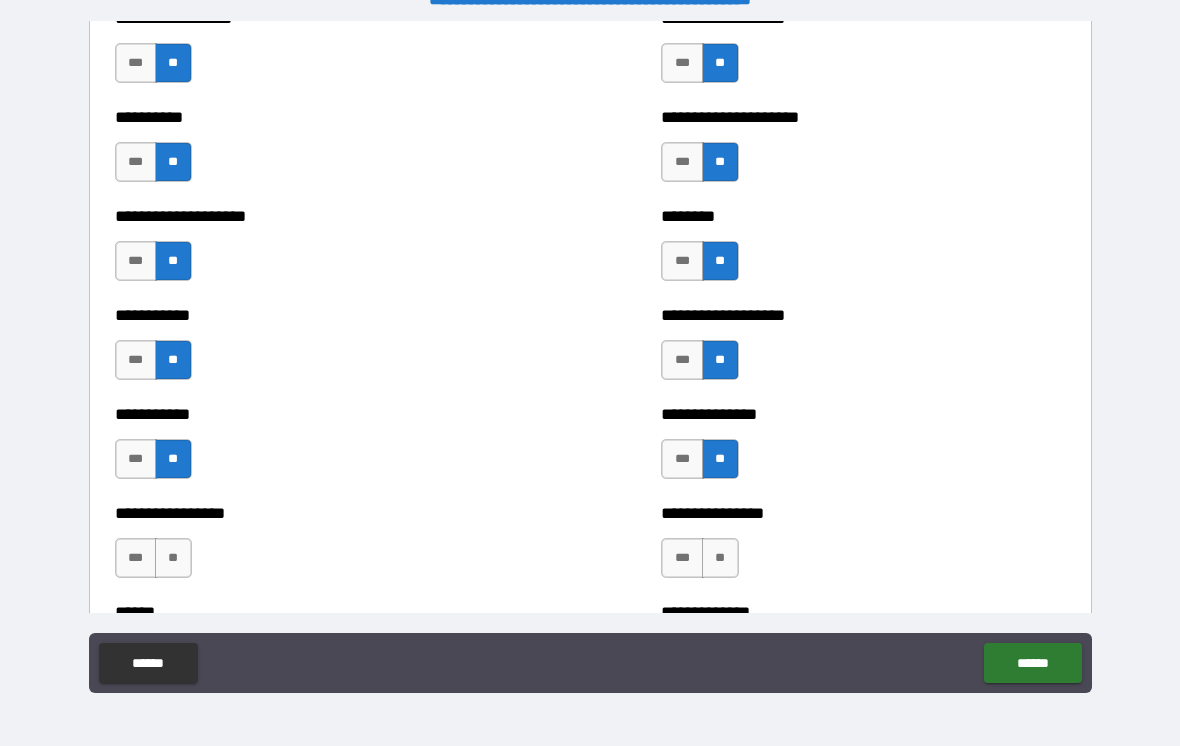 scroll, scrollTop: 2527, scrollLeft: 0, axis: vertical 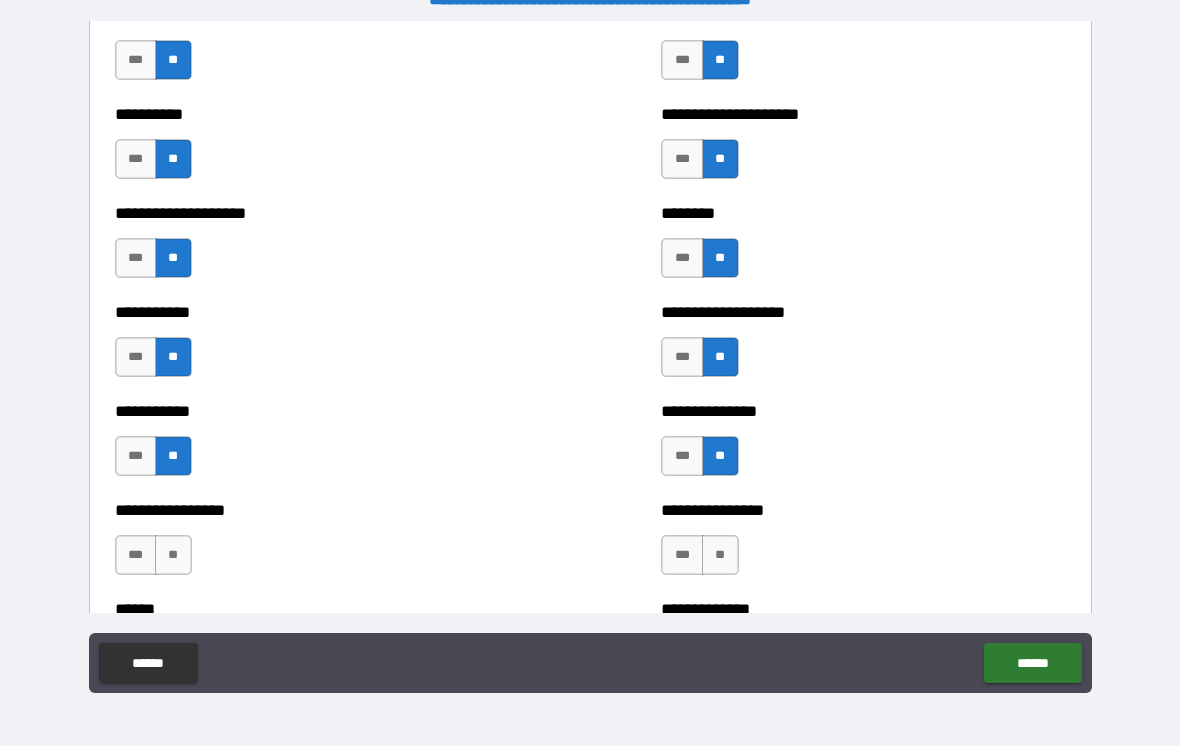 click on "**" at bounding box center (173, 555) 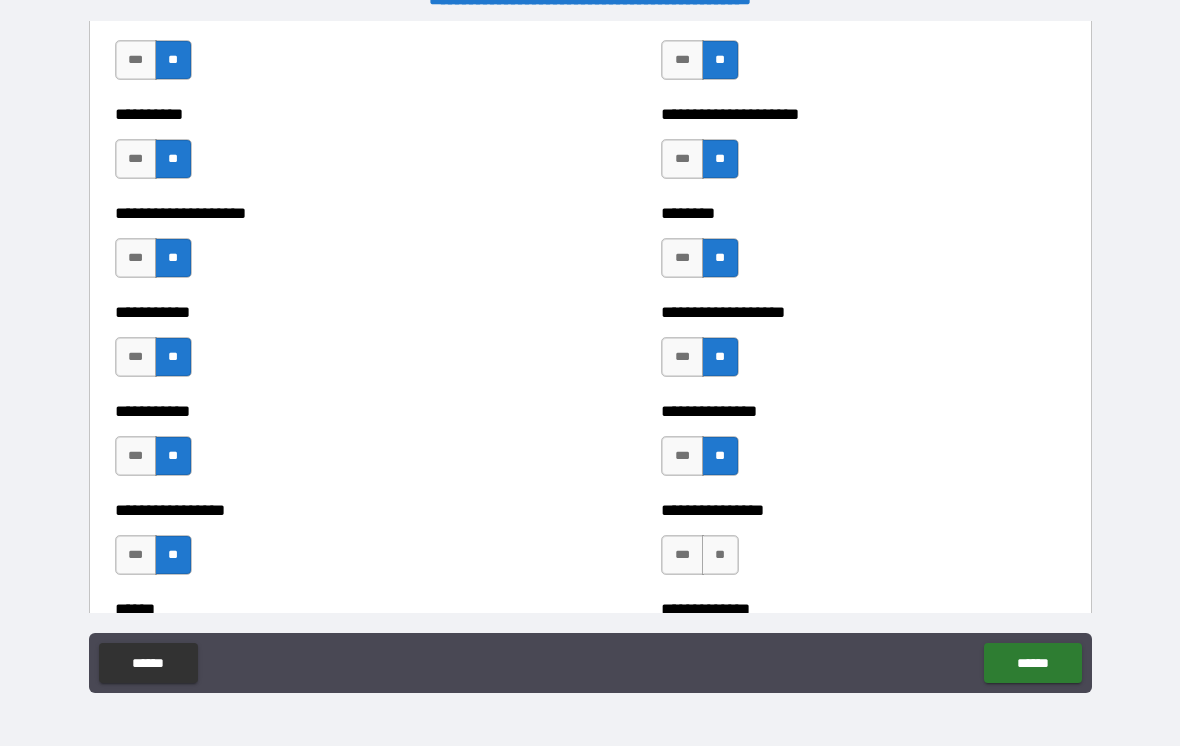 click on "**" at bounding box center (720, 555) 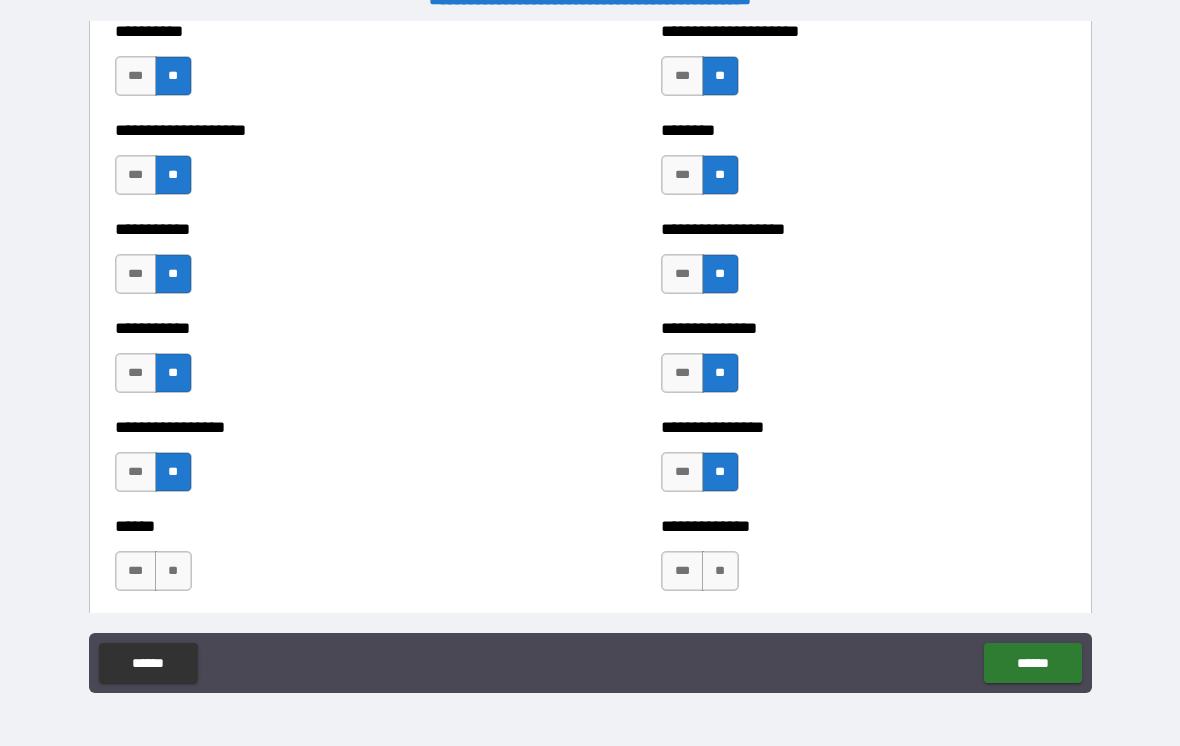 scroll, scrollTop: 2612, scrollLeft: 0, axis: vertical 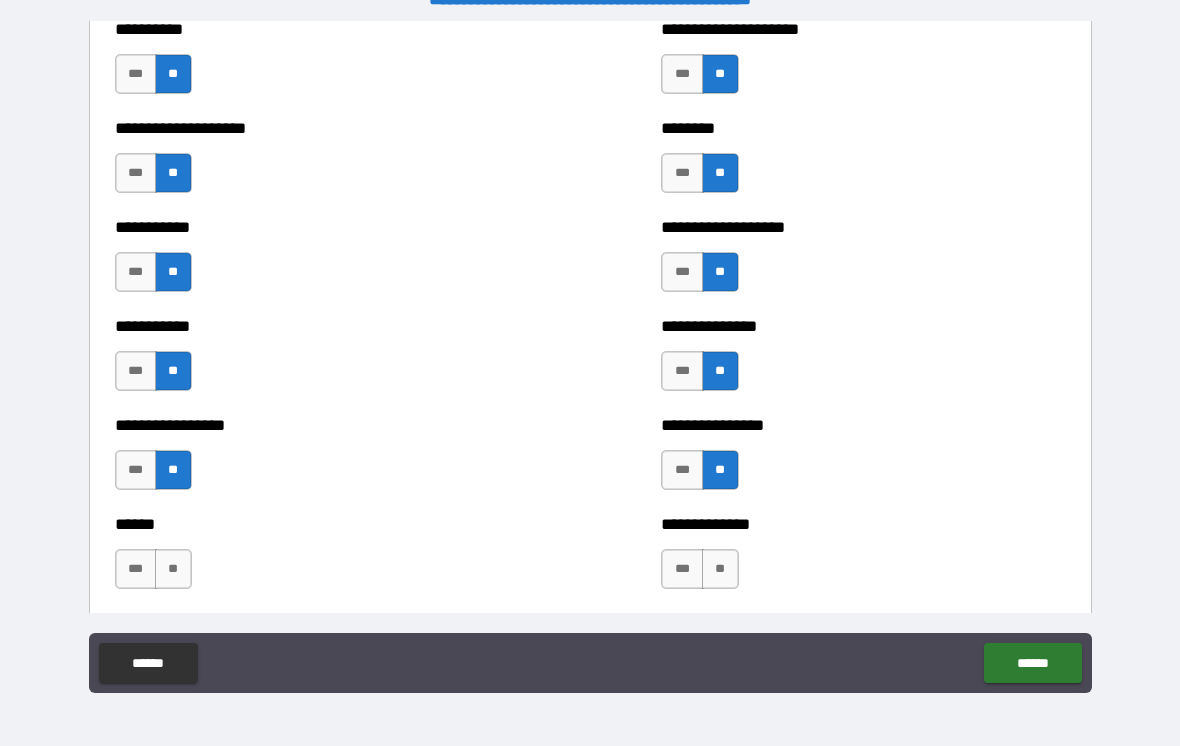 click on "**" at bounding box center (173, 569) 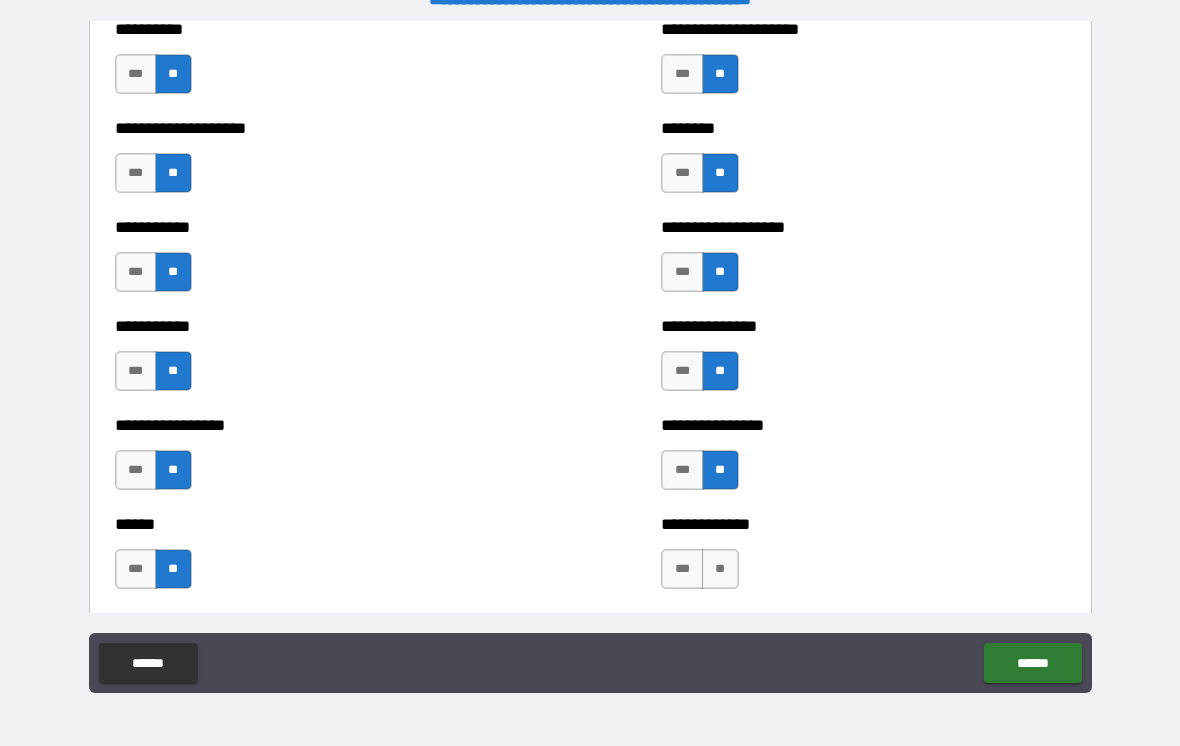 click on "**" at bounding box center [720, 569] 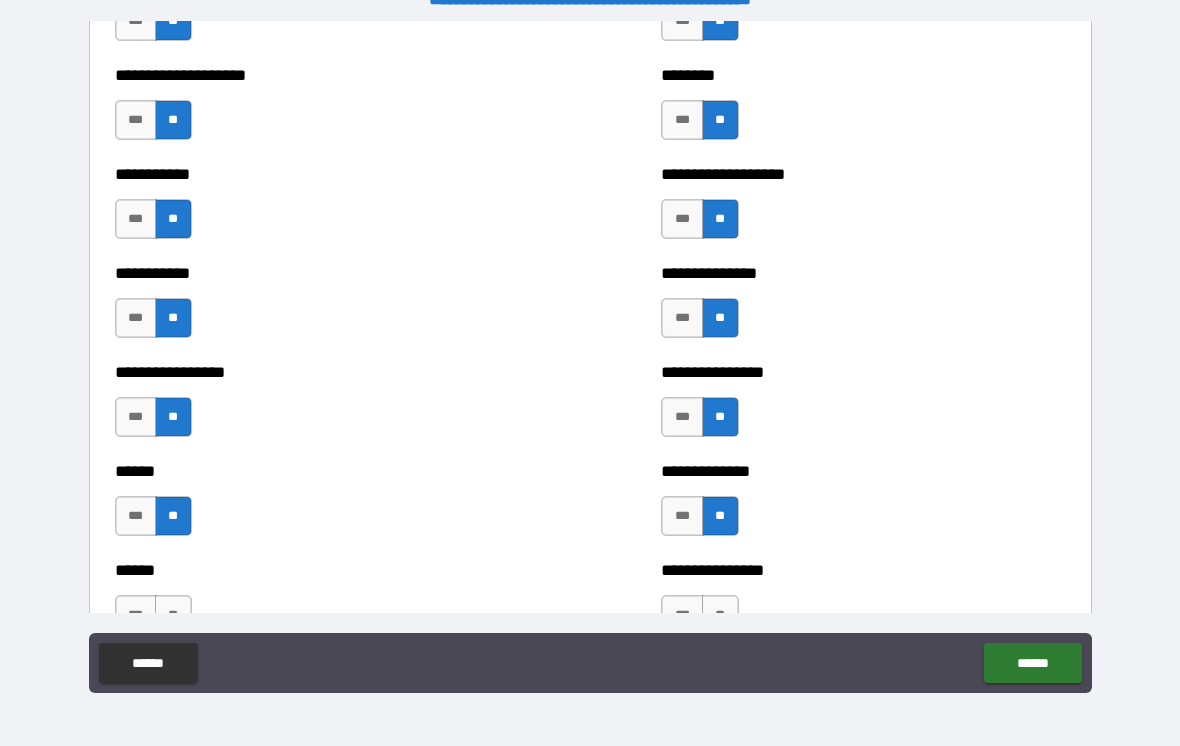 scroll, scrollTop: 2695, scrollLeft: 0, axis: vertical 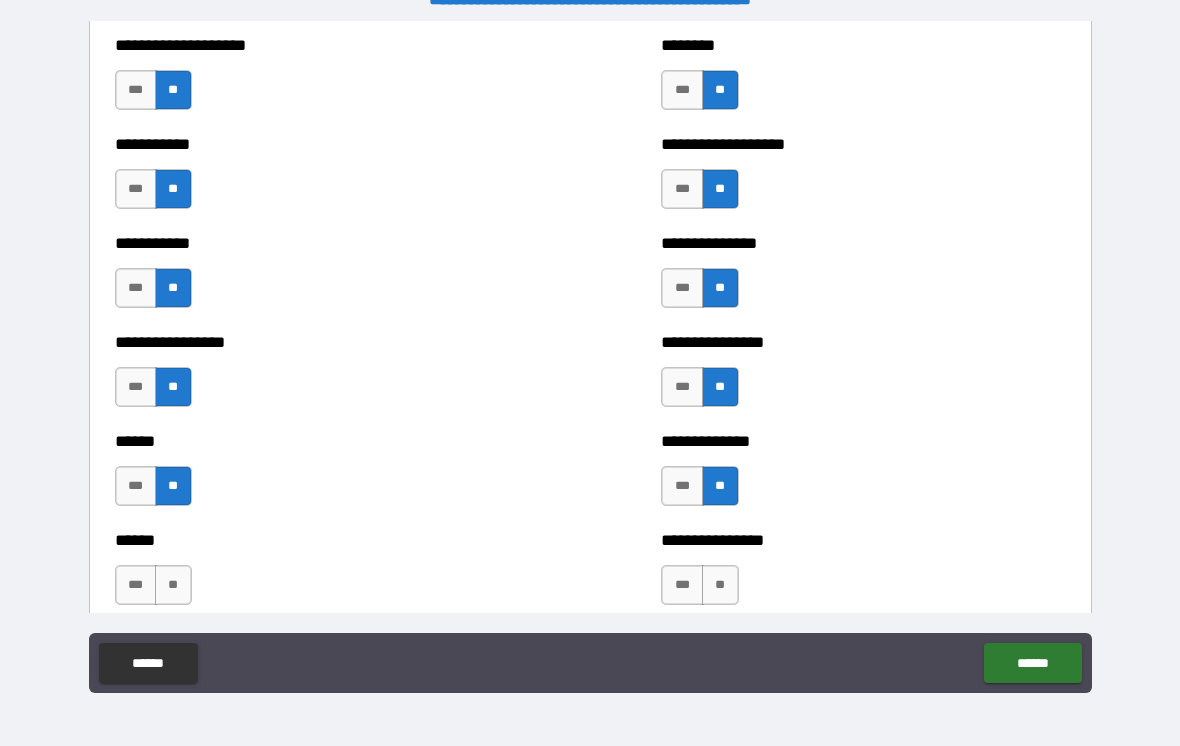 click on "**" at bounding box center (173, 585) 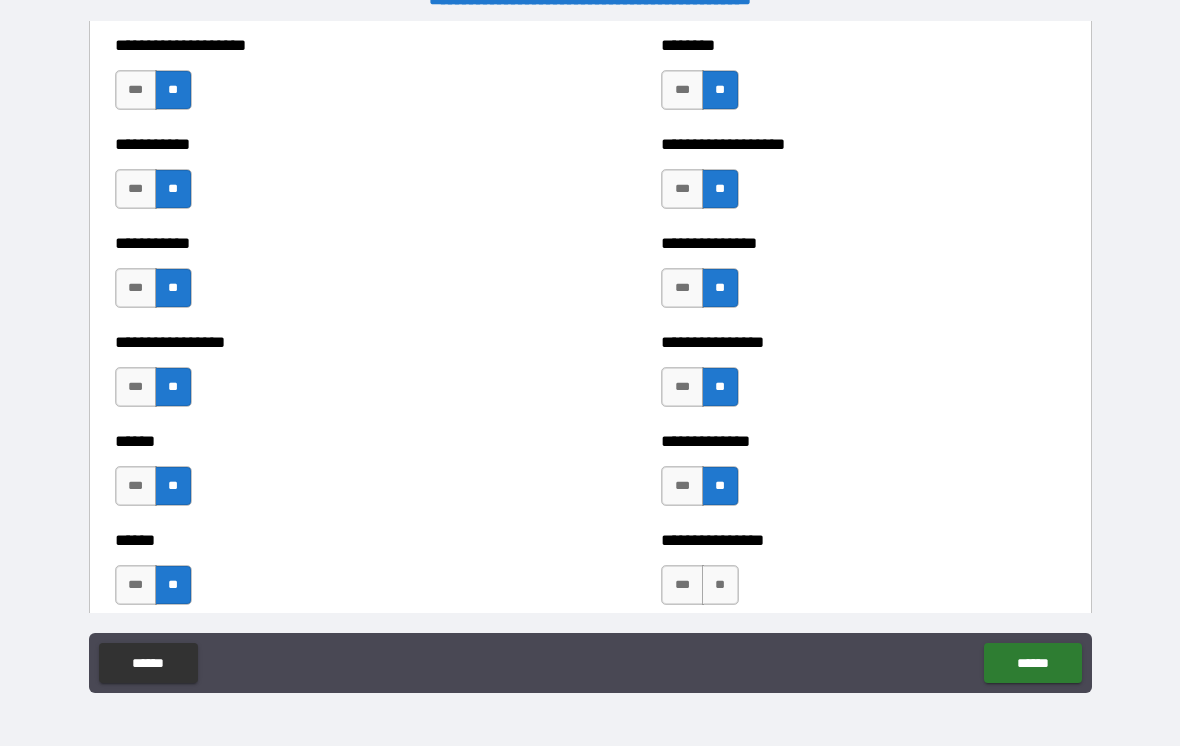 click on "**" at bounding box center [720, 585] 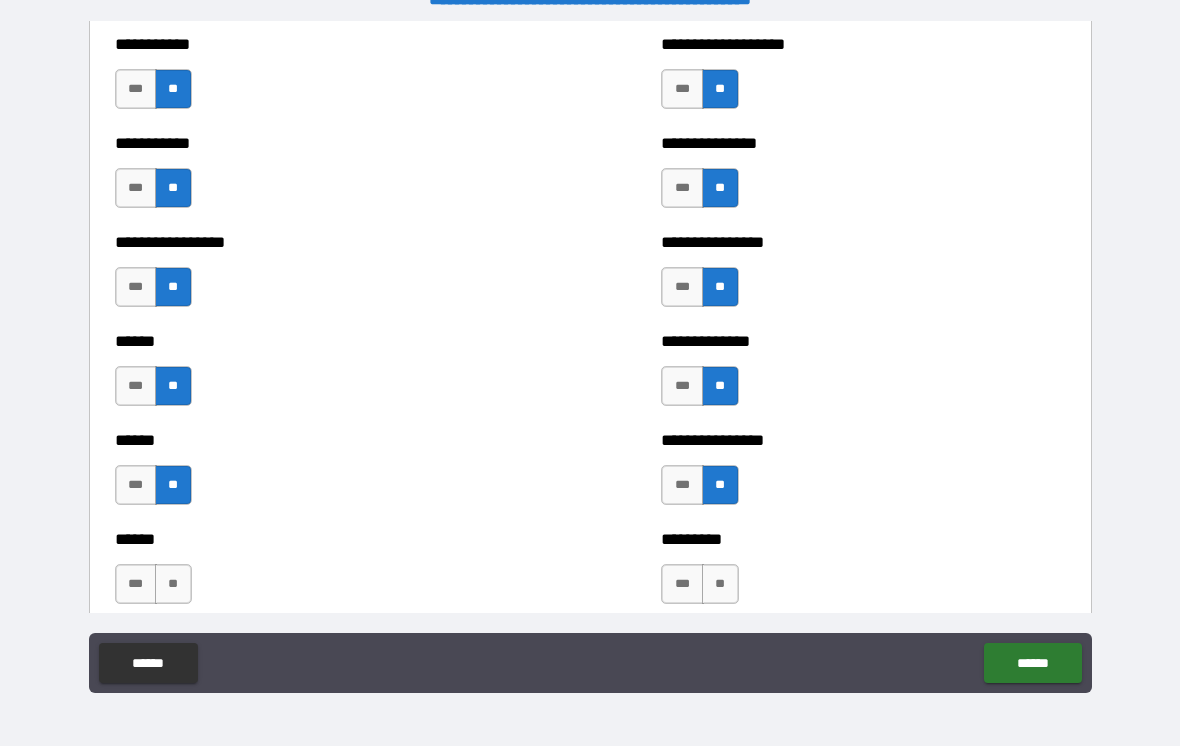 scroll, scrollTop: 2798, scrollLeft: 0, axis: vertical 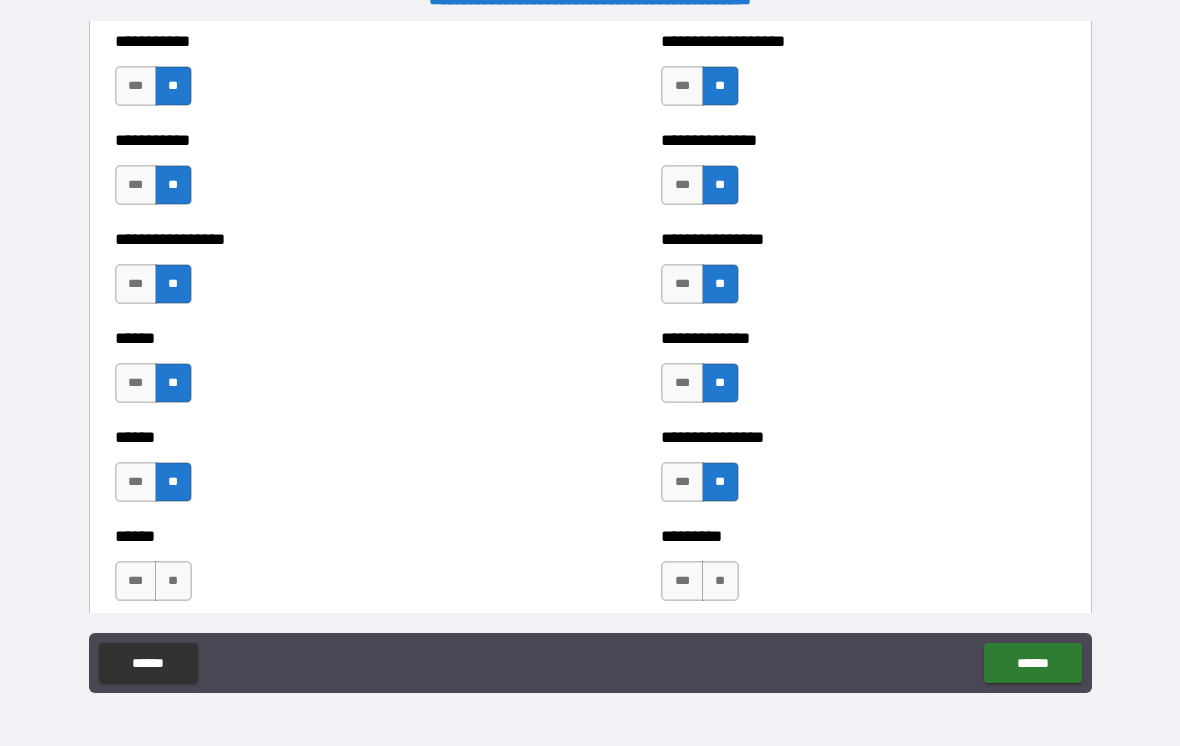 click on "**" at bounding box center (173, 581) 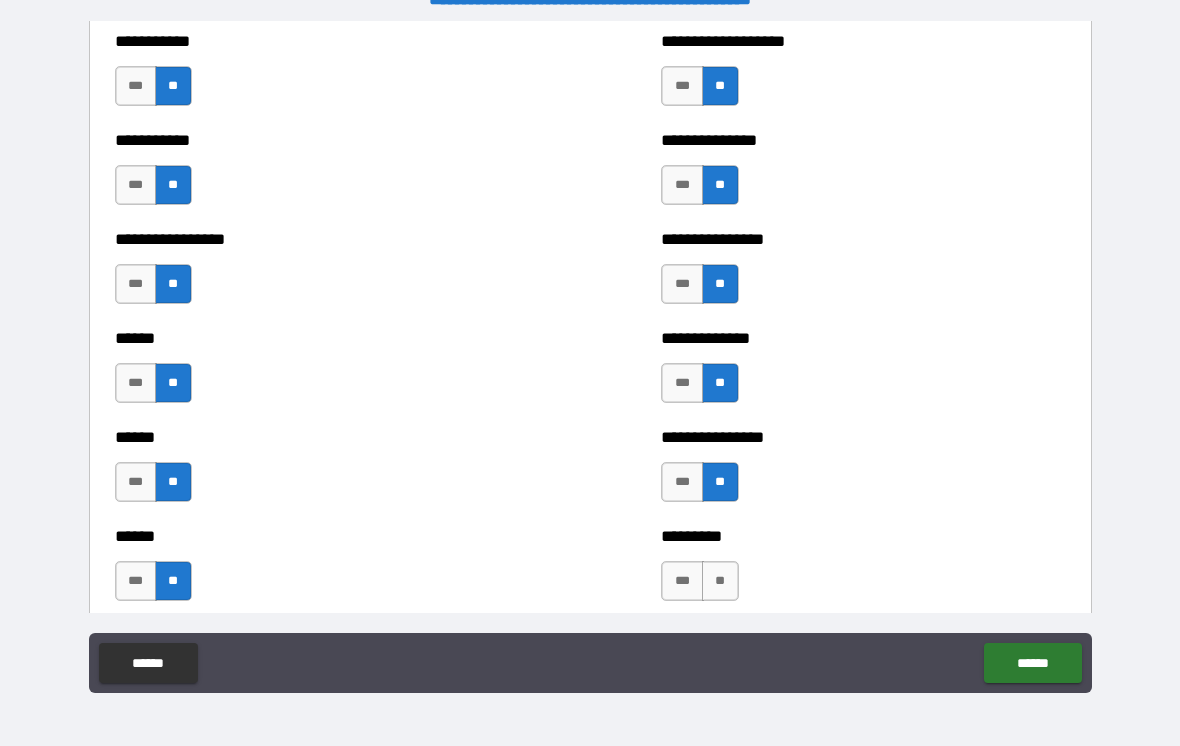 click on "**" at bounding box center (720, 581) 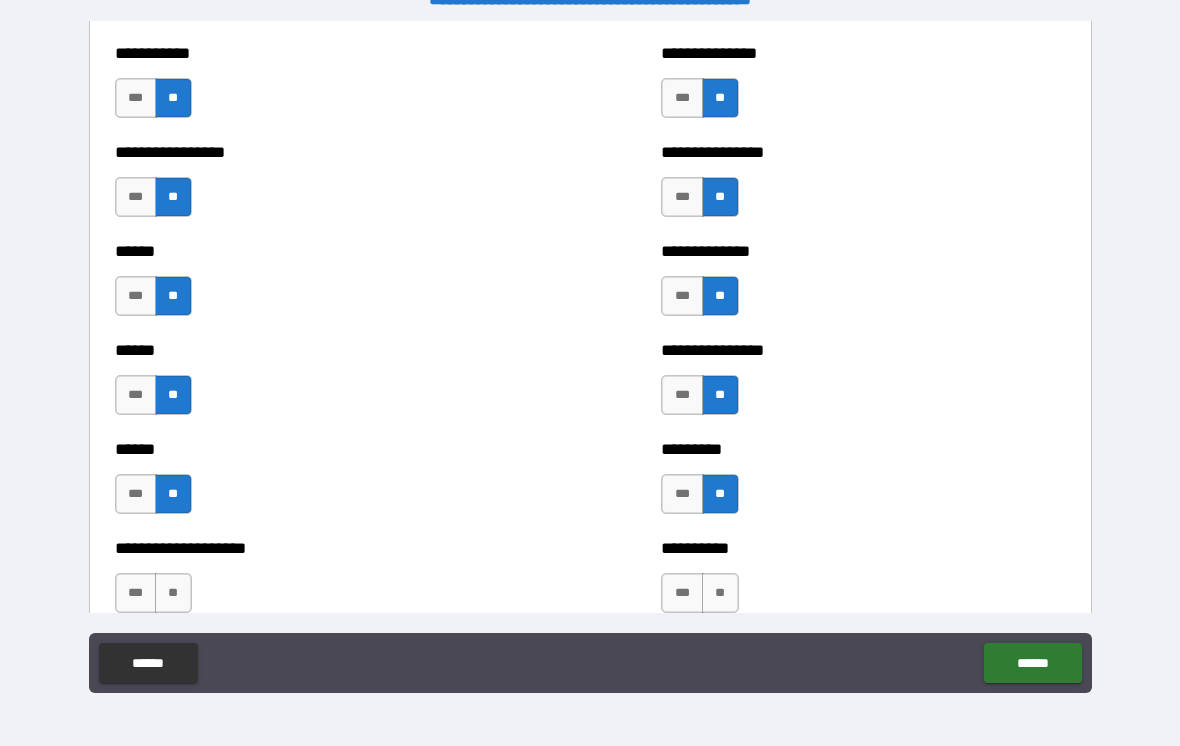 scroll, scrollTop: 2888, scrollLeft: 0, axis: vertical 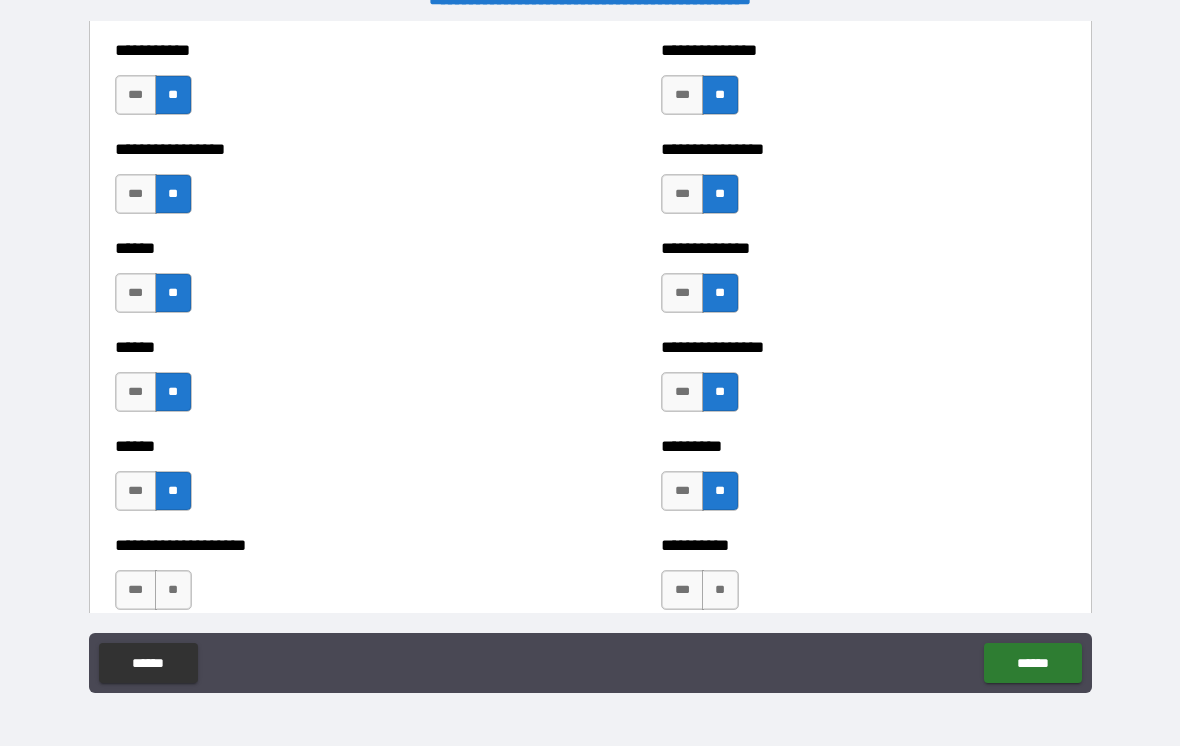 click on "**" at bounding box center (173, 590) 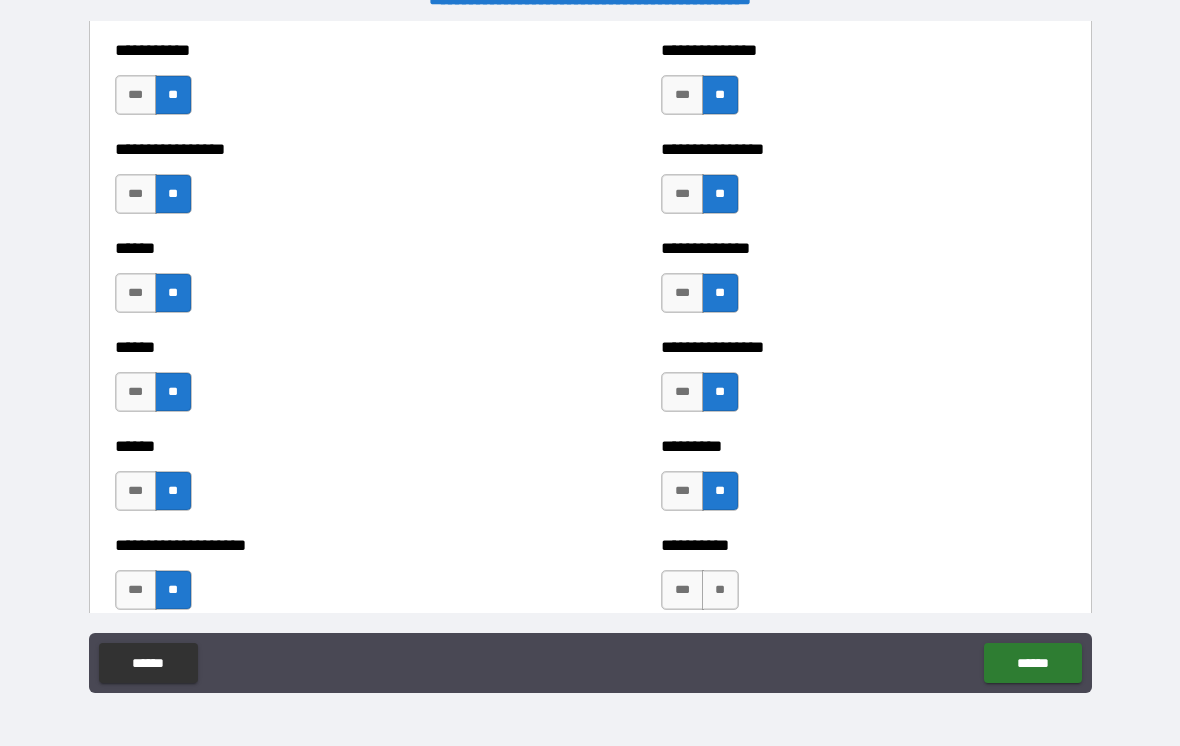 click on "**" at bounding box center [720, 590] 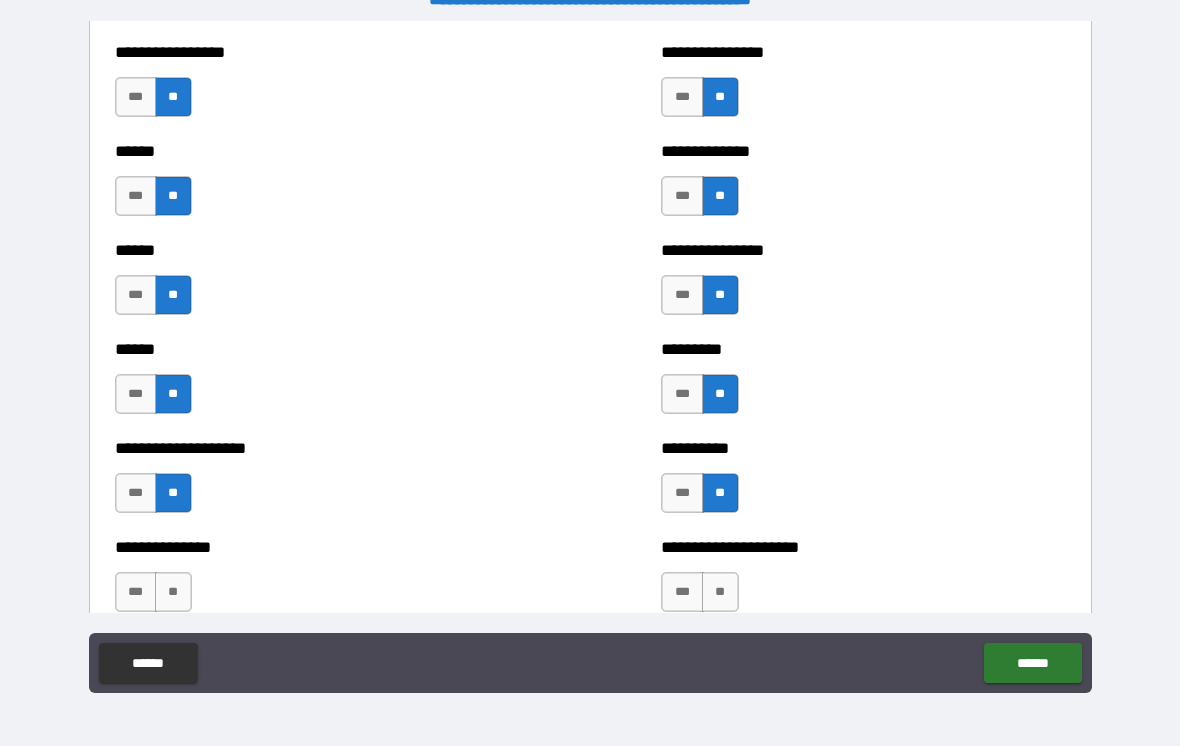 scroll, scrollTop: 2986, scrollLeft: 0, axis: vertical 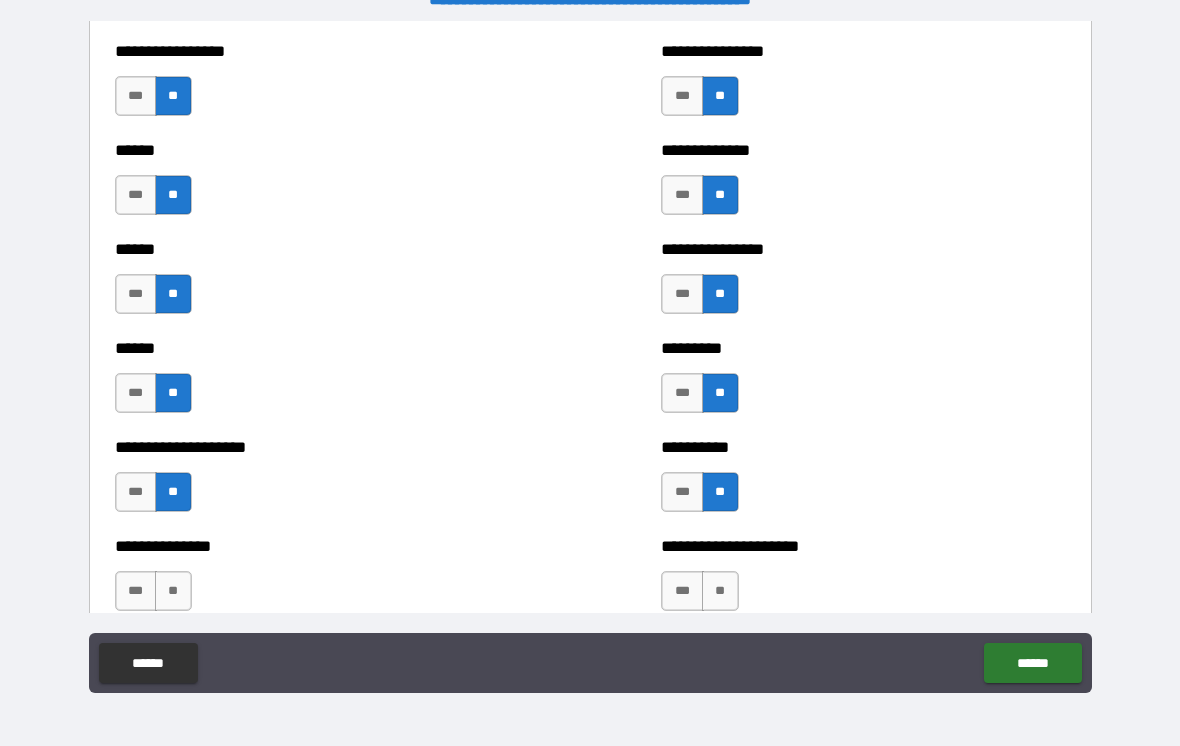 click on "**" at bounding box center (173, 591) 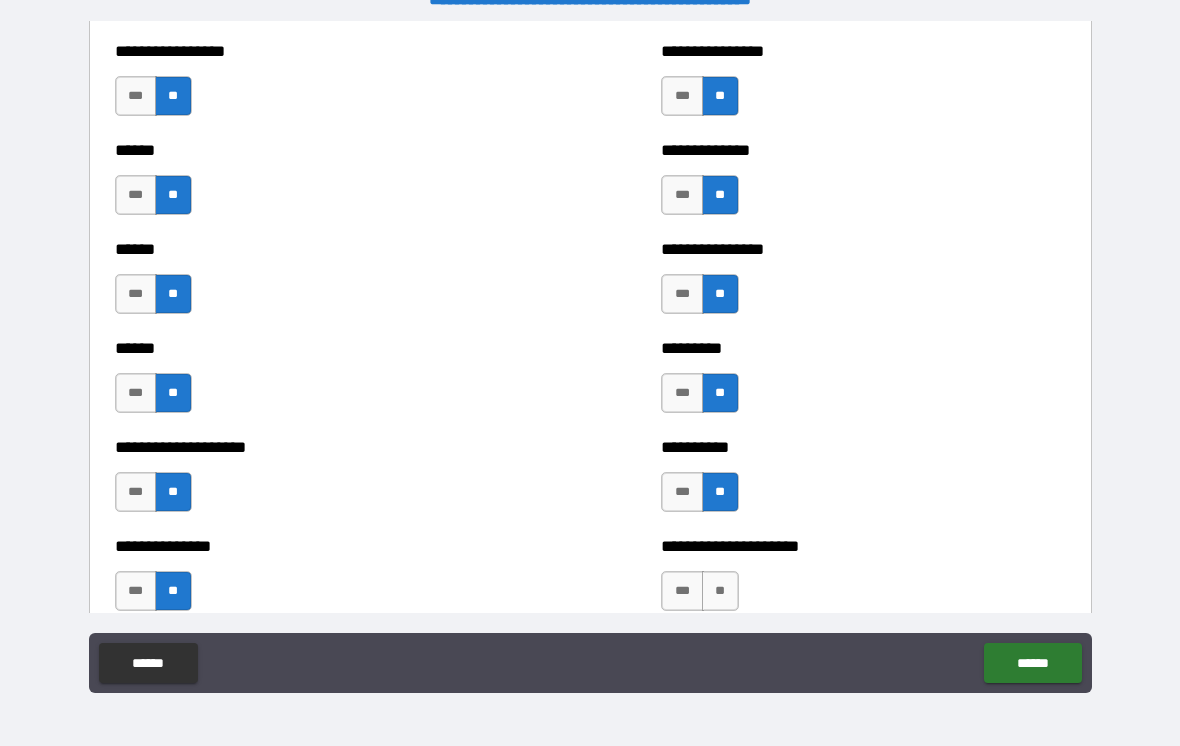 click on "**" at bounding box center (720, 591) 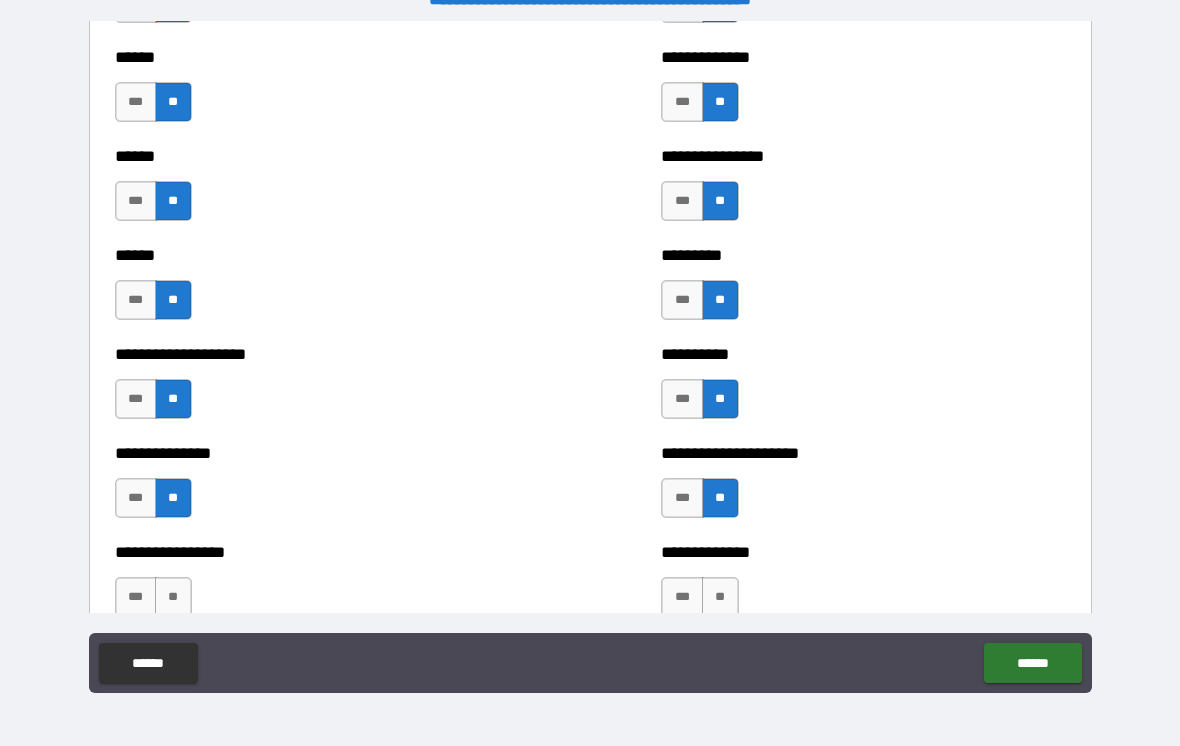 scroll, scrollTop: 3080, scrollLeft: 0, axis: vertical 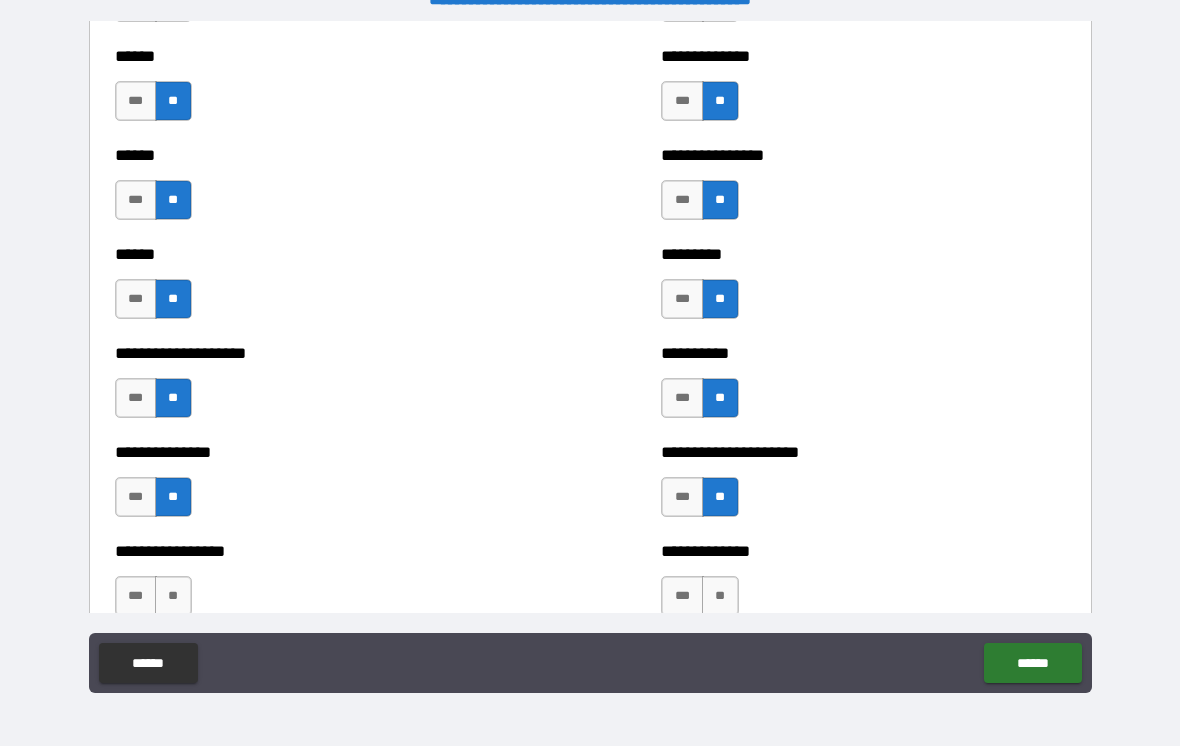 click on "**" at bounding box center (173, 596) 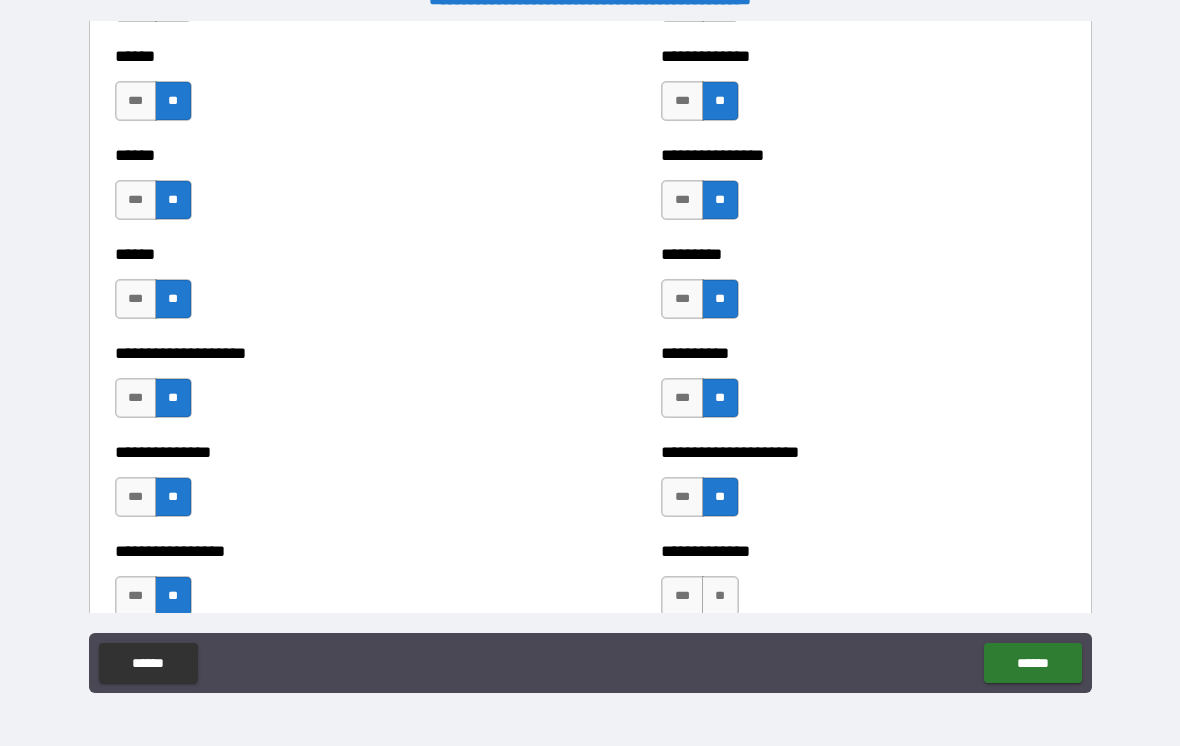 click on "**" at bounding box center [720, 596] 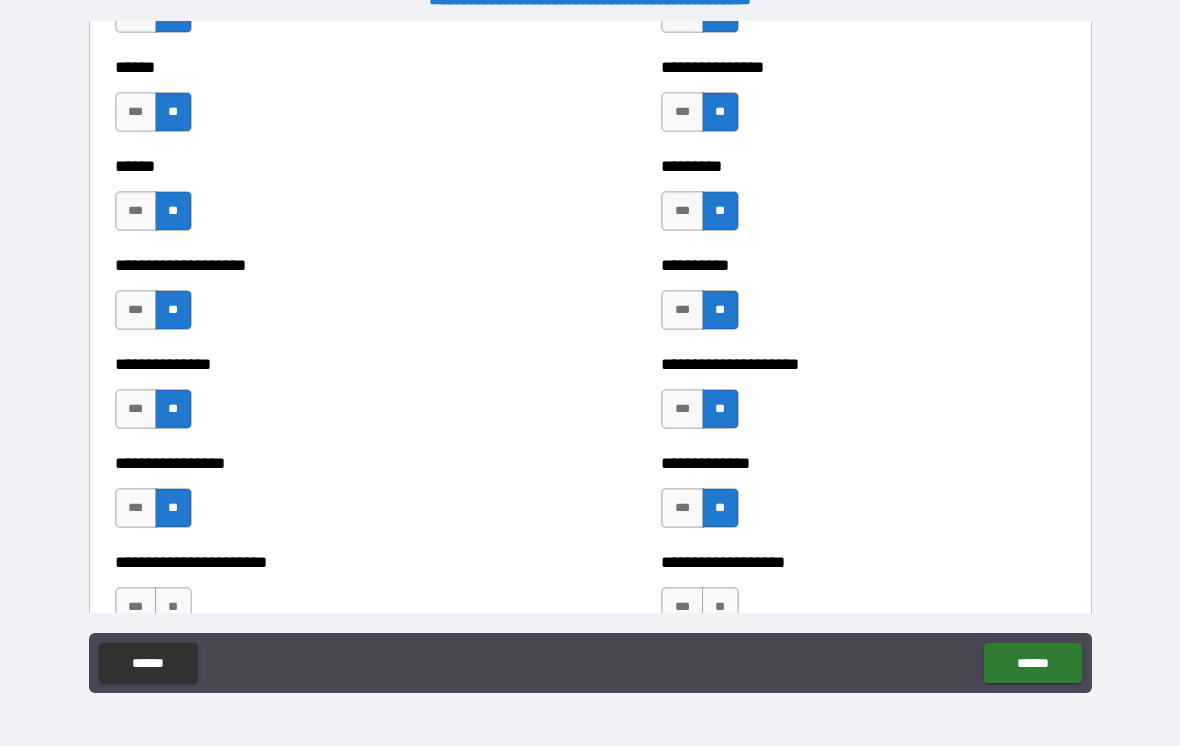 scroll, scrollTop: 3180, scrollLeft: 0, axis: vertical 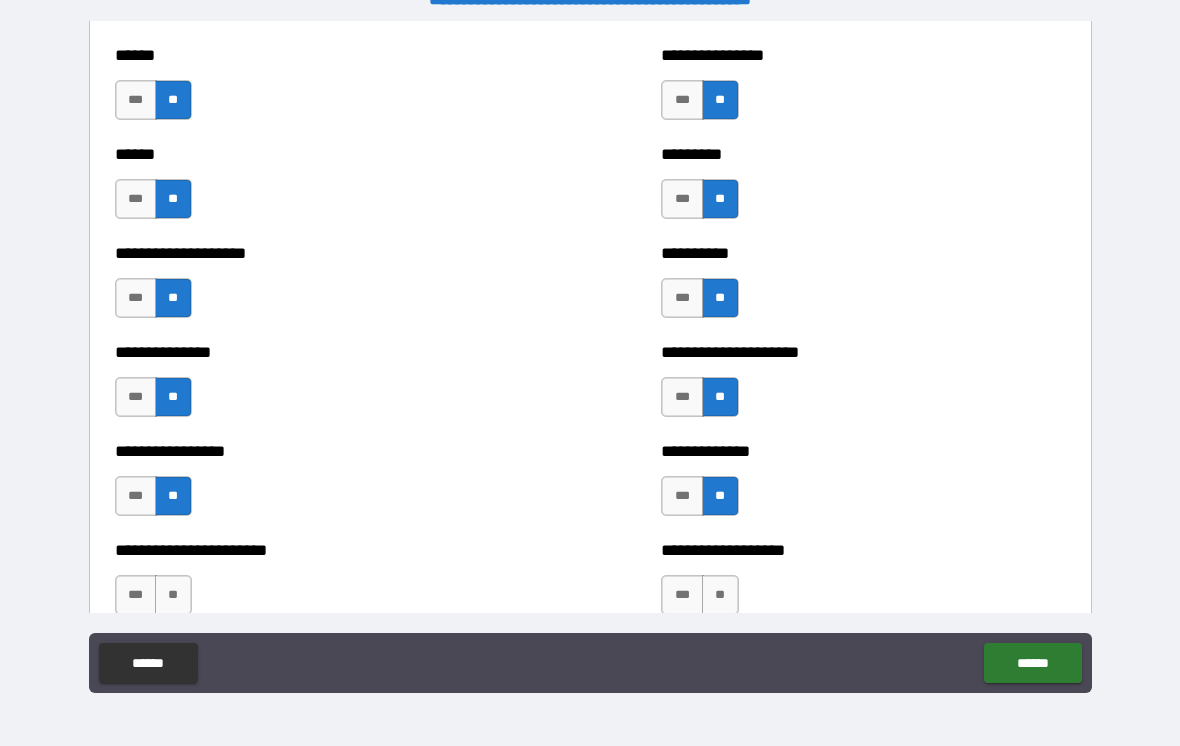 click on "**" at bounding box center (173, 595) 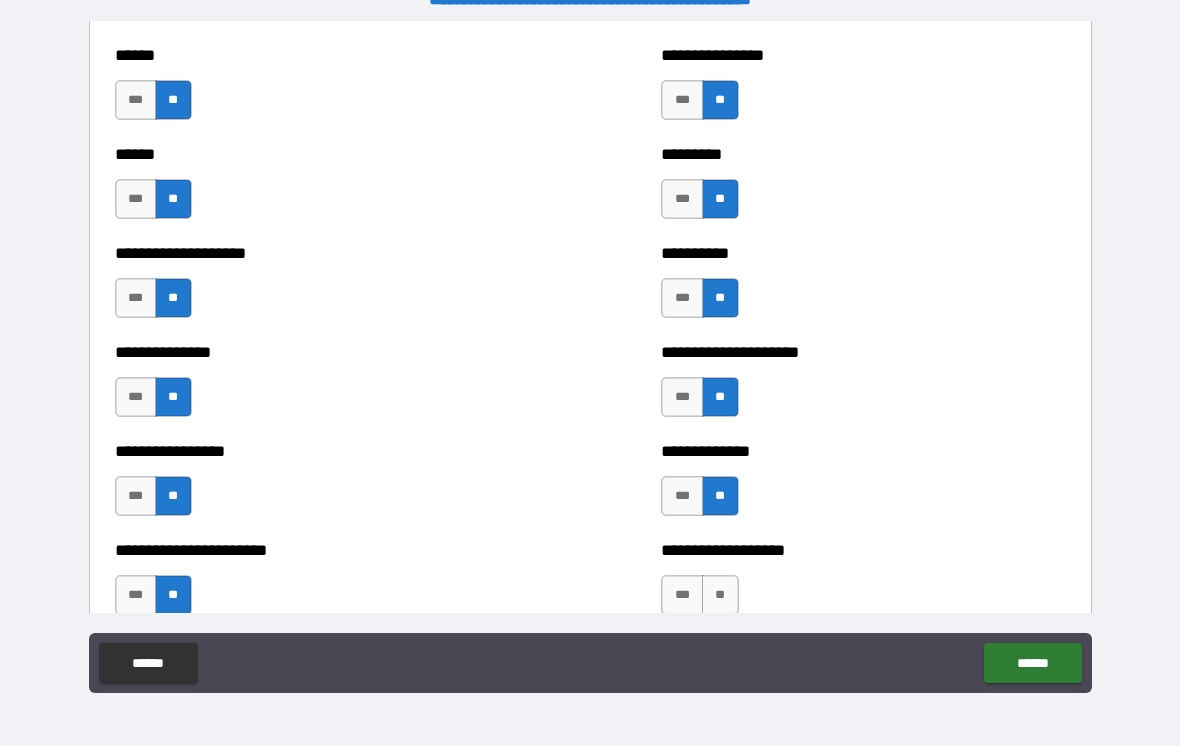 click on "**" at bounding box center [720, 595] 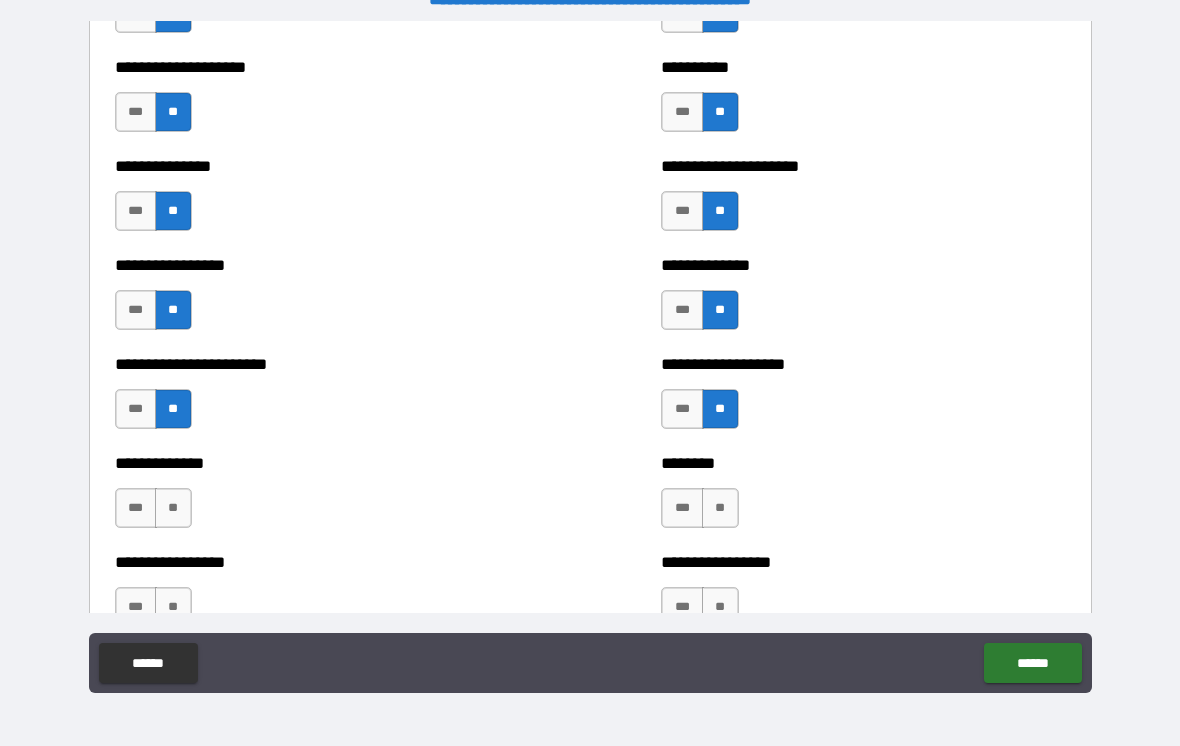 scroll, scrollTop: 3368, scrollLeft: 0, axis: vertical 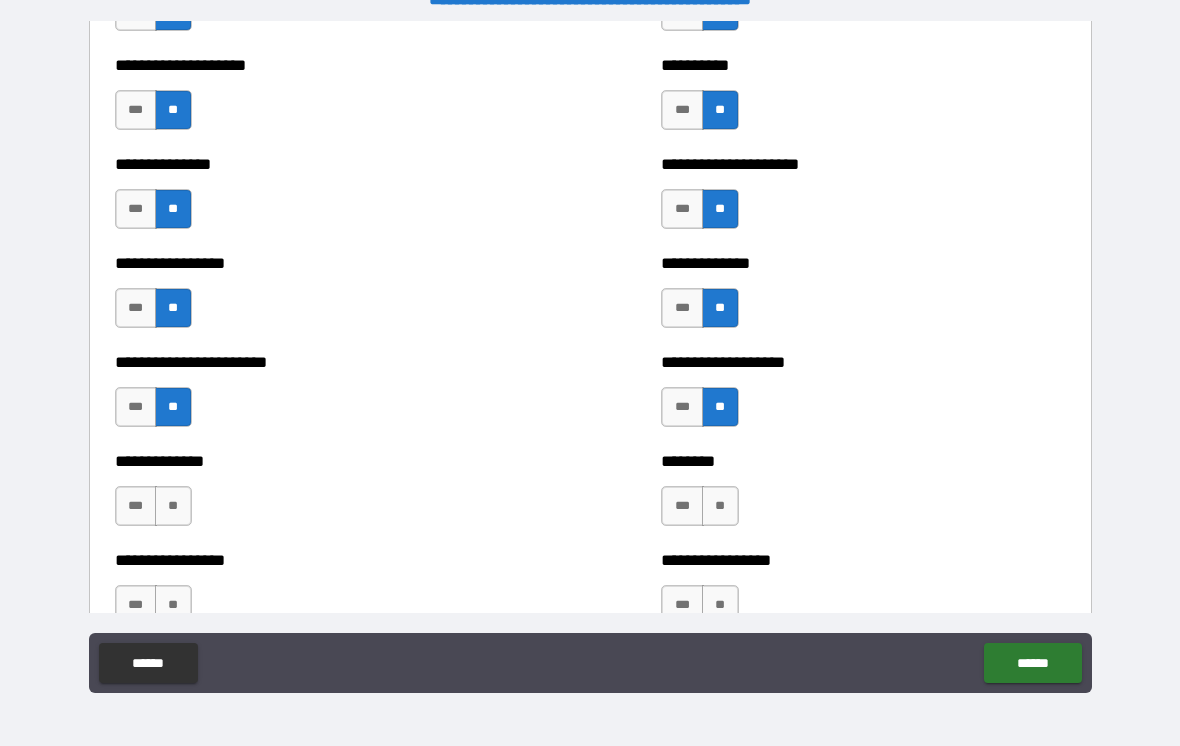 click on "**" at bounding box center (173, 506) 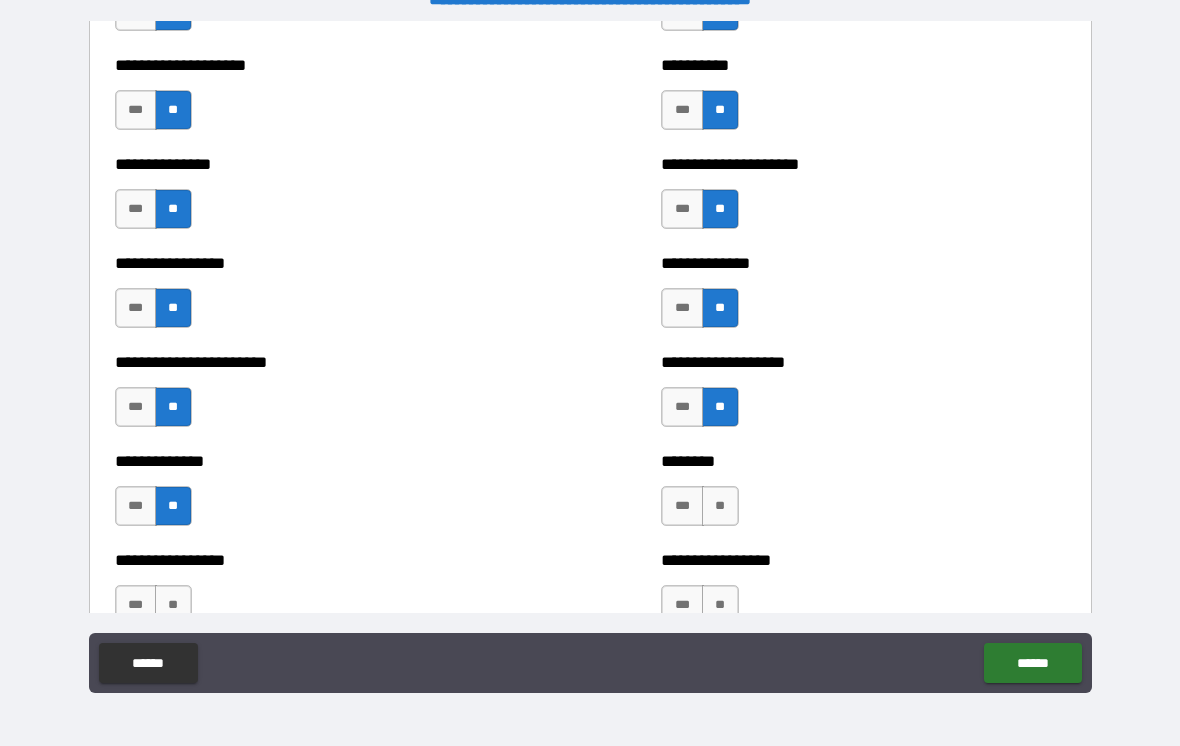 click on "**" at bounding box center [720, 506] 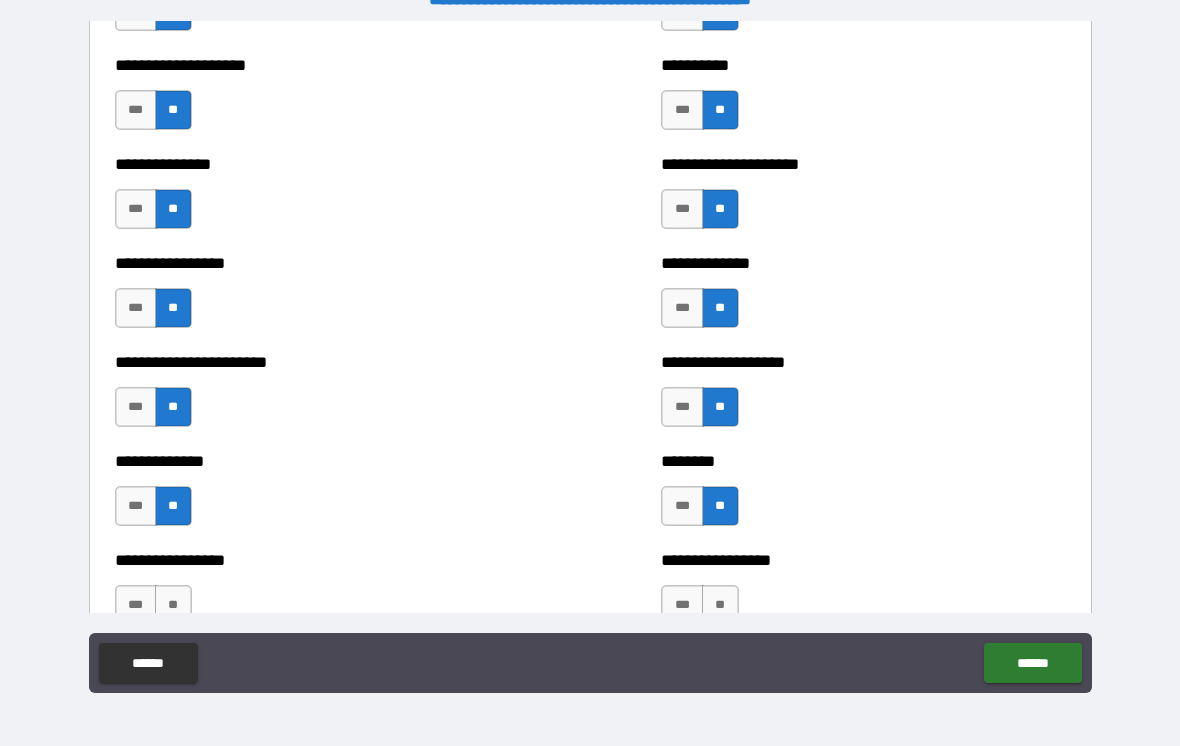 click on "**" at bounding box center [720, 605] 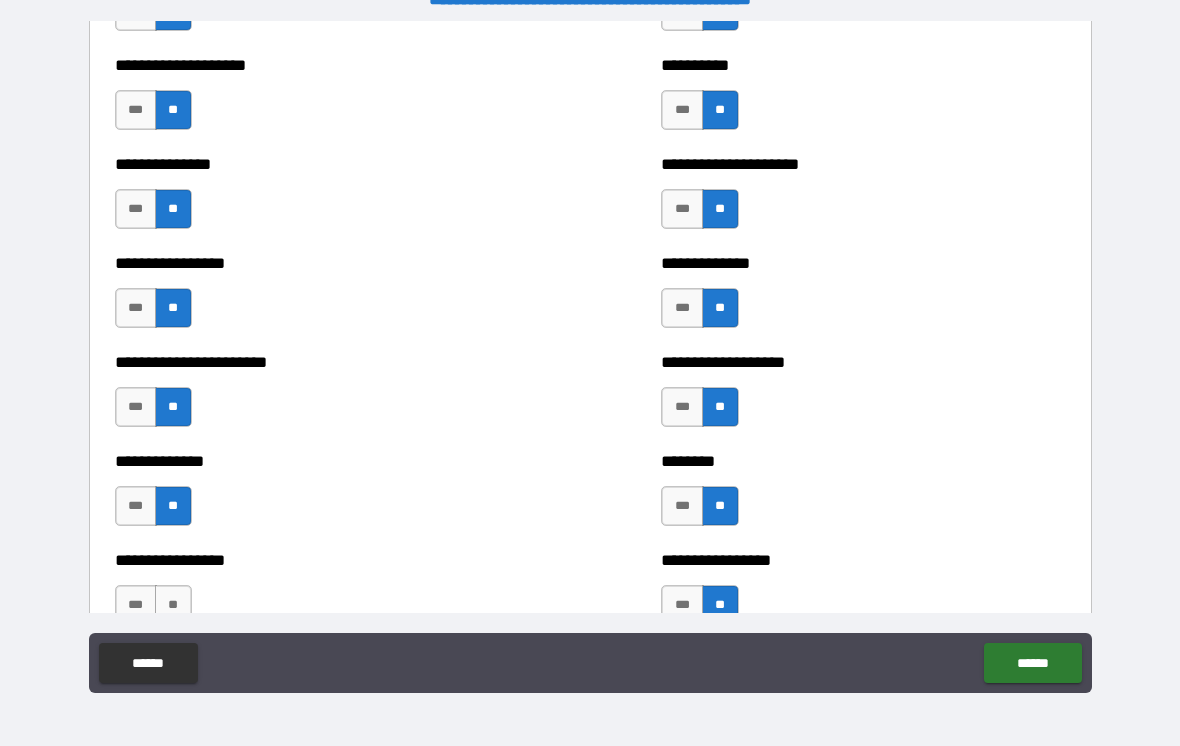 click on "**" at bounding box center [173, 605] 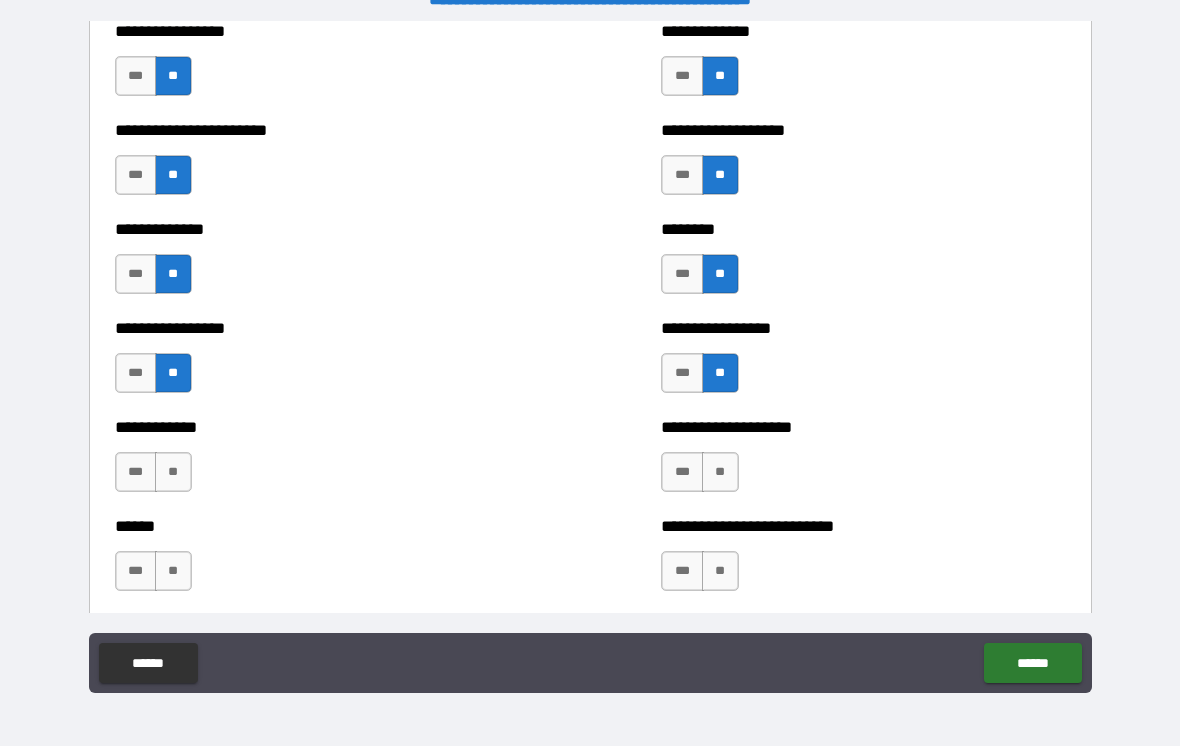 scroll, scrollTop: 3600, scrollLeft: 0, axis: vertical 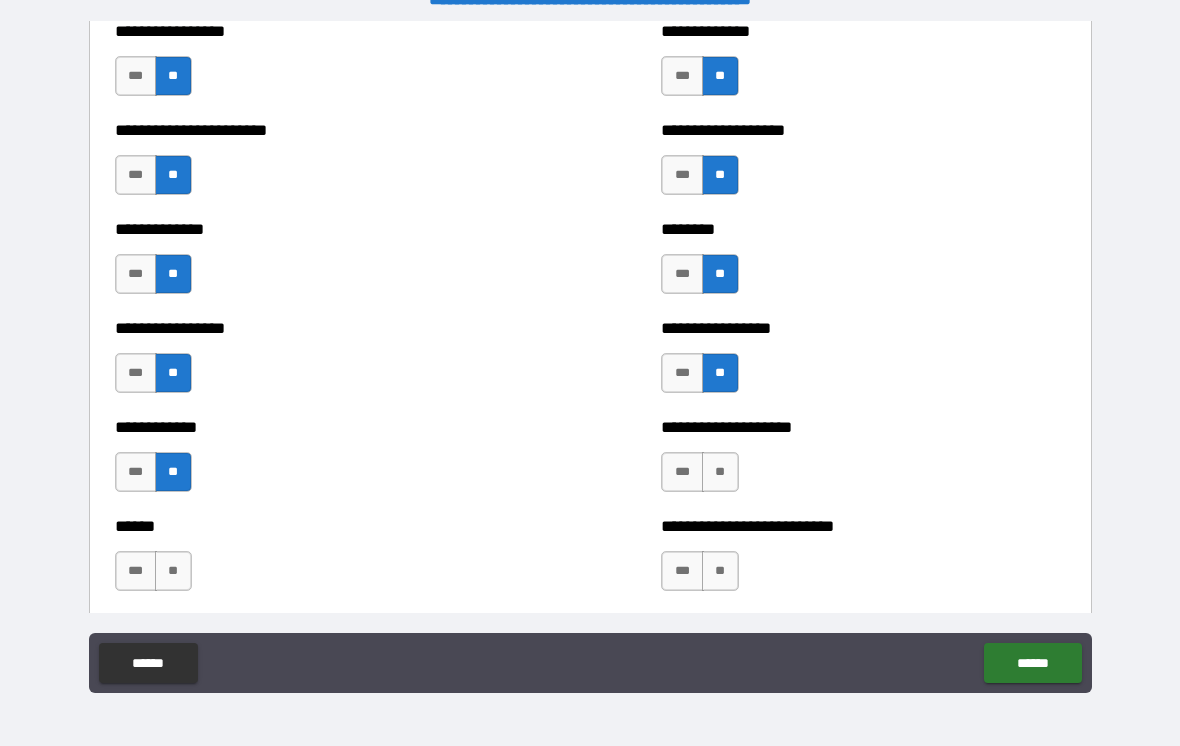 click on "**" at bounding box center (720, 472) 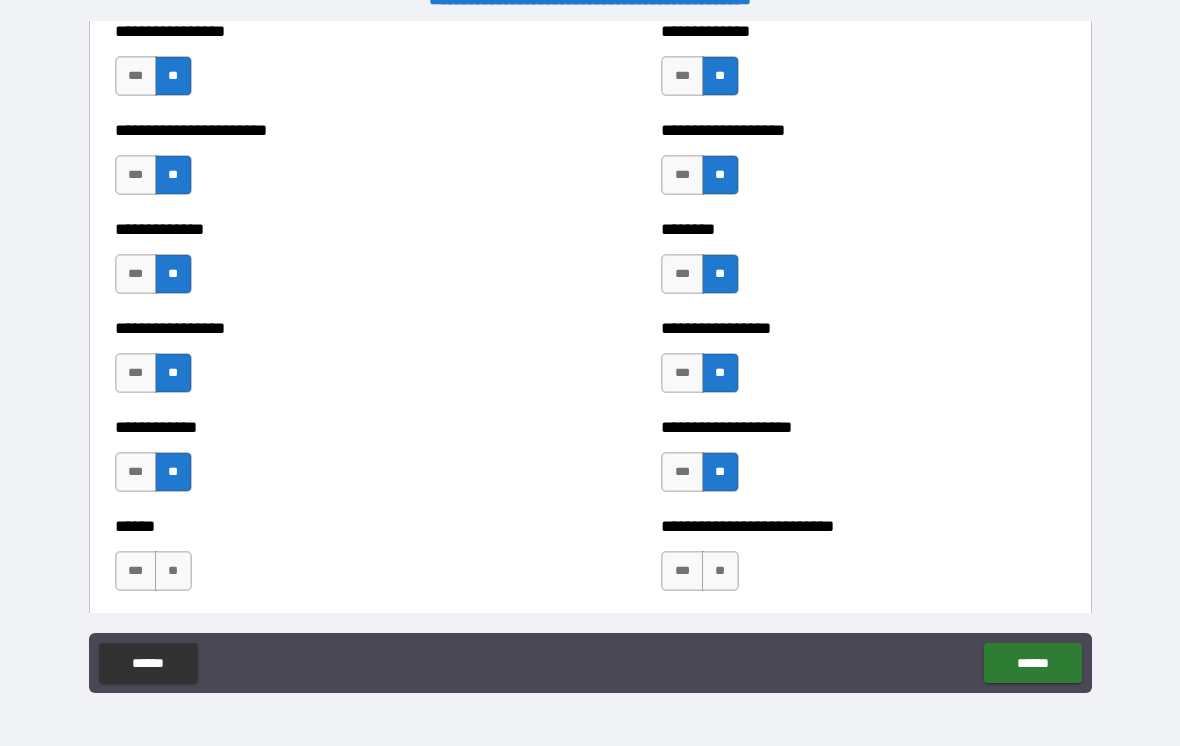 click on "**" at bounding box center [173, 571] 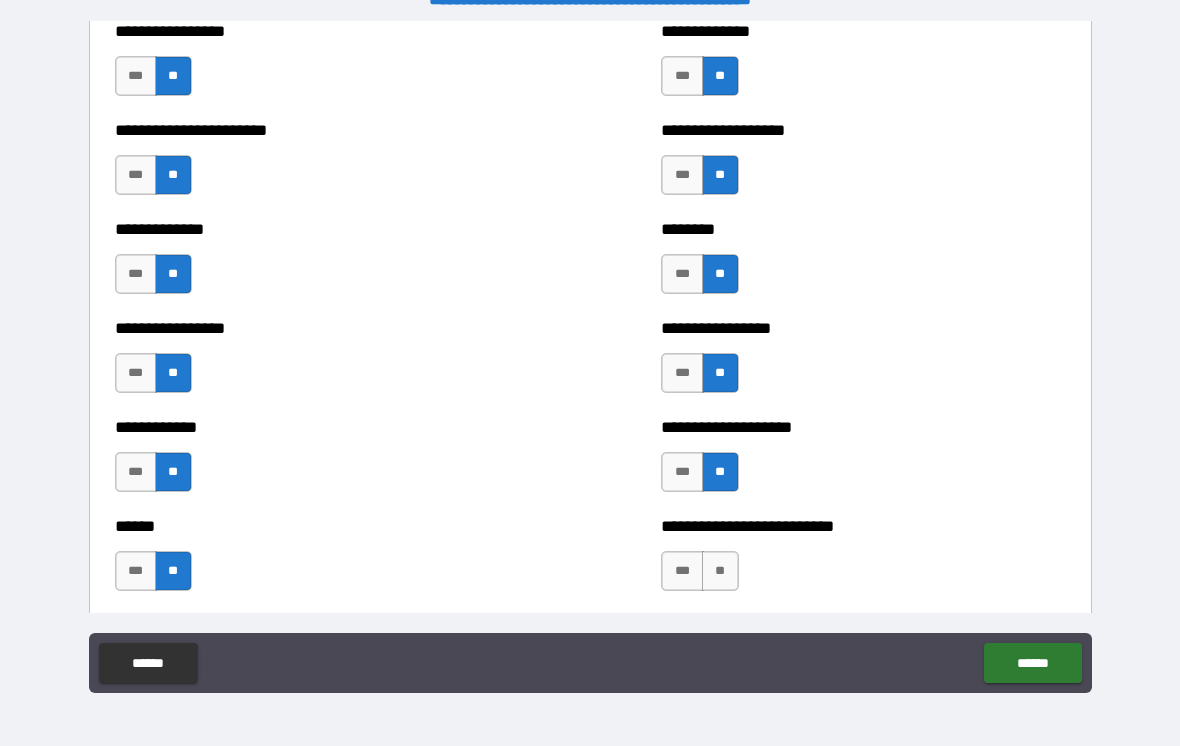 click on "**" at bounding box center [720, 571] 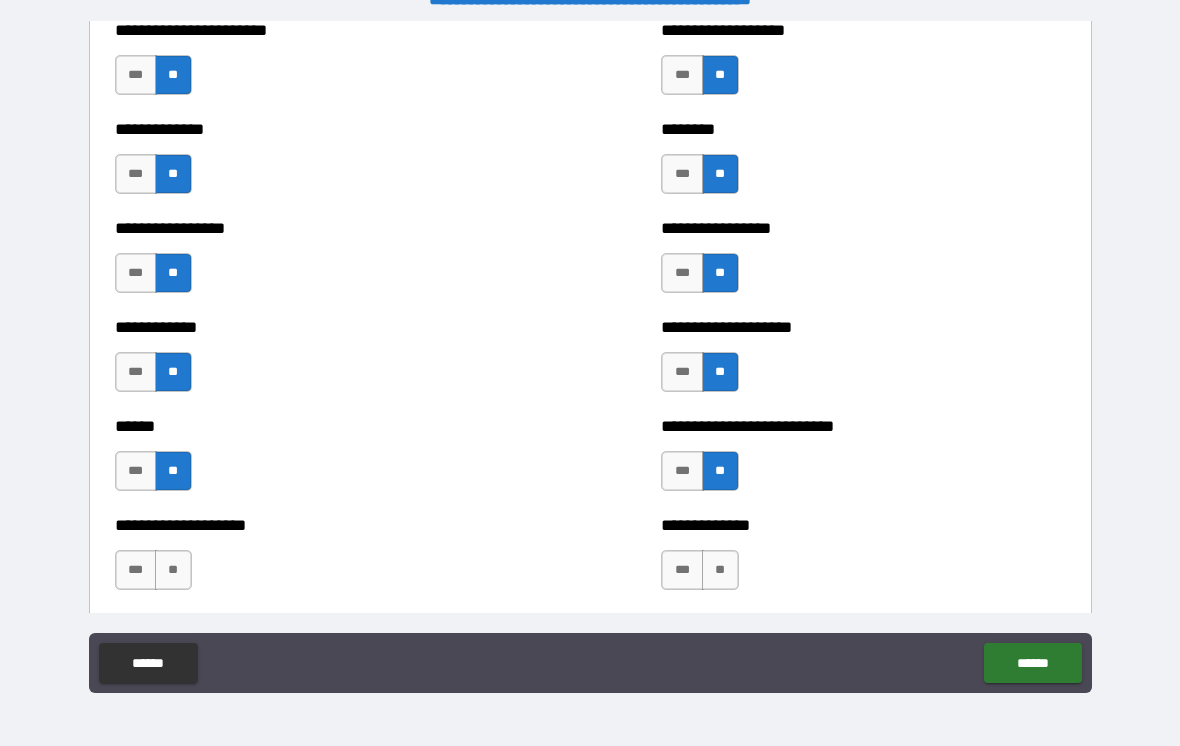 scroll, scrollTop: 3714, scrollLeft: 0, axis: vertical 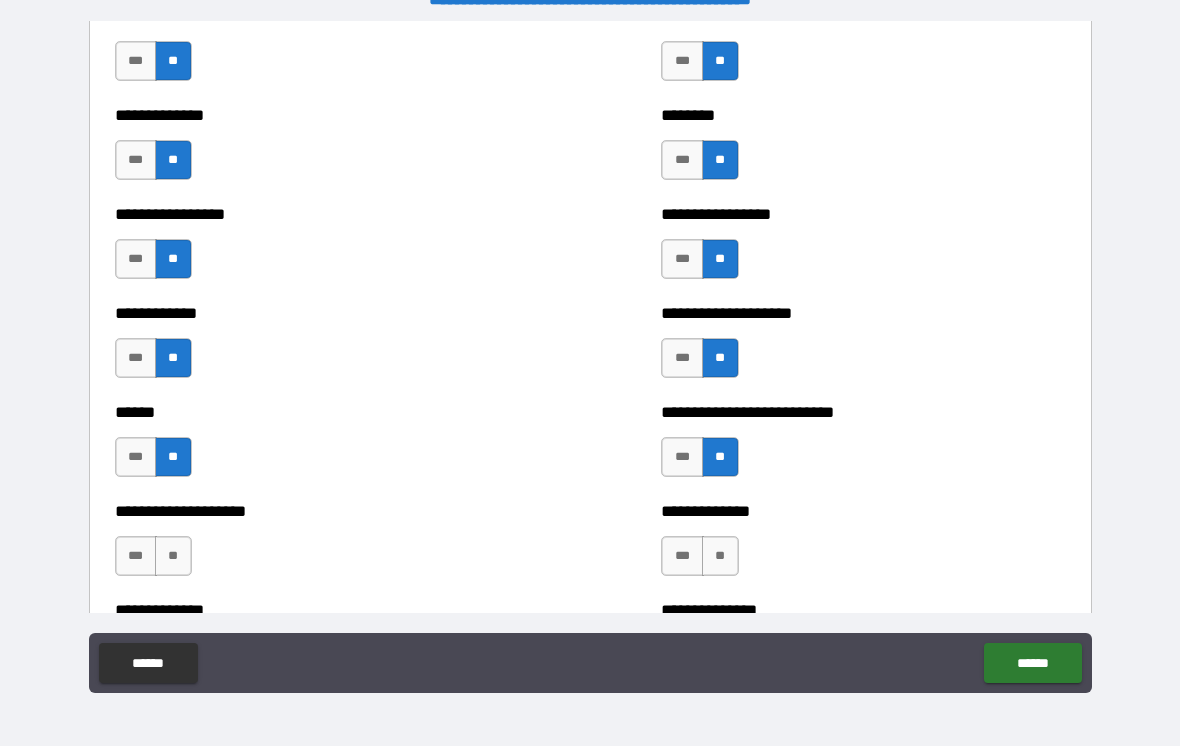 click on "**" at bounding box center [173, 556] 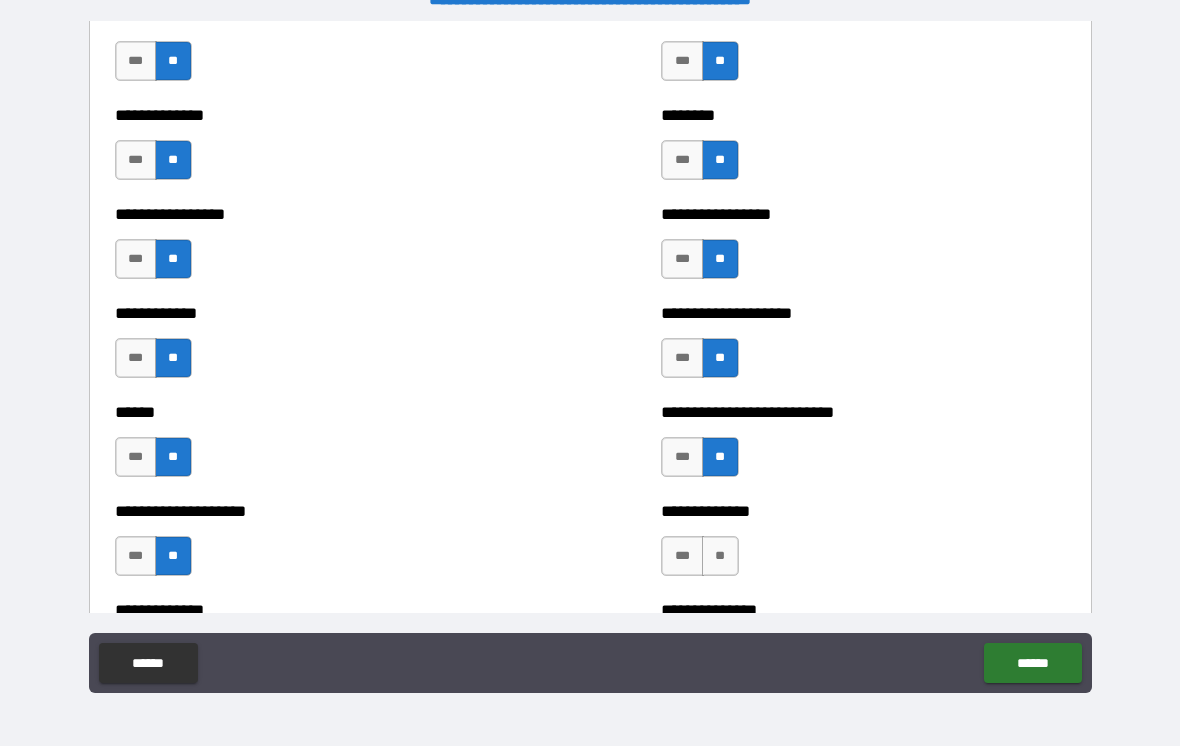 click on "**" at bounding box center [720, 556] 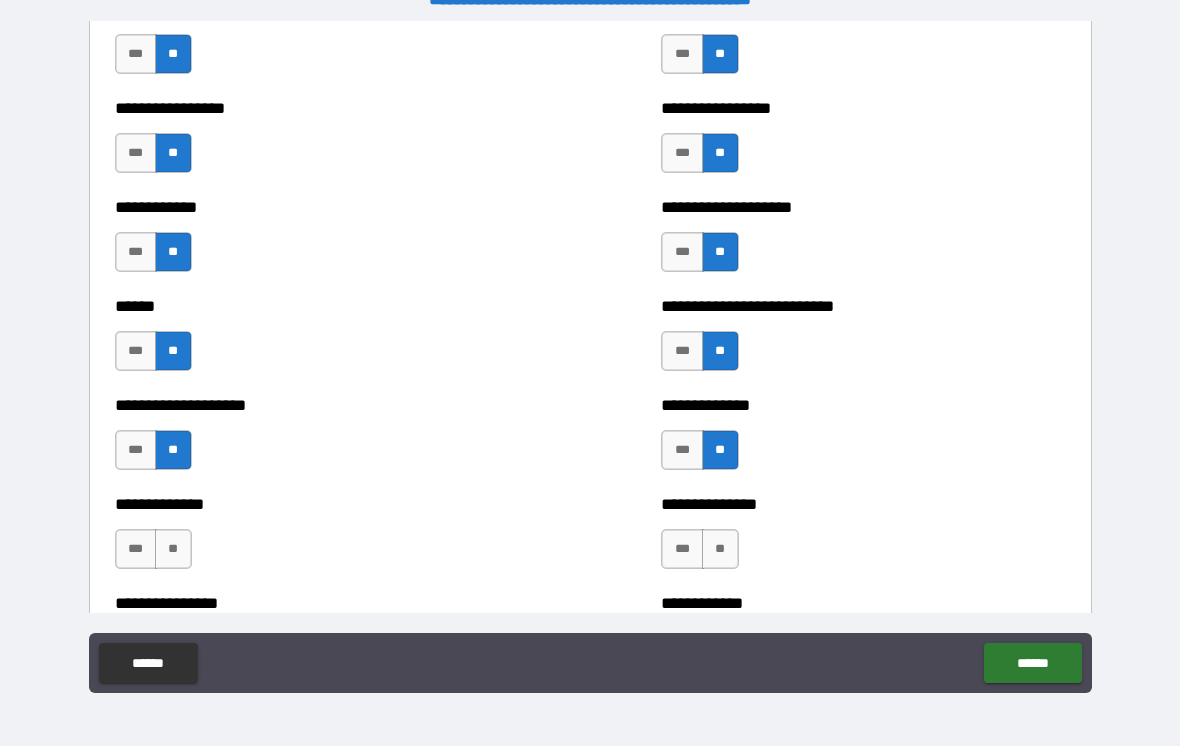 scroll, scrollTop: 3825, scrollLeft: 0, axis: vertical 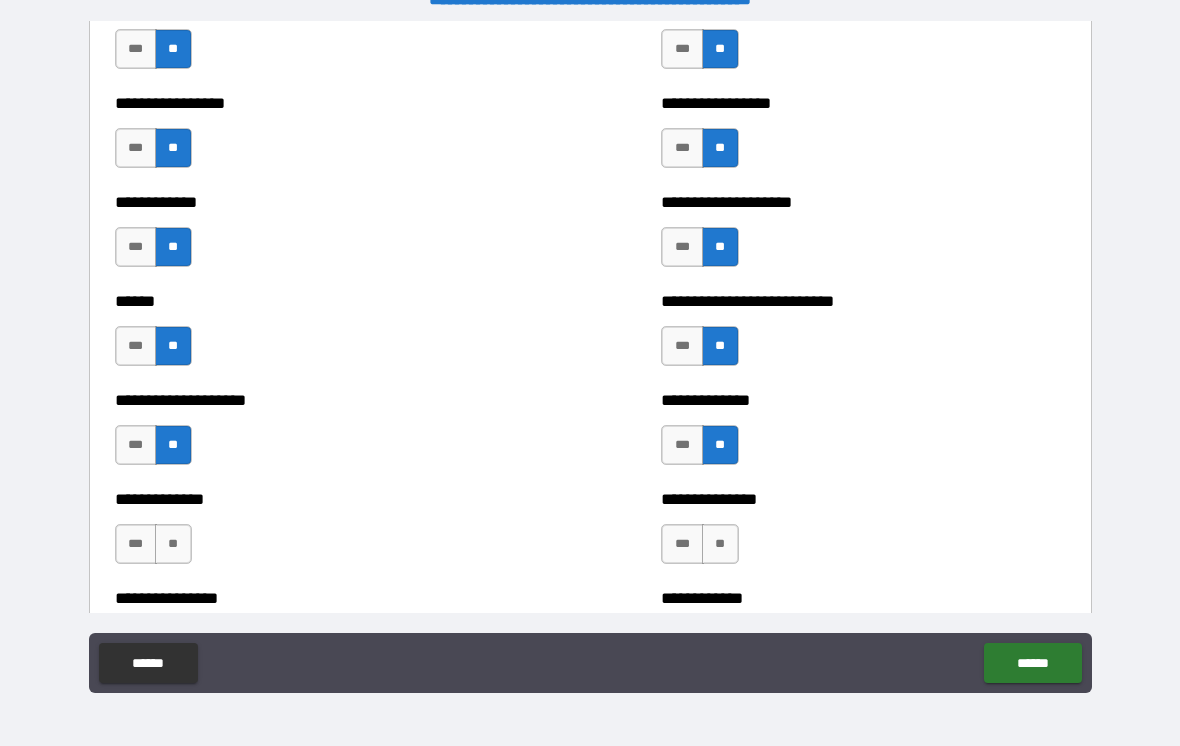 click on "**" at bounding box center [173, 544] 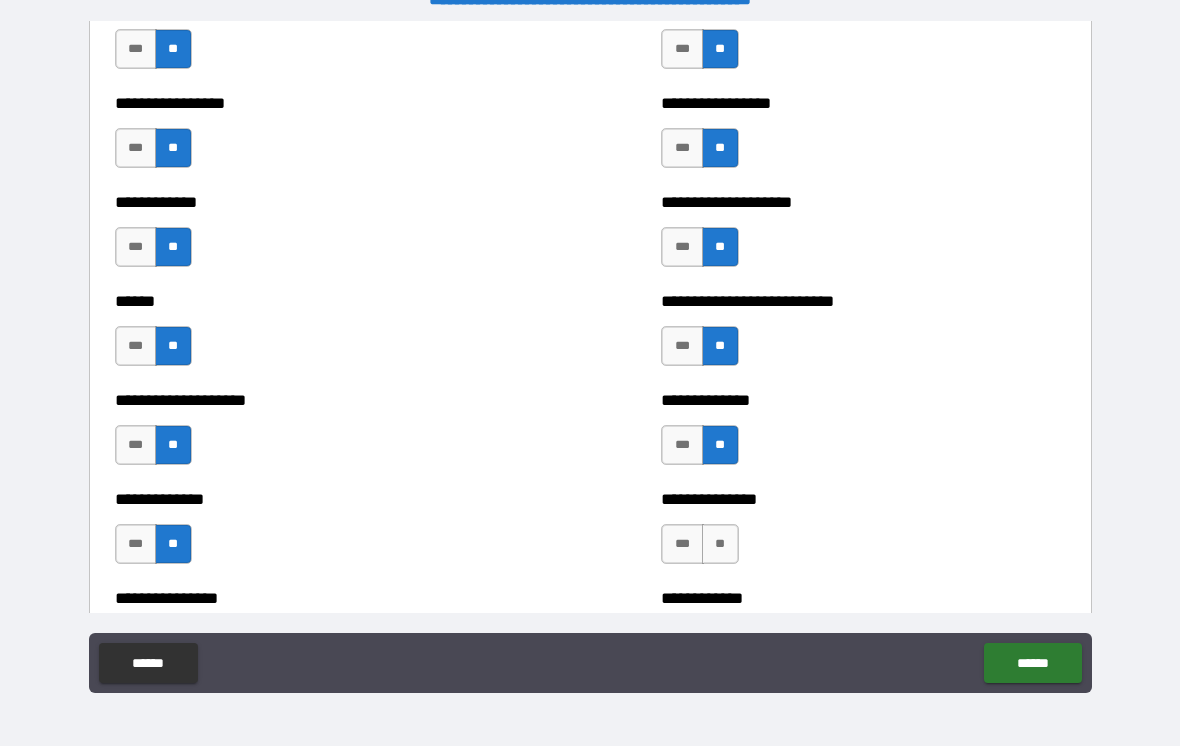 click on "**" at bounding box center (720, 544) 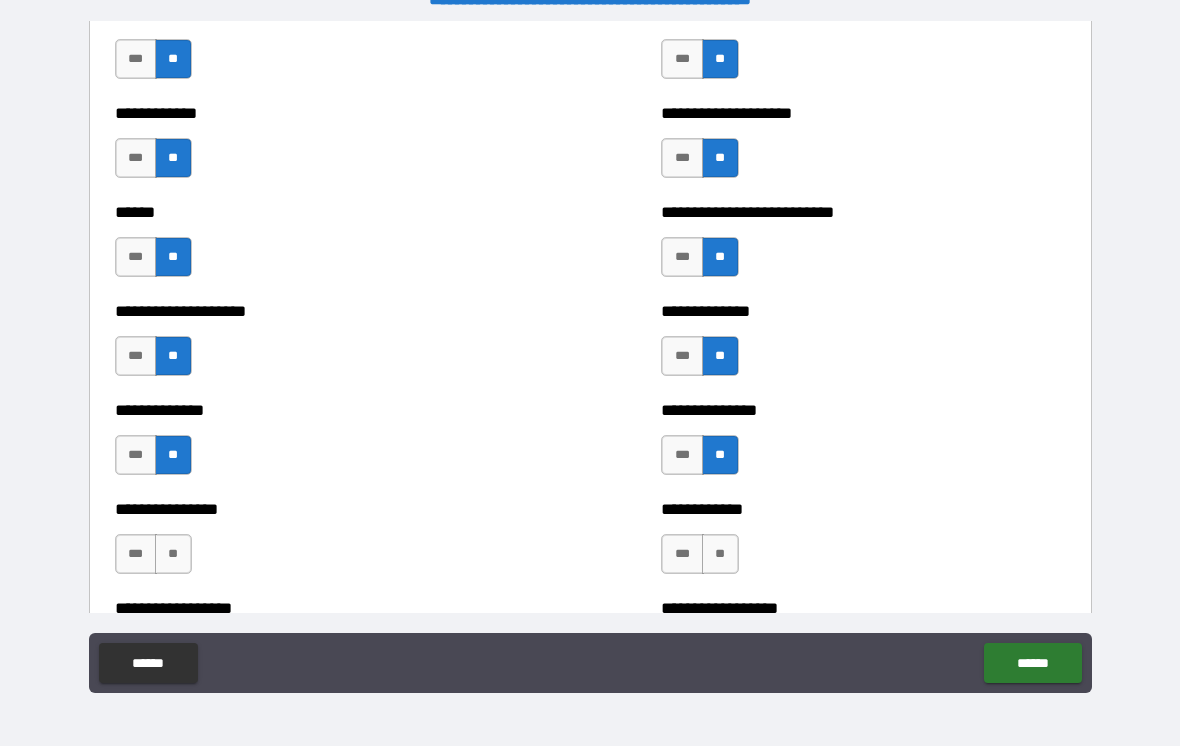 scroll, scrollTop: 3929, scrollLeft: 0, axis: vertical 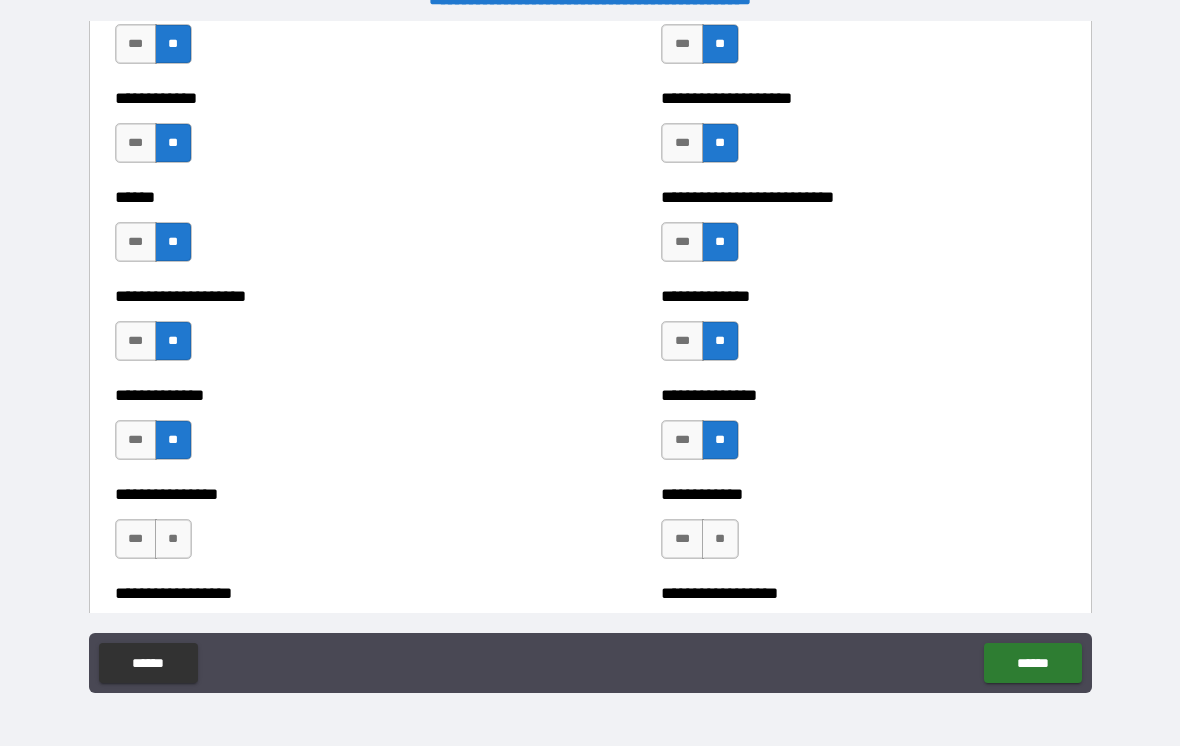 click on "**" at bounding box center (173, 539) 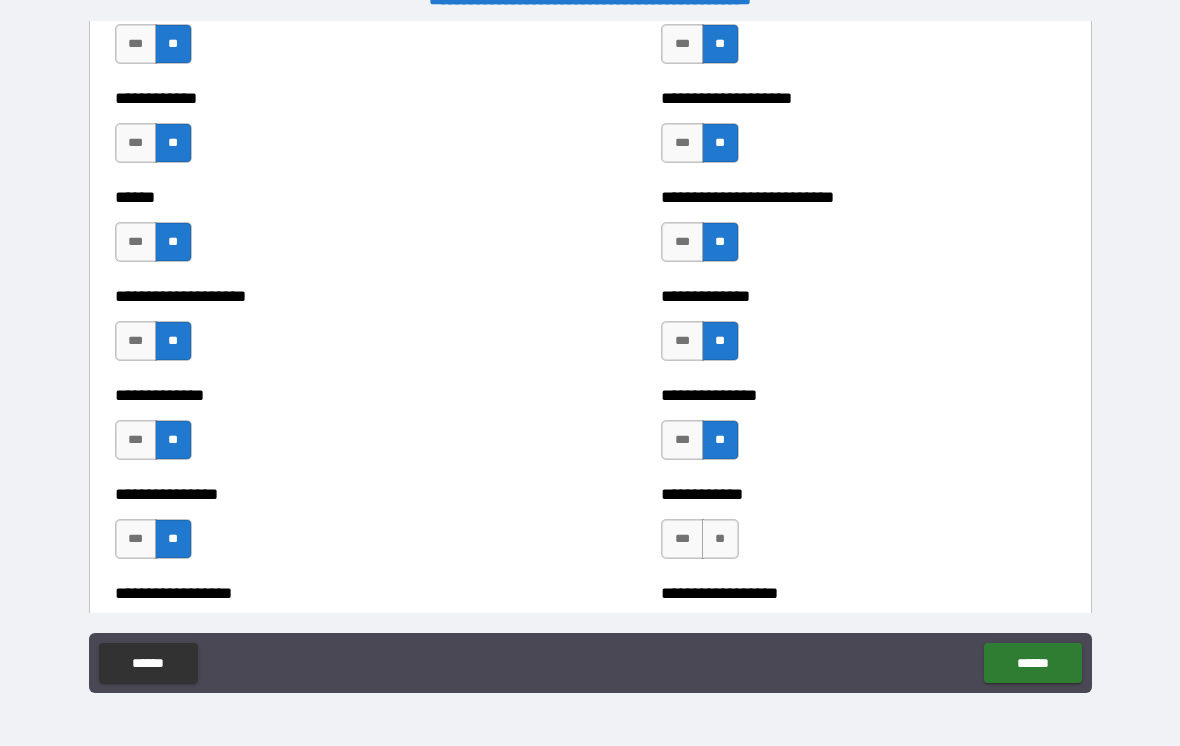 click on "**" at bounding box center [720, 539] 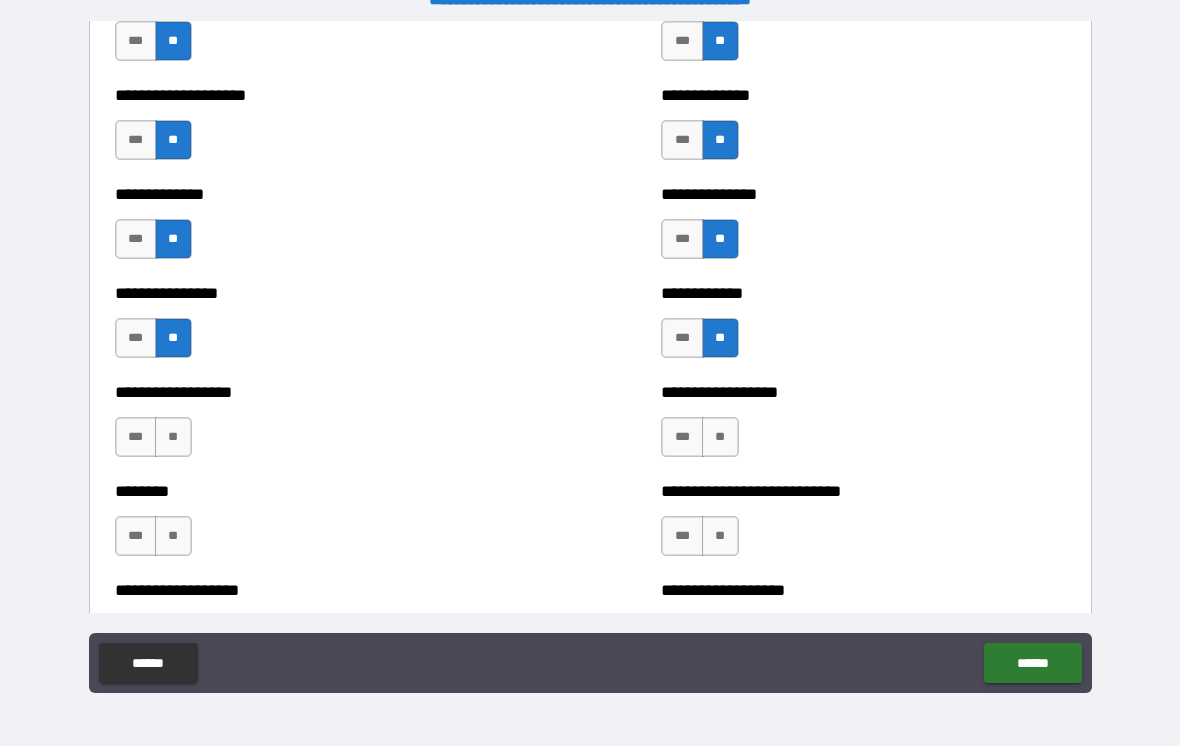 scroll, scrollTop: 4130, scrollLeft: 0, axis: vertical 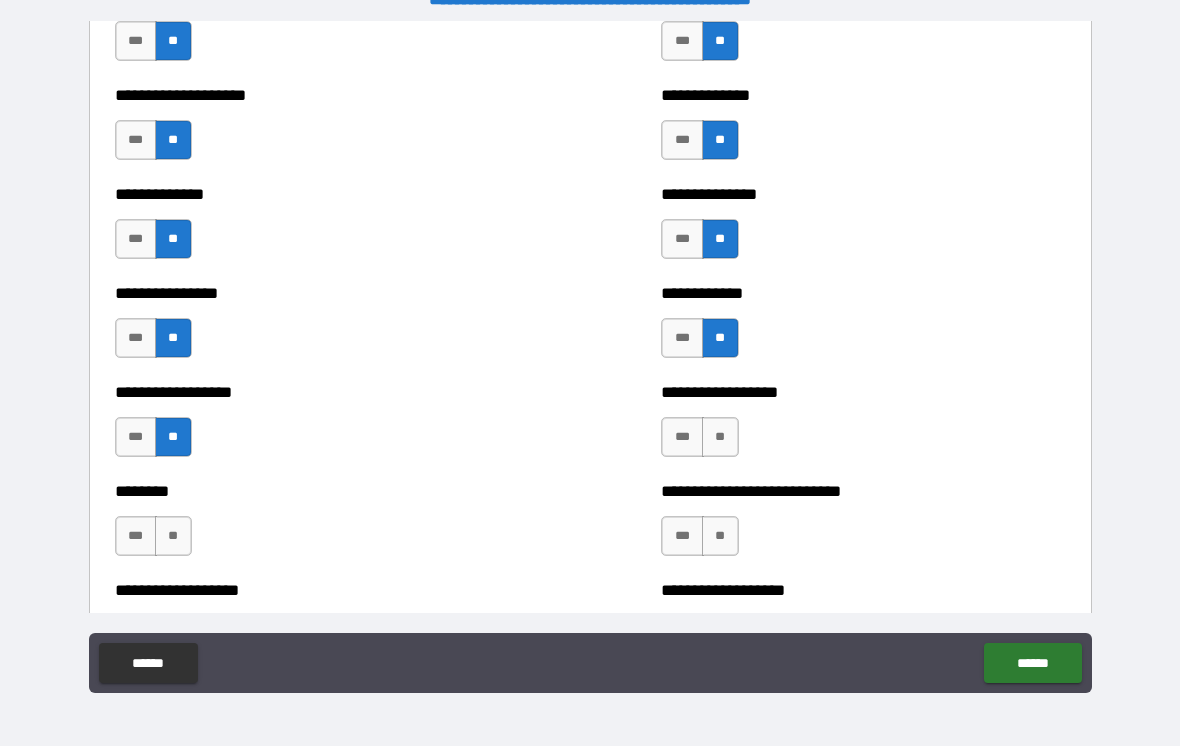 click on "**" at bounding box center [720, 437] 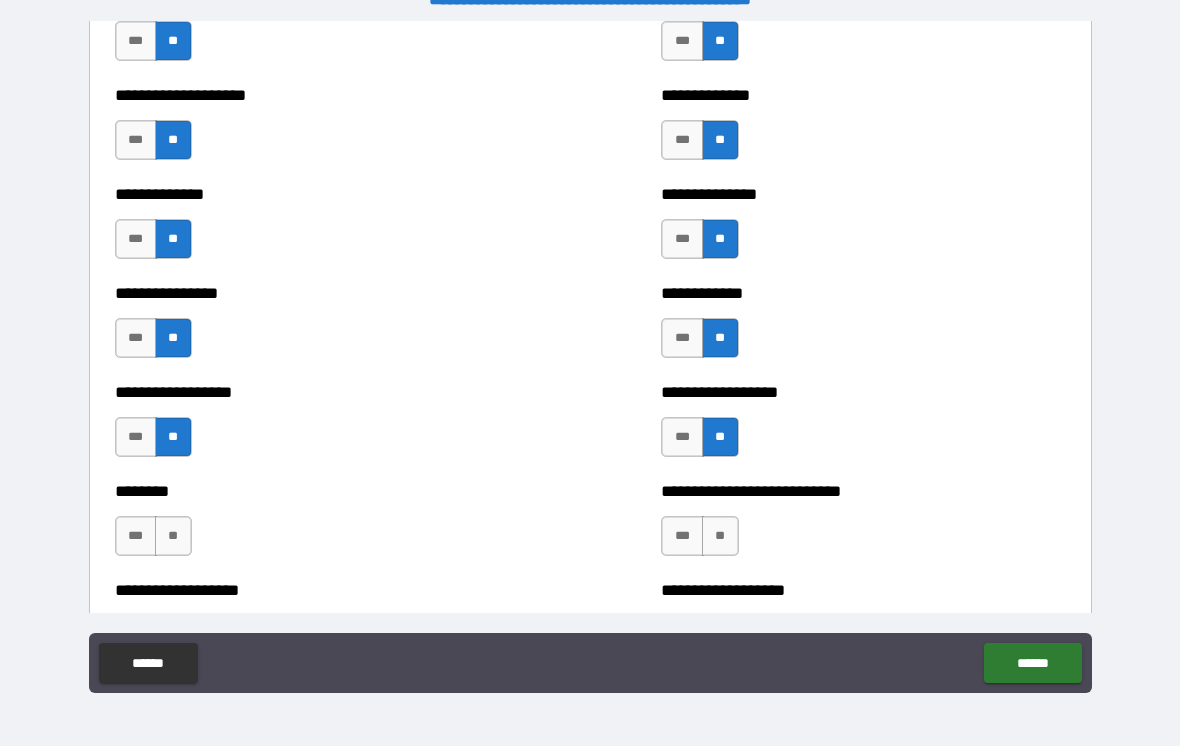 click on "**" at bounding box center (720, 536) 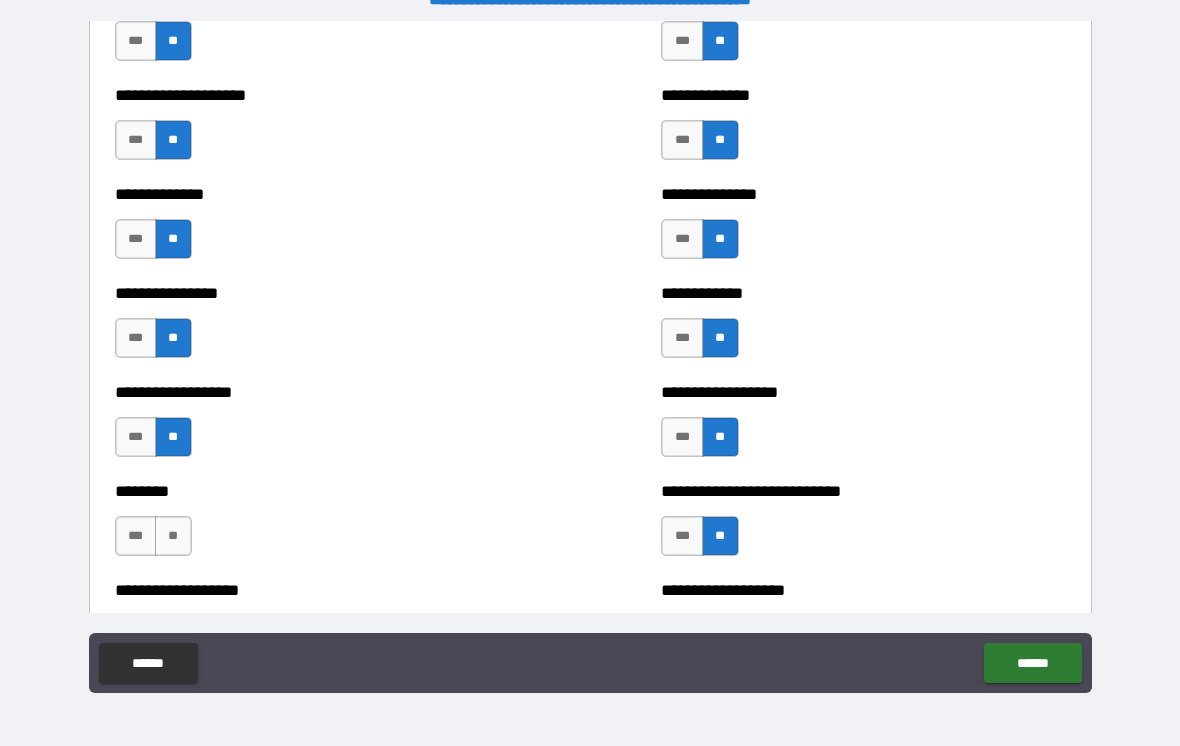 click on "**" at bounding box center (173, 536) 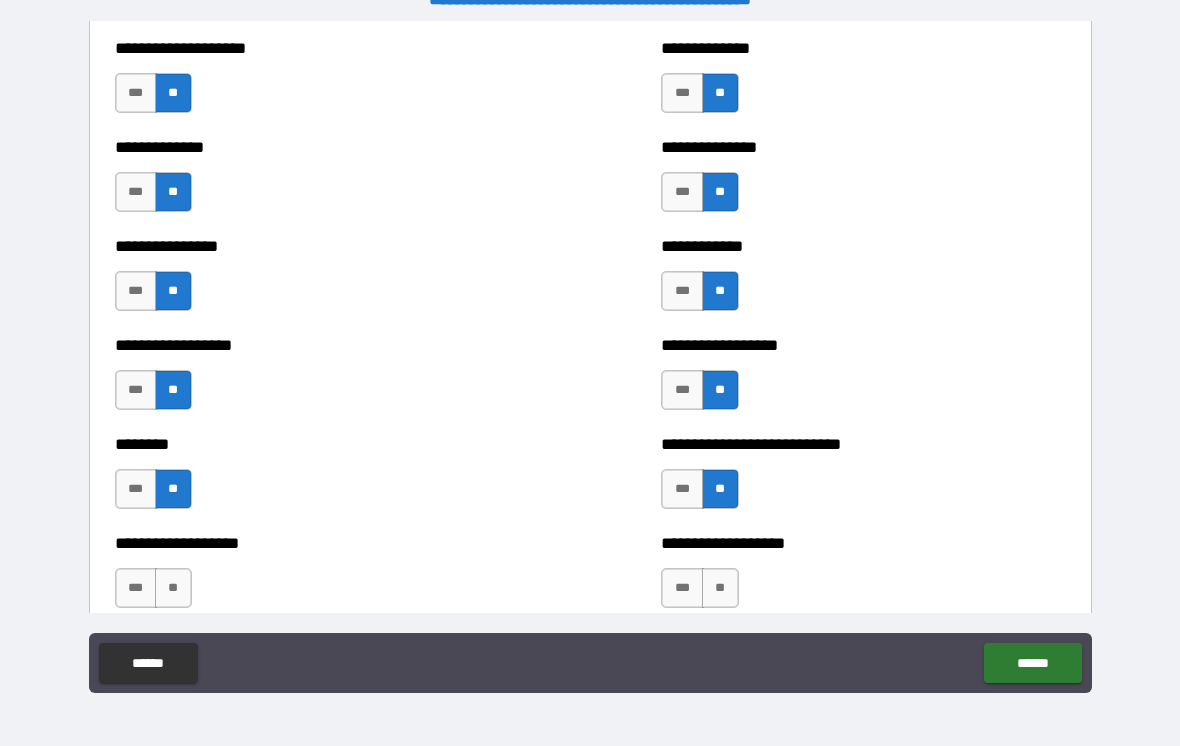 scroll, scrollTop: 4230, scrollLeft: 0, axis: vertical 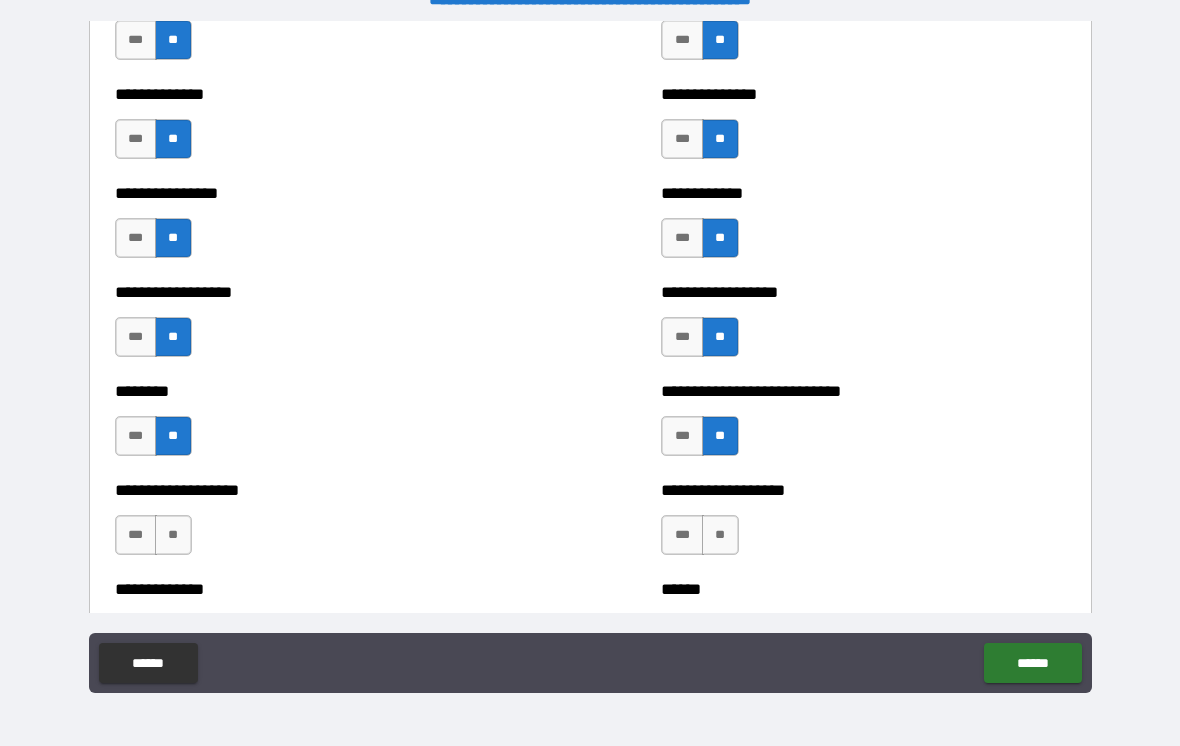 click on "**" at bounding box center (173, 535) 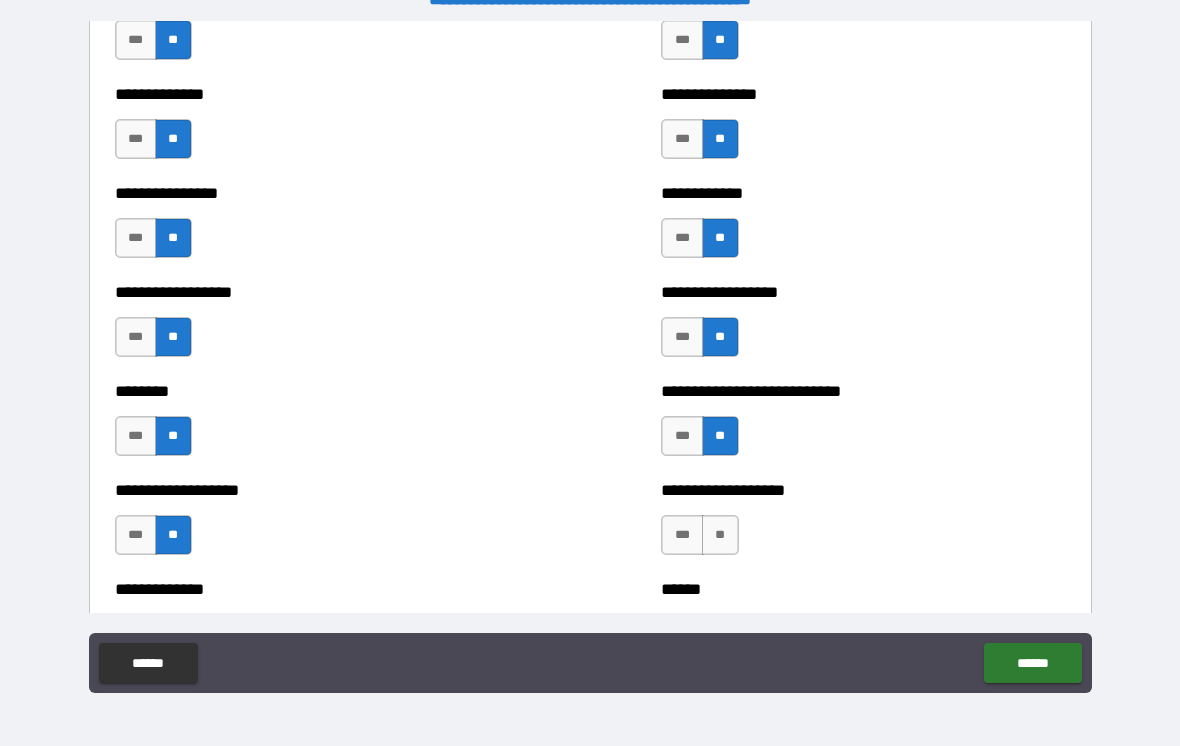 click on "**" at bounding box center (720, 535) 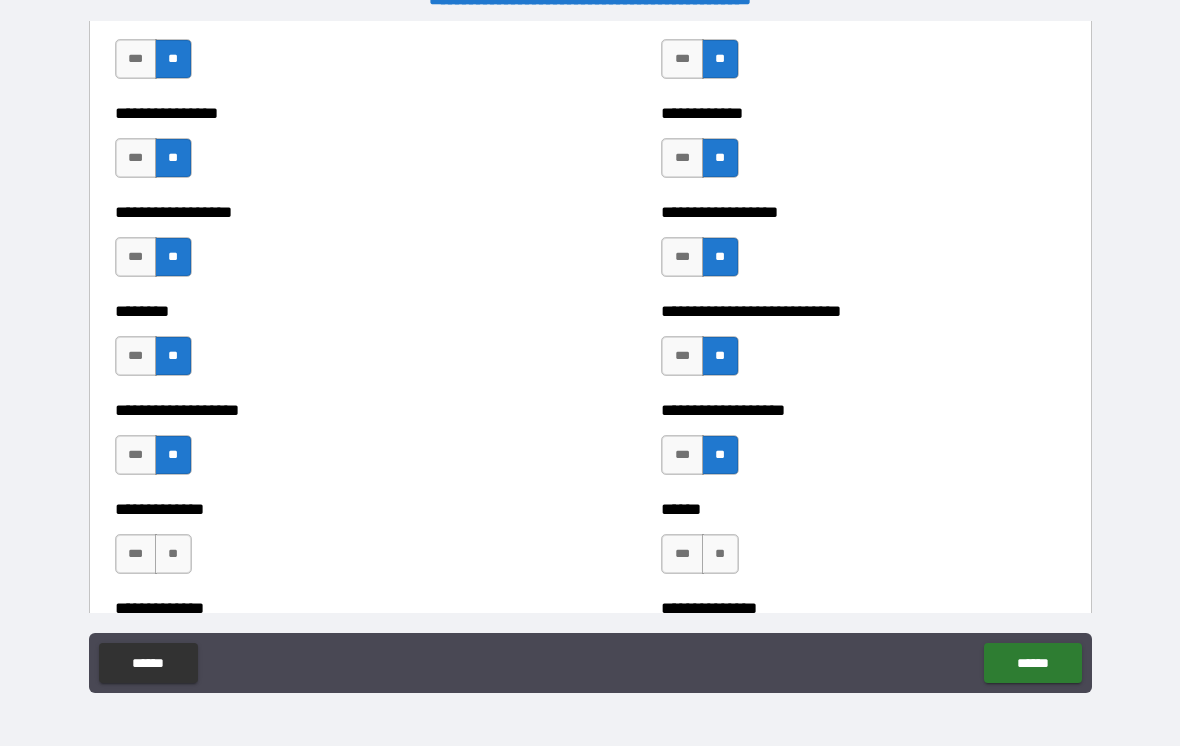 scroll, scrollTop: 4315, scrollLeft: 0, axis: vertical 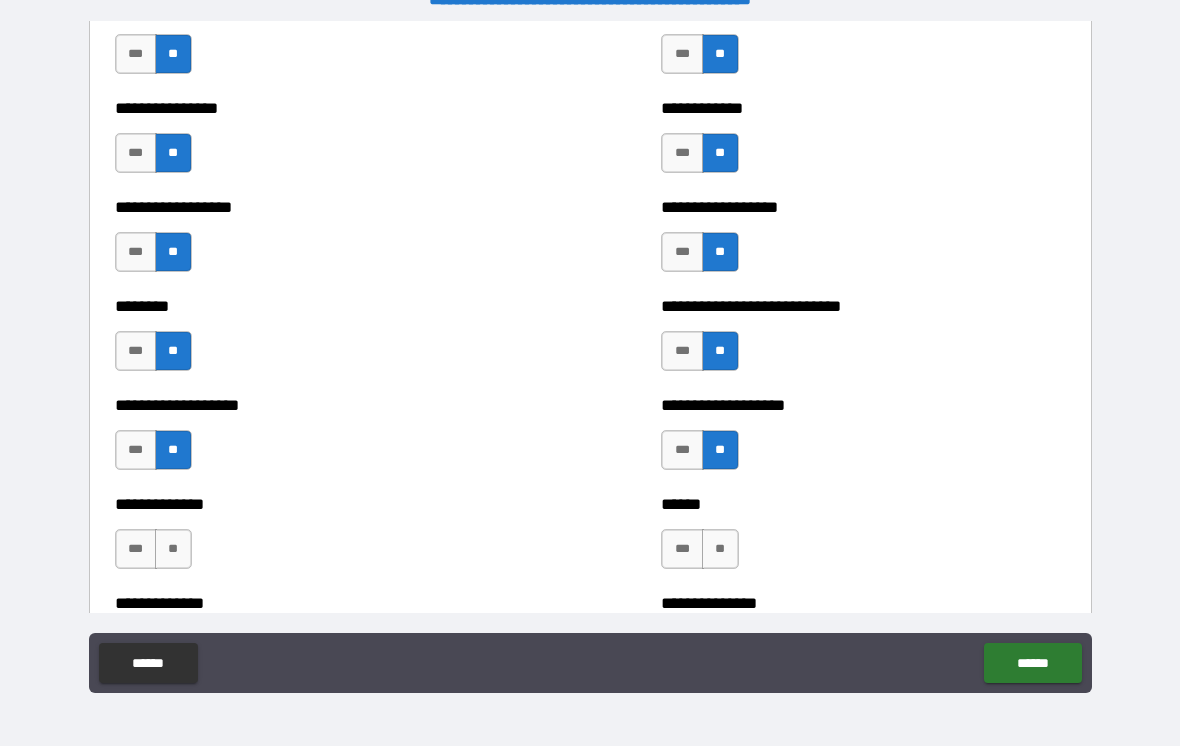 click on "**" at bounding box center (173, 549) 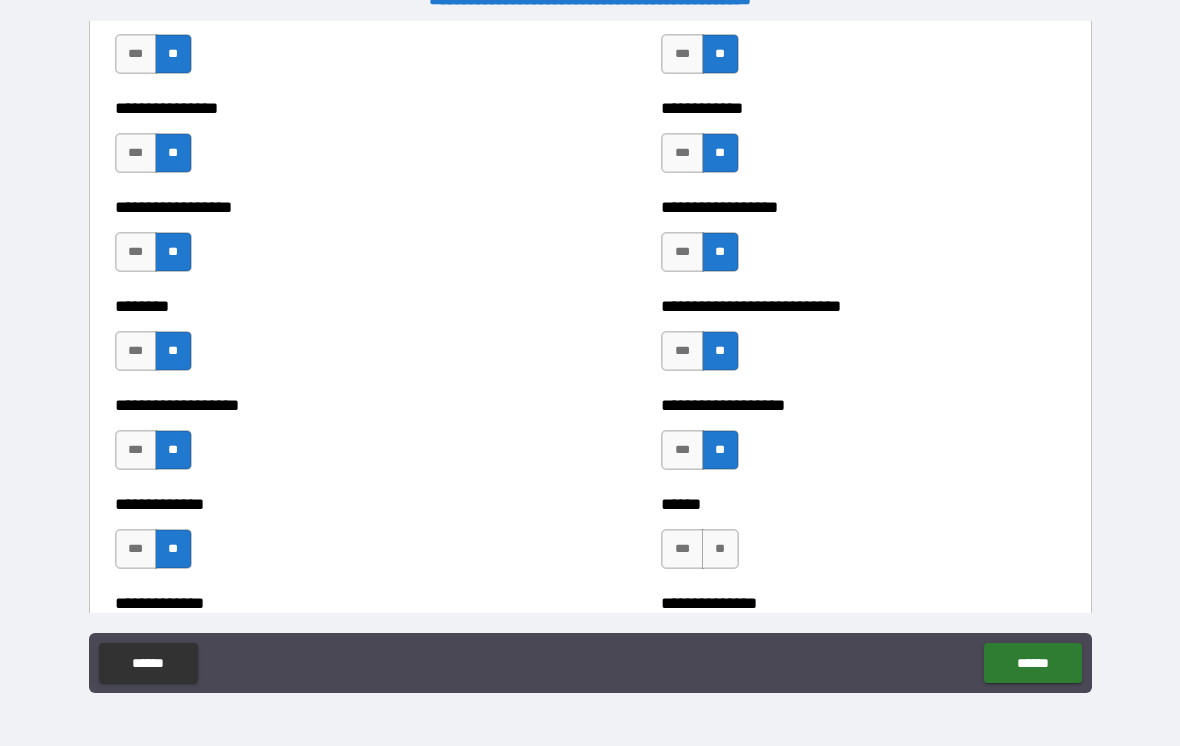 click on "**" at bounding box center [720, 549] 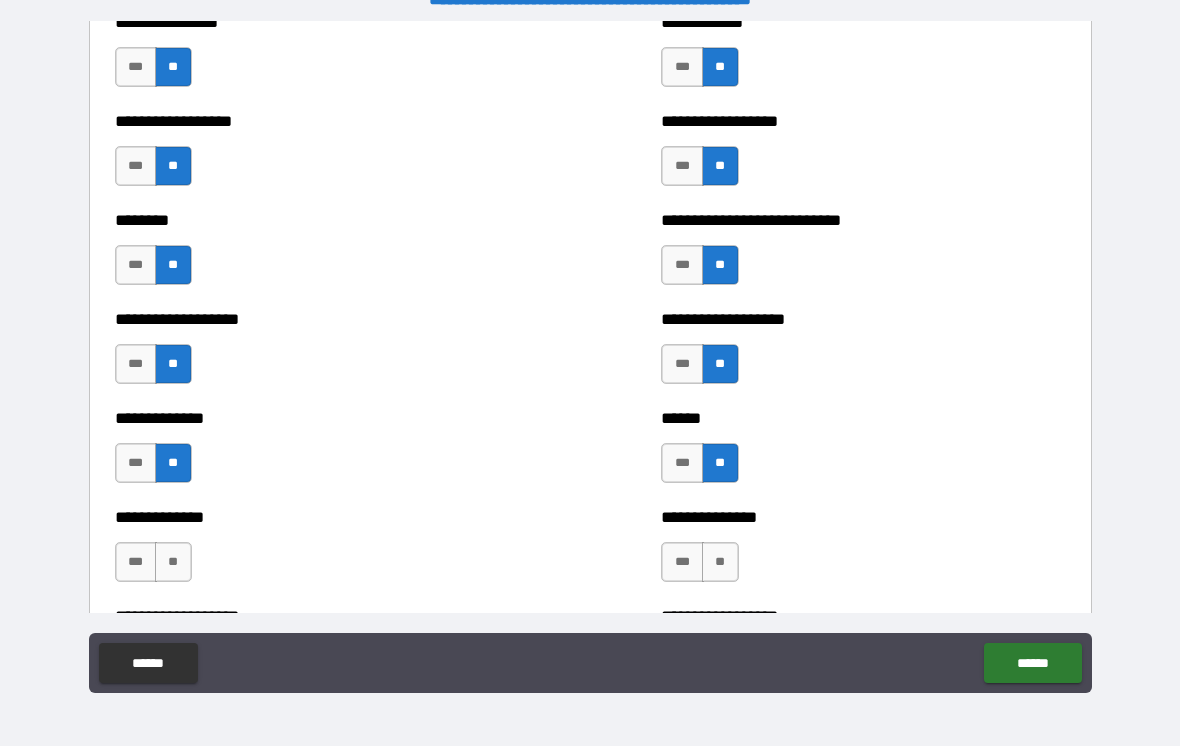 scroll, scrollTop: 4418, scrollLeft: 0, axis: vertical 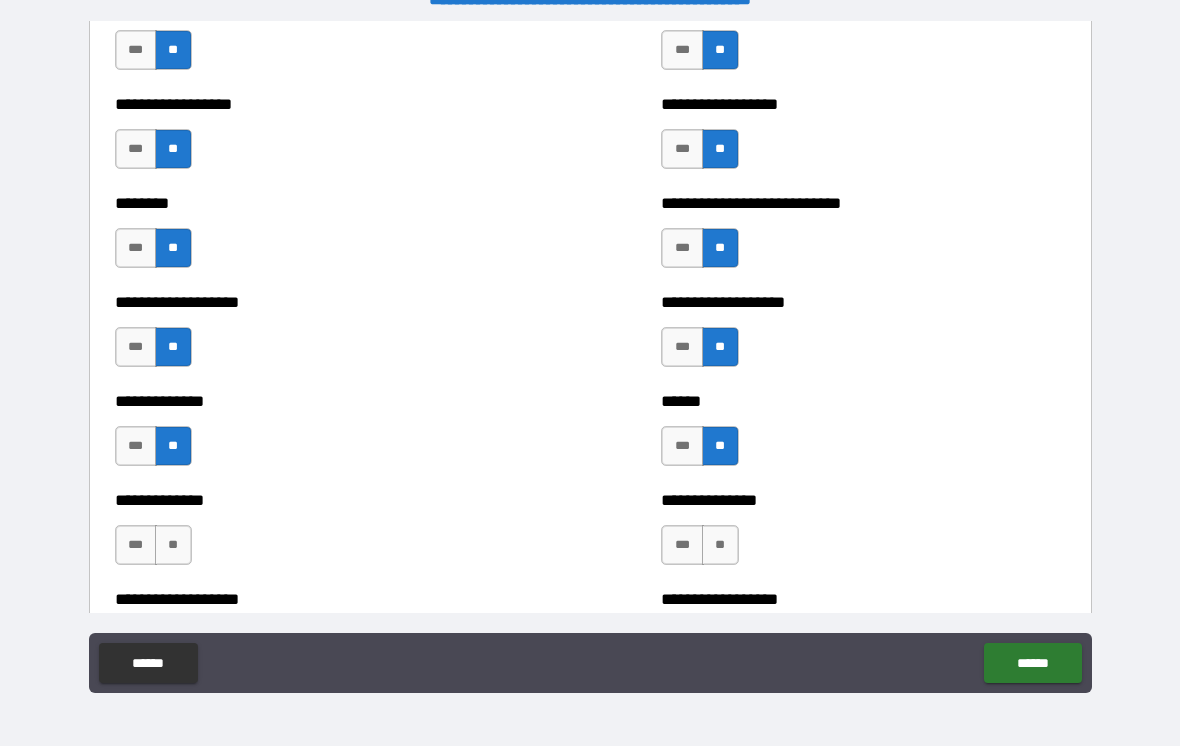 click on "**" at bounding box center (173, 545) 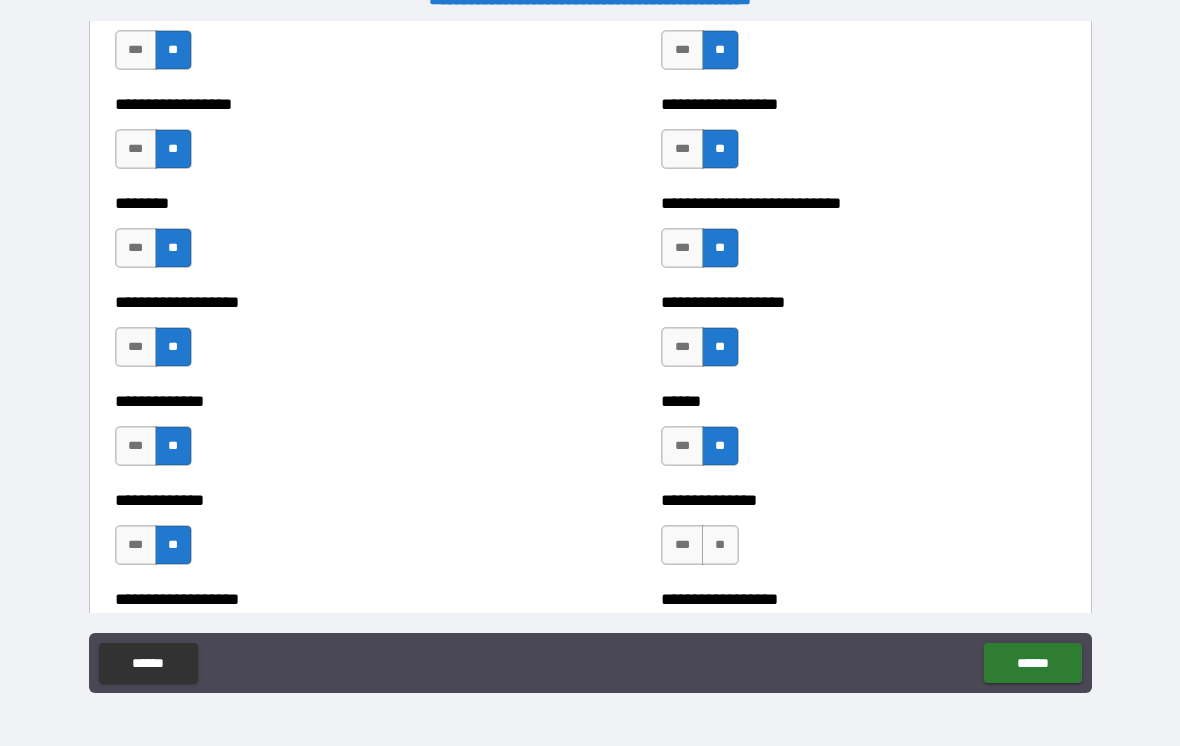 click on "**" at bounding box center [720, 545] 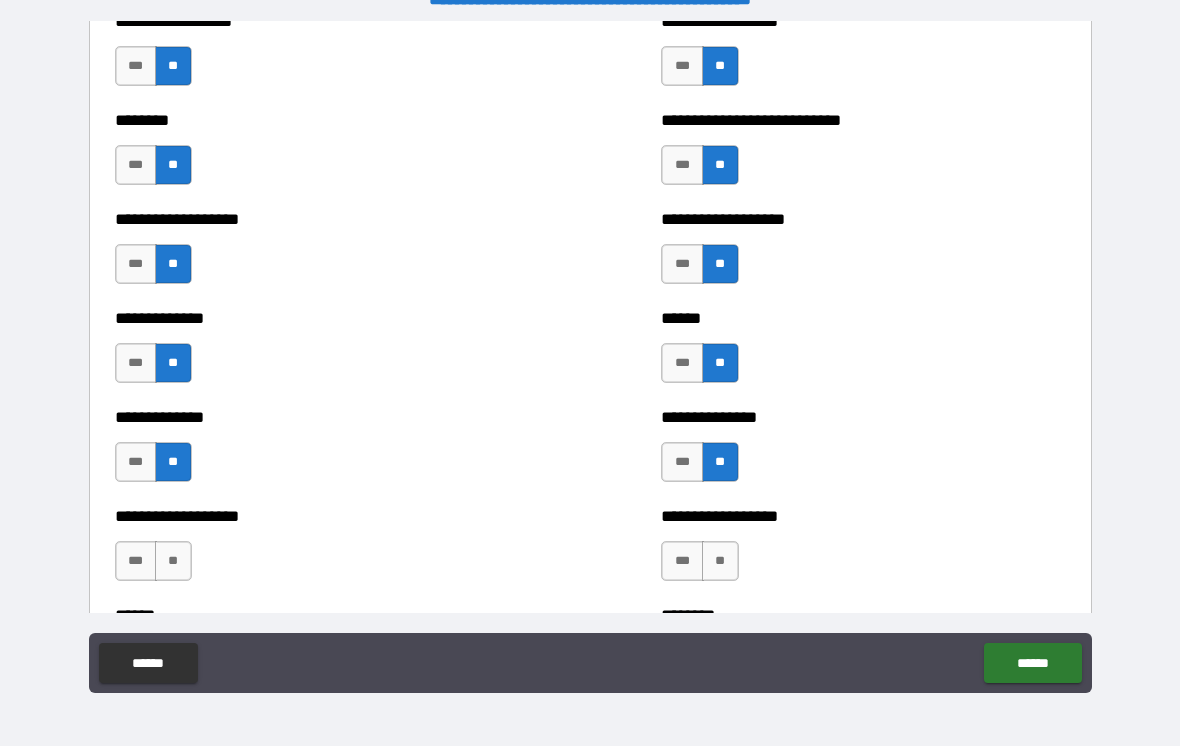 scroll, scrollTop: 4504, scrollLeft: 0, axis: vertical 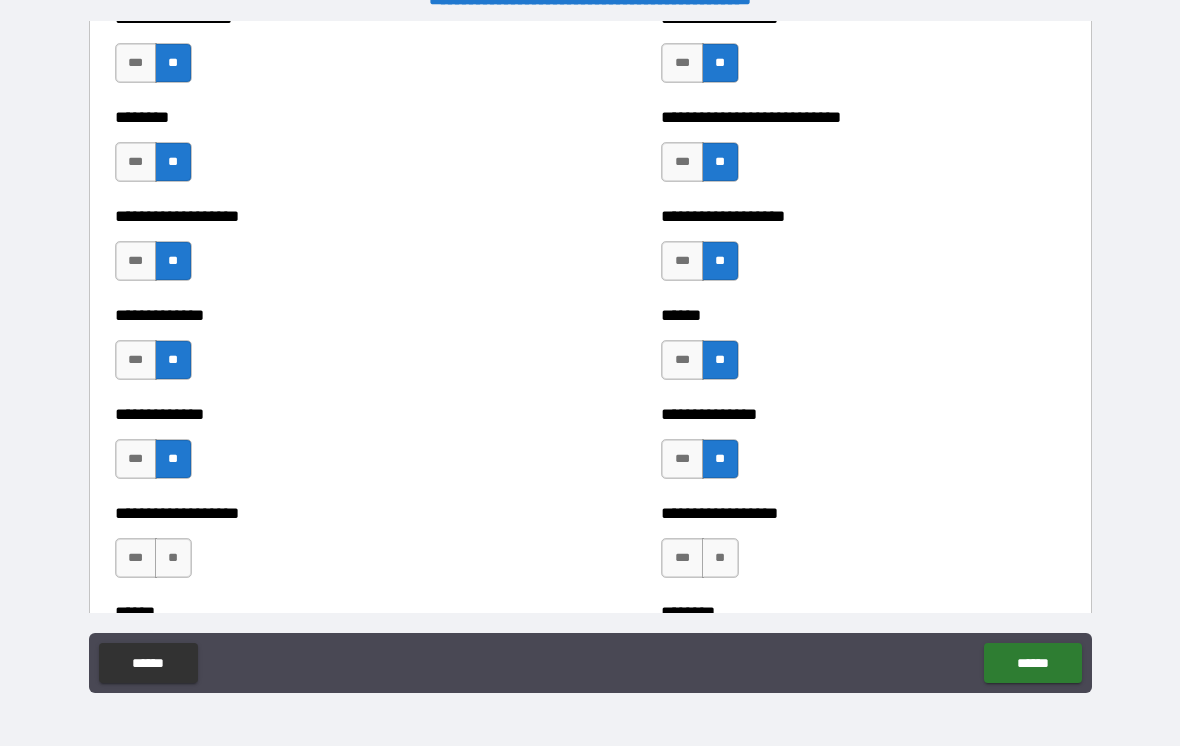 click on "**" at bounding box center [173, 558] 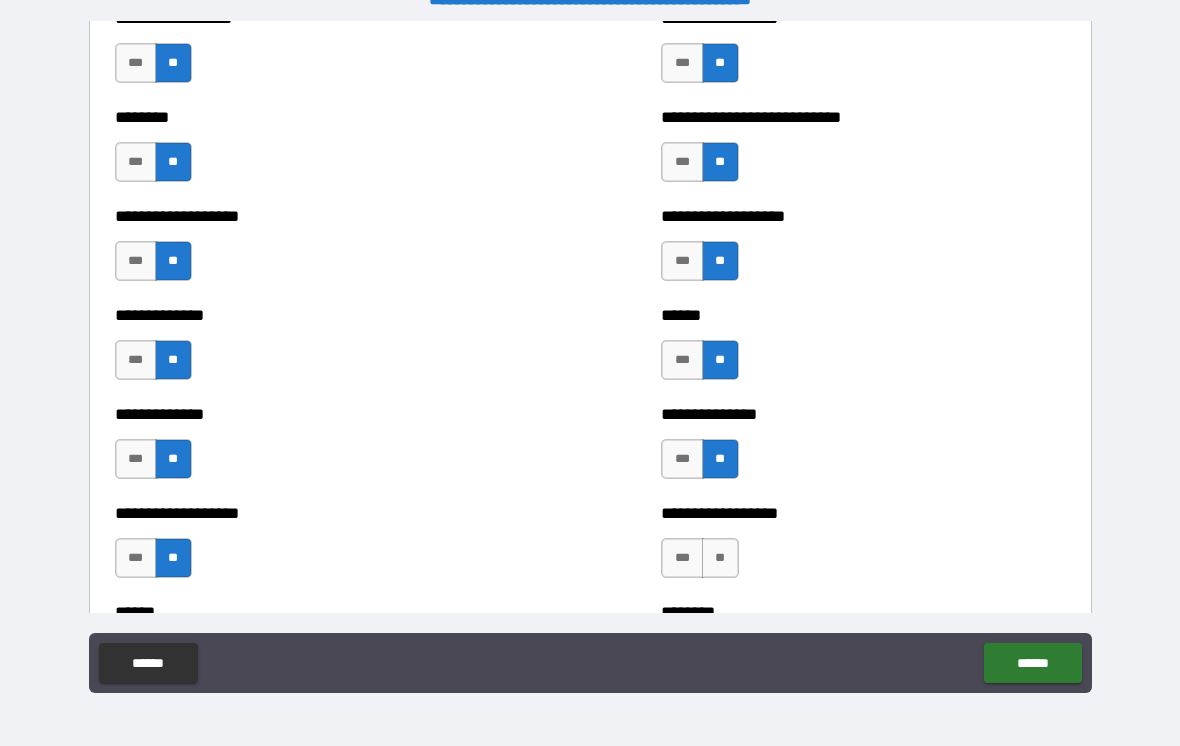 click on "**" at bounding box center (720, 558) 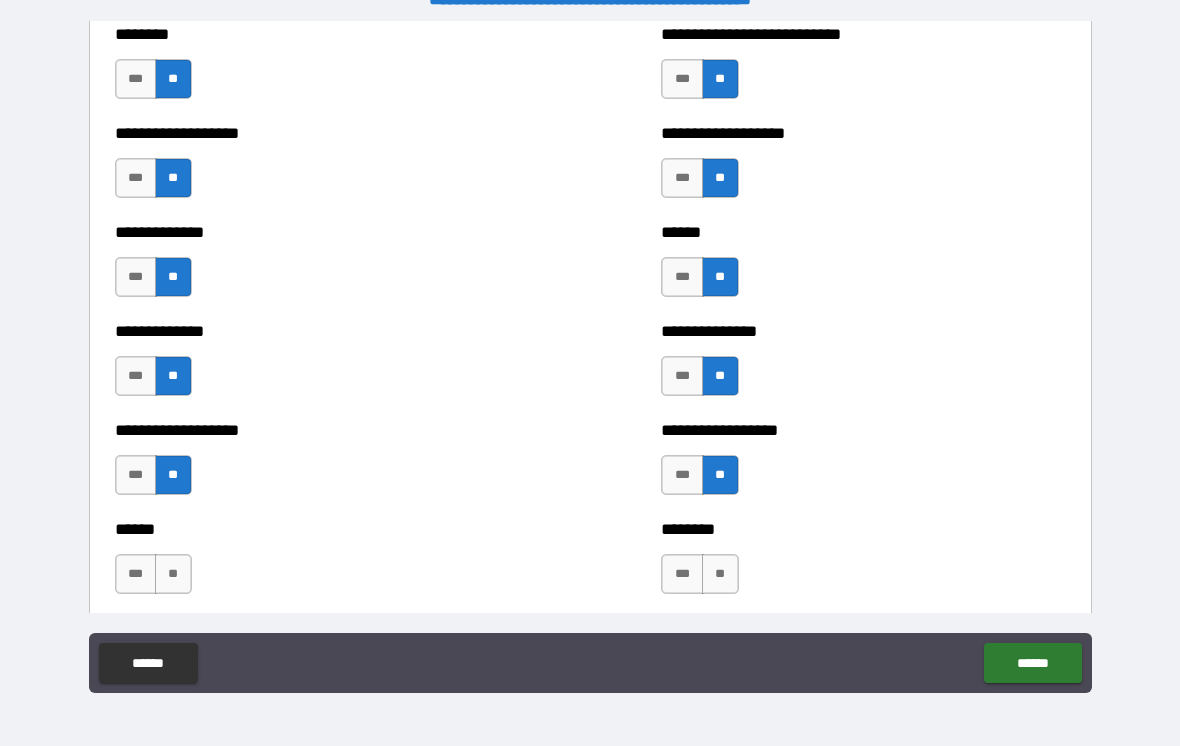 scroll, scrollTop: 4595, scrollLeft: 0, axis: vertical 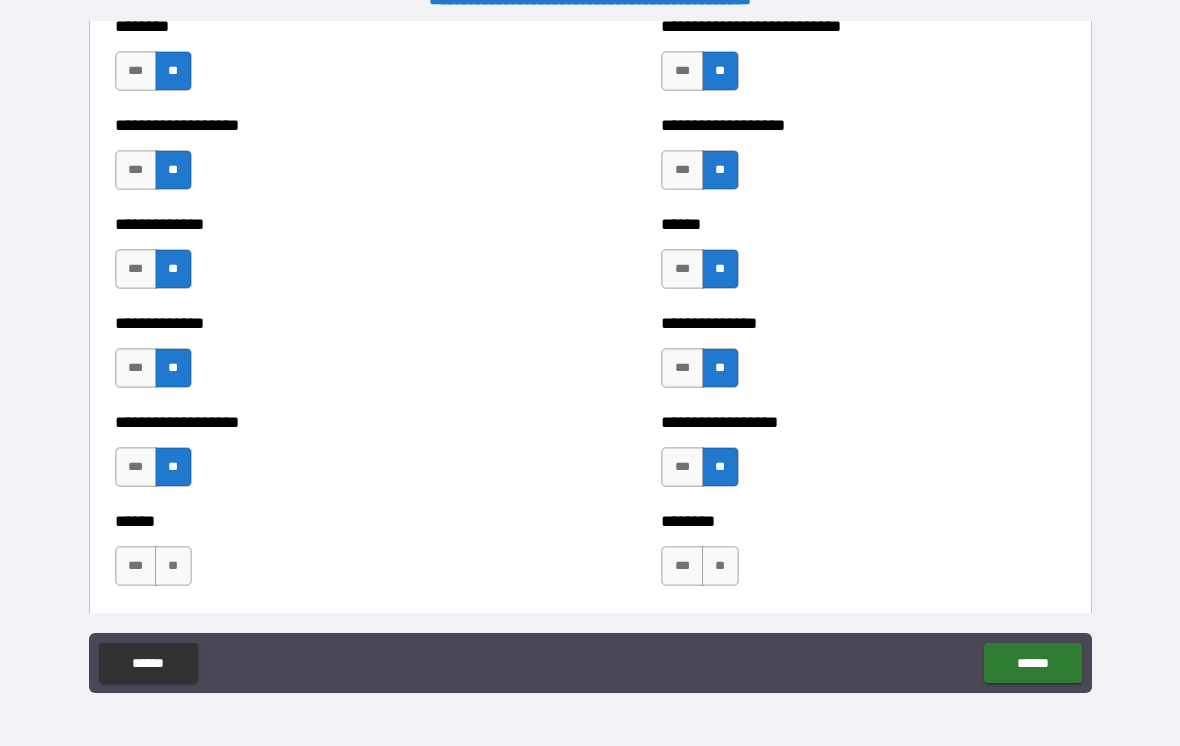 click on "**" at bounding box center (720, 566) 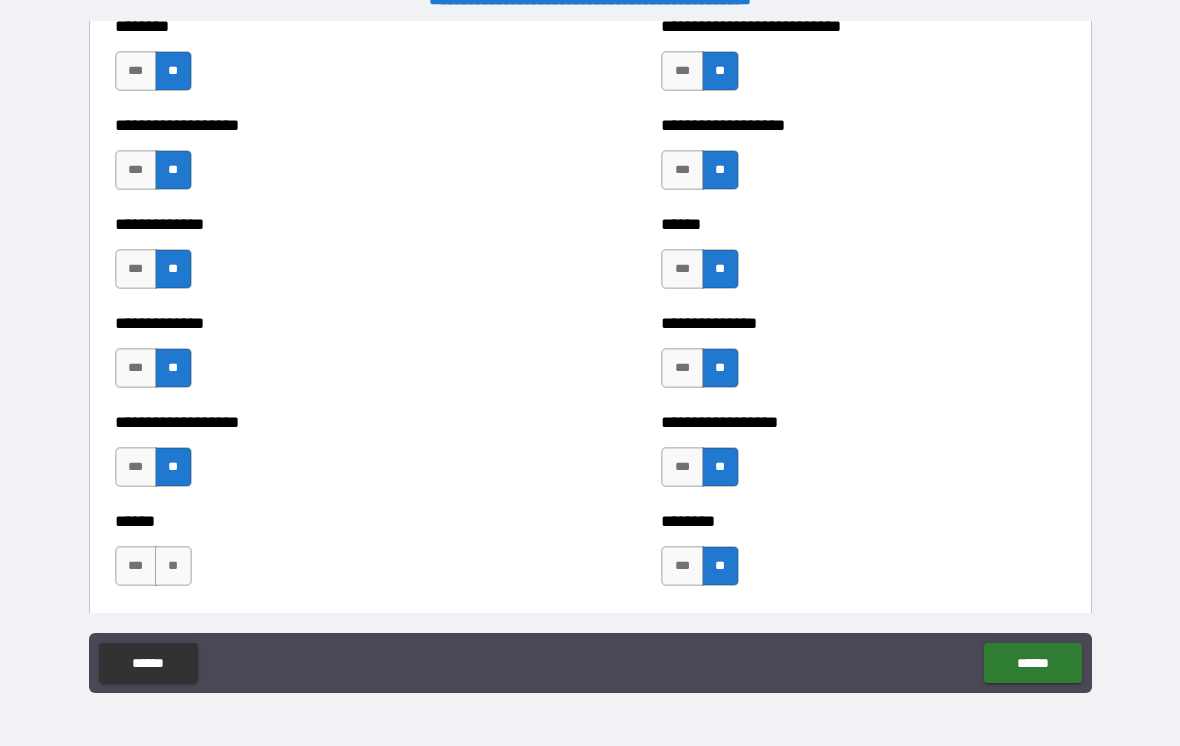 click on "**" at bounding box center [173, 566] 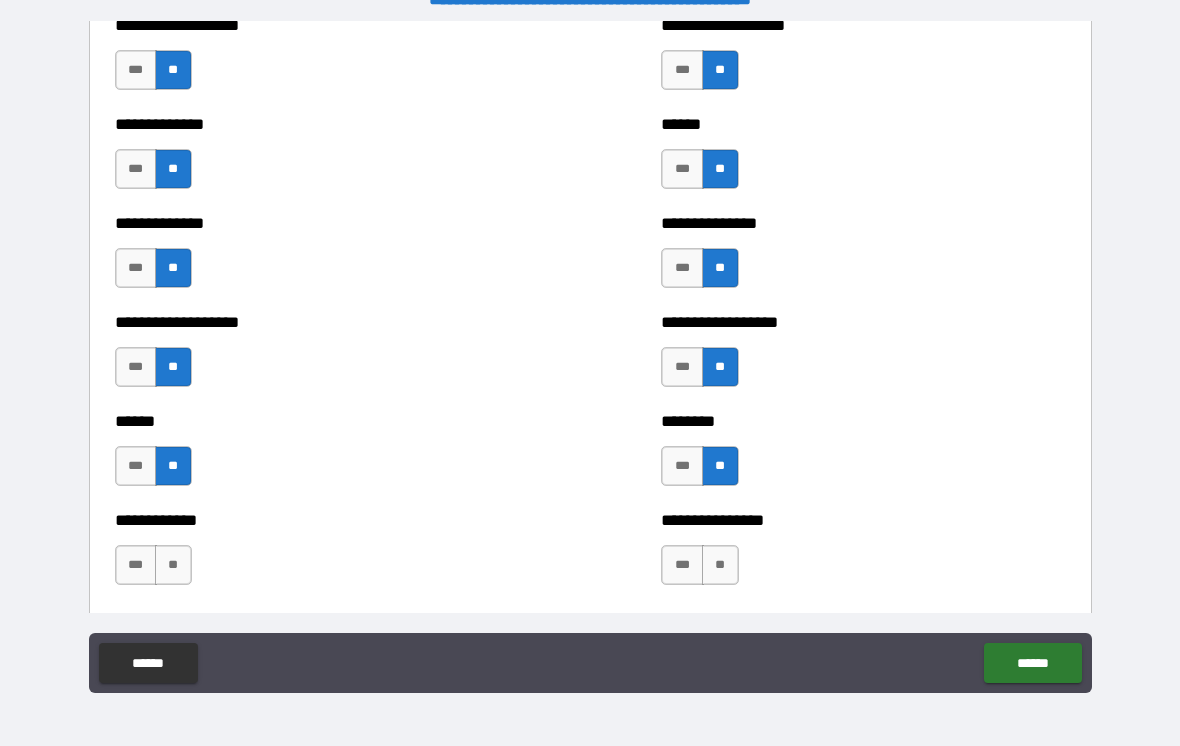 scroll, scrollTop: 4696, scrollLeft: 0, axis: vertical 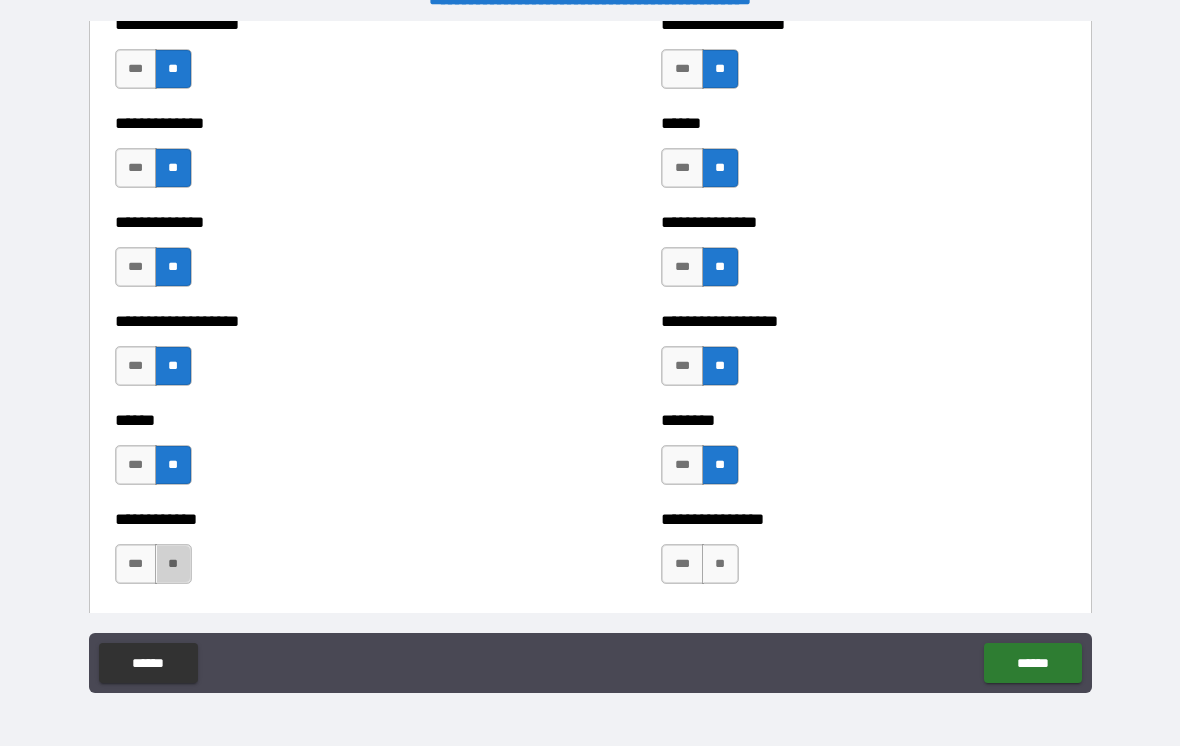 click on "**" at bounding box center (173, 564) 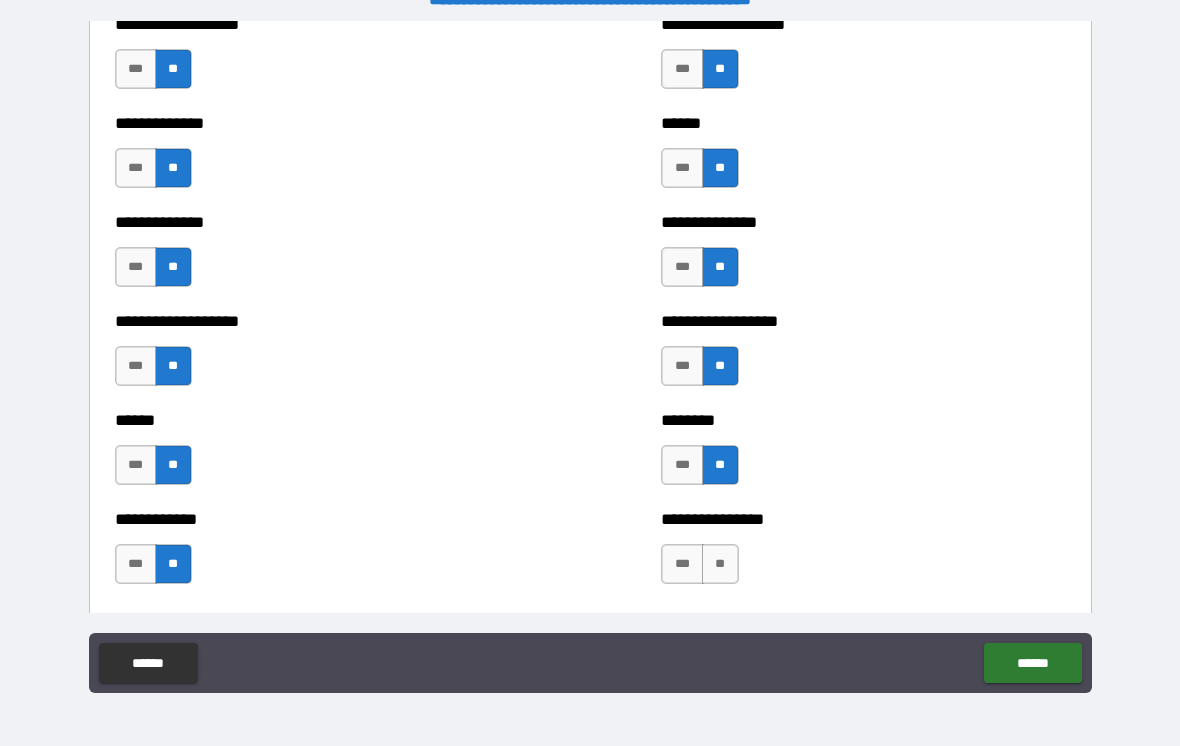click on "**" at bounding box center (720, 564) 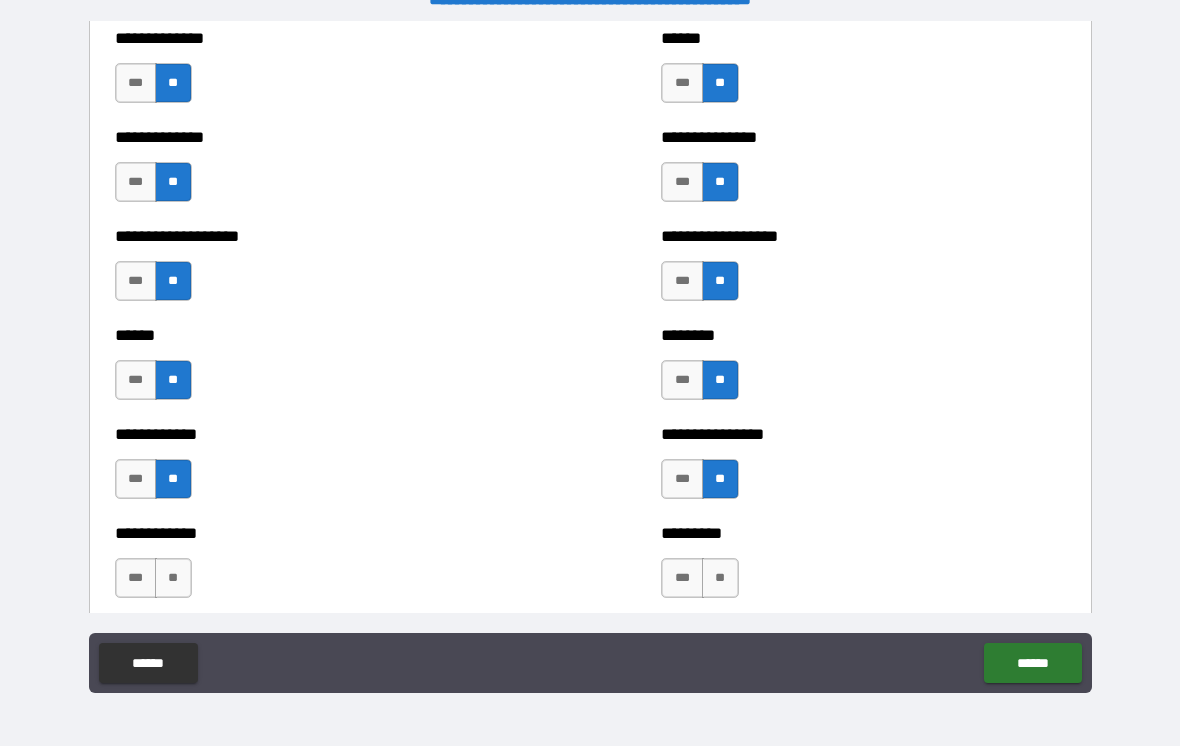 scroll, scrollTop: 4788, scrollLeft: 0, axis: vertical 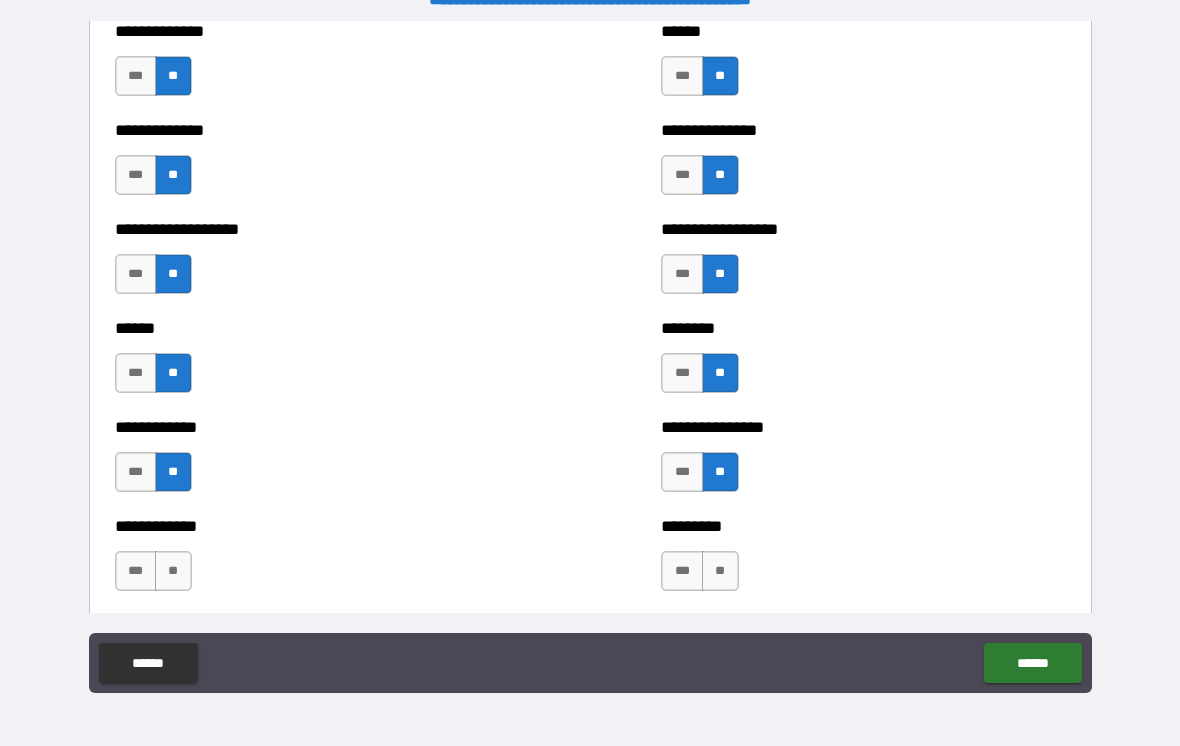click on "**" at bounding box center [173, 571] 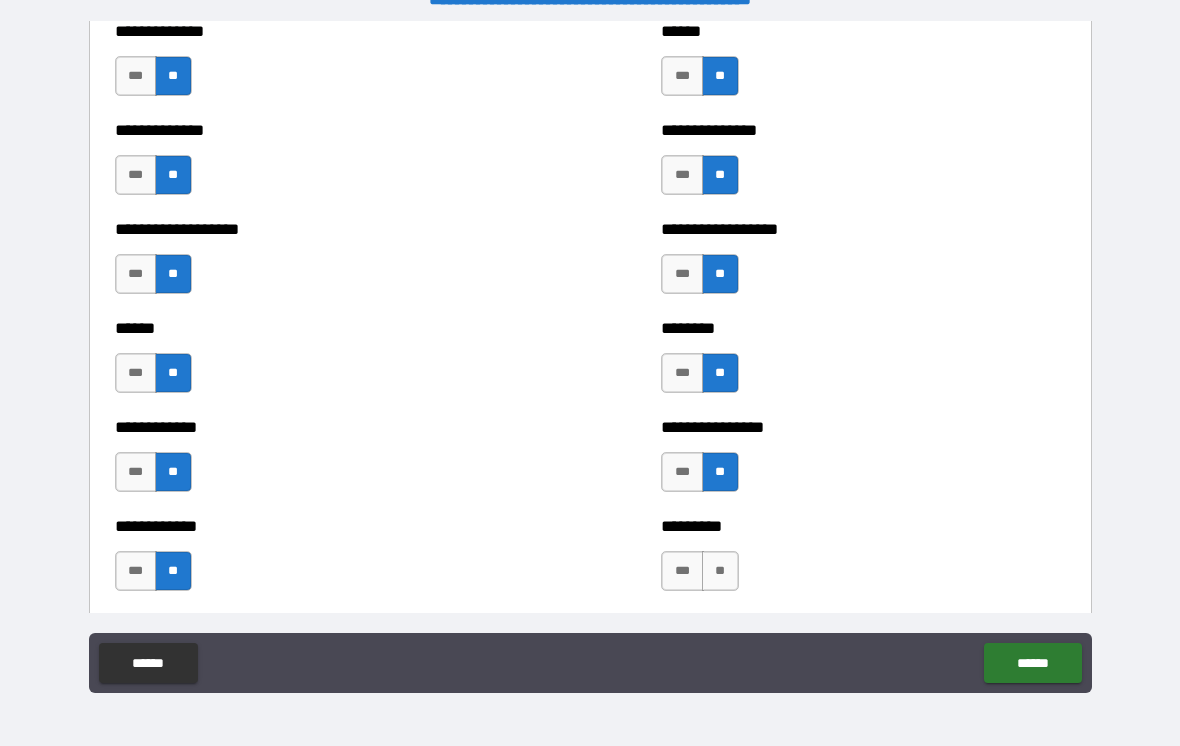 click on "**" at bounding box center (720, 571) 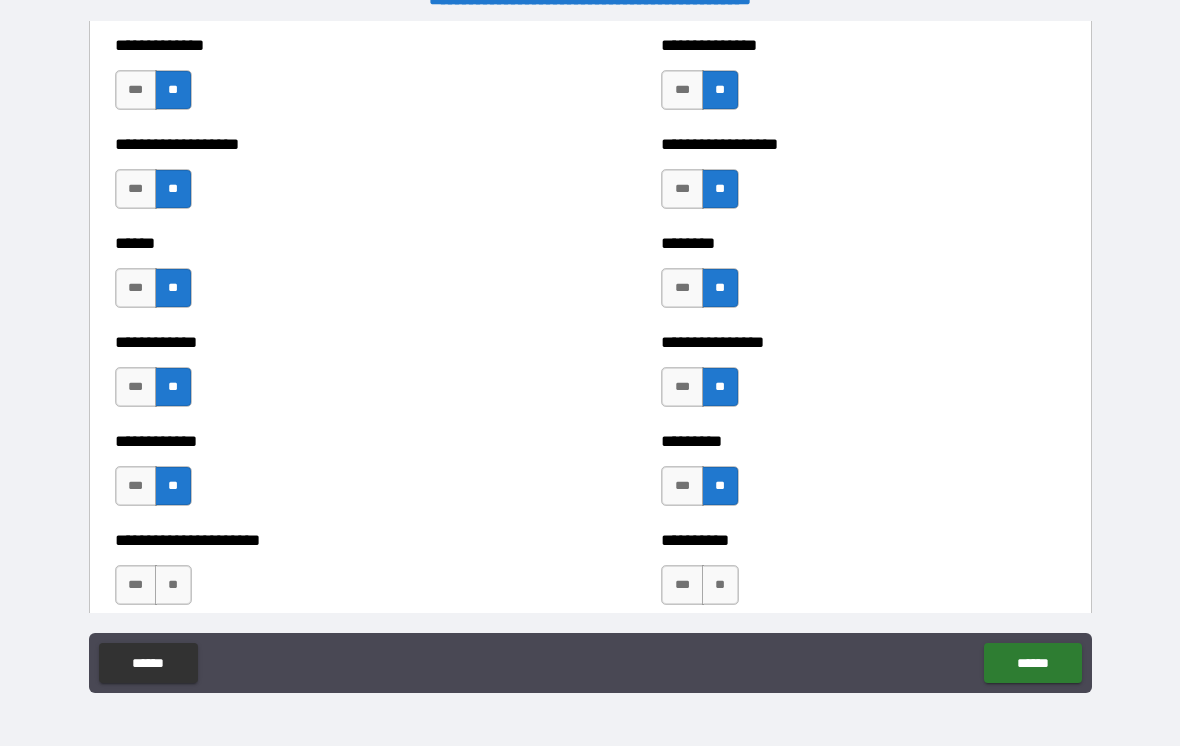 scroll, scrollTop: 4878, scrollLeft: 0, axis: vertical 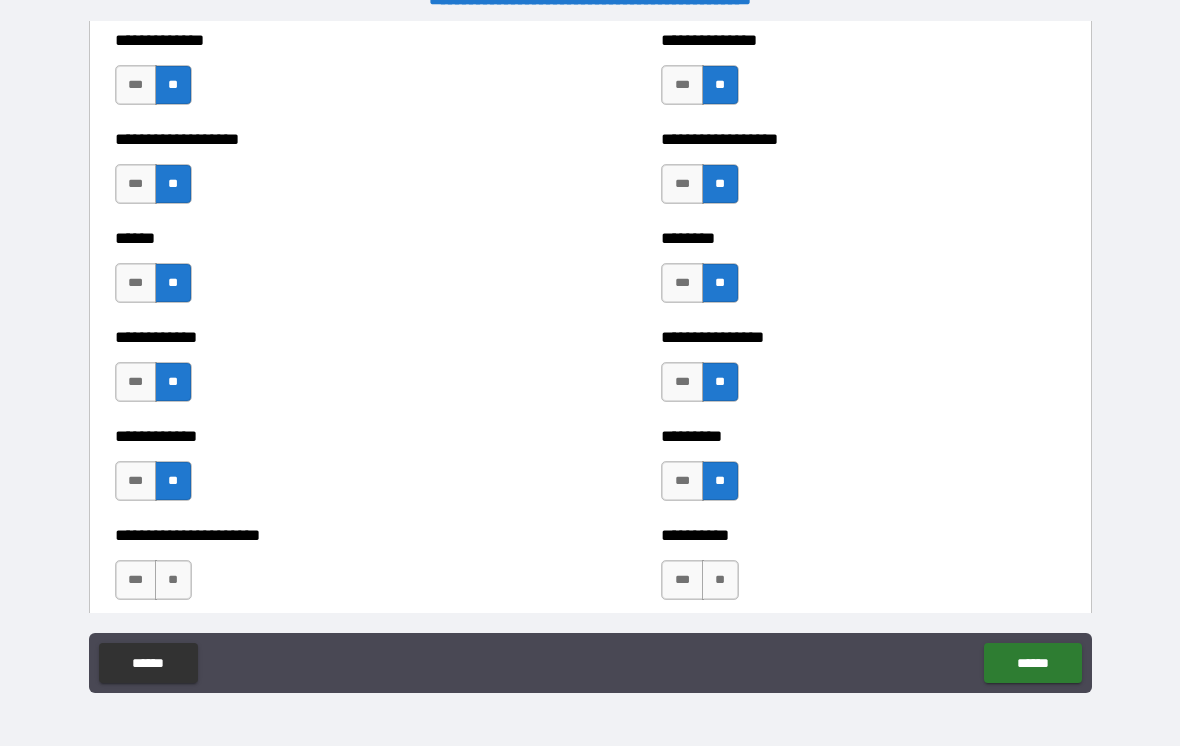 click on "**" at bounding box center (173, 580) 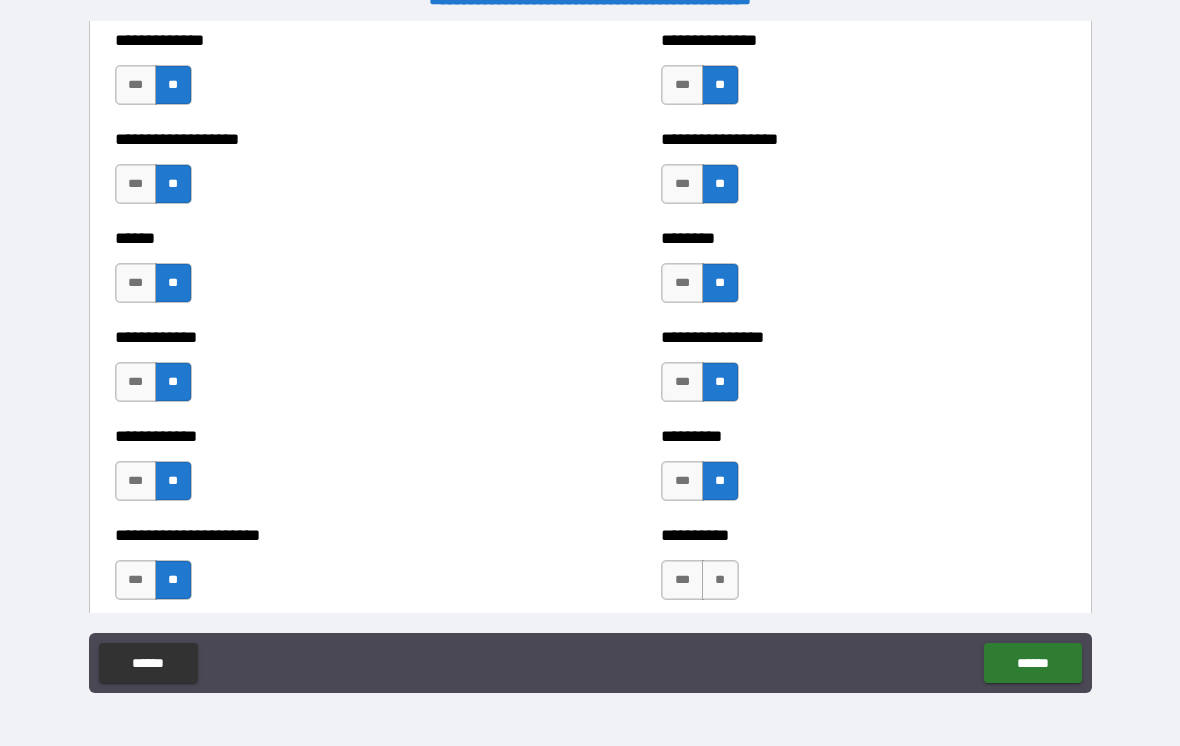 click on "**" at bounding box center (720, 580) 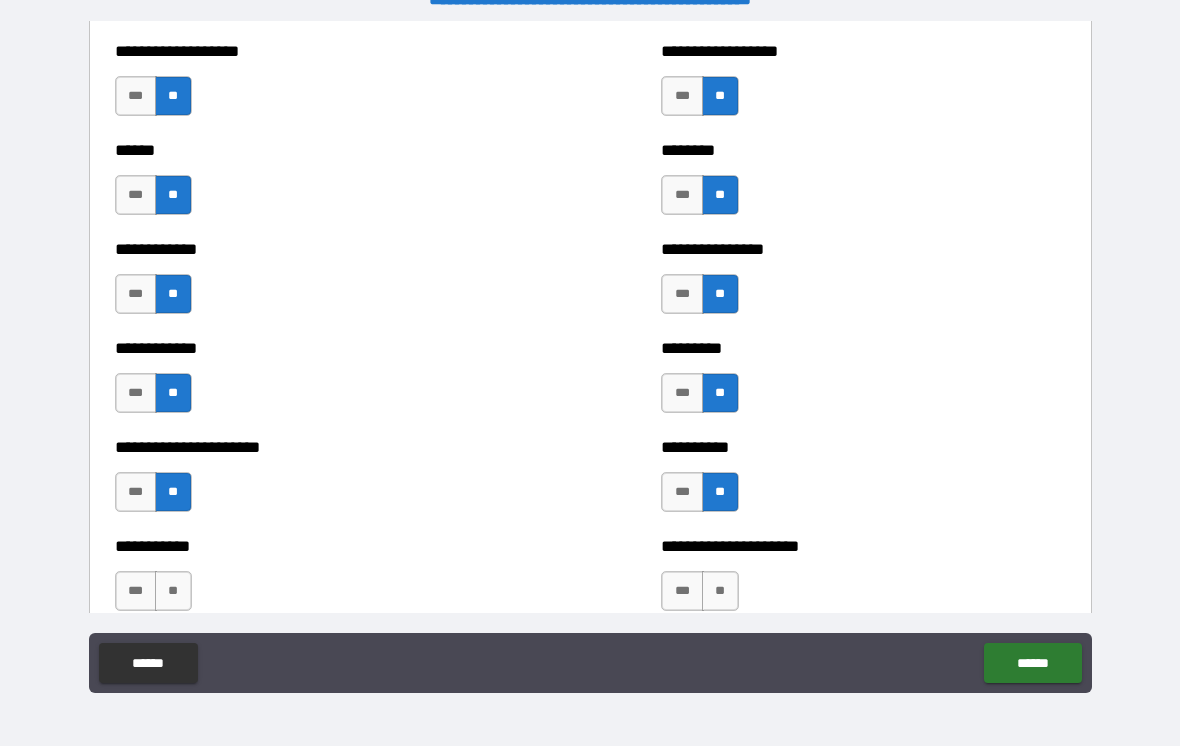 scroll, scrollTop: 4969, scrollLeft: 0, axis: vertical 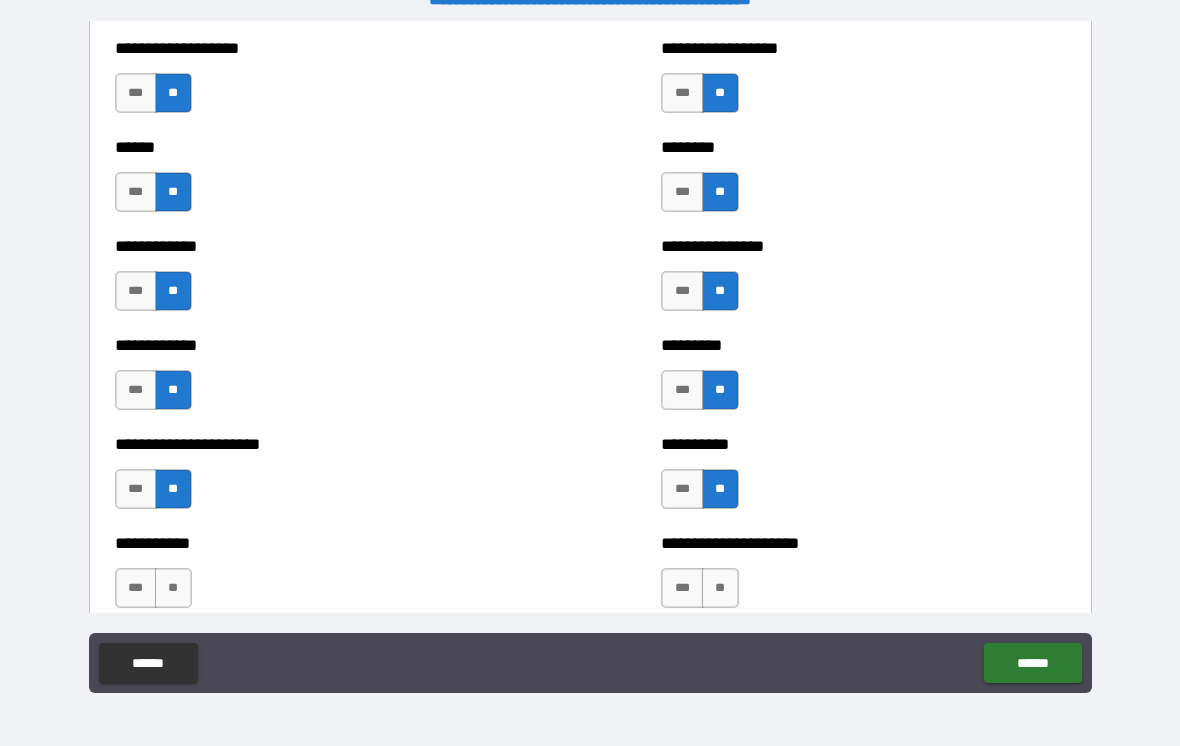 click on "**" at bounding box center (173, 588) 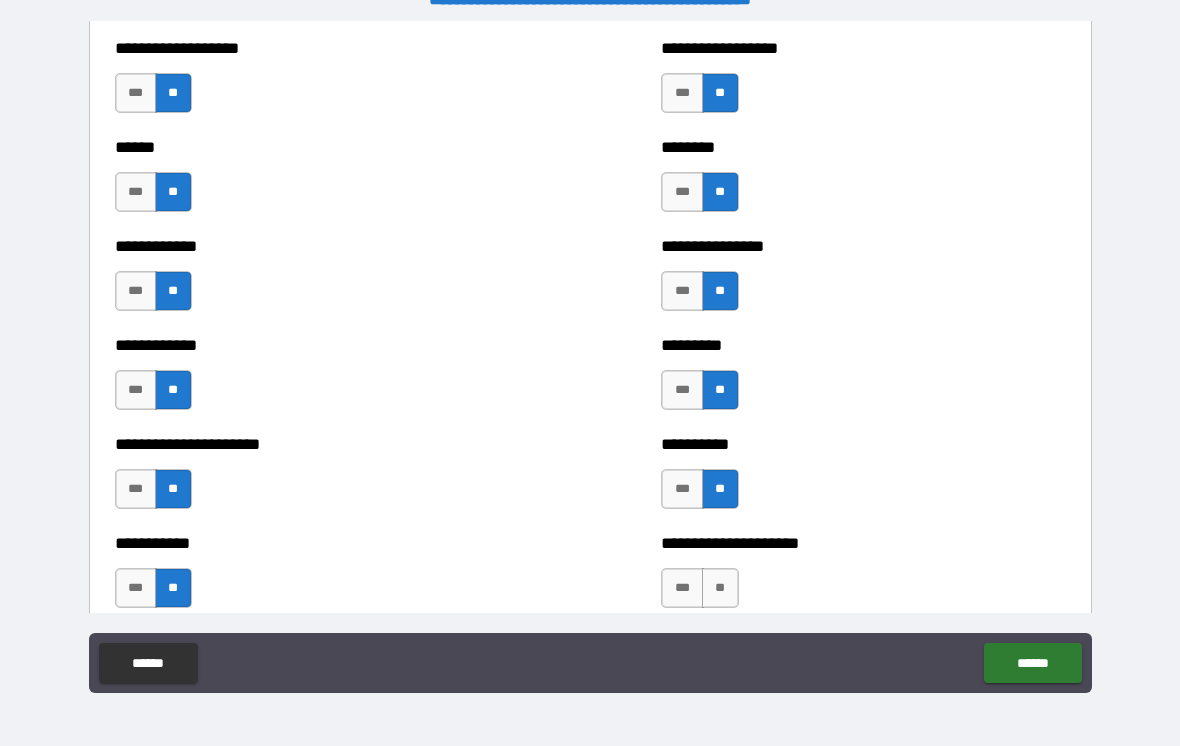 click on "**" at bounding box center [720, 588] 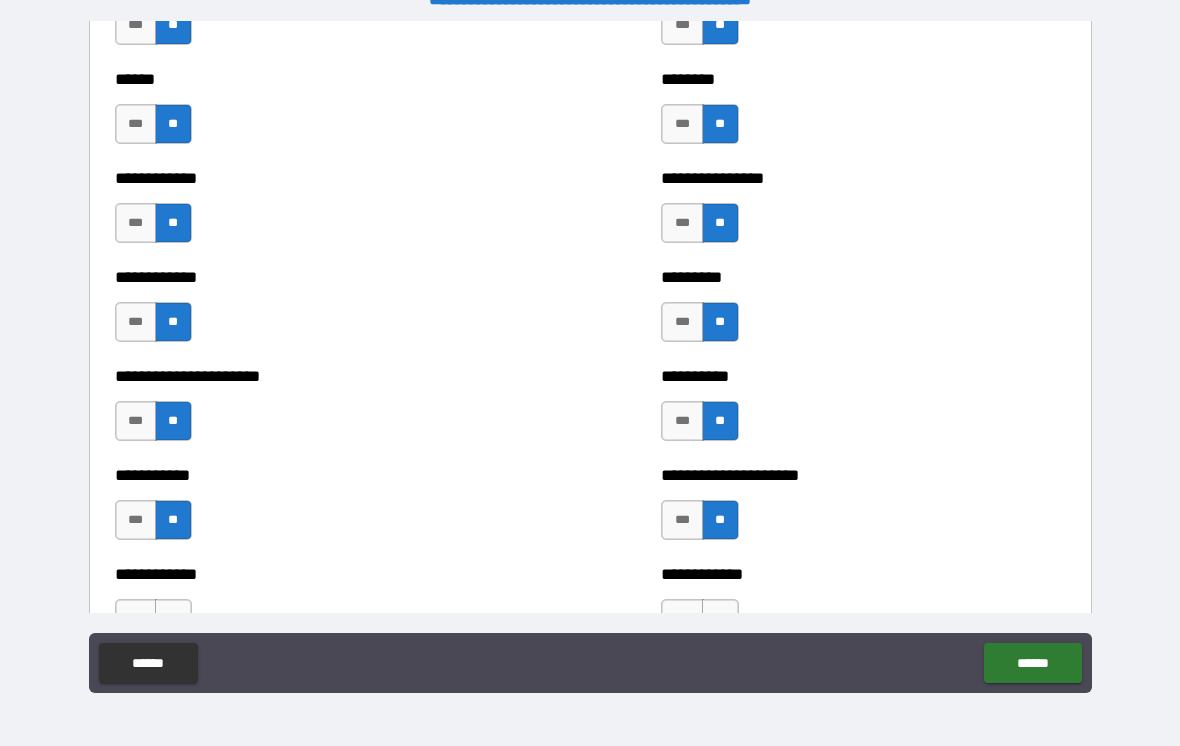 scroll, scrollTop: 5056, scrollLeft: 0, axis: vertical 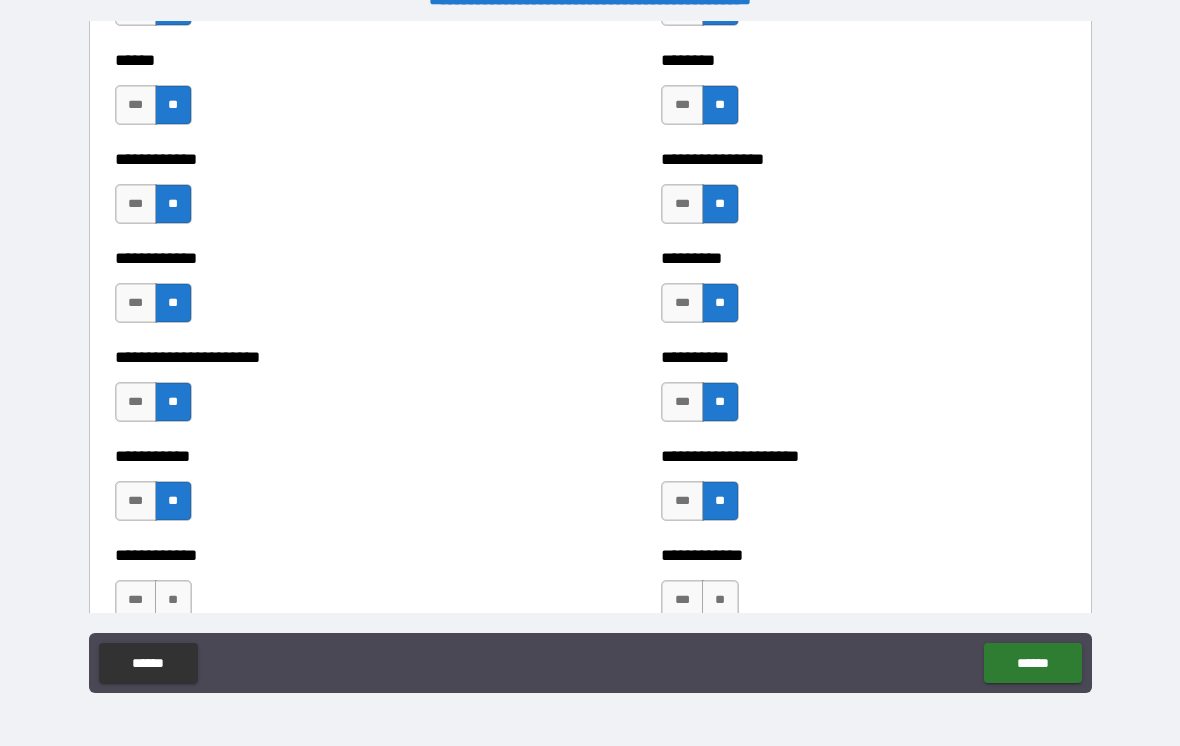 click on "**********" at bounding box center [317, 590] 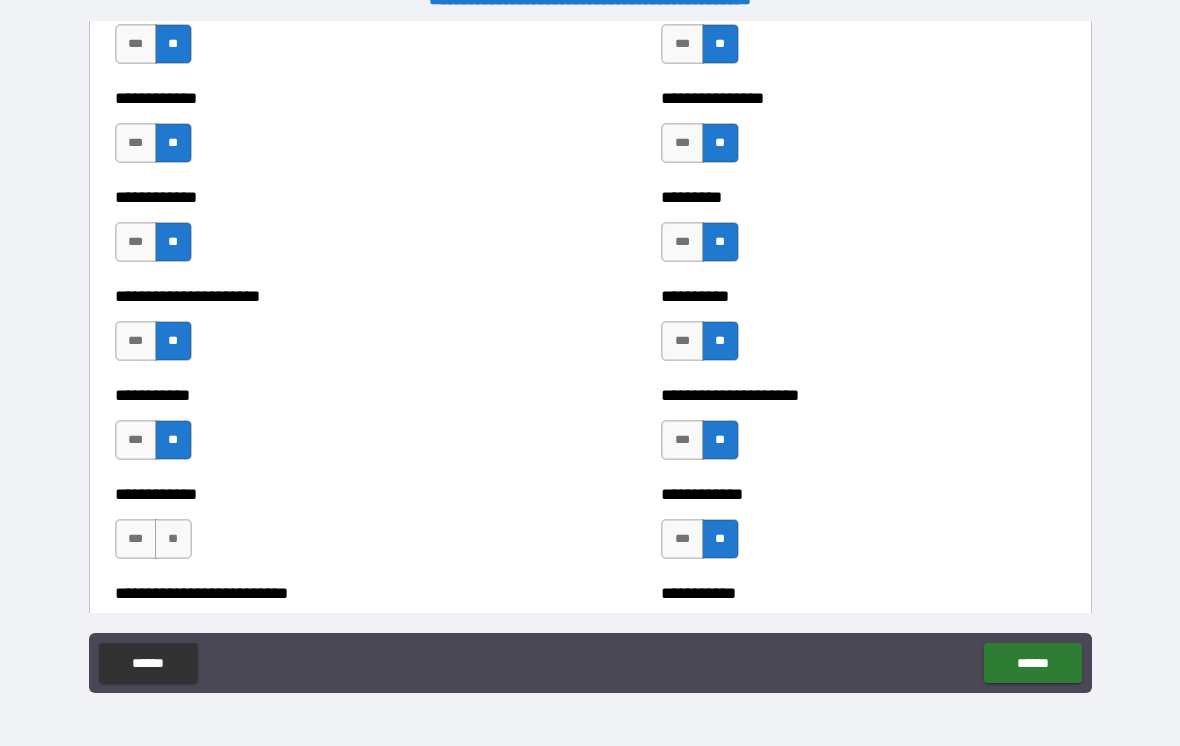 click on "**" at bounding box center (173, 539) 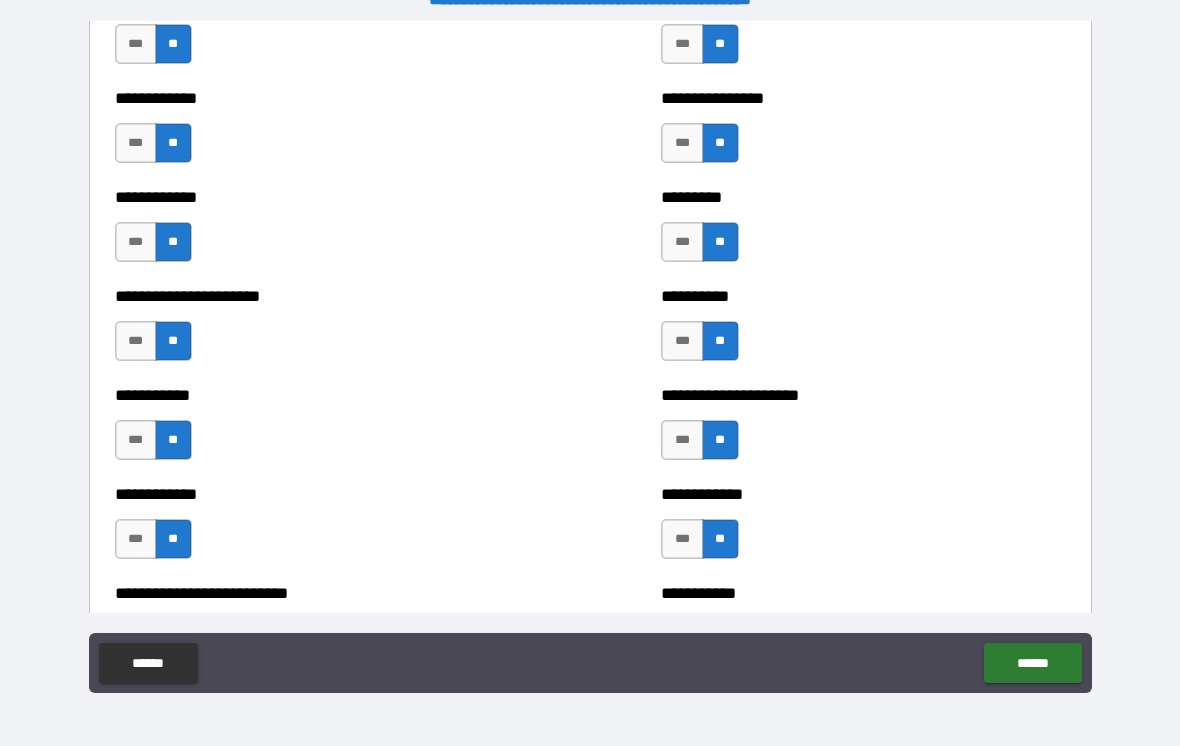 scroll, scrollTop: 5178, scrollLeft: 0, axis: vertical 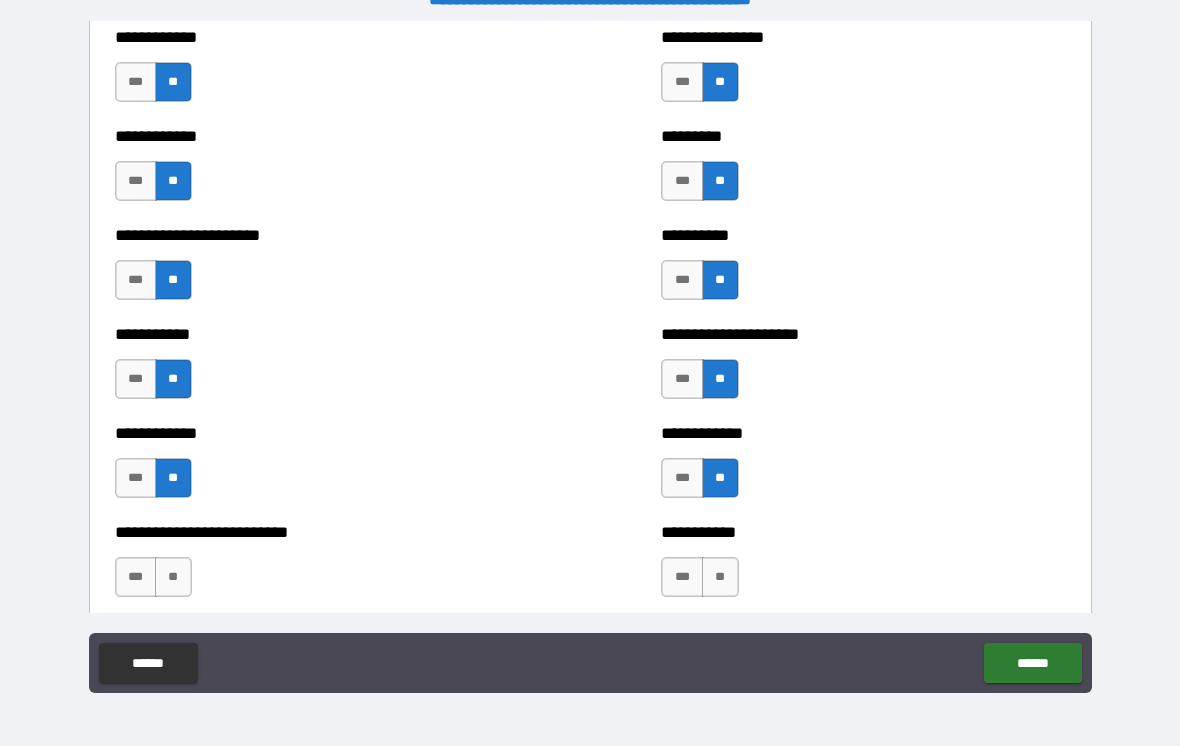 click on "**" at bounding box center (173, 577) 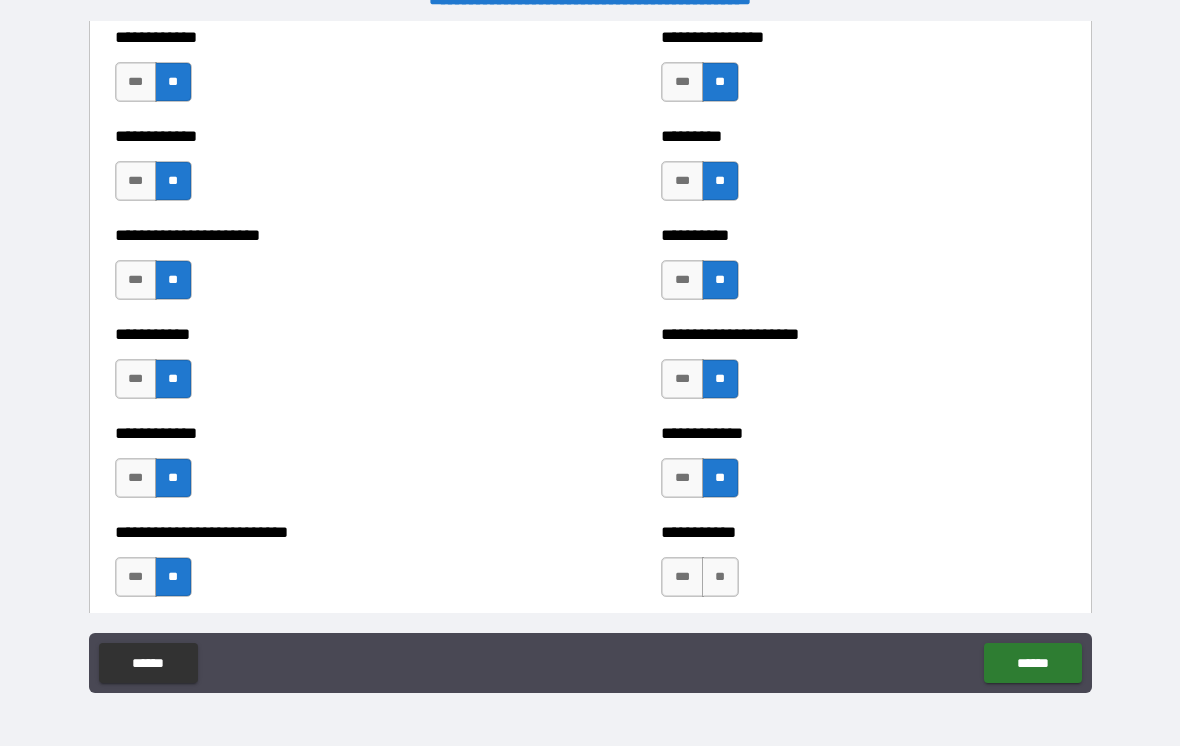 click on "**" at bounding box center (720, 577) 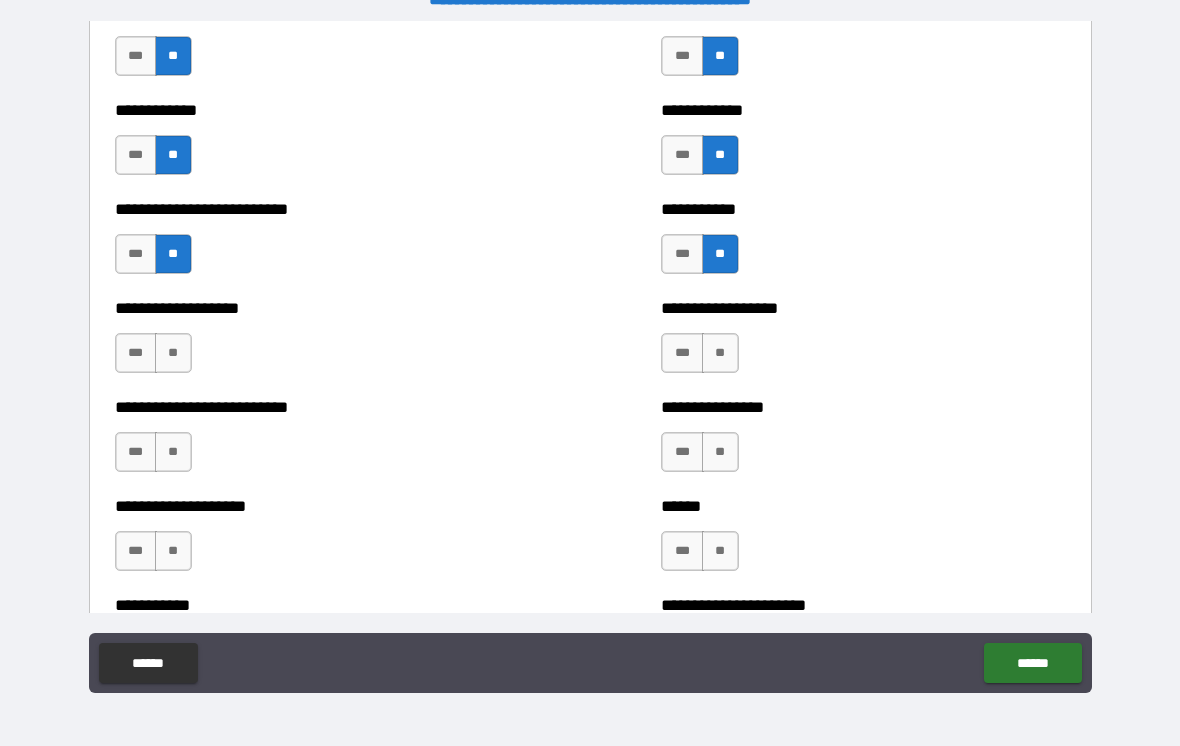 click on "**" at bounding box center [173, 353] 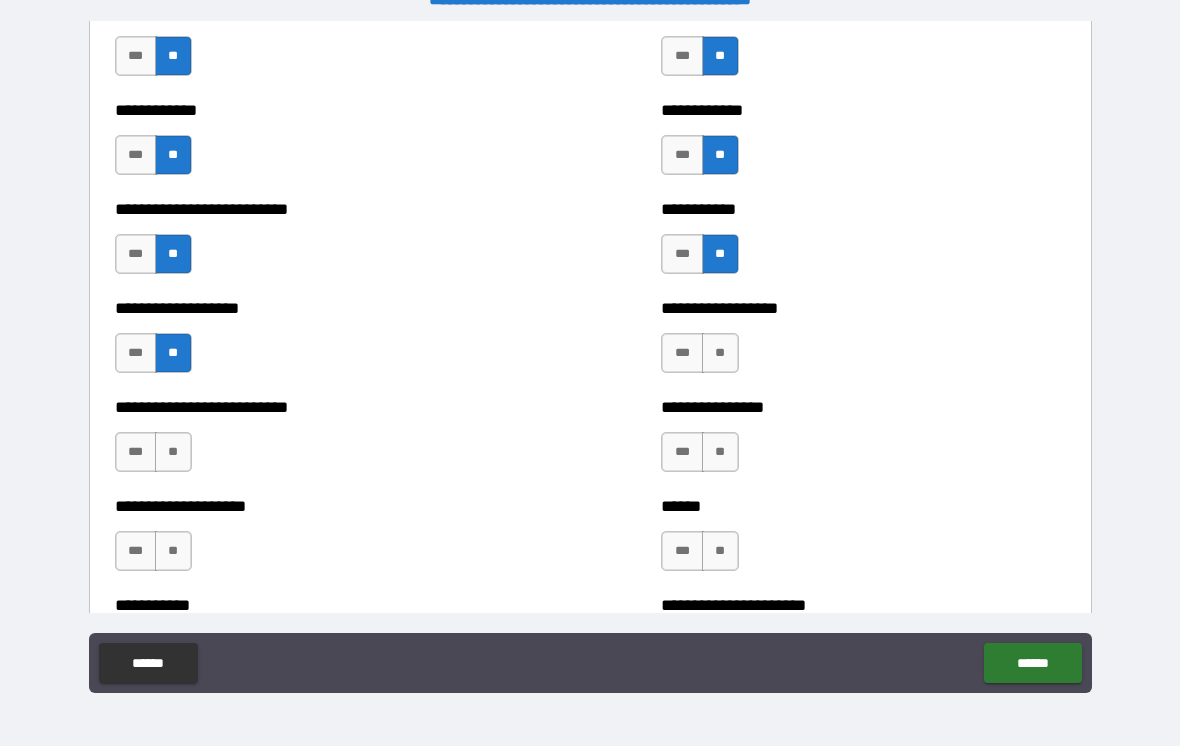 click on "**" at bounding box center [720, 353] 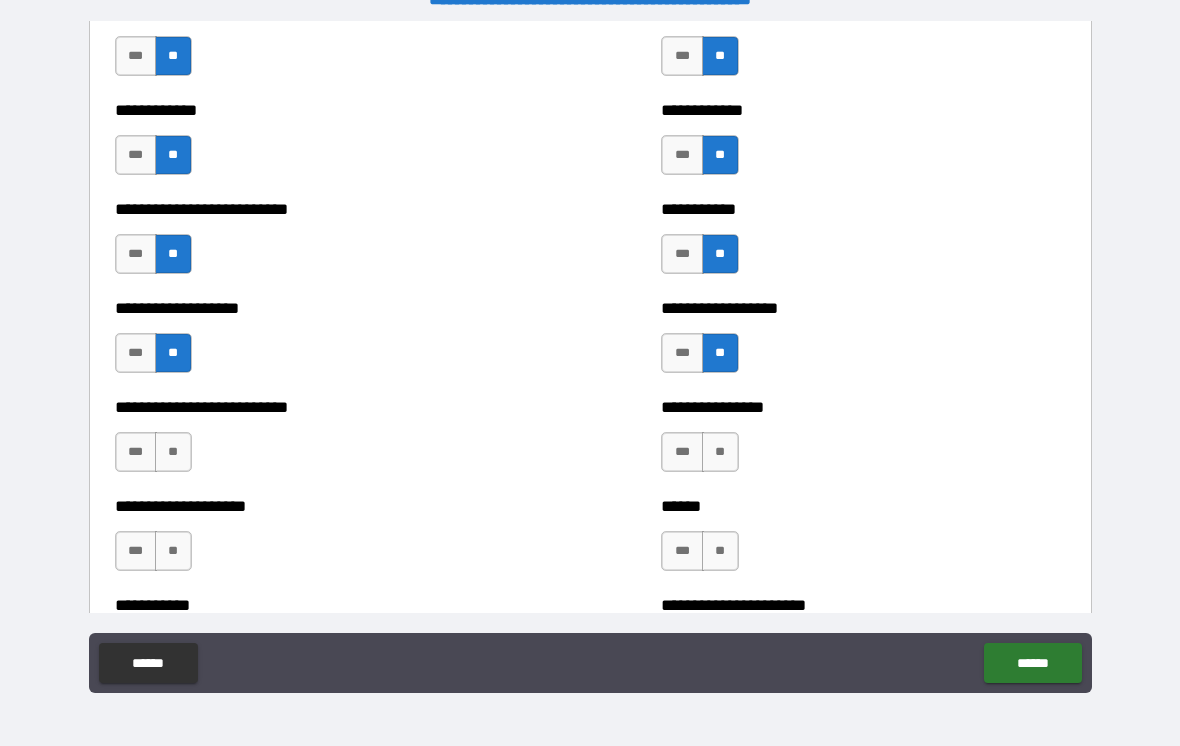 click on "**" at bounding box center (720, 452) 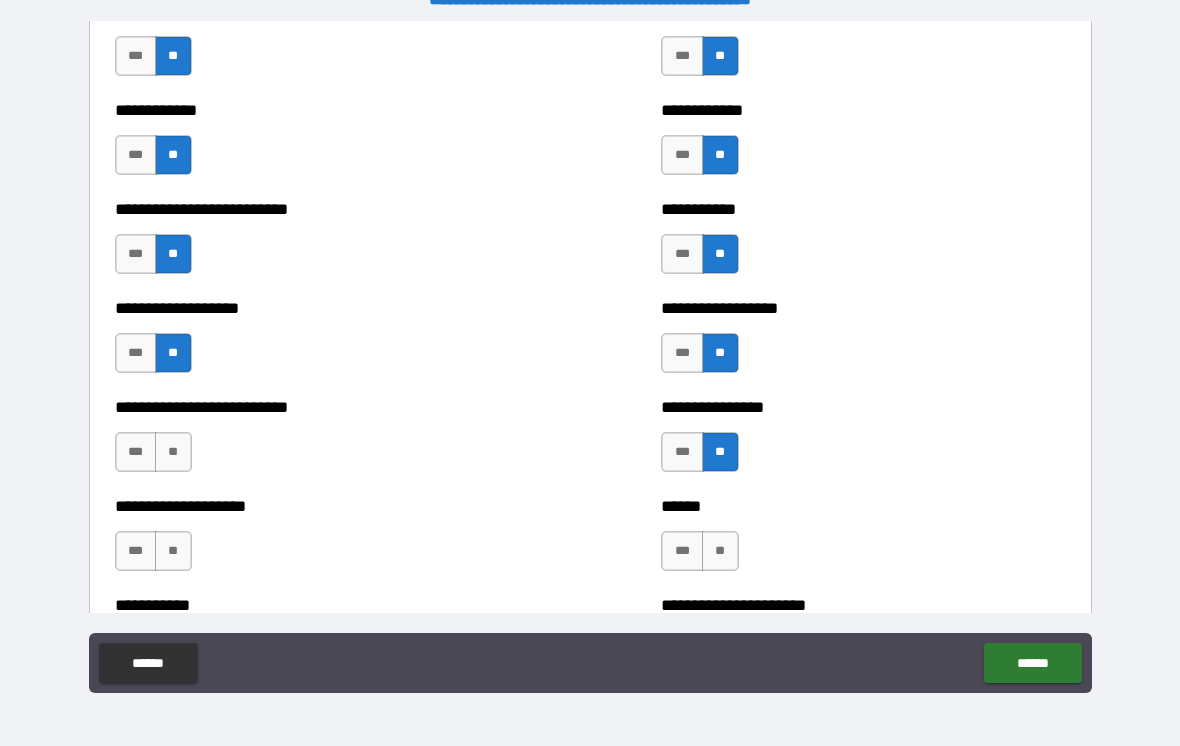 click on "**" at bounding box center (720, 551) 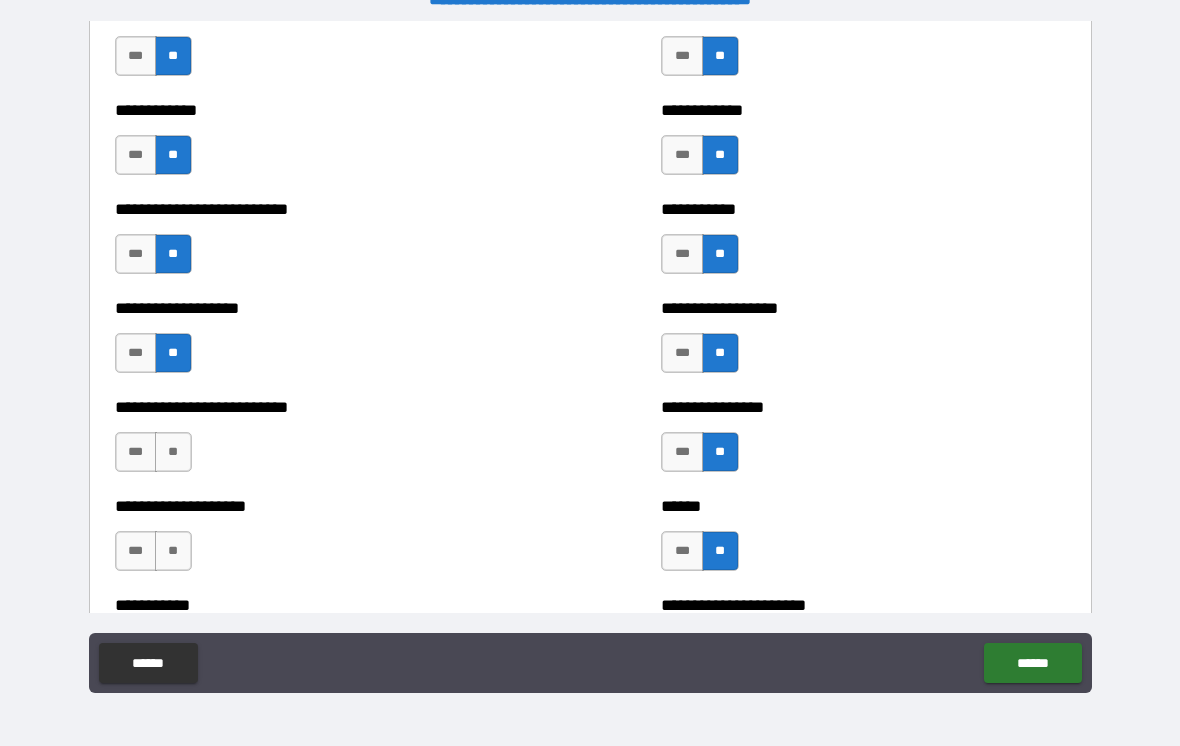 click on "**" at bounding box center [173, 452] 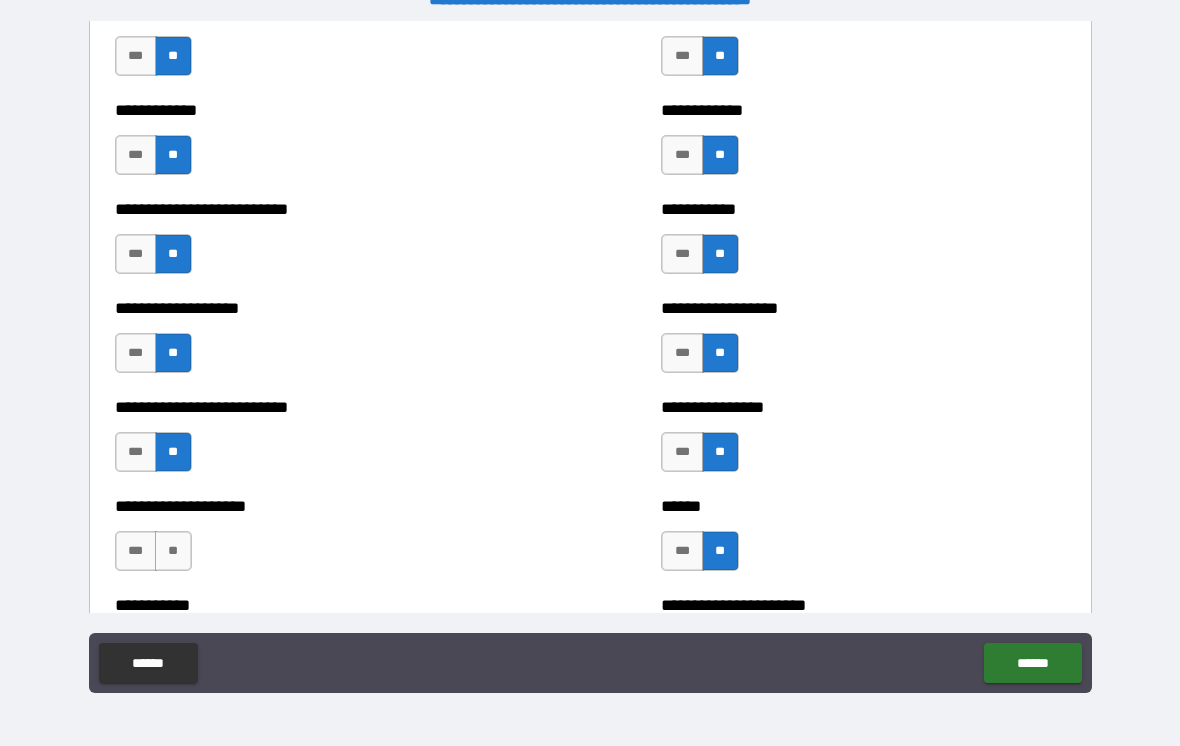 click on "**" at bounding box center [173, 551] 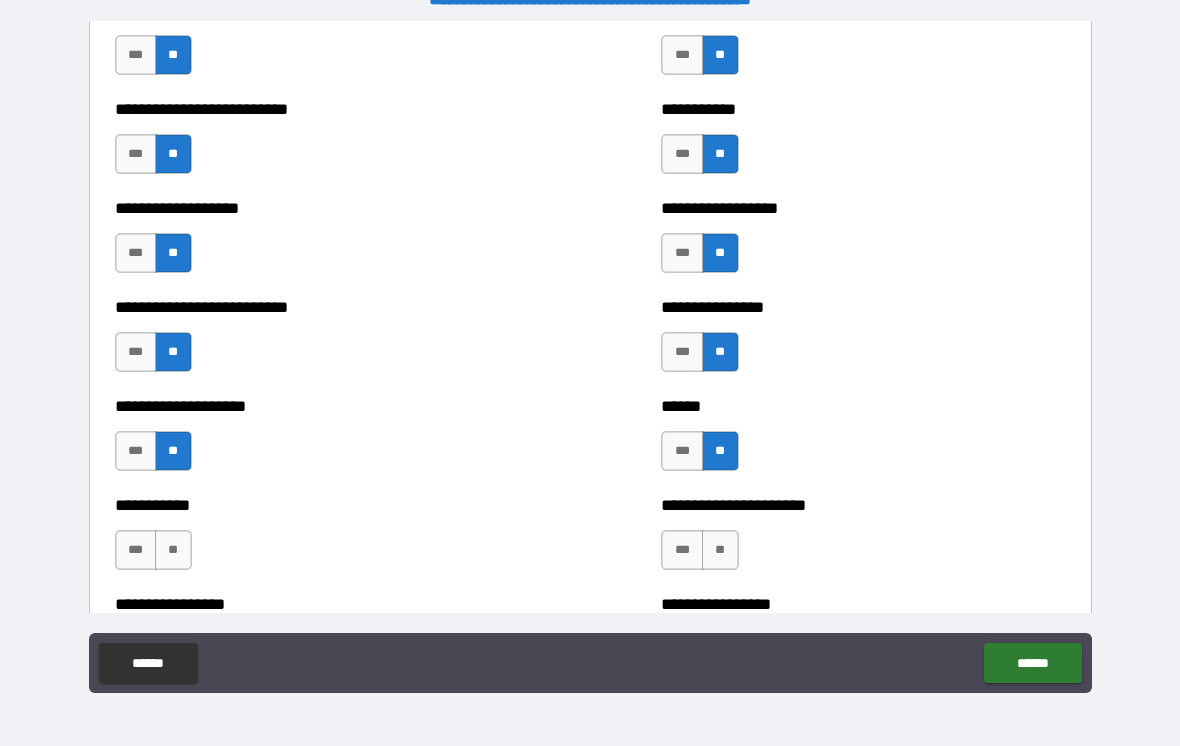 scroll, scrollTop: 5602, scrollLeft: 0, axis: vertical 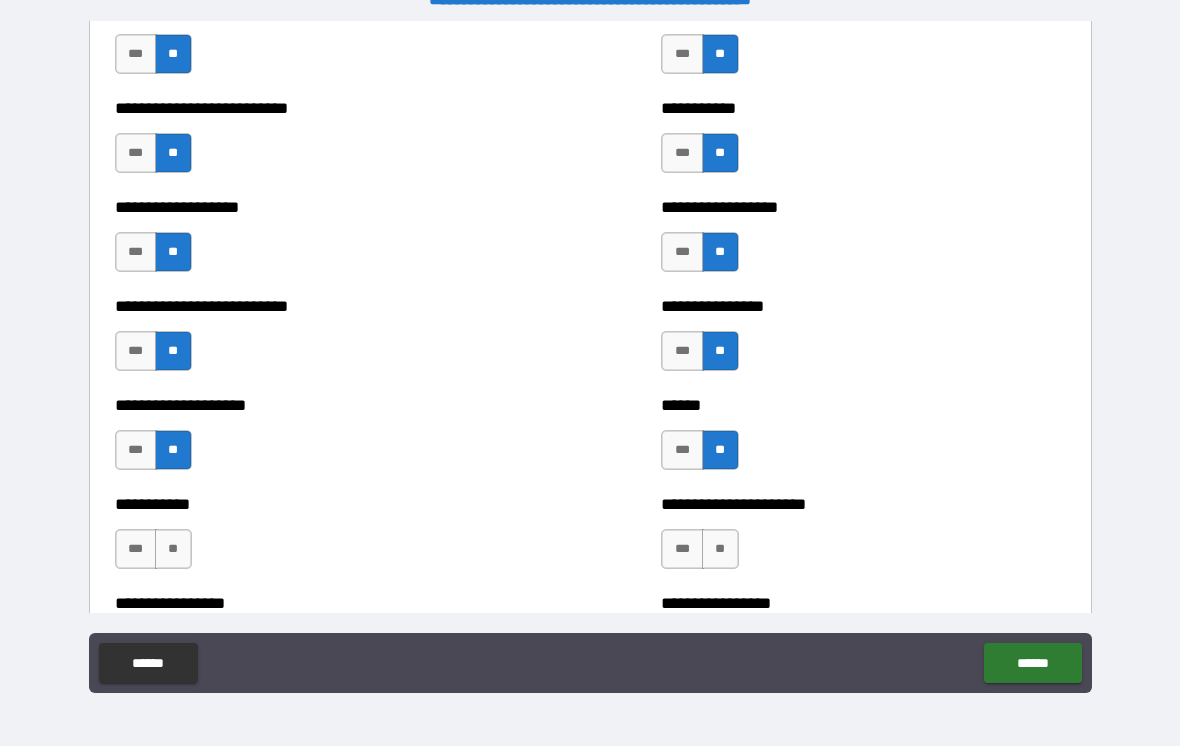 click on "**" at bounding box center (720, 549) 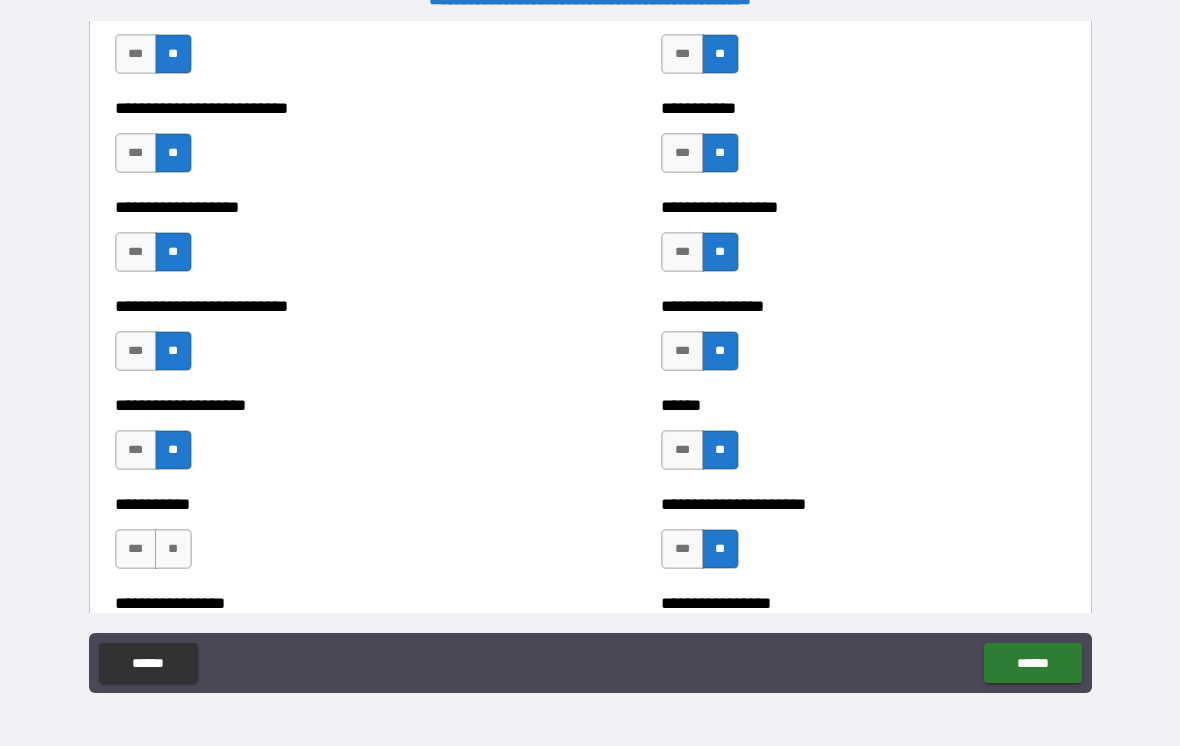 click on "**" at bounding box center [173, 549] 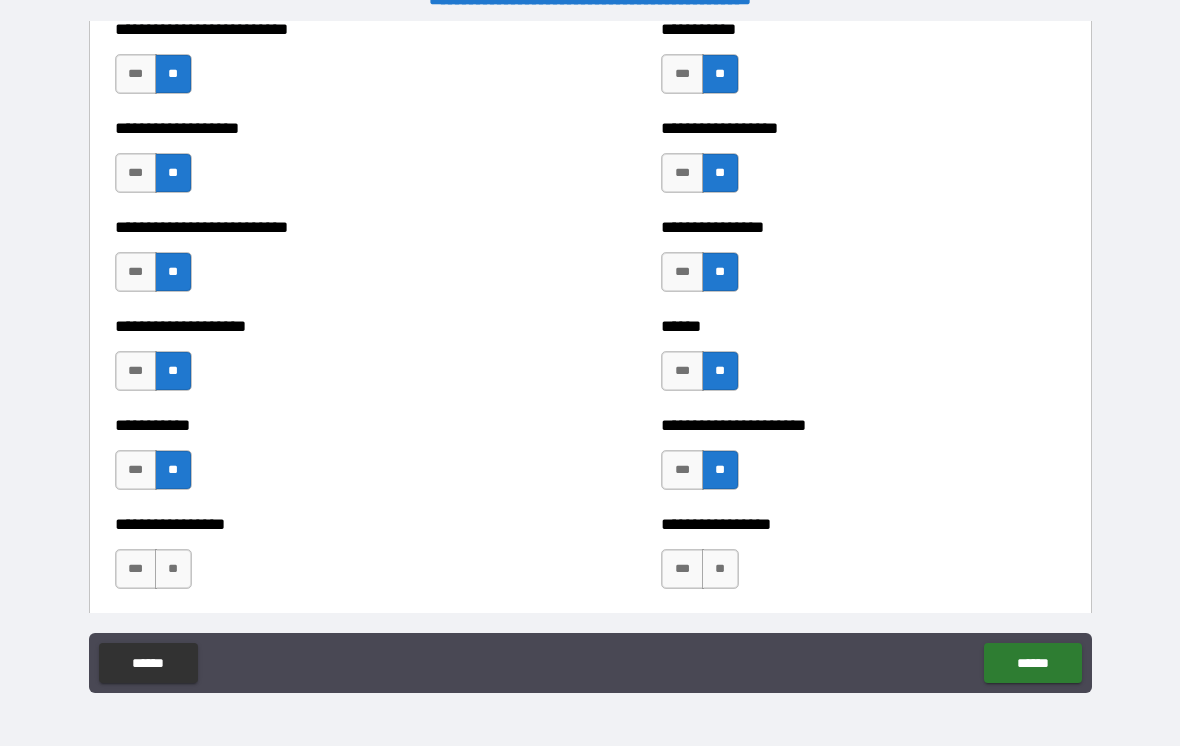scroll, scrollTop: 5685, scrollLeft: 0, axis: vertical 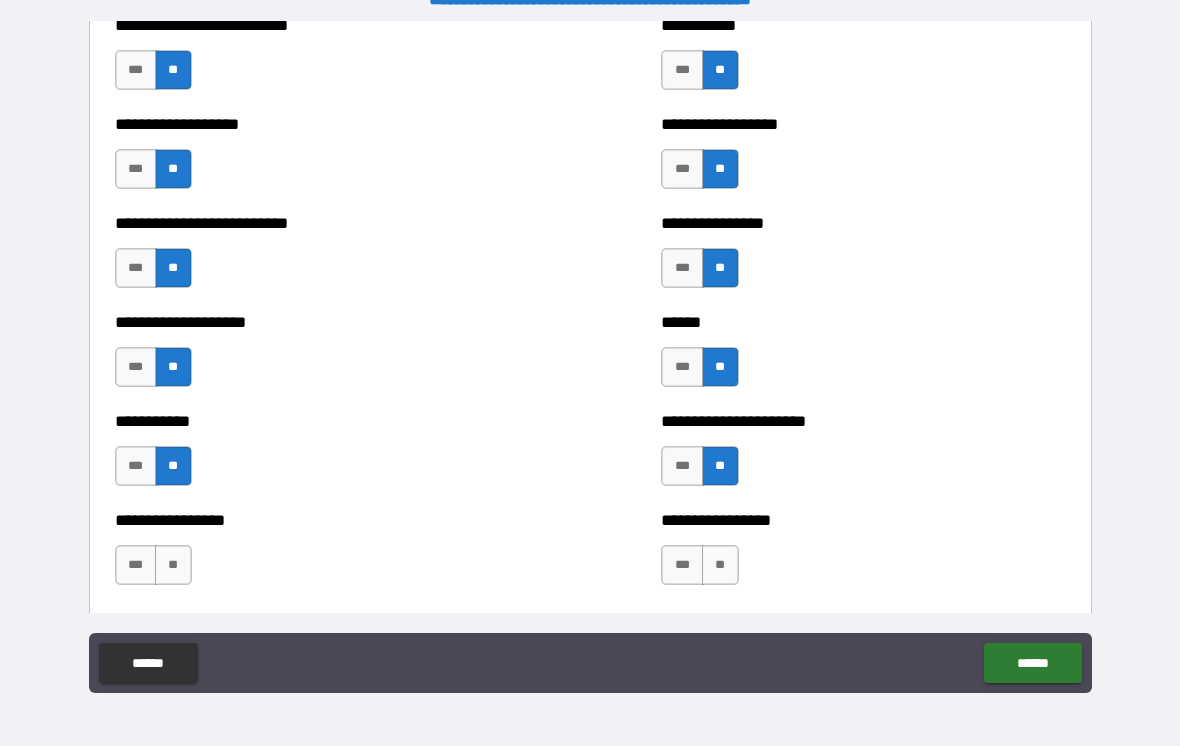 click on "**" at bounding box center (720, 565) 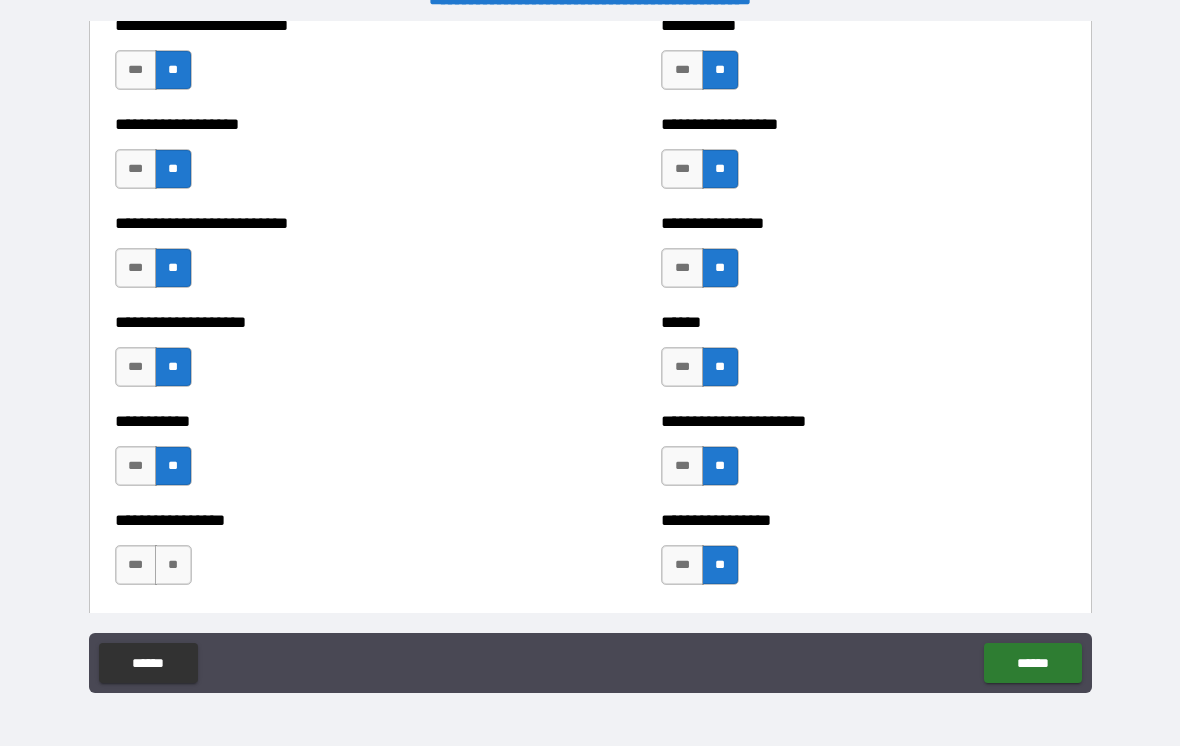 click on "**" at bounding box center [173, 565] 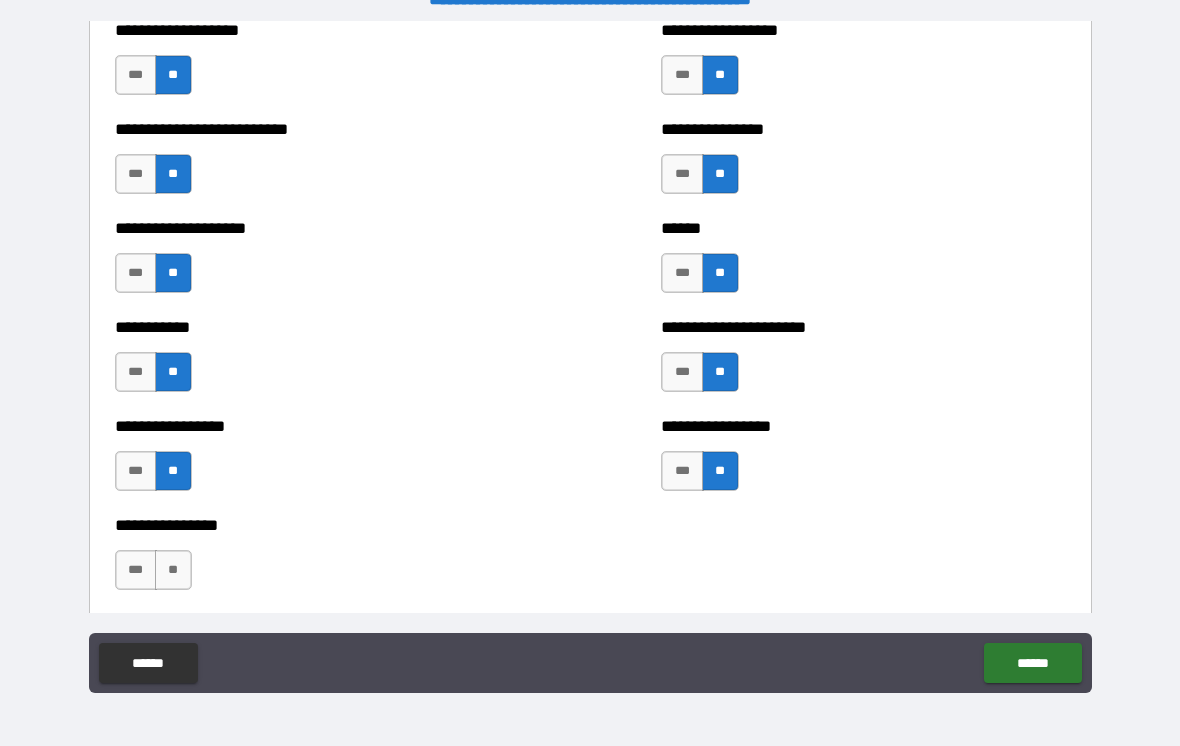 click on "**" at bounding box center [173, 570] 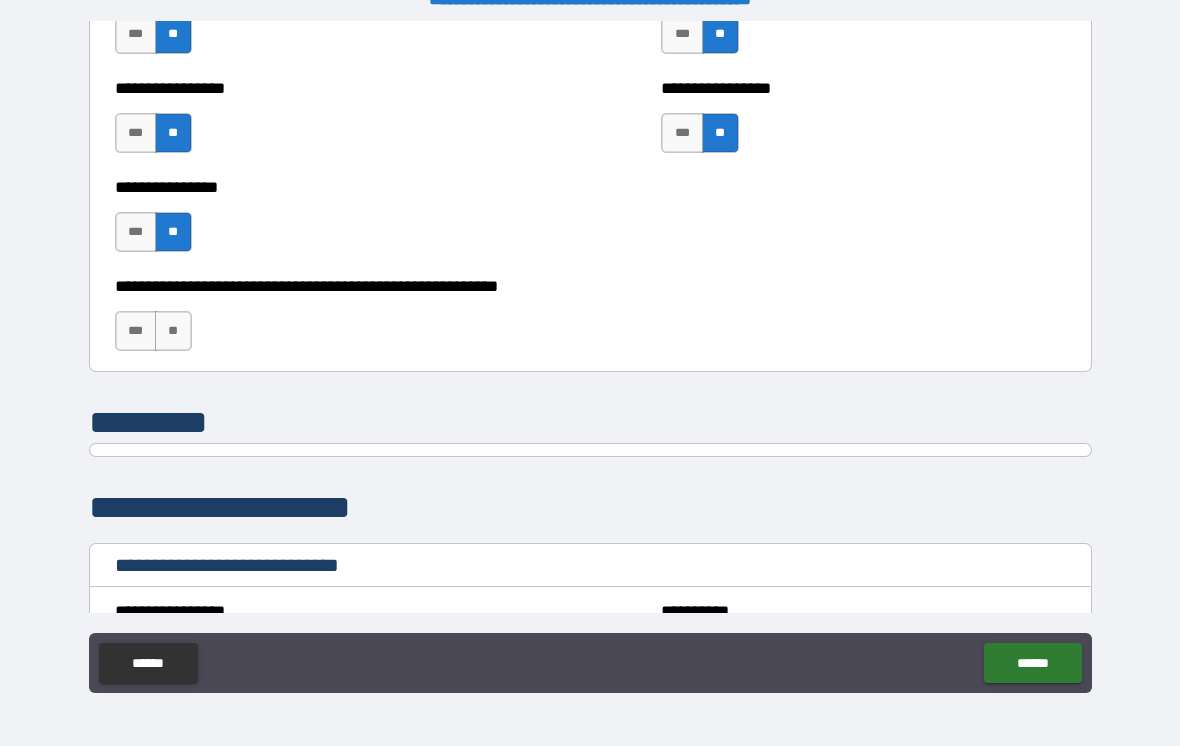 scroll, scrollTop: 6115, scrollLeft: 0, axis: vertical 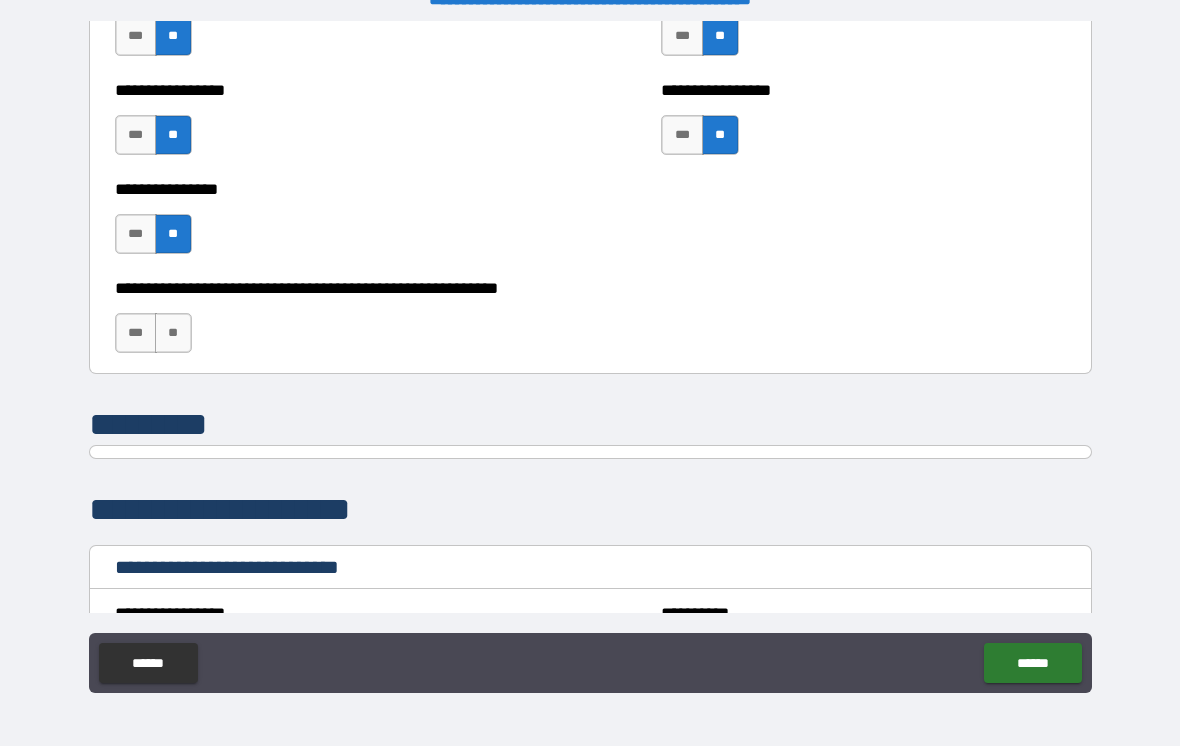 click on "**" at bounding box center (173, 333) 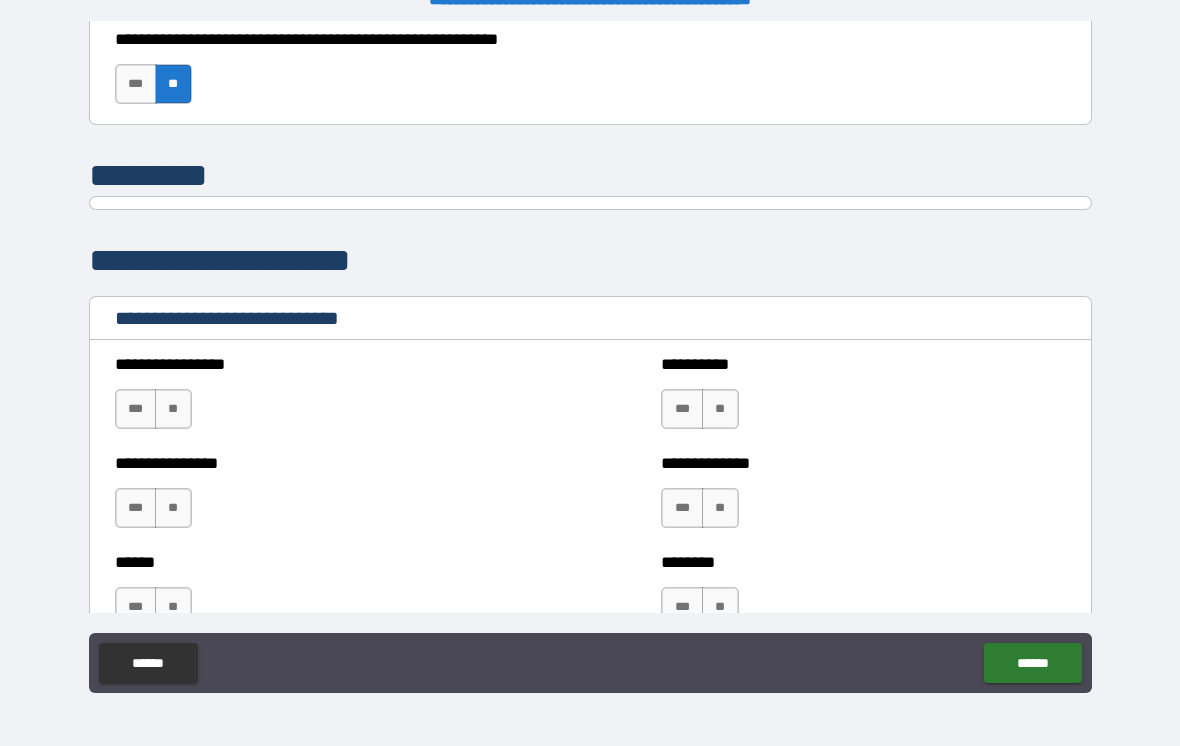 scroll, scrollTop: 6367, scrollLeft: 0, axis: vertical 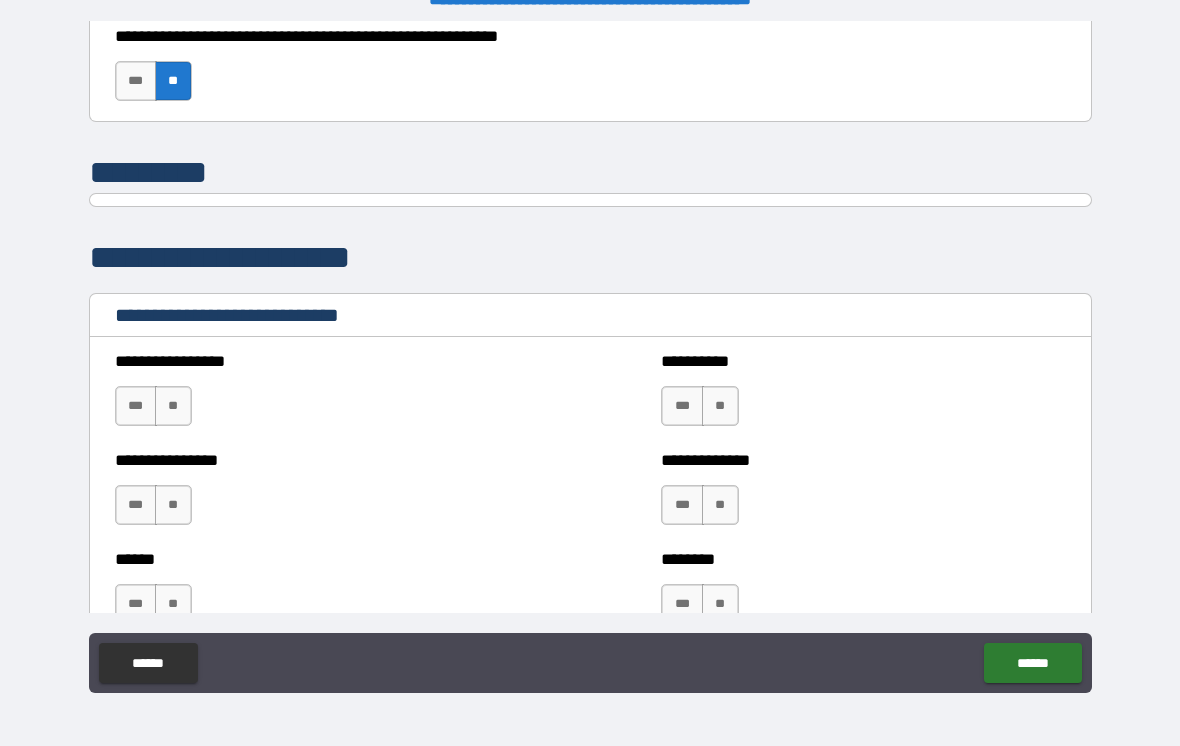 click on "**" at bounding box center (173, 406) 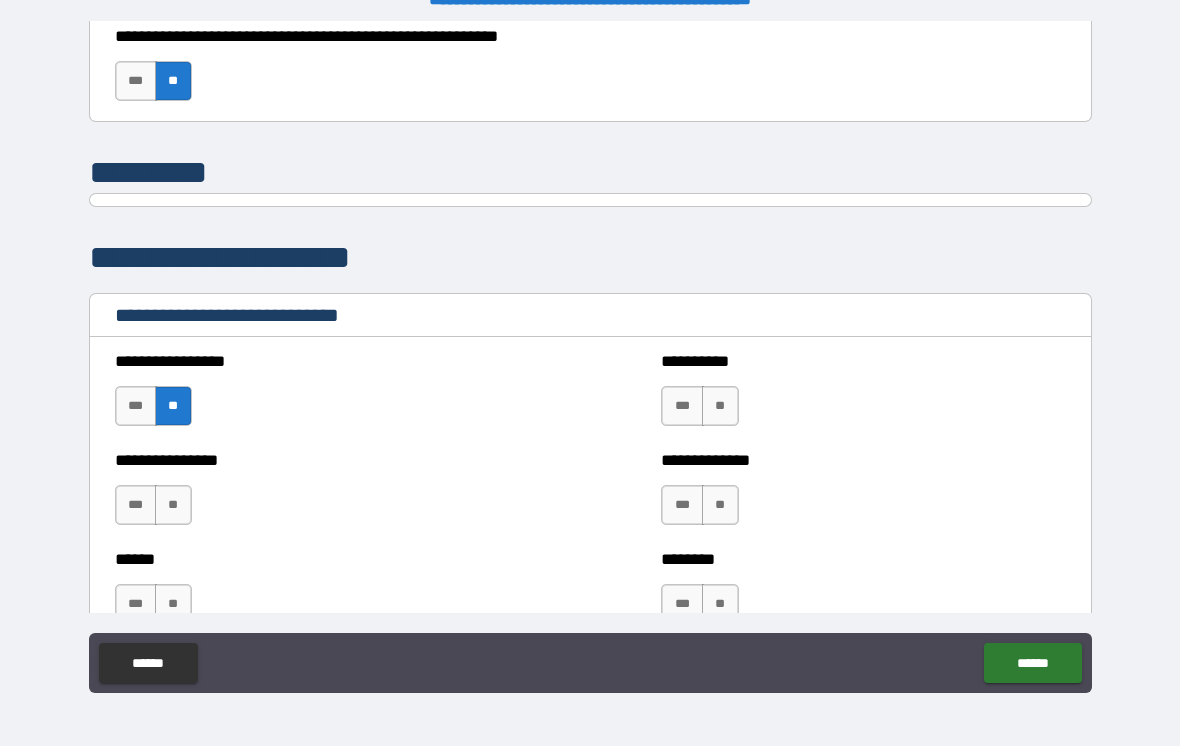 click on "**" at bounding box center [720, 406] 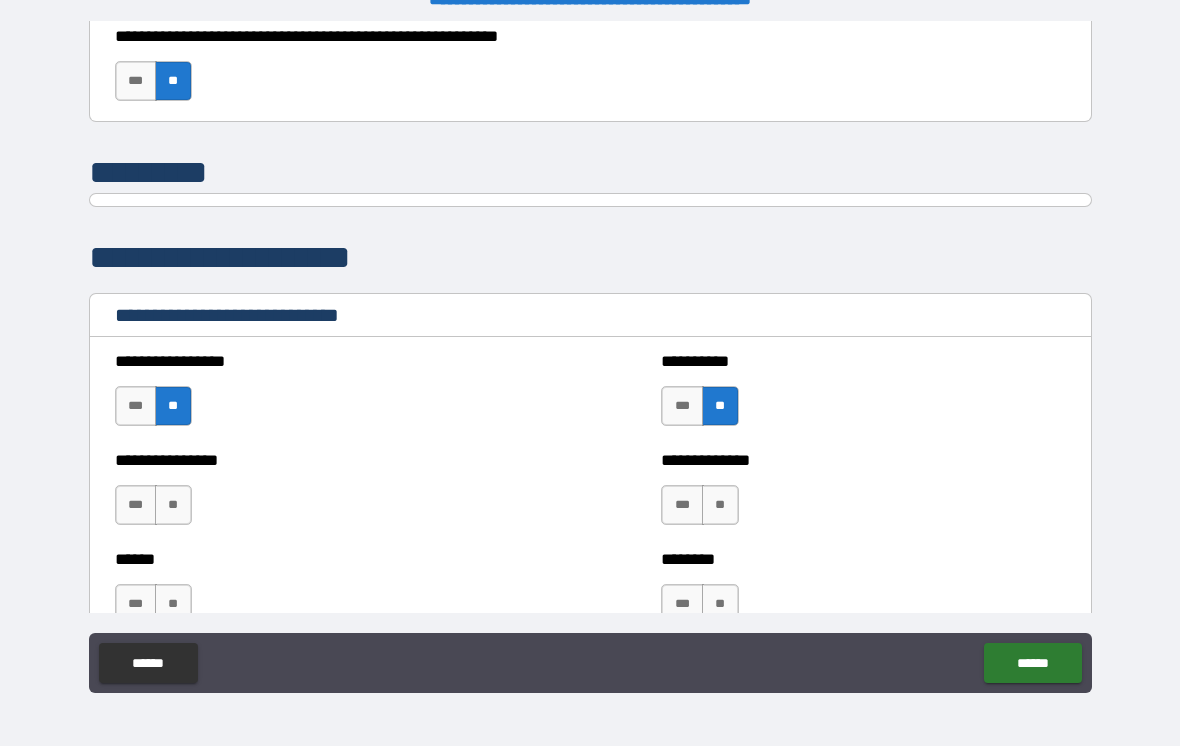 click on "**" at bounding box center (173, 505) 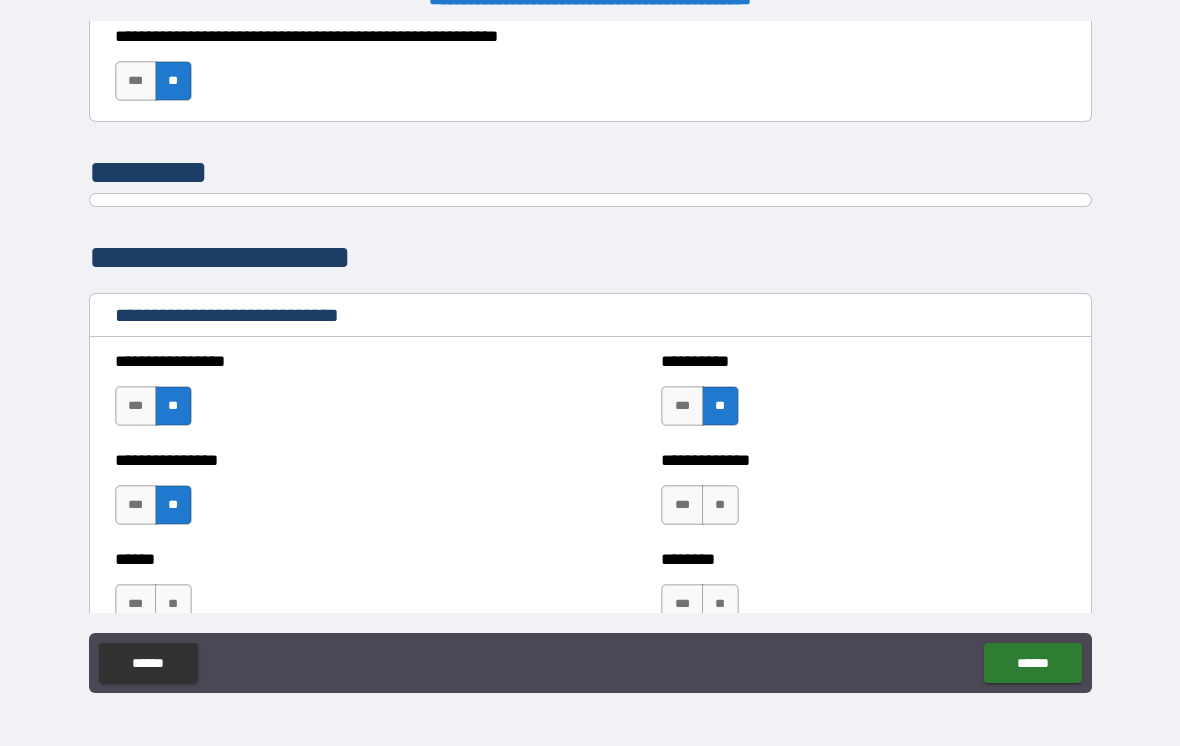 click on "**" at bounding box center [720, 505] 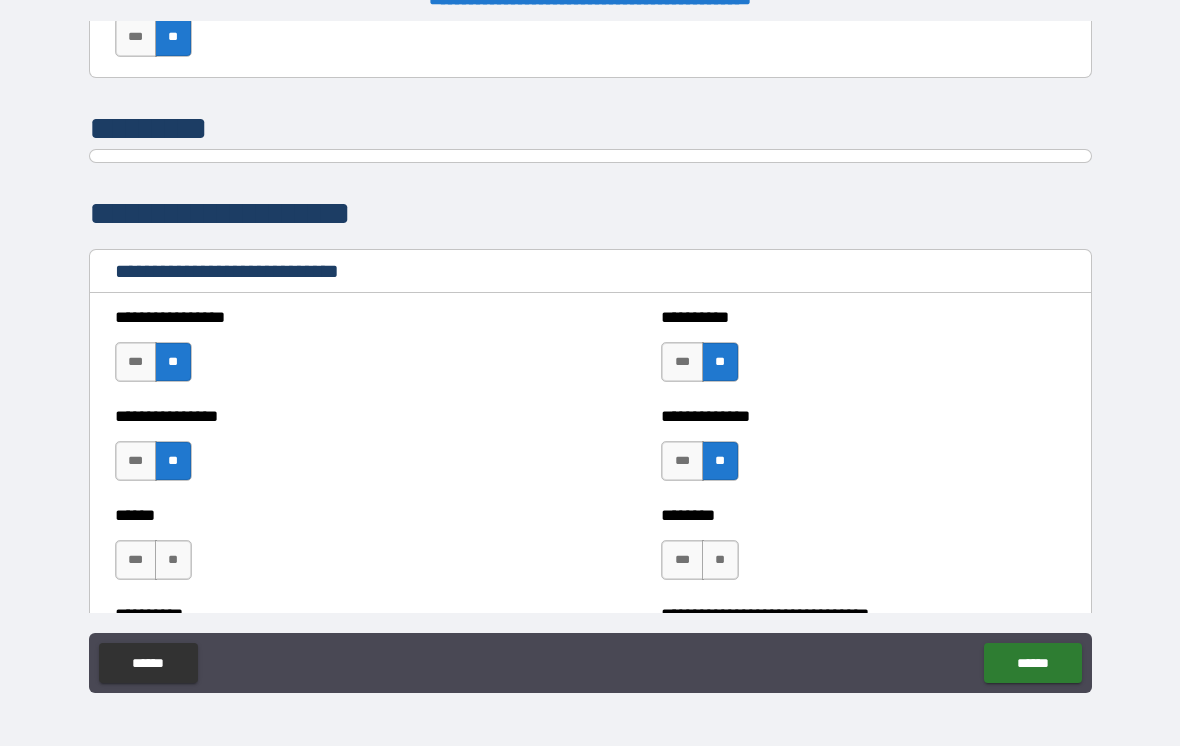 scroll, scrollTop: 6415, scrollLeft: 0, axis: vertical 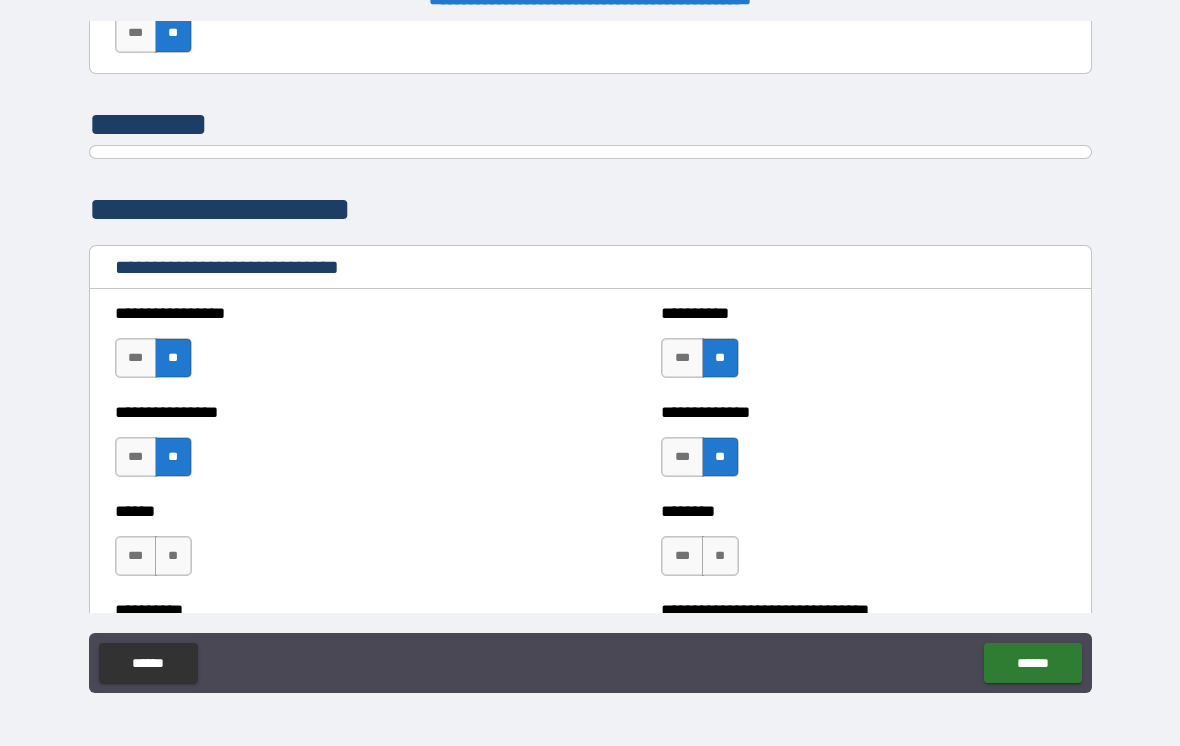click on "**" at bounding box center (173, 556) 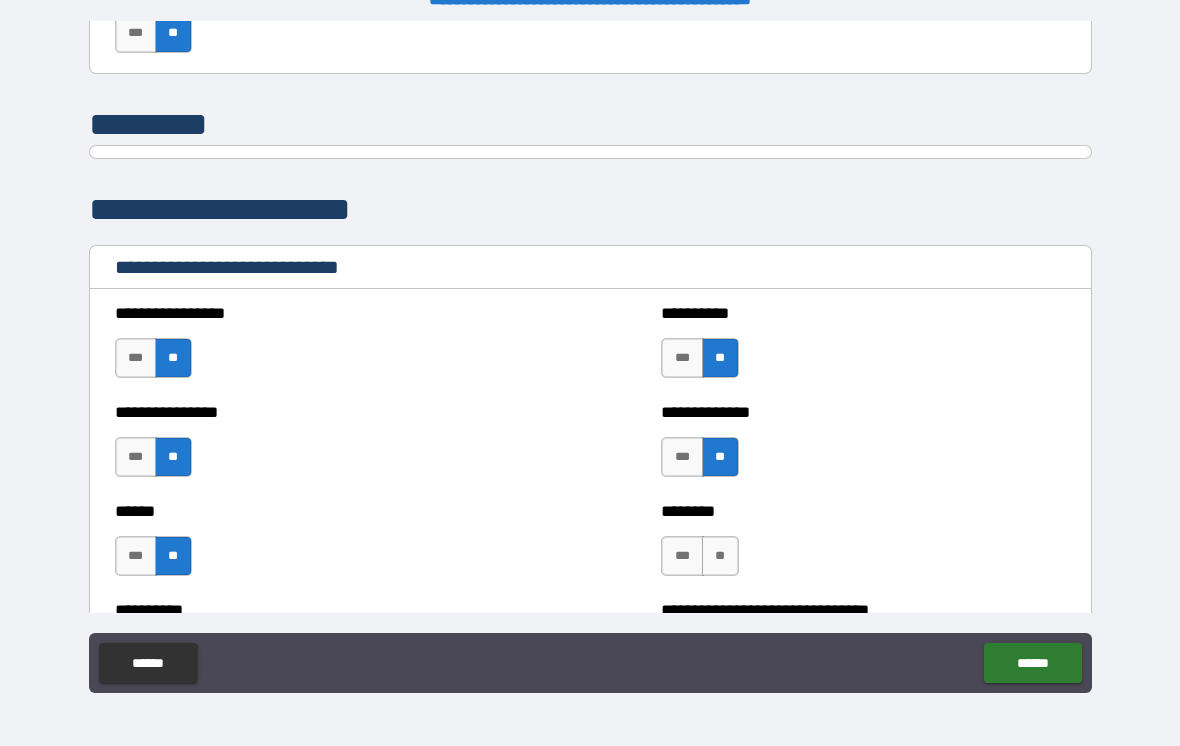click on "**" at bounding box center [720, 556] 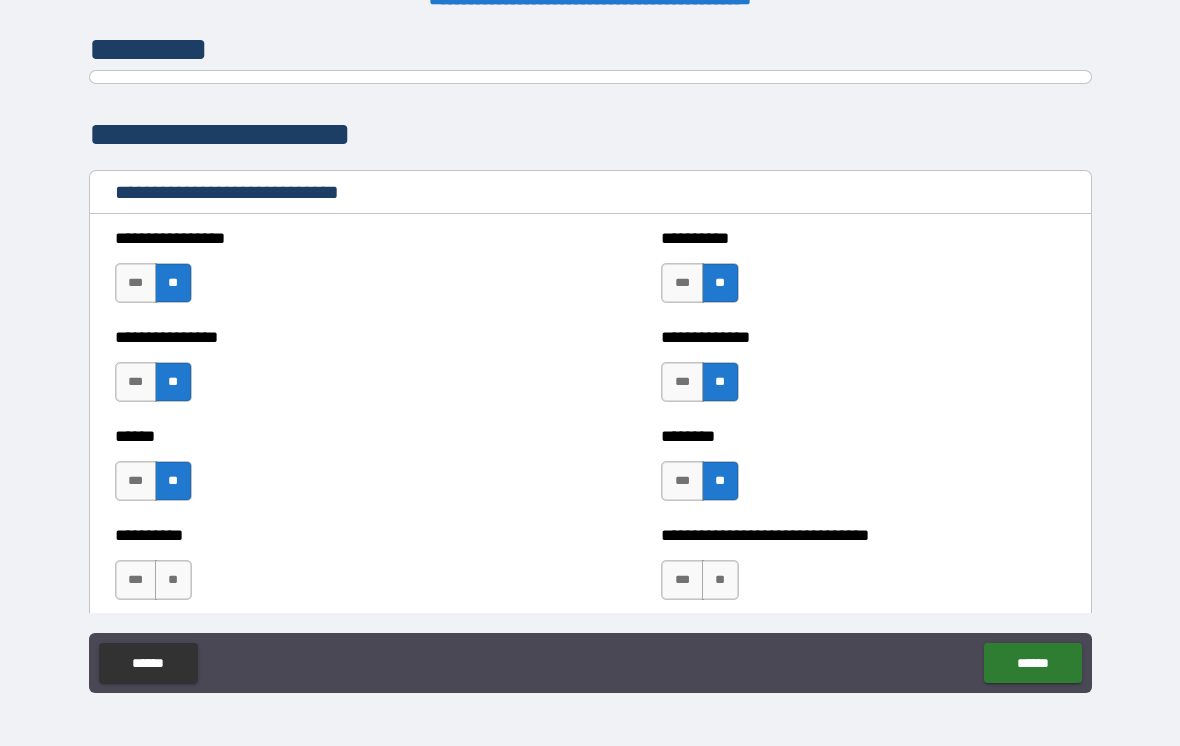 scroll, scrollTop: 6498, scrollLeft: 0, axis: vertical 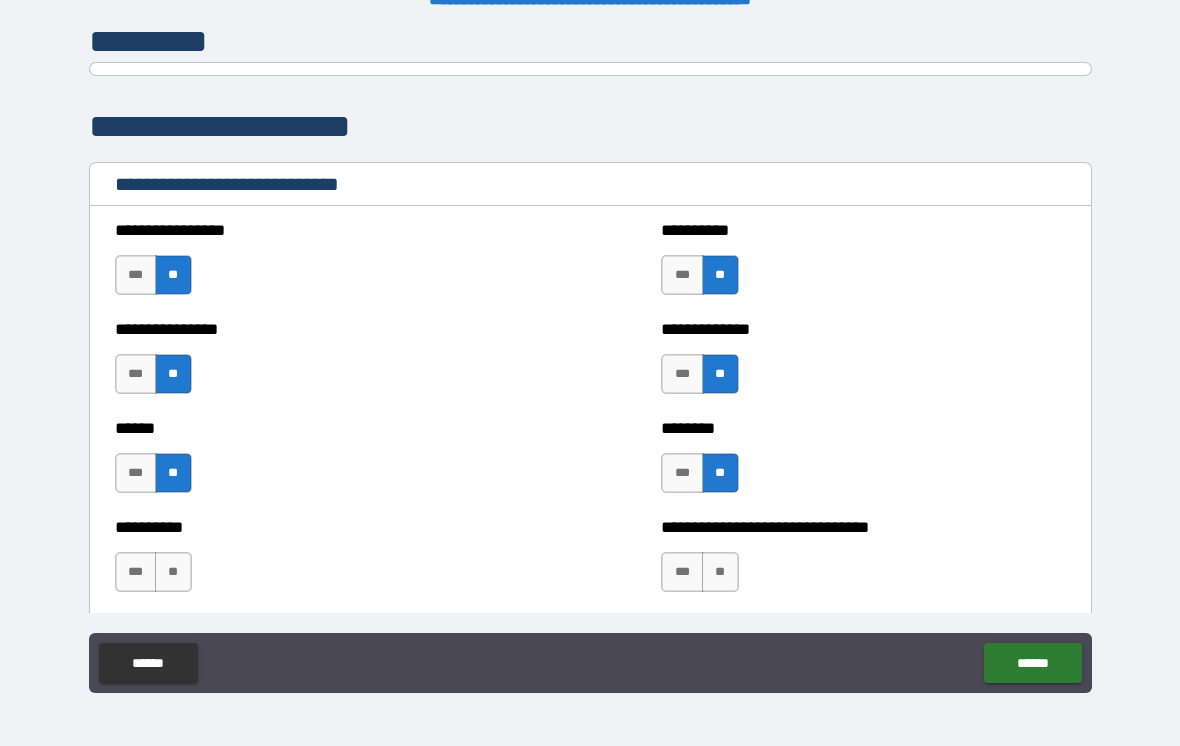 click on "**" at bounding box center (173, 572) 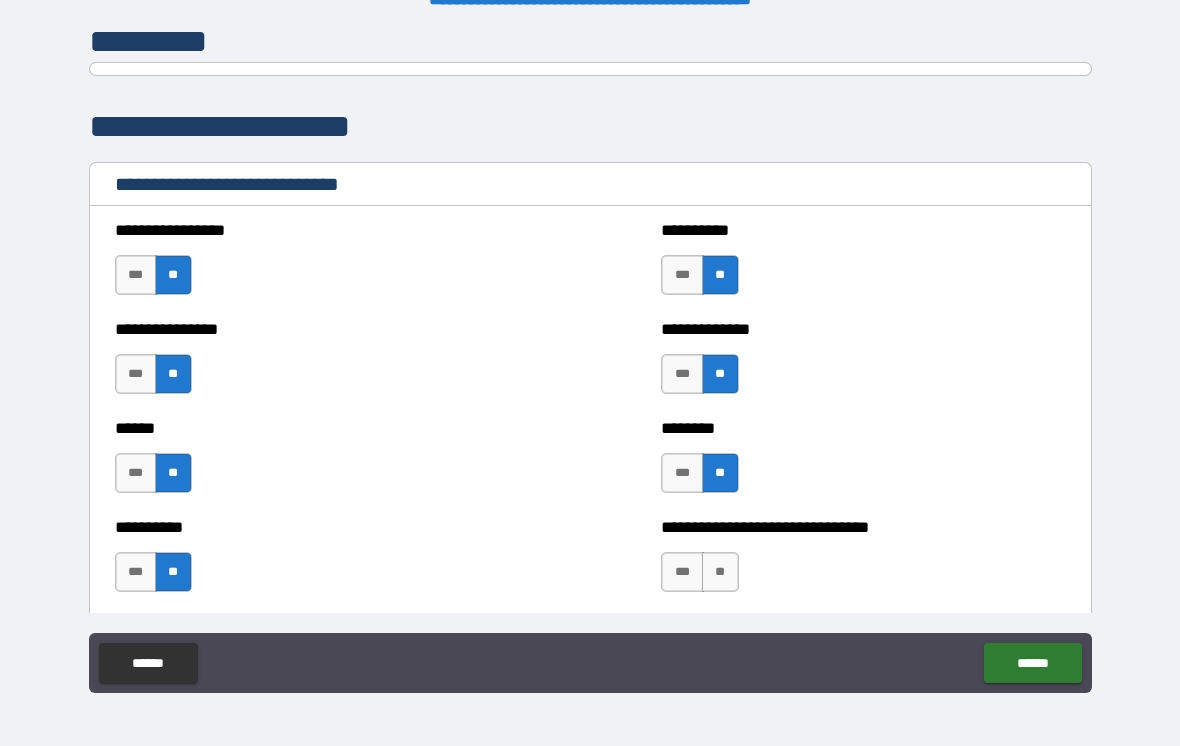 click on "**" at bounding box center (720, 572) 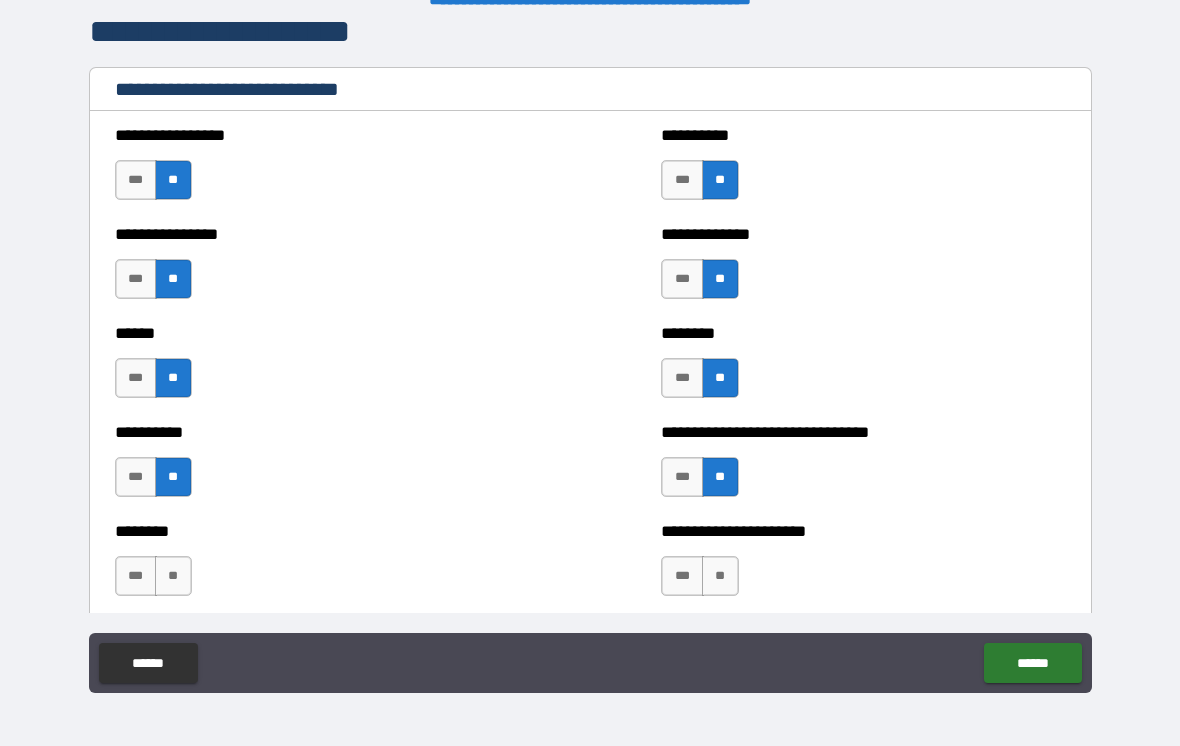 scroll, scrollTop: 6595, scrollLeft: 0, axis: vertical 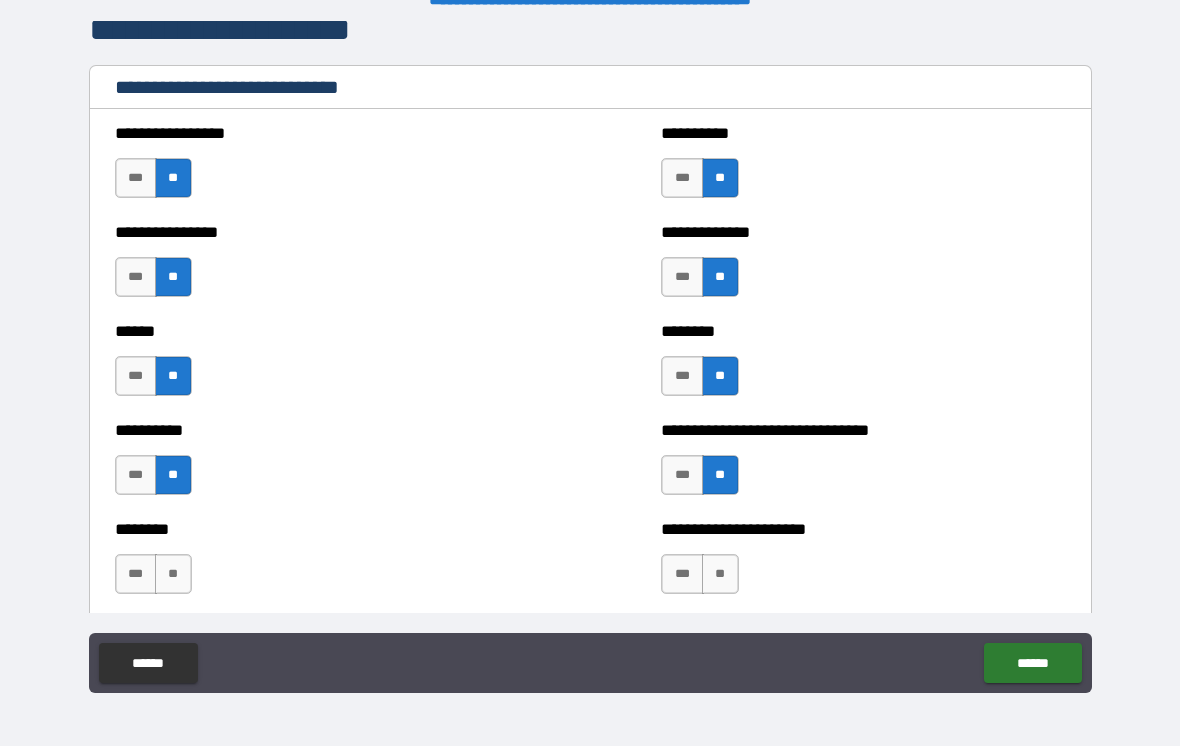 click on "**" at bounding box center [173, 574] 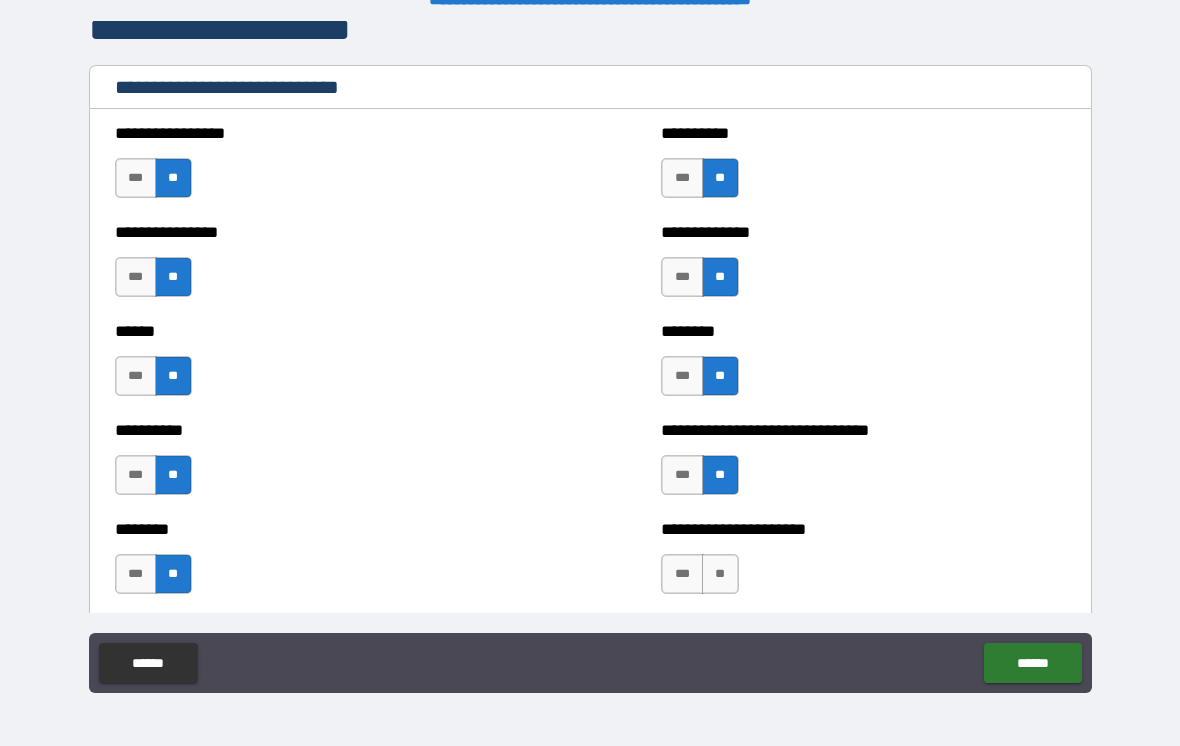 click on "**" at bounding box center (720, 574) 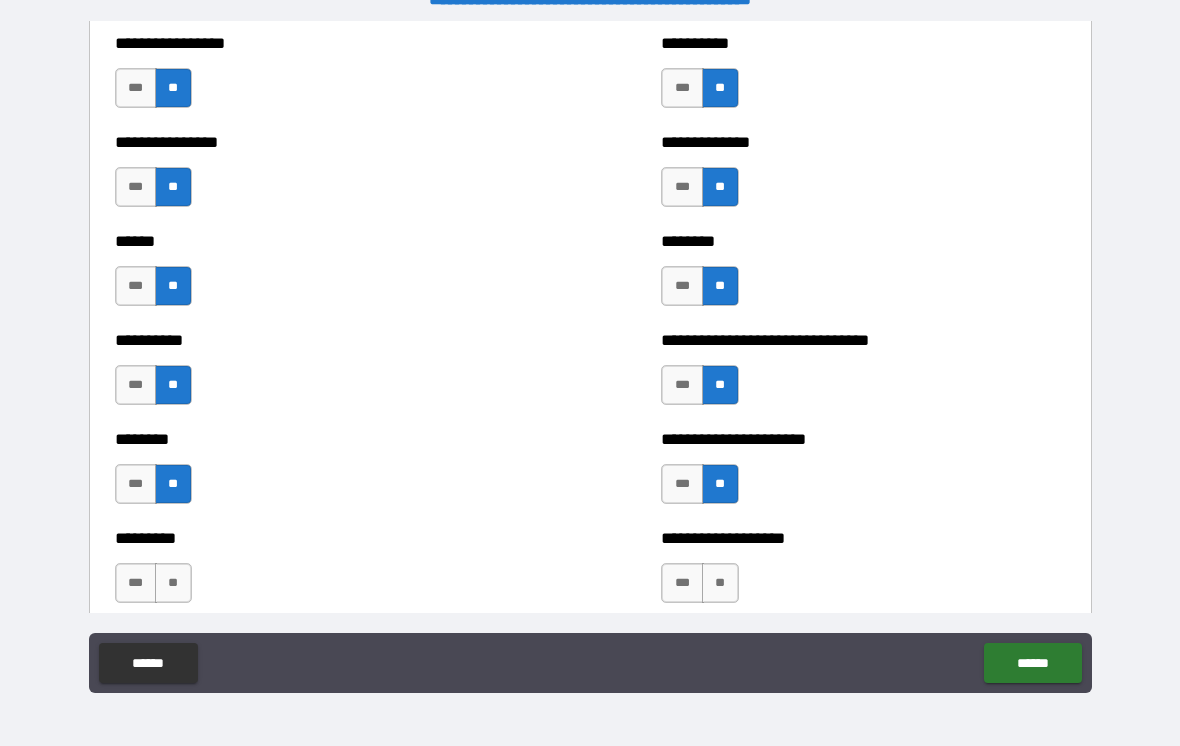 scroll, scrollTop: 6688, scrollLeft: 0, axis: vertical 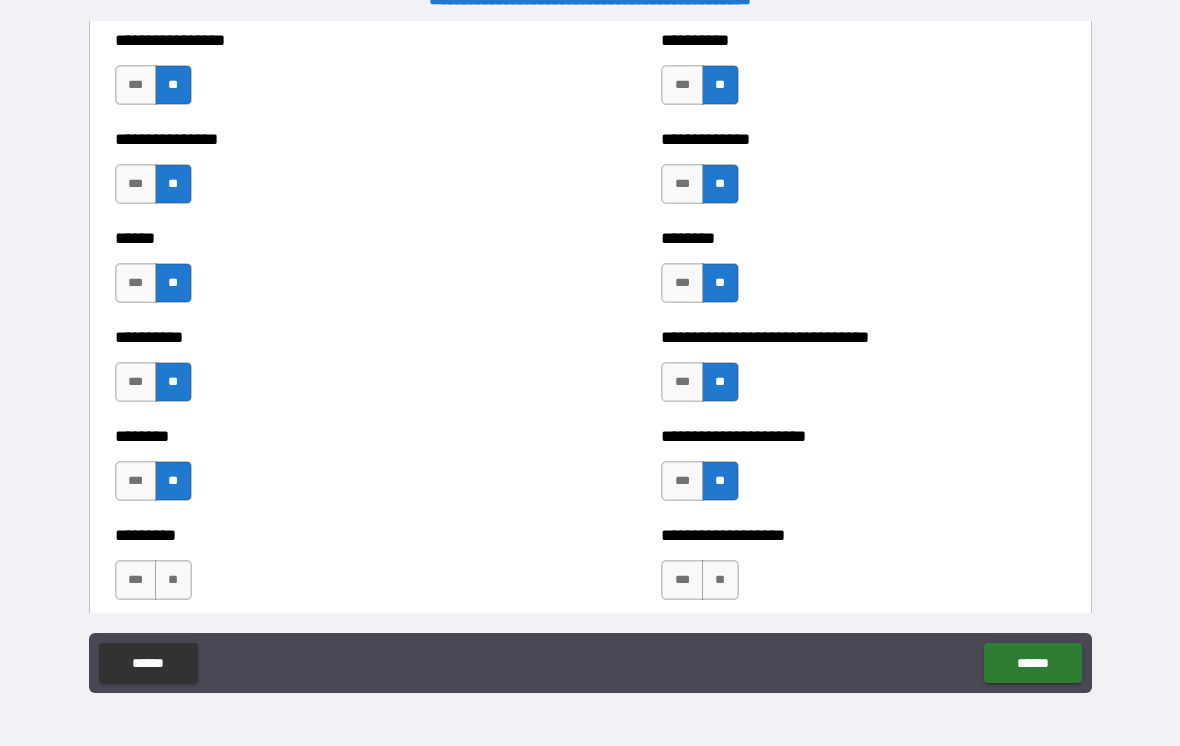 click on "**" at bounding box center (173, 580) 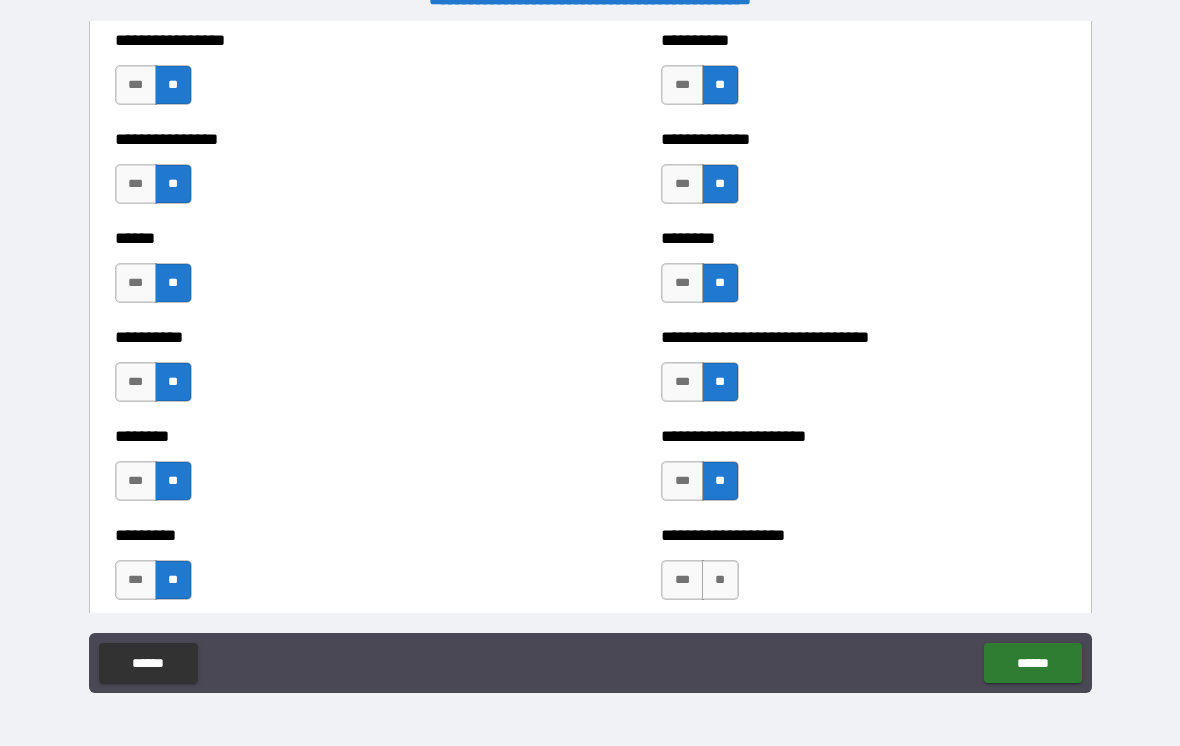 click on "**" at bounding box center (720, 580) 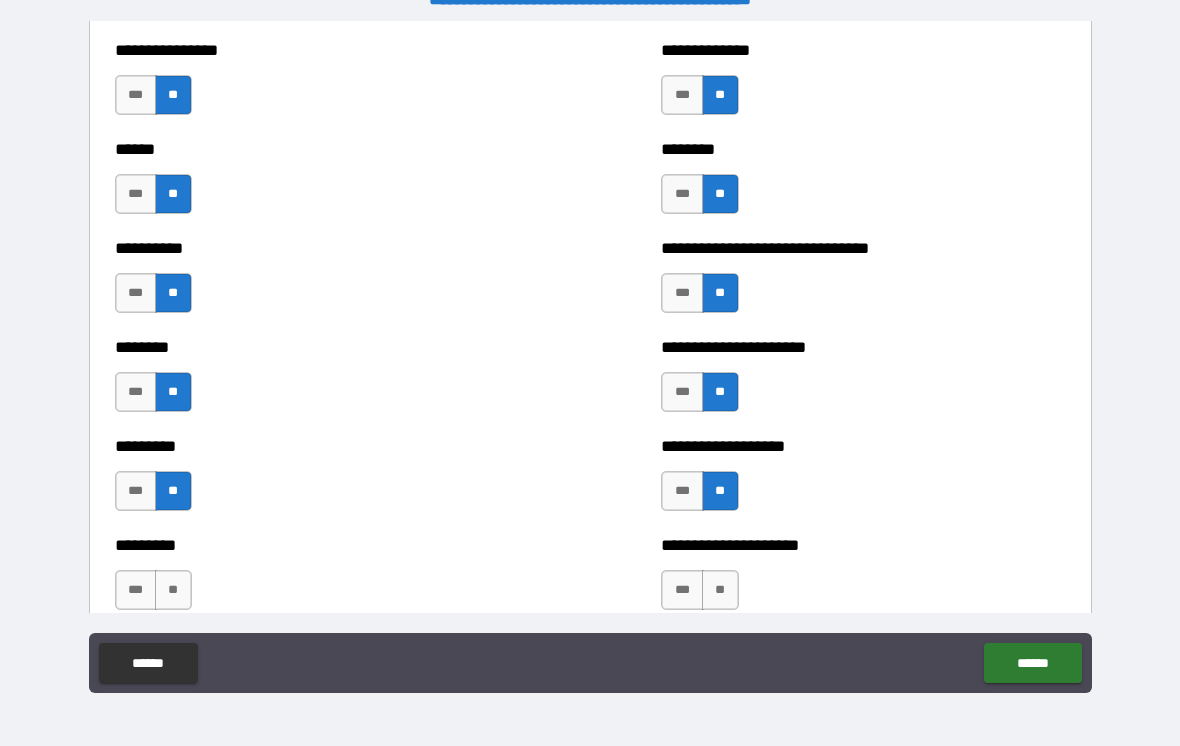 scroll, scrollTop: 6782, scrollLeft: 0, axis: vertical 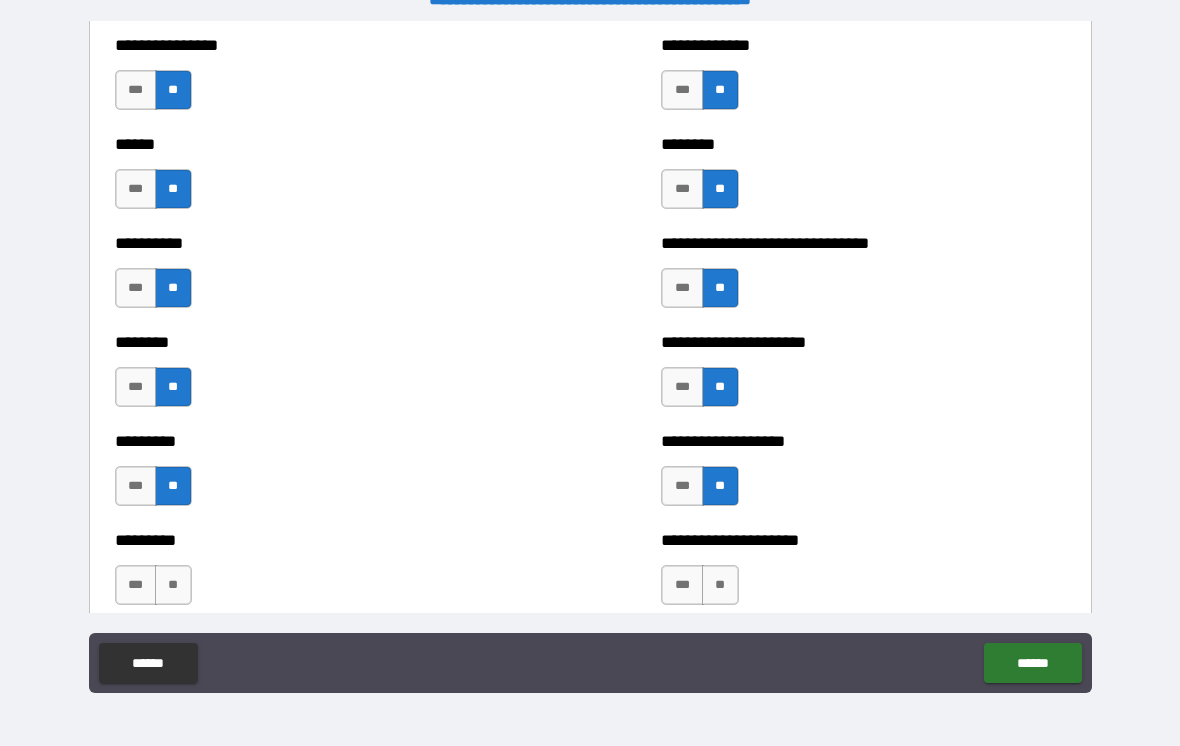 click on "**" at bounding box center [173, 585] 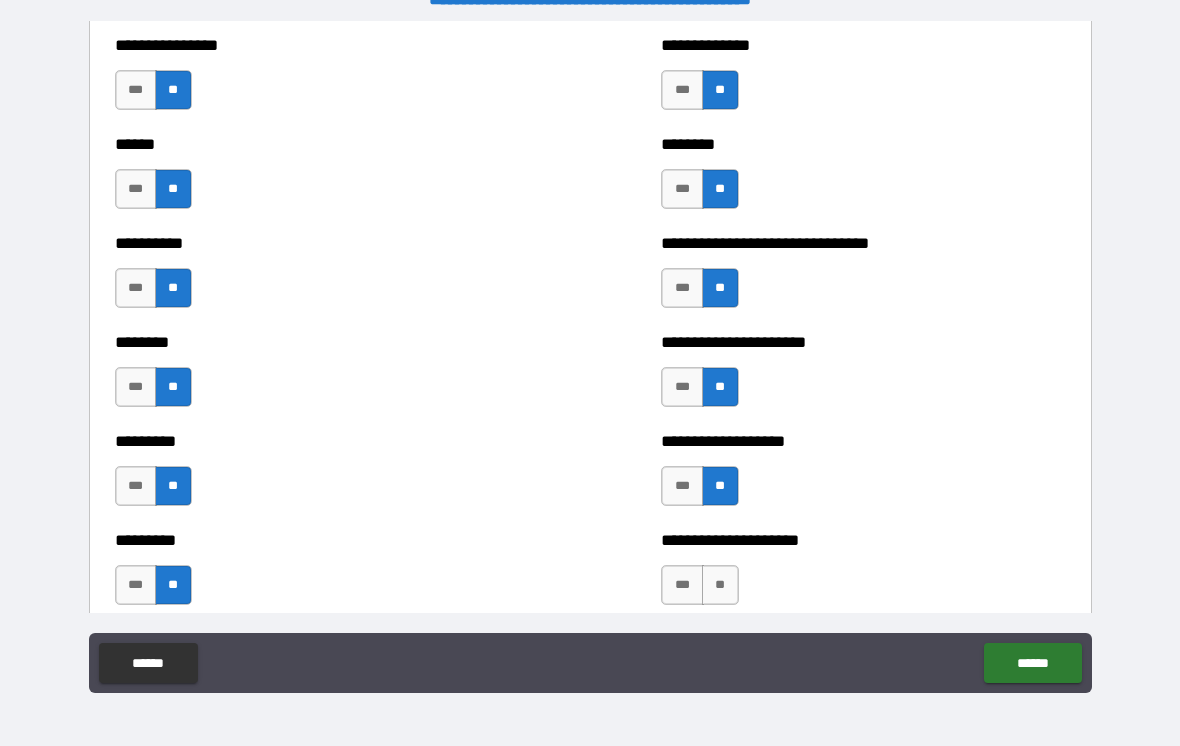 click on "**" at bounding box center (720, 585) 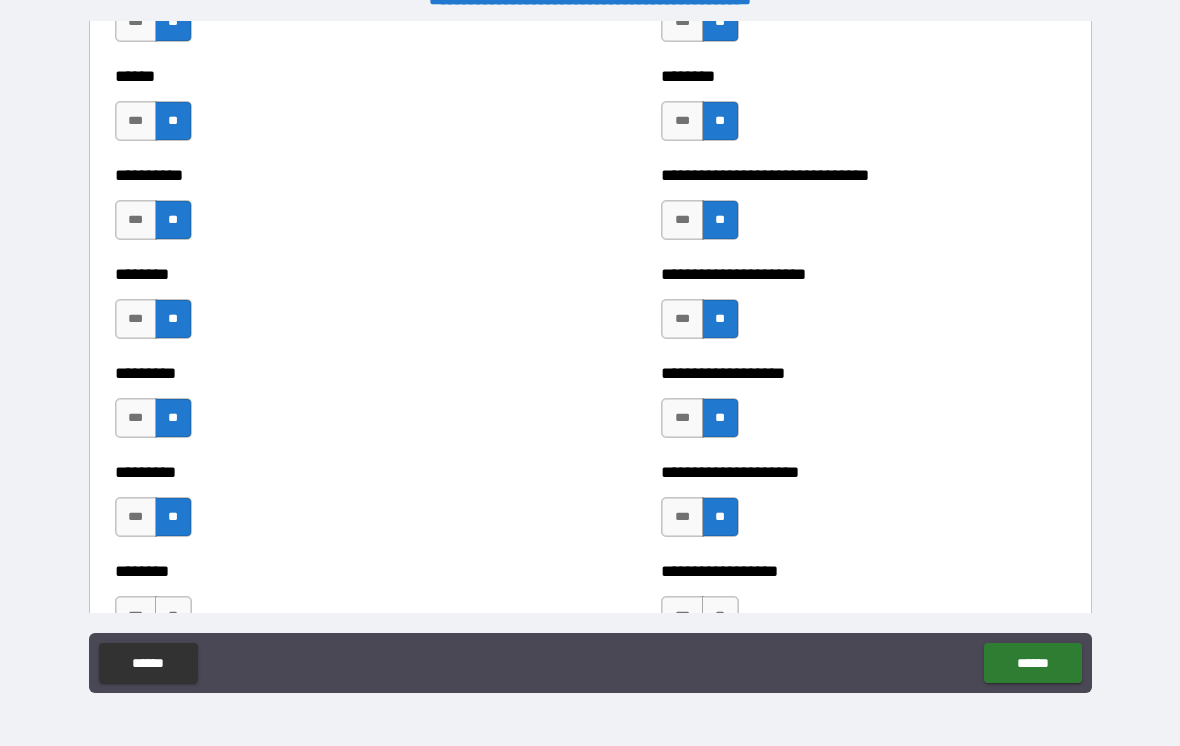 scroll, scrollTop: 6862, scrollLeft: 0, axis: vertical 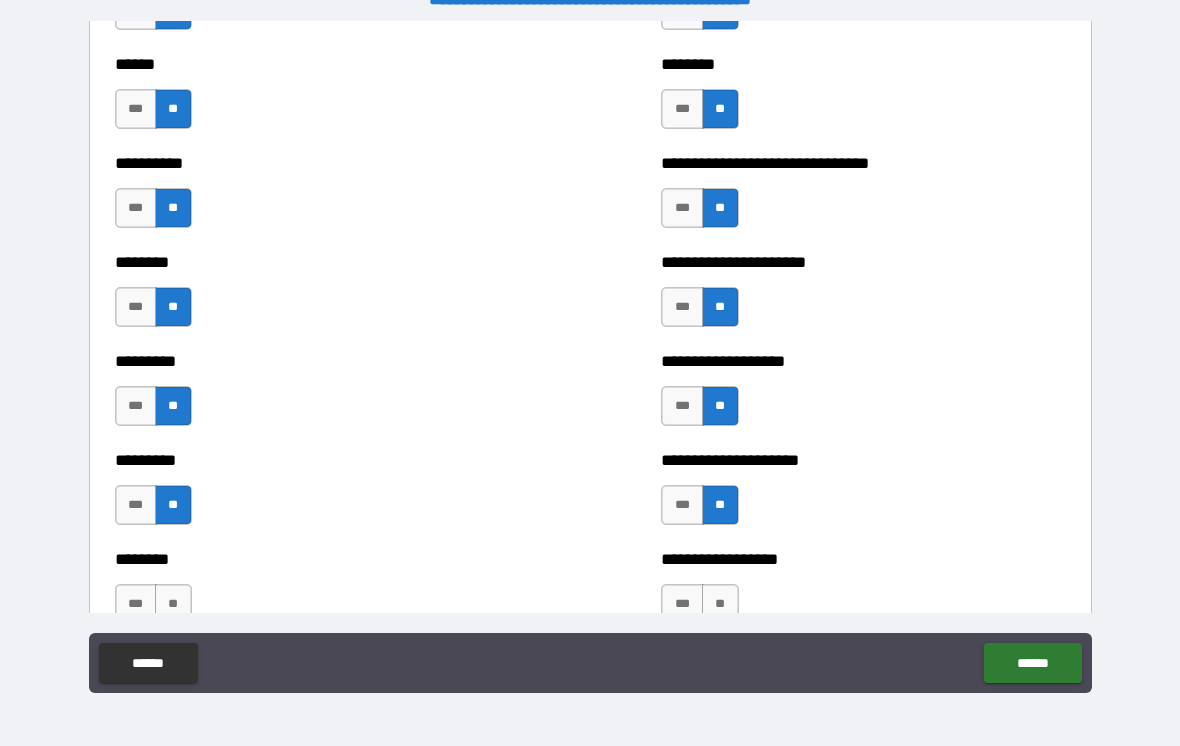 click on "**" at bounding box center [173, 604] 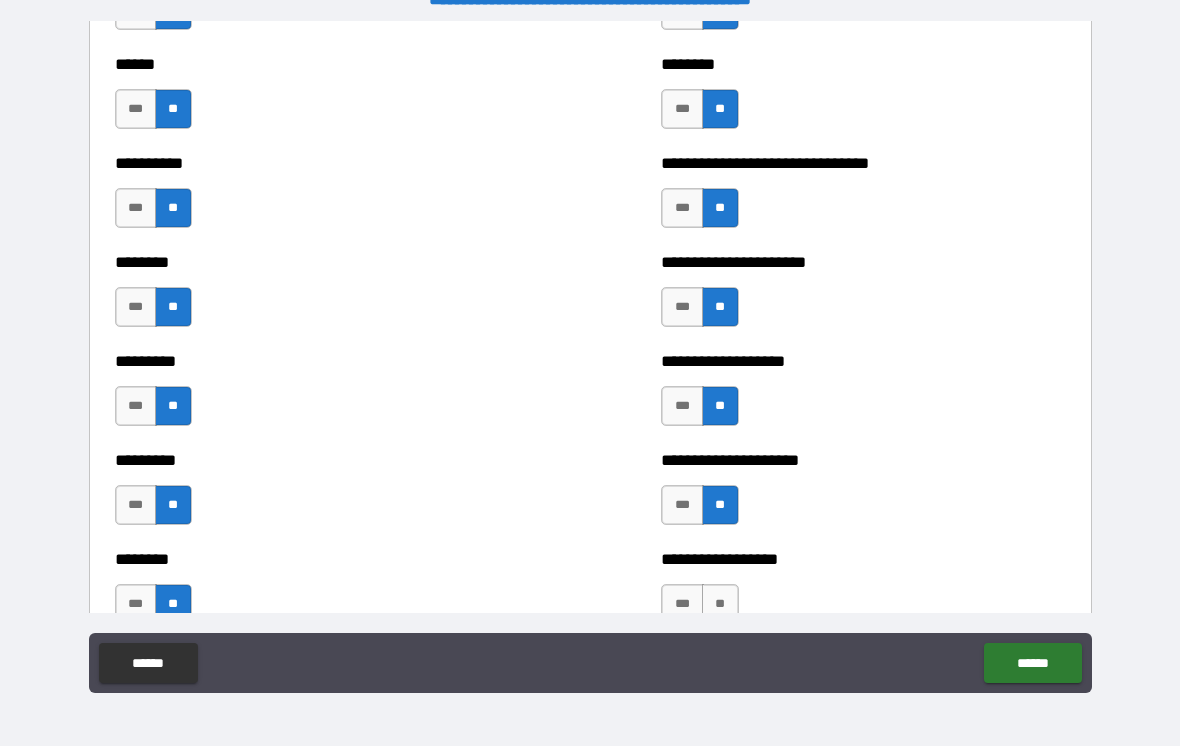 click on "**" at bounding box center [720, 604] 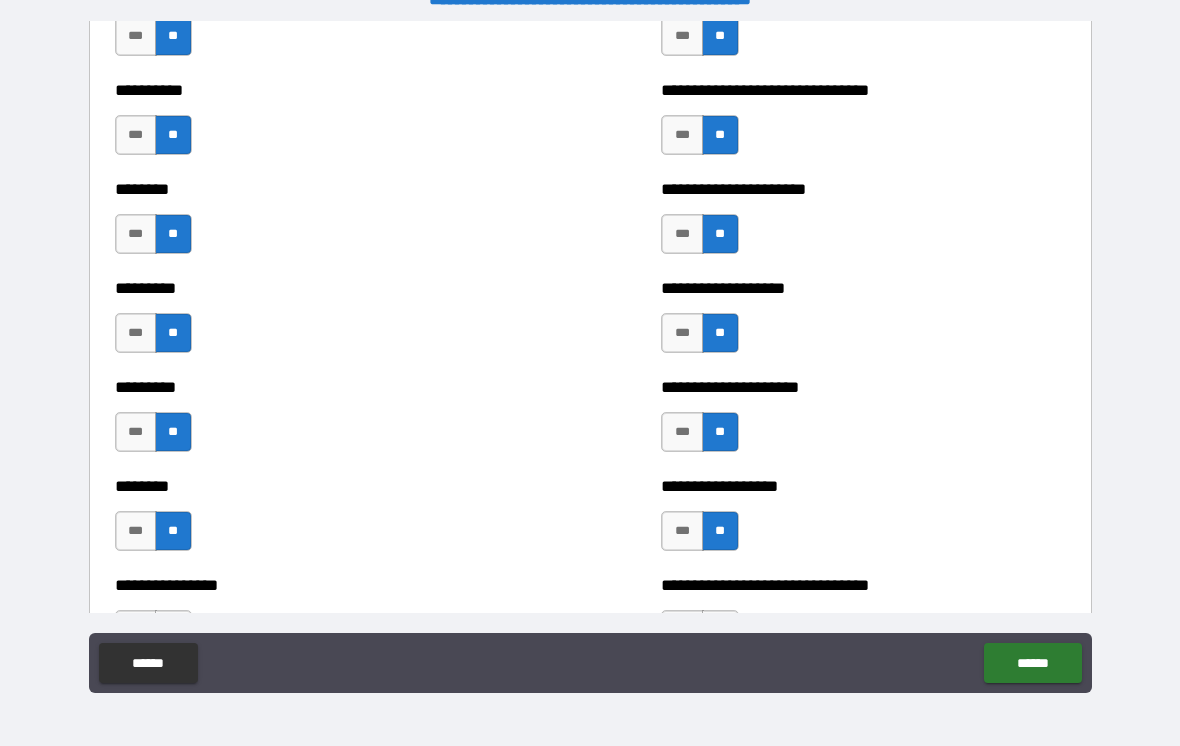 scroll, scrollTop: 6962, scrollLeft: 0, axis: vertical 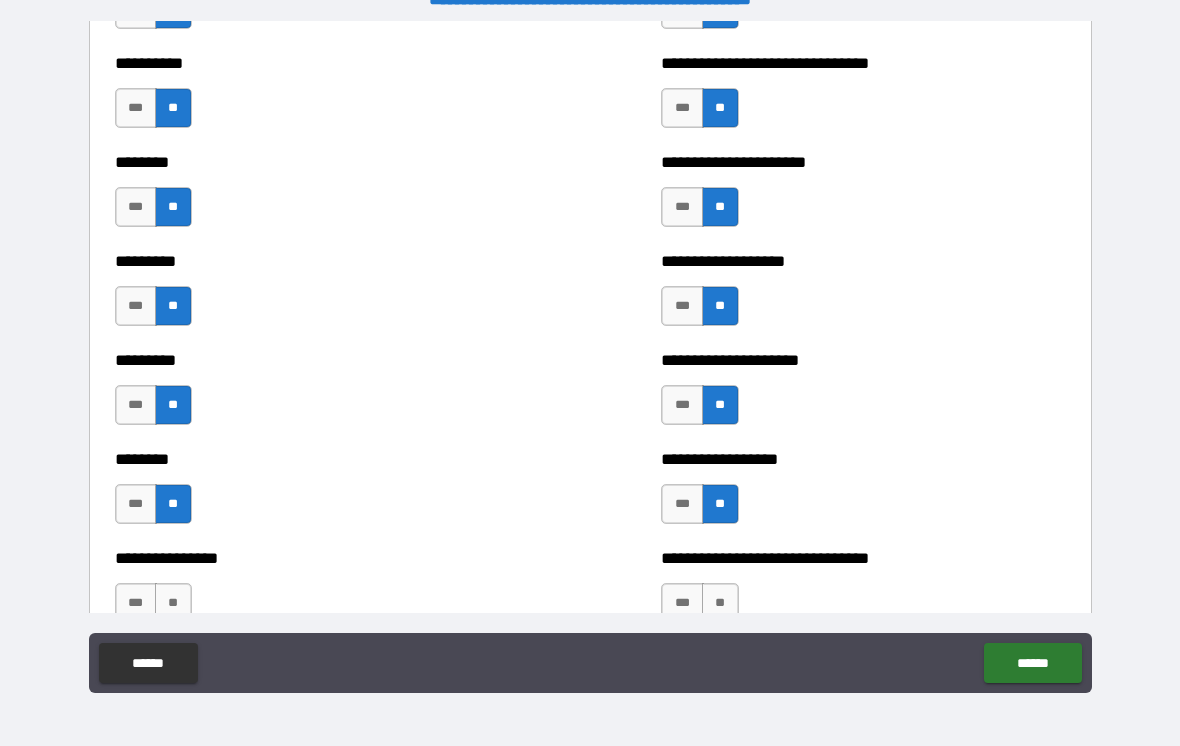 click on "**" at bounding box center (720, 603) 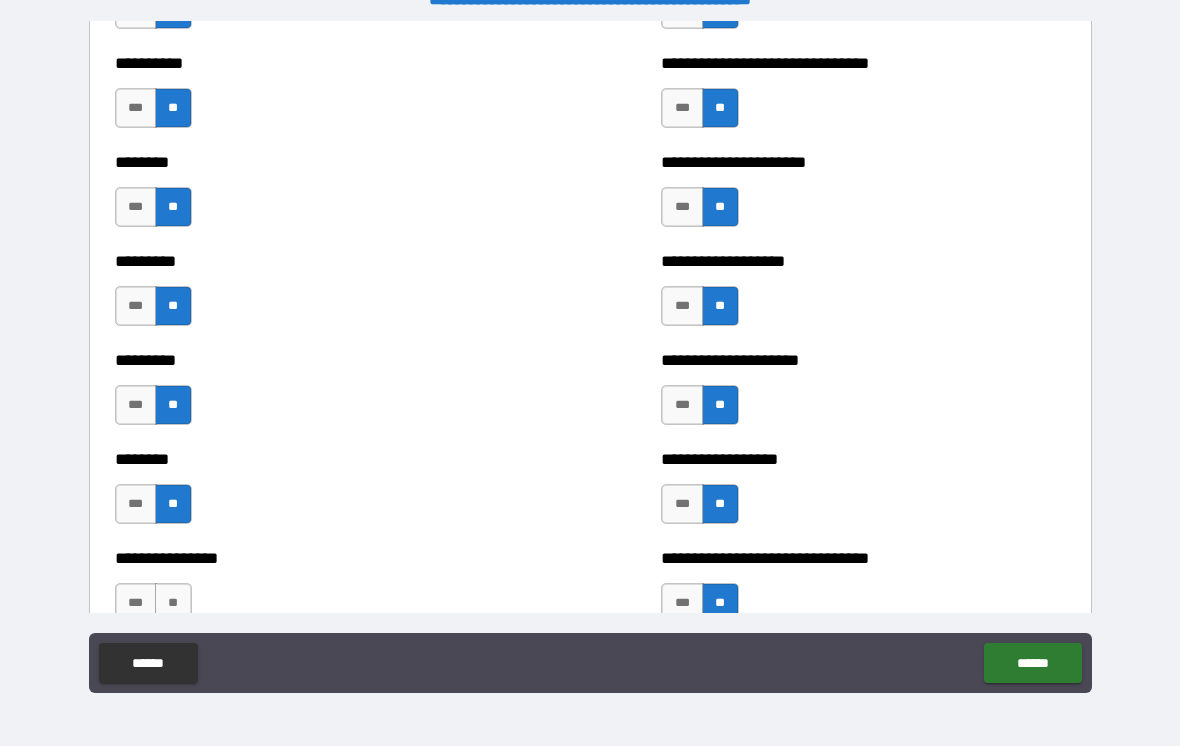 click on "**" at bounding box center [173, 603] 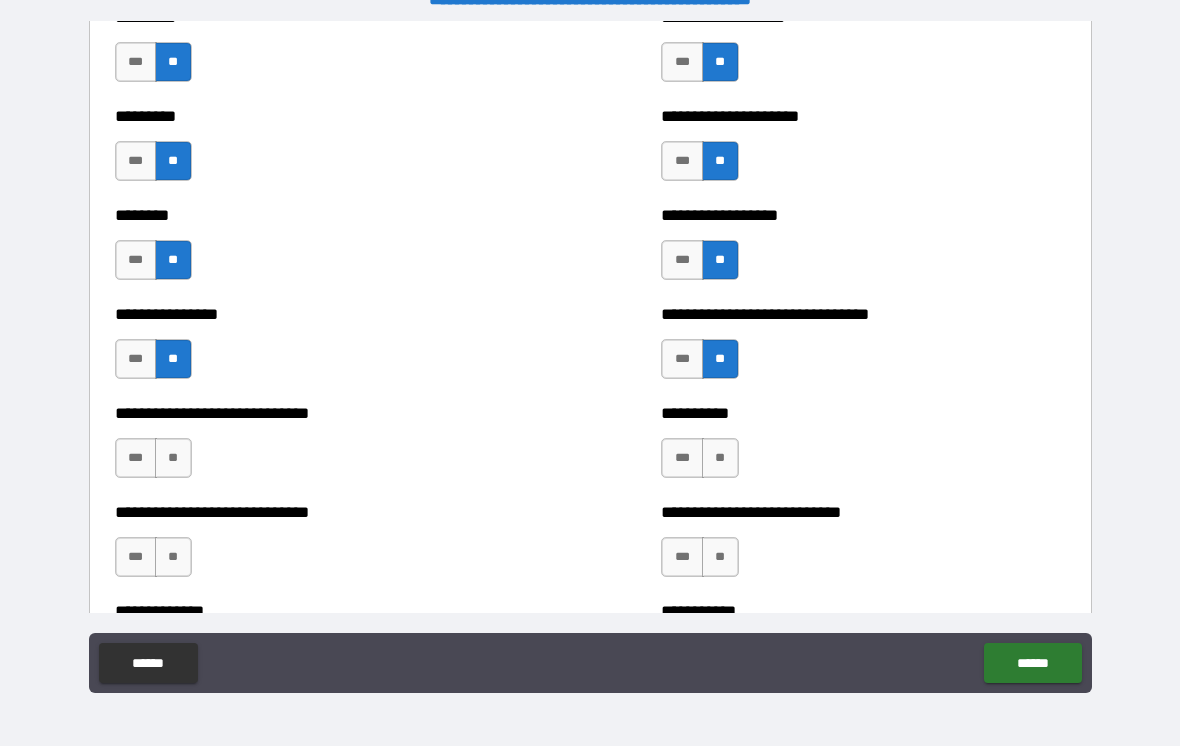scroll, scrollTop: 7214, scrollLeft: 0, axis: vertical 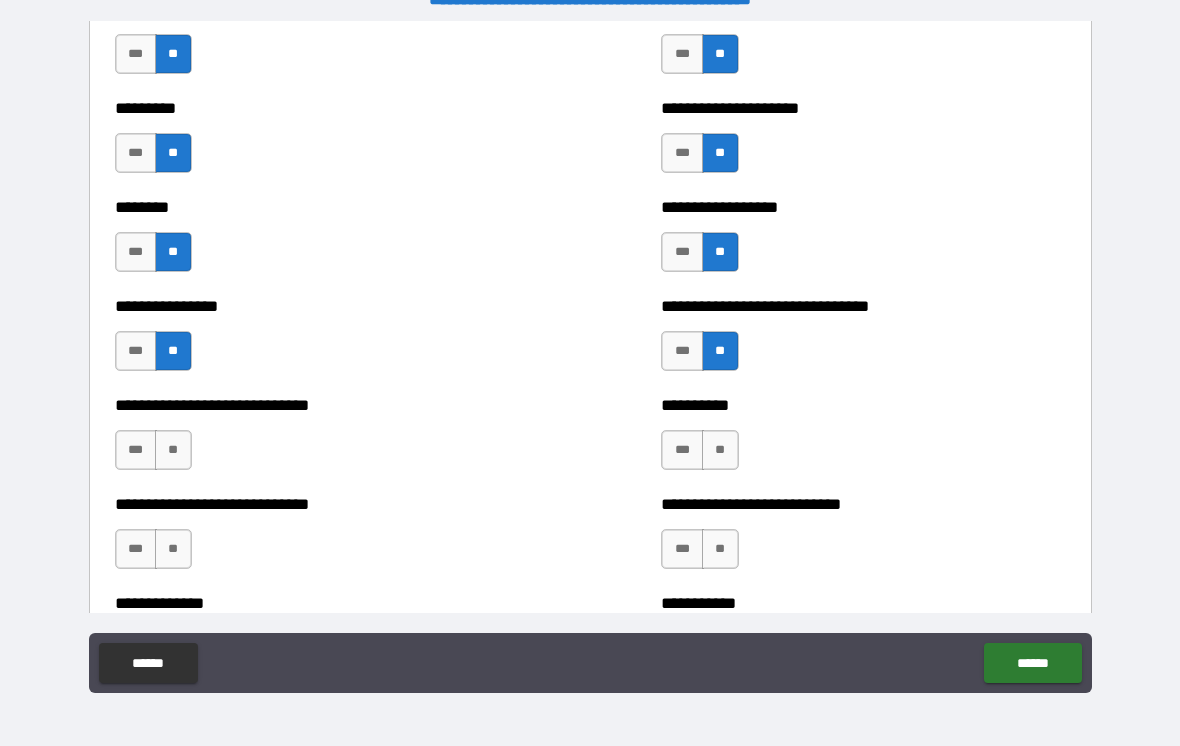 click on "**" at bounding box center (173, 450) 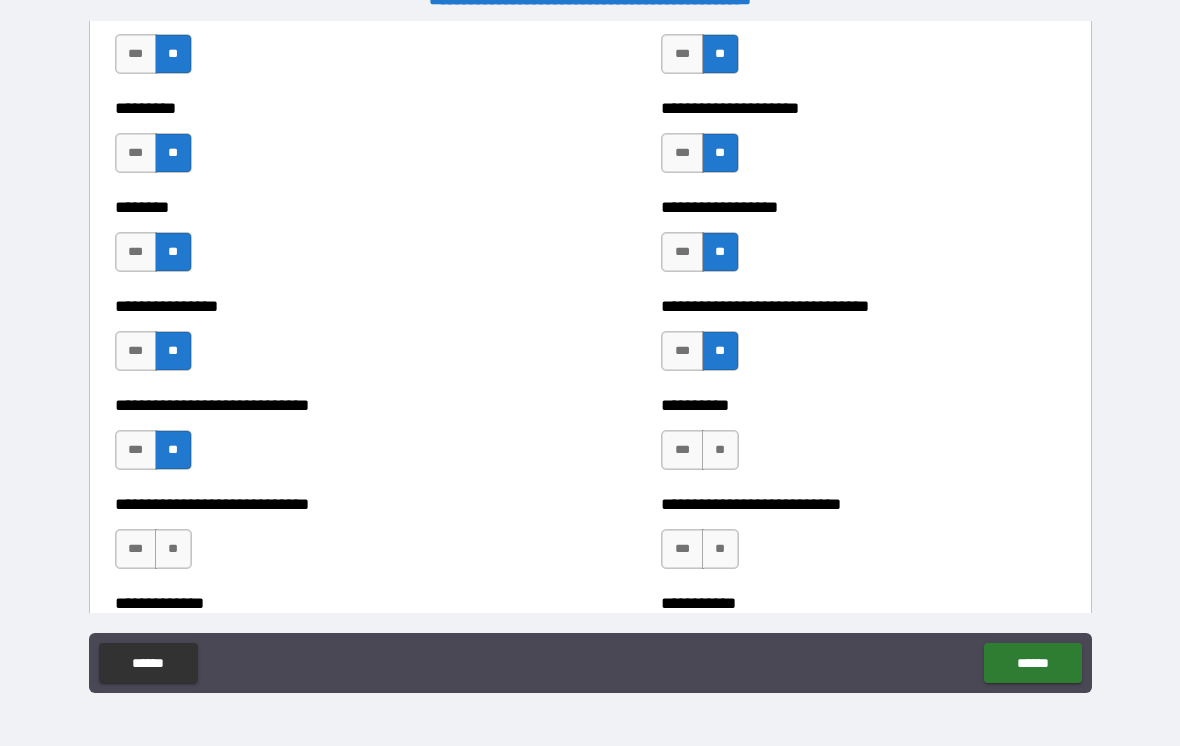 click on "**" at bounding box center [720, 450] 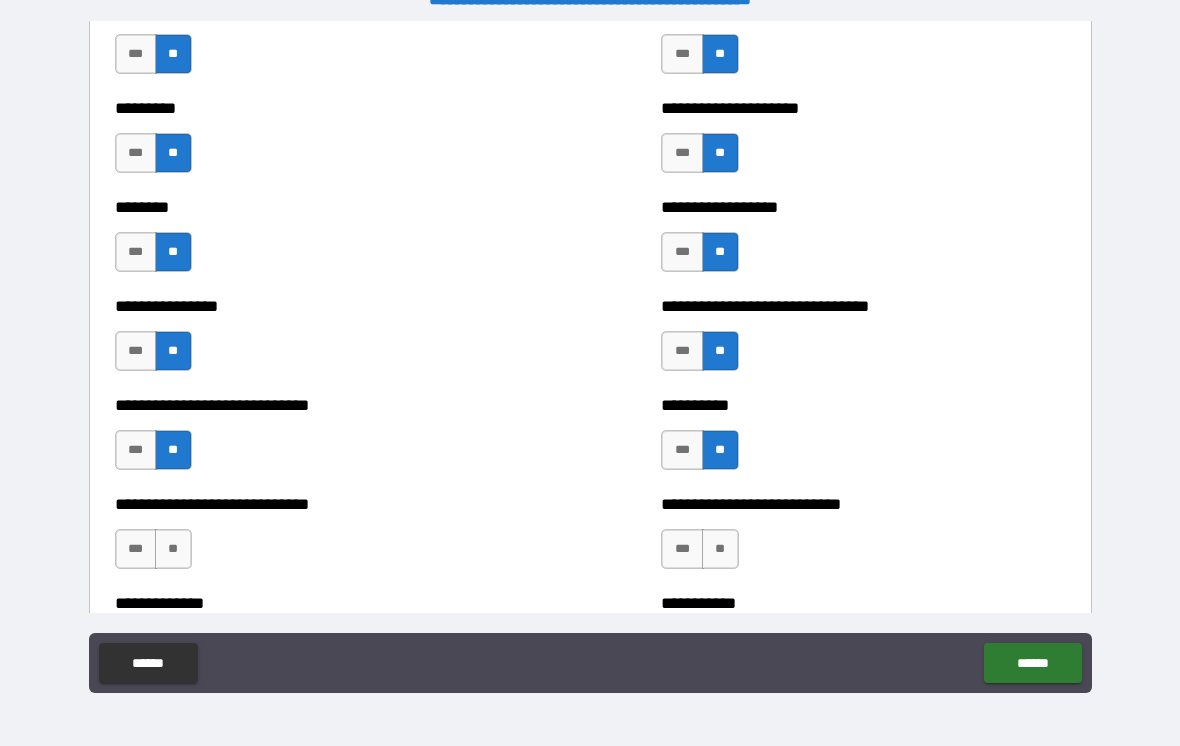 click on "**" at bounding box center (720, 549) 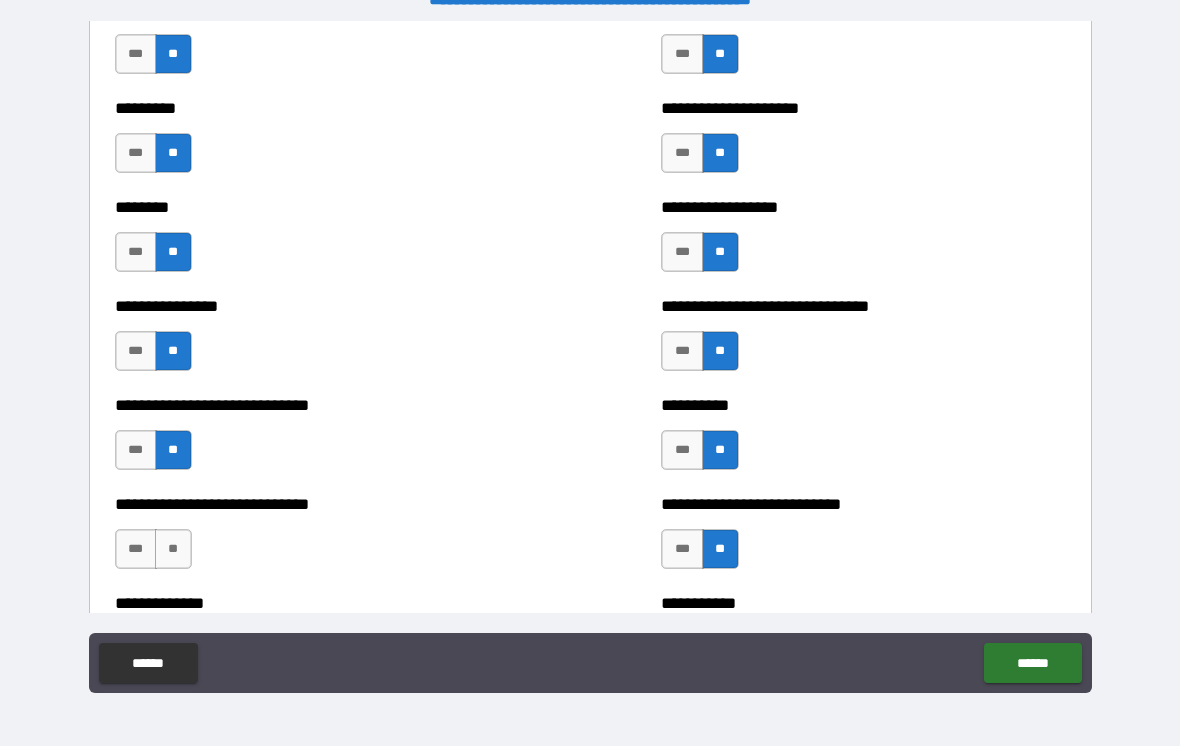 click on "**" at bounding box center [173, 549] 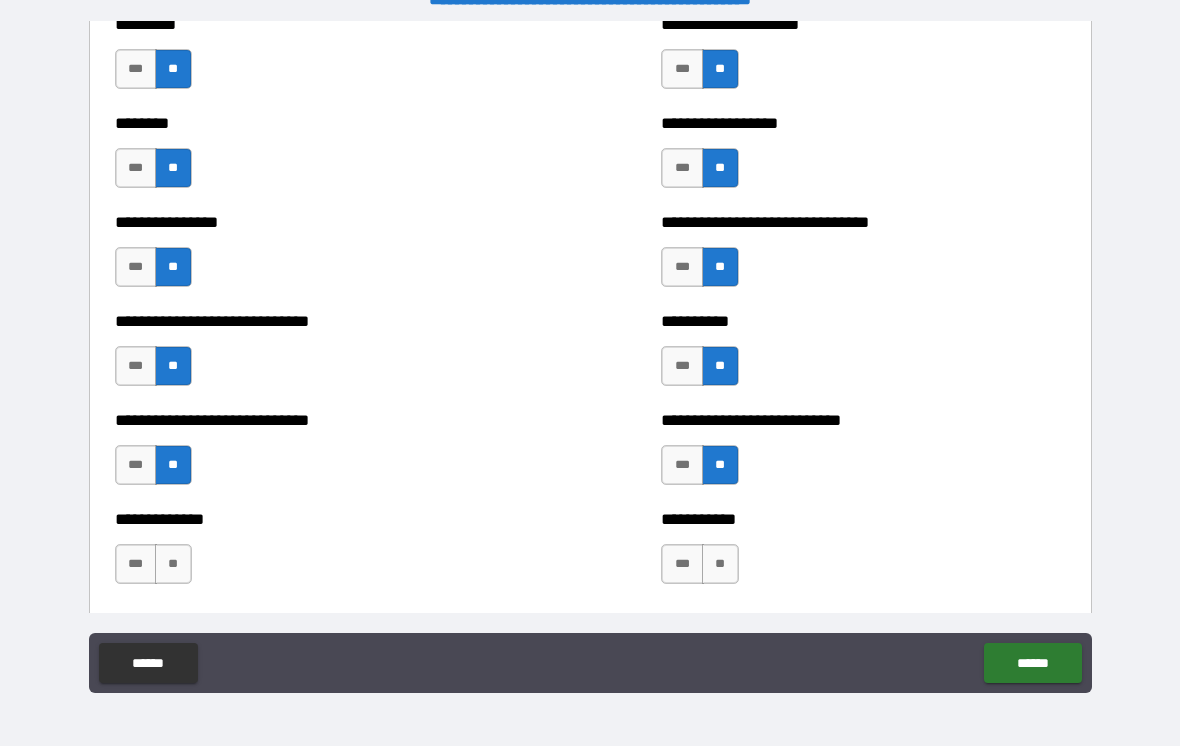 scroll, scrollTop: 7309, scrollLeft: 0, axis: vertical 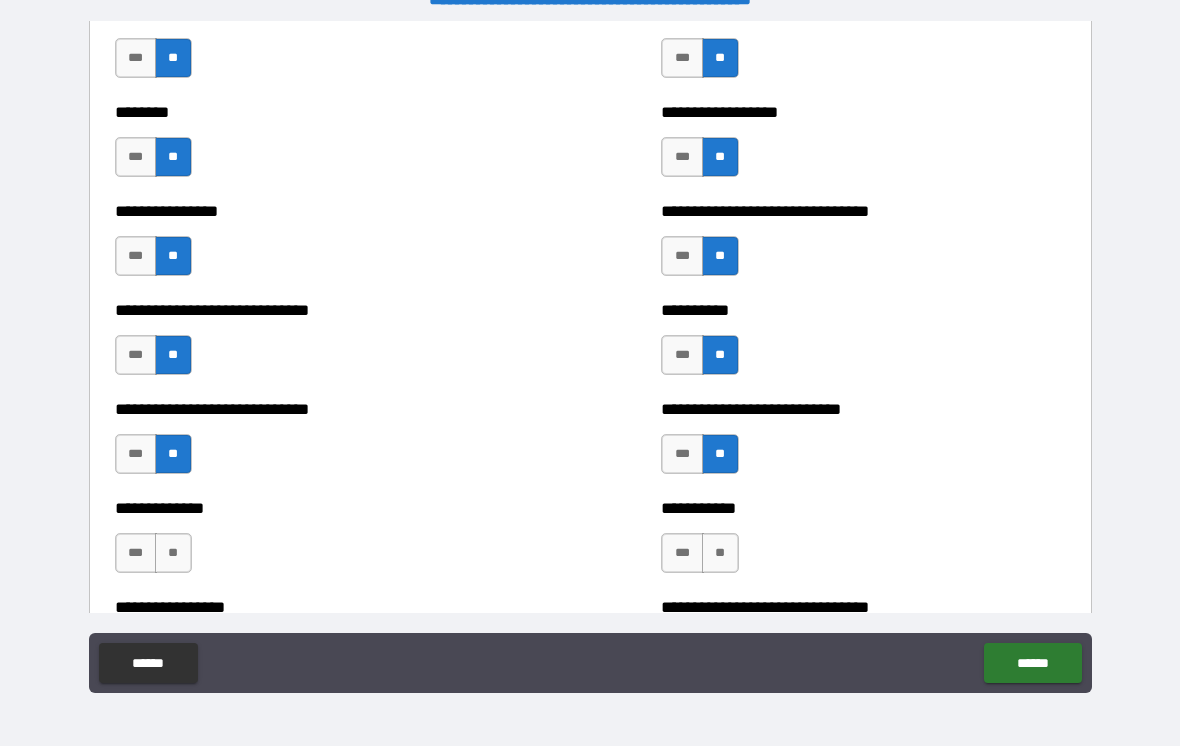 click on "**" at bounding box center [173, 553] 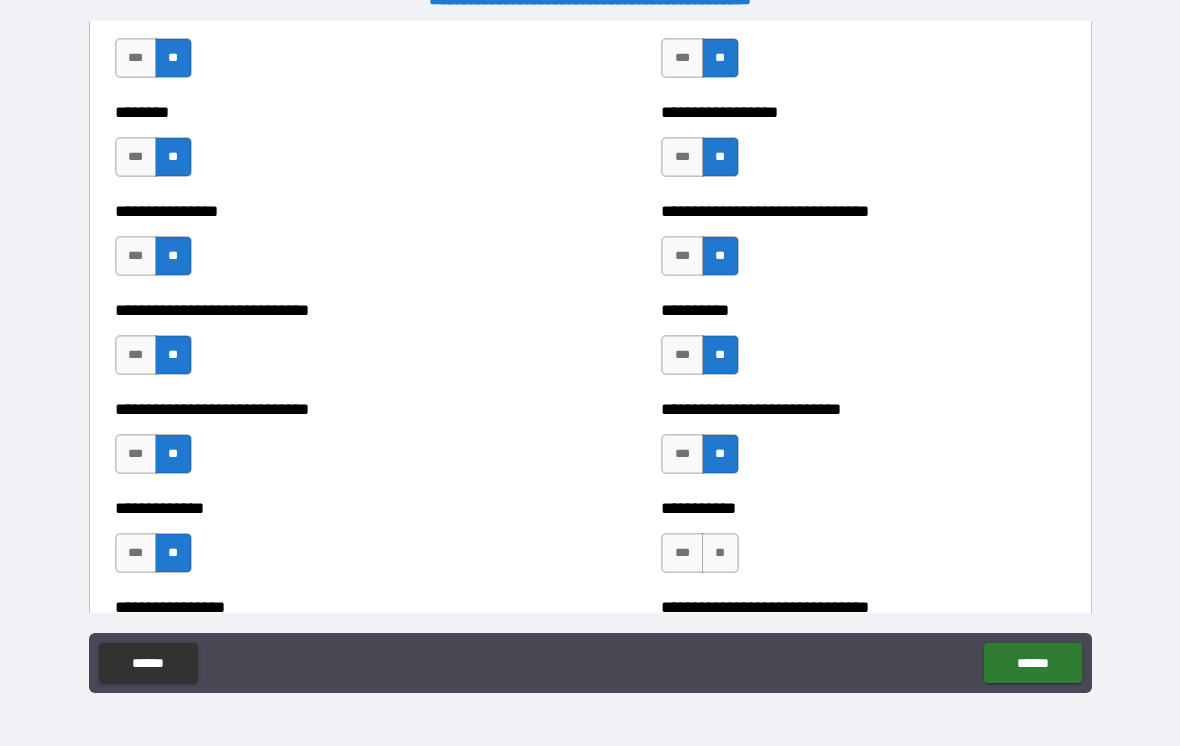 click on "**" at bounding box center [720, 553] 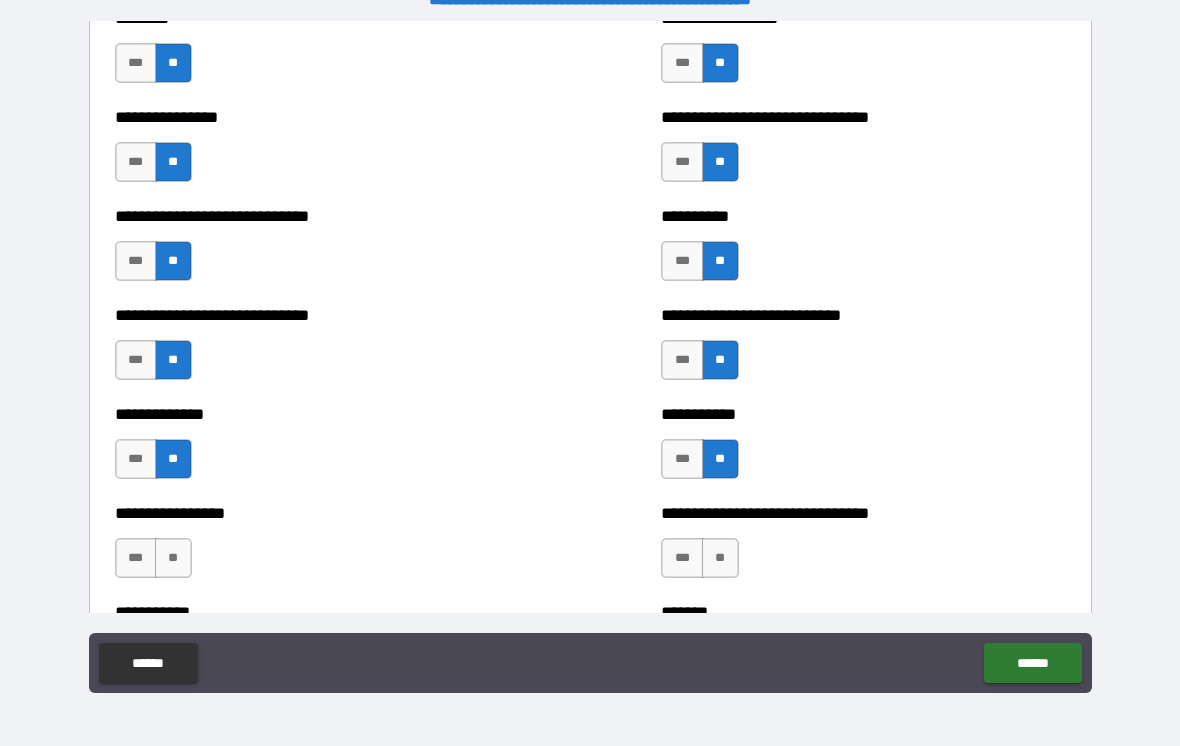 scroll, scrollTop: 7407, scrollLeft: 0, axis: vertical 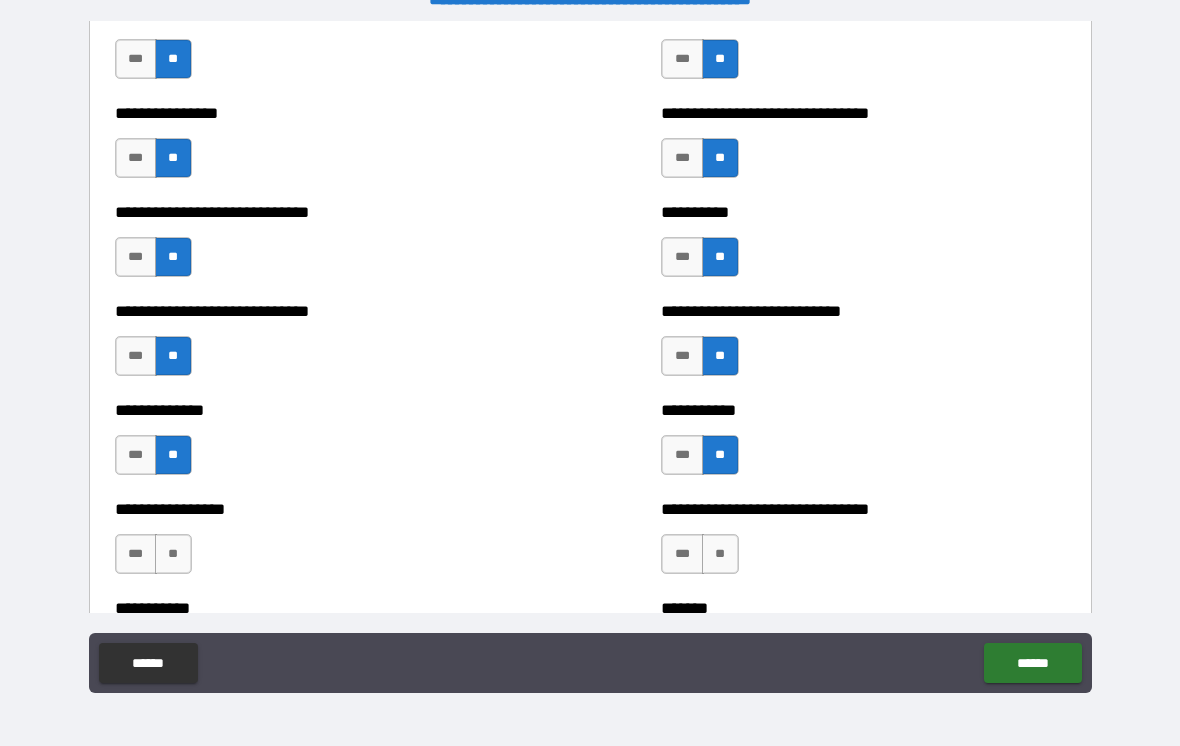 click on "**" at bounding box center [720, 554] 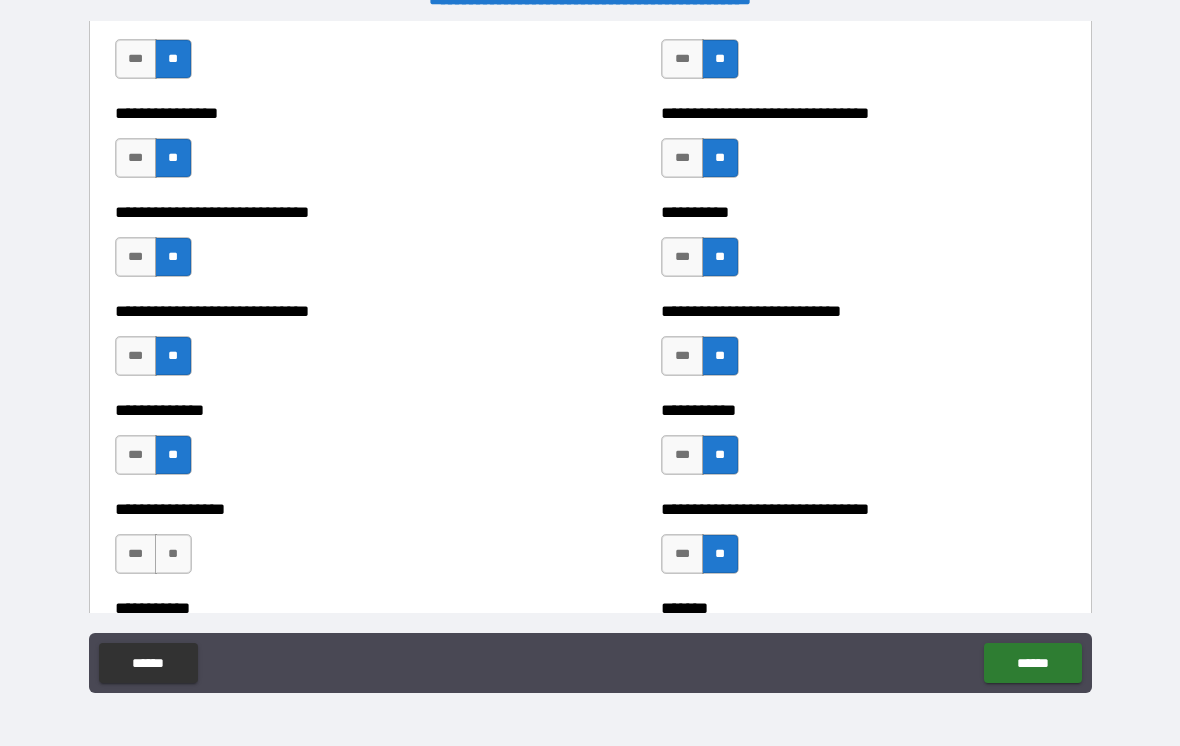 click on "**" at bounding box center (173, 554) 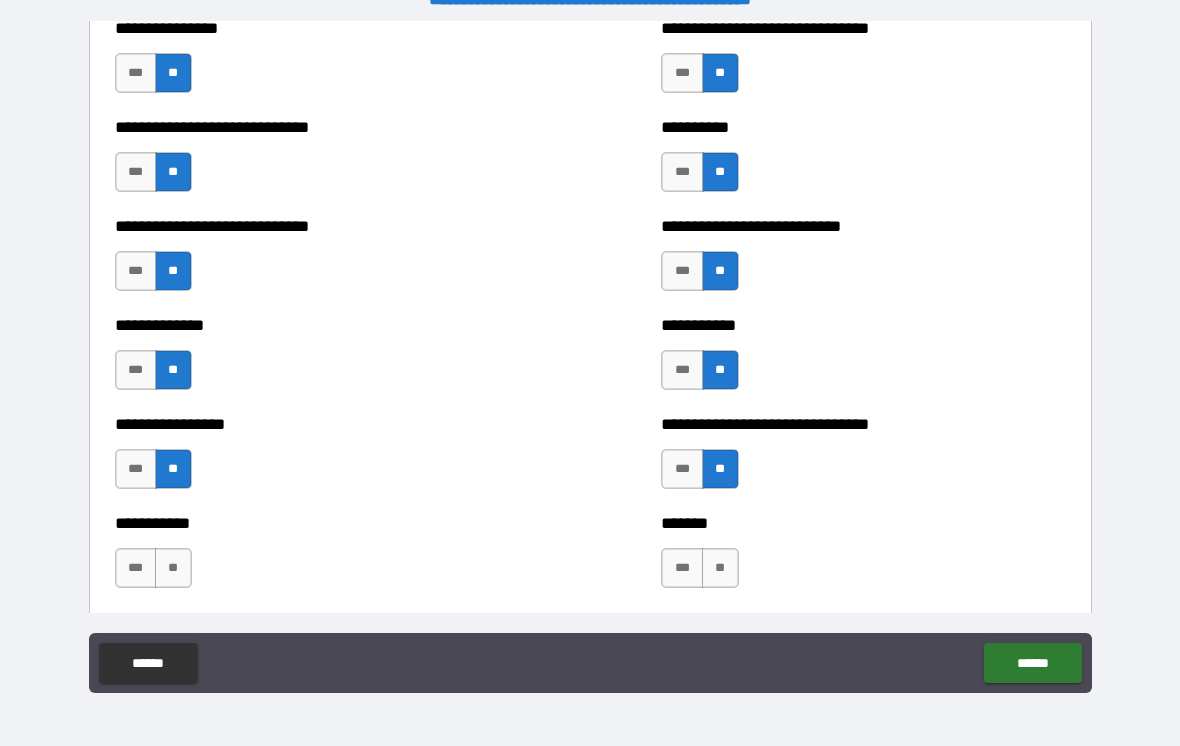 click on "**" at bounding box center (173, 568) 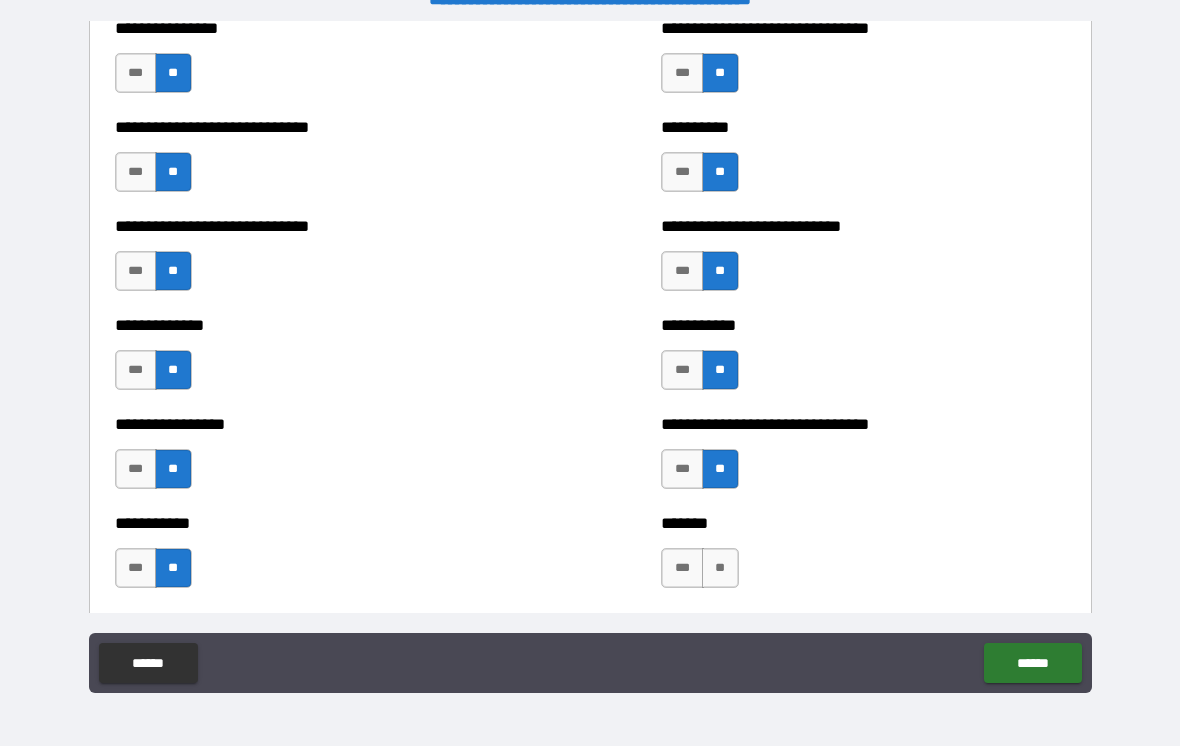 click on "**" at bounding box center [720, 568] 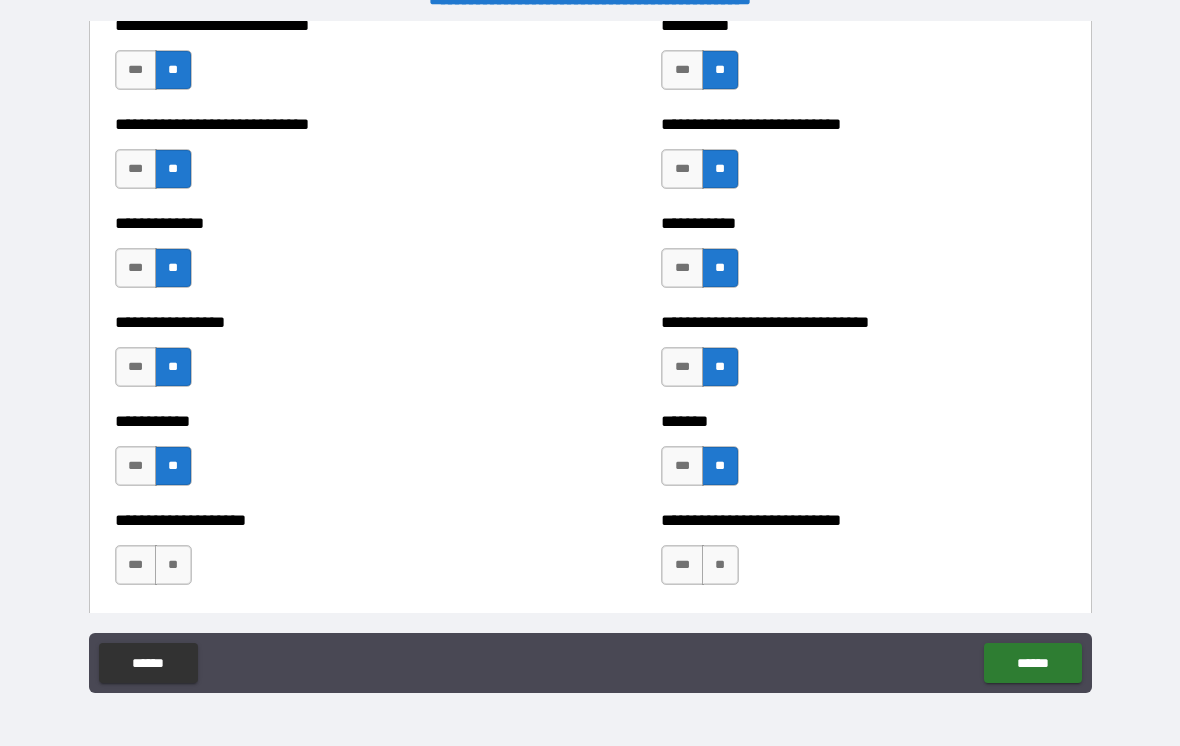 scroll, scrollTop: 7599, scrollLeft: 0, axis: vertical 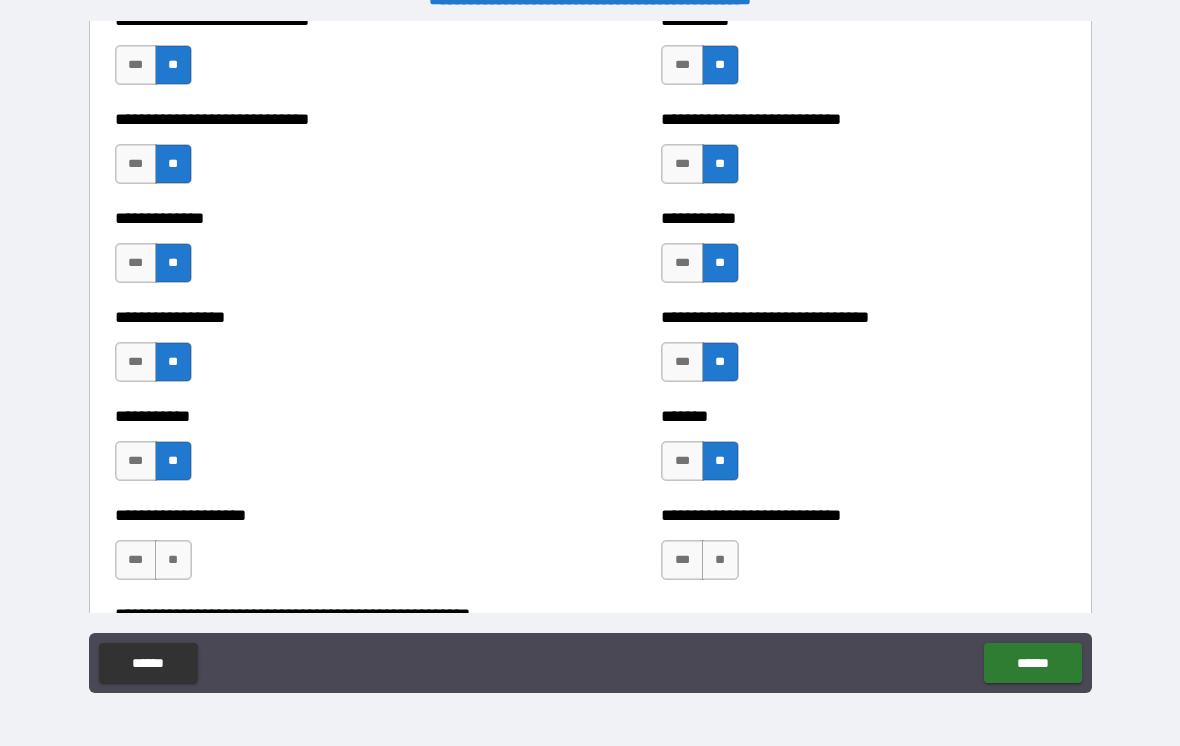 click on "**" at bounding box center (173, 560) 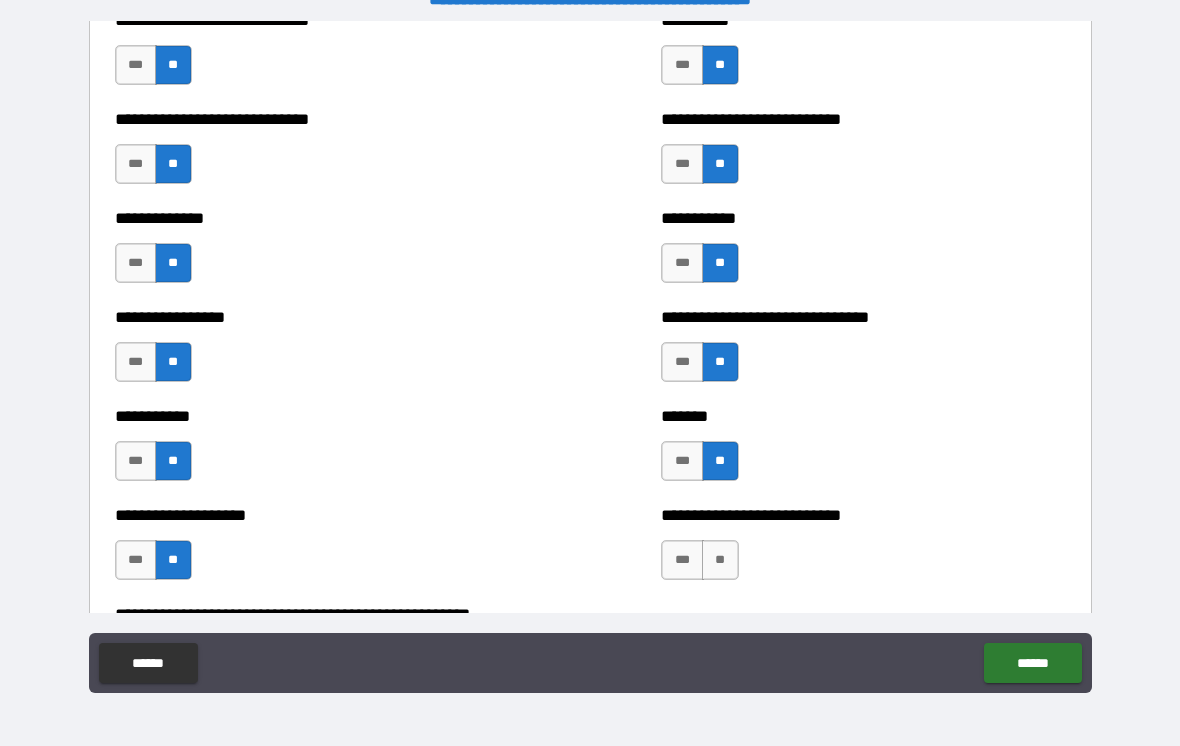 click on "**" at bounding box center (720, 560) 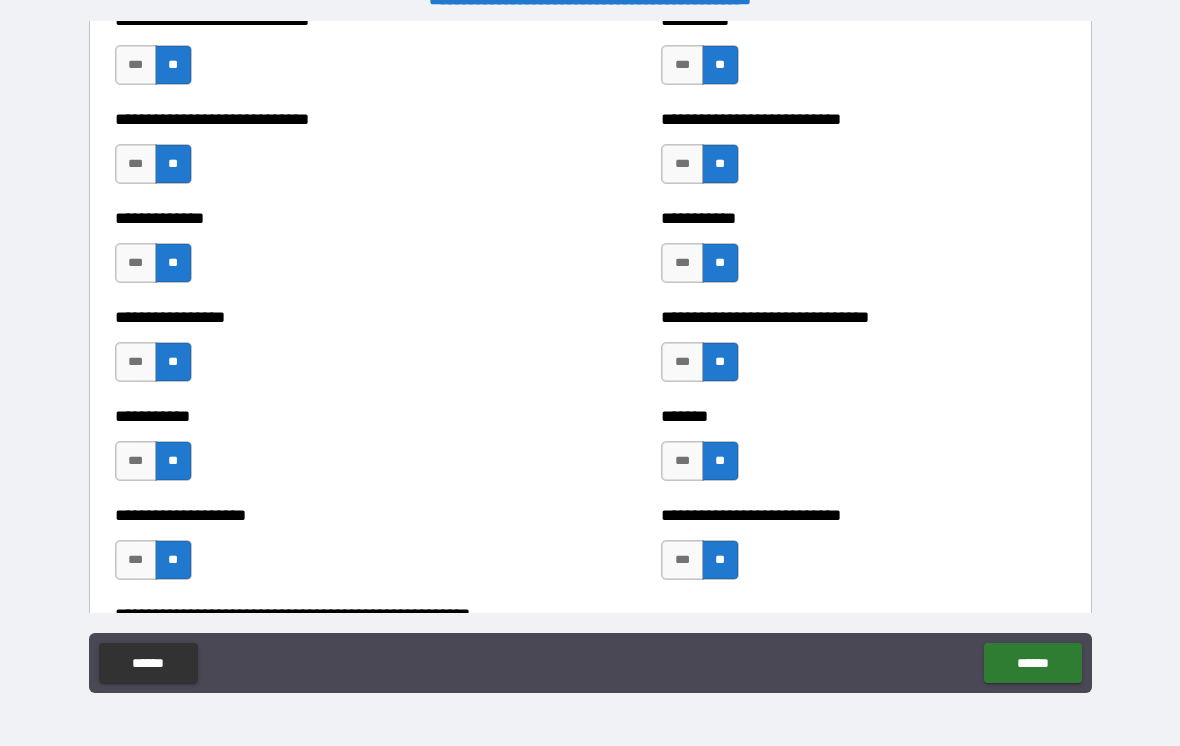 scroll, scrollTop: 7707, scrollLeft: 0, axis: vertical 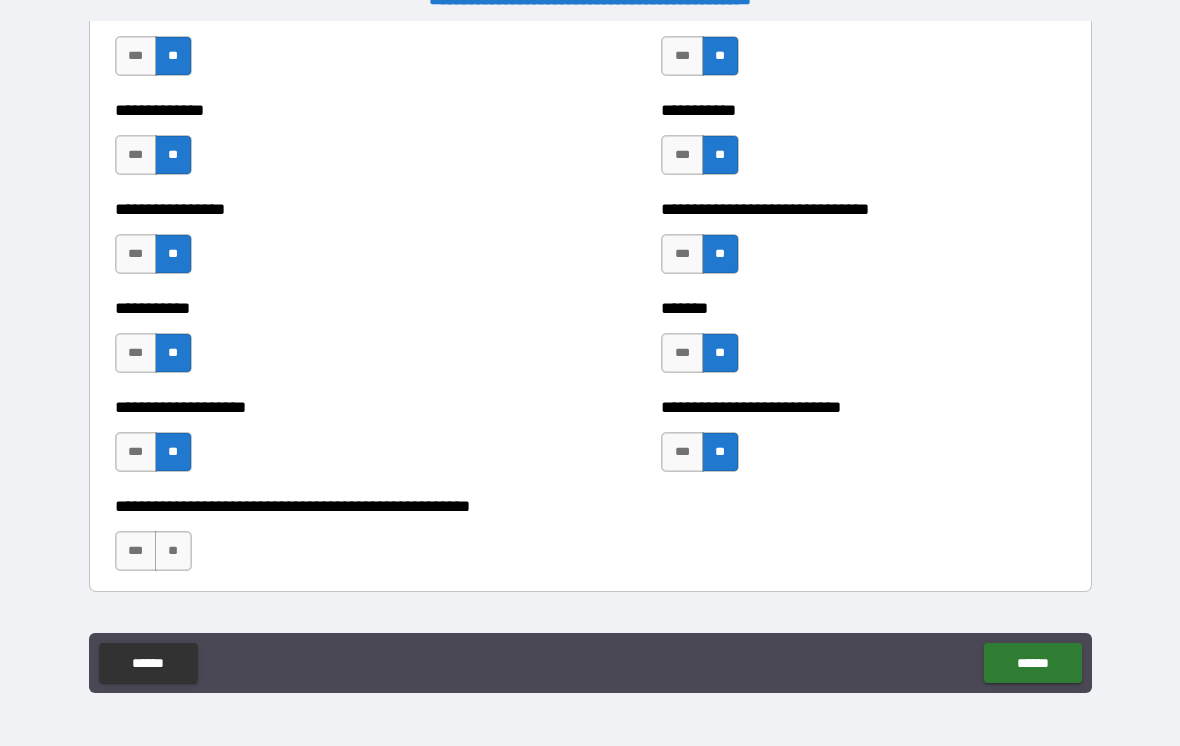 click on "**" at bounding box center (173, 551) 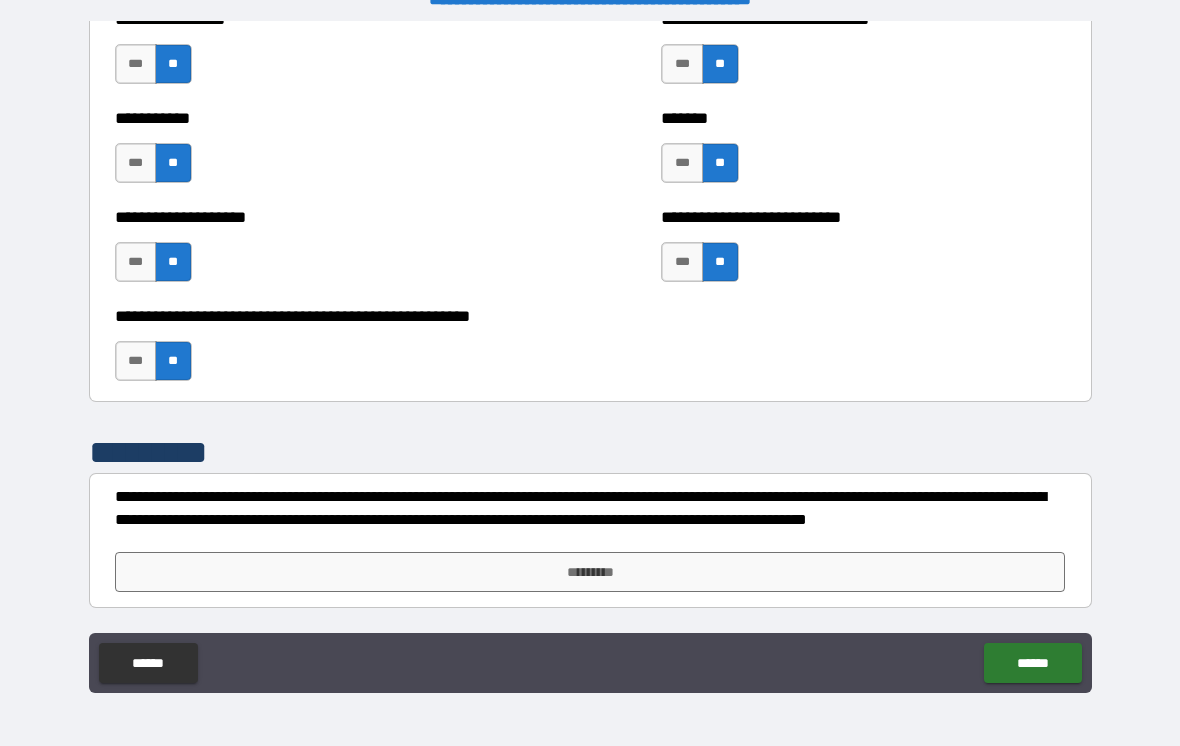 scroll, scrollTop: 7897, scrollLeft: 0, axis: vertical 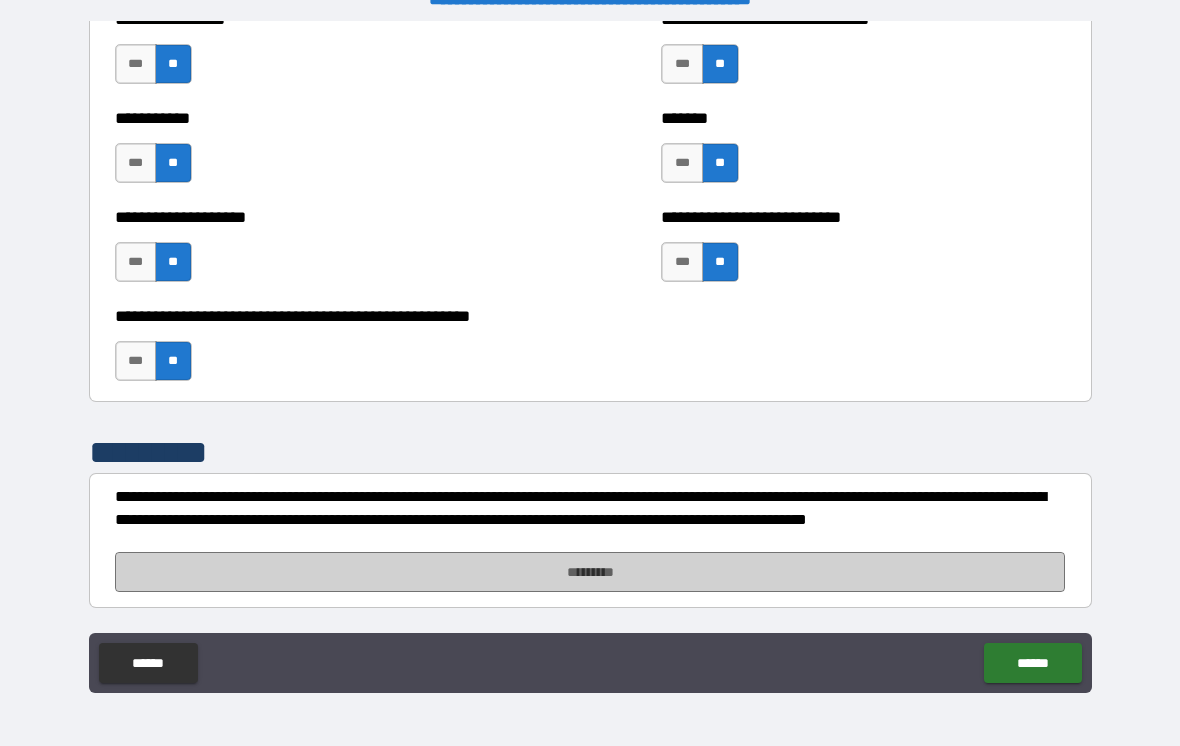 click on "*********" at bounding box center (590, 572) 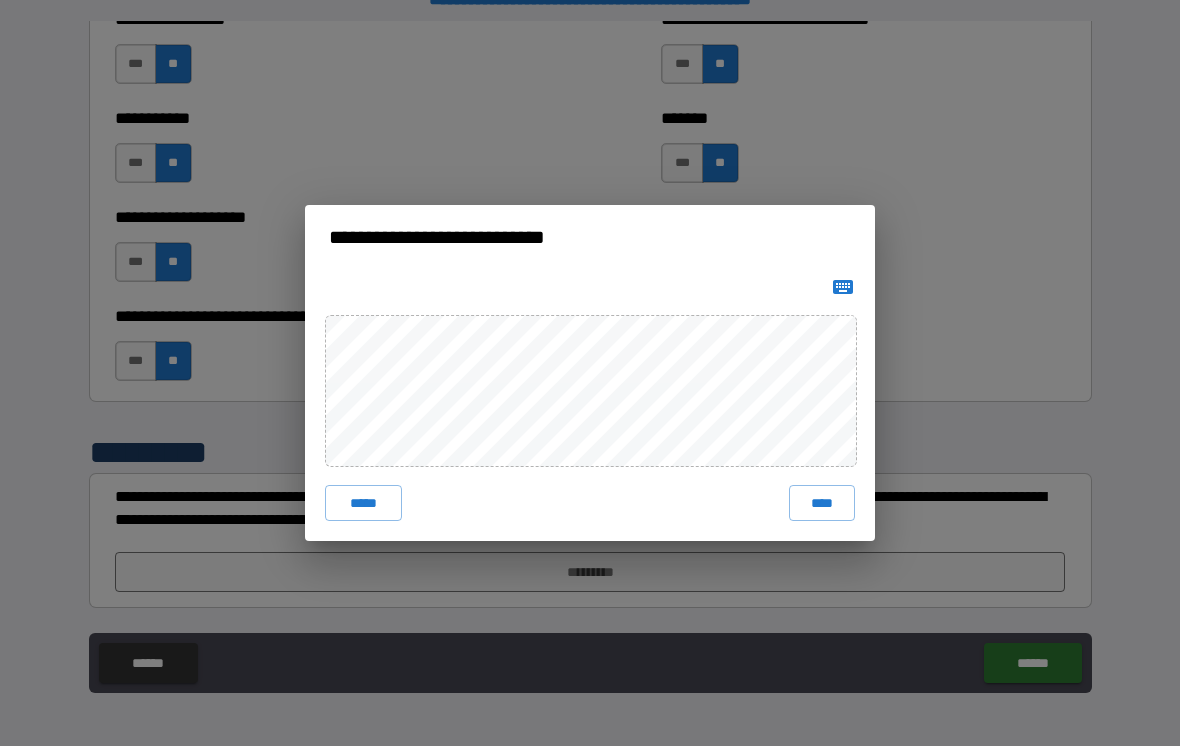 click on "****" at bounding box center (822, 503) 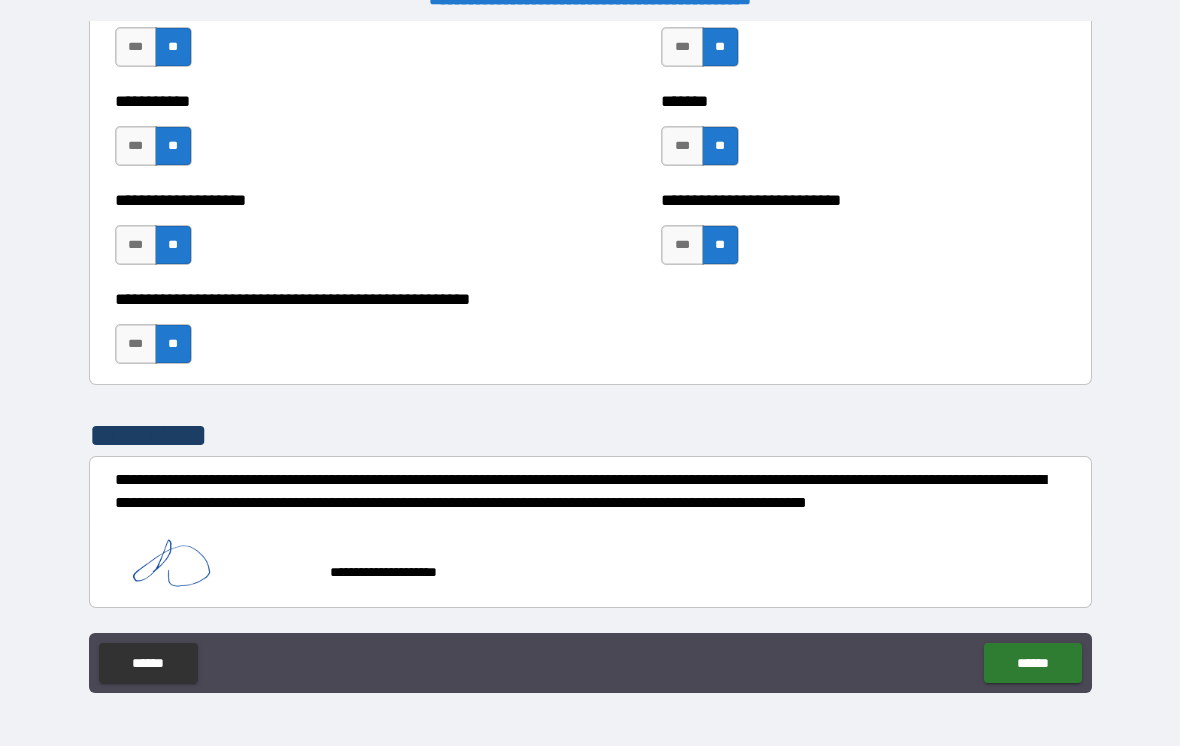 scroll, scrollTop: 7914, scrollLeft: 0, axis: vertical 